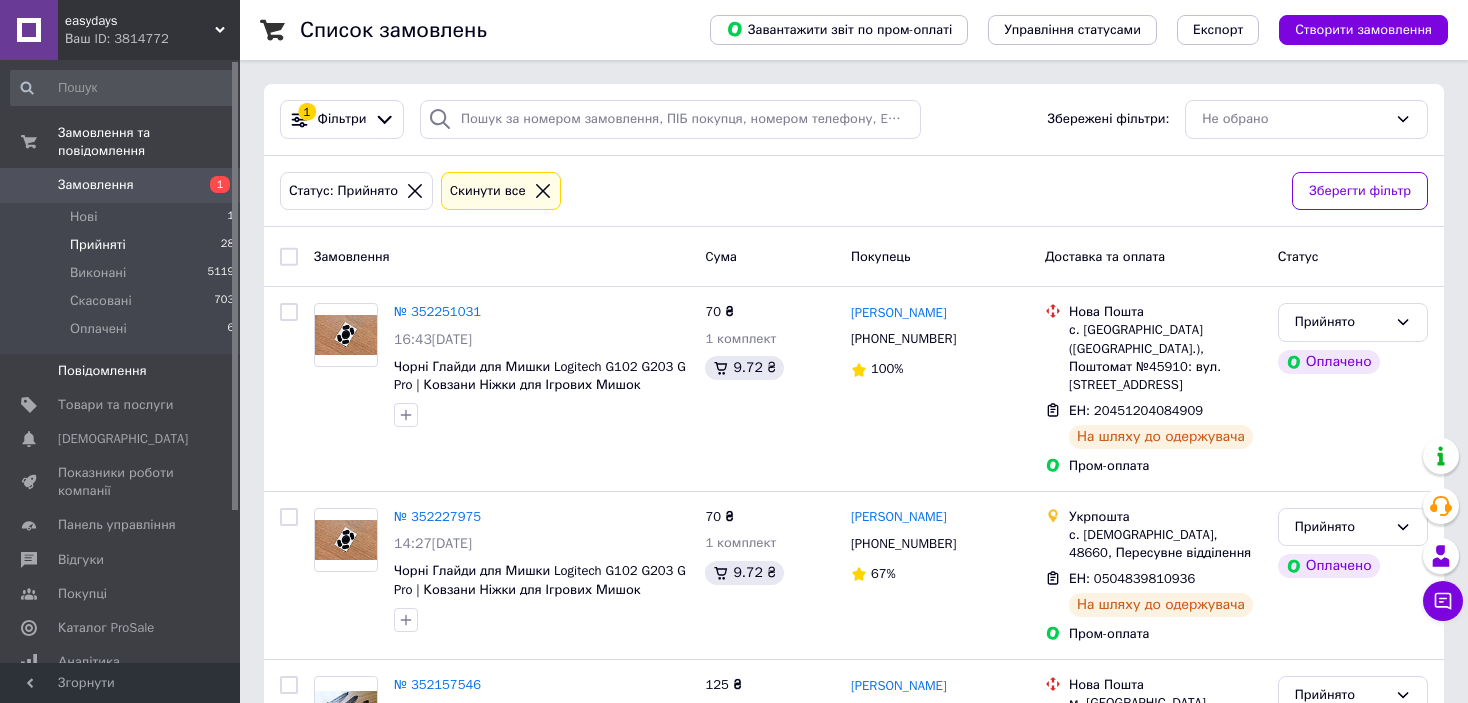 scroll, scrollTop: 0, scrollLeft: 0, axis: both 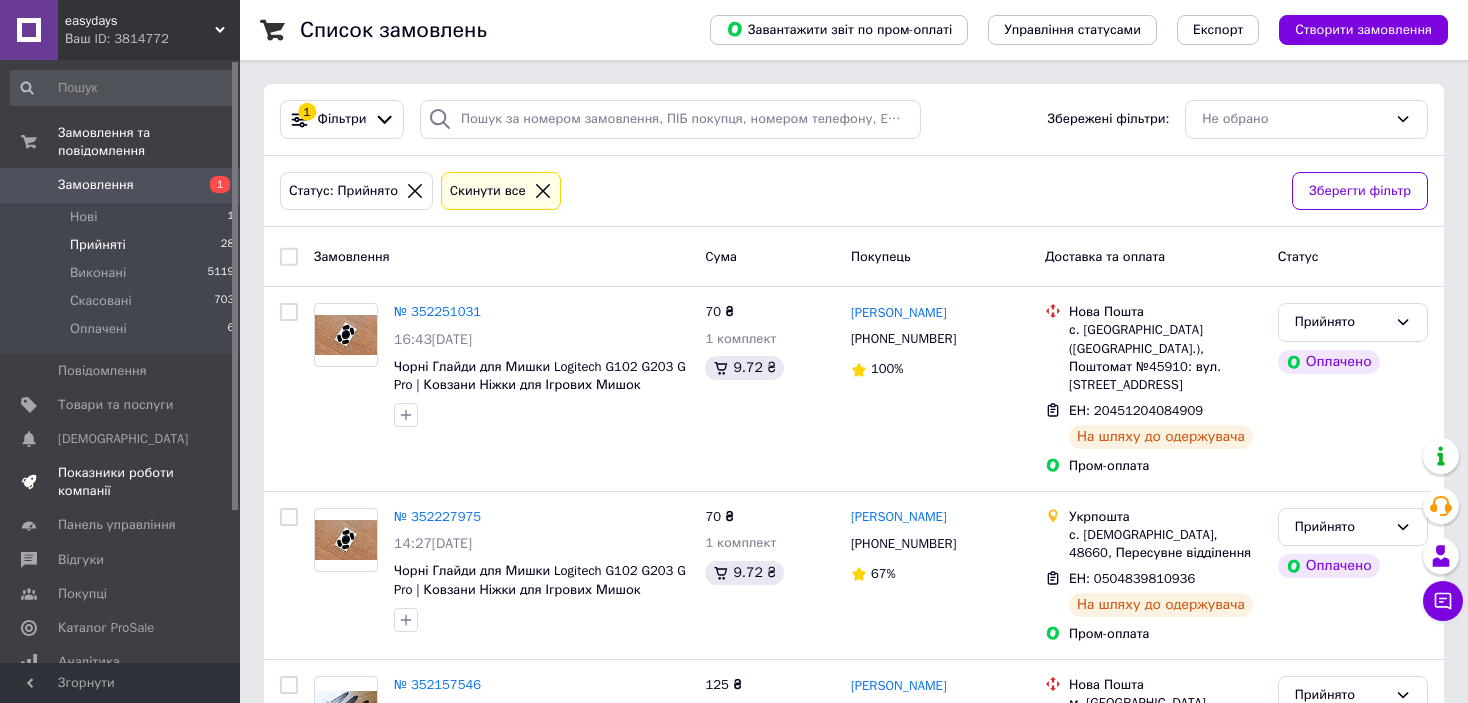 click on "Показники роботи компанії" at bounding box center (121, 482) 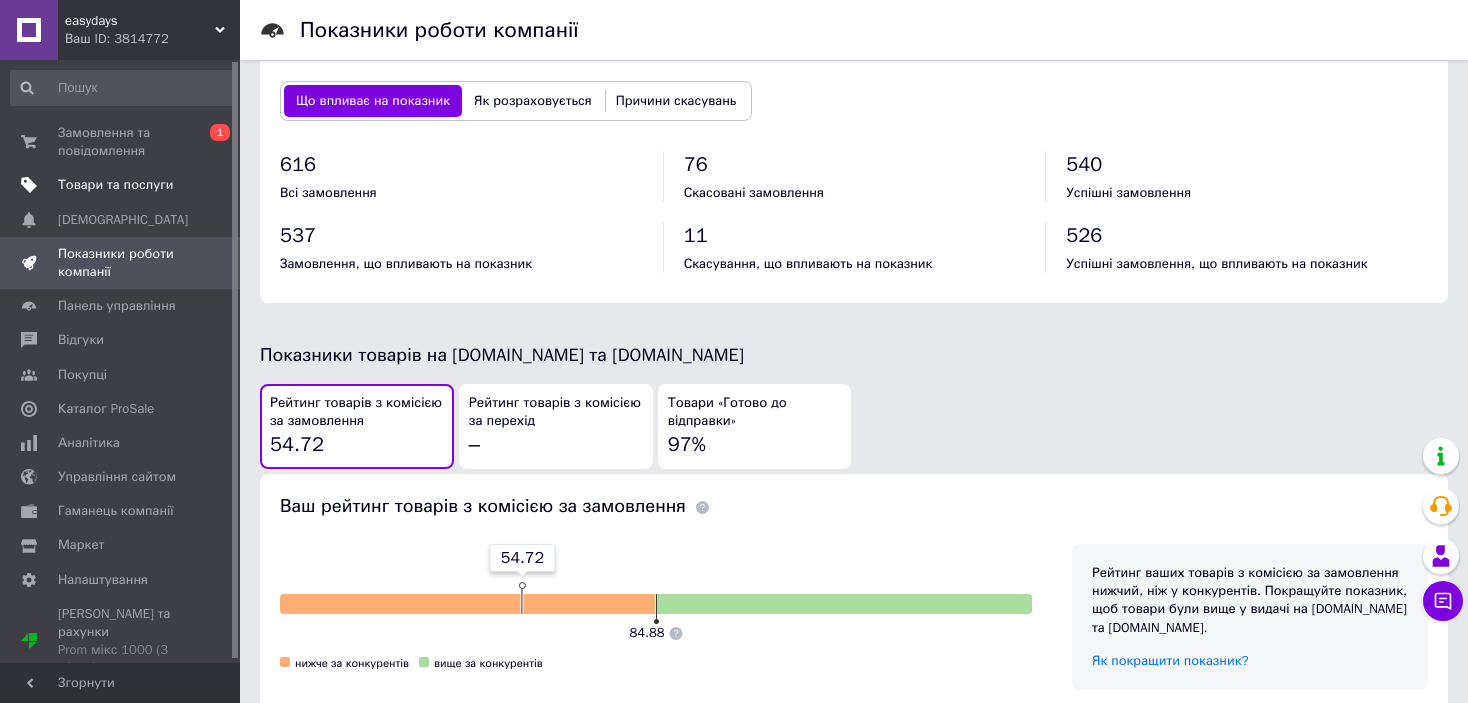 scroll, scrollTop: 683, scrollLeft: 0, axis: vertical 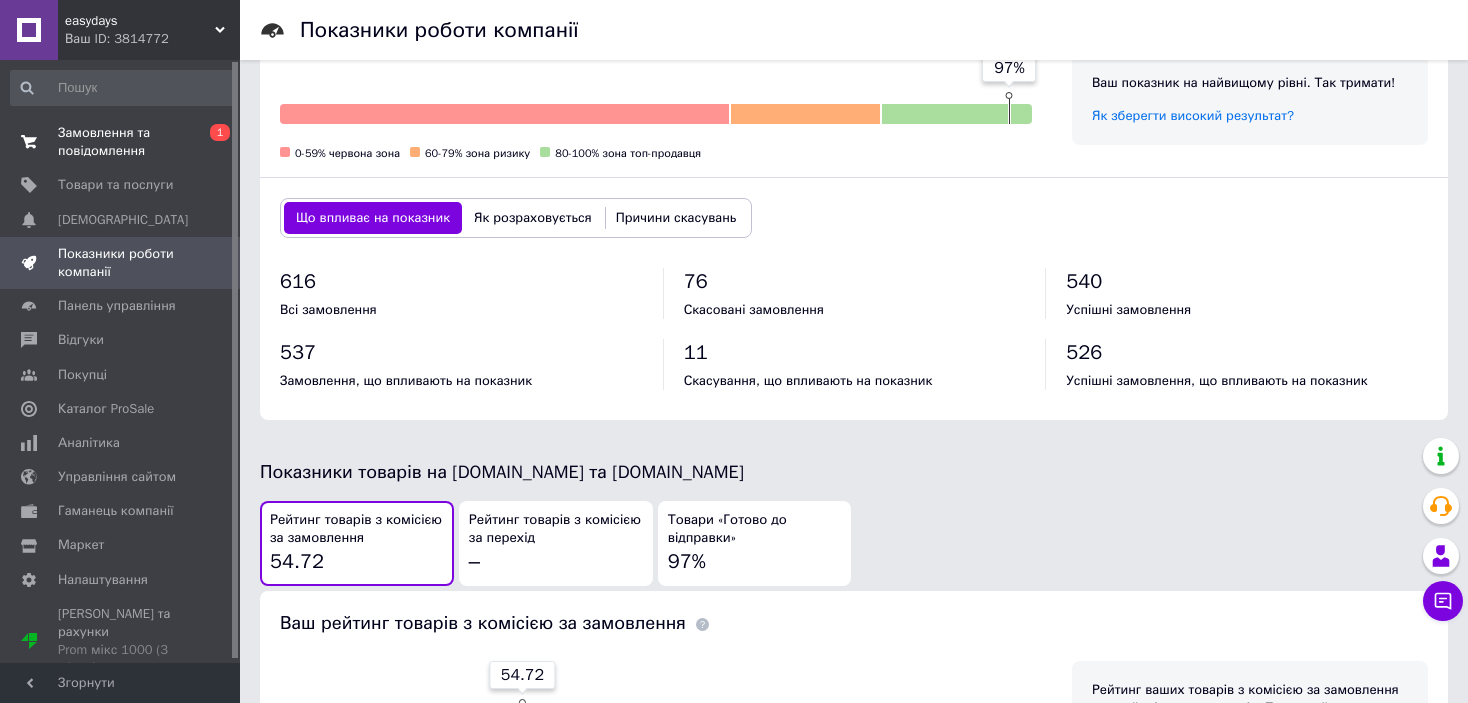 click on "Замовлення та повідомлення" at bounding box center [121, 142] 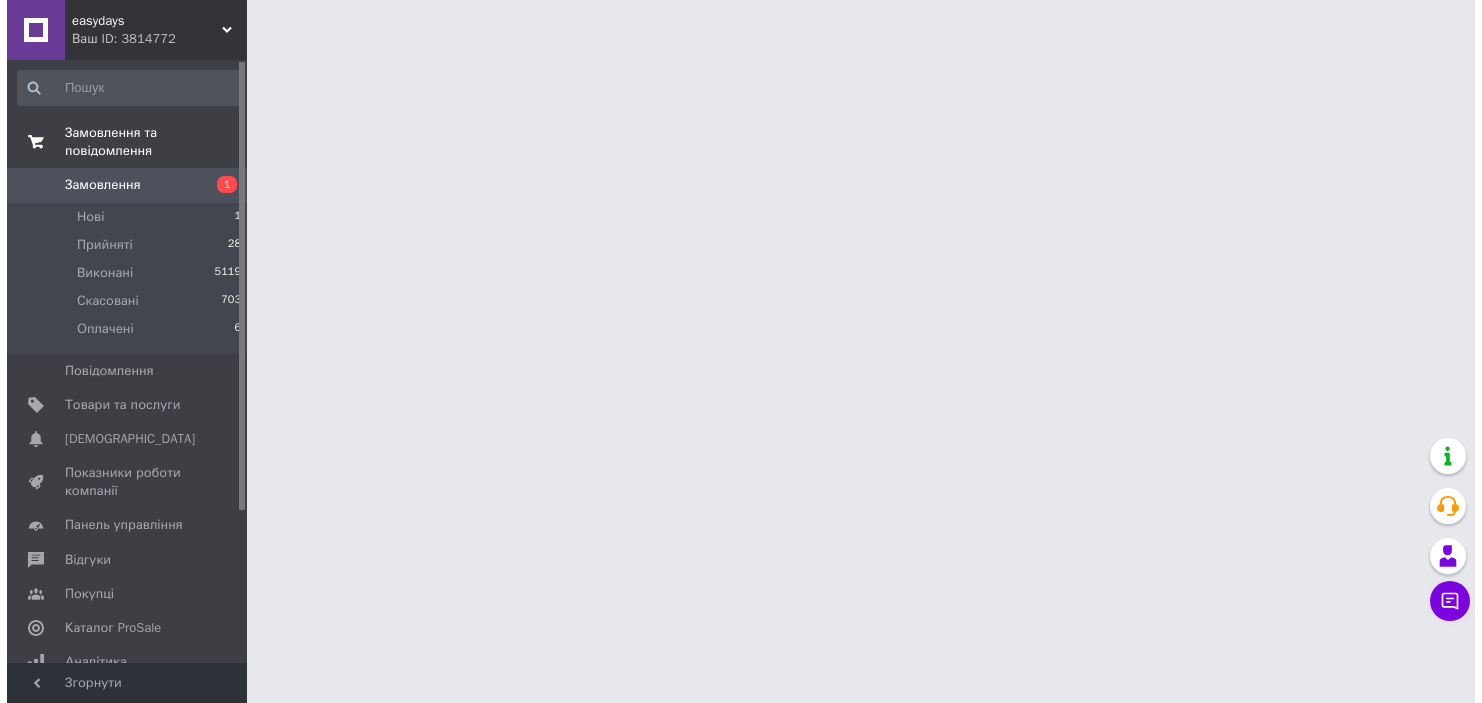 scroll, scrollTop: 0, scrollLeft: 0, axis: both 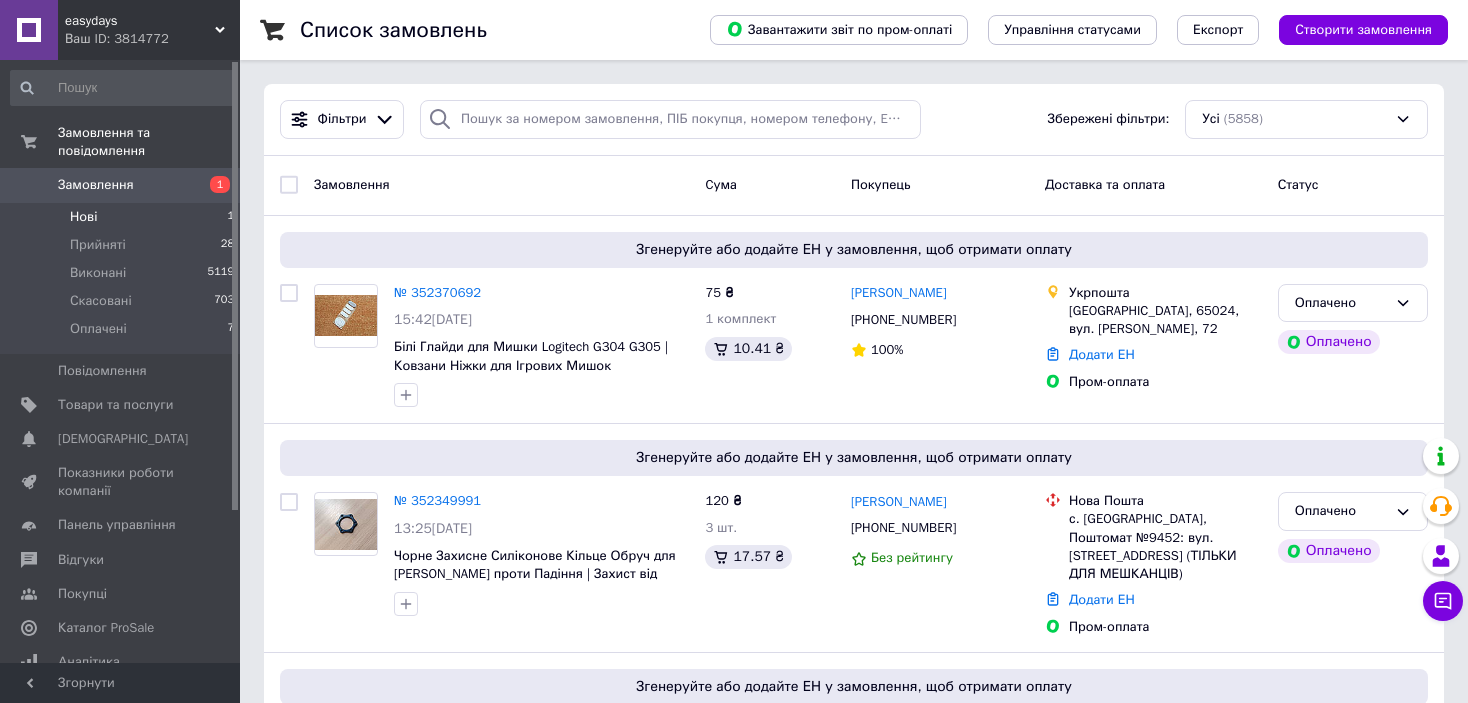 click on "Нові 1" at bounding box center [123, 217] 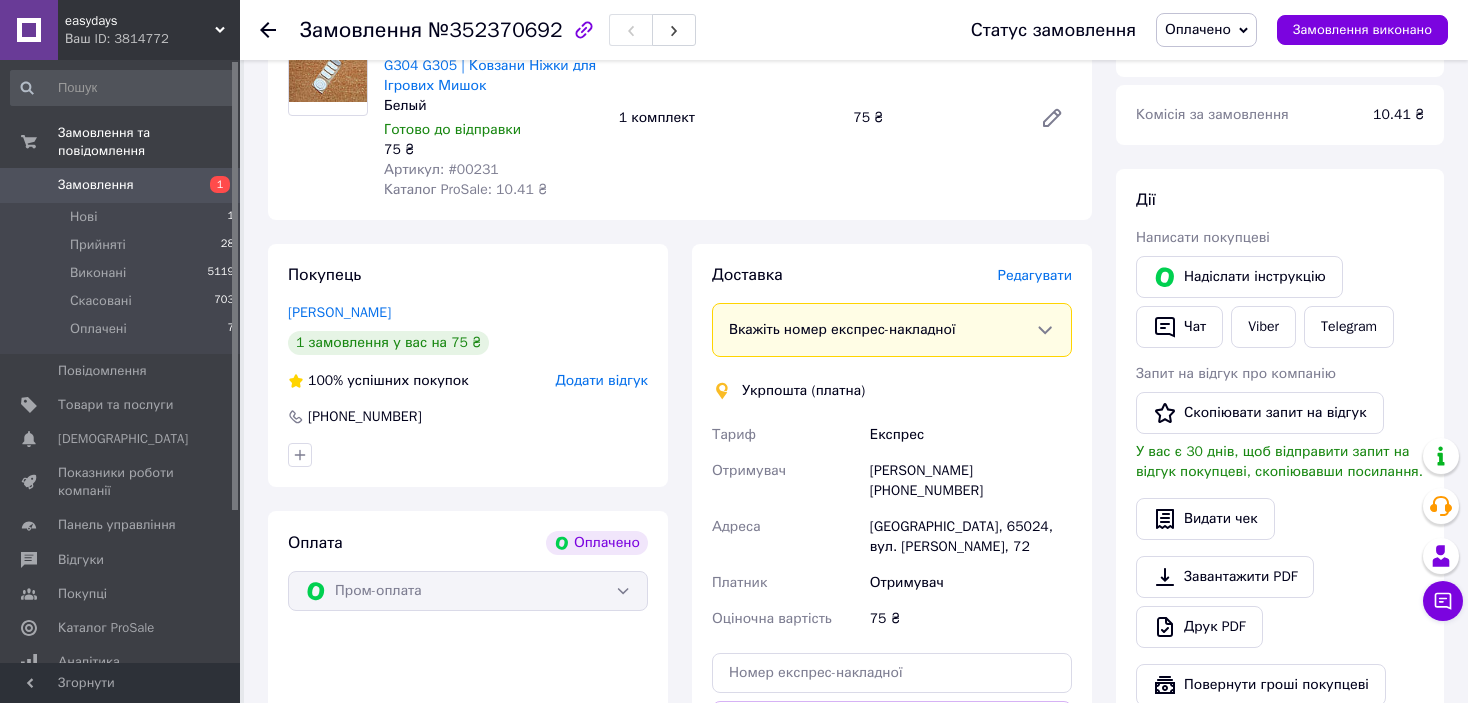 scroll, scrollTop: 800, scrollLeft: 0, axis: vertical 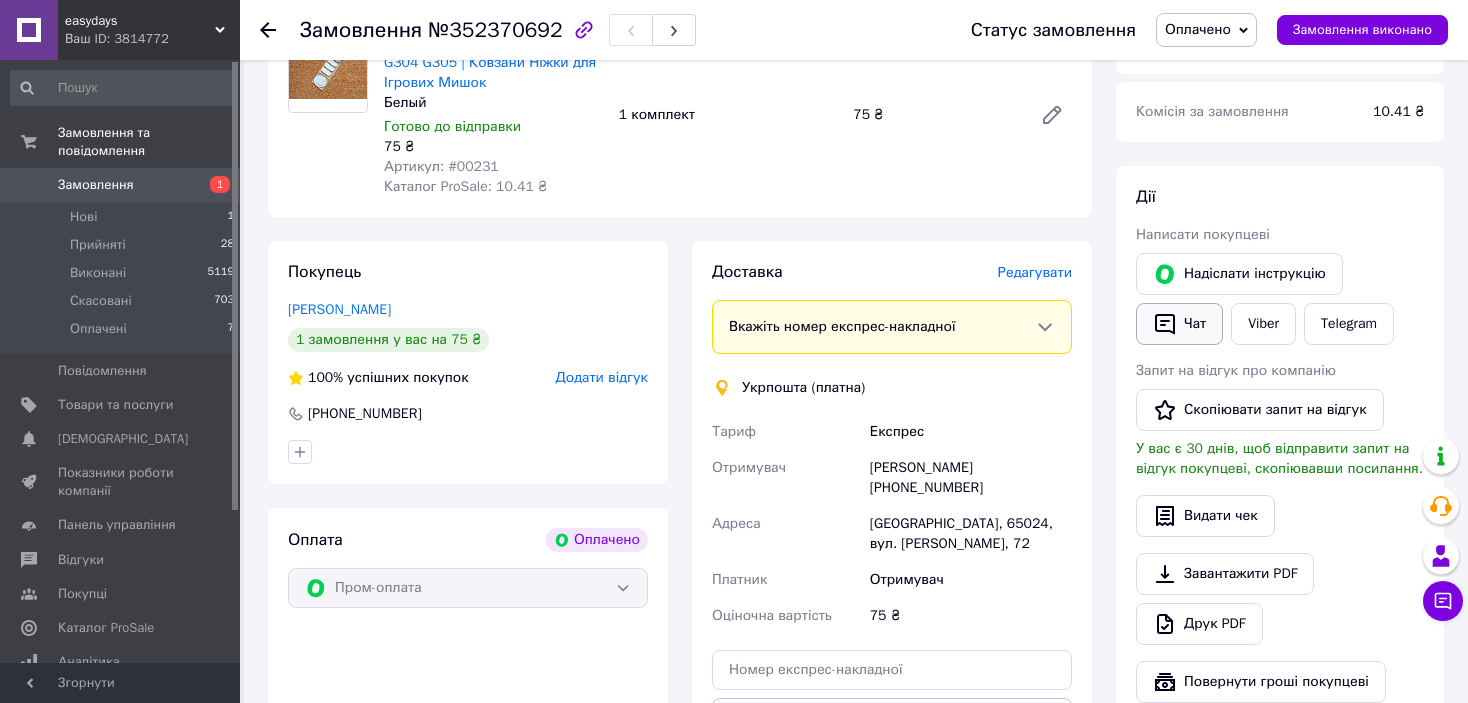 click 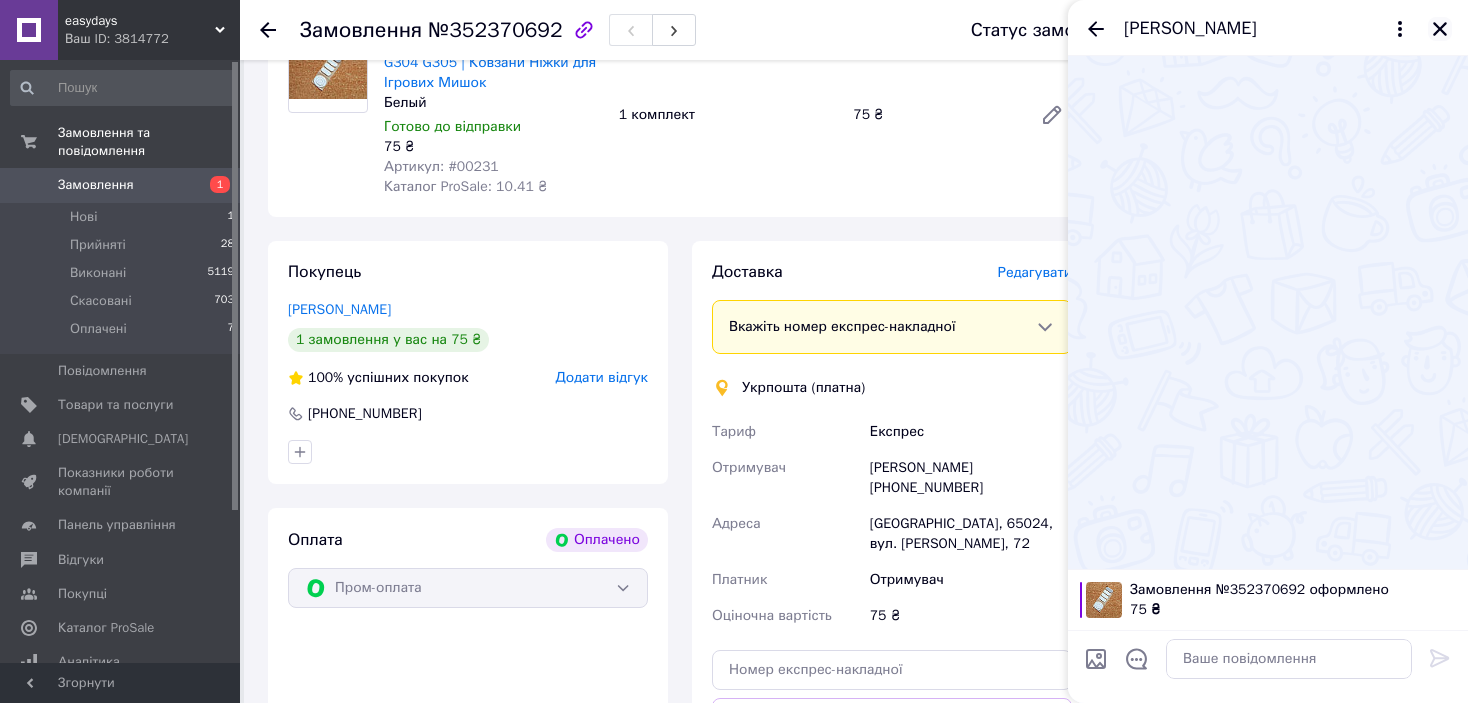 click 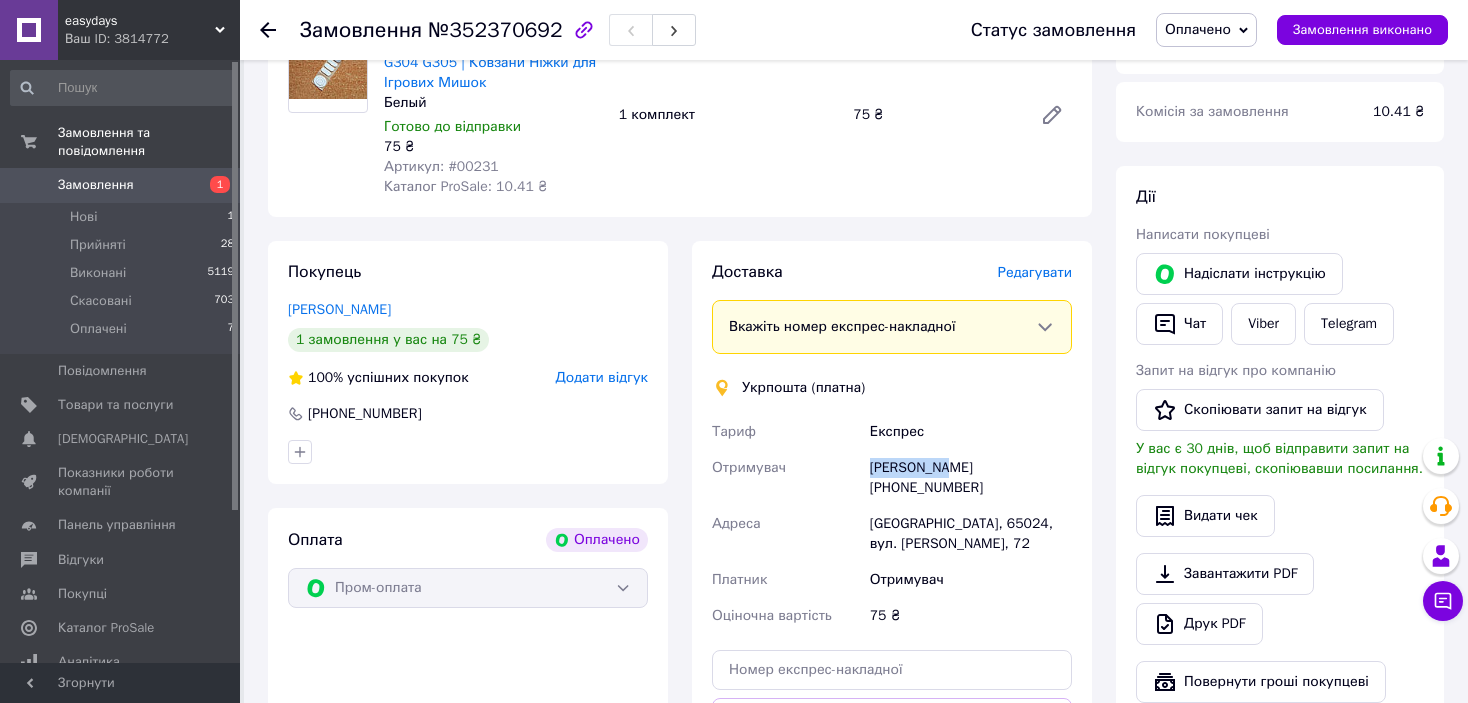 drag, startPoint x: 871, startPoint y: 472, endPoint x: 943, endPoint y: 472, distance: 72 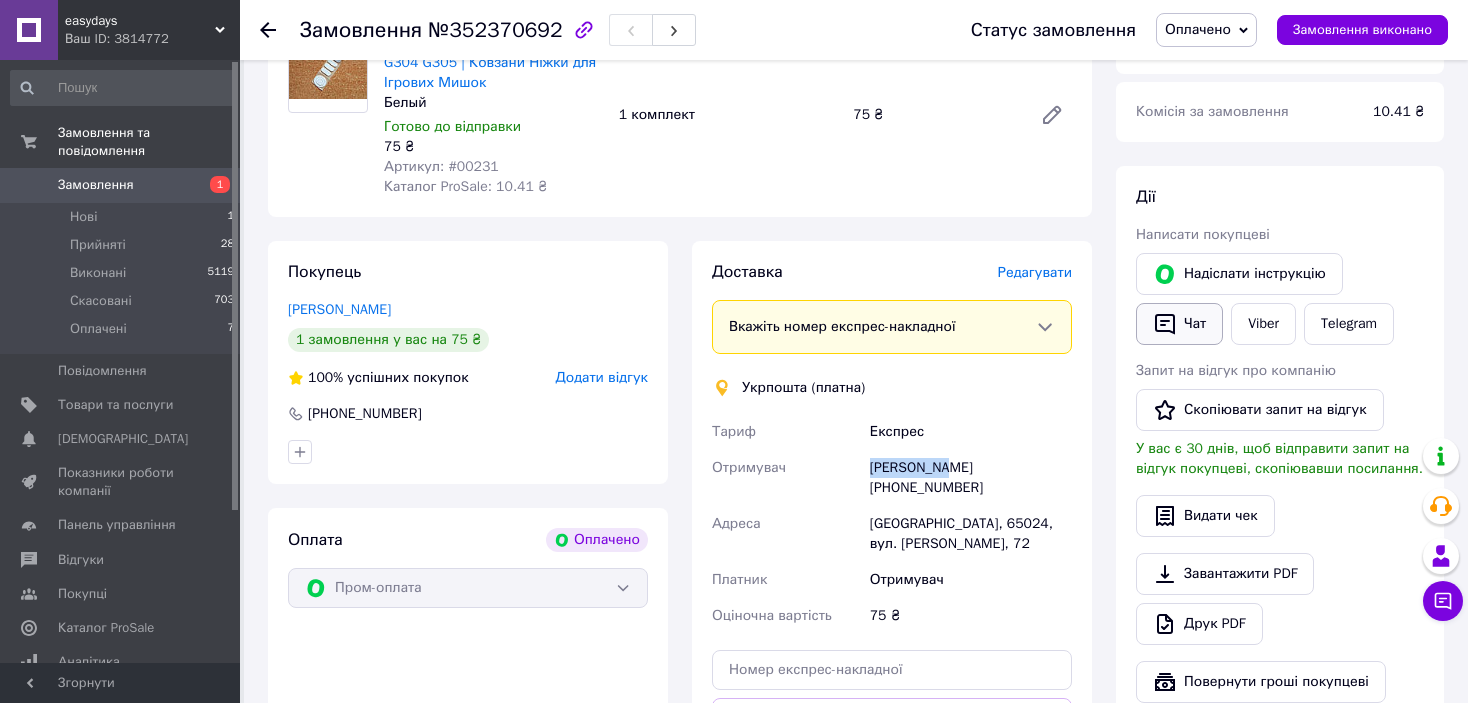 click on "Чат" at bounding box center [1179, 324] 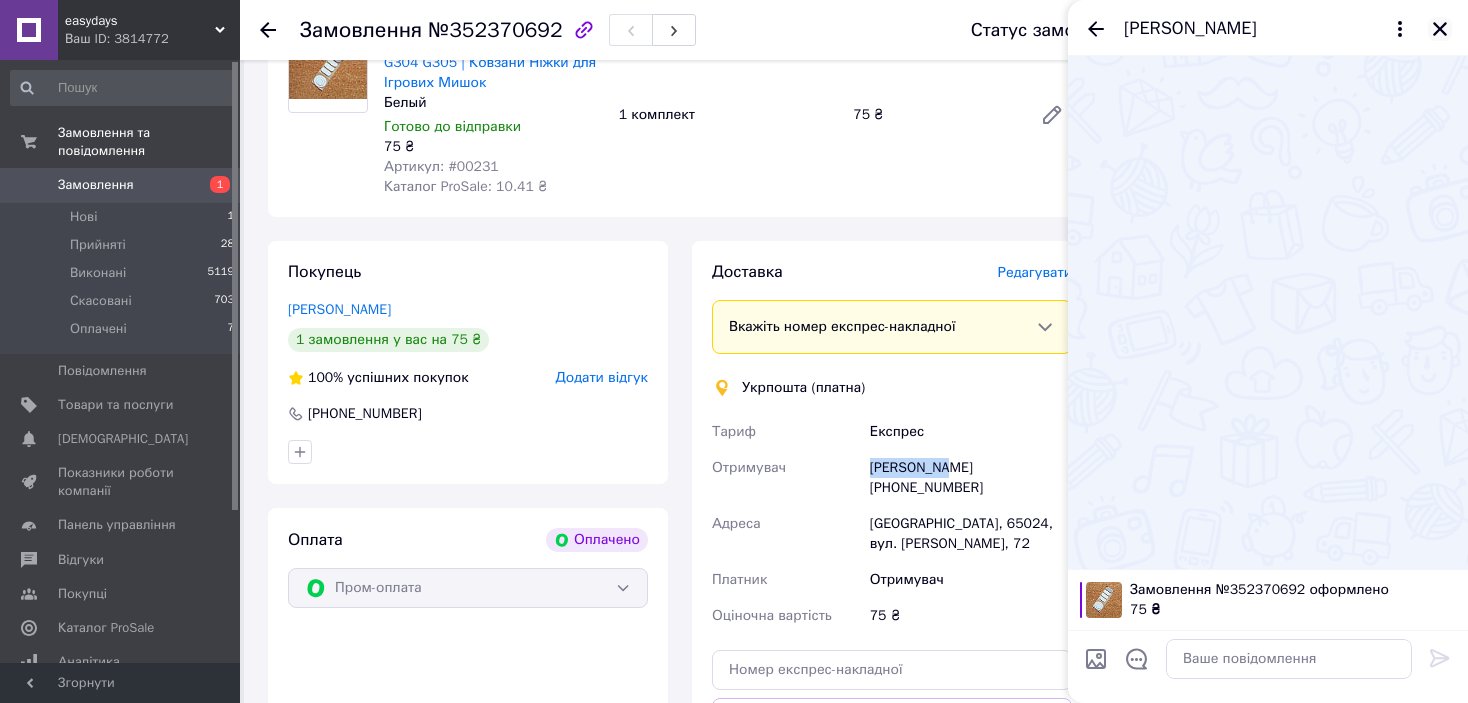 click 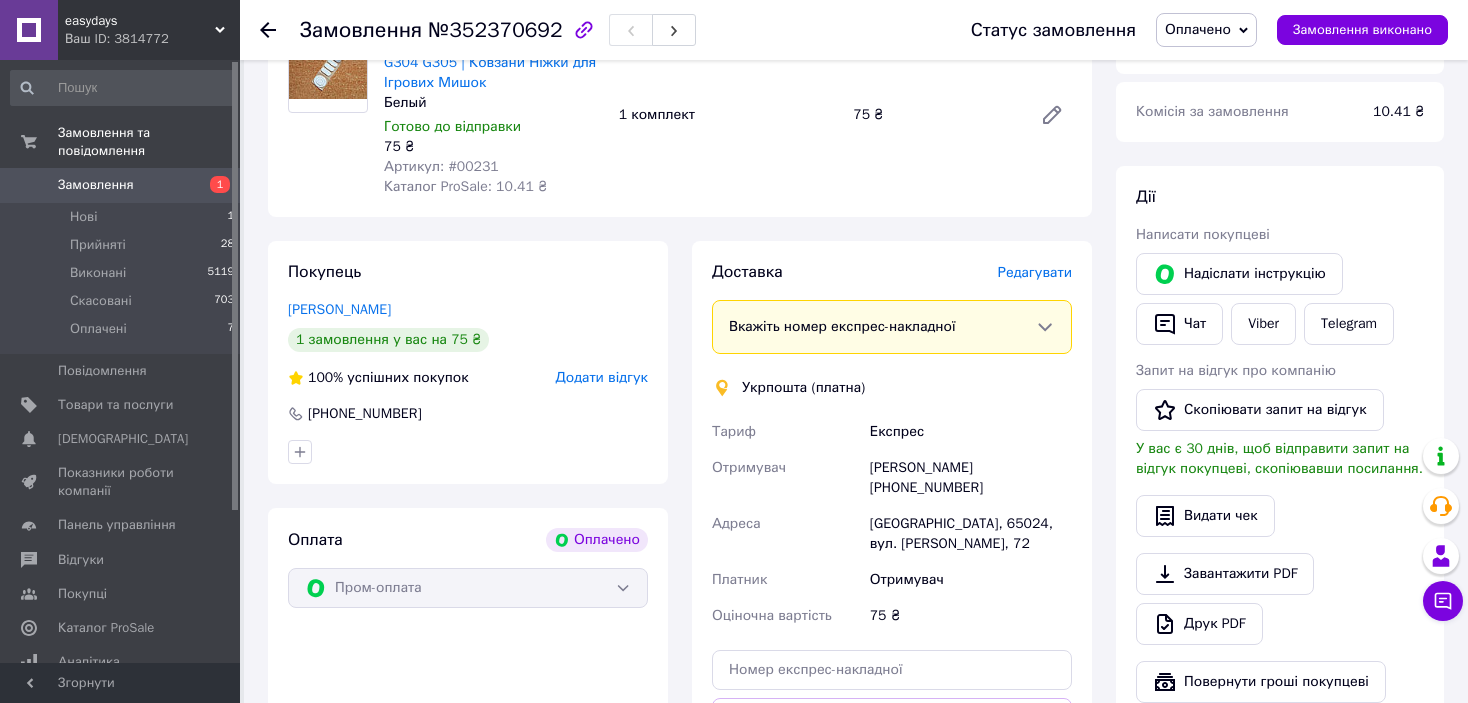 click on "[PERSON_NAME] [PHONE_NUMBER]" at bounding box center (971, 478) 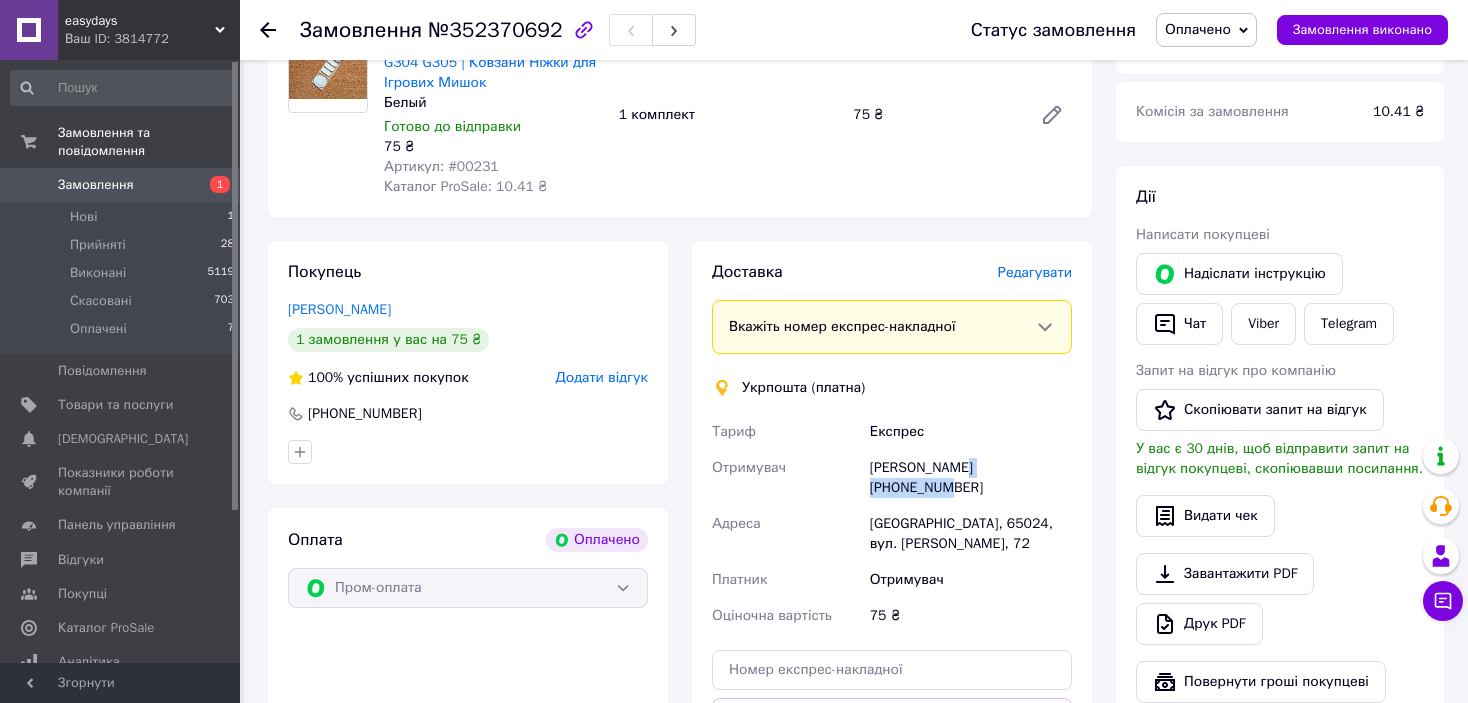 click on "Анна Бабич +380930638619" at bounding box center [971, 478] 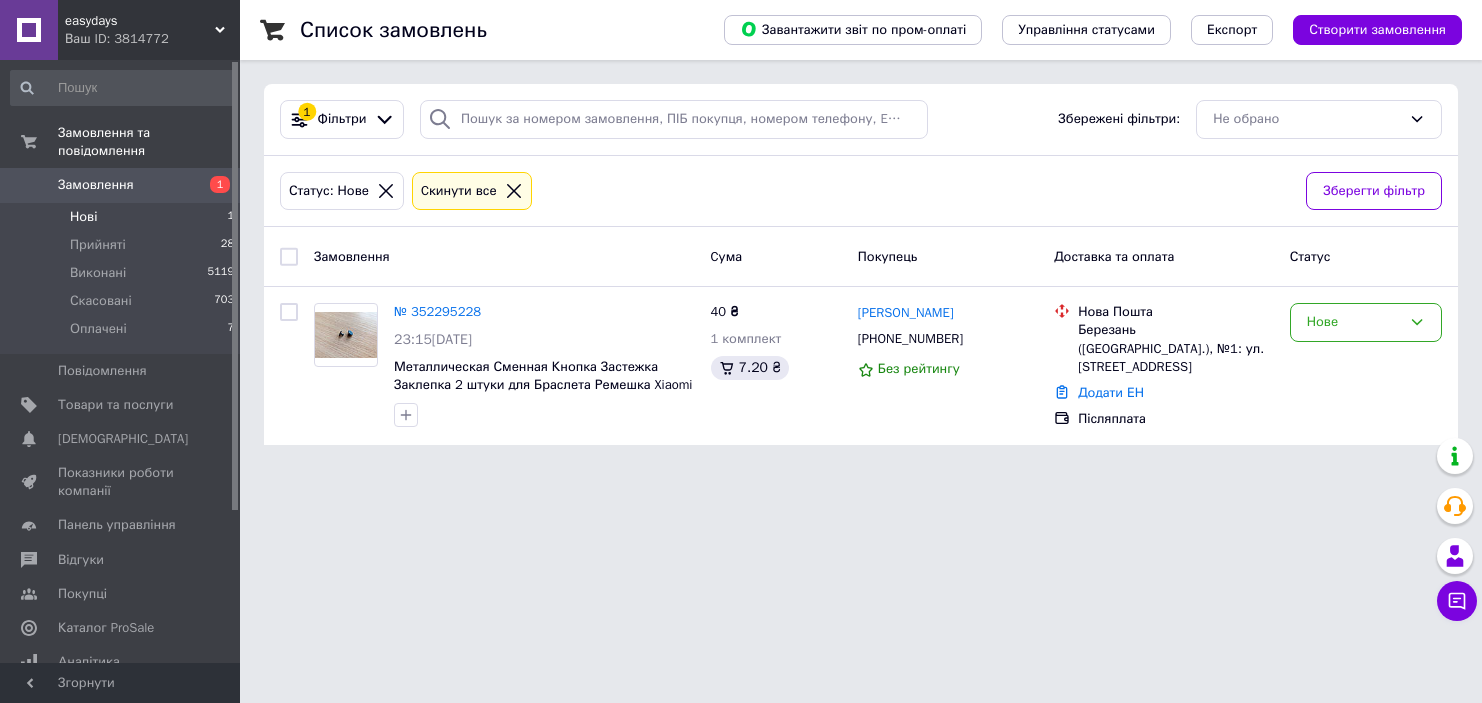 scroll, scrollTop: 0, scrollLeft: 0, axis: both 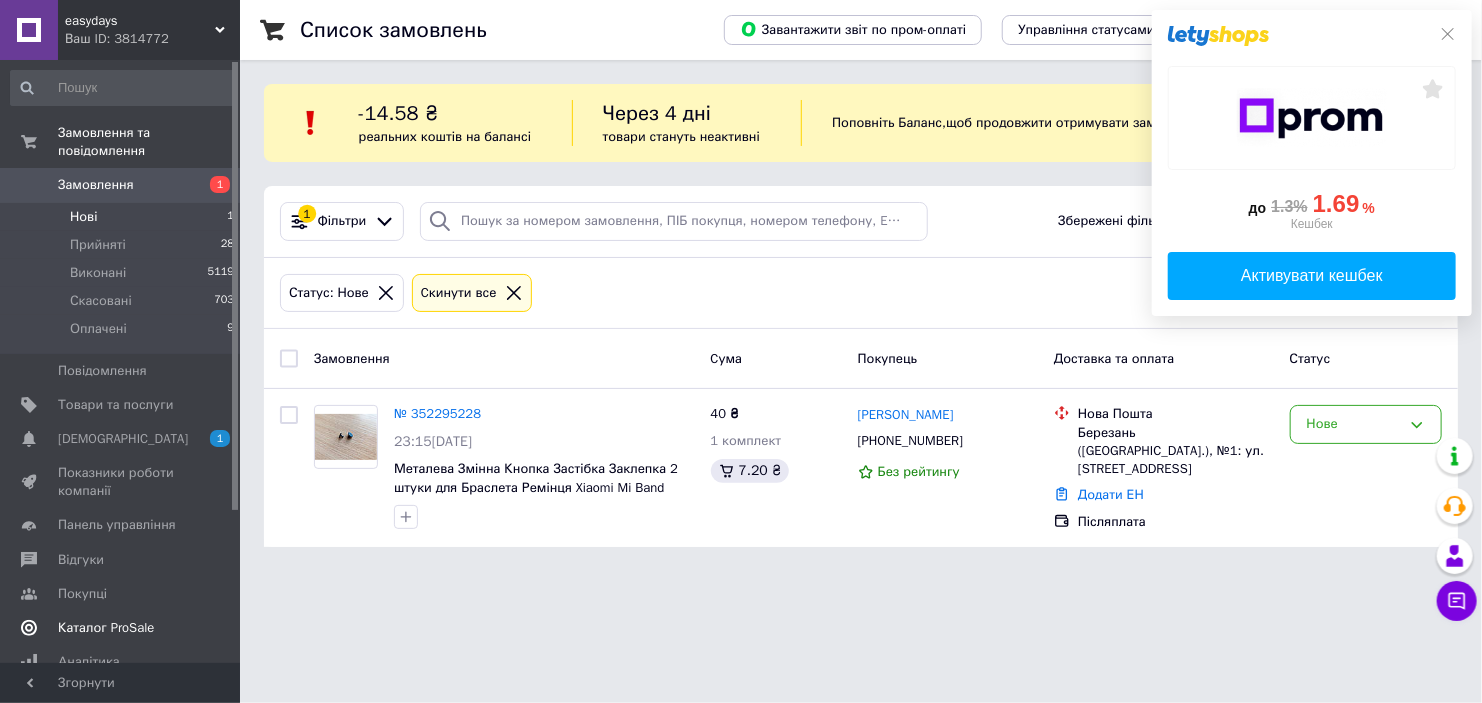 click on "[DEMOGRAPHIC_DATA]" at bounding box center [121, 439] 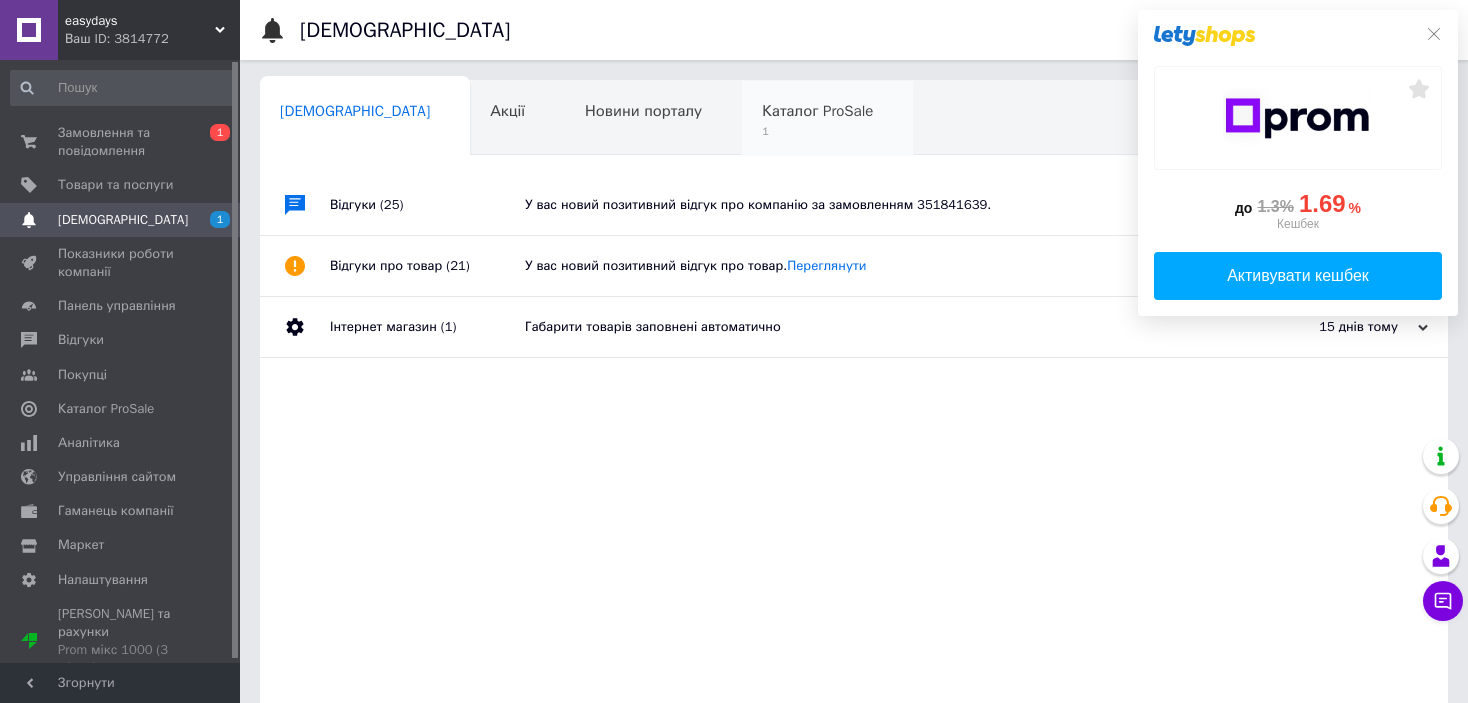 click on "1" at bounding box center [817, 131] 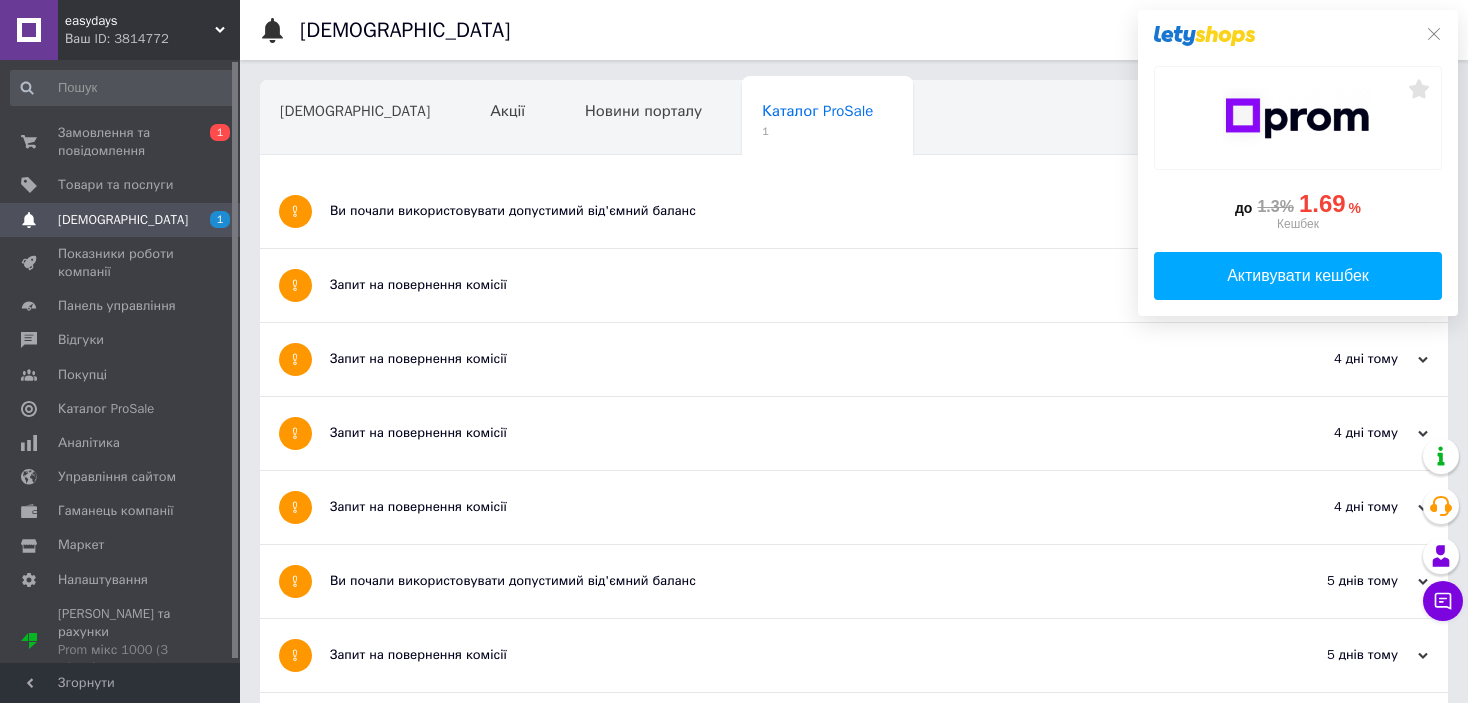 click on "Ви почали використовувати допустимий від'ємний баланс" at bounding box center [779, 211] 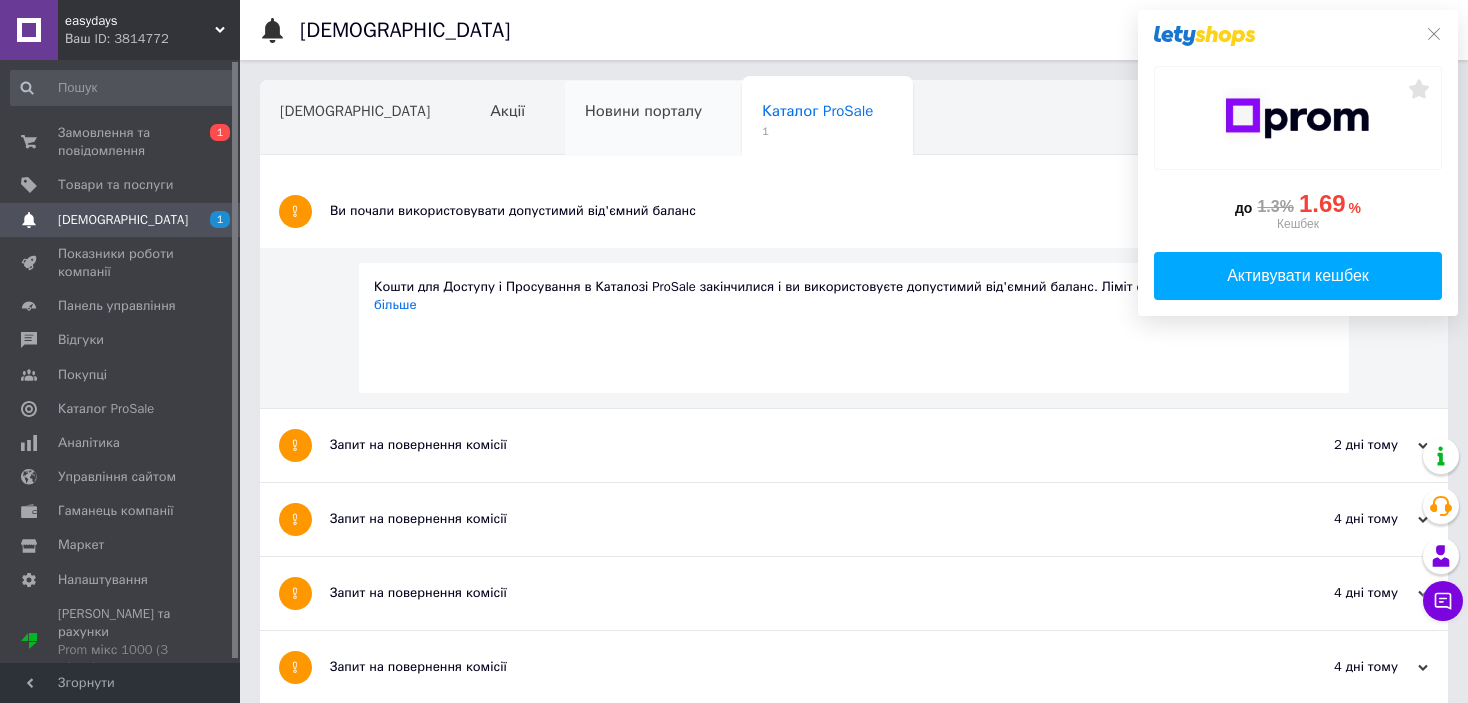 click on "Новини порталу" at bounding box center [653, 119] 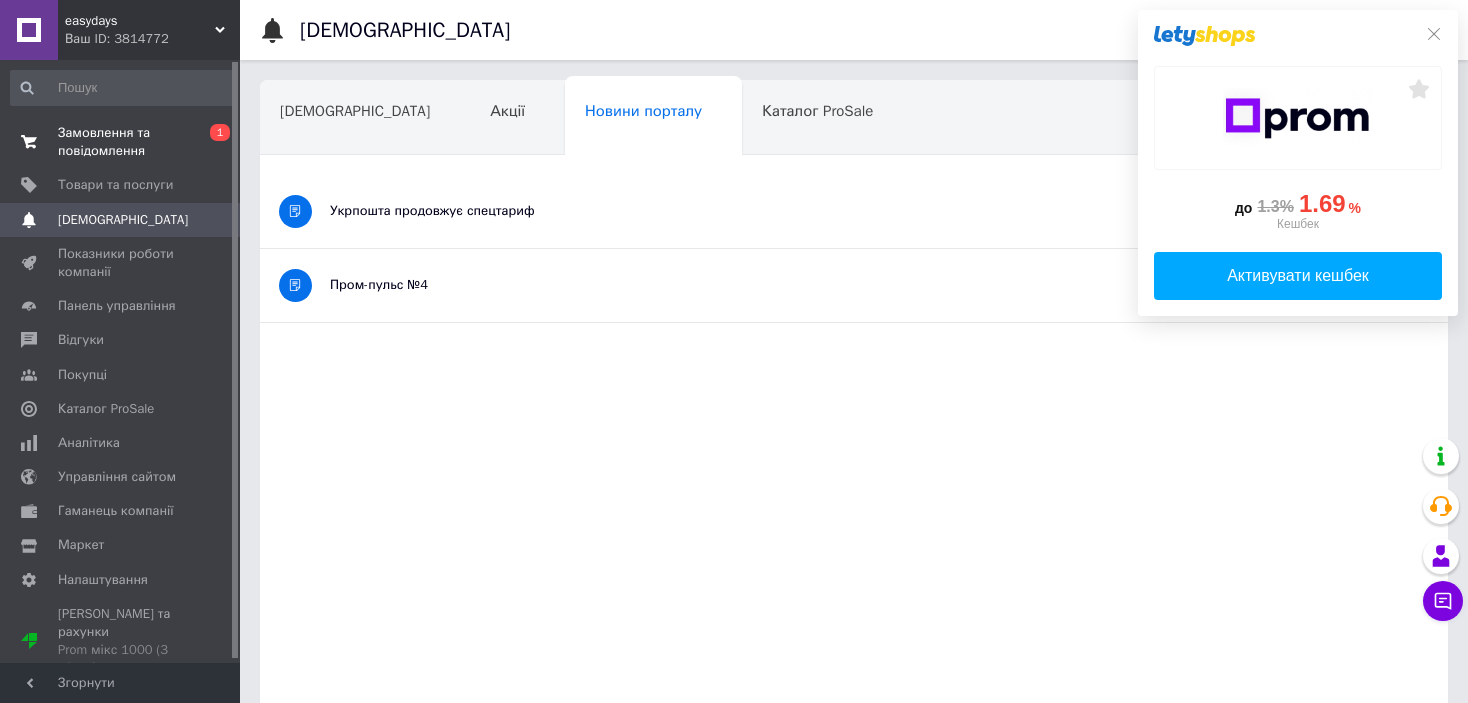 click on "Замовлення та повідомлення" at bounding box center [121, 142] 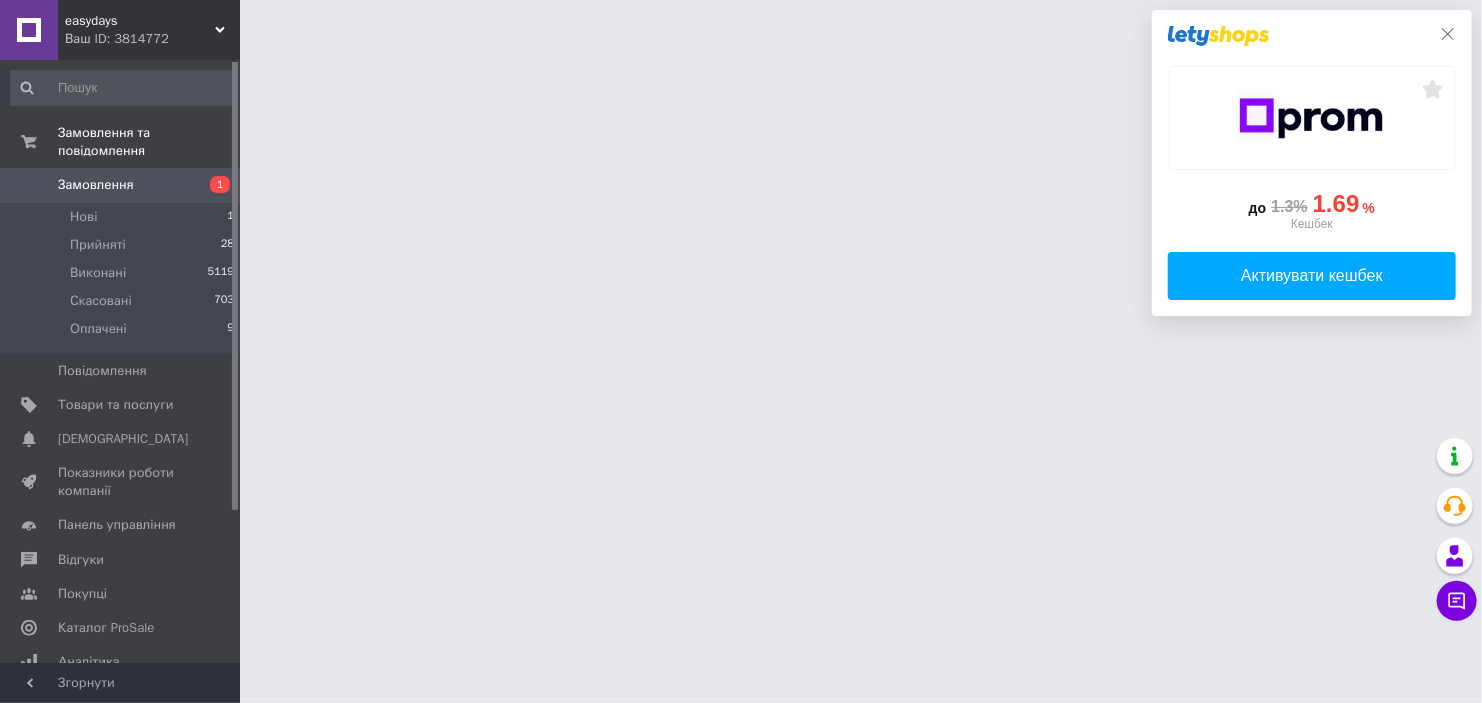 click 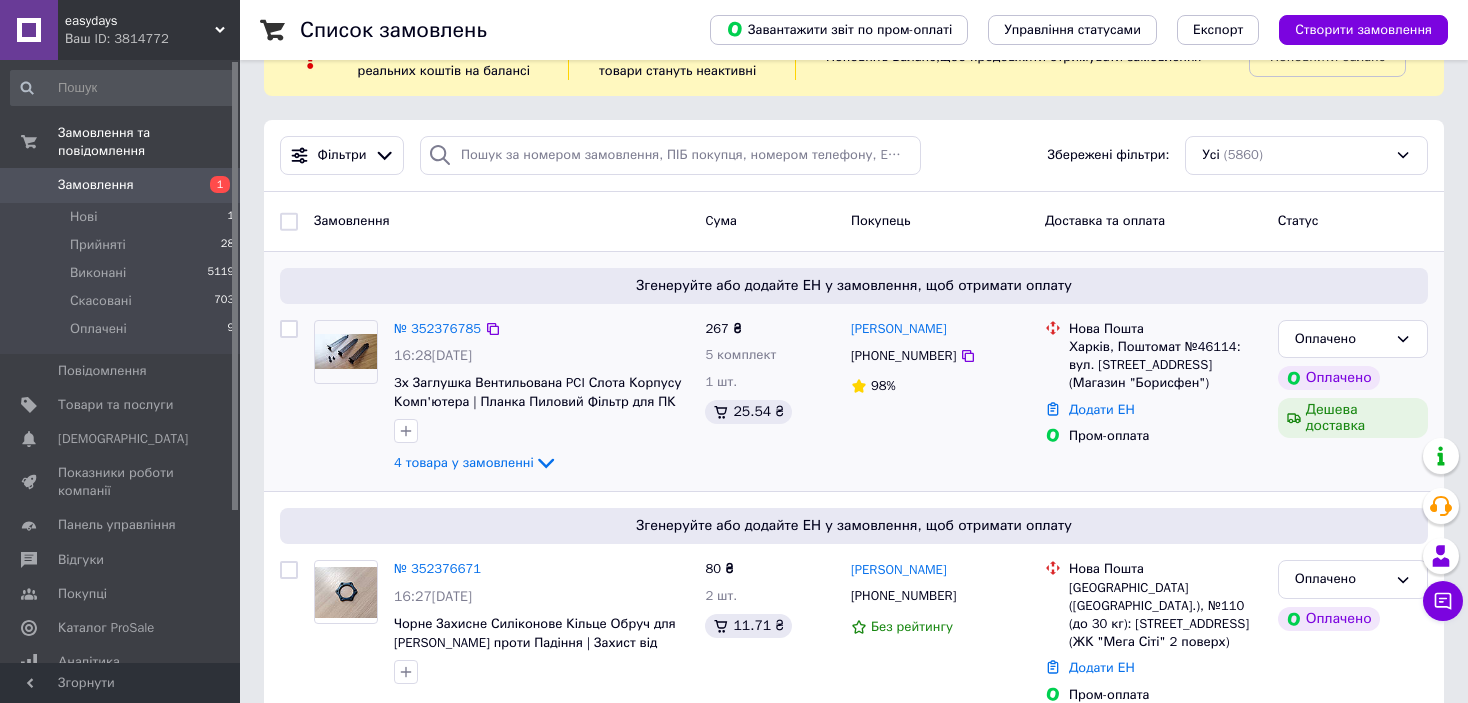 scroll, scrollTop: 100, scrollLeft: 0, axis: vertical 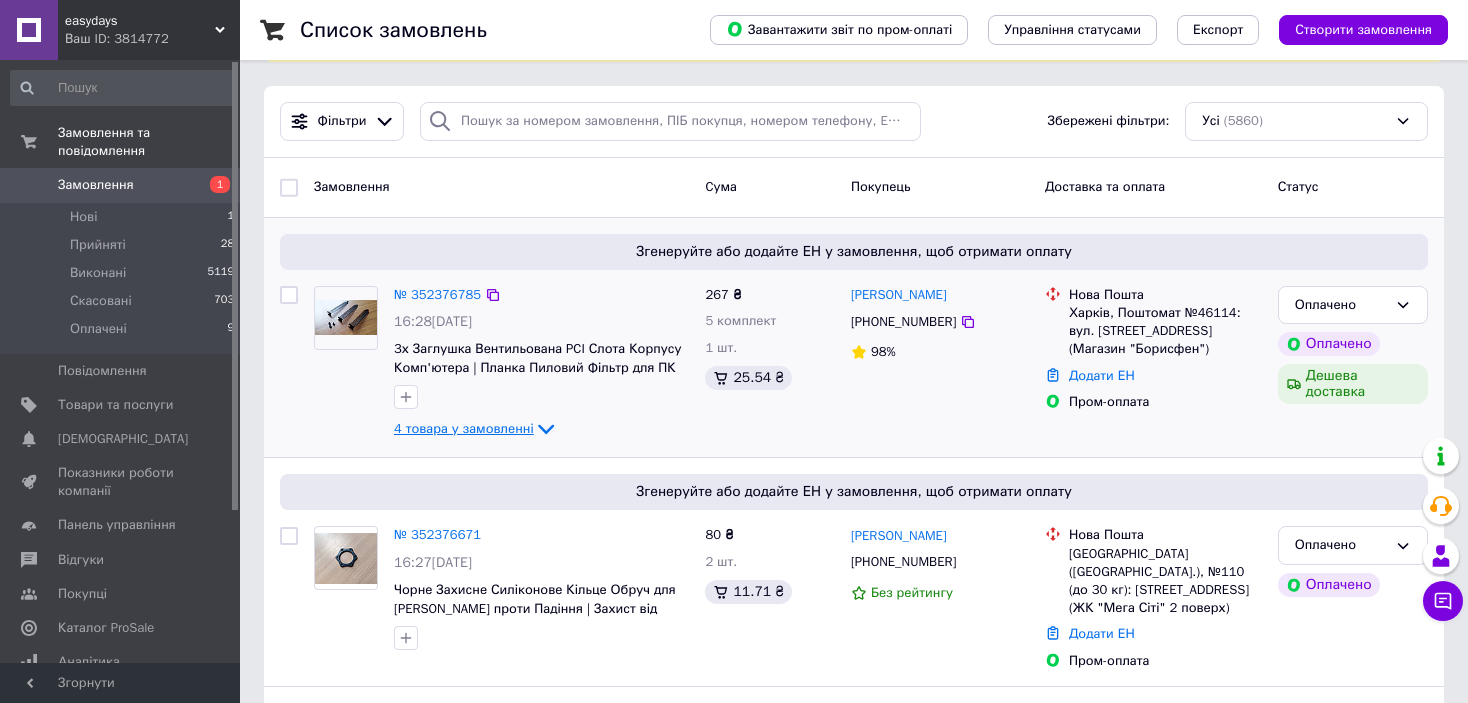 click 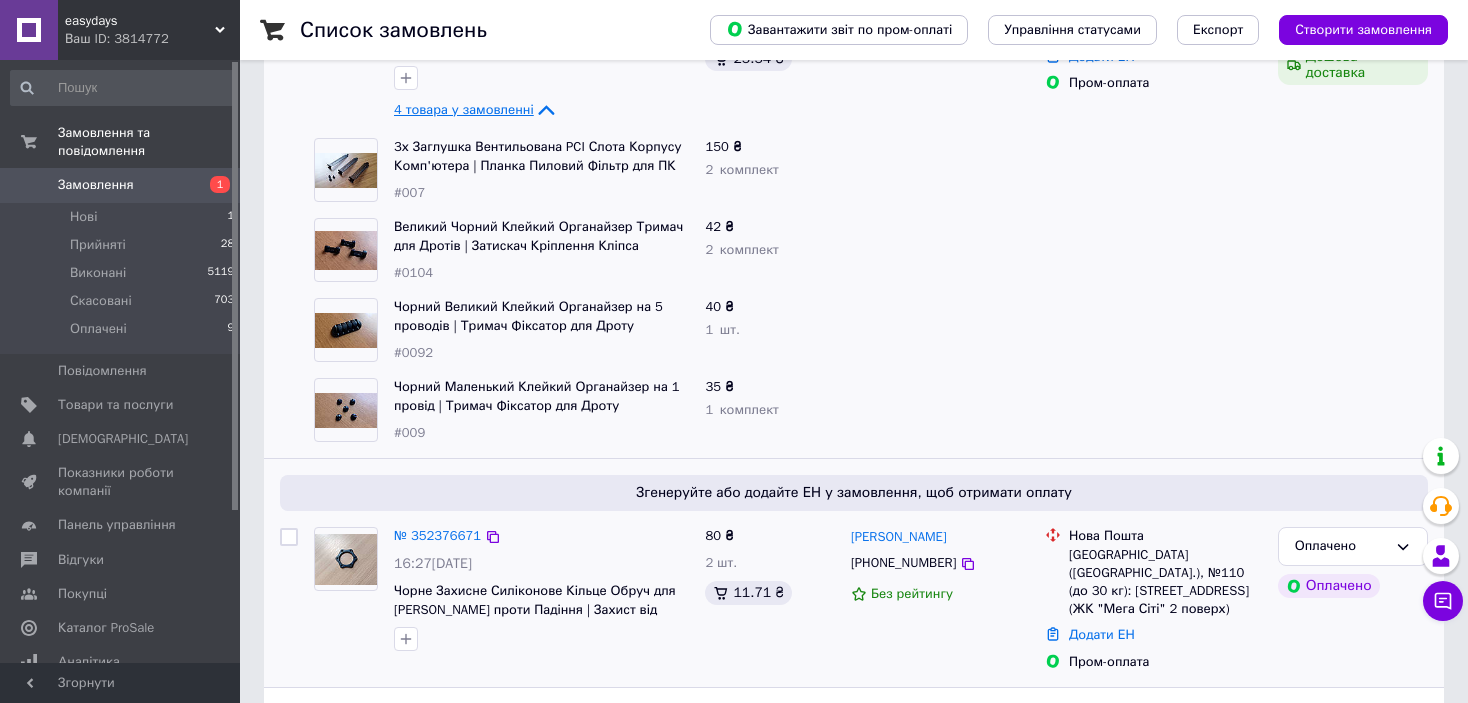 scroll, scrollTop: 600, scrollLeft: 0, axis: vertical 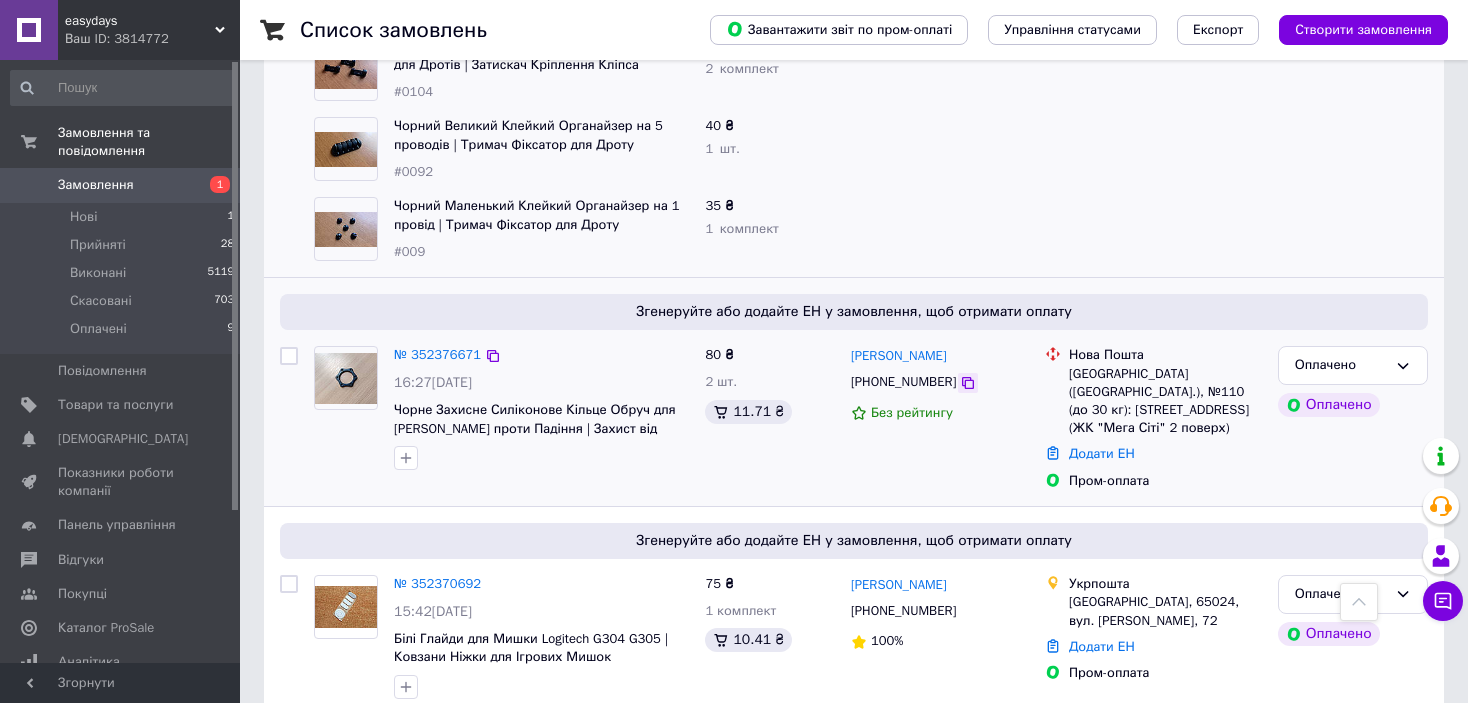 click 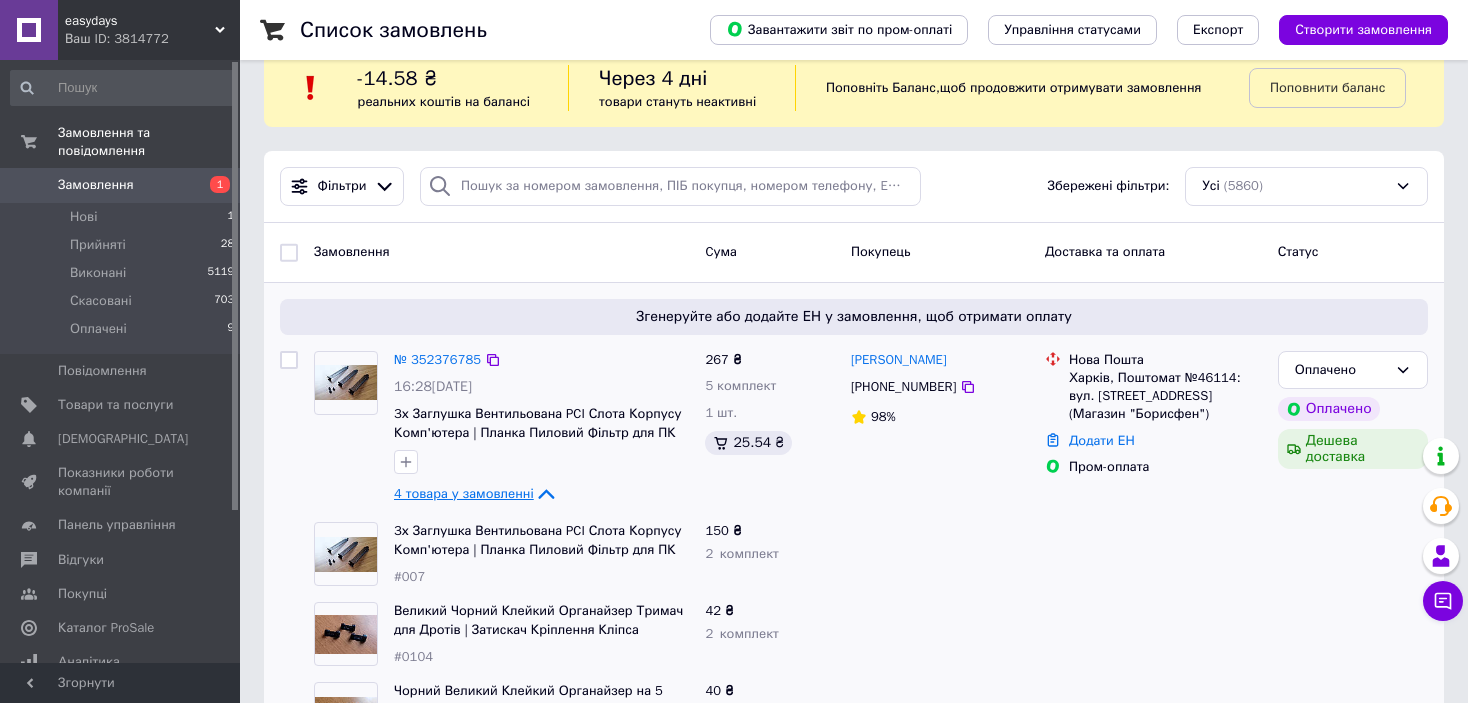 scroll, scrollTop: 0, scrollLeft: 0, axis: both 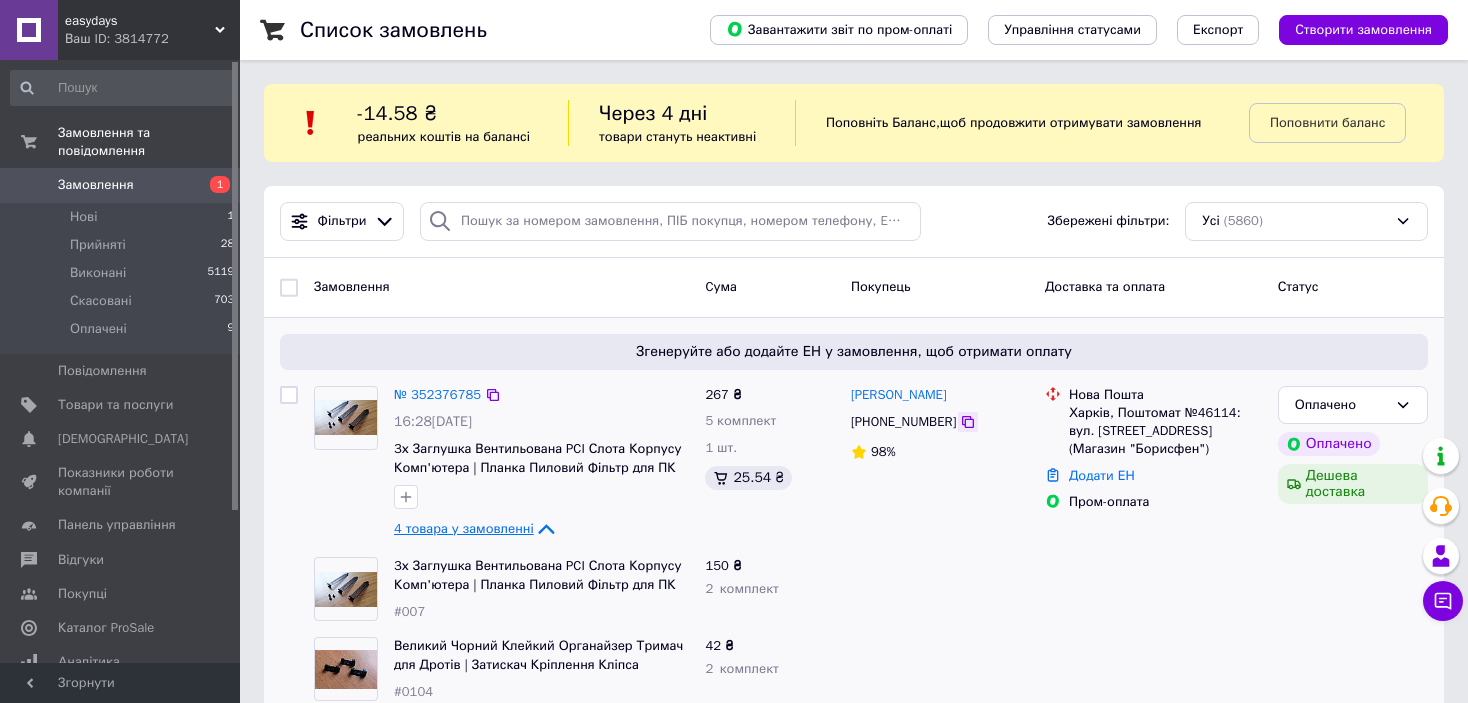 click 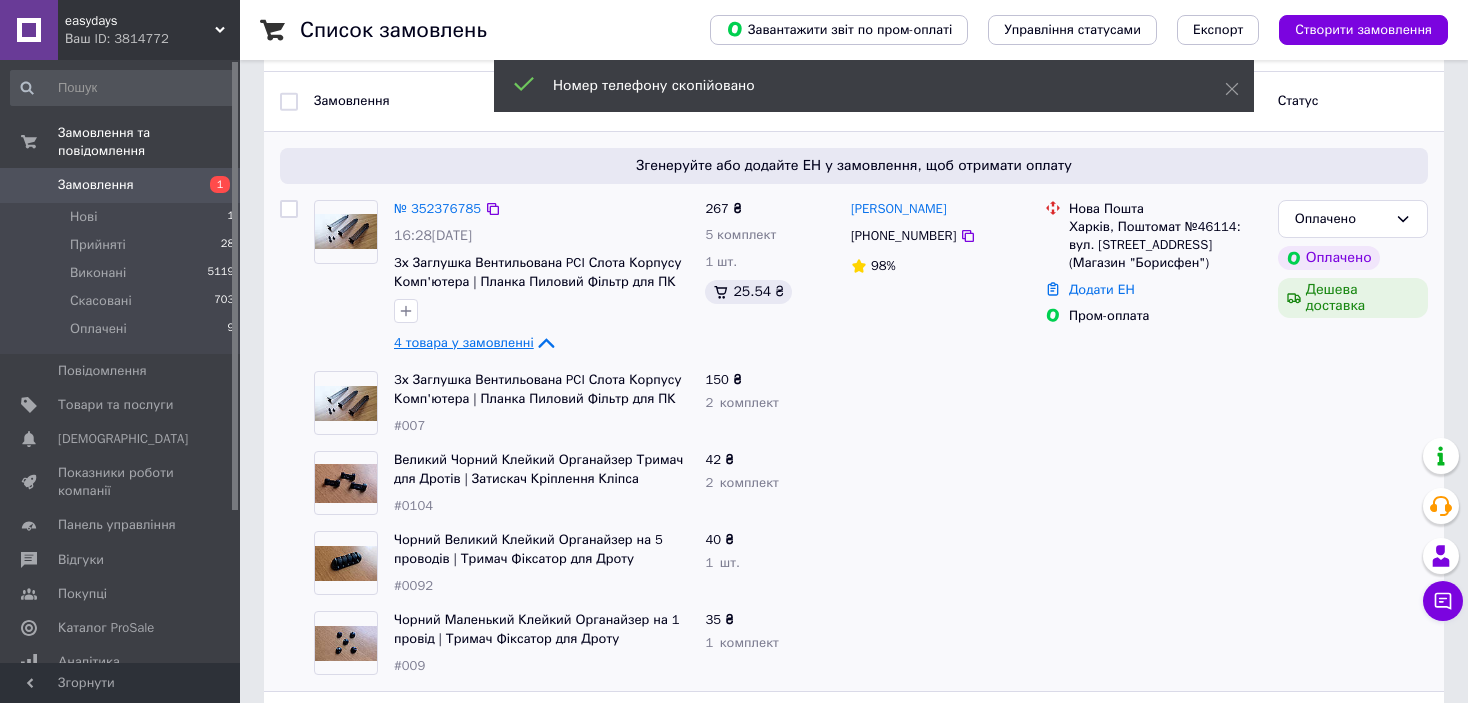 scroll, scrollTop: 0, scrollLeft: 0, axis: both 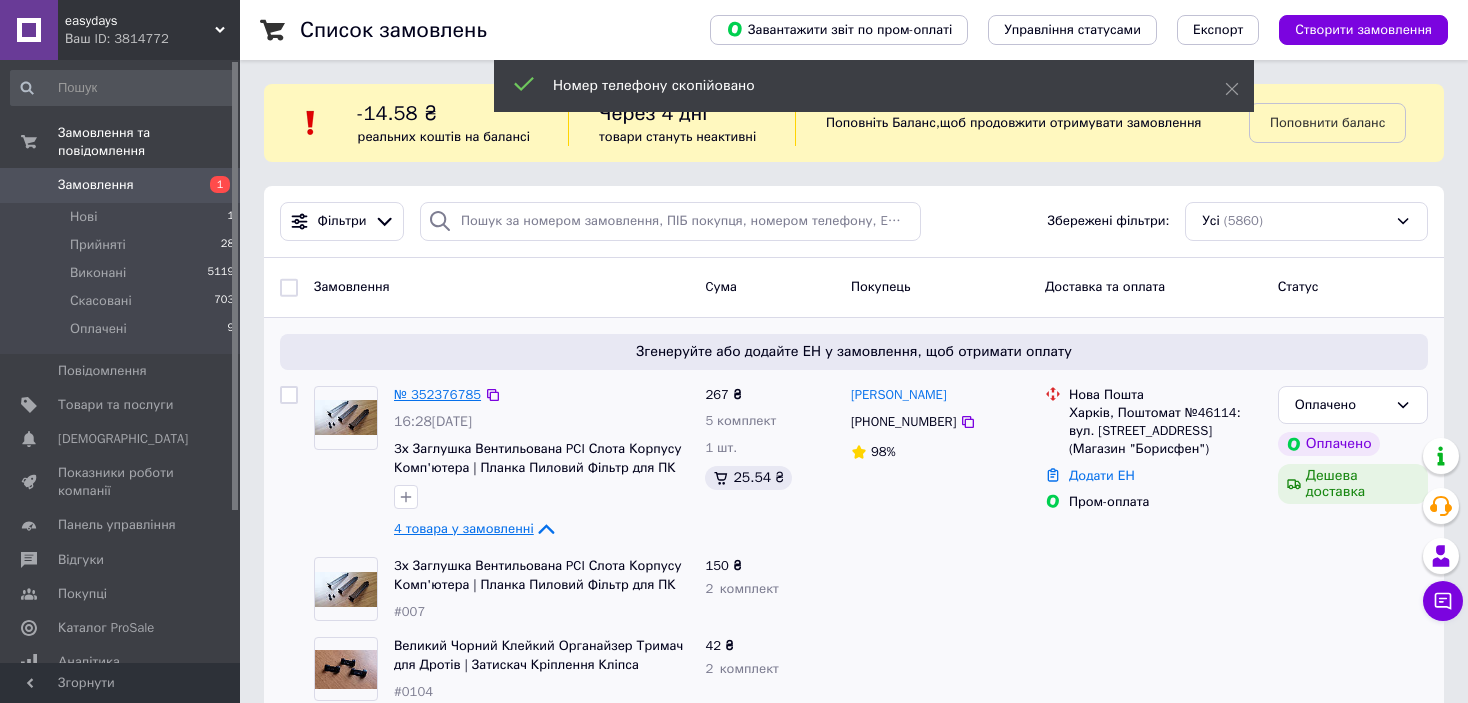 click on "№ 352376785" at bounding box center [437, 394] 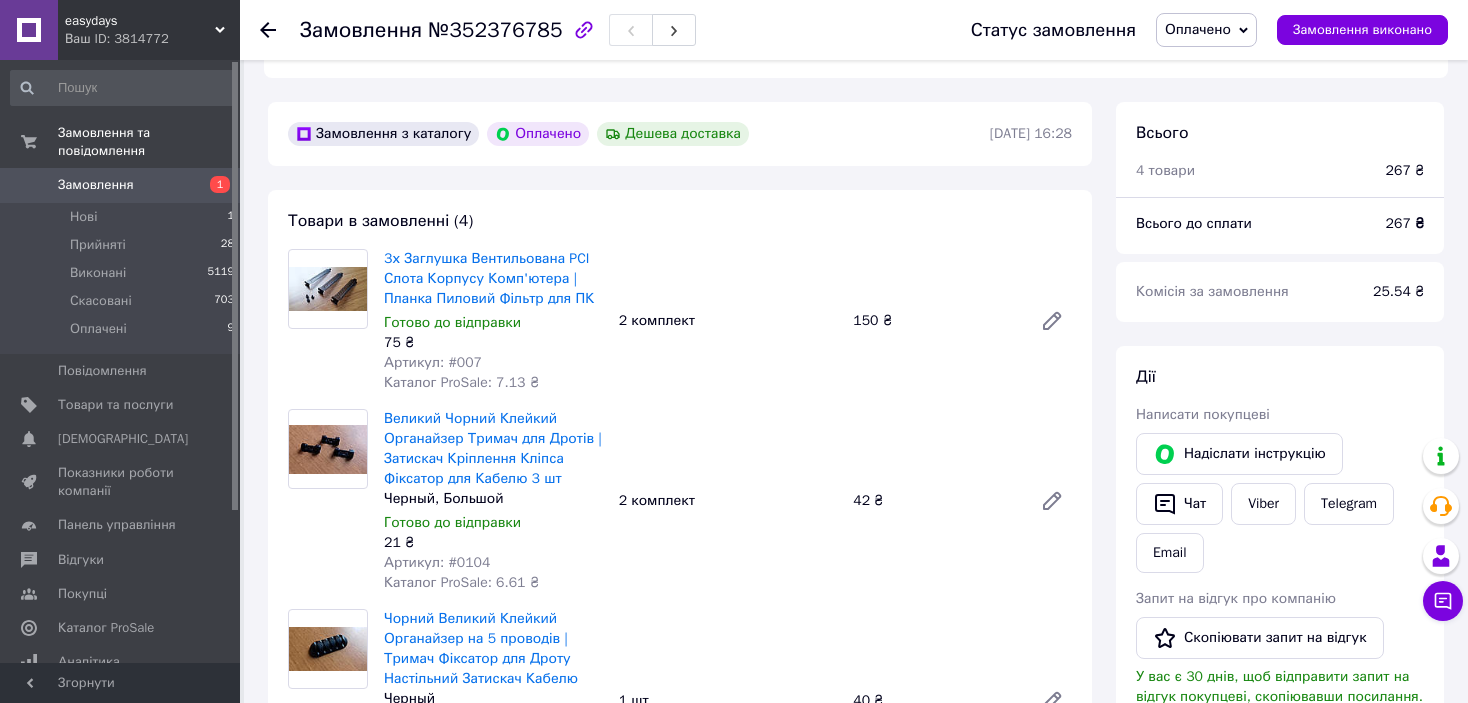 scroll, scrollTop: 800, scrollLeft: 0, axis: vertical 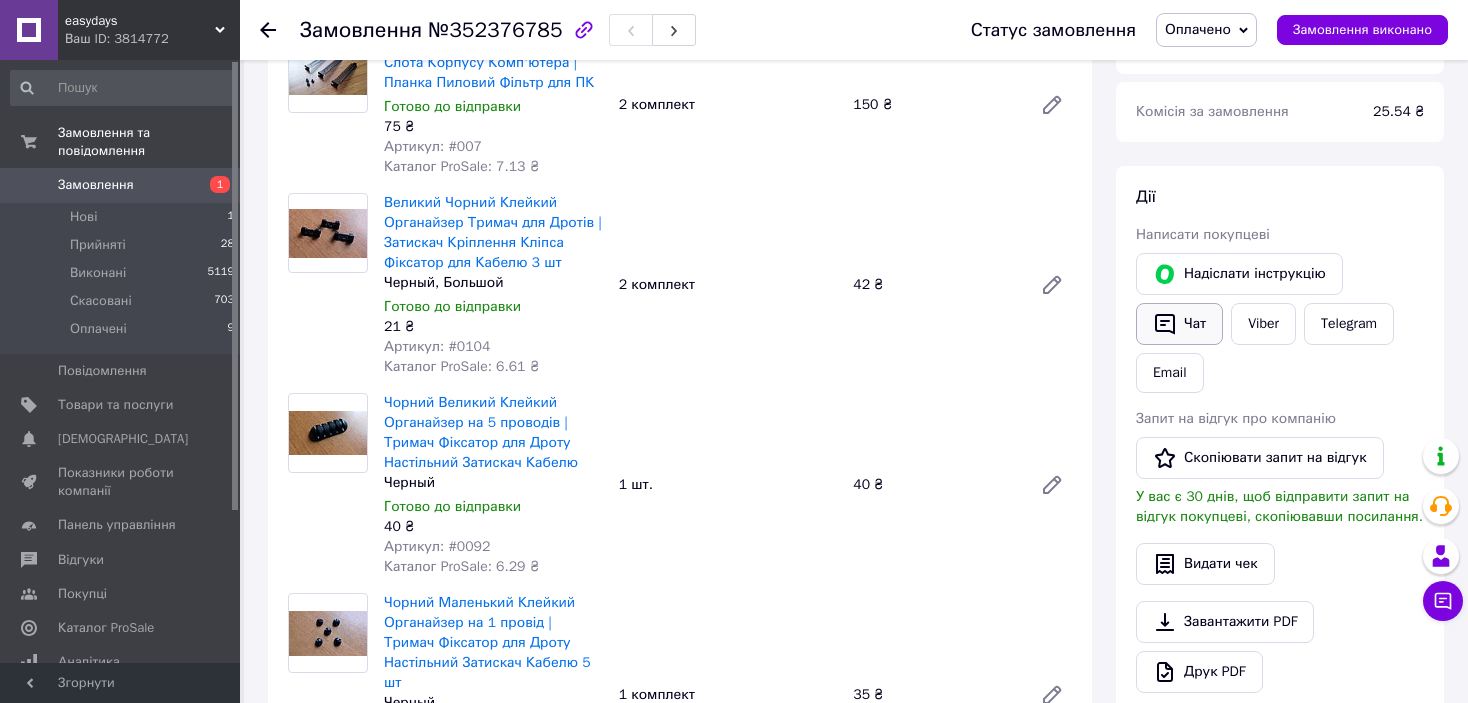 click on "Чат" at bounding box center [1179, 324] 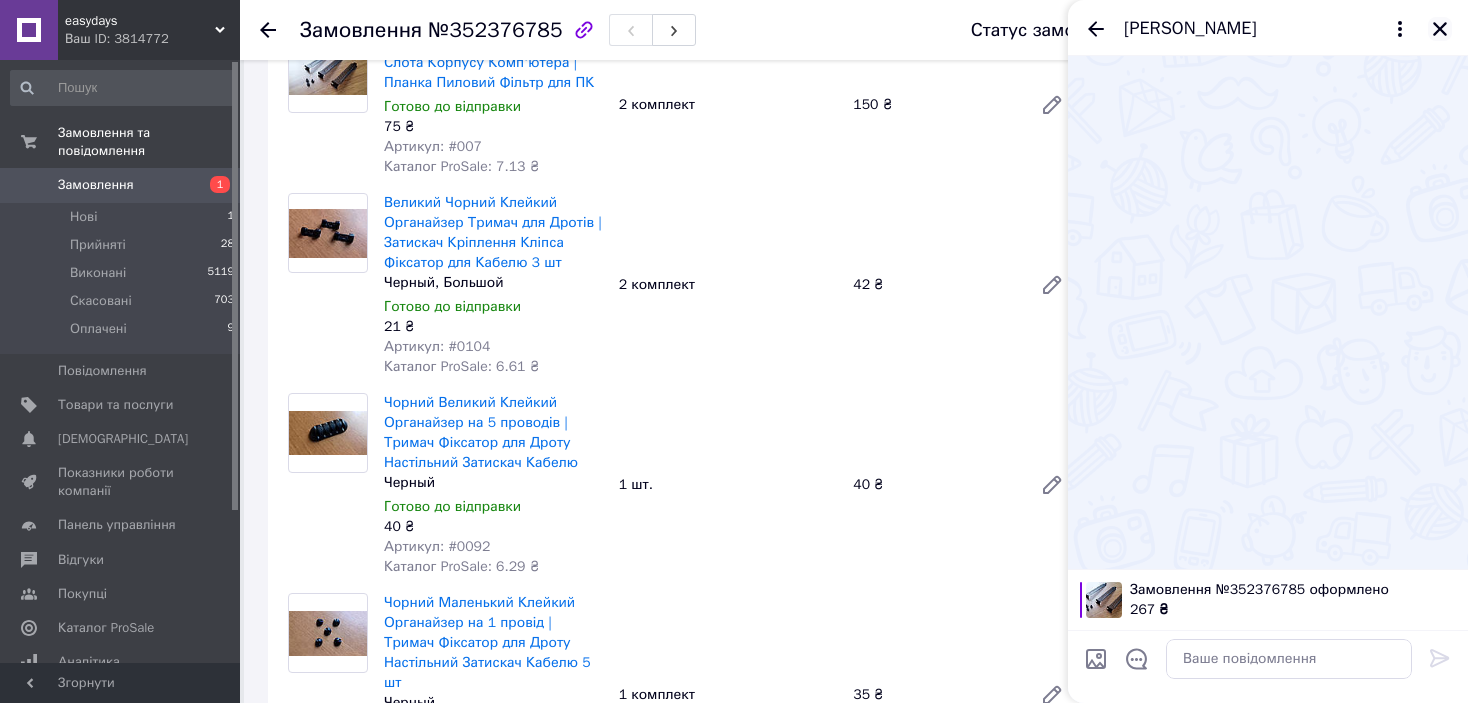 click 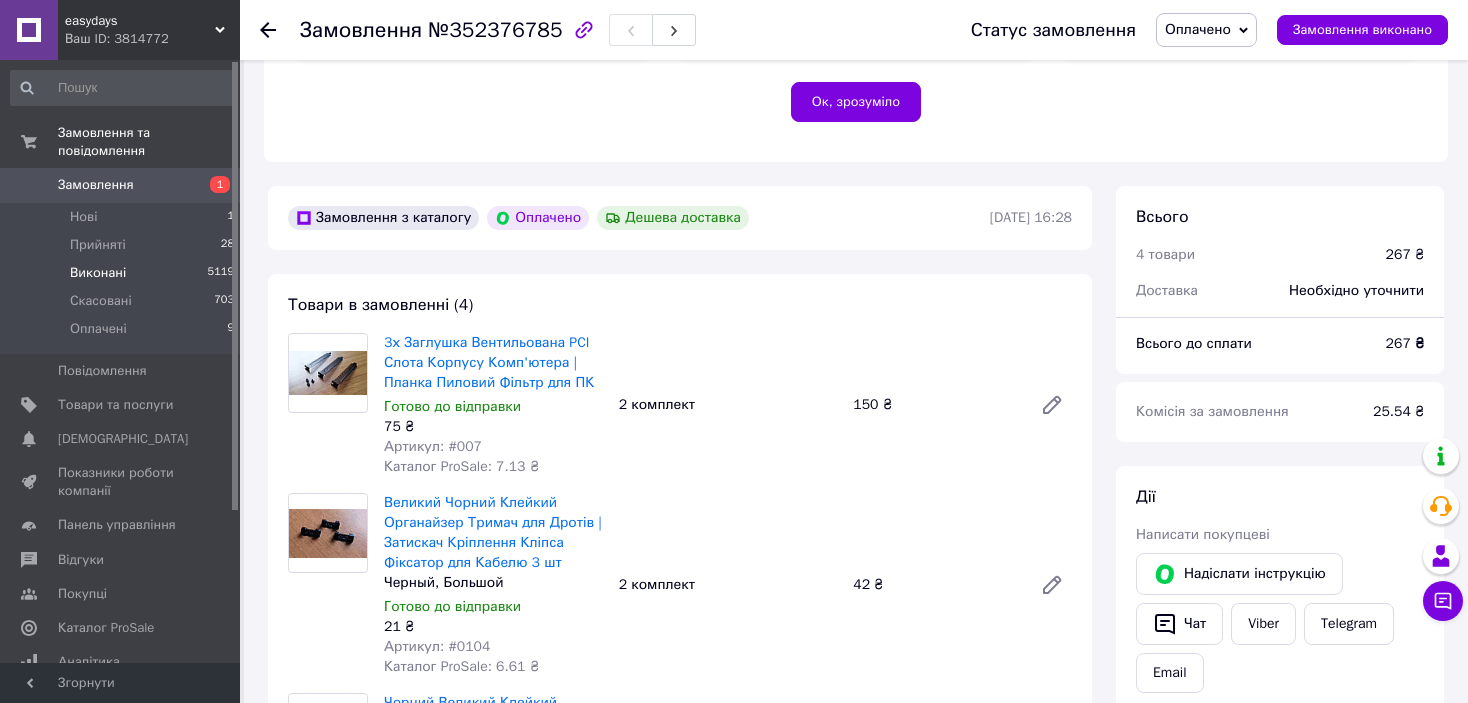 scroll, scrollTop: 500, scrollLeft: 0, axis: vertical 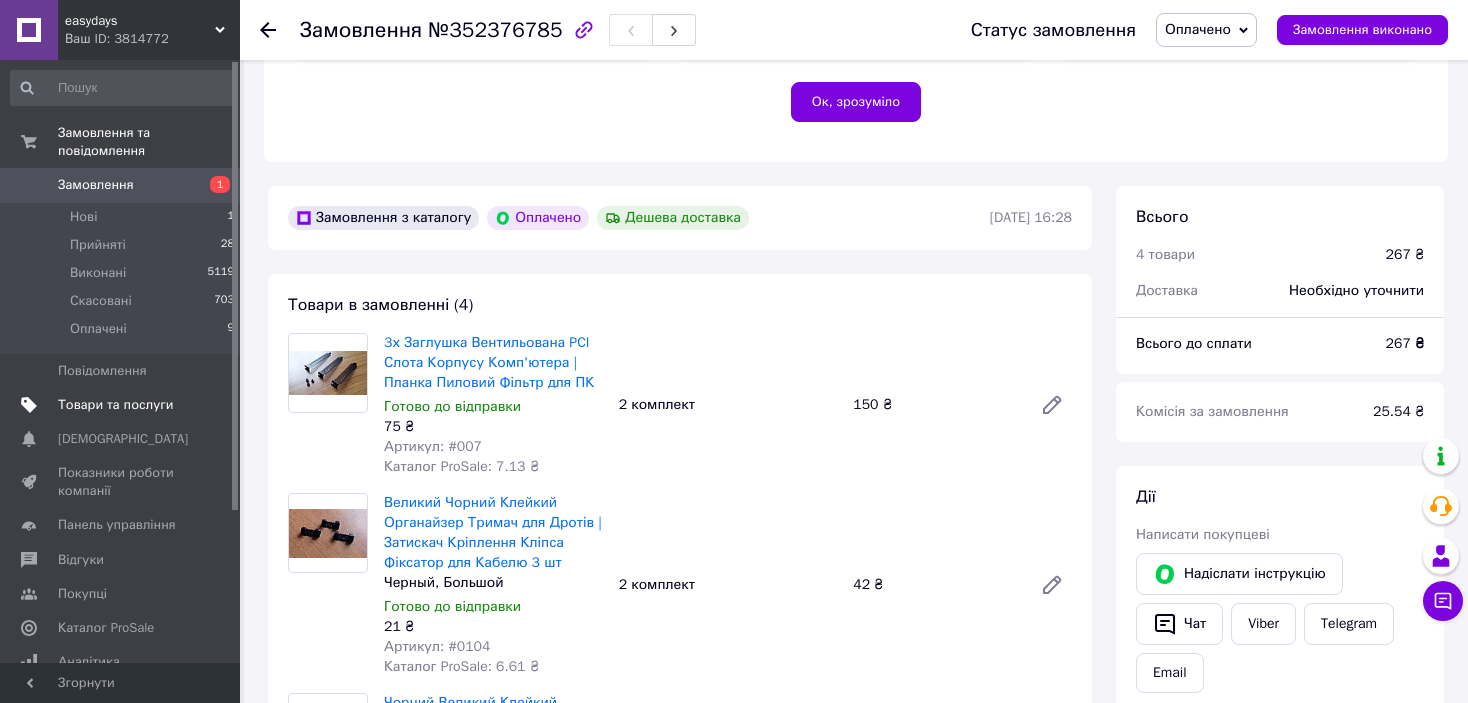 click on "Товари та послуги" at bounding box center [115, 405] 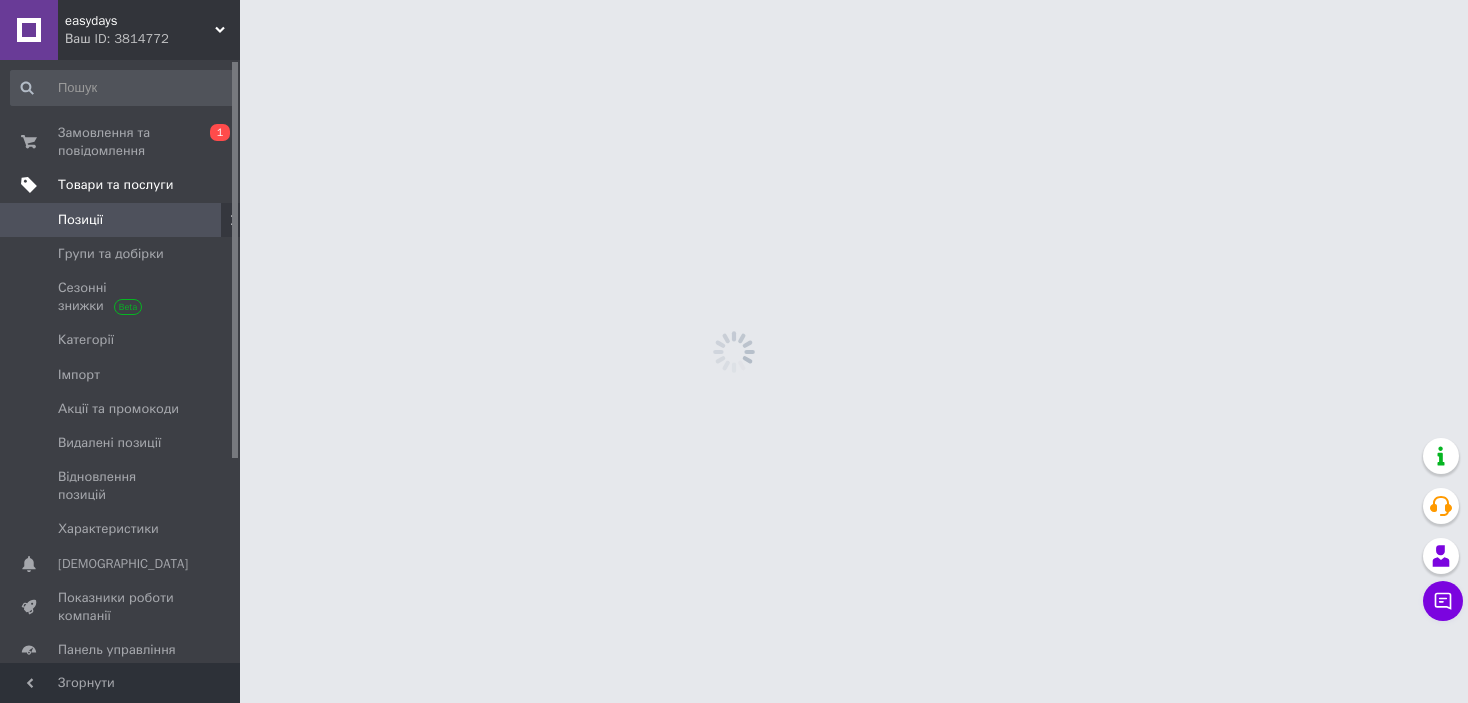 scroll, scrollTop: 0, scrollLeft: 0, axis: both 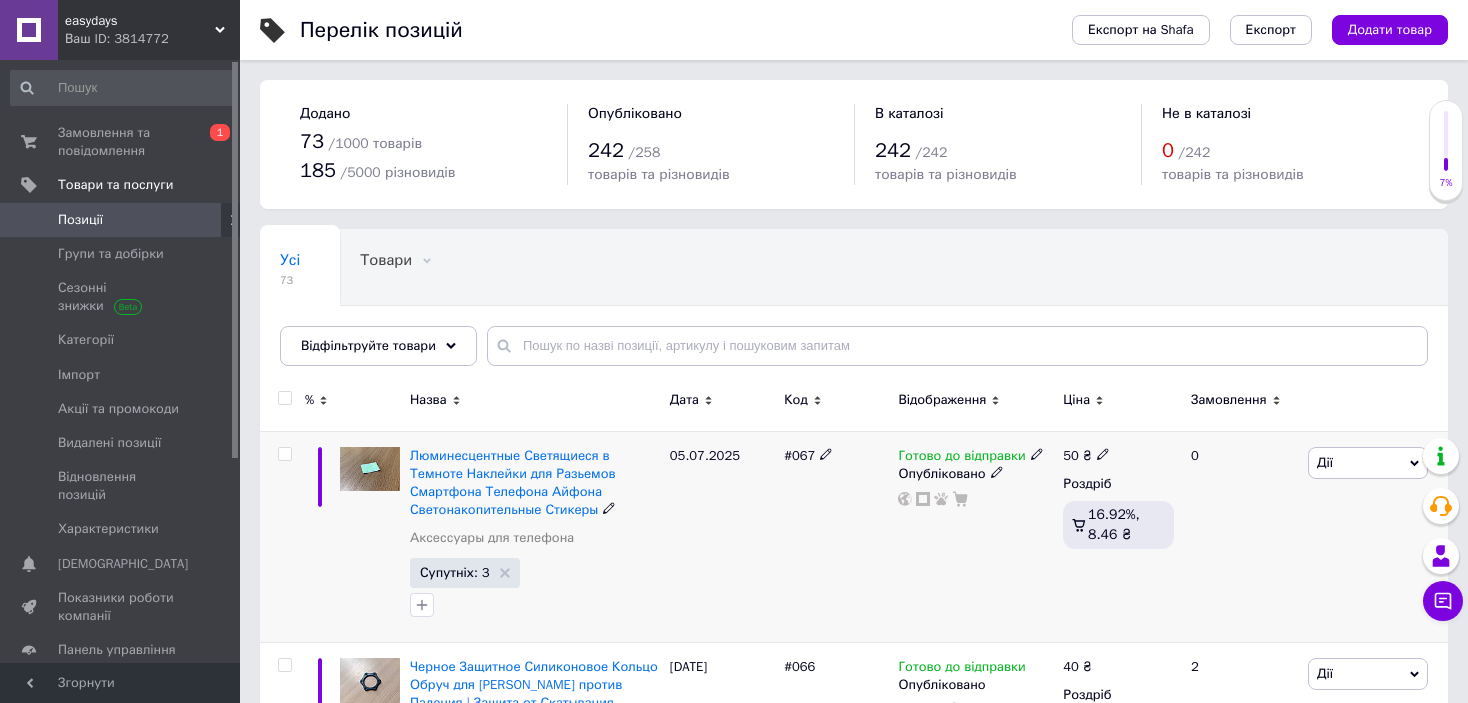 drag, startPoint x: 1383, startPoint y: 36, endPoint x: 279, endPoint y: 513, distance: 1202.6409 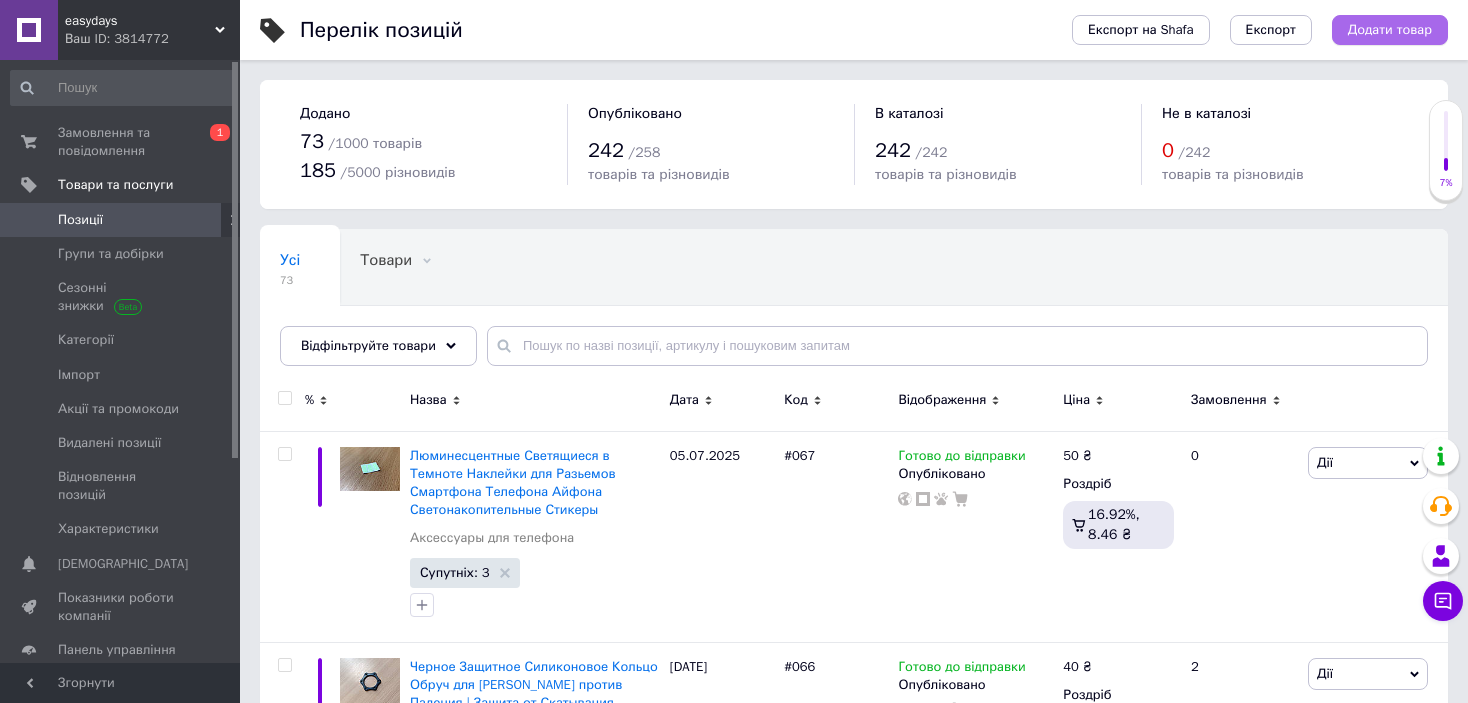 click on "Додати товар" at bounding box center [1390, 30] 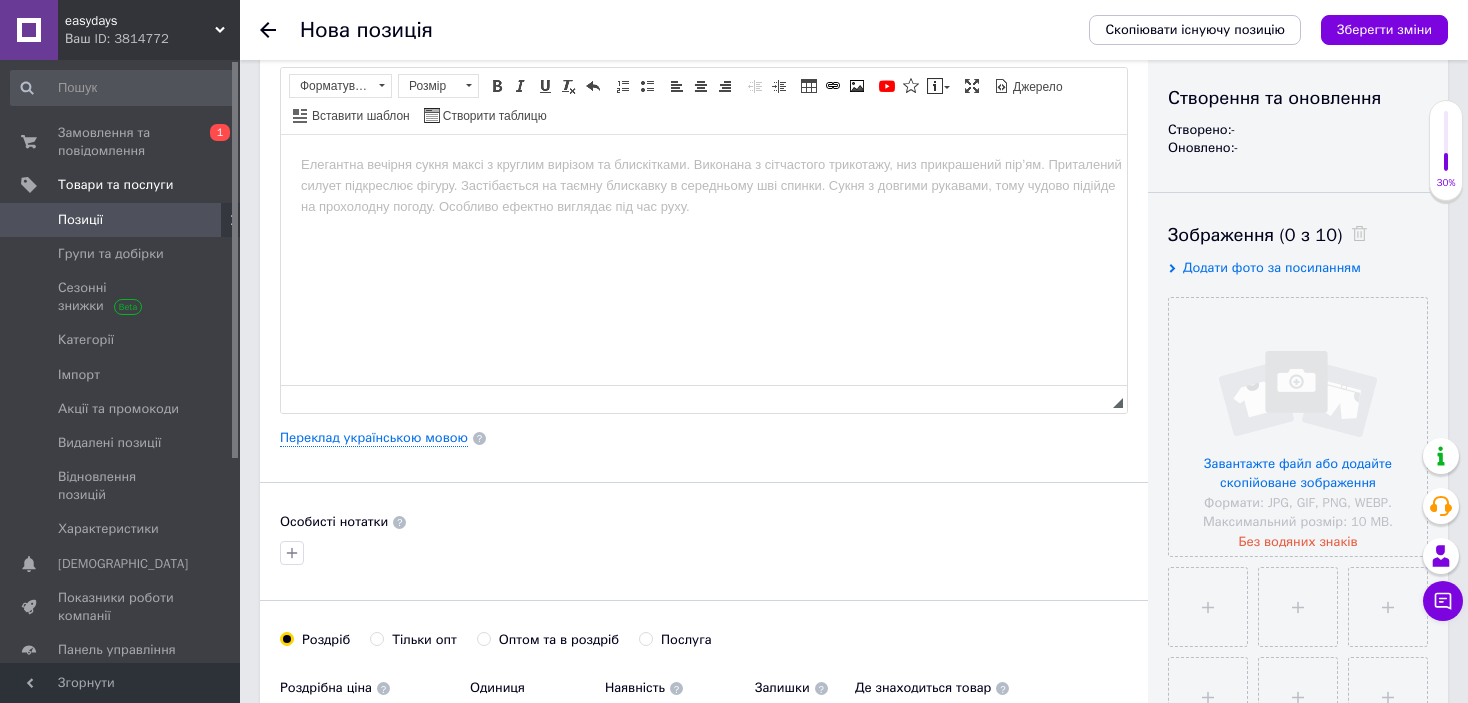 scroll, scrollTop: 100, scrollLeft: 0, axis: vertical 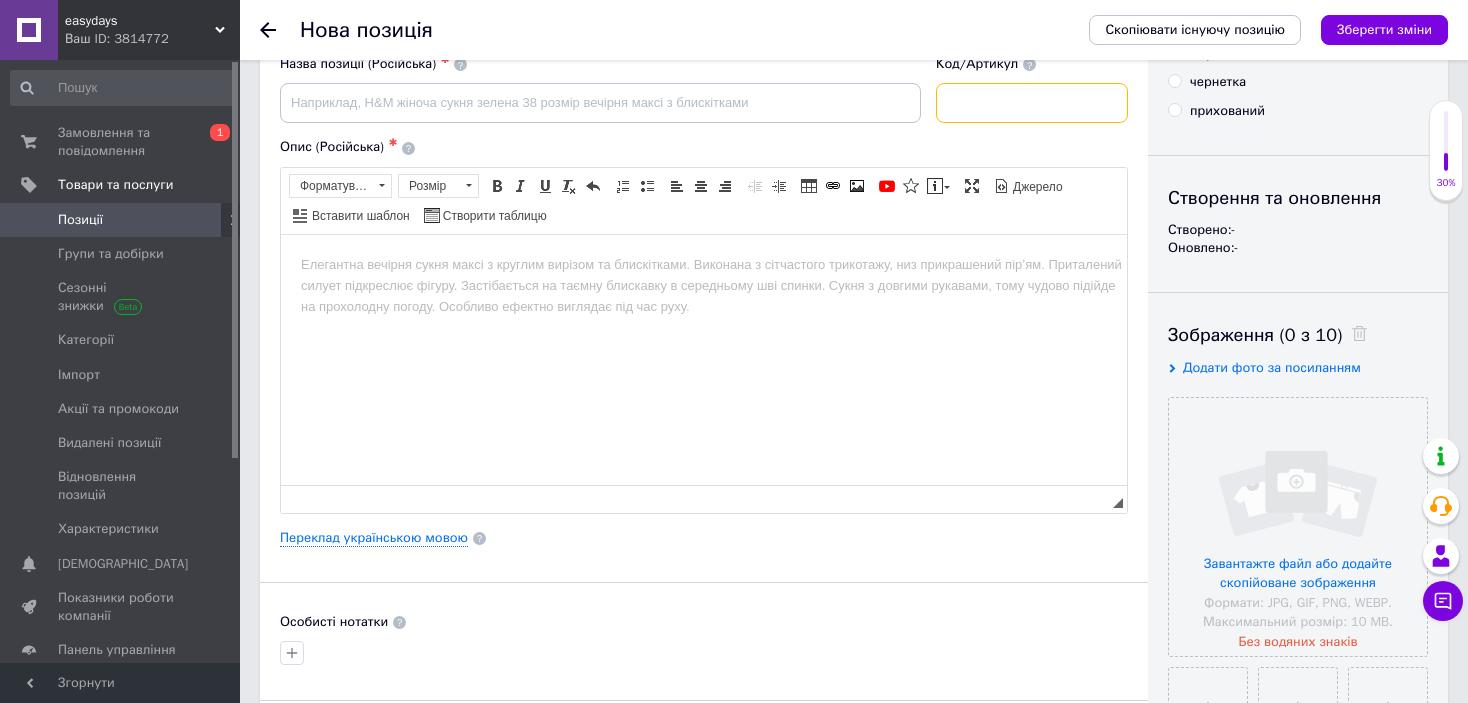 click at bounding box center (1032, 103) 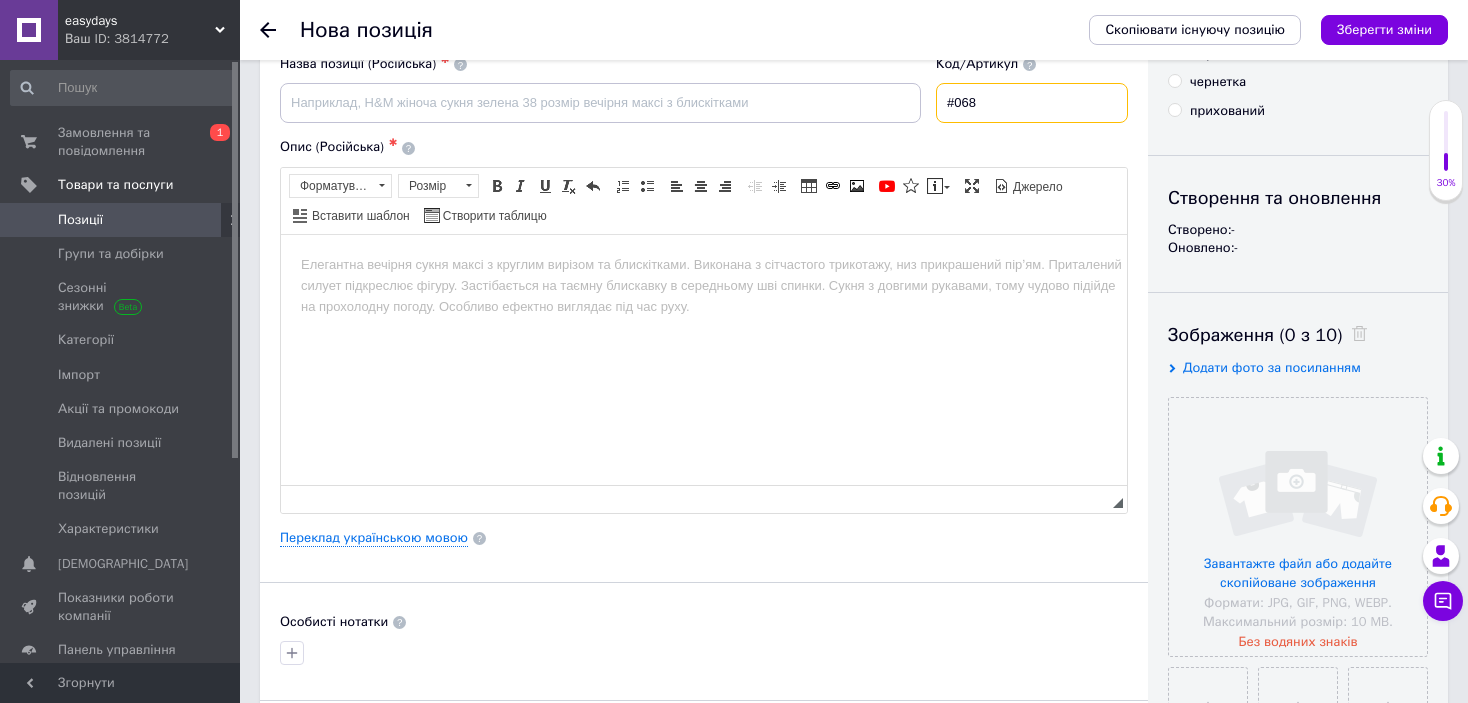 type on "#068" 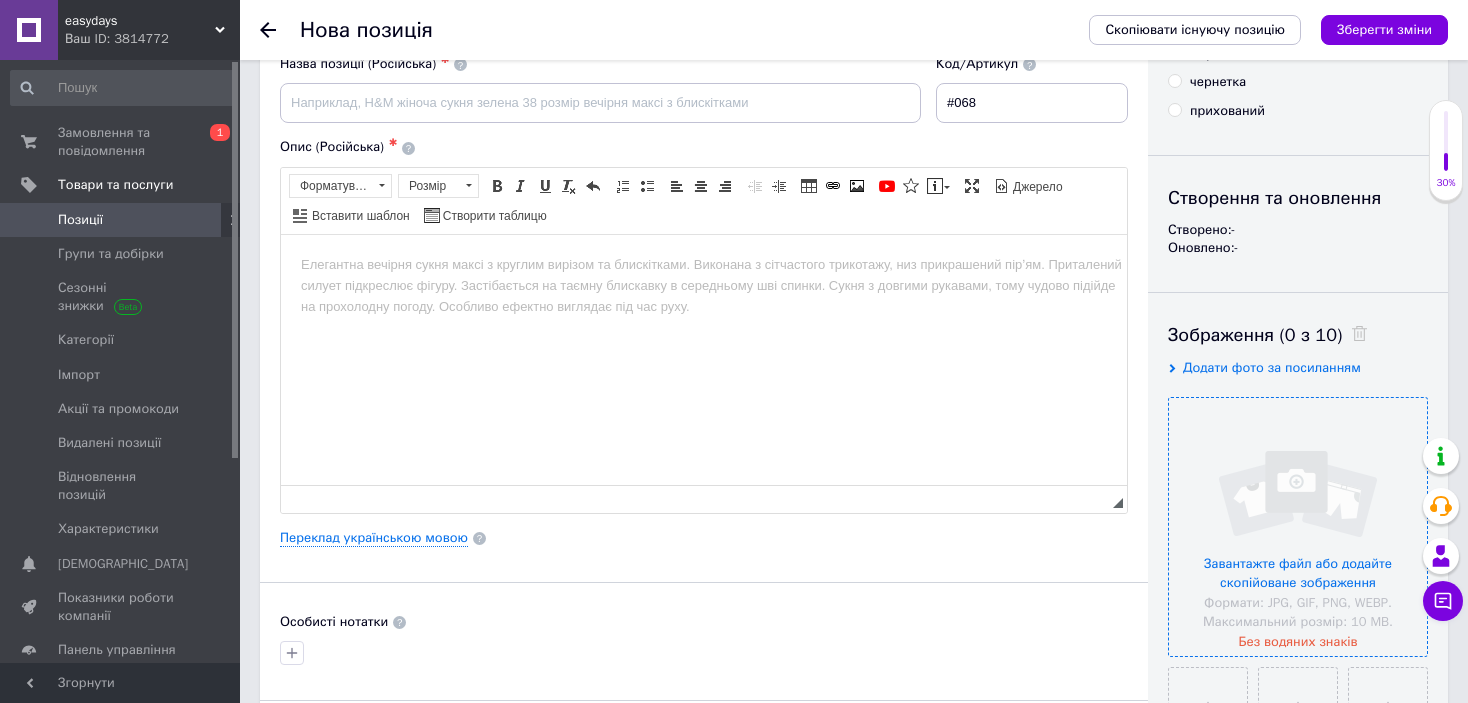 click at bounding box center [1298, 527] 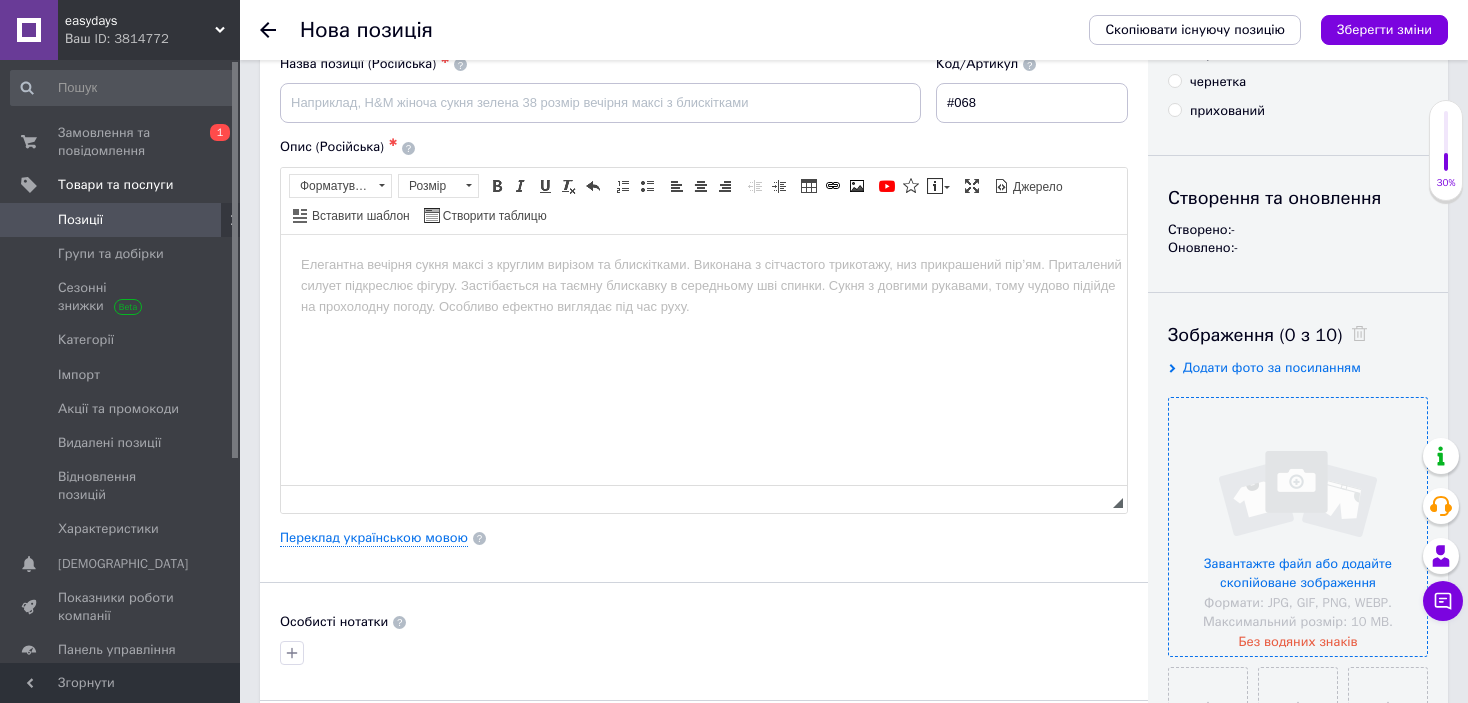click at bounding box center (1298, 527) 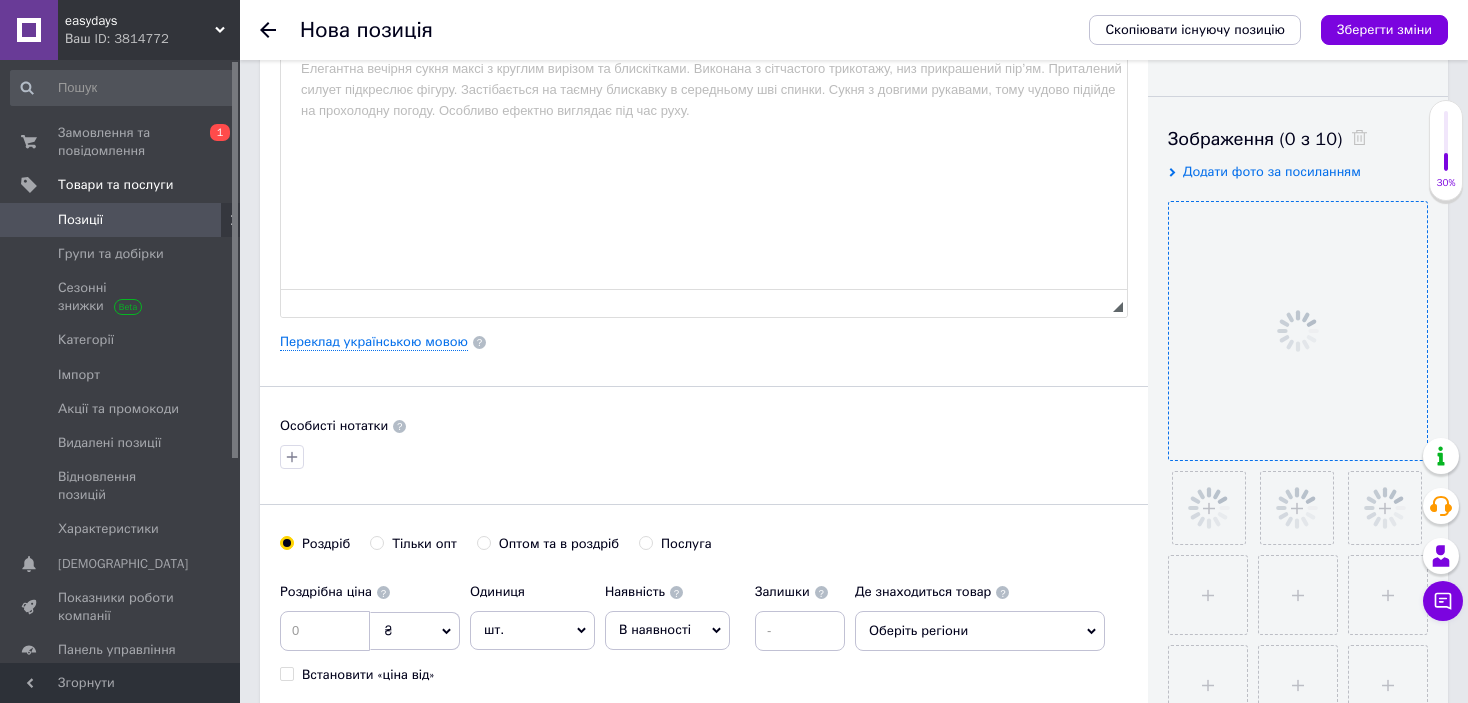 scroll, scrollTop: 300, scrollLeft: 0, axis: vertical 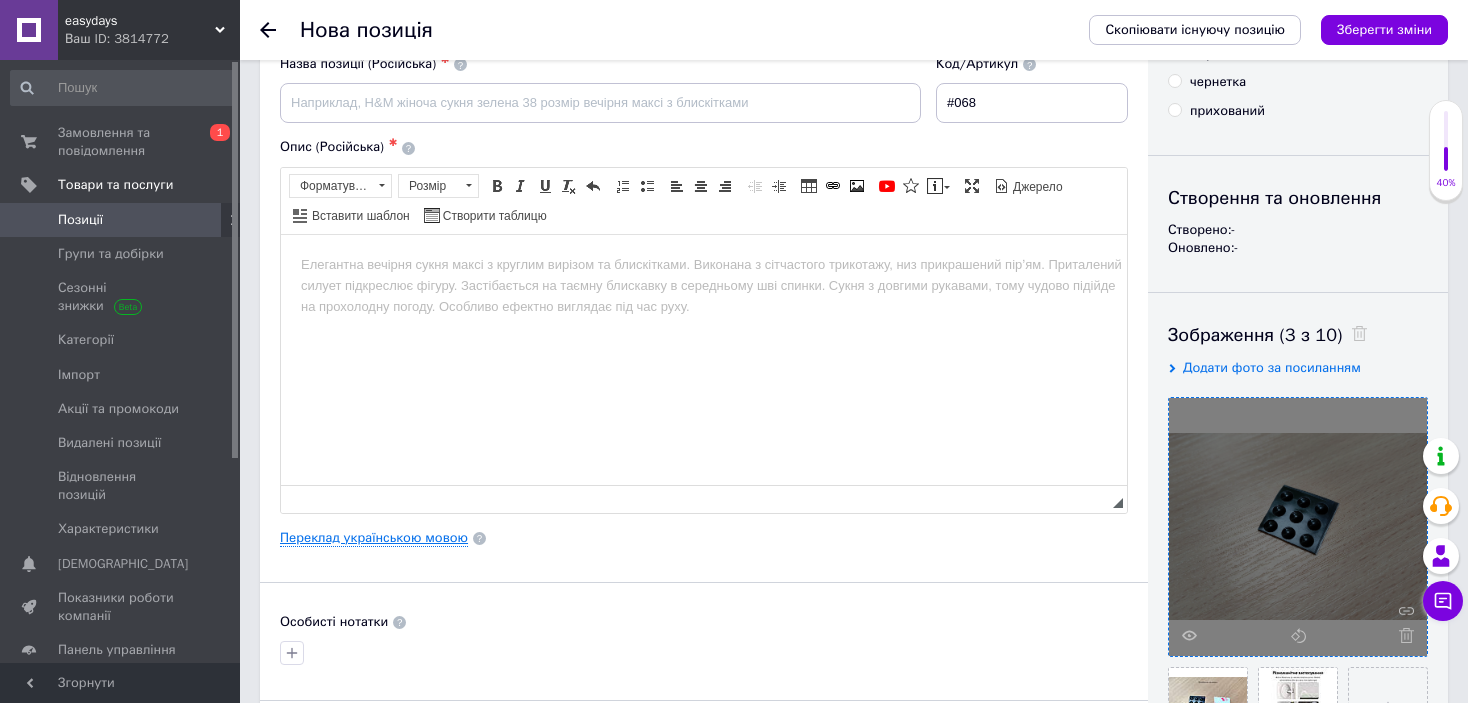 click on "Переклад українською мовою" at bounding box center [374, 538] 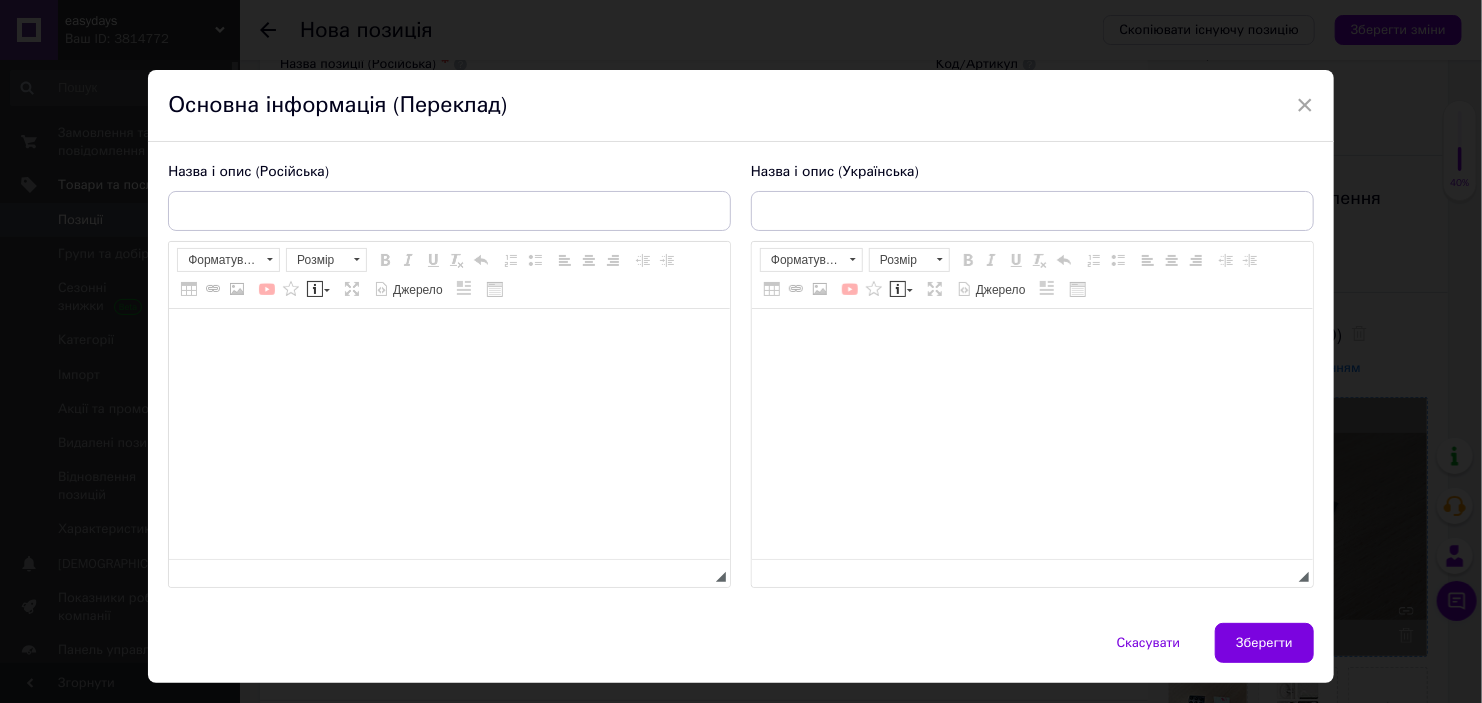 scroll, scrollTop: 0, scrollLeft: 0, axis: both 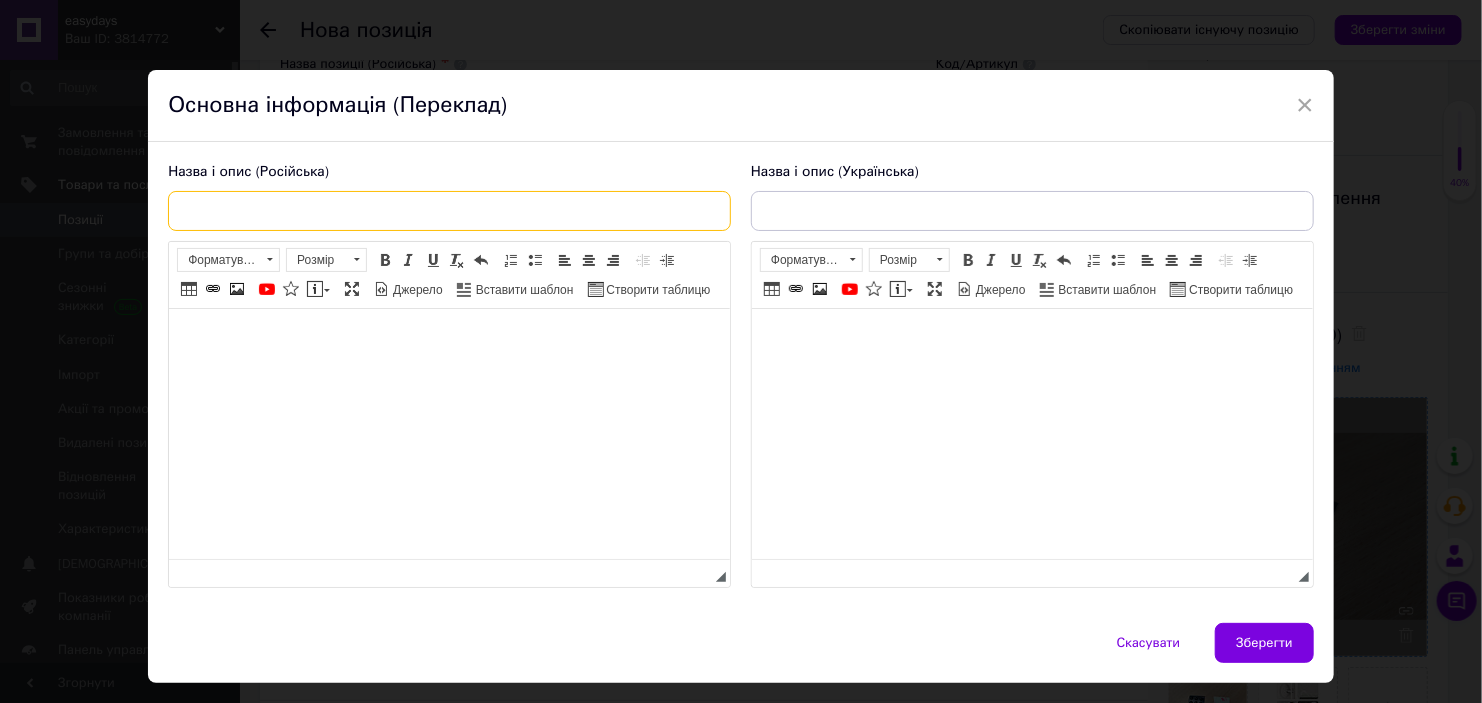 click at bounding box center (449, 211) 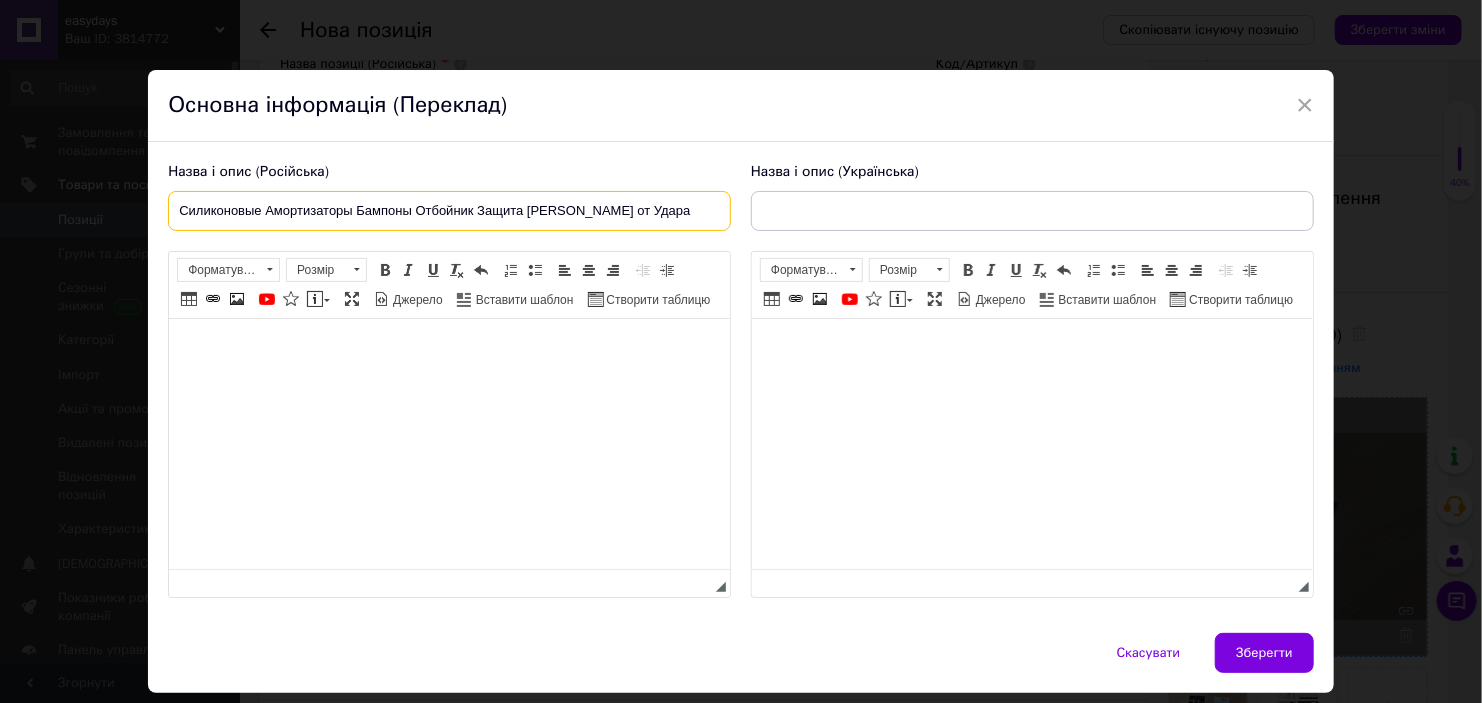 click on "Силиконовые Амортизаторы Бампоны Отбойник Защита Мебели Двери от Удара" at bounding box center (449, 211) 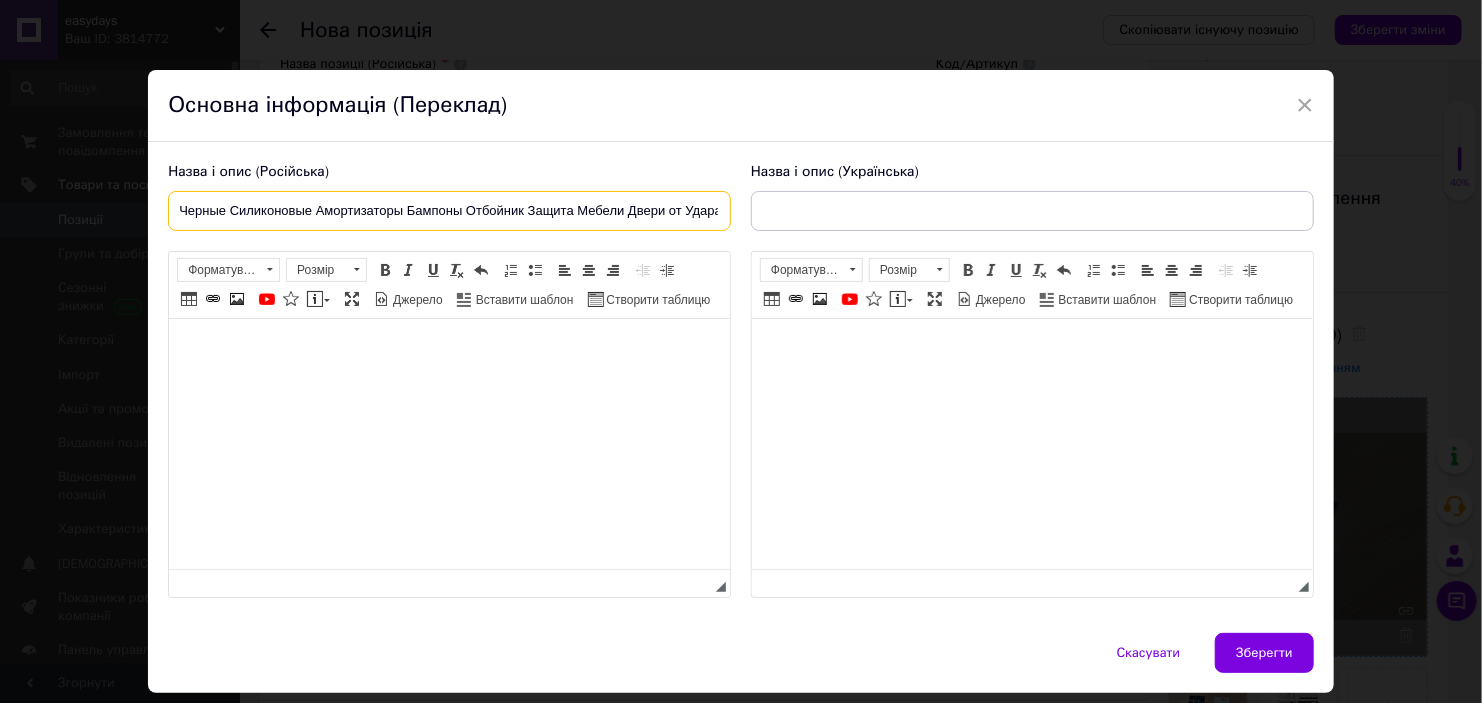 click on "Черные Силиконовые Амортизаторы Бампоны Отбойник Защита Мебели Двери от Удара" at bounding box center [449, 211] 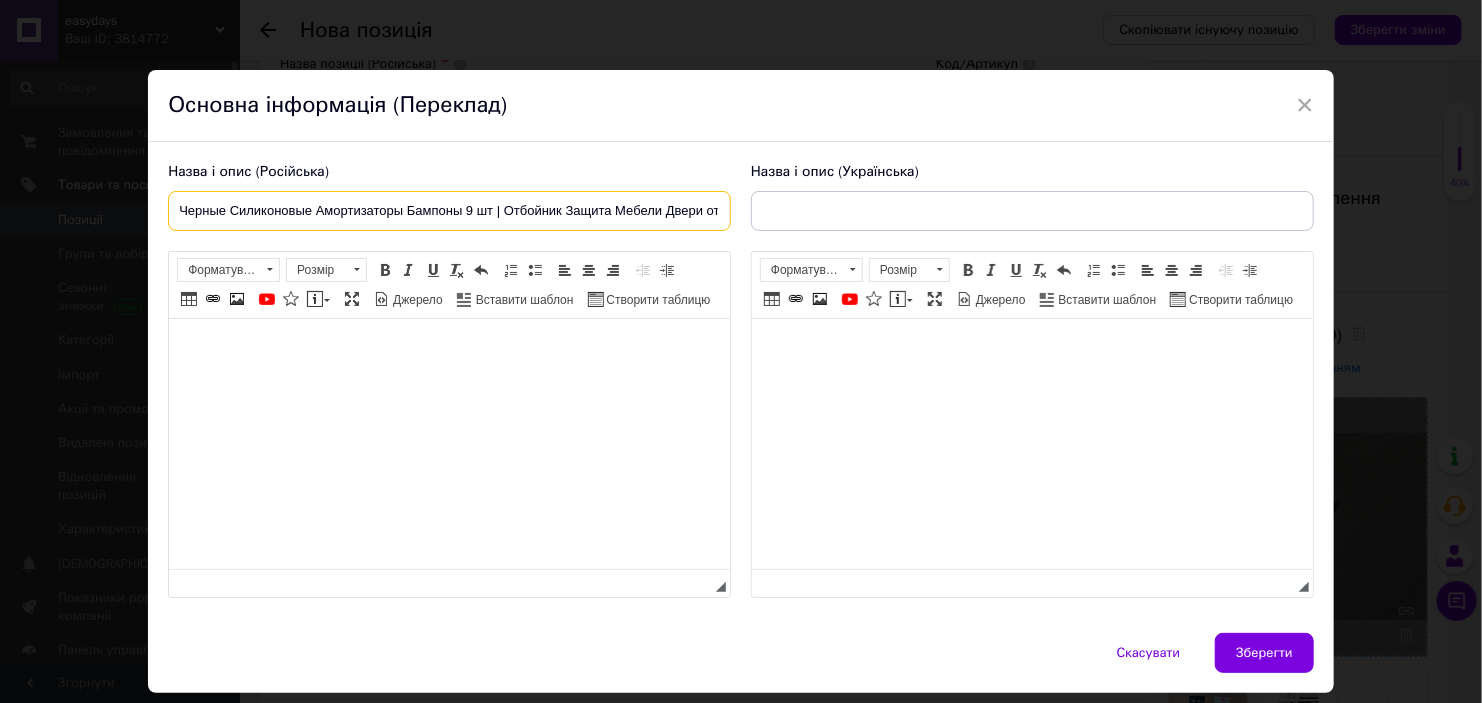 click on "Черные Силиконовые Амортизаторы Бампоны 9 шт | Отбойник Защита Мебели Двери от Удара" at bounding box center (449, 211) 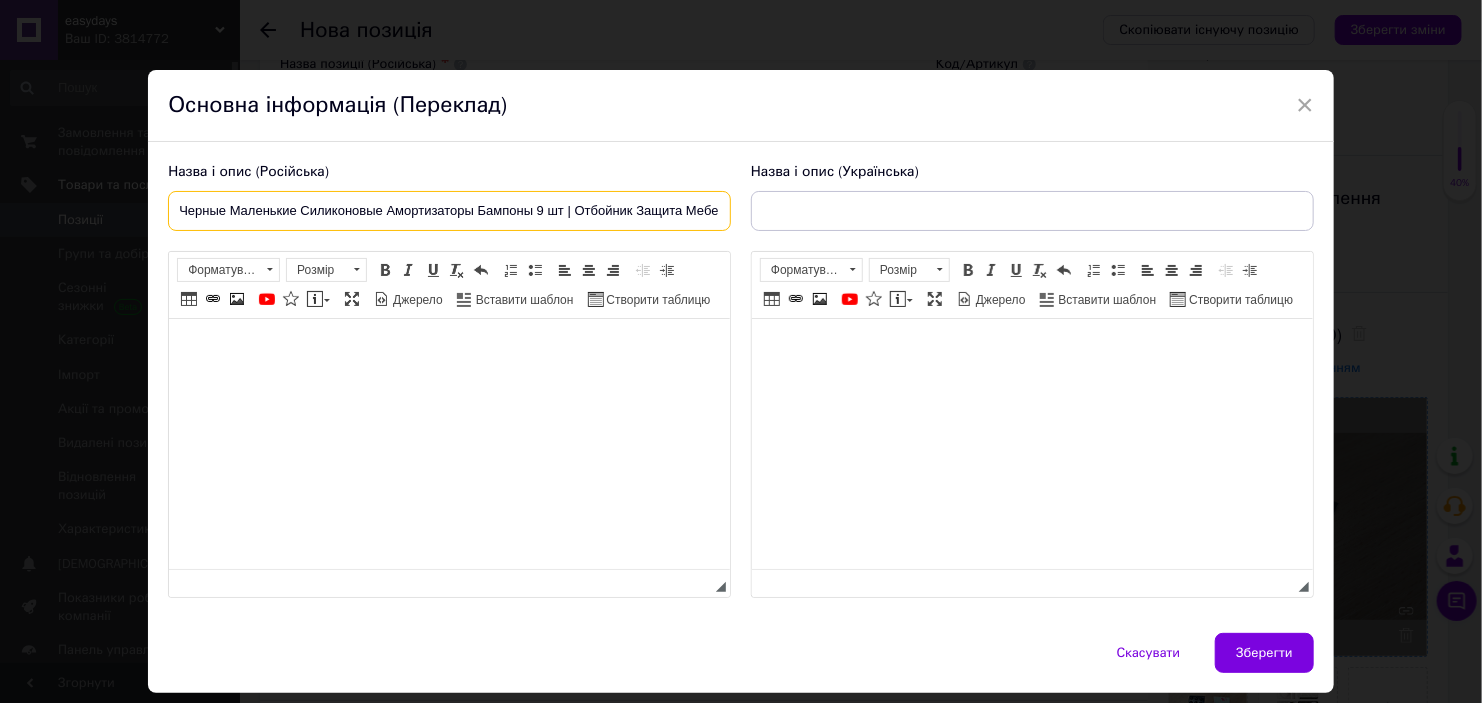 drag, startPoint x: 183, startPoint y: 208, endPoint x: 174, endPoint y: 200, distance: 12.0415945 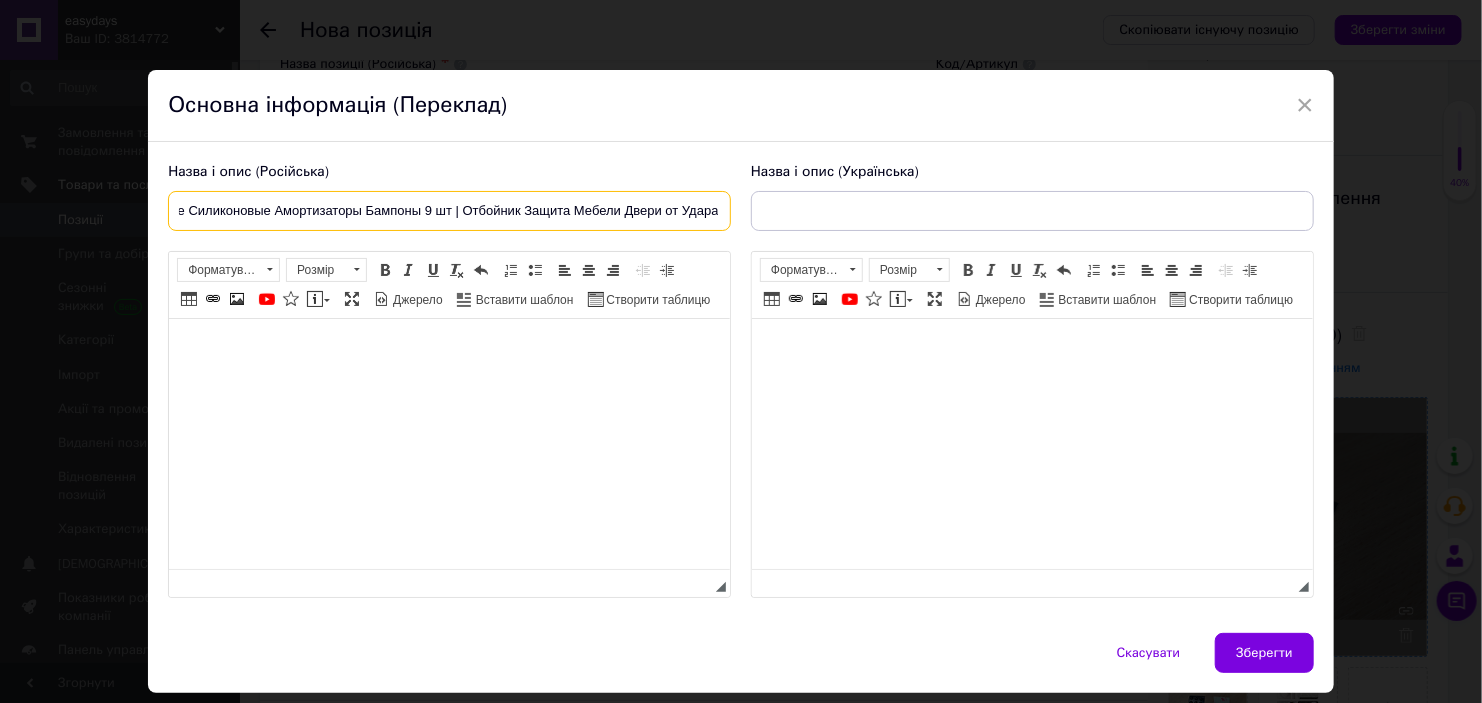 drag, startPoint x: 235, startPoint y: 210, endPoint x: 712, endPoint y: 212, distance: 477.00418 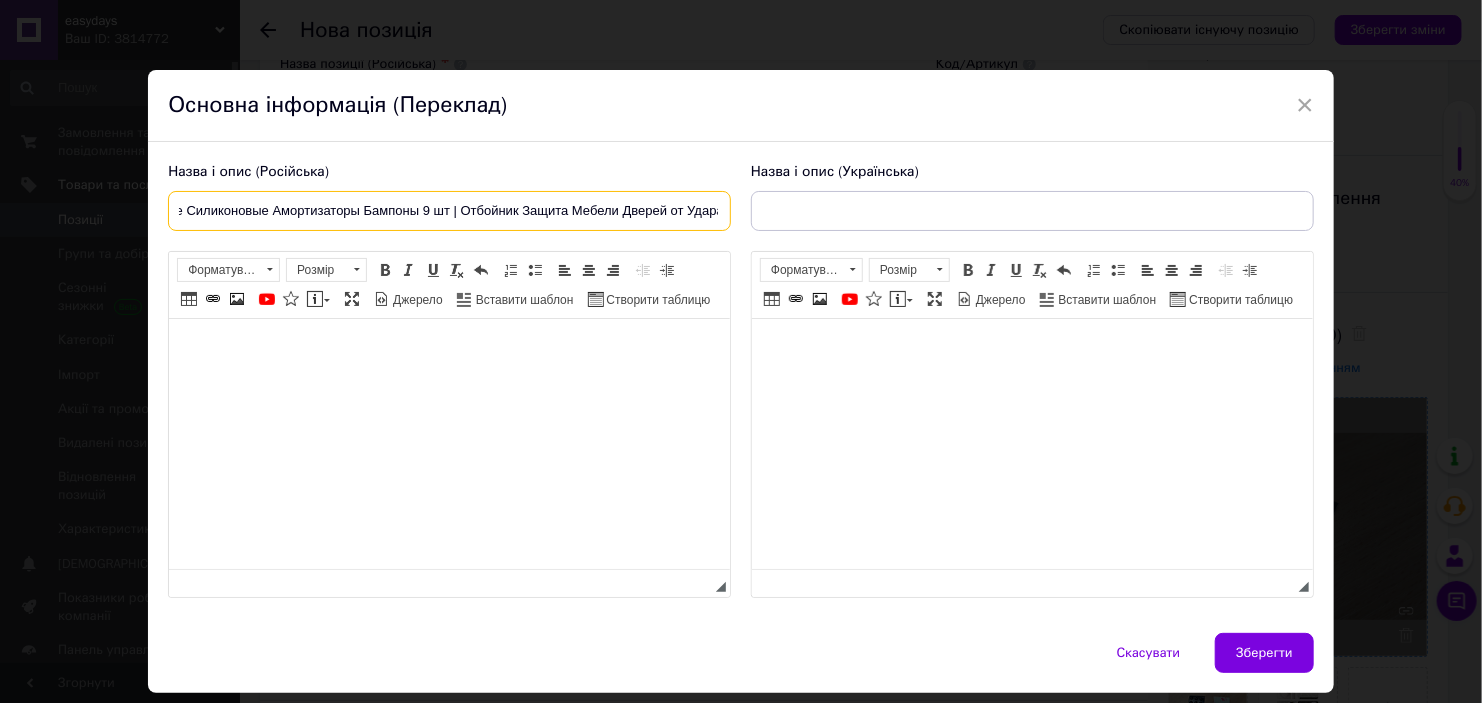 scroll, scrollTop: 0, scrollLeft: 119, axis: horizontal 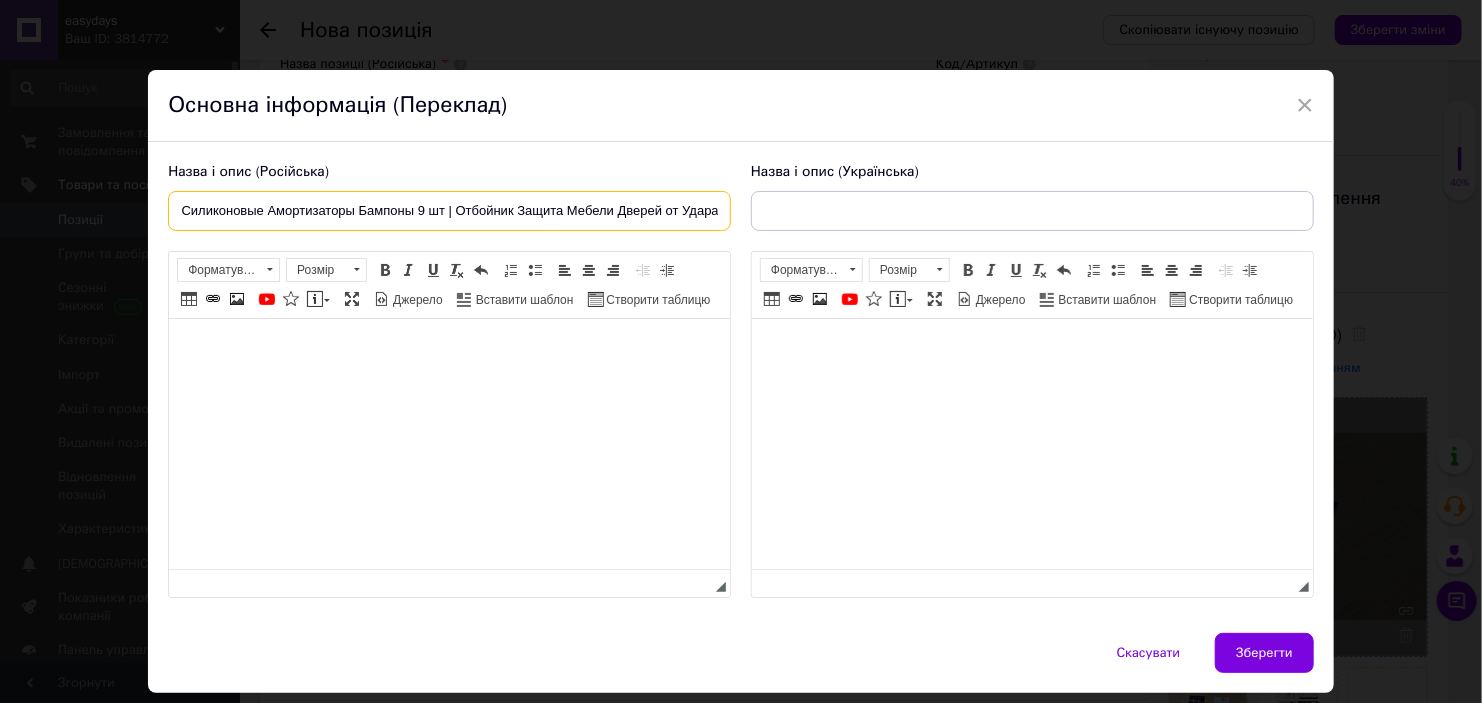 drag, startPoint x: 710, startPoint y: 214, endPoint x: 255, endPoint y: 219, distance: 455.02747 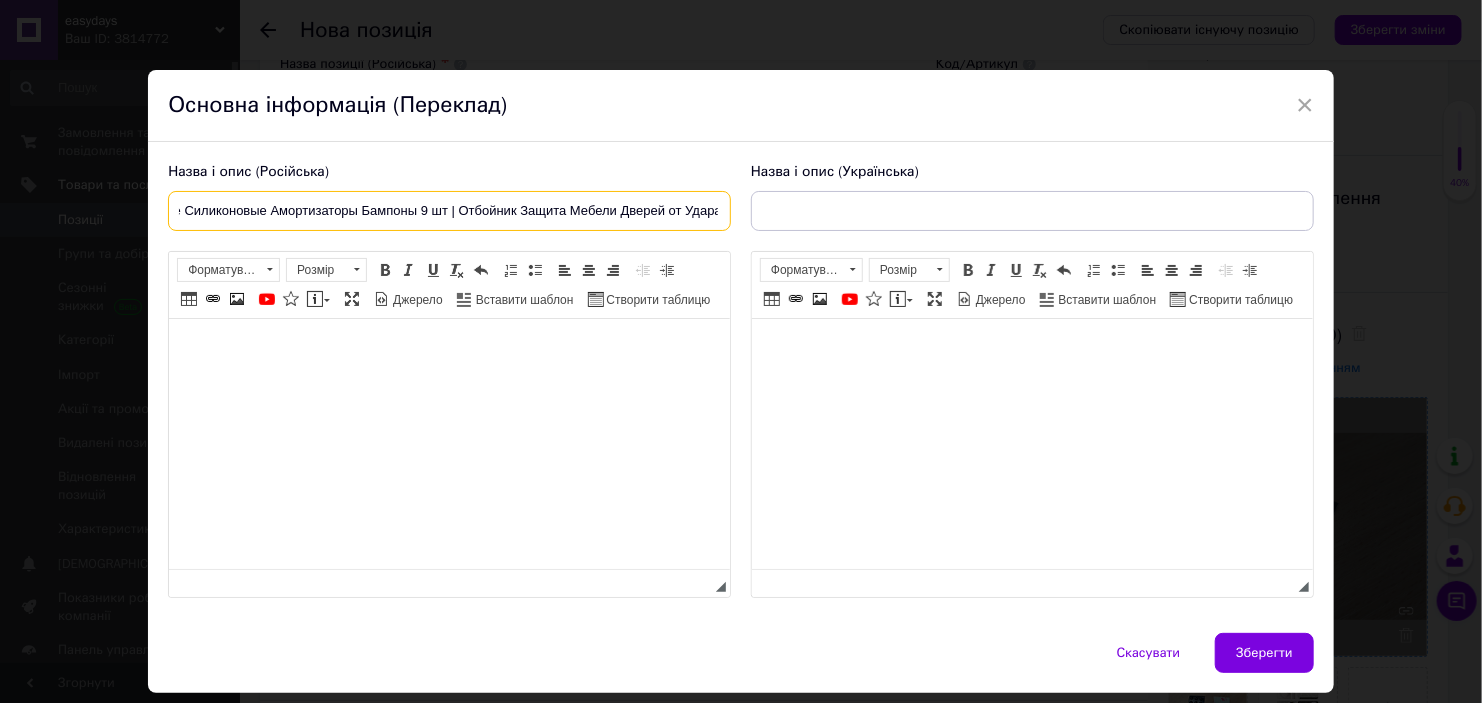 scroll, scrollTop: 0, scrollLeft: 121, axis: horizontal 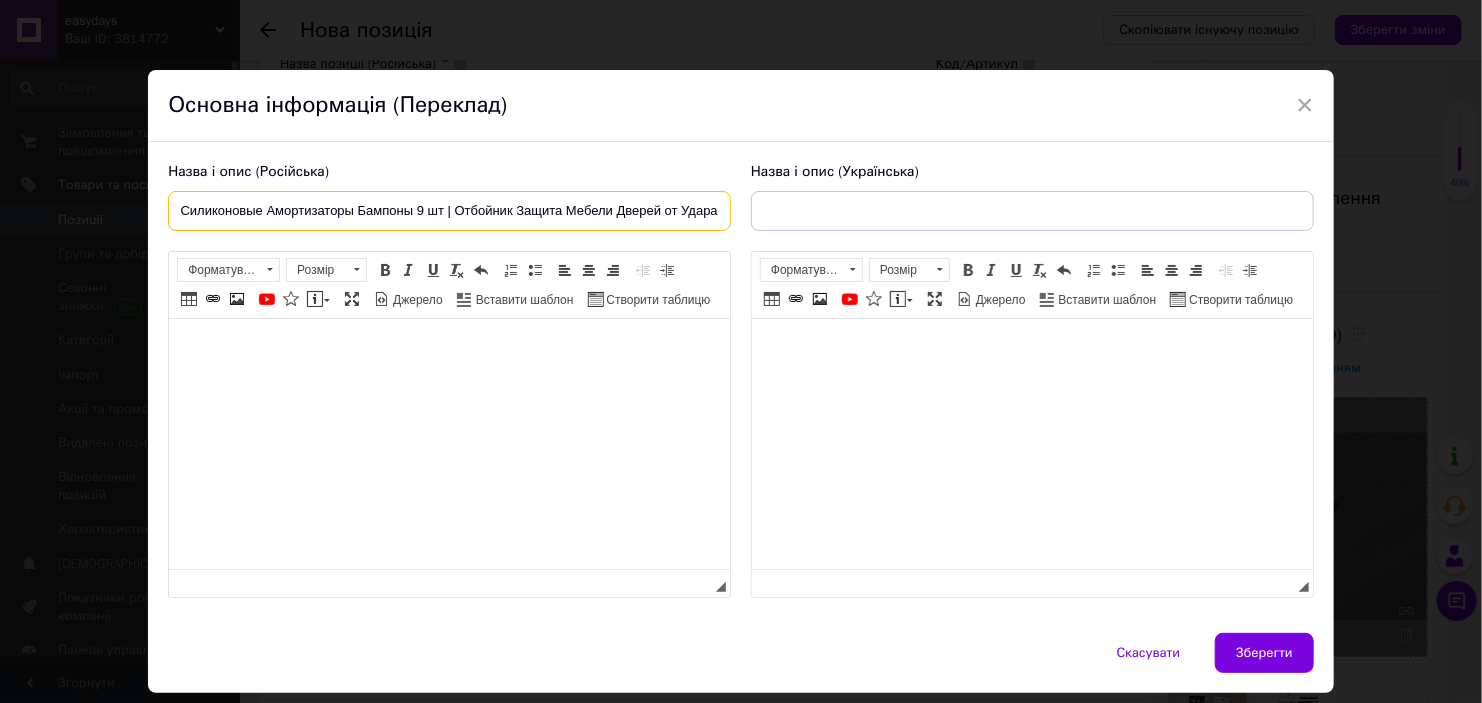 drag, startPoint x: 179, startPoint y: 212, endPoint x: 712, endPoint y: 212, distance: 533 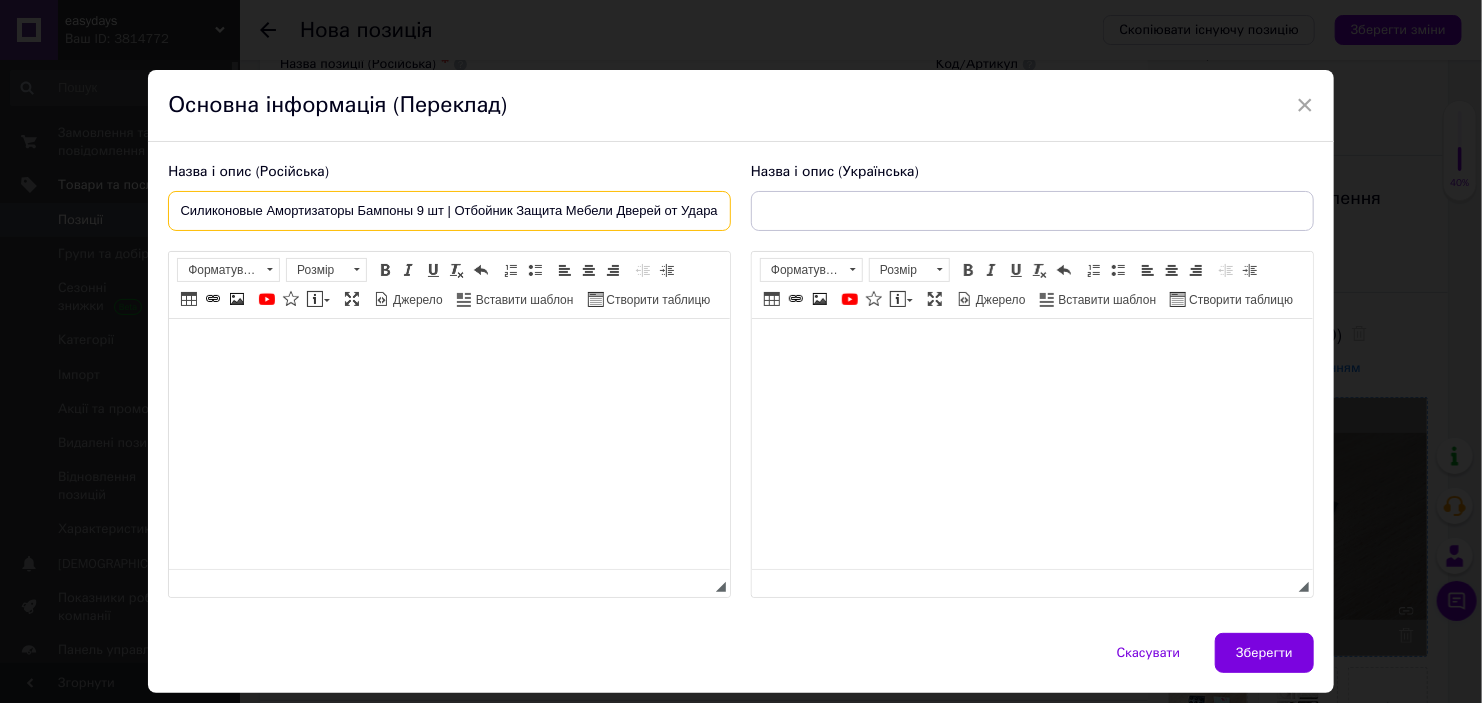 scroll, scrollTop: 0, scrollLeft: 0, axis: both 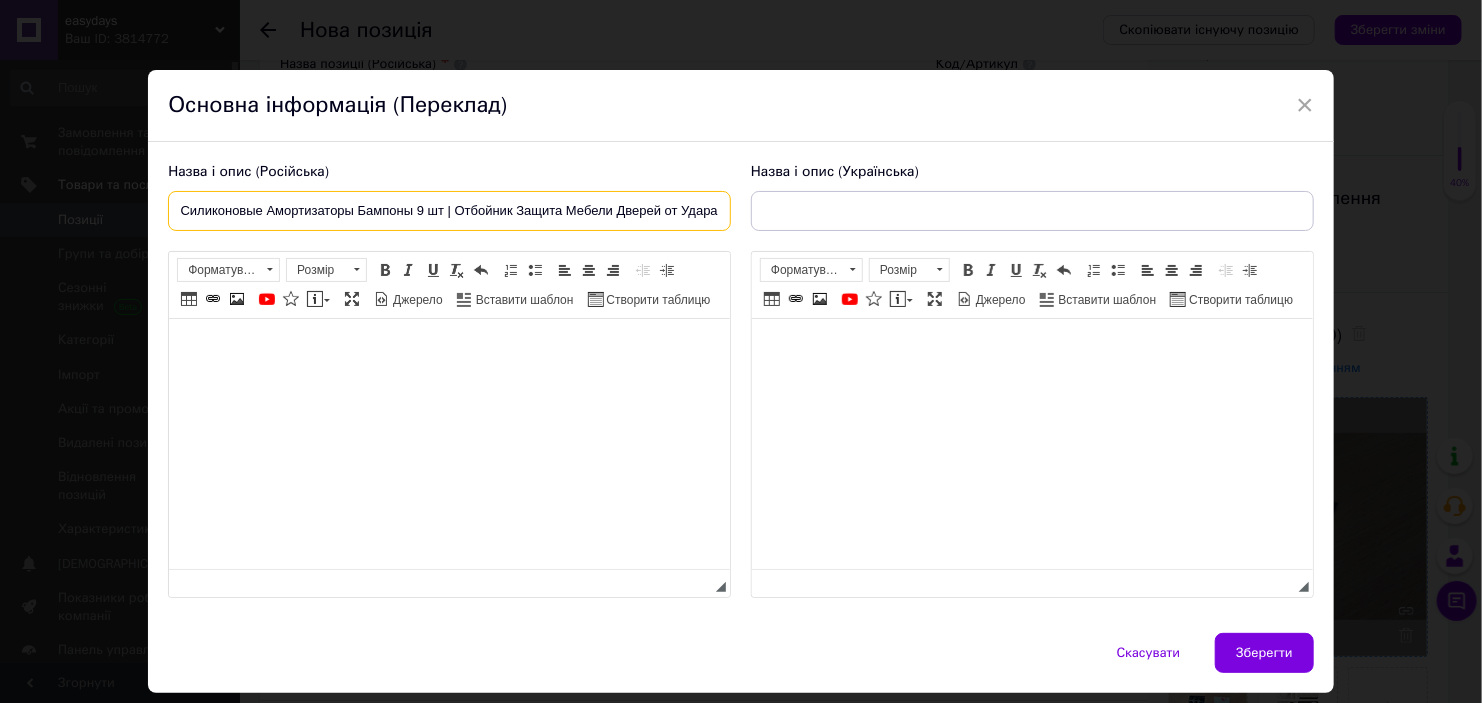drag, startPoint x: 179, startPoint y: 208, endPoint x: 713, endPoint y: 210, distance: 534.0037 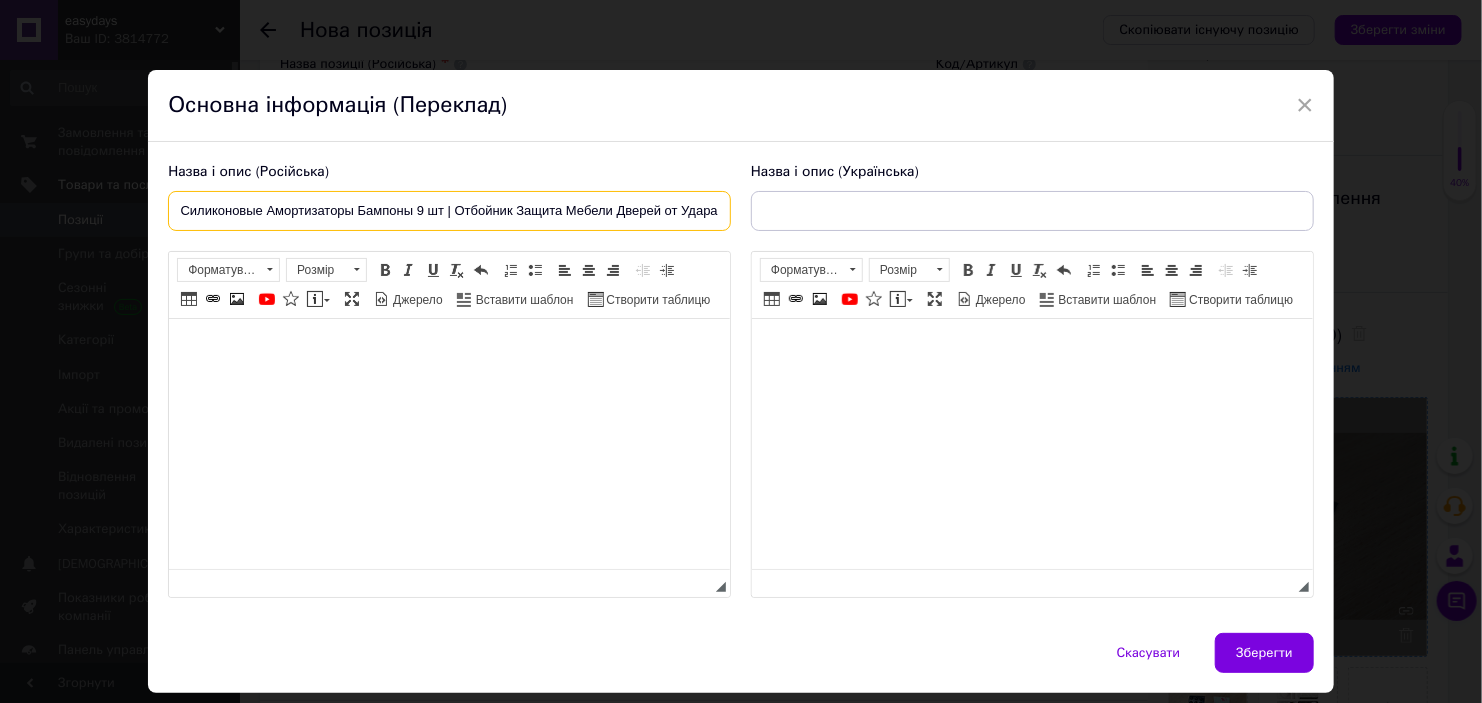 scroll, scrollTop: 0, scrollLeft: 0, axis: both 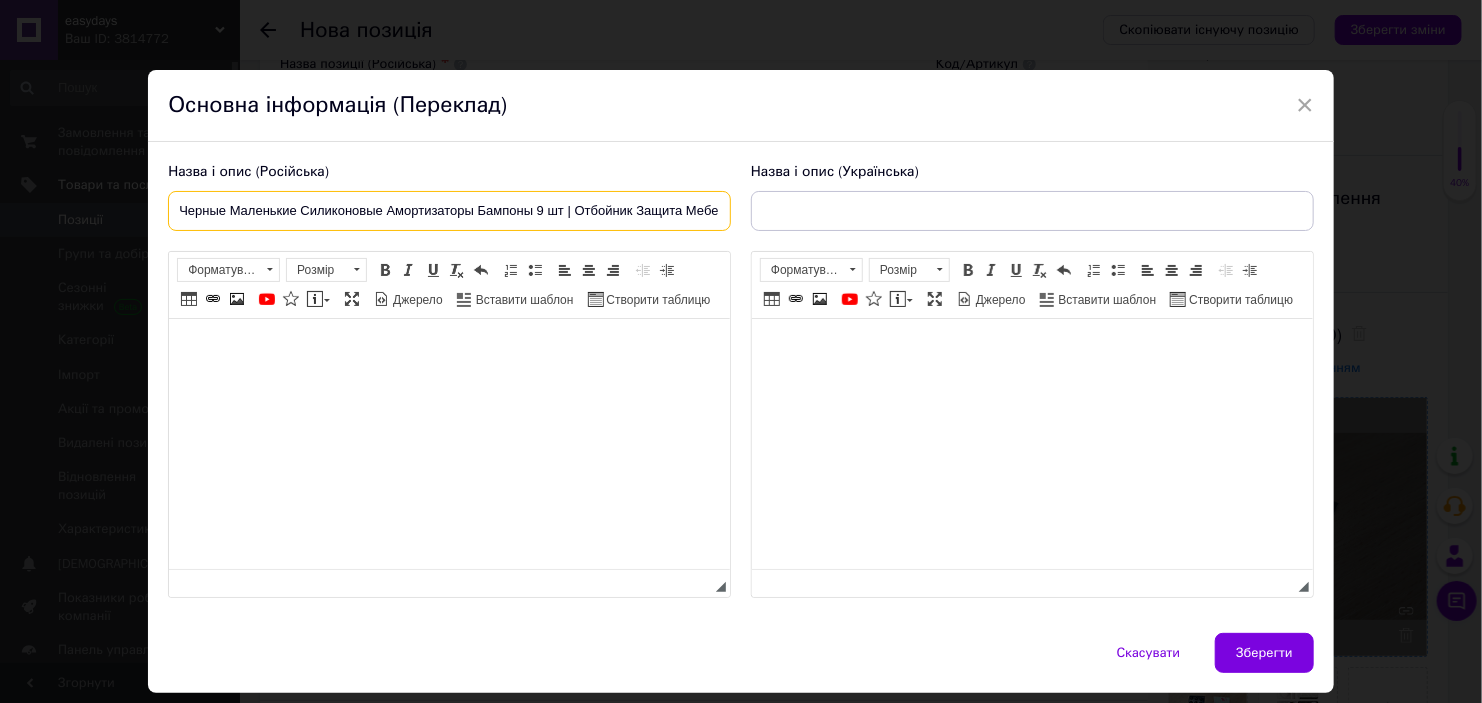 click on "Черные Маленькие Силиконовые Амортизаторы Бампоны 9 шт | Отбойник Защита Мебели Дверей от Удара" at bounding box center (449, 211) 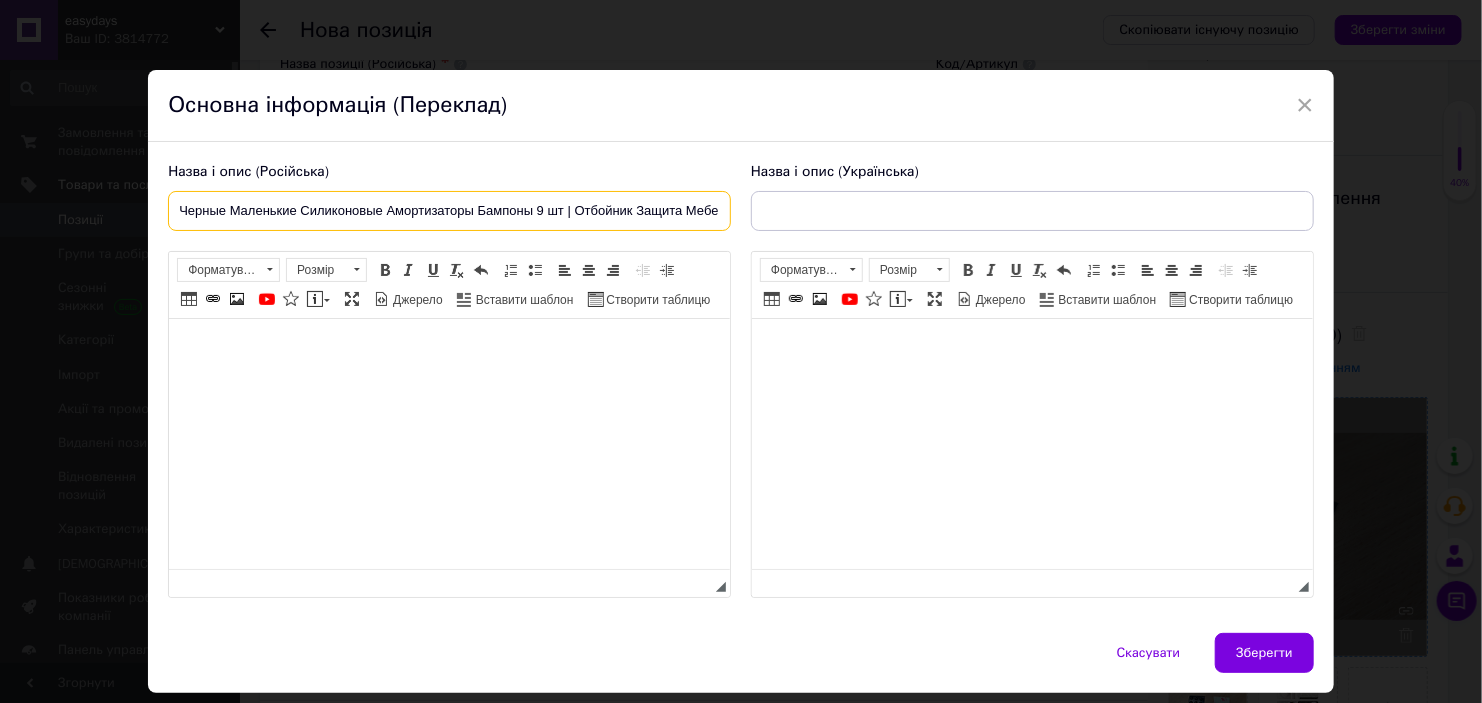 click on "Черные Маленькие Силиконовые Амортизаторы Бампоны 9 шт | Отбойник Защита Мебели Дверей от Удара" at bounding box center [449, 211] 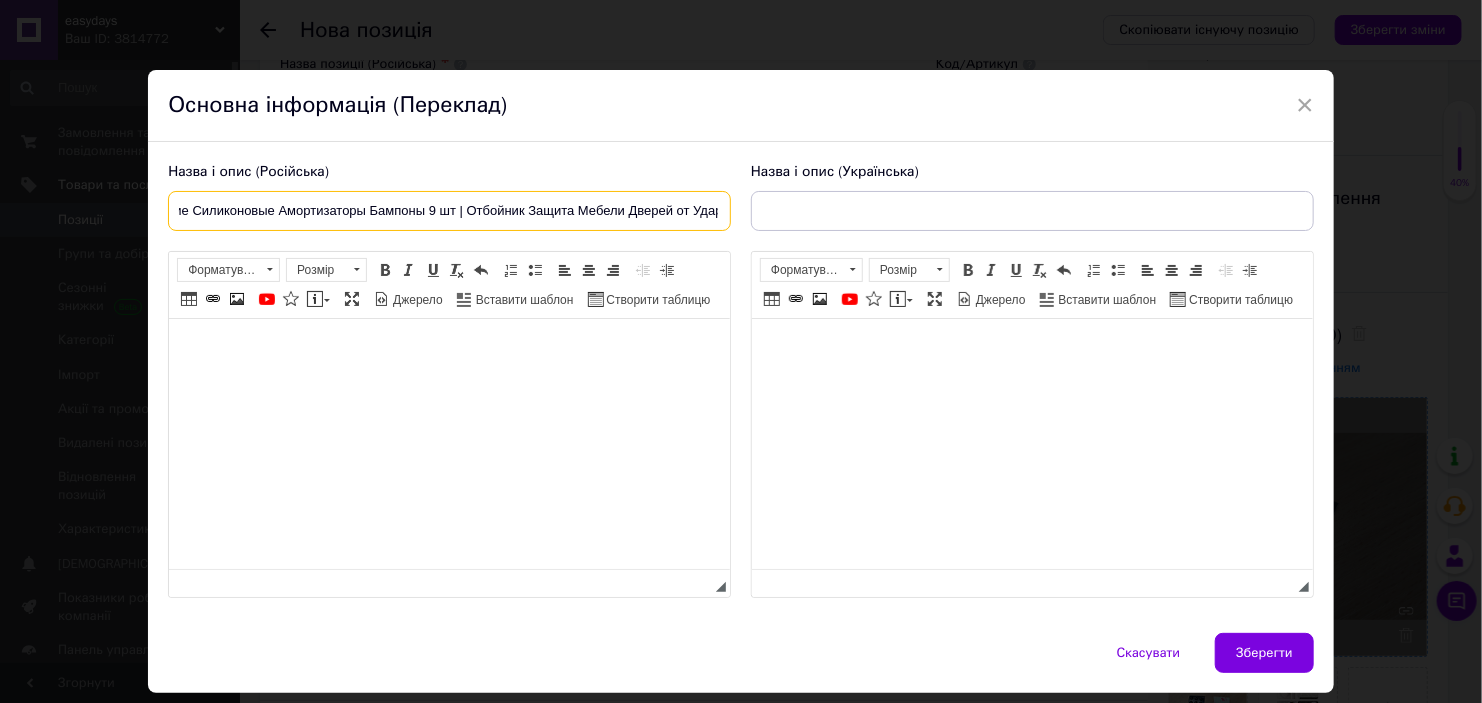 scroll, scrollTop: 0, scrollLeft: 121, axis: horizontal 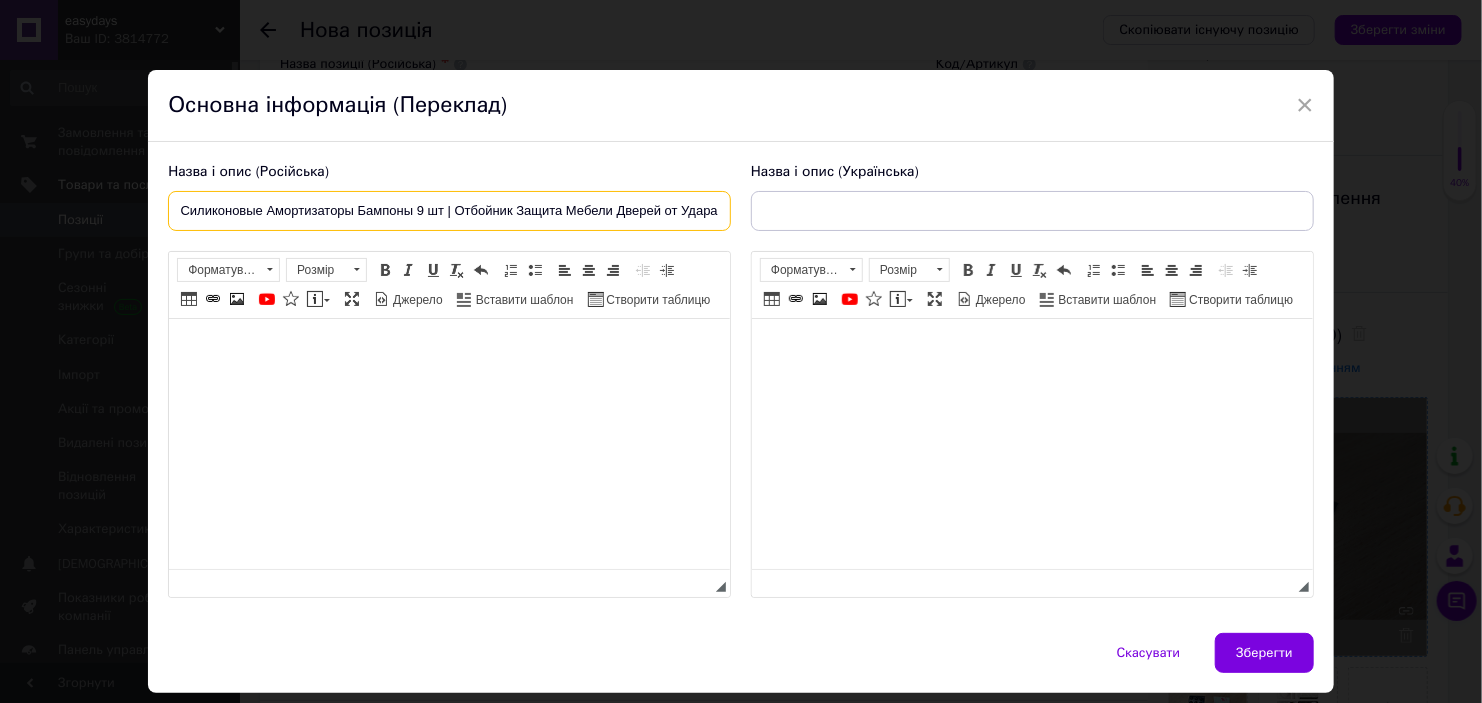 drag, startPoint x: 177, startPoint y: 210, endPoint x: 715, endPoint y: 211, distance: 538.0009 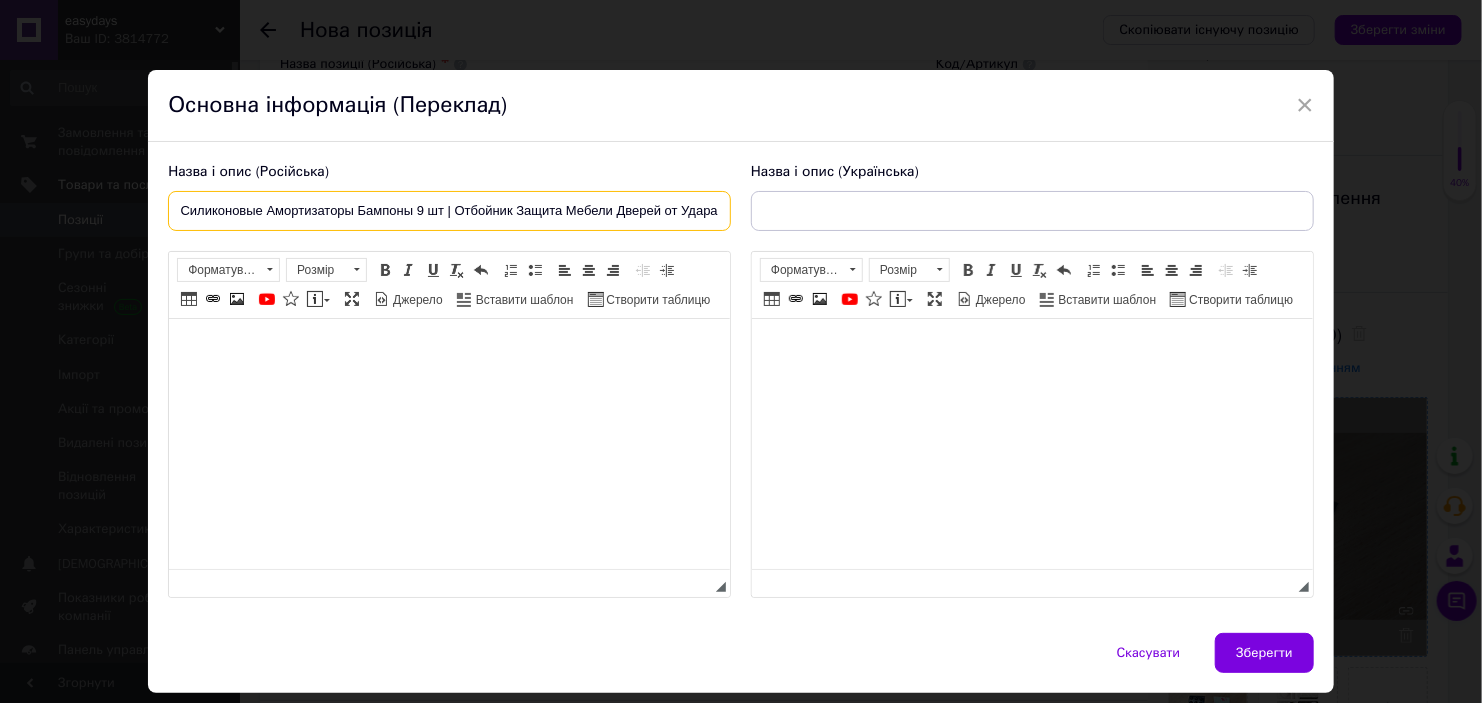paste on "аленькие Силиконовые Амортизаторы 6х2 мм Самоклеющиеся" 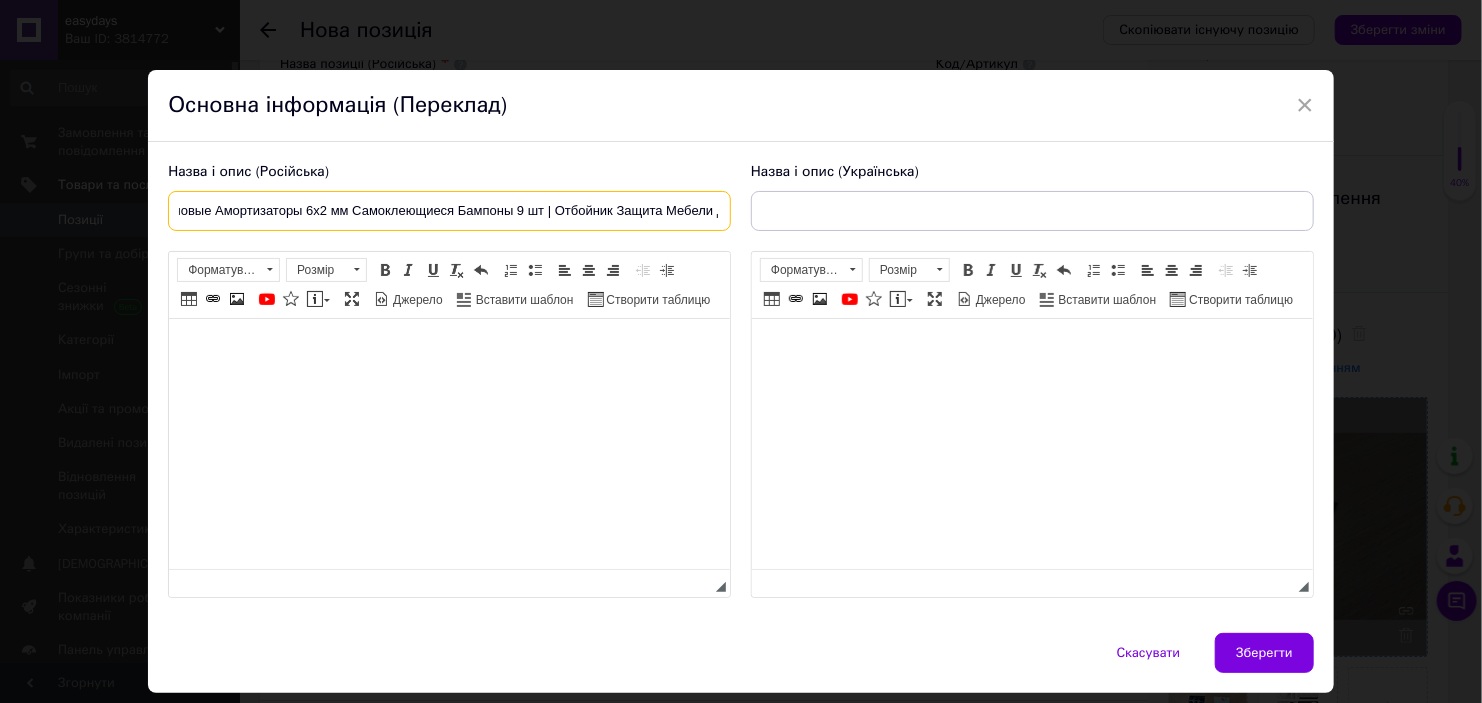 scroll, scrollTop: 0, scrollLeft: 223, axis: horizontal 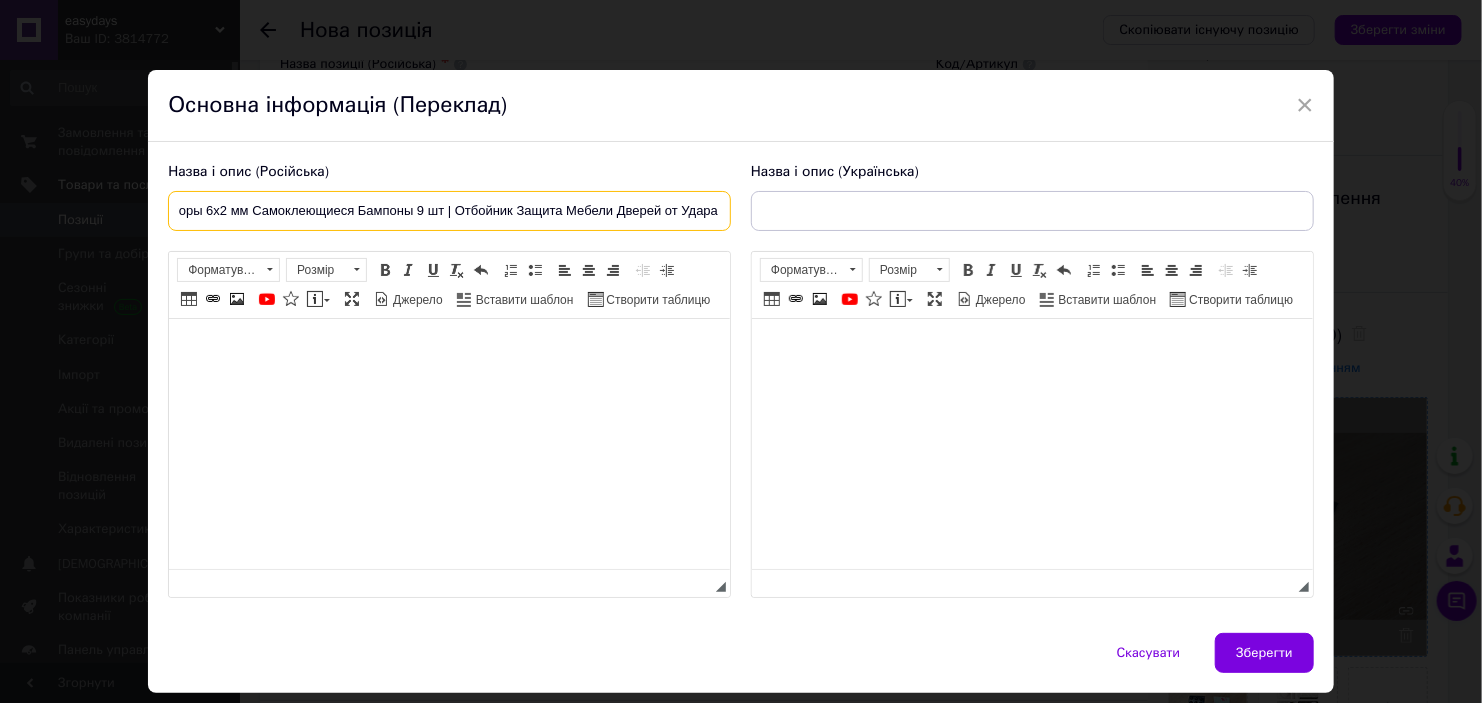 type on "Маленькие Силиконовые Амортизаторы 6х2 мм Самоклеющиеся Бампоны 9 шт | Отбойник Защита Мебели Дверей от Удара" 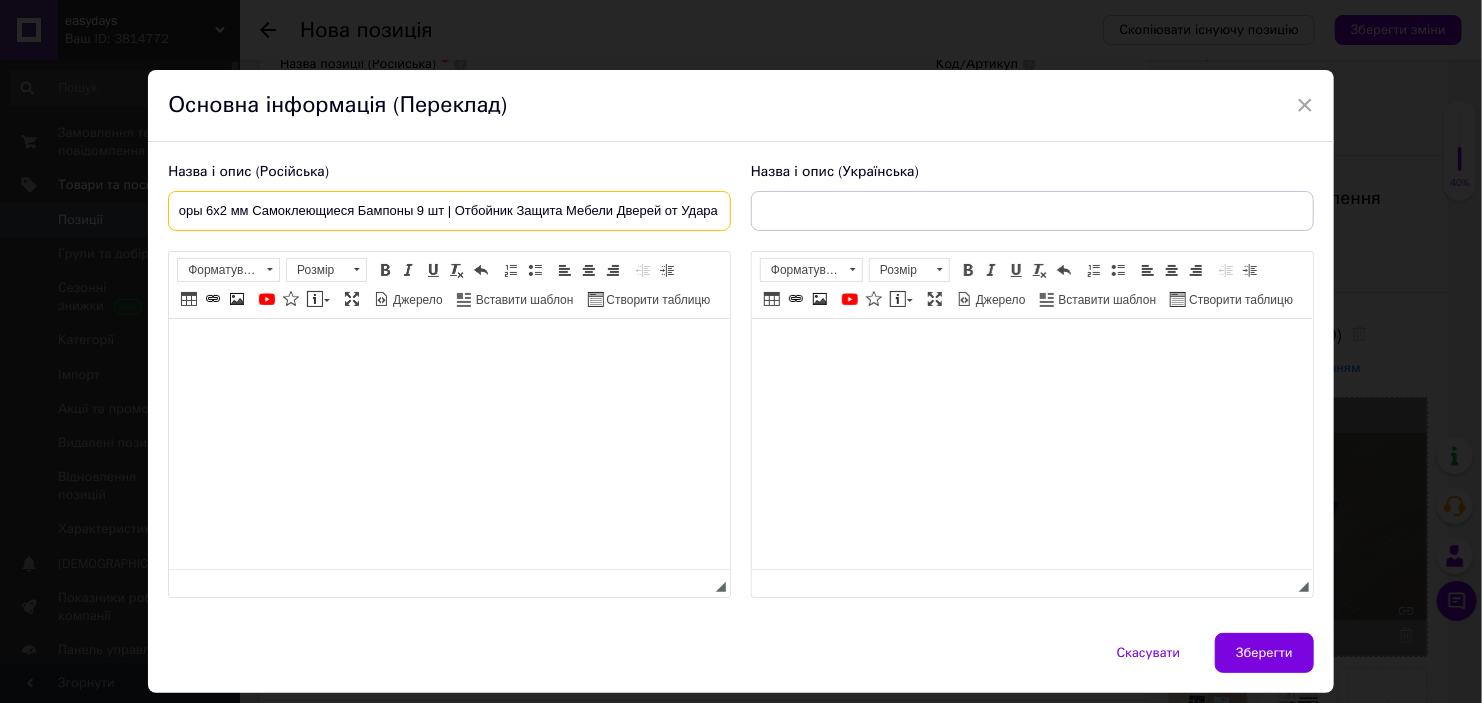 scroll, scrollTop: 0, scrollLeft: 0, axis: both 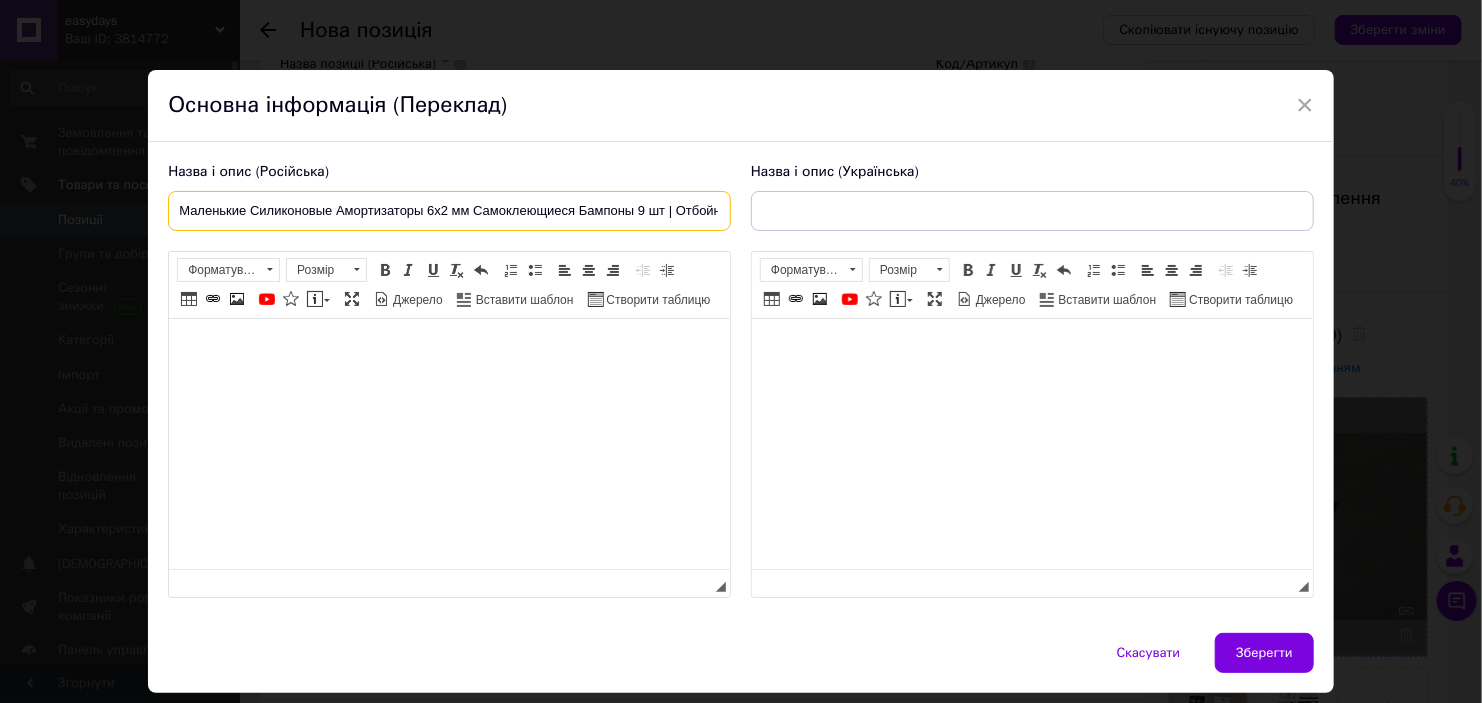 click on "Маленькие Силиконовые Амортизаторы 6х2 мм Самоклеющиеся Бампоны 9 шт | Отбойник Защита Мебели Дверей от Удара" at bounding box center (449, 211) 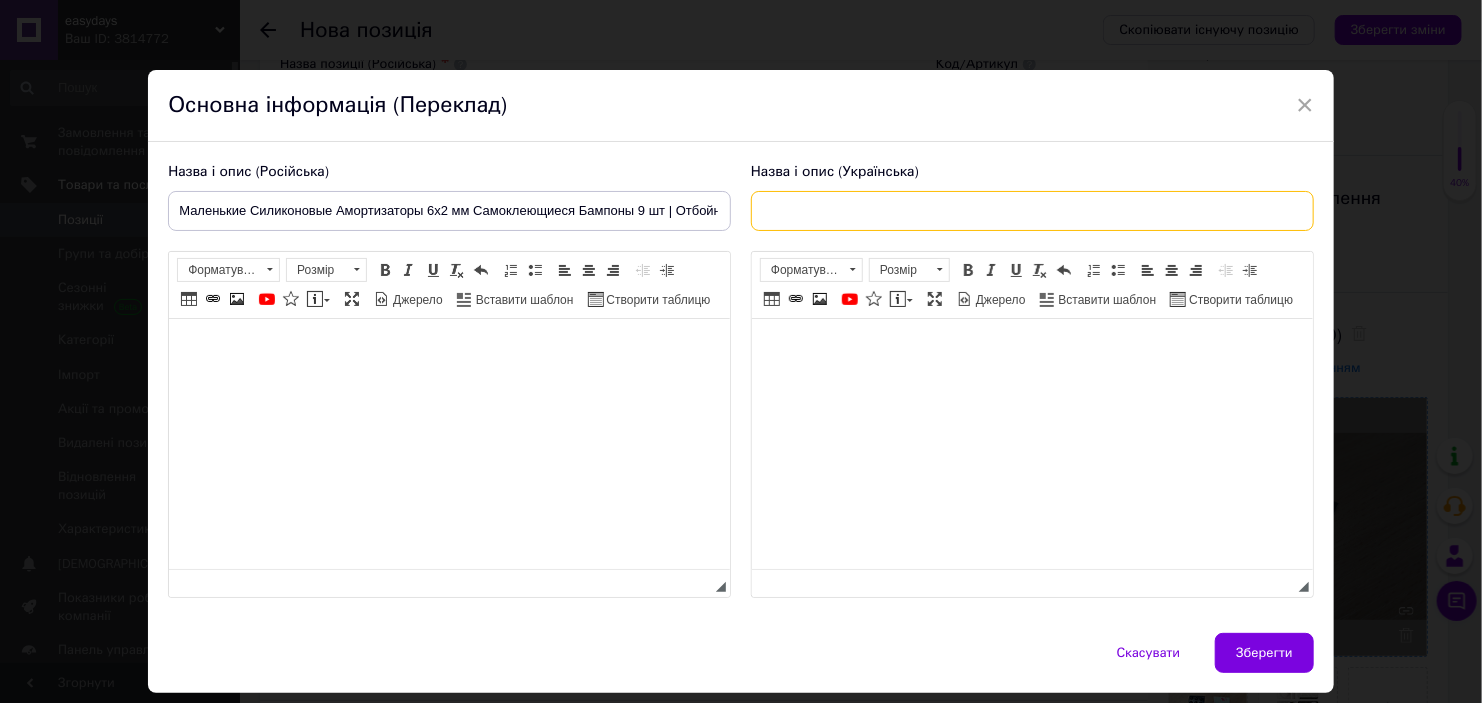 click at bounding box center (1032, 211) 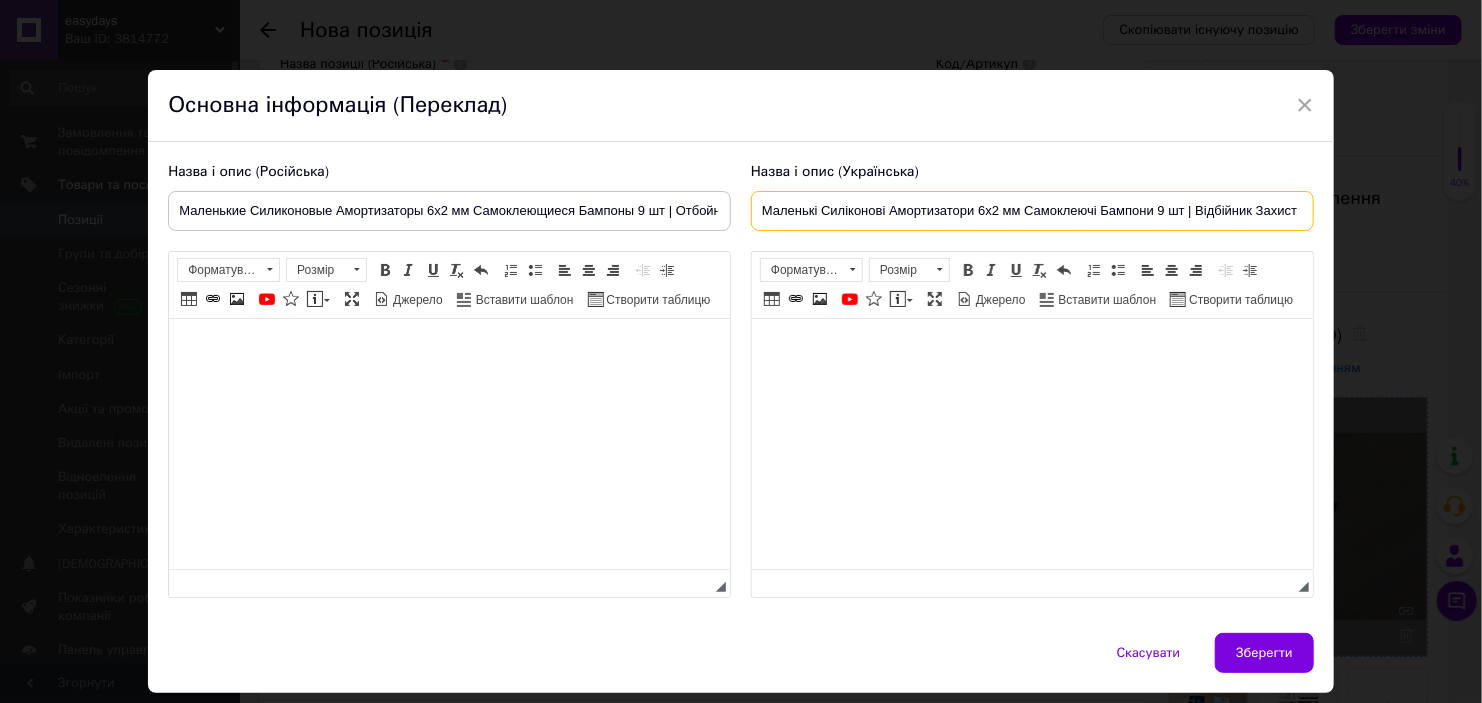 scroll, scrollTop: 0, scrollLeft: 152, axis: horizontal 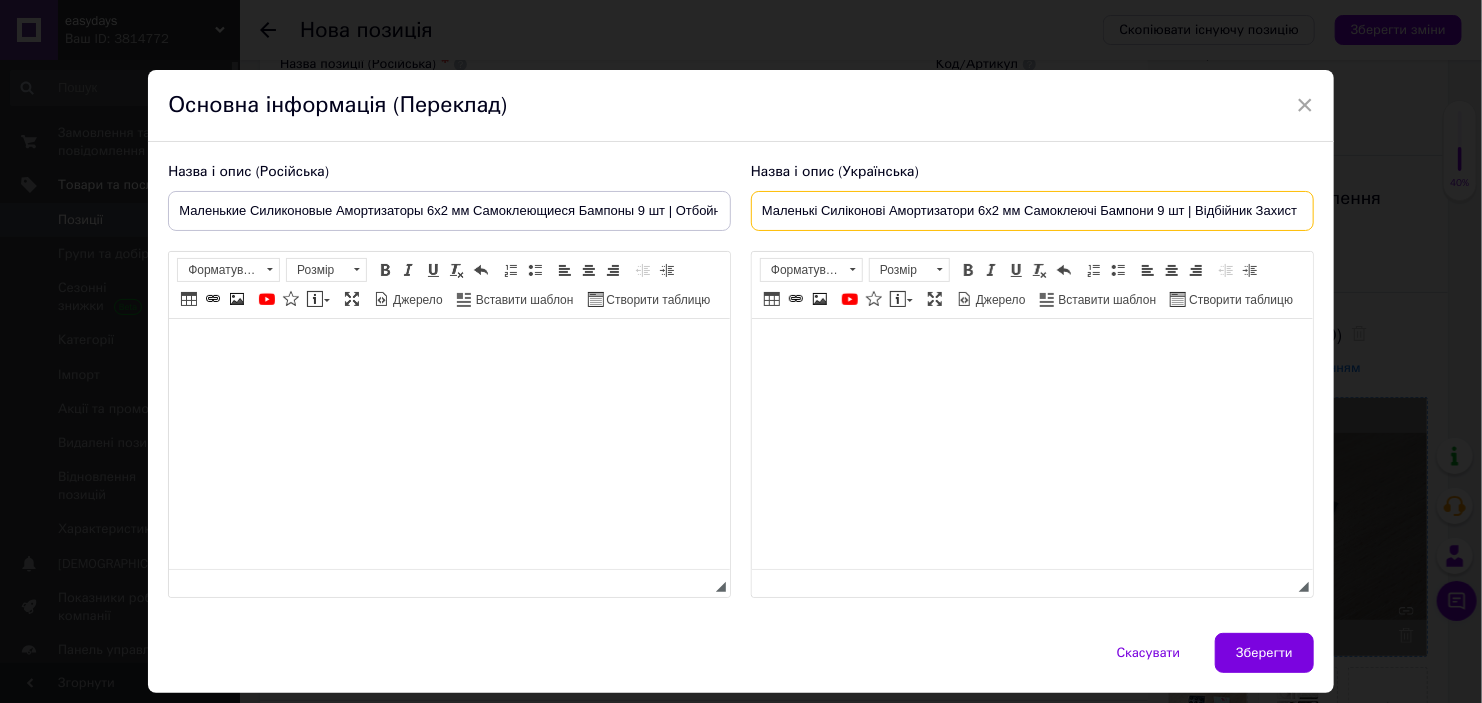 drag, startPoint x: 1027, startPoint y: 215, endPoint x: 766, endPoint y: 208, distance: 261.09384 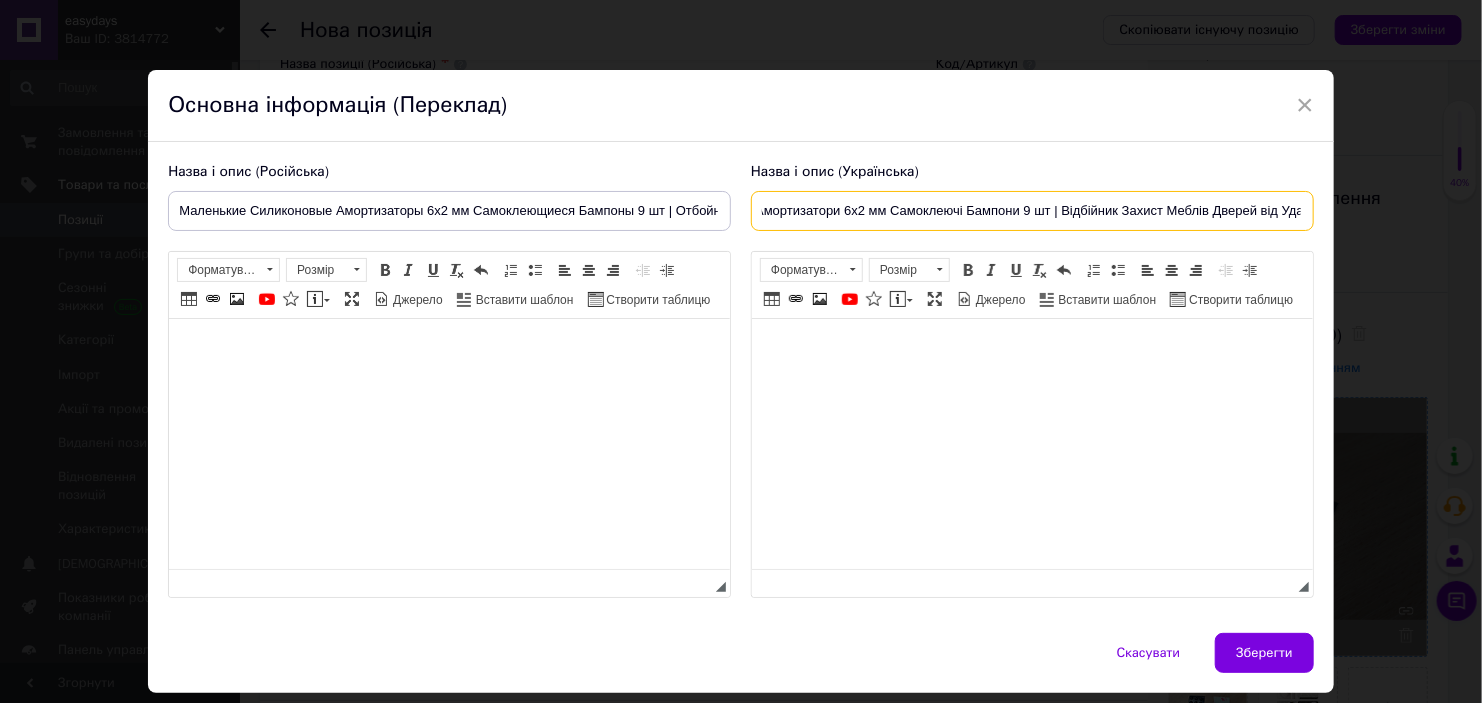 scroll, scrollTop: 0, scrollLeft: 152, axis: horizontal 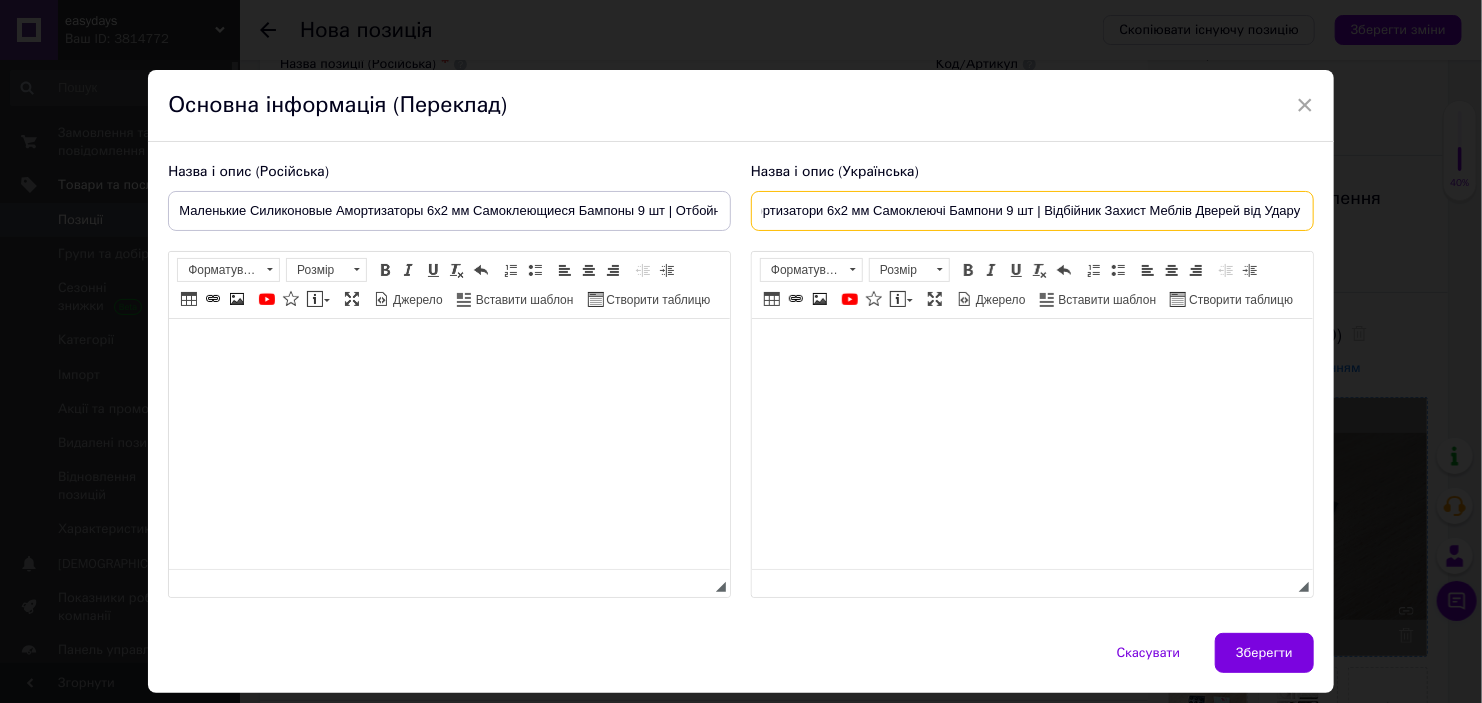 drag, startPoint x: 783, startPoint y: 208, endPoint x: 1221, endPoint y: 212, distance: 438.01825 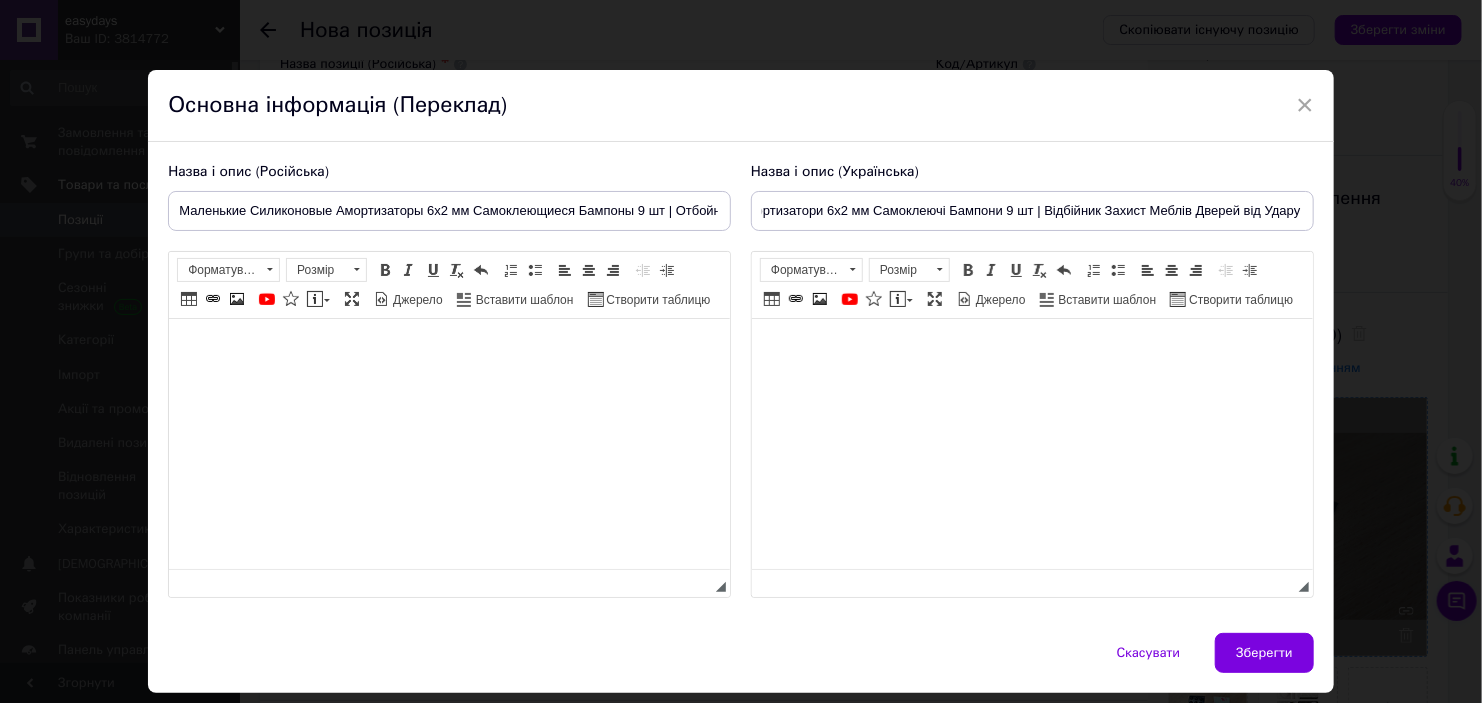 scroll, scrollTop: 0, scrollLeft: 0, axis: both 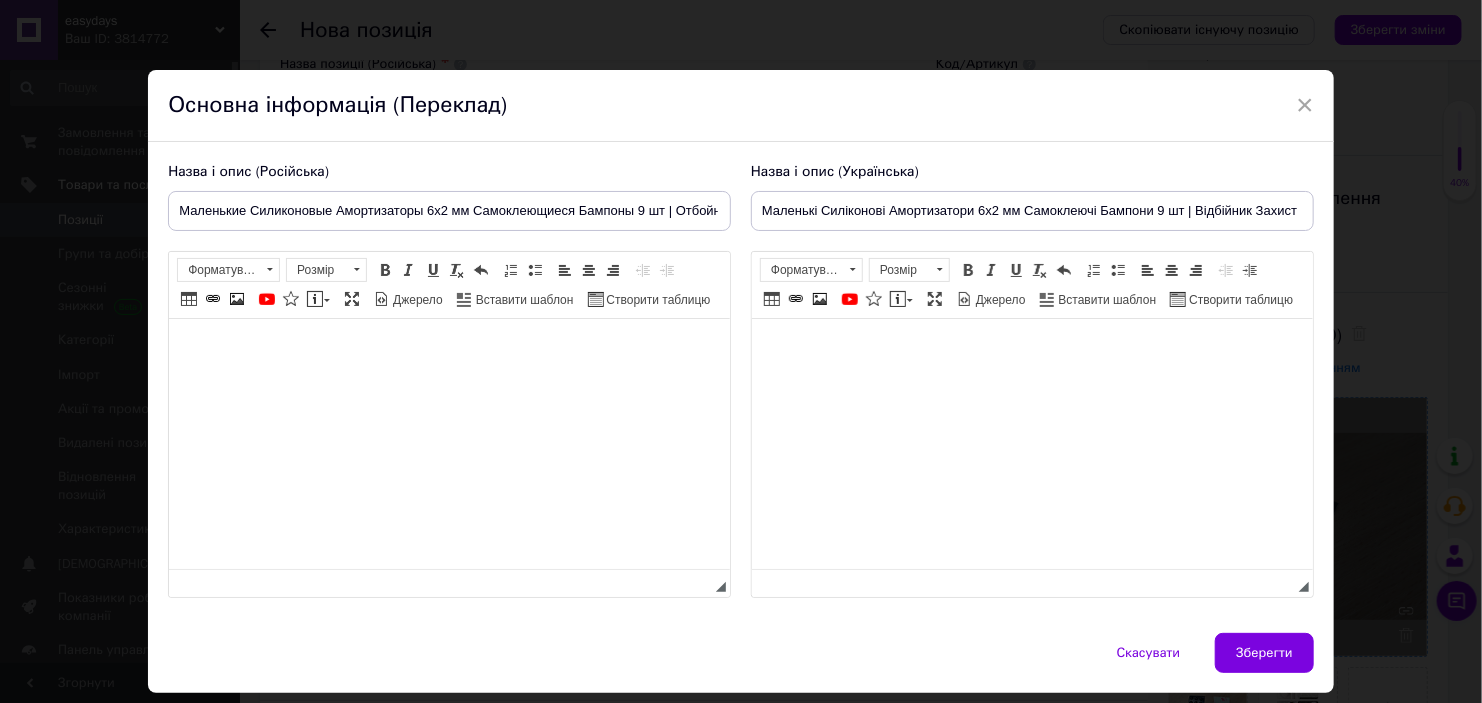 click at bounding box center [449, 349] 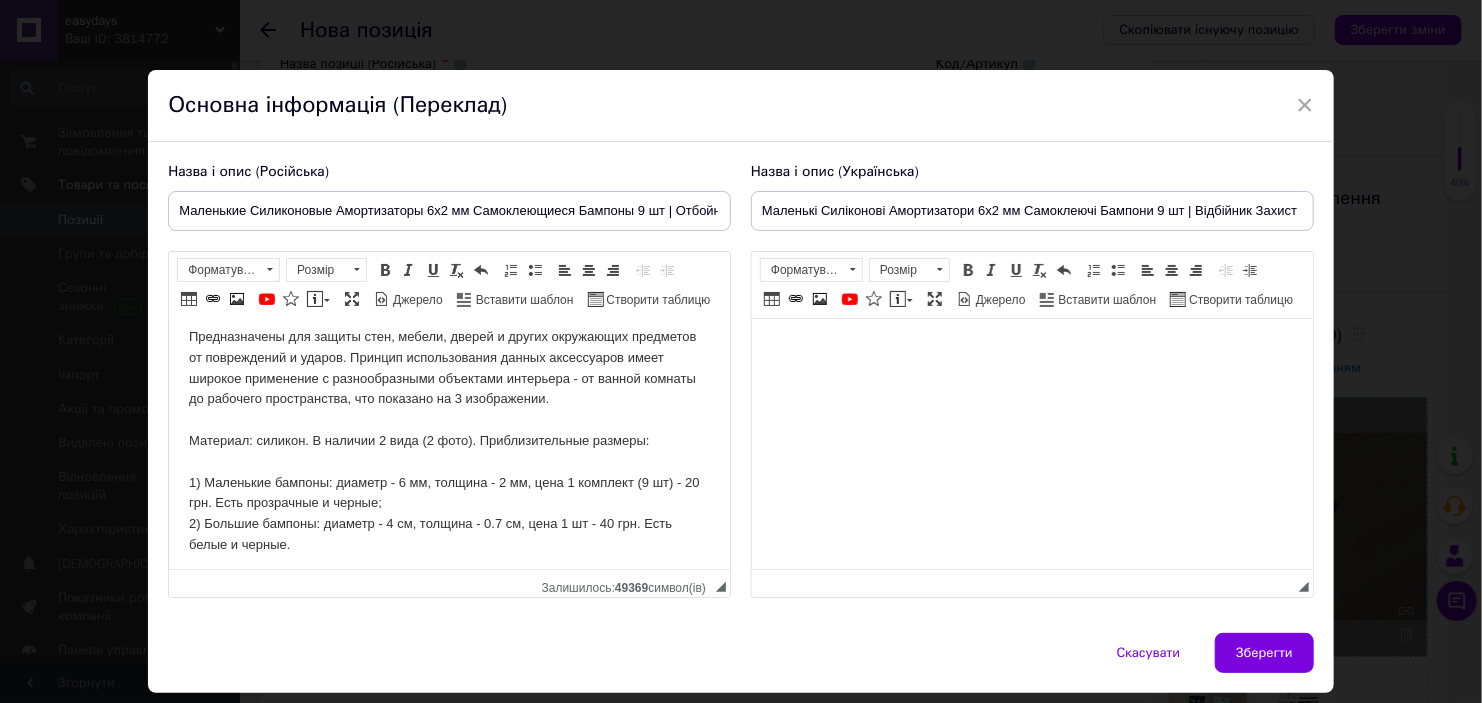 scroll, scrollTop: 0, scrollLeft: 0, axis: both 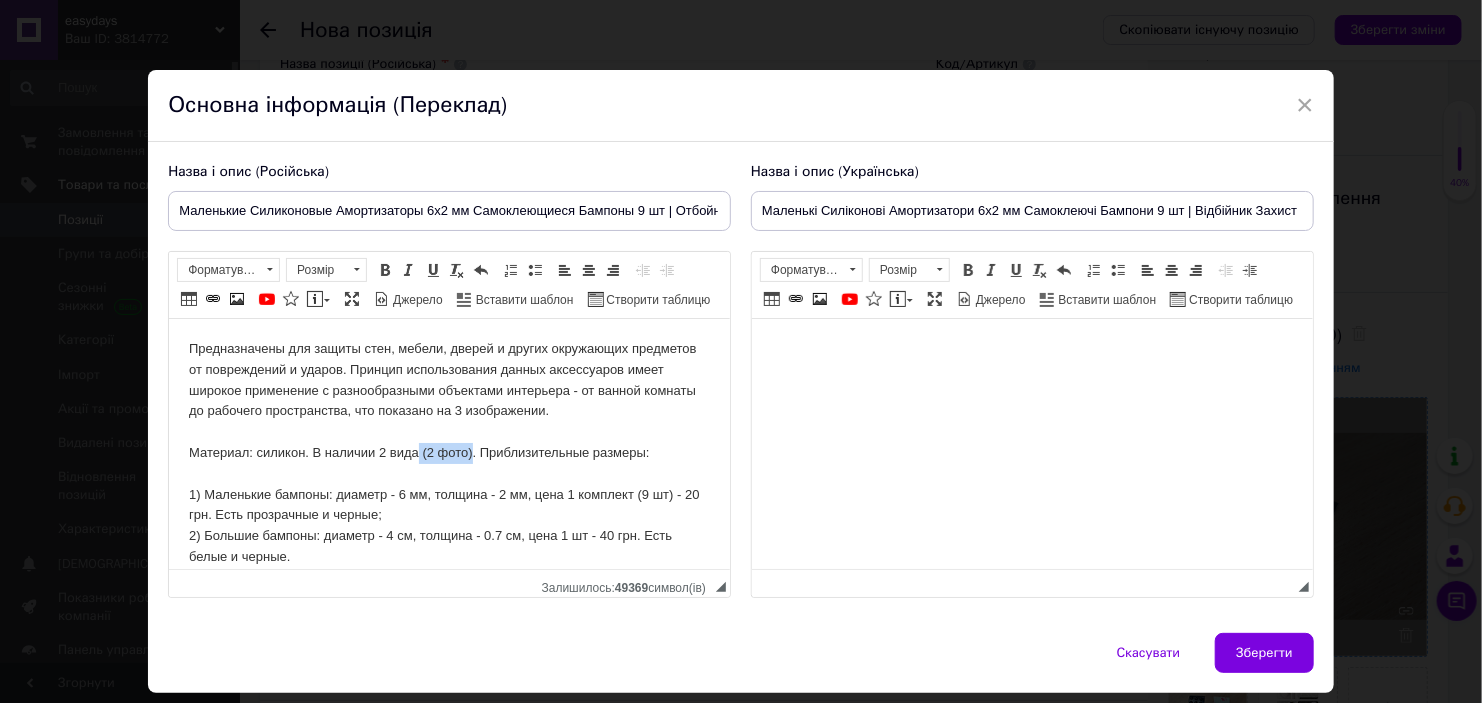 drag, startPoint x: 471, startPoint y: 455, endPoint x: 418, endPoint y: 452, distance: 53.08484 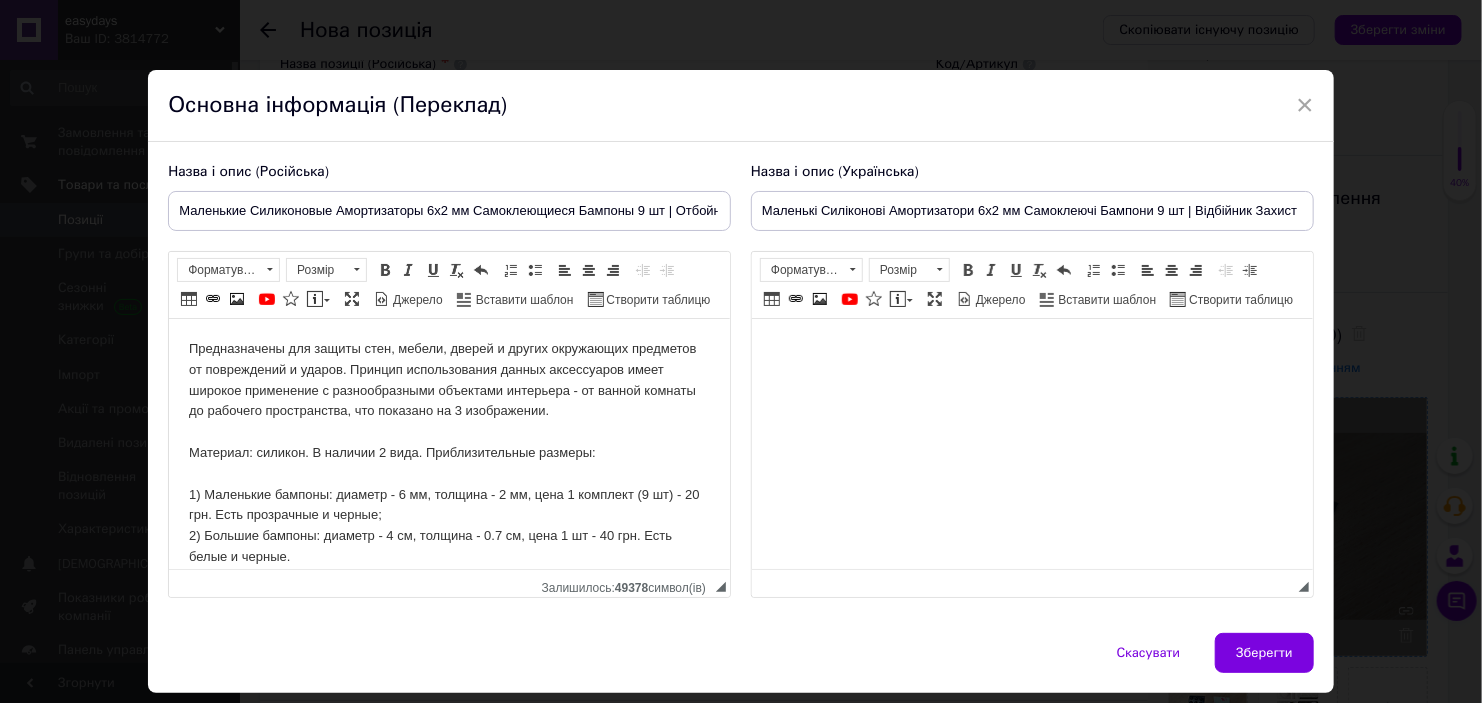 click on "Предназначены для защиты стен, мебели, дверей и других окружающих предметов от повреждений и ударов. Принцип использования данных аксессуаров имеет широкое применение с разнообразными объектами интерьера - от ванной комнаты до рабочего пространства, что показано на 3 изображении. Материал: силикон. В наличии 2 вида. Приблизительные размеры: 1) Маленькие бампоны: диаметр - 6 мм, толщина - 2 мм, цена 1 комплект (9 шт) - 20 грн. Есть прозрачные и черные; 2) Большие бампоны: диаметр - 4 см, толщина - 0.7 см, цена 1 шт - 40 грн. Есть белые и черные." at bounding box center [449, 474] 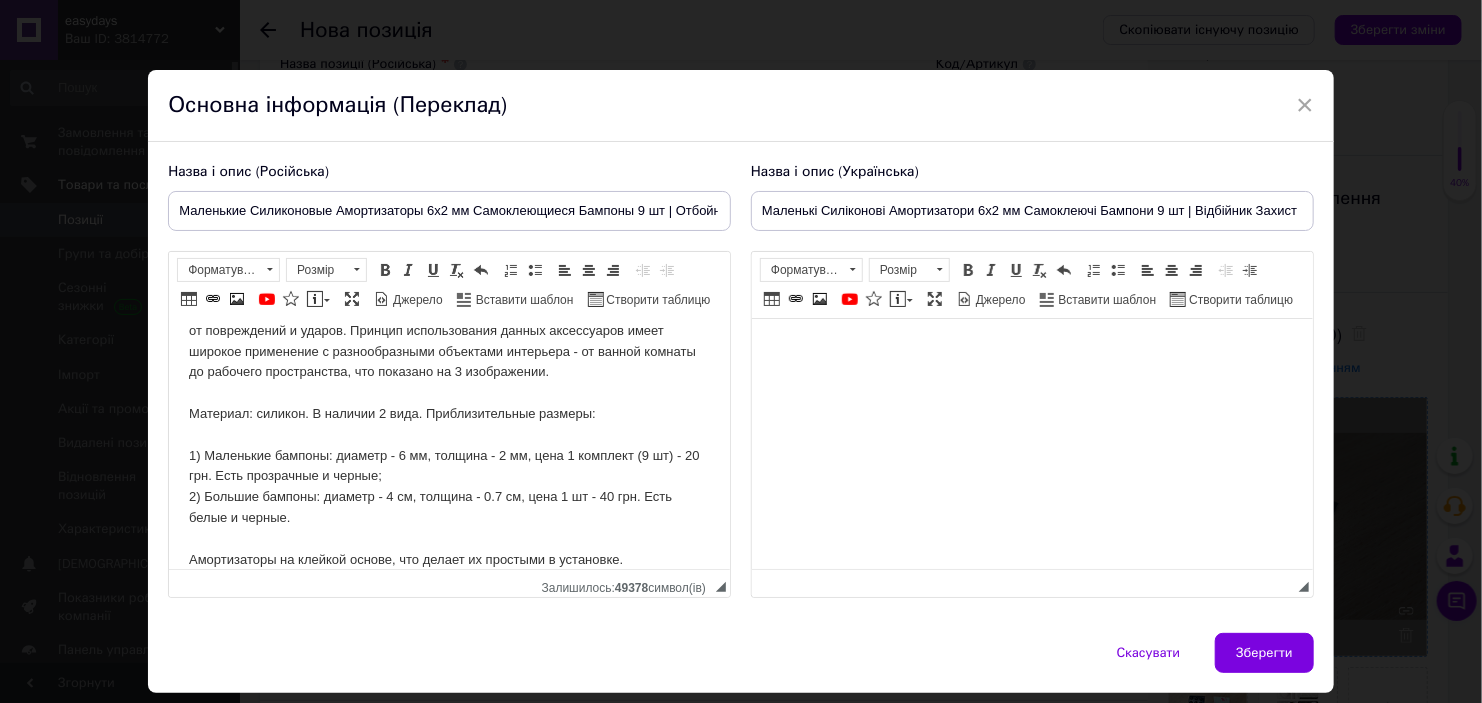 scroll, scrollTop: 60, scrollLeft: 0, axis: vertical 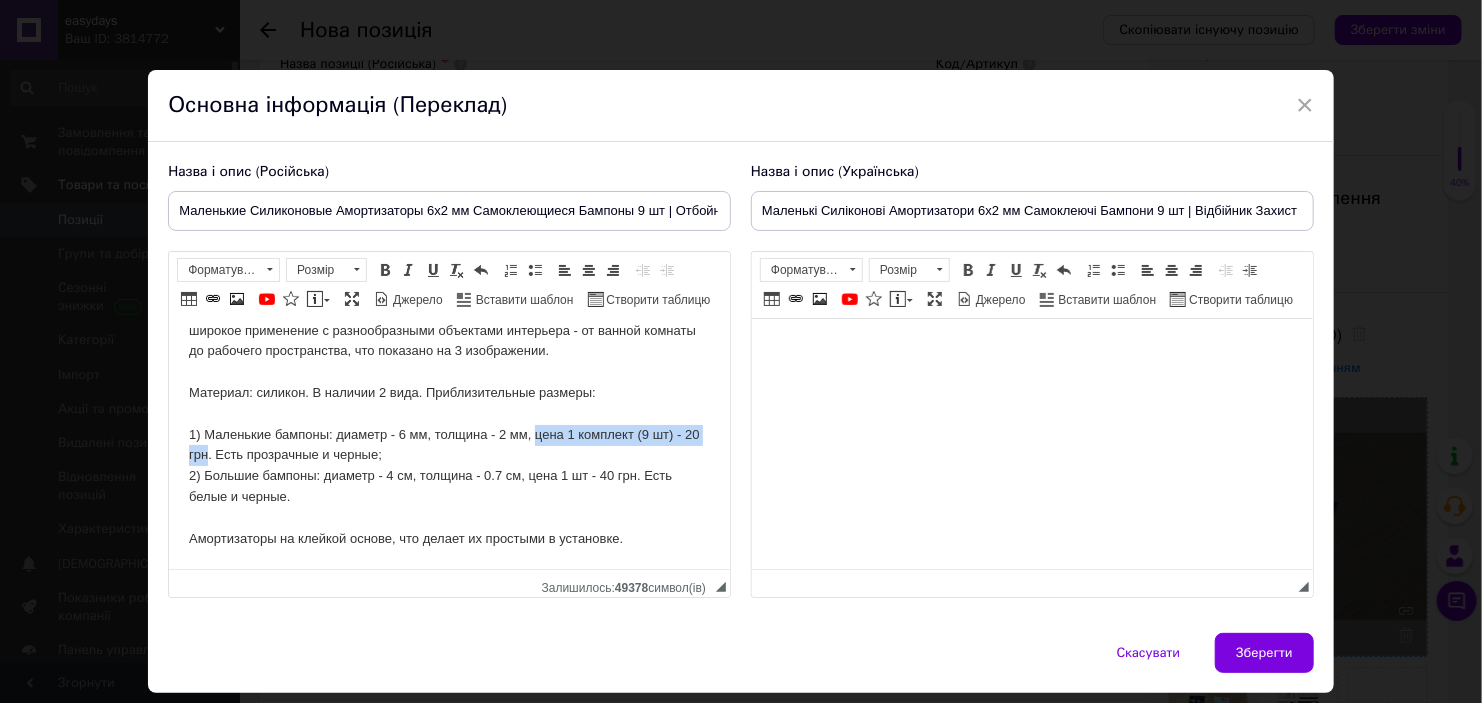 drag, startPoint x: 225, startPoint y: 459, endPoint x: 537, endPoint y: 434, distance: 313 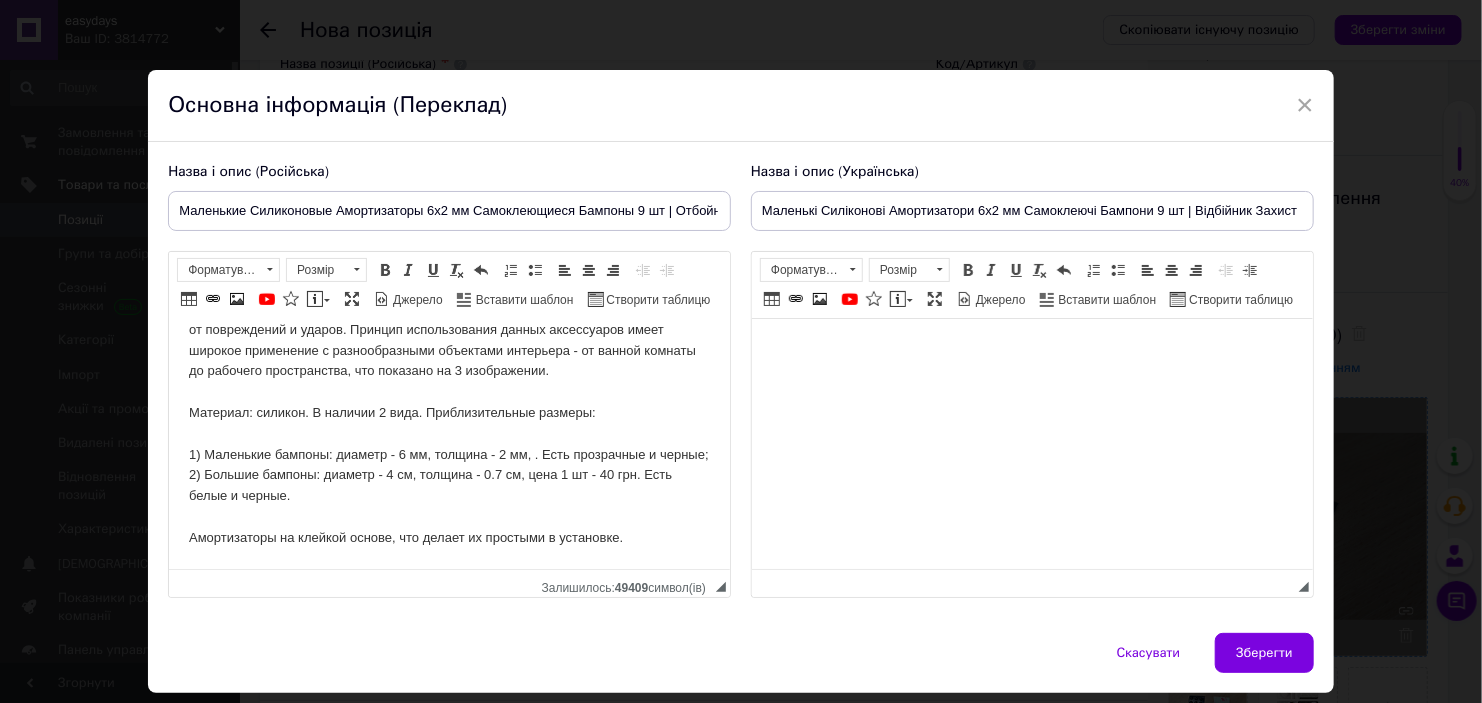 click on "Предназначены для защиты стен, мебели, дверей и других окружающих предметов от повреждений и ударов. Принцип использования данных аксессуаров имеет широкое применение с разнообразными объектами интерьера - от ванной комнаты до рабочего пространства, что показано на 3 изображении. Материал: силикон. В наличии 2 вида. Приблизительные размеры: 1) Маленькие бампоны: диаметр - 6 мм, толщина - 2 мм, . Есть прозрачные и черные; 2) Большие бампоны: диаметр - 4 см, толщина - 0.7 см, цена 1 шт - 40 грн. Есть белые и черные." at bounding box center (449, 424) 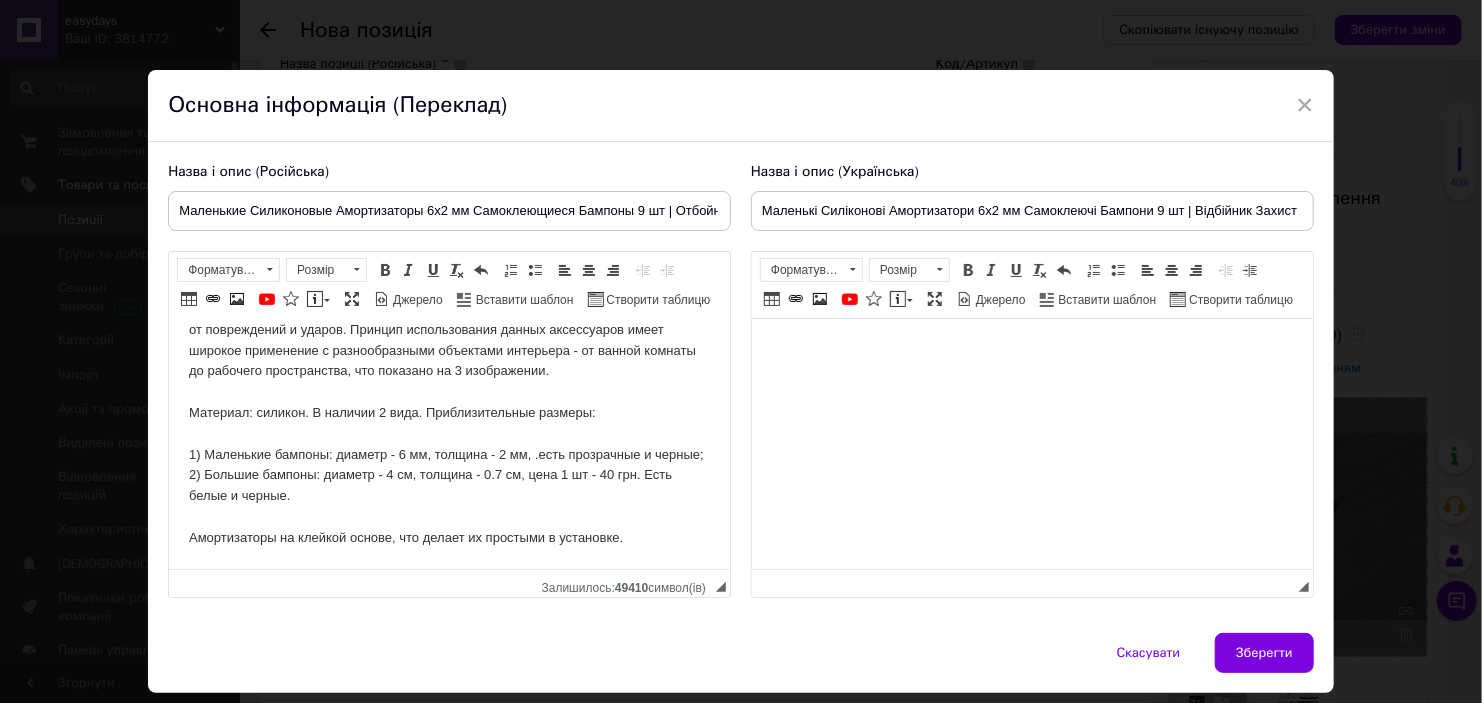click on "Предназначены для защиты стен, мебели, дверей и других окружающих предметов от повреждений и ударов. Принцип использования данных аксессуаров имеет широкое применение с разнообразными объектами интерьера - от ванной комнаты до рабочего пространства, что показано на 3 изображении. Материал: силикон. В наличии 2 вида. Приблизительные размеры: 1) Маленькие бампоны: диаметр - 6 мм, толщина - 2 мм, .есть прозрачные и черные; 2) Большие бампоны: диаметр - 4 см, толщина - 0.7 см, цена 1 шт - 40 грн. Есть белые и черные." at bounding box center (449, 424) 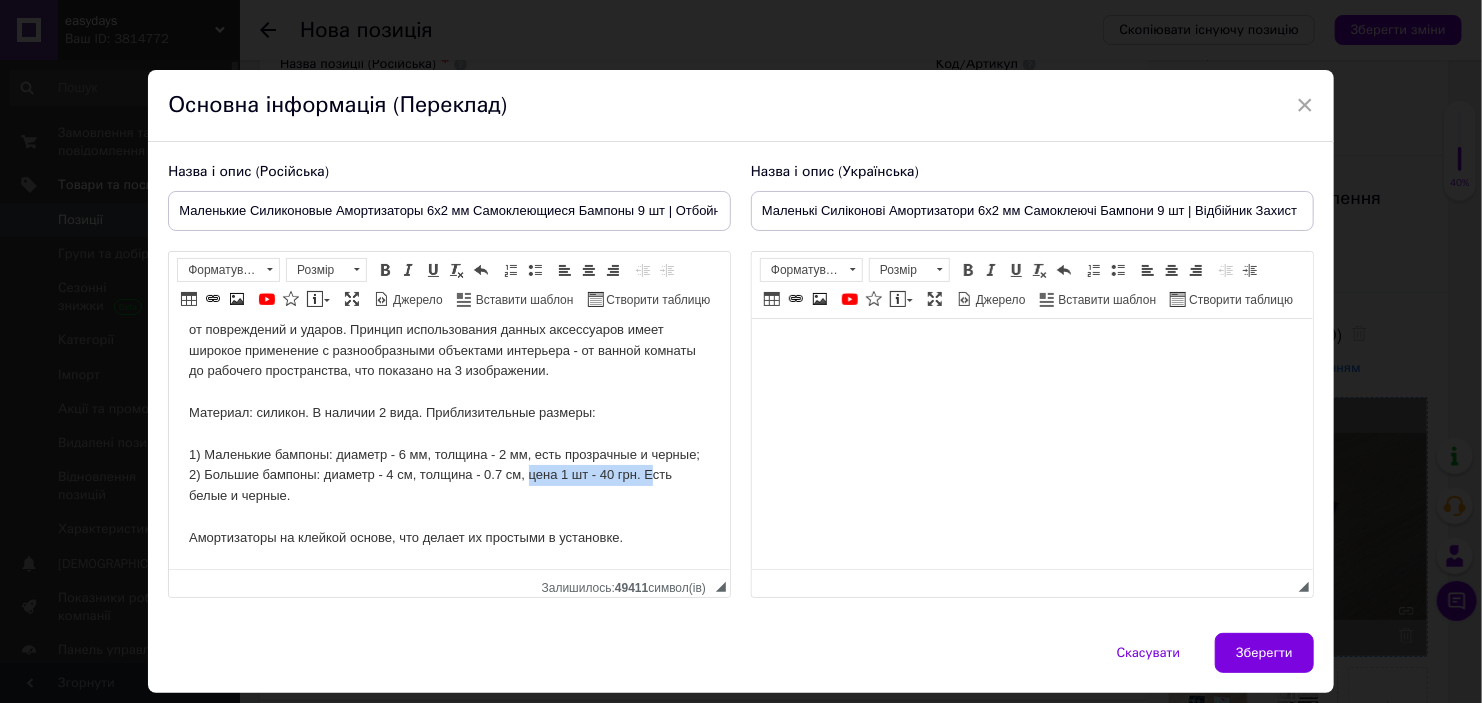 drag, startPoint x: 651, startPoint y: 478, endPoint x: 532, endPoint y: 477, distance: 119.0042 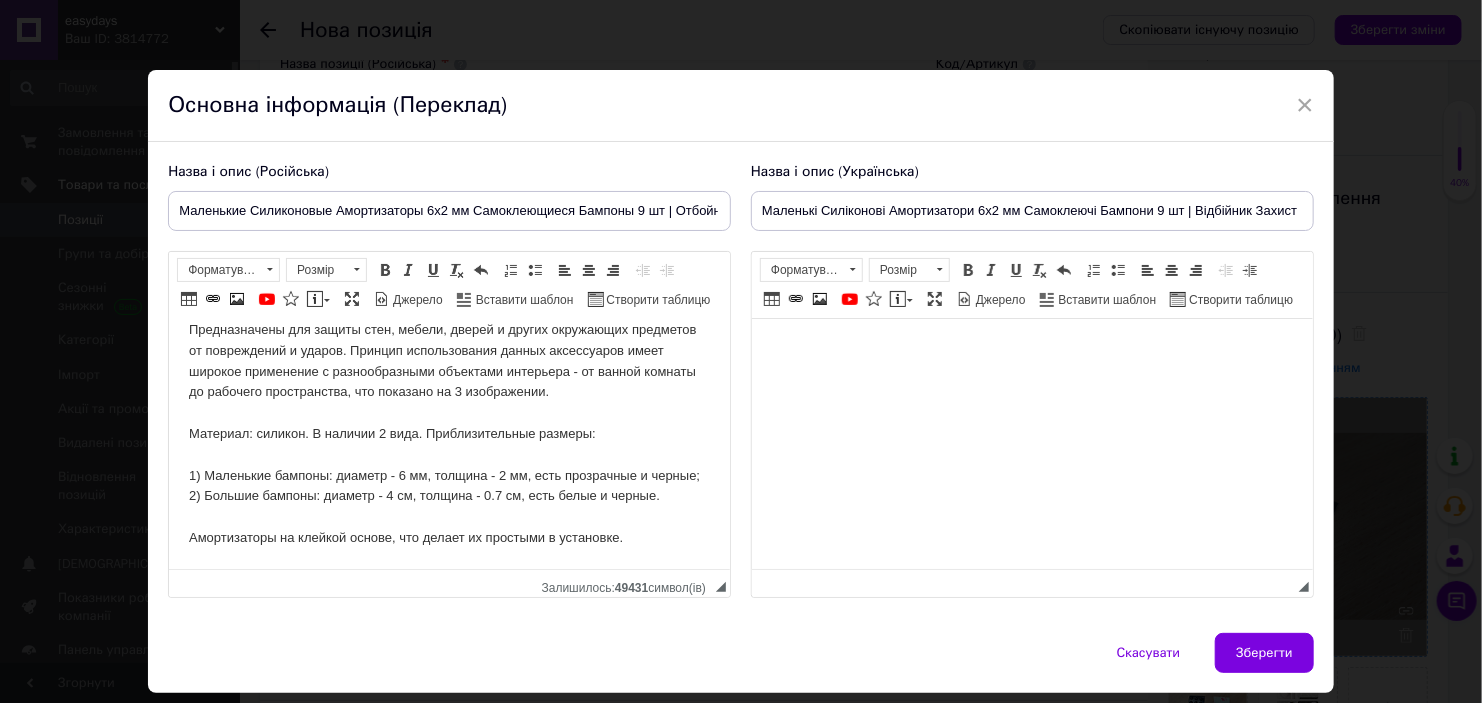 click on "Предназначены для защиты стен, мебели, дверей и других окружающих предметов от повреждений и ударов. Принцип использования данных аксессуаров имеет широкое применение с разнообразными объектами интерьера - от ванной комнаты до рабочего пространства, что показано на 3 изображении. Материал: силикон. В наличии 2 вида. Приблизительные размеры: 1) Маленькие бампоны: диаметр - 6 мм, толщина - 2 мм, есть прозрачные и черные; 2) Большие бампоны: диаметр - 4 см, толщина - 0.7 см, есть белые и черные. Амортизаторы на клейкой основе, что делает их простыми в установке." at bounding box center [449, 434] 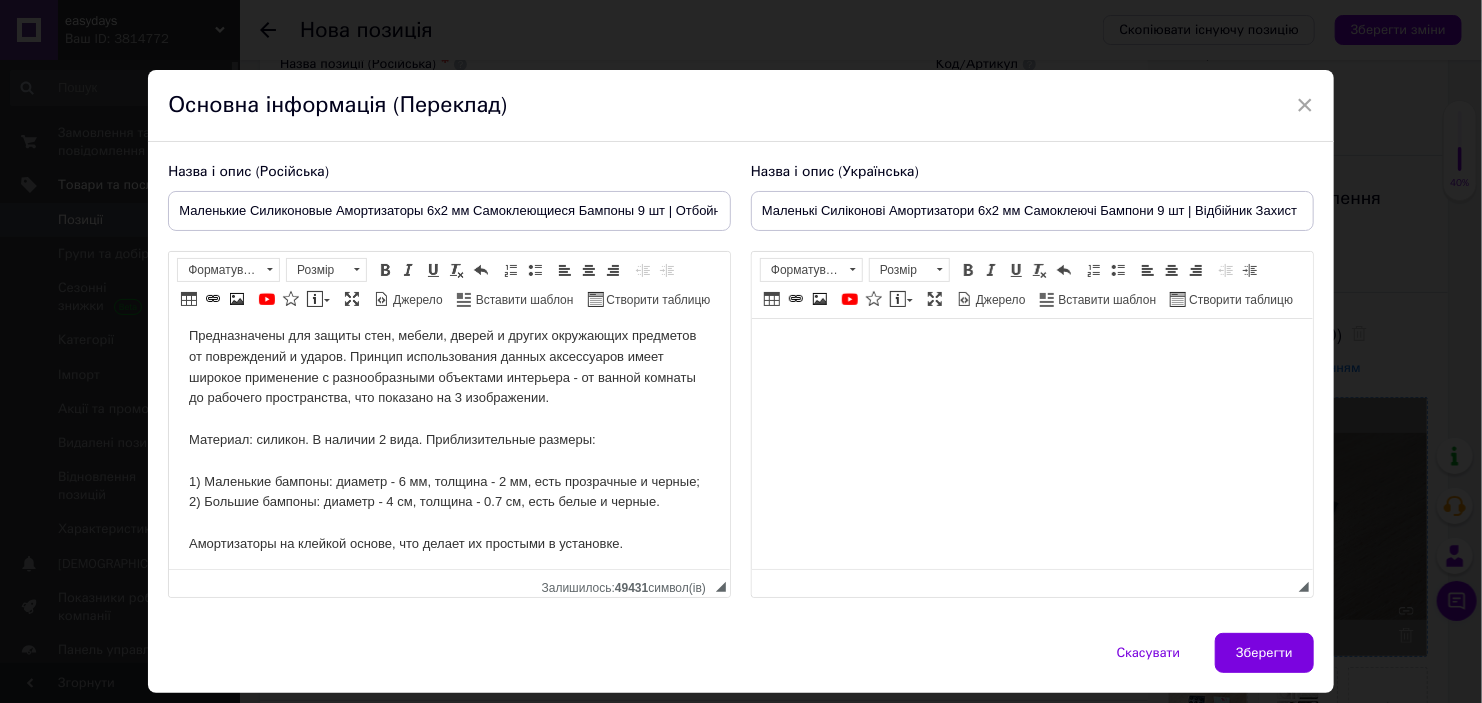 scroll, scrollTop: 0, scrollLeft: 0, axis: both 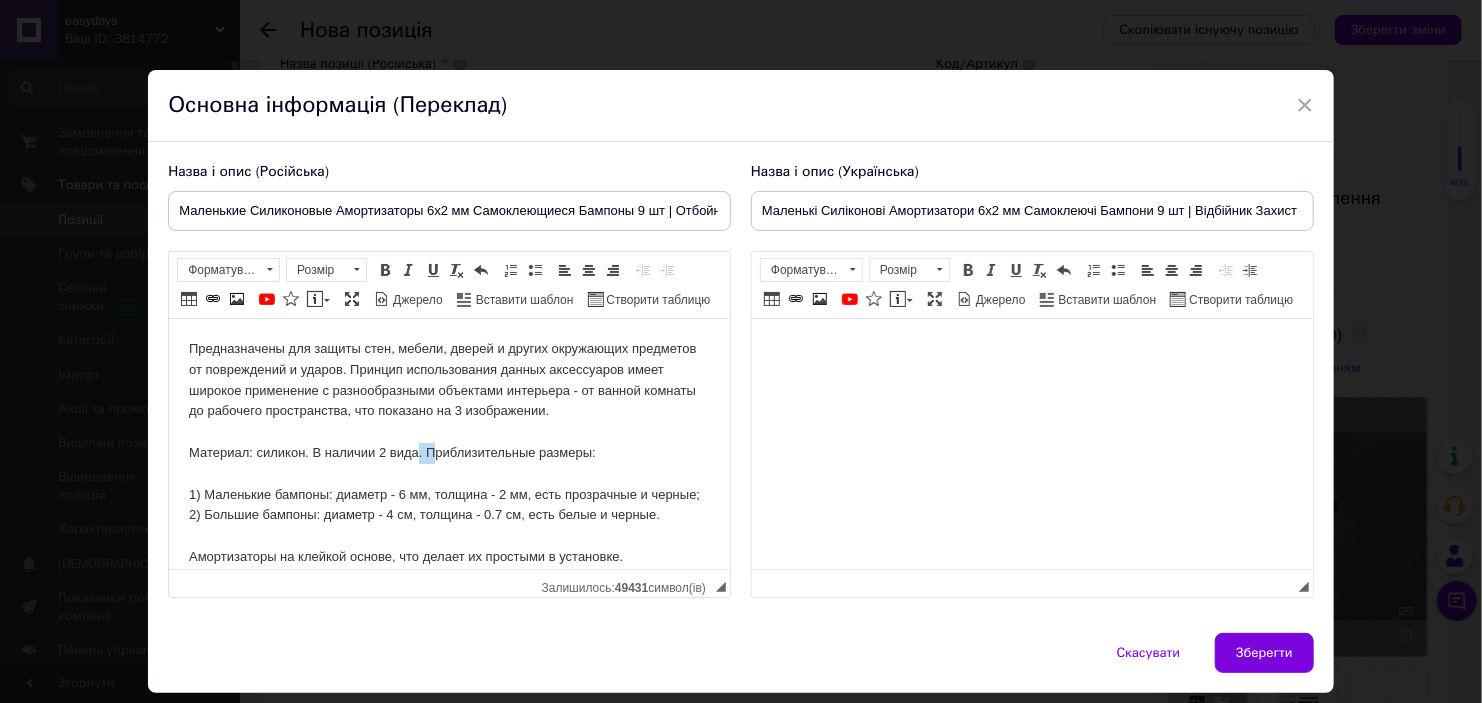 drag, startPoint x: 435, startPoint y: 448, endPoint x: 417, endPoint y: 449, distance: 18.027756 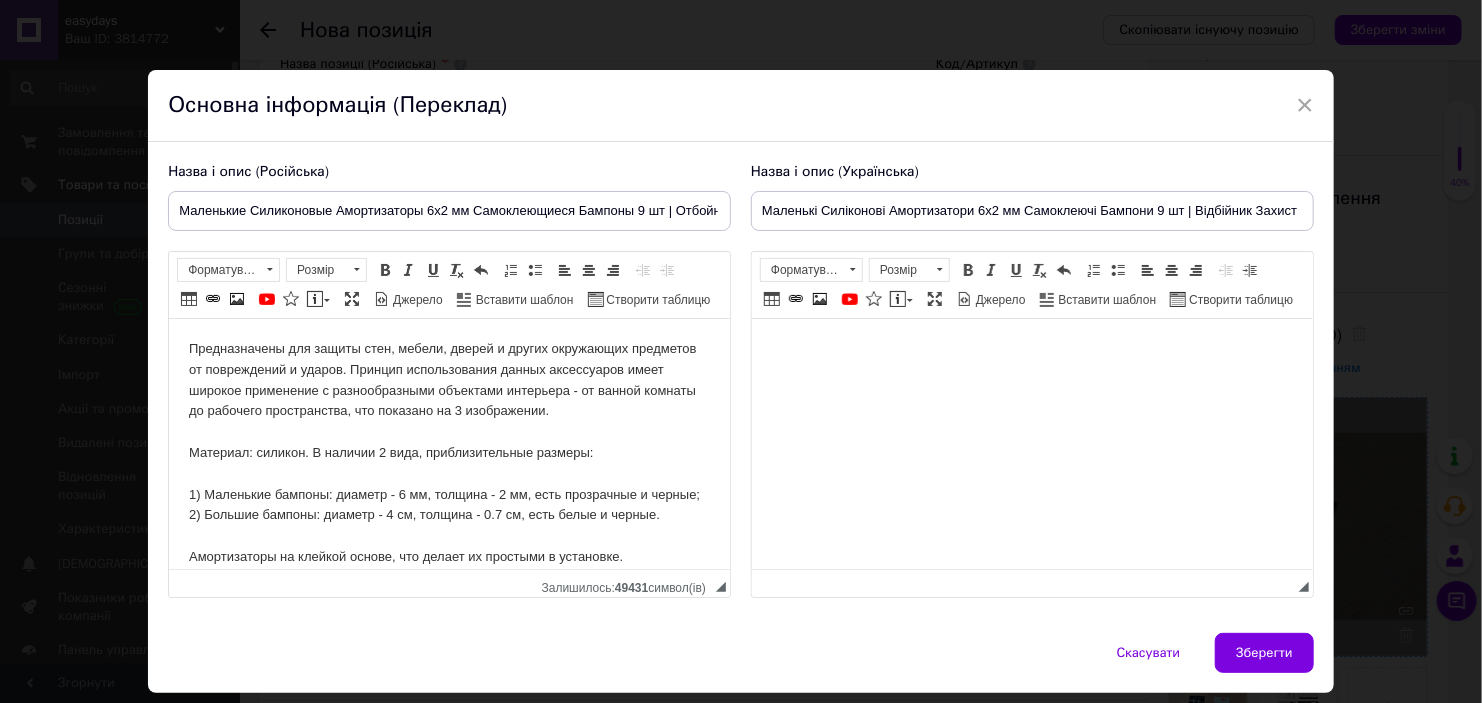 click on "Предназначены для защиты стен, мебели, дверей и других окружающих предметов от повреждений и ударов. Принцип использования данных аксессуаров имеет широкое применение с разнообразными объектами интерьера - от ванной комнаты до рабочего пространства, что показано на 3 изображении. Материал: силикон. В наличии 2 вида, приблизительные размеры: 1) Маленькие бампоны: диаметр - 6 мм, толщина - 2 мм, есть прозрачные и черные; 2) Большие бампоны: диаметр - 4 см, толщина - 0.7 см, есть белые и черные. Амортизаторы на клейкой основе, что делает их простыми в установке." at bounding box center [449, 453] 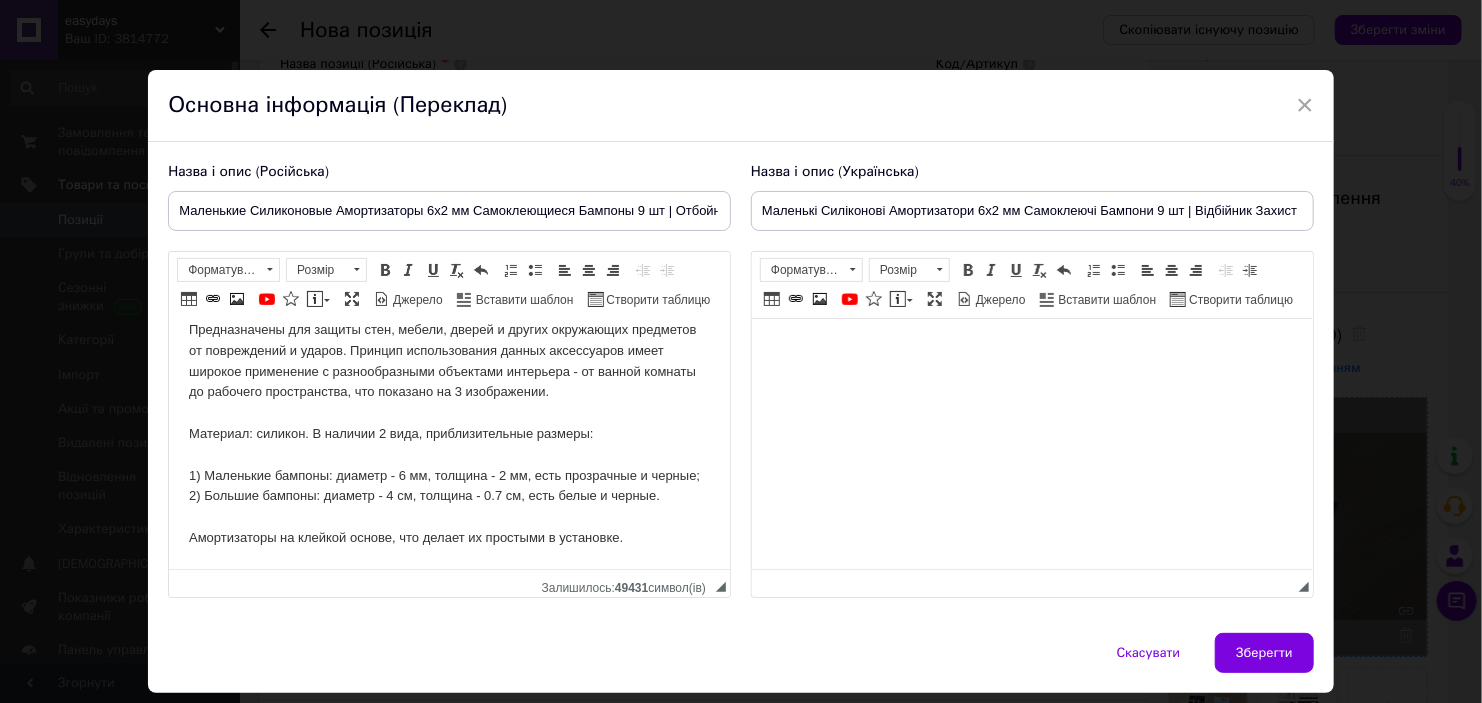 scroll, scrollTop: 39, scrollLeft: 0, axis: vertical 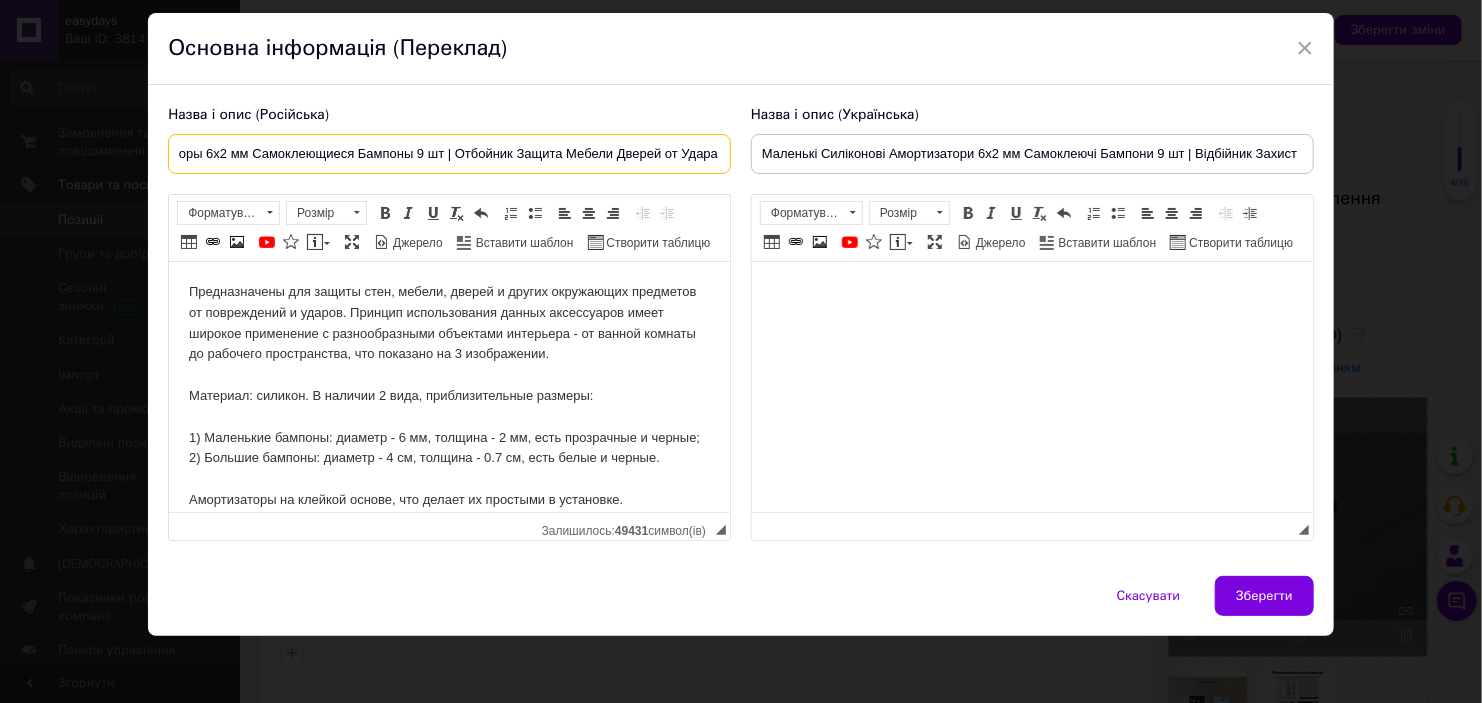 drag, startPoint x: 504, startPoint y: 161, endPoint x: 588, endPoint y: 161, distance: 84 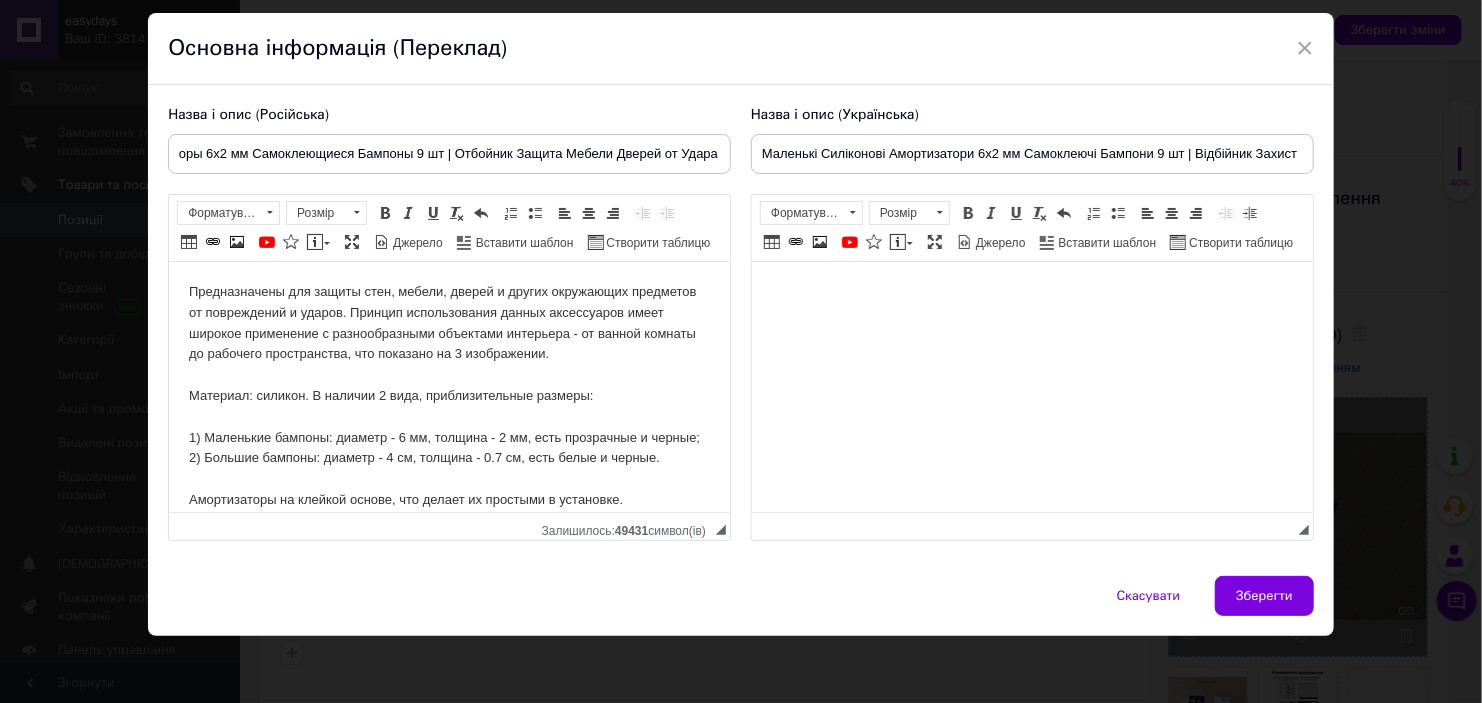 scroll, scrollTop: 0, scrollLeft: 0, axis: both 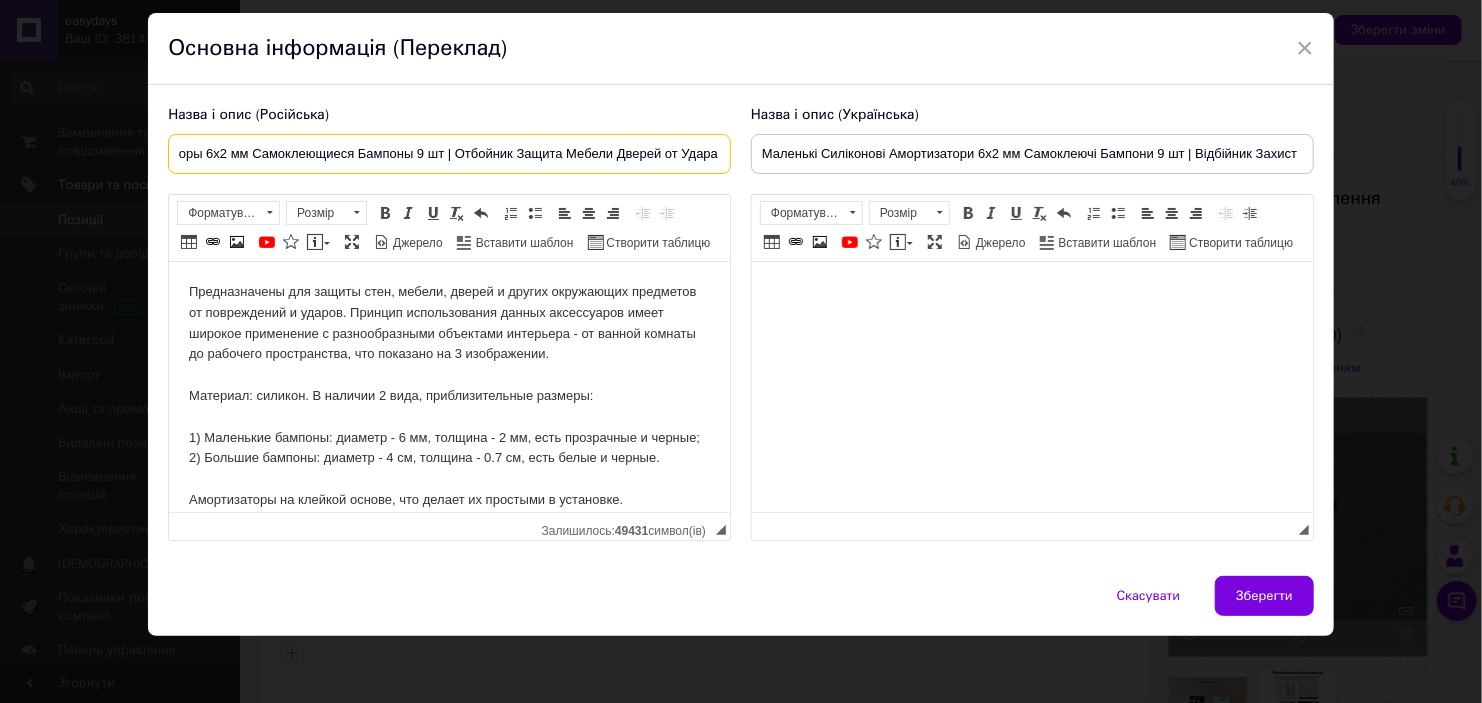 drag, startPoint x: 517, startPoint y: 156, endPoint x: 621, endPoint y: 152, distance: 104.0769 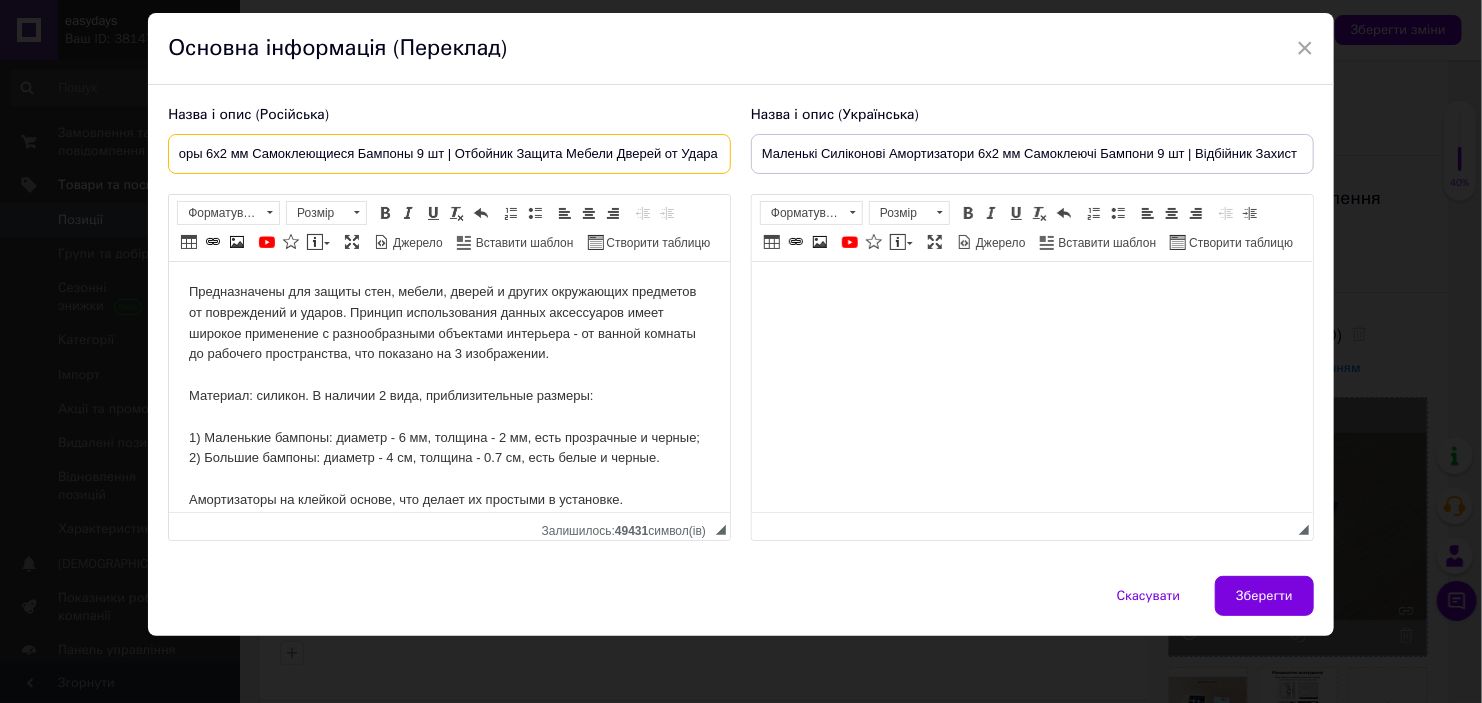 scroll, scrollTop: 0, scrollLeft: 0, axis: both 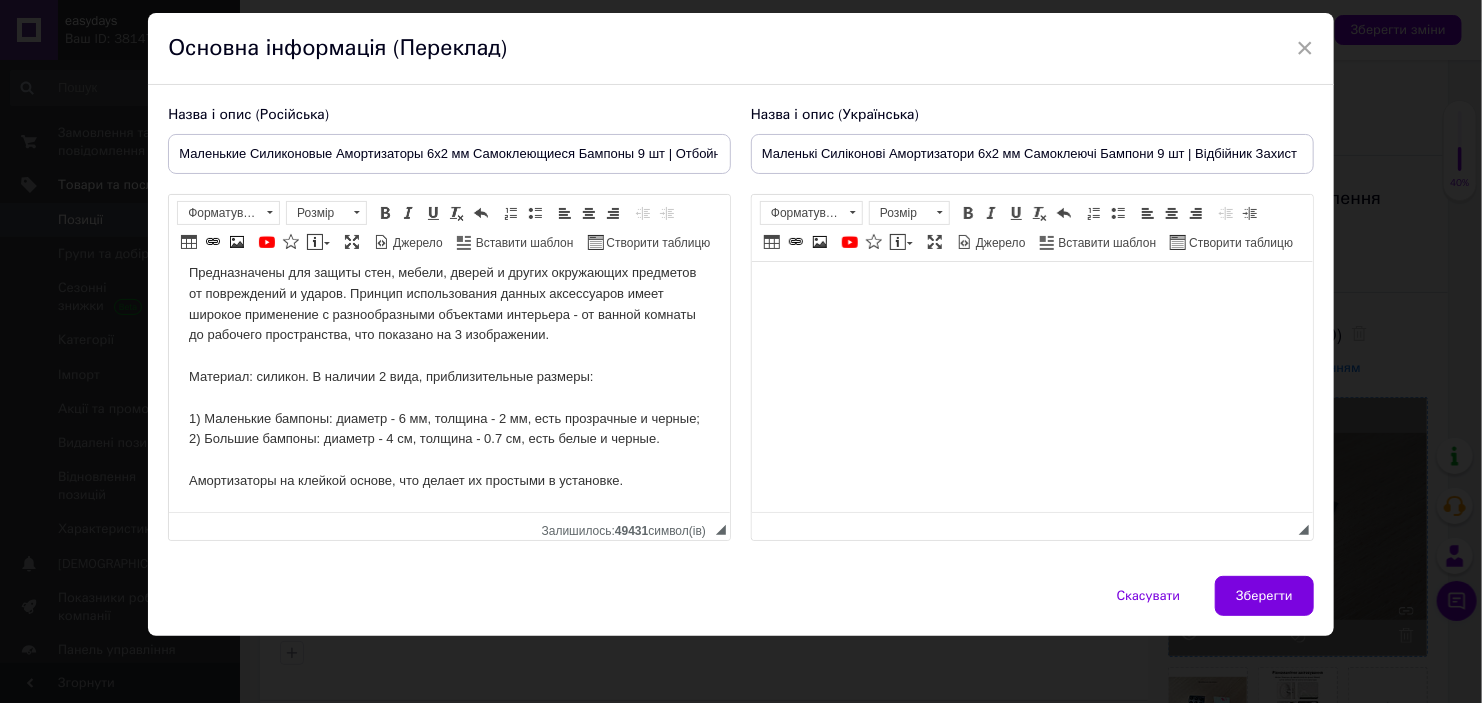 click on "Предназначены для защиты стен, мебели, дверей и других окружающих предметов от повреждений и ударов. Принцип использования данных аксессуаров имеет широкое применение с разнообразными объектами интерьера - от ванной комнаты до рабочего пространства, что показано на 3 изображении. Материал: силикон. В наличии 2 вида, приблизительные размеры: 1) Маленькие бампоны: диаметр - 6 мм, толщина - 2 мм, есть прозрачные и черные; 2) Большие бампоны: диаметр - 4 см, толщина - 0.7 см, есть белые и черные. Амортизаторы на клейкой основе, что делает их простыми в установке." at bounding box center (449, 377) 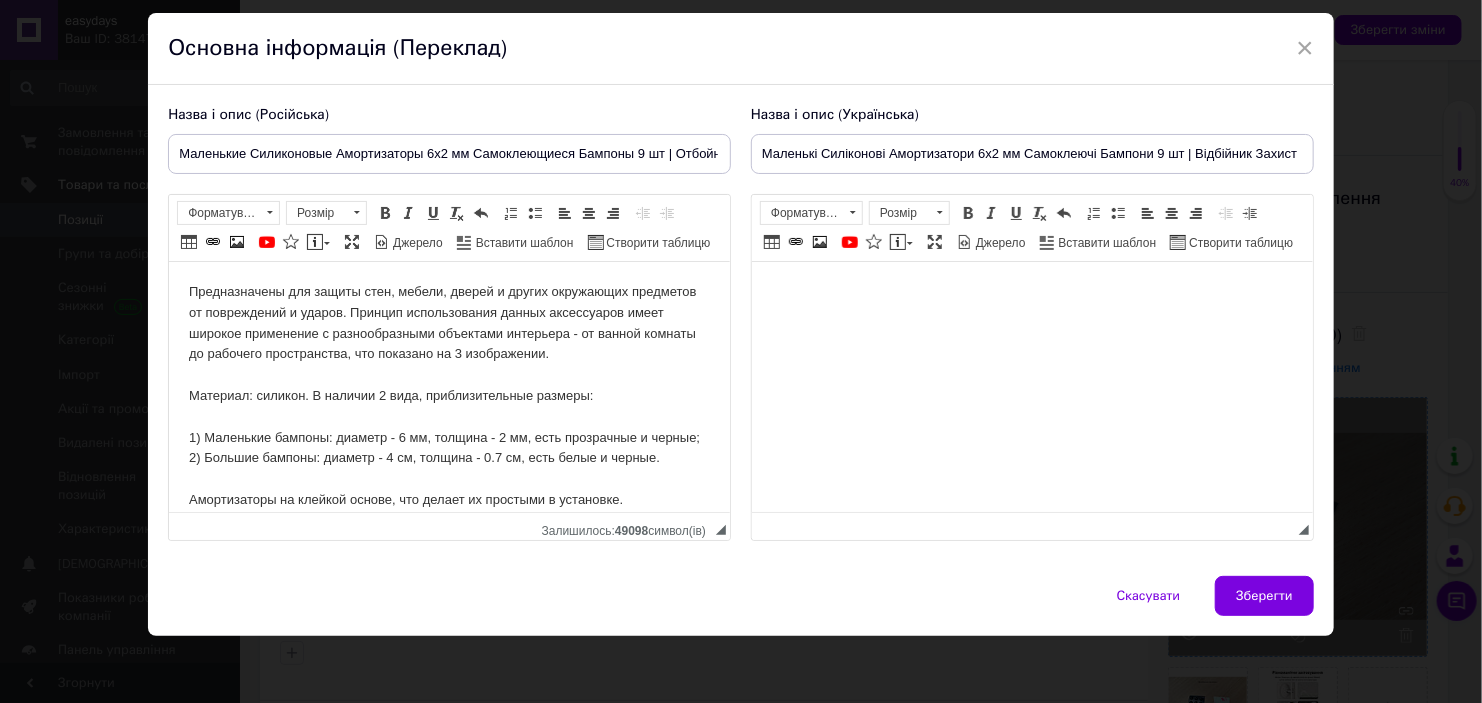 scroll, scrollTop: 0, scrollLeft: 0, axis: both 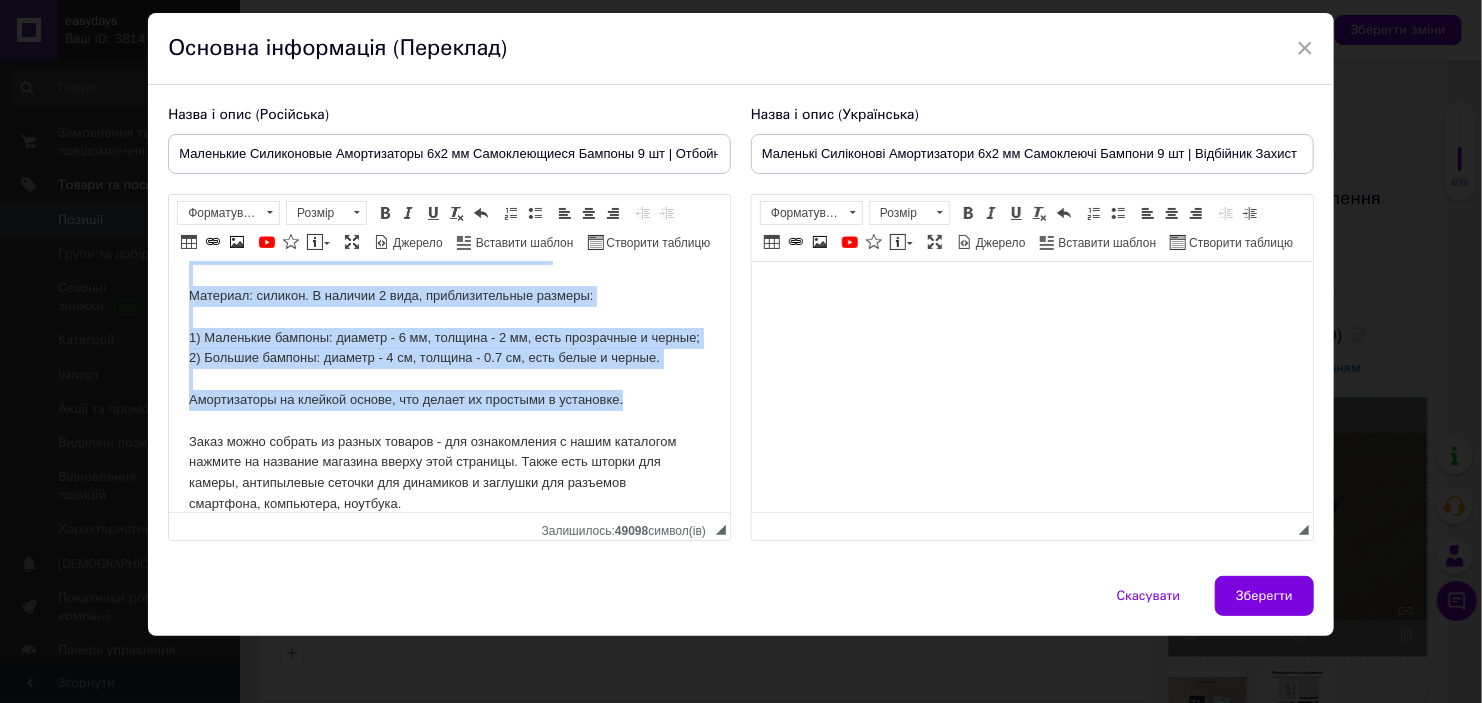 drag, startPoint x: 191, startPoint y: 294, endPoint x: 656, endPoint y: 418, distance: 481.24942 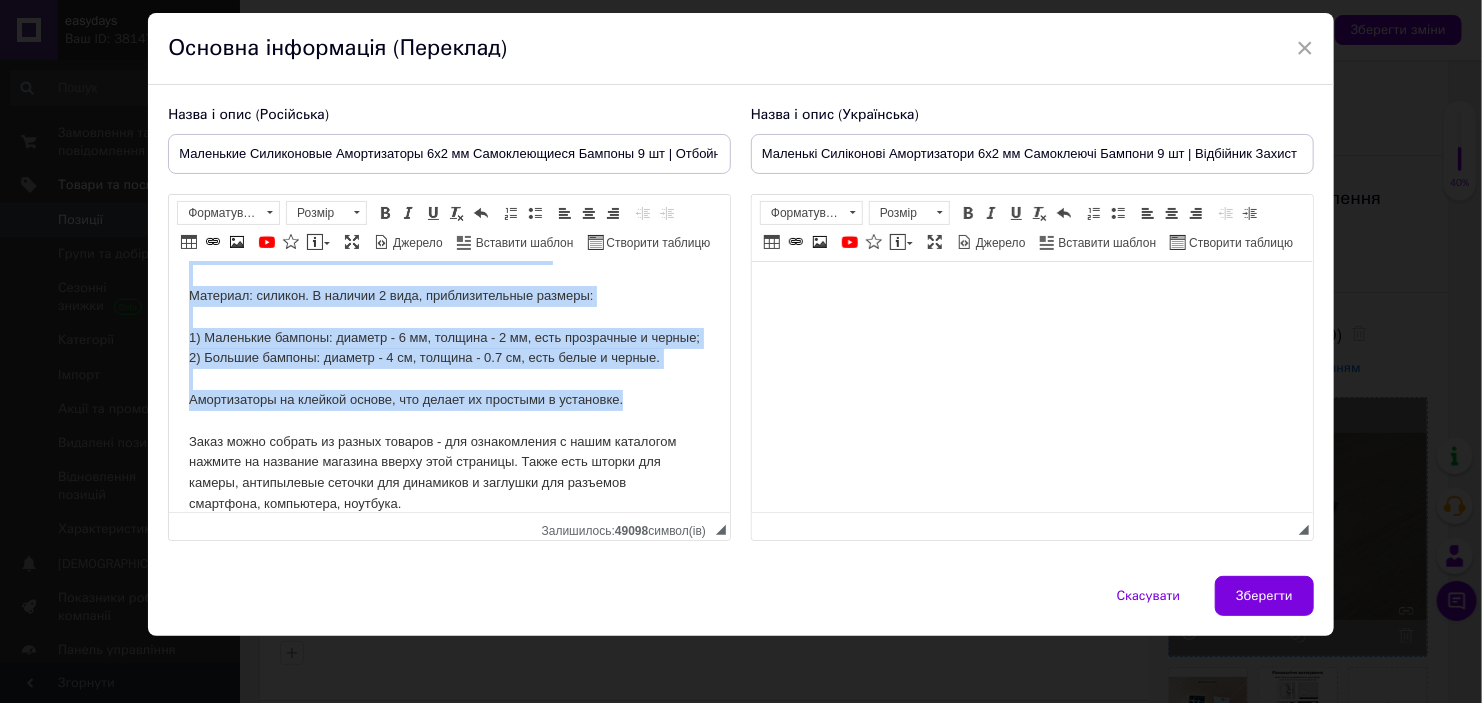 copy on "Предназначены для защиты стен, мебели, дверей и других окружающих предметов от повреждений и ударов. Принцип использования данных аксессуаров имеет широкое применение с разнообразными объектами интерьера - от ванной комнаты до рабочего пространства, что показано на 3 изображении. Материал: силикон. В наличии 2 вида, приблизительные размеры: 1) Маленькие бампоны: диаметр - 6 мм, толщина - 2 мм, есть прозрачные и черные; 2) Большие бампоны: диаметр - 4 см, толщина - 0.7 см, есть белые и черные. Амортизаторы на клейкой основе, что делает их простыми в установке." 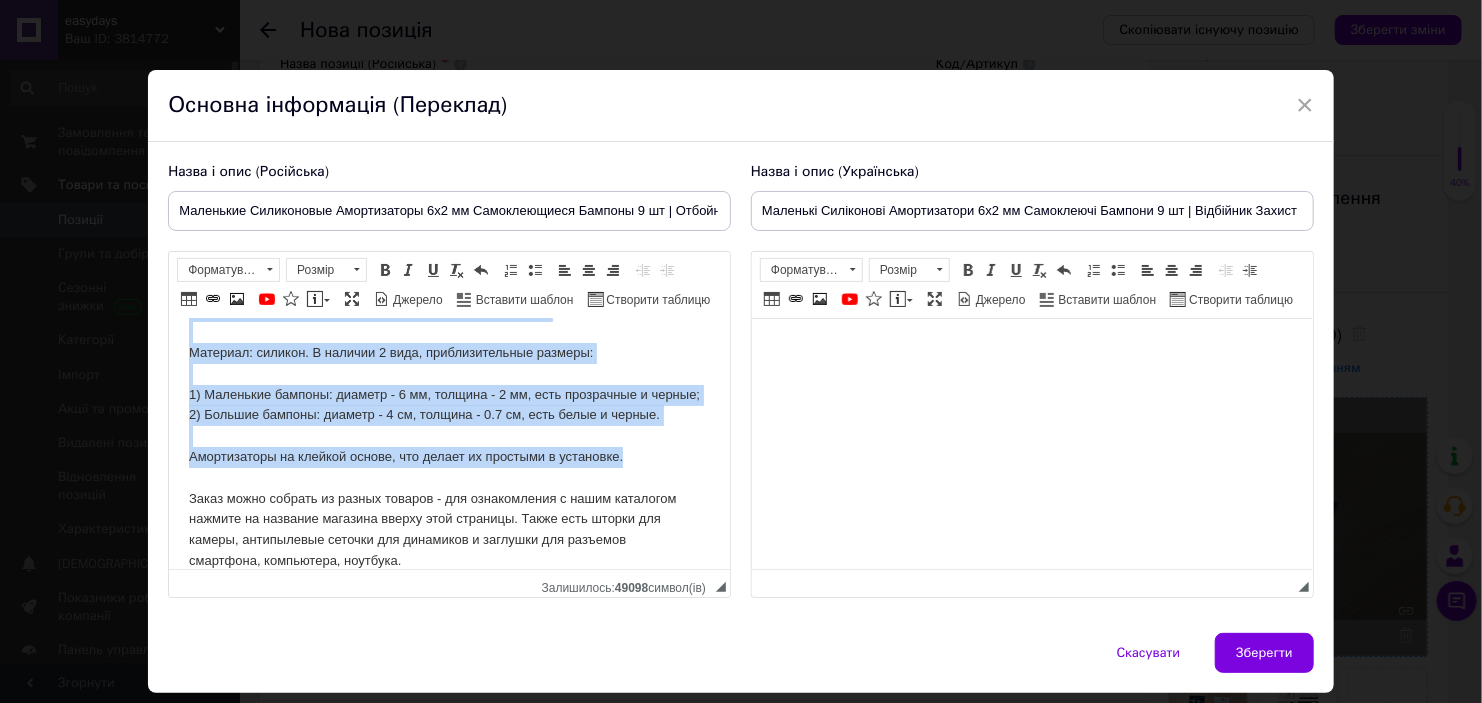 scroll, scrollTop: 0, scrollLeft: 0, axis: both 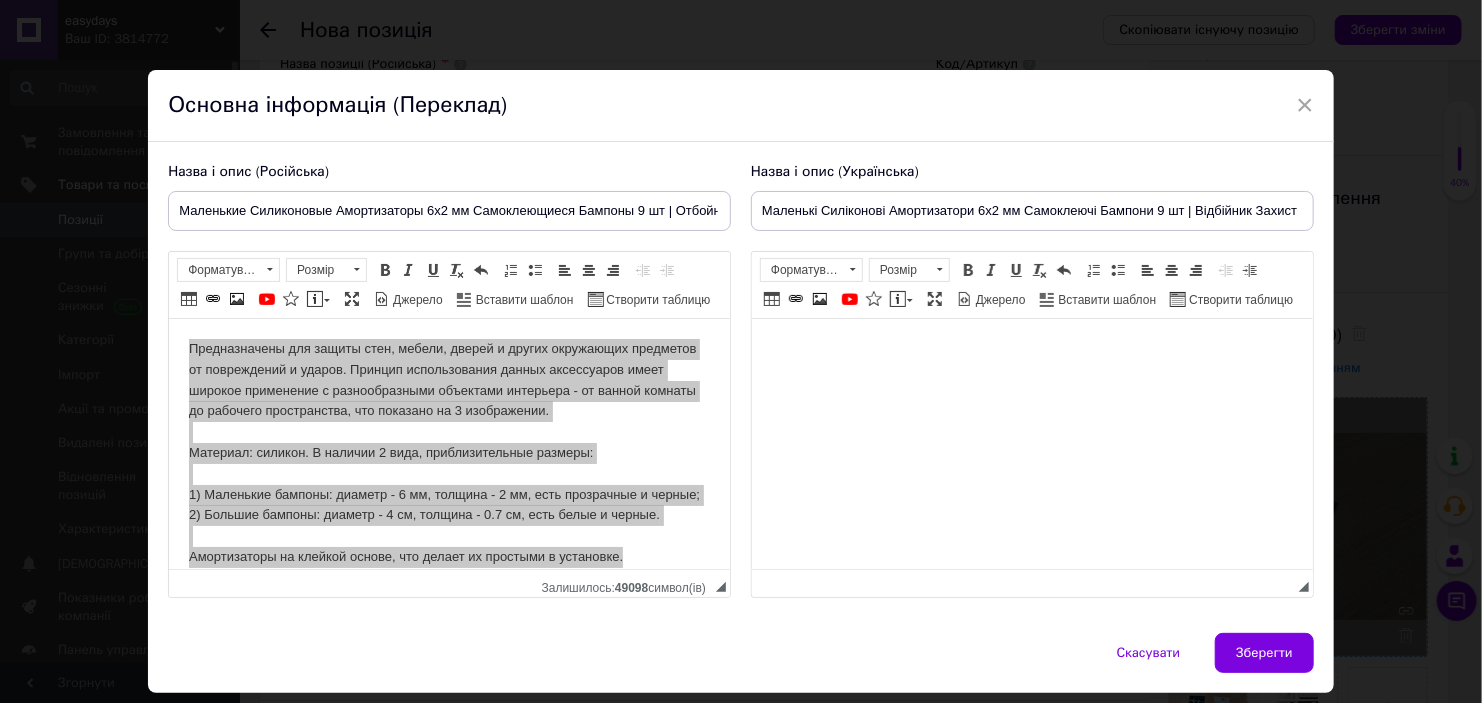 click at bounding box center (1031, 349) 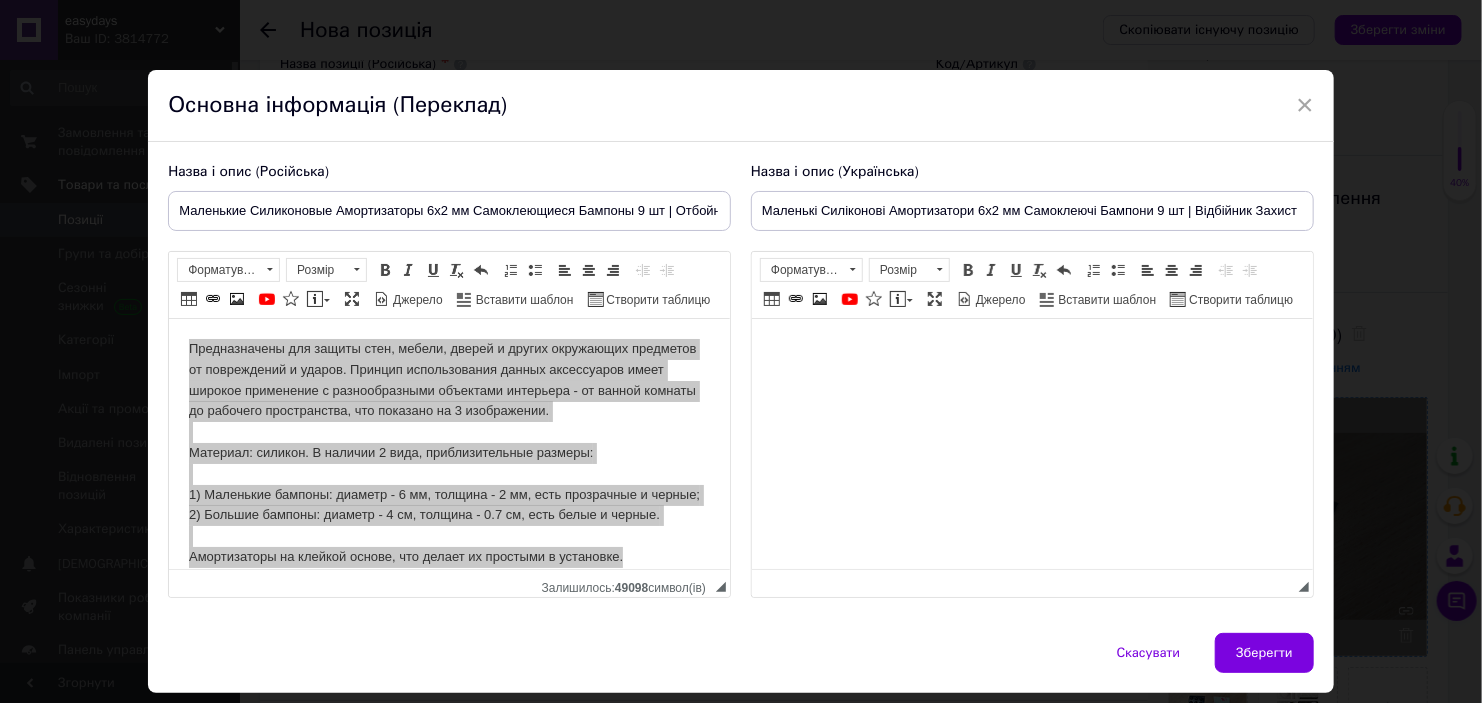 click at bounding box center (1031, 349) 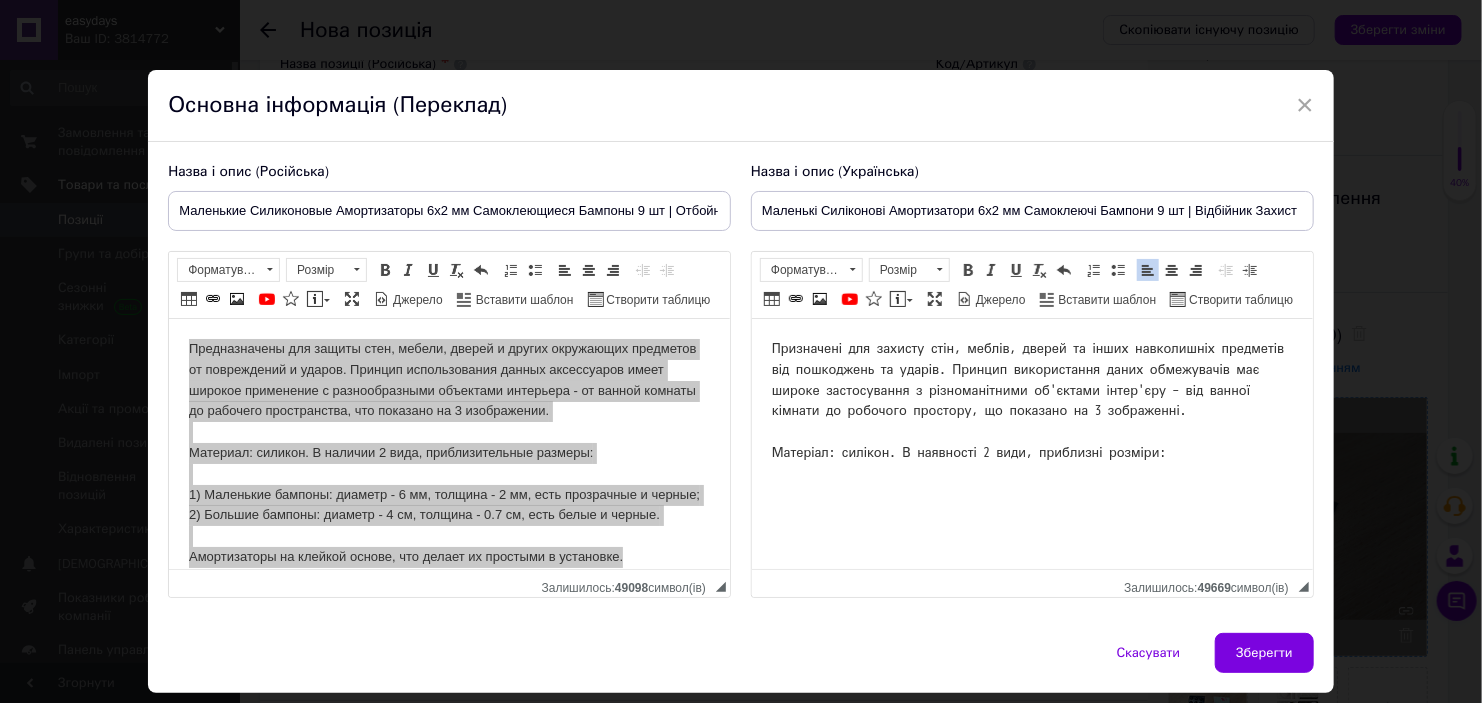 click on "Призначені для захисту стін, меблів, дверей та інших навколишніх предметів від пошкоджень та ударів. Принцип використання даних обмежувачів має широке застосування з різноманітними об'єктами інтер'єру – від ванної кімнати до робочого простору, що показано на 3 зображенні.
Матеріал: силікон. В наявності 2 види, приблизні розміри:" at bounding box center (1031, 401) 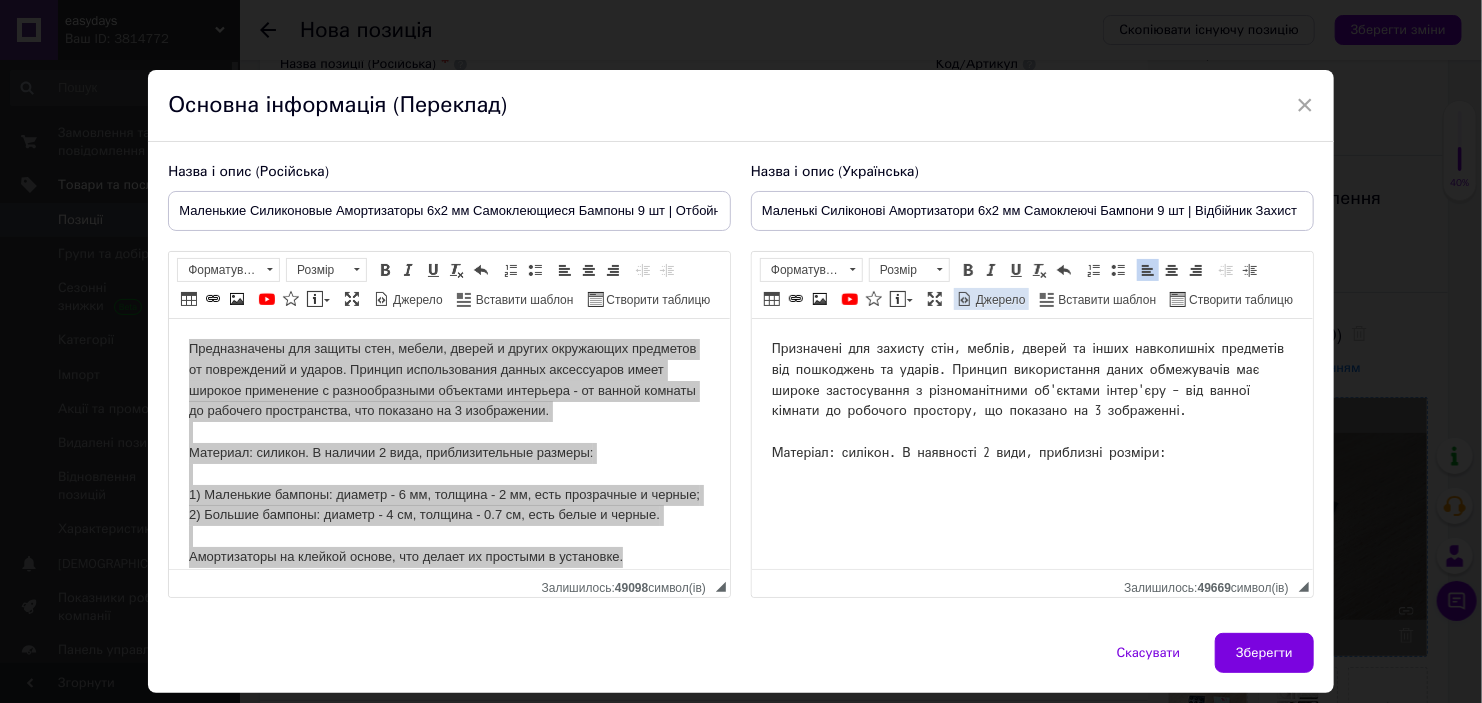 click on "Джерело" at bounding box center [999, 300] 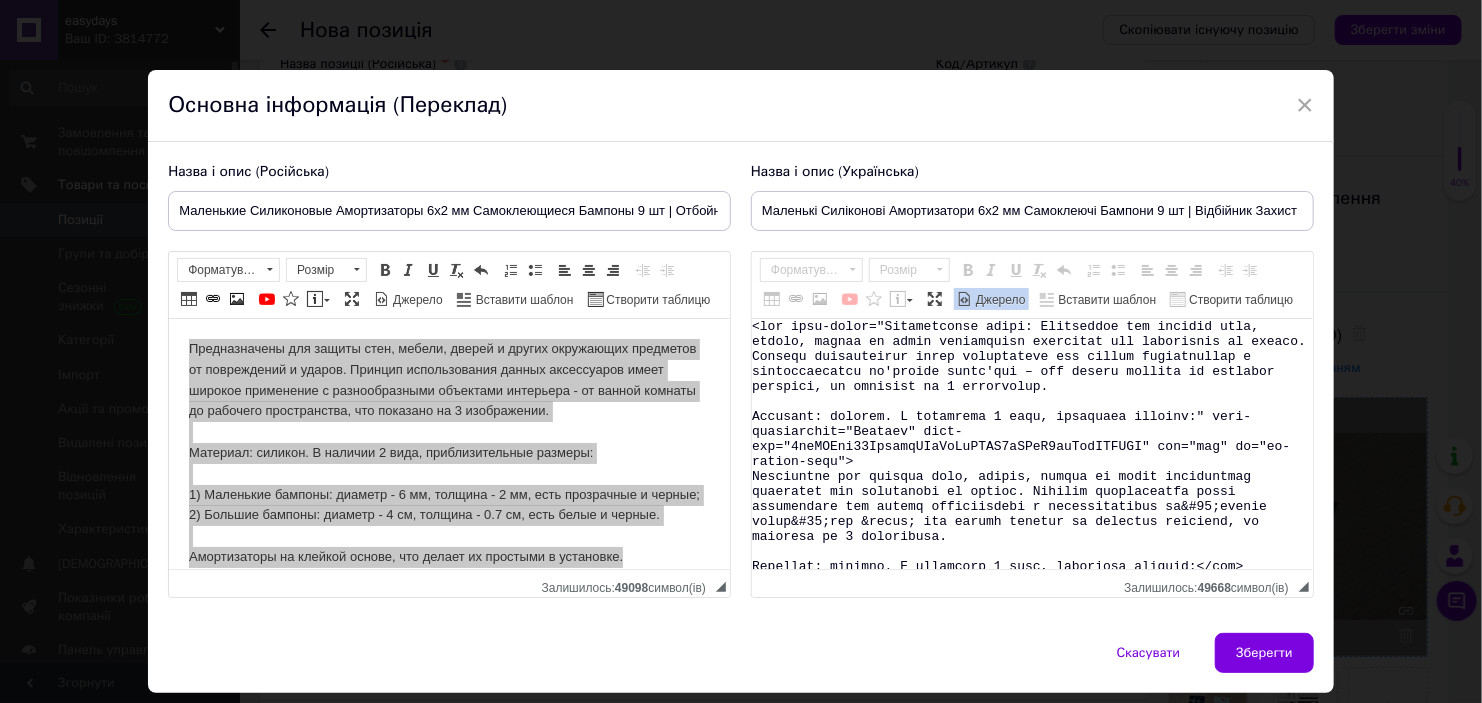 click on "Джерело" at bounding box center [999, 300] 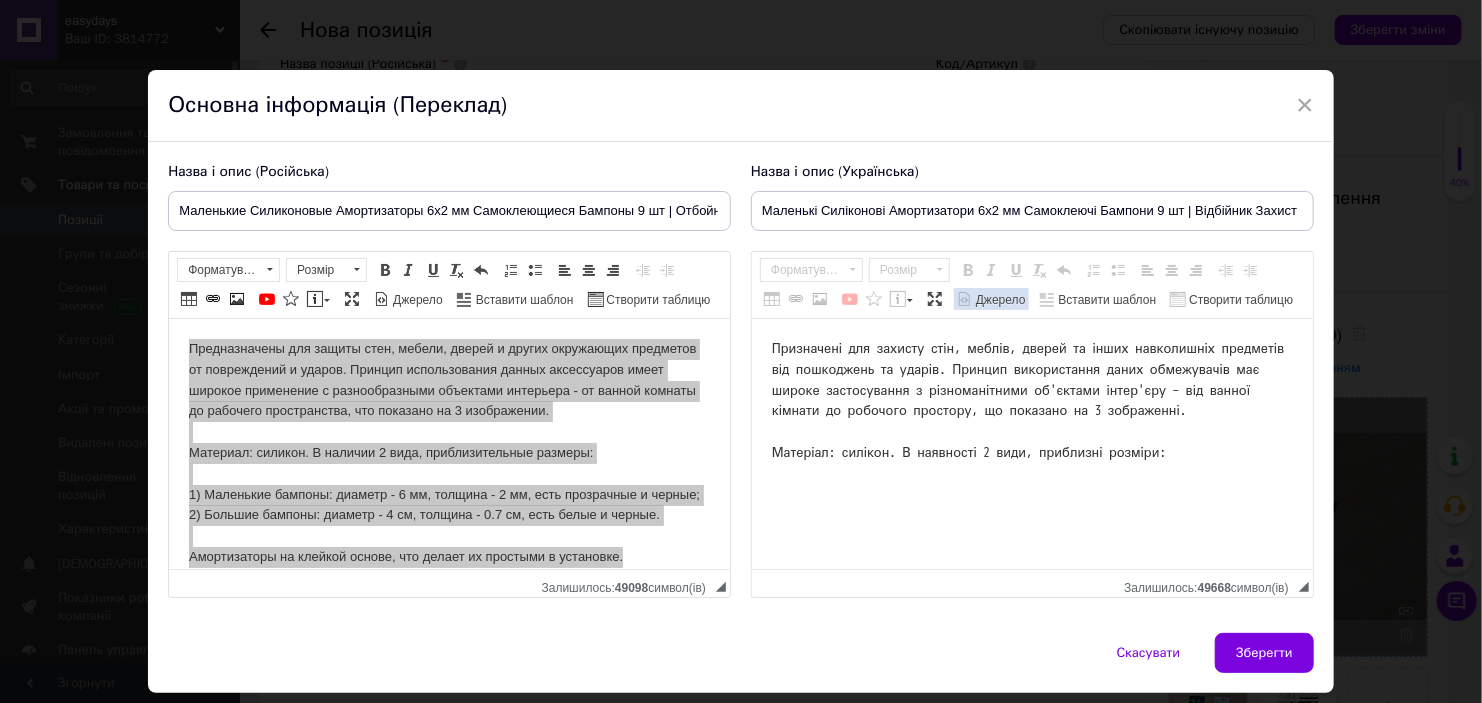 scroll, scrollTop: 0, scrollLeft: 0, axis: both 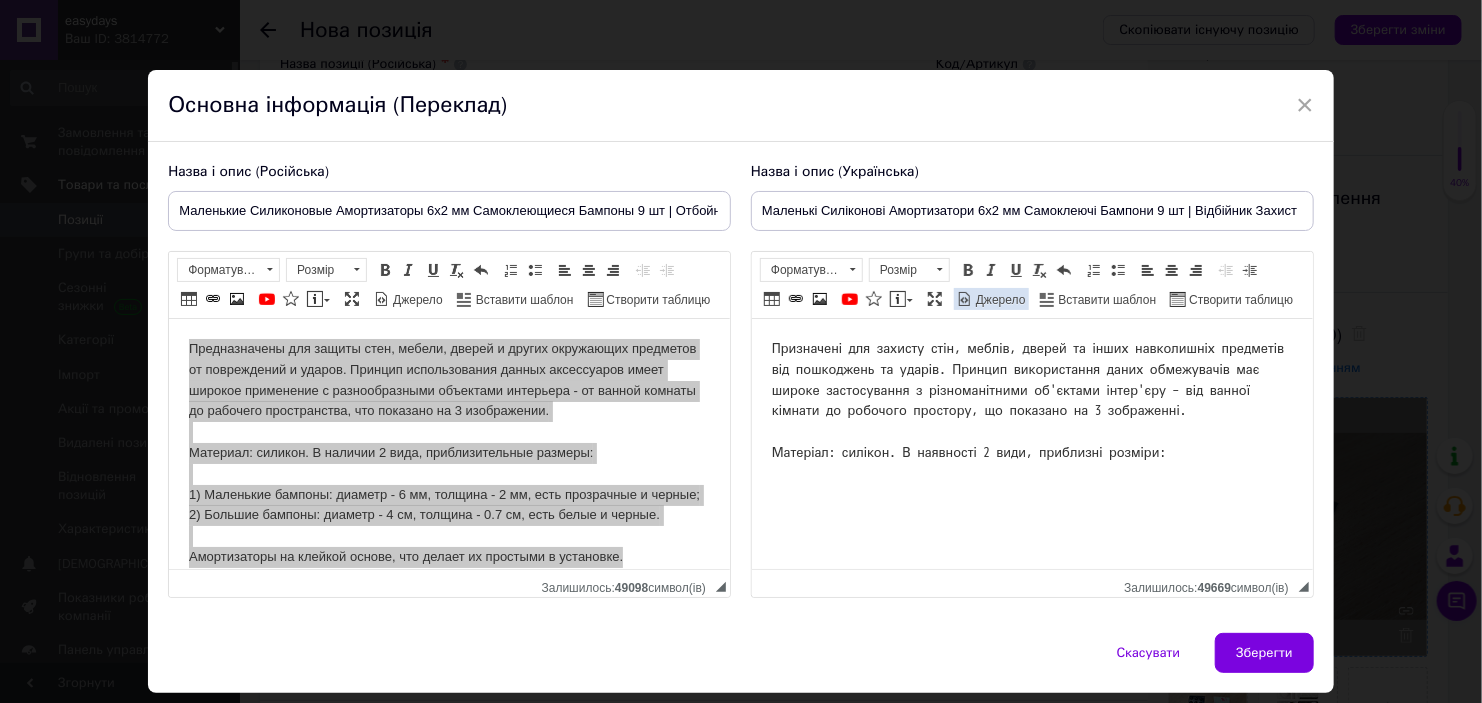 click on "Джерело" at bounding box center [999, 300] 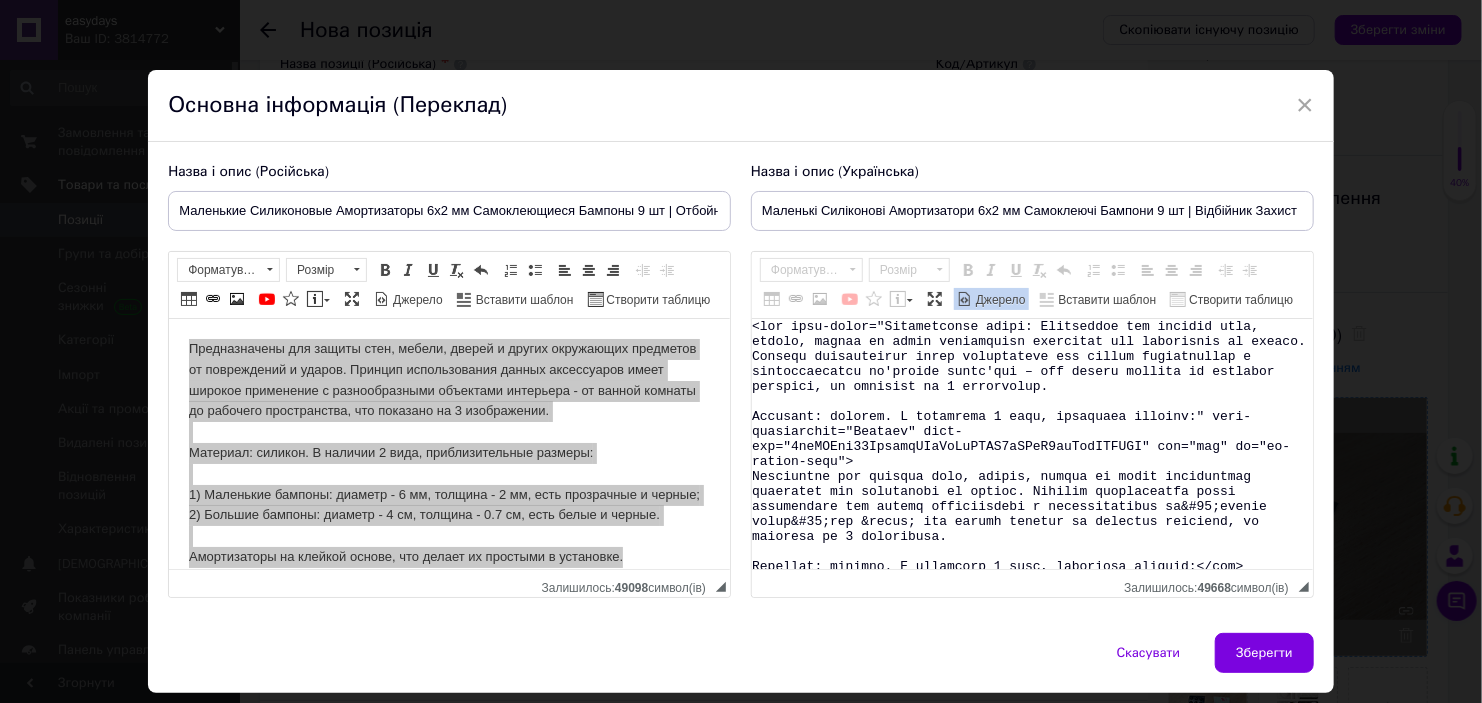 click on "Джерело" at bounding box center [999, 300] 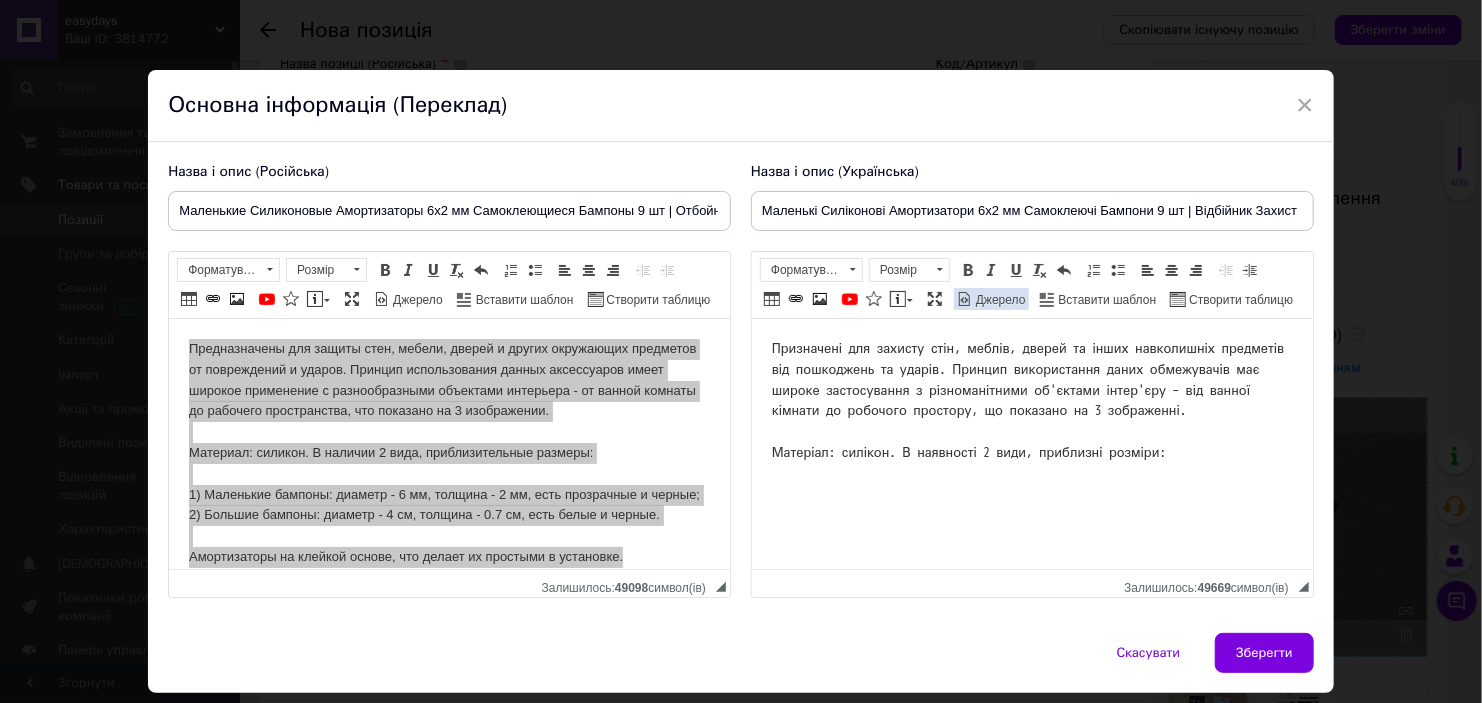 scroll, scrollTop: 0, scrollLeft: 0, axis: both 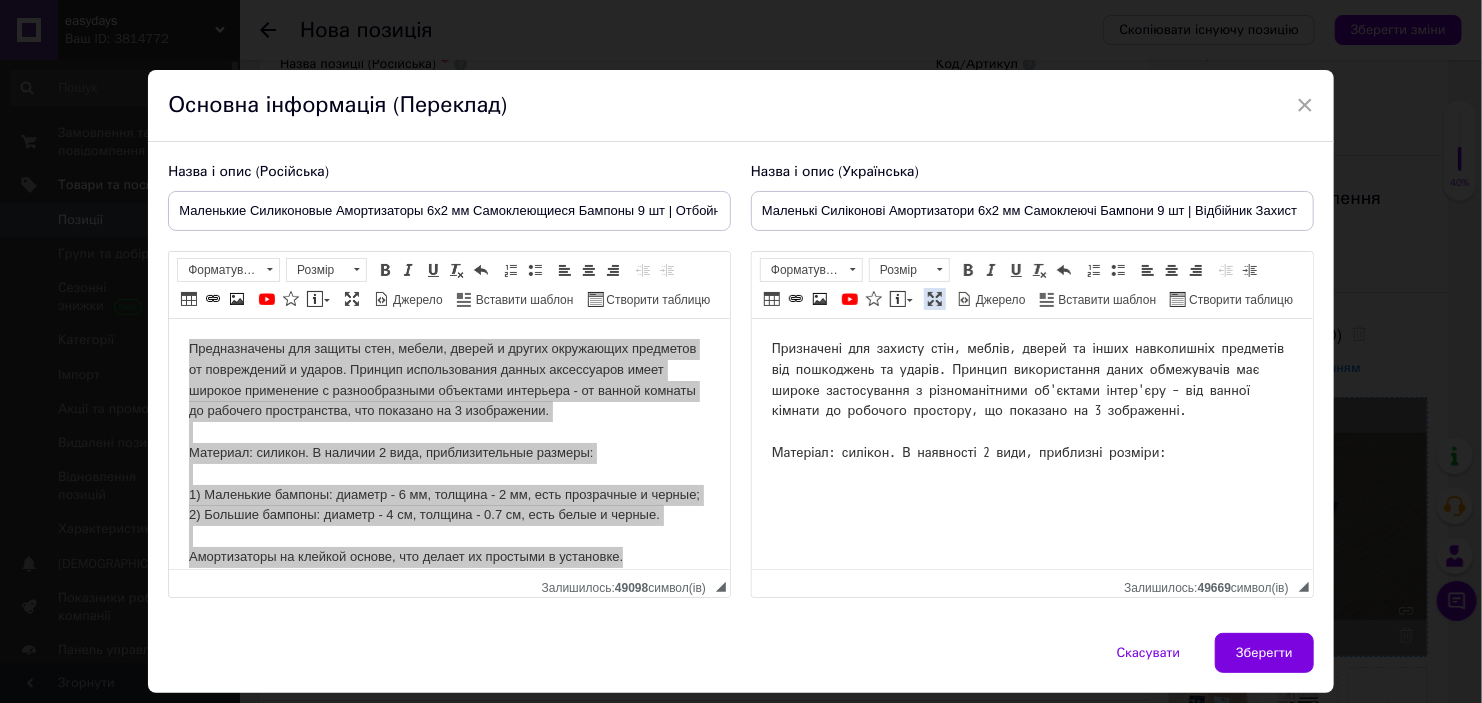 click at bounding box center (935, 299) 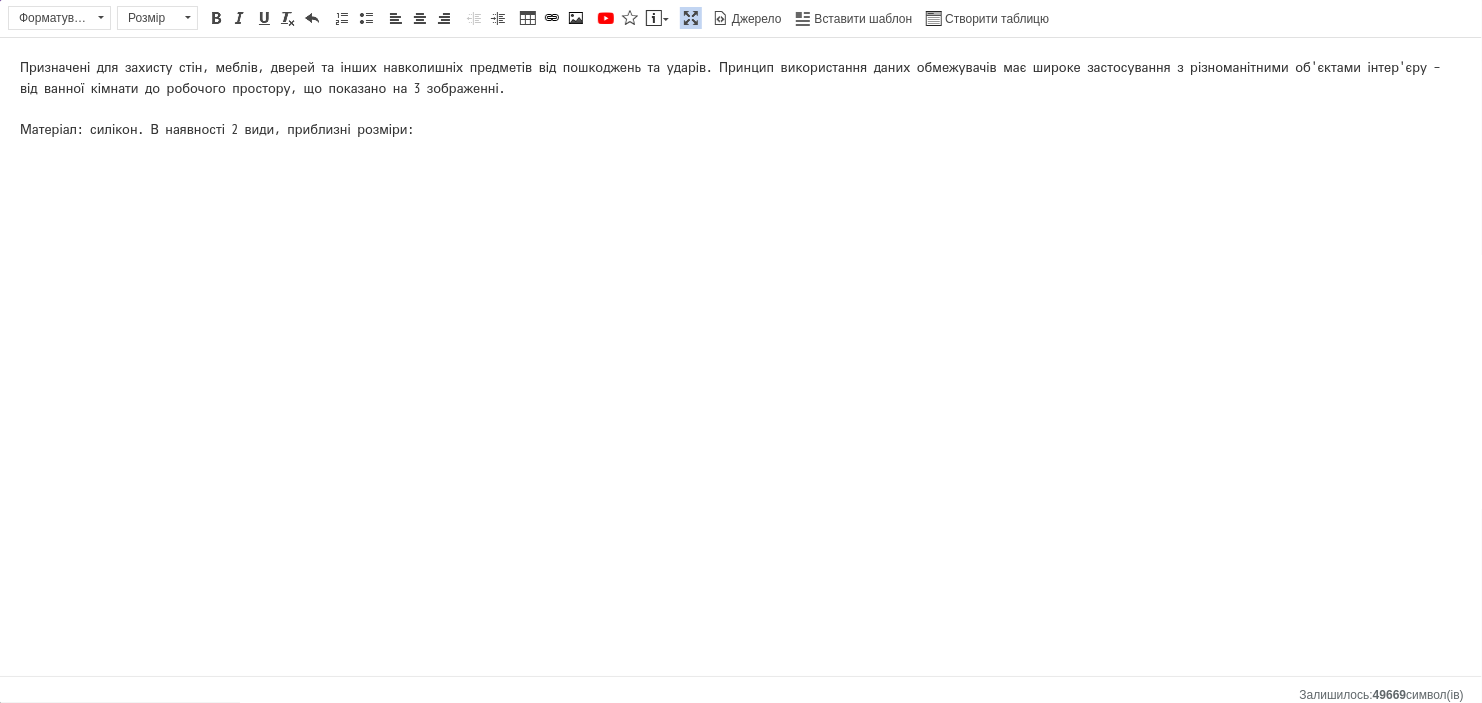 scroll, scrollTop: 0, scrollLeft: 0, axis: both 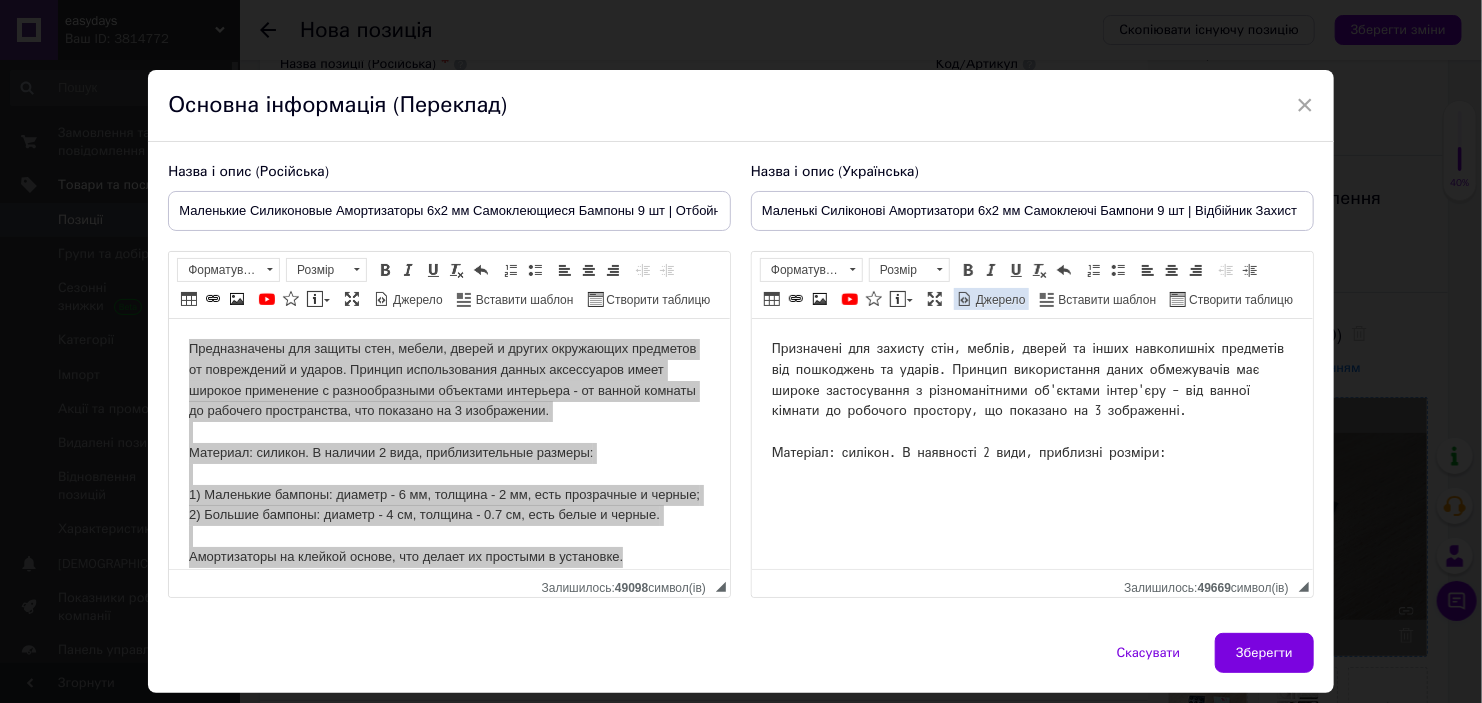 click on "Джерело" at bounding box center (999, 300) 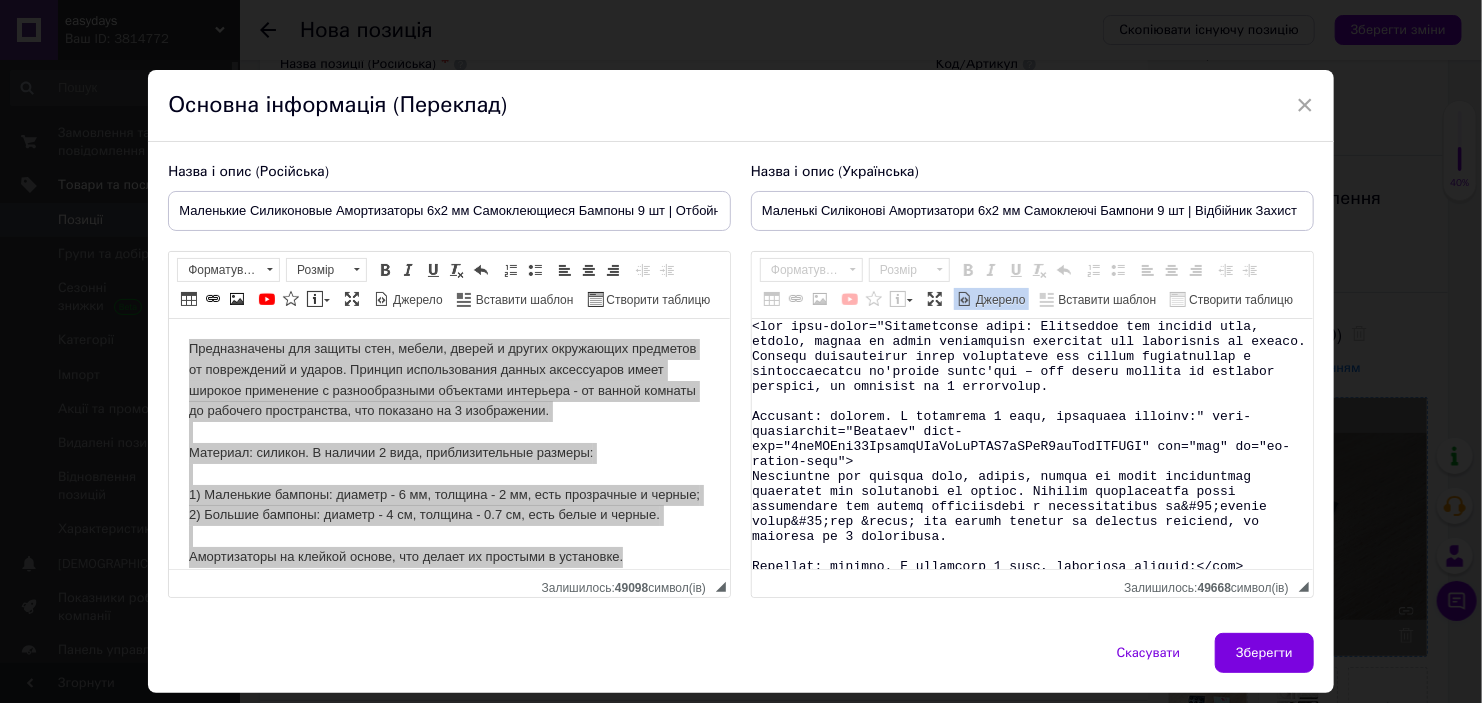 drag, startPoint x: 1035, startPoint y: 324, endPoint x: 738, endPoint y: 330, distance: 297.0606 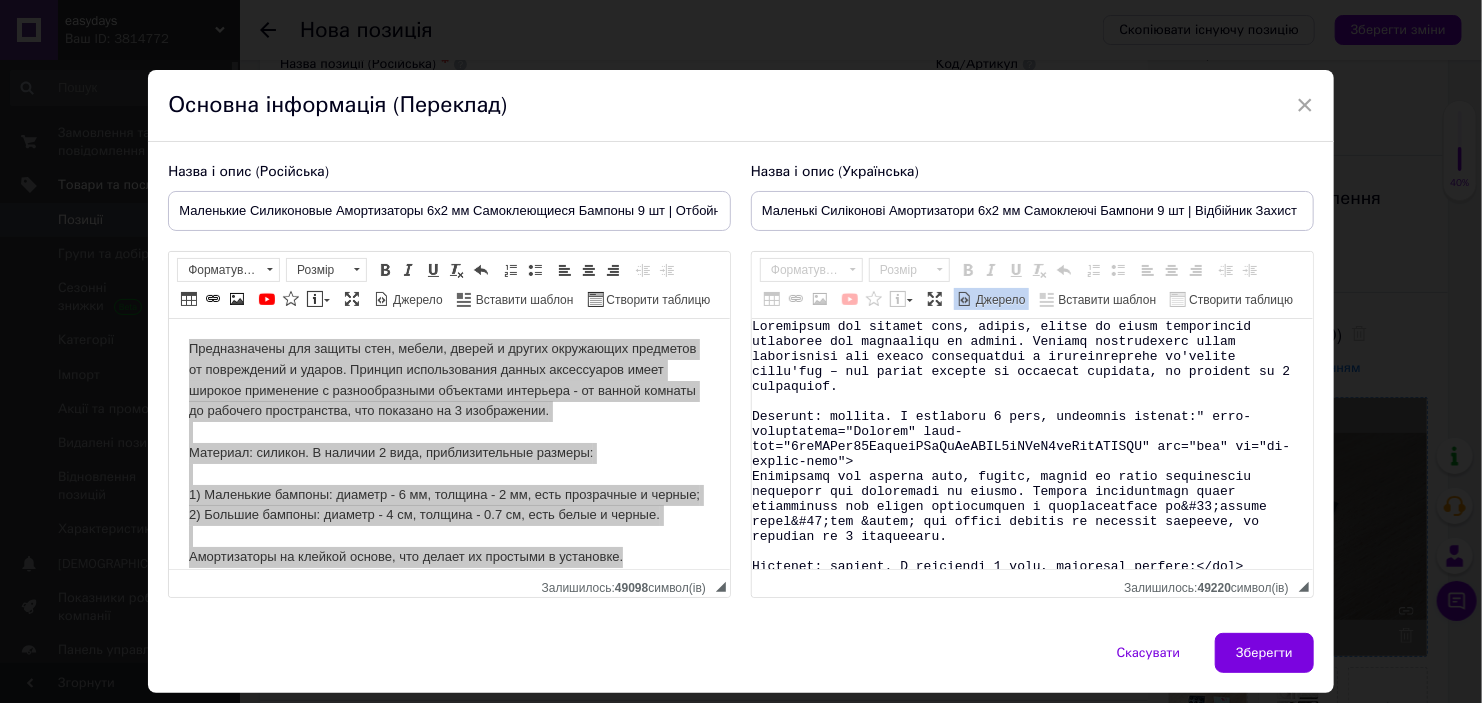 drag, startPoint x: 1195, startPoint y: 408, endPoint x: 1239, endPoint y: 436, distance: 52.153618 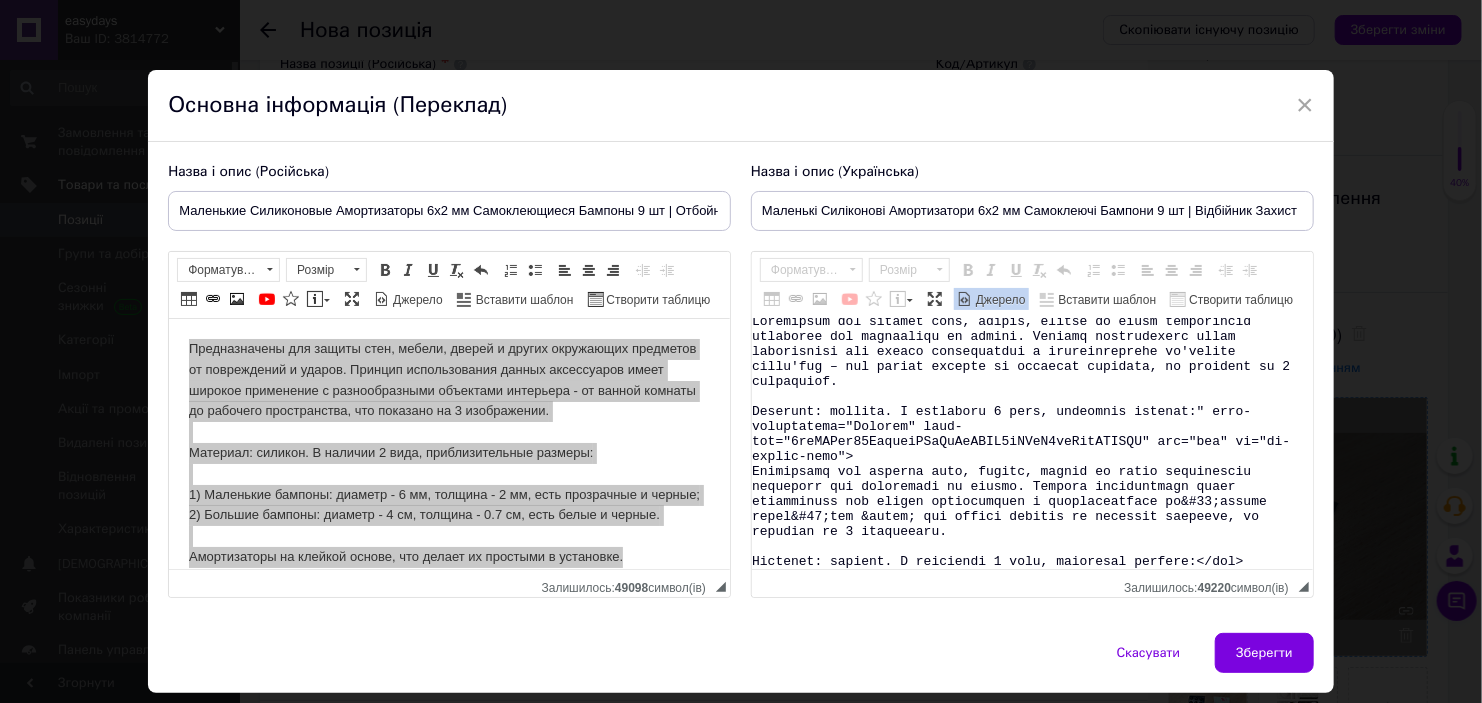 scroll, scrollTop: 23, scrollLeft: 0, axis: vertical 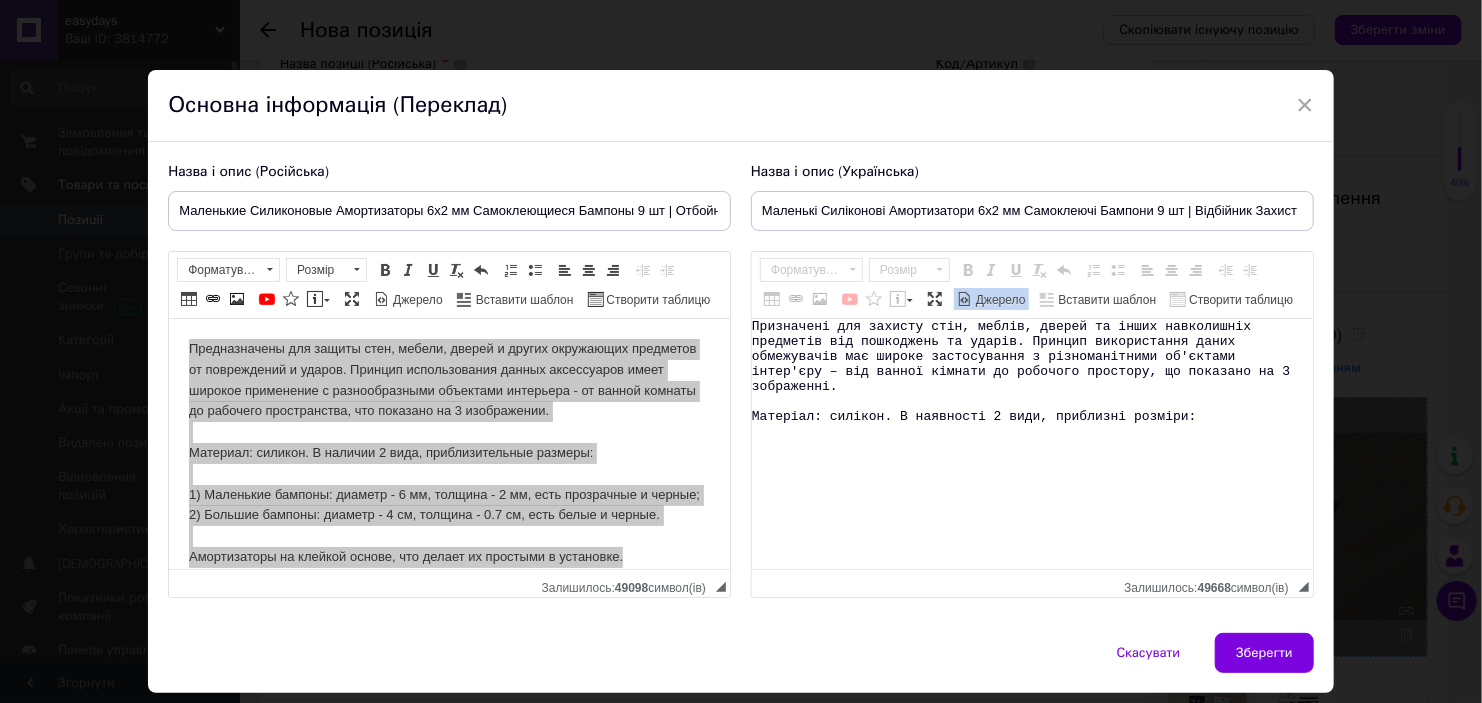 click on "Джерело" at bounding box center [999, 300] 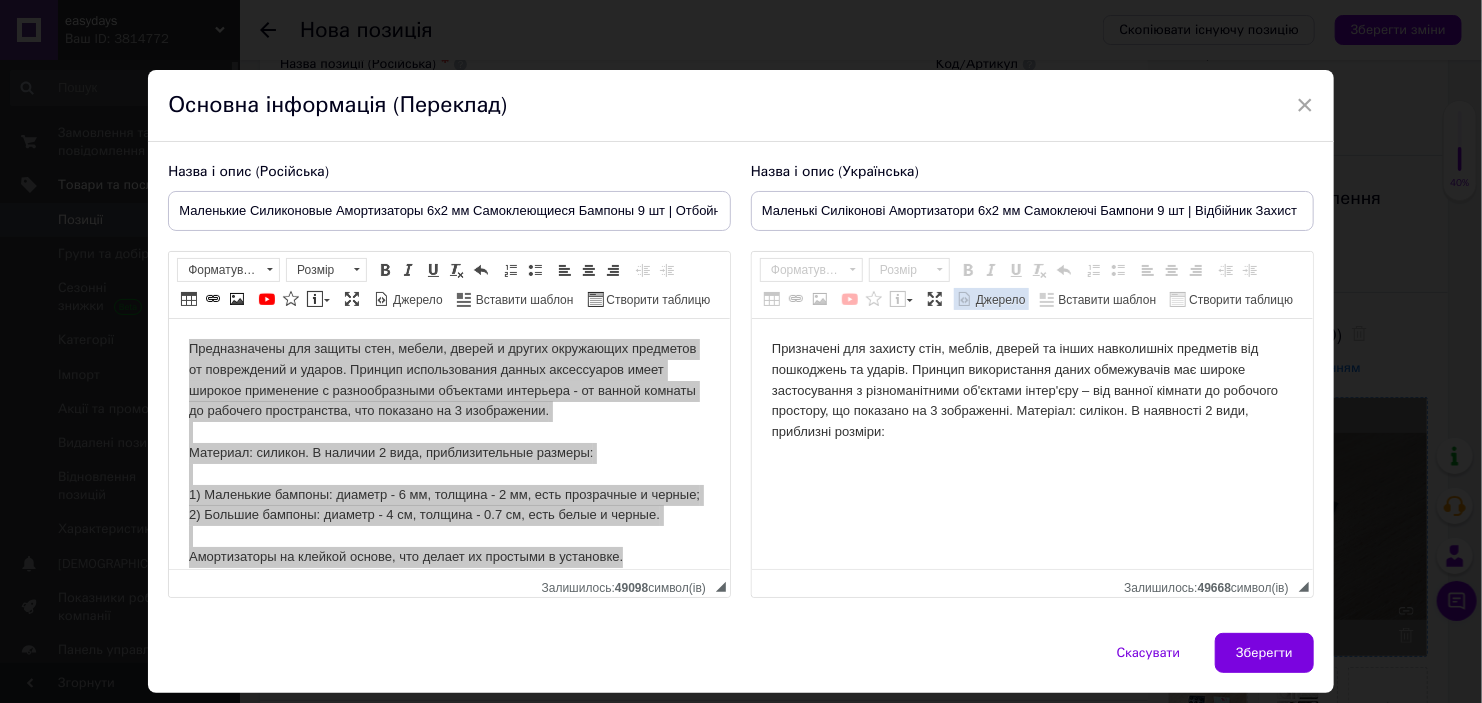 scroll, scrollTop: 0, scrollLeft: 0, axis: both 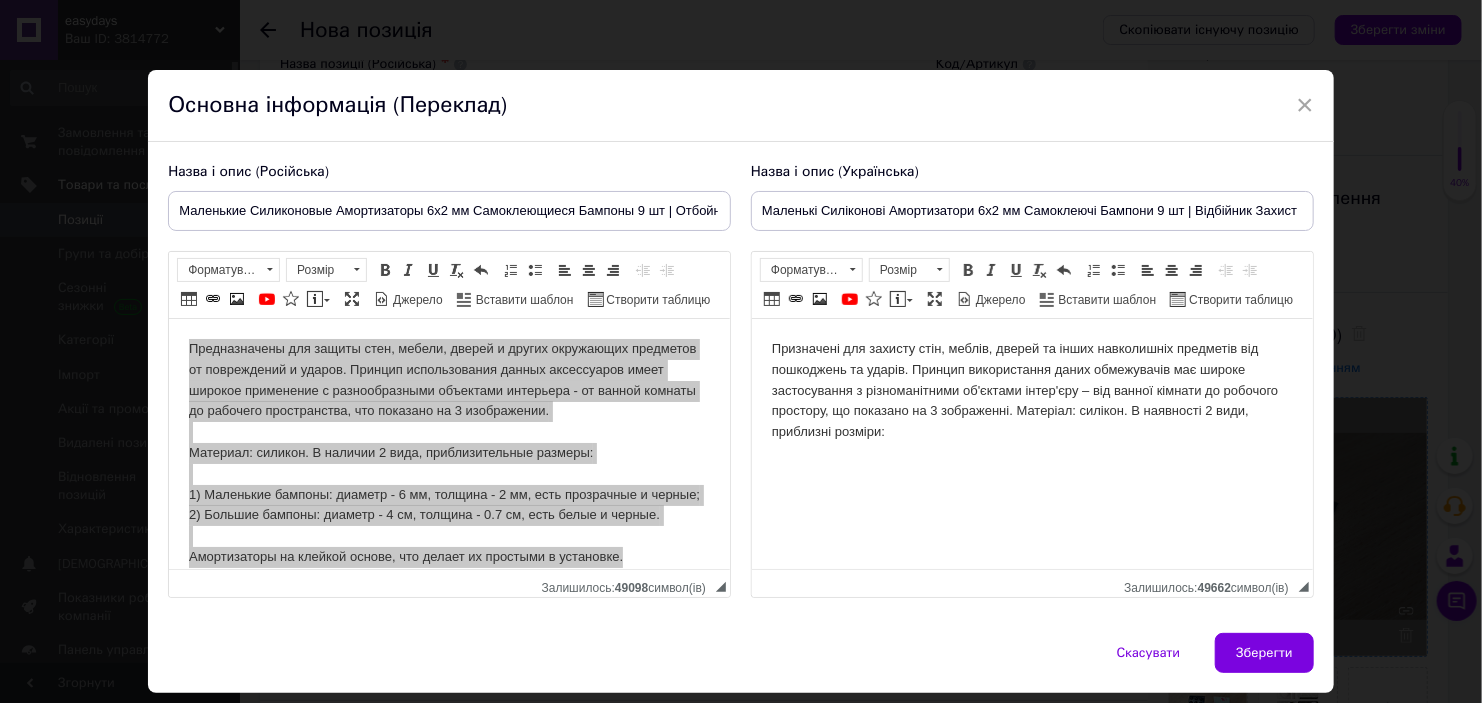 click on "Призначені для захисту стін, меблів, дверей та інших навколишніх предметів від пошкоджень та ударів. Принцип використання даних обмежувачів має широке застосування з різноманітними об'єктами інтер'єру – від ванної кімнати до робочого простору, що показано на 3 зображенні. Матеріал: силікон. В наявності 2 види, приблизні розміри:" at bounding box center [1031, 391] 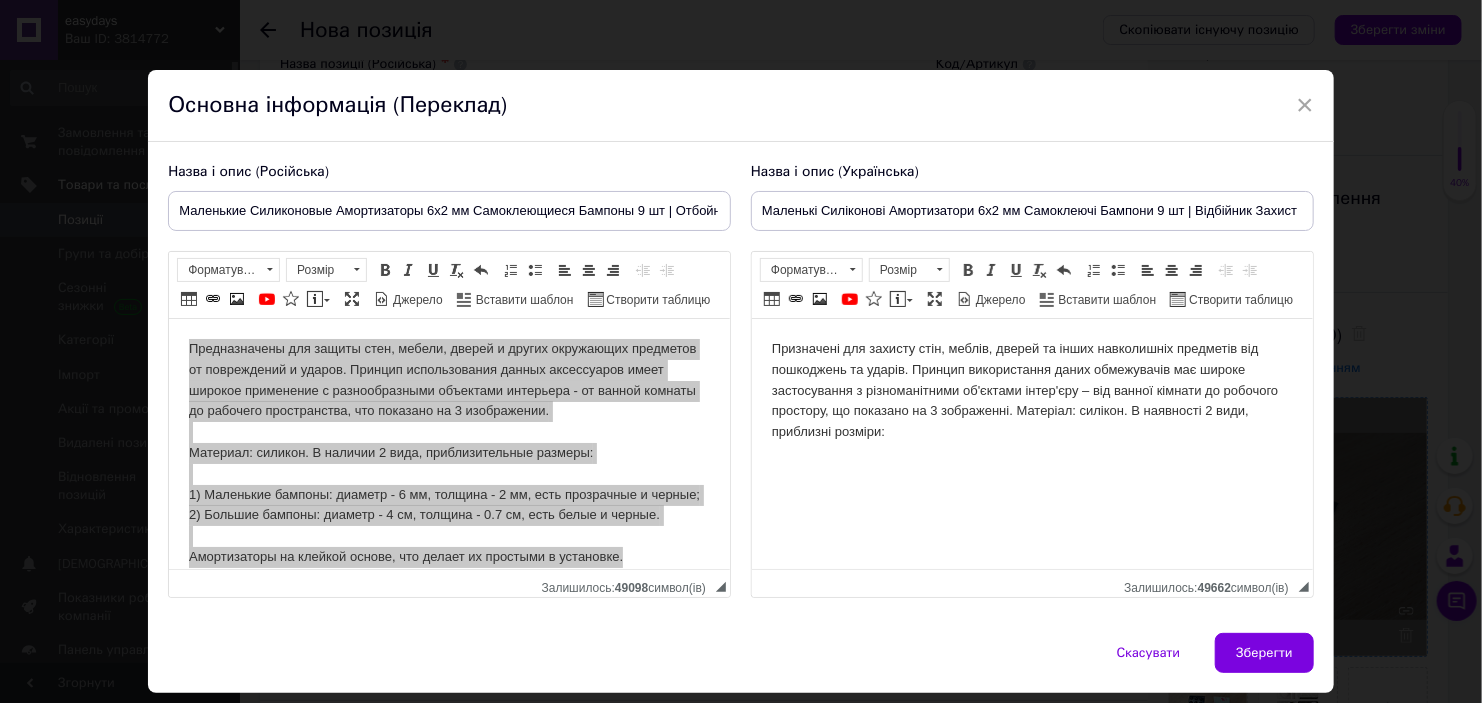 click on "Призначені для захисту стін, меблів, дверей та інших навколишніх предметів від пошкоджень та ударів. Принцип використання даних обмежувачів має широке застосування з різноманітними об'єктами інтер'єру – від ванної кімнати до робочого простору, що показано на 3 зображенні. Матеріал: силікон. В наявності 2 види, приблизні розміри:" at bounding box center (1031, 391) 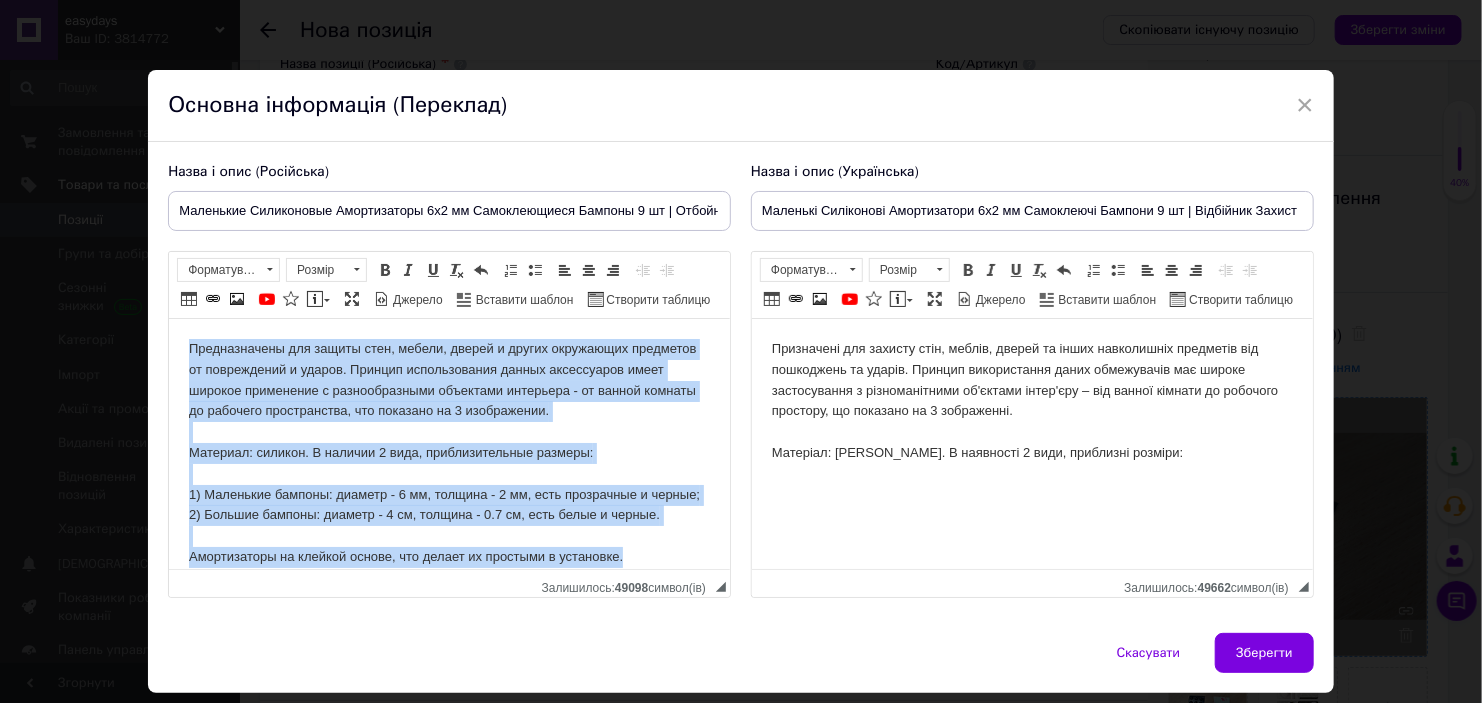click on "Предназначены для защиты стен, мебели, дверей и других окружающих предметов от повреждений и ударов. Принцип использования данных аксессуаров имеет широкое применение с разнообразными объектами интерьера - от ванной комнаты до рабочего пространства, что показано на 3 изображении. Материал: силикон. В наличии 2 вида, приблизительные размеры: 1) Маленькие бампоны: диаметр - 6 мм, толщина - 2 мм, есть прозрачные и черные; 2) Большие бампоны: диаметр - 4 см, толщина - 0.7 см, есть белые и черные. Амортизаторы на клейкой основе, что делает их простыми в установке." at bounding box center [449, 536] 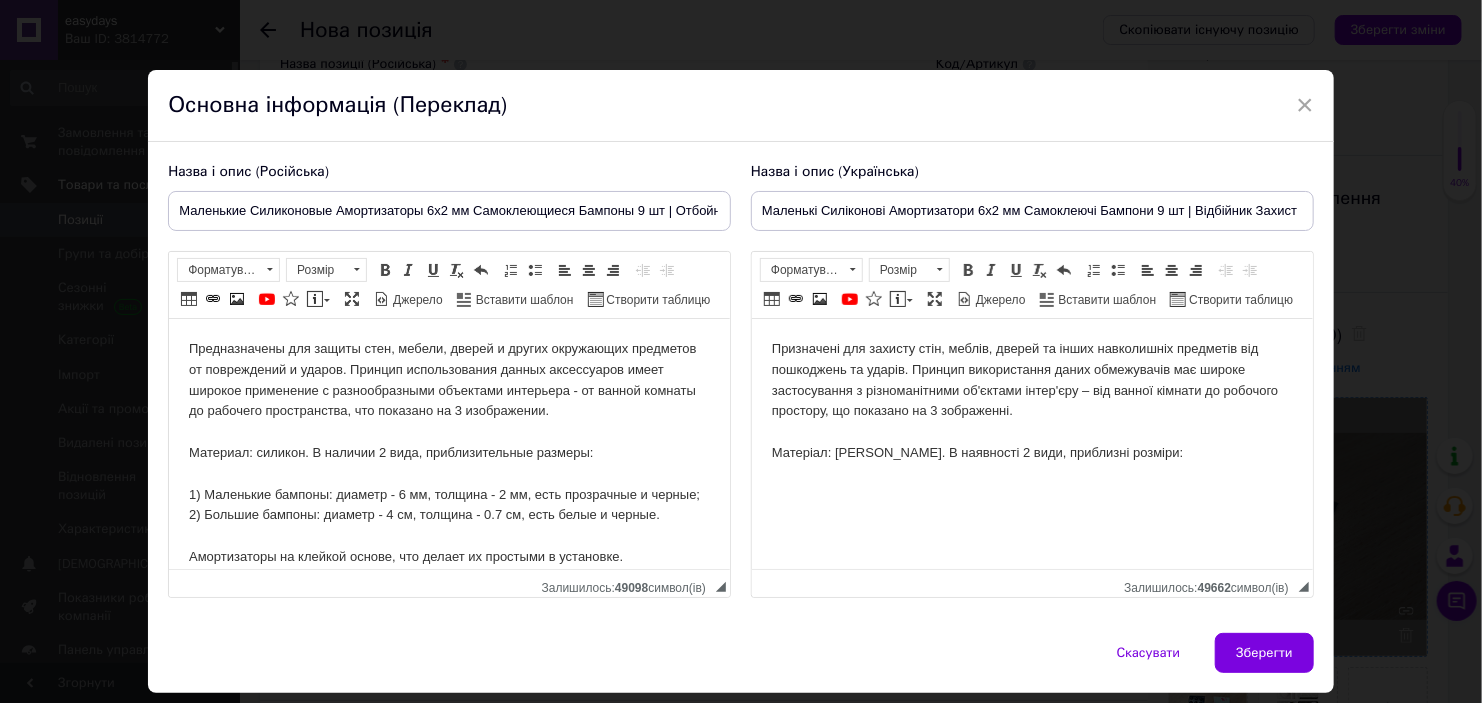click on "Призначені для захисту стін, меблів, дверей та інших навколишніх предметів від пошкоджень та ударів. Принцип використання даних обмежувачів має широке застосування з різноманітними об'єктами інтер'єру – від ванної кімнати до робочого простору, що показано на 3 зображенні.  ​​​​​​​ Матеріал: силікон. В наявності 2 види, приблизні розміри:" at bounding box center (1031, 401) 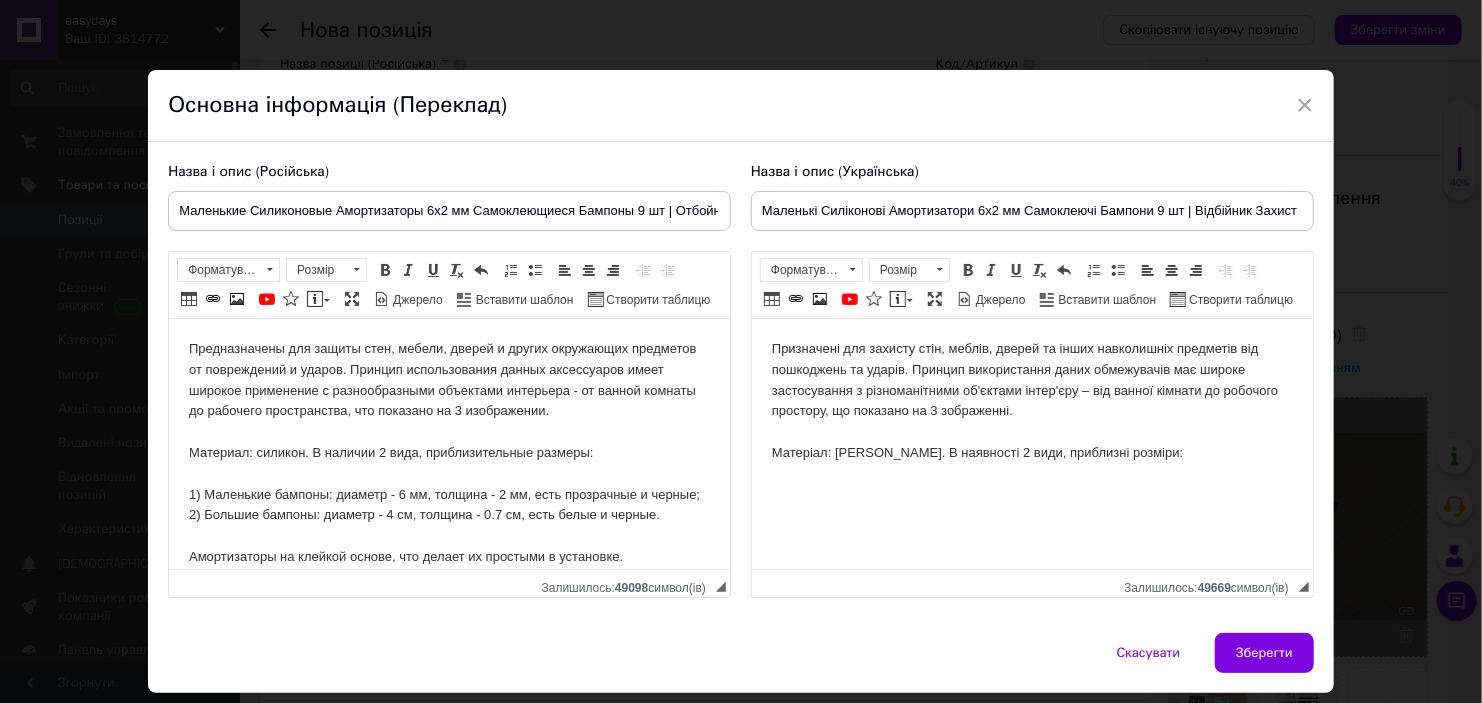 click on "Предназначены для защиты стен, мебели, дверей и других окружающих предметов от повреждений и ударов. Принцип использования данных аксессуаров имеет широкое применение с разнообразными объектами интерьера - от ванной комнаты до рабочего пространства, что показано на 3 изображении. Материал: силикон. В наличии 2 вида, приблизительные размеры: 1) Маленькие бампоны: диаметр - 6 мм, толщина - 2 мм, есть прозрачные и черные; 2) Большие бампоны: диаметр - 4 см, толщина - 0.7 см, есть белые и черные. Амортизаторы на клейкой основе, что делает их простыми в установке." at bounding box center (449, 536) 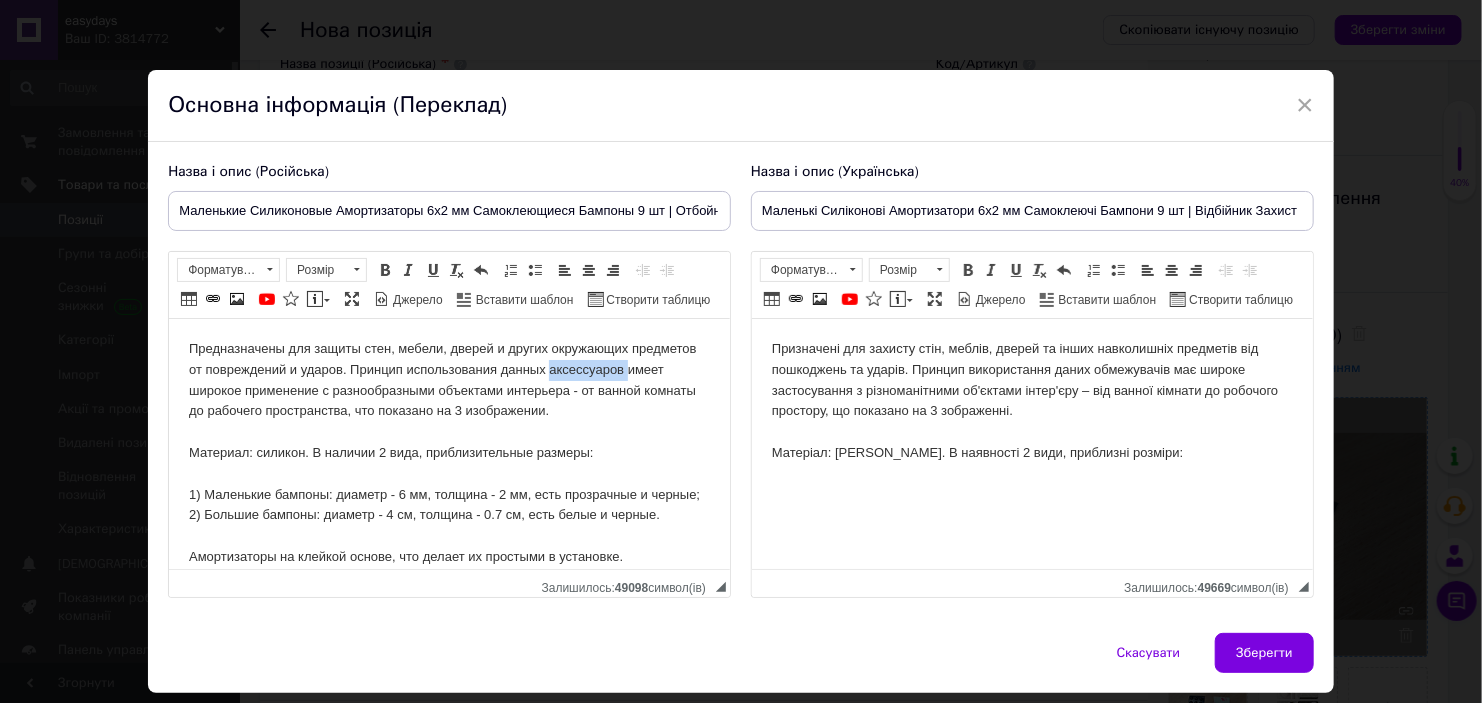 click on "Предназначены для защиты стен, мебели, дверей и других окружающих предметов от повреждений и ударов. Принцип использования данных аксессуаров имеет широкое применение с разнообразными объектами интерьера - от ванной комнаты до рабочего пространства, что показано на 3 изображении. Материал: силикон. В наличии 2 вида, приблизительные размеры: 1) Маленькие бампоны: диаметр - 6 мм, толщина - 2 мм, есть прозрачные и черные; 2) Большие бампоны: диаметр - 4 см, толщина - 0.7 см, есть белые и черные. Амортизаторы на клейкой основе, что делает их простыми в установке." at bounding box center (449, 536) 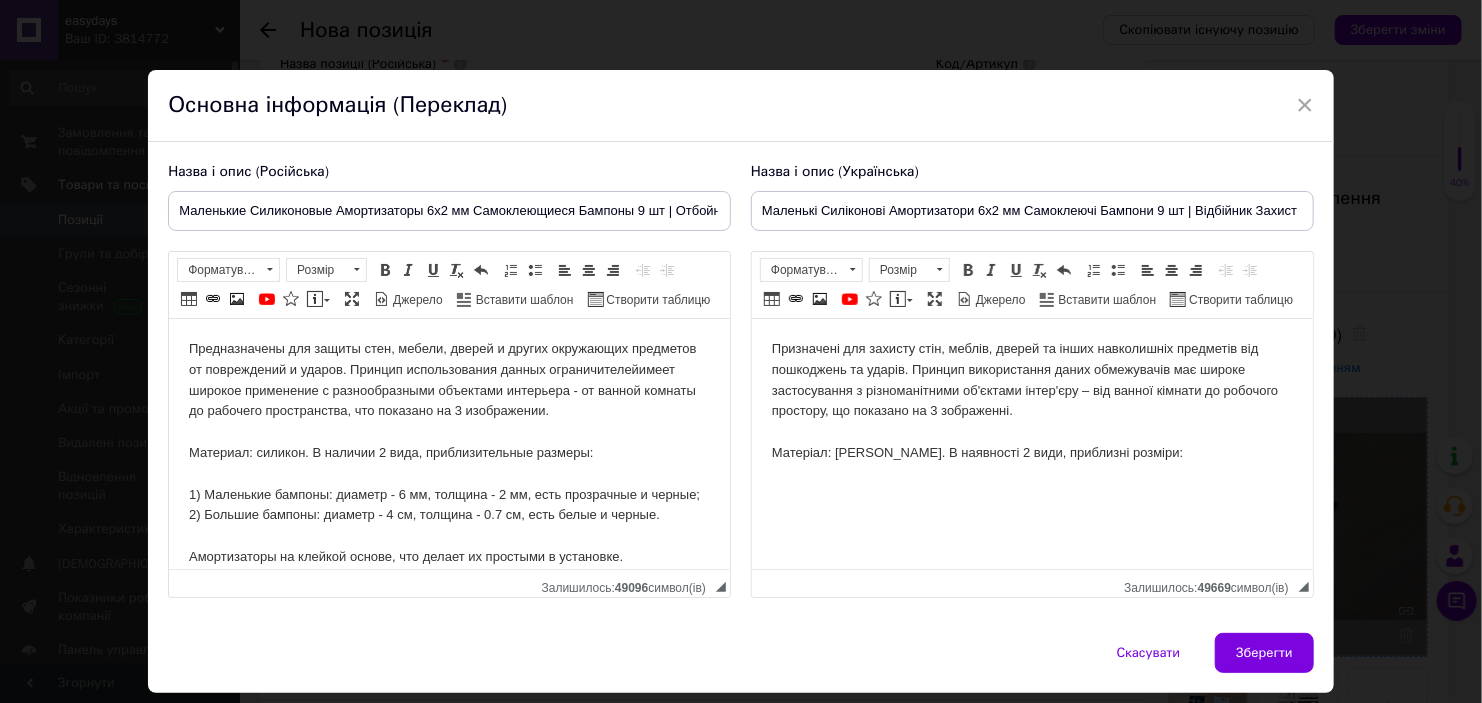 click on "Предназначены для защиты стен, мебели, дверей и других окружающих предметов от повреждений и ударов. Принцип использования данных ограничителей  имеет широкое применение с разнообразными объектами интерьера - от ванной комнаты до рабочего пространства, что показано на 3 изображении. Материал: силикон. В наличии 2 вида, приблизительные размеры: 1) Маленькие бампоны: диаметр - 6 мм, толщина - 2 мм, есть прозрачные и черные; 2) Большие бампоны: диаметр - 4 см, толщина - 0.7 см, есть белые и черные. Амортизаторы на клейкой основе, что делает их простыми в установке." at bounding box center [449, 536] 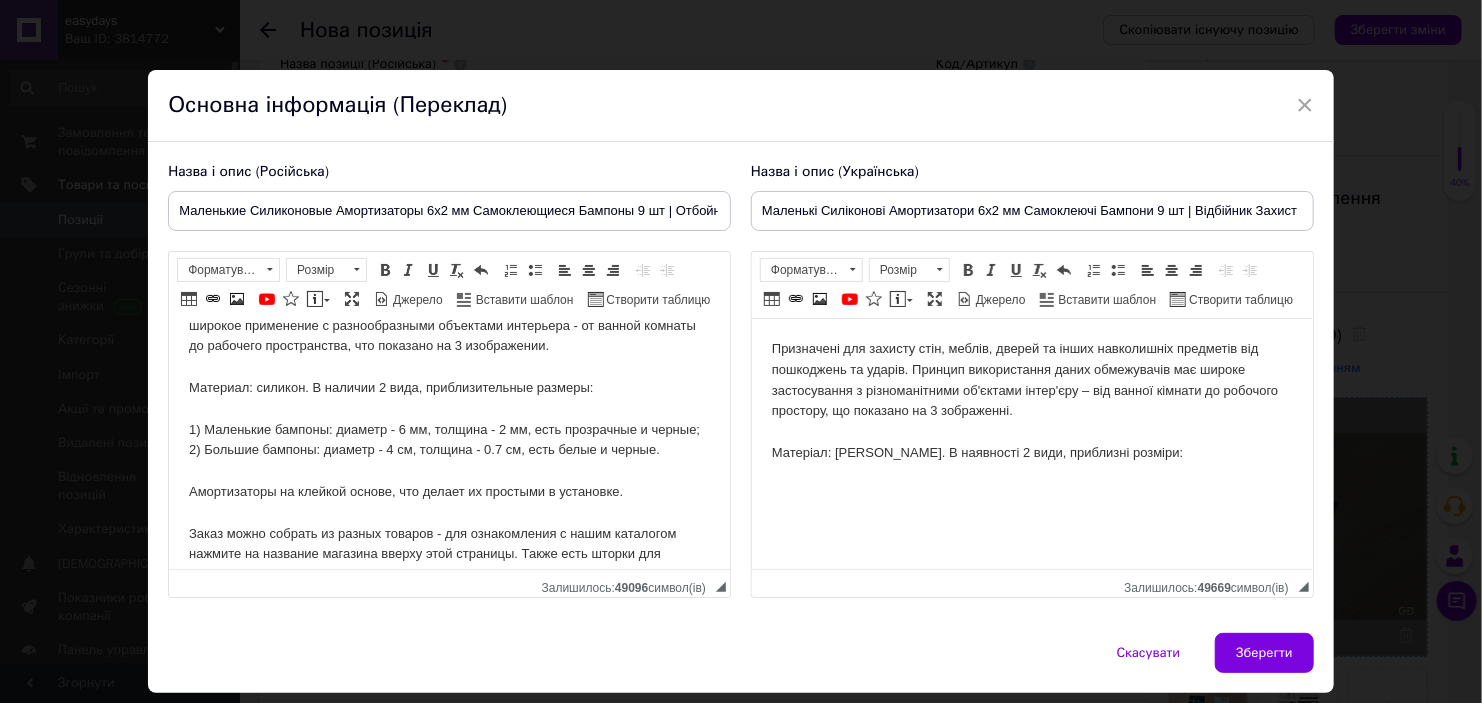 scroll, scrollTop: 100, scrollLeft: 0, axis: vertical 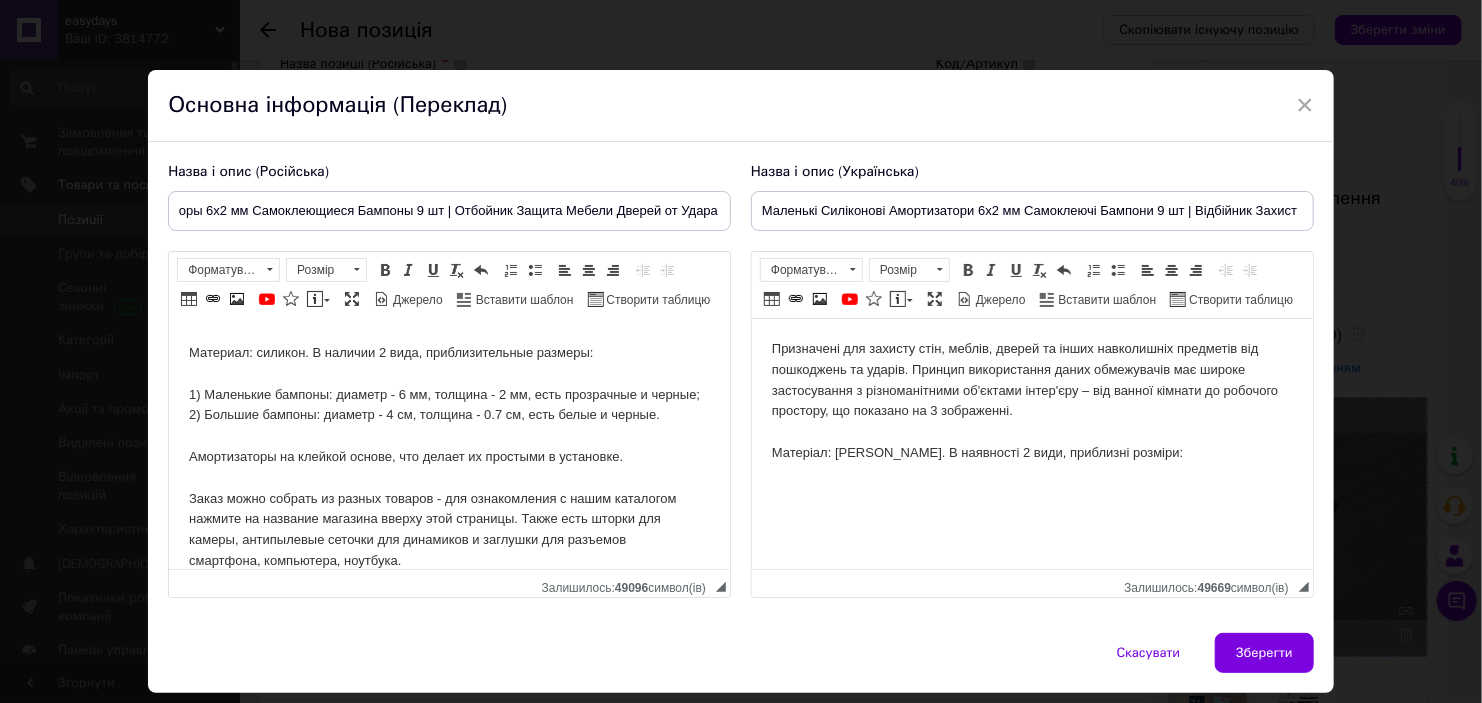 drag, startPoint x: 614, startPoint y: 215, endPoint x: 626, endPoint y: 220, distance: 13 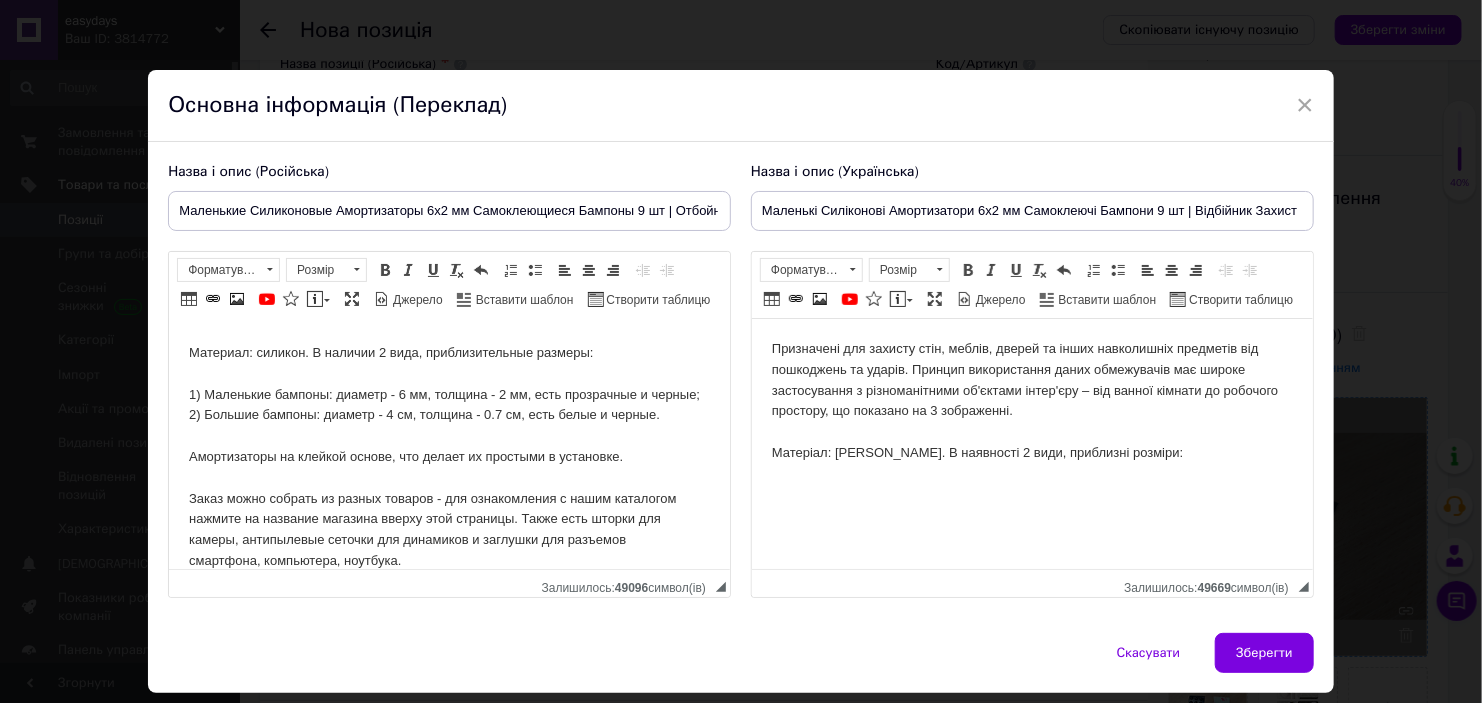 scroll, scrollTop: 0, scrollLeft: 223, axis: horizontal 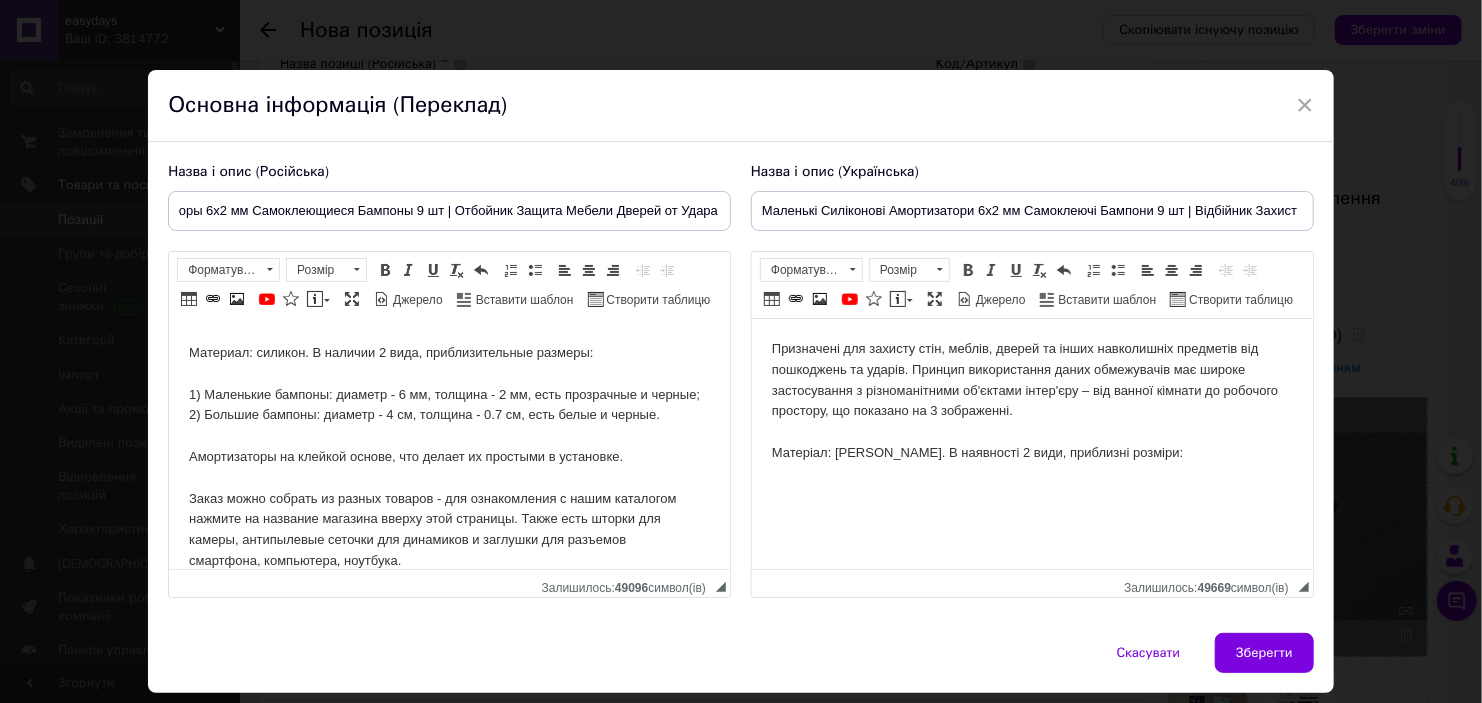 drag, startPoint x: 627, startPoint y: 216, endPoint x: 263, endPoint y: 207, distance: 364.11124 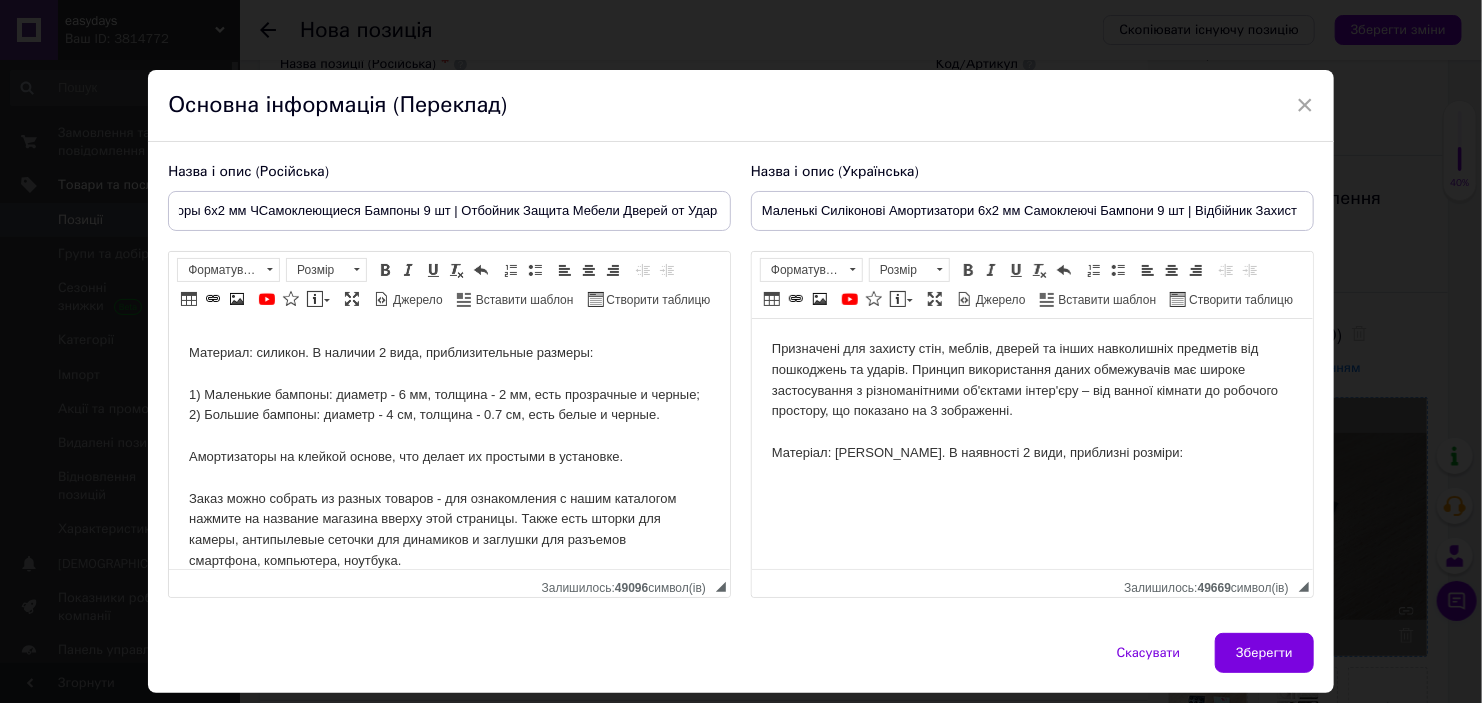 drag, startPoint x: 508, startPoint y: 220, endPoint x: 650, endPoint y: 210, distance: 142.35168 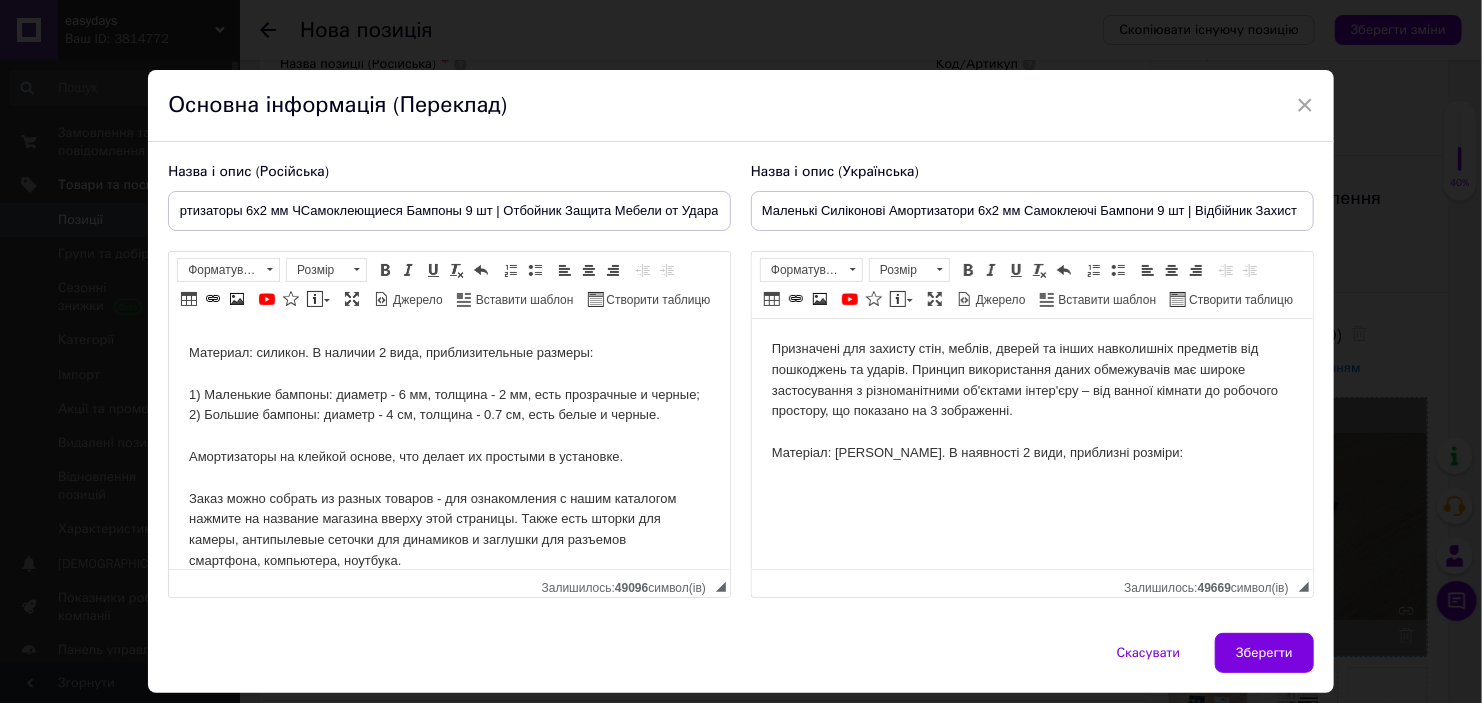 scroll, scrollTop: 0, scrollLeft: 183, axis: horizontal 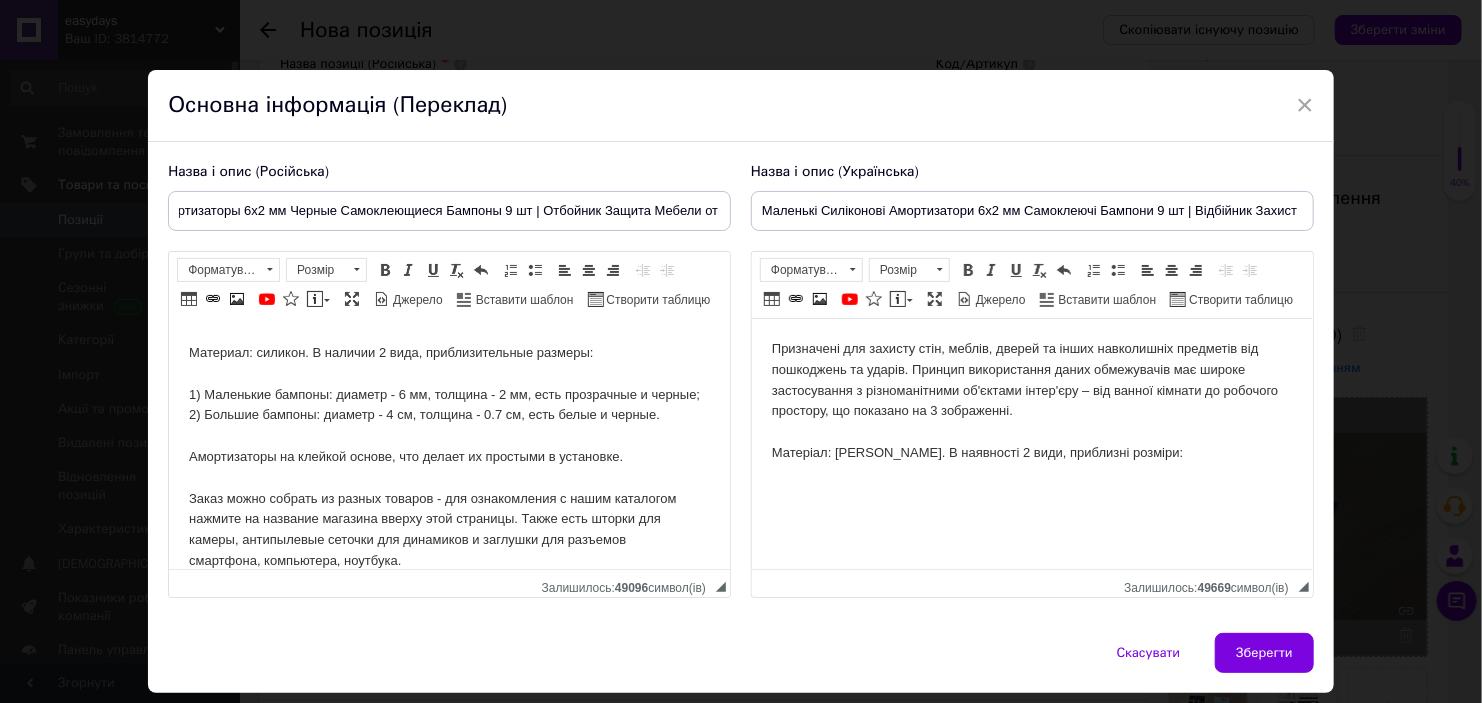 type on "Маленькие Силиконовые Амортизаторы 6х2 мм Черные Самоклеющиеся Бампоны 9 шт | Отбойник Защита Мебели от Удара" 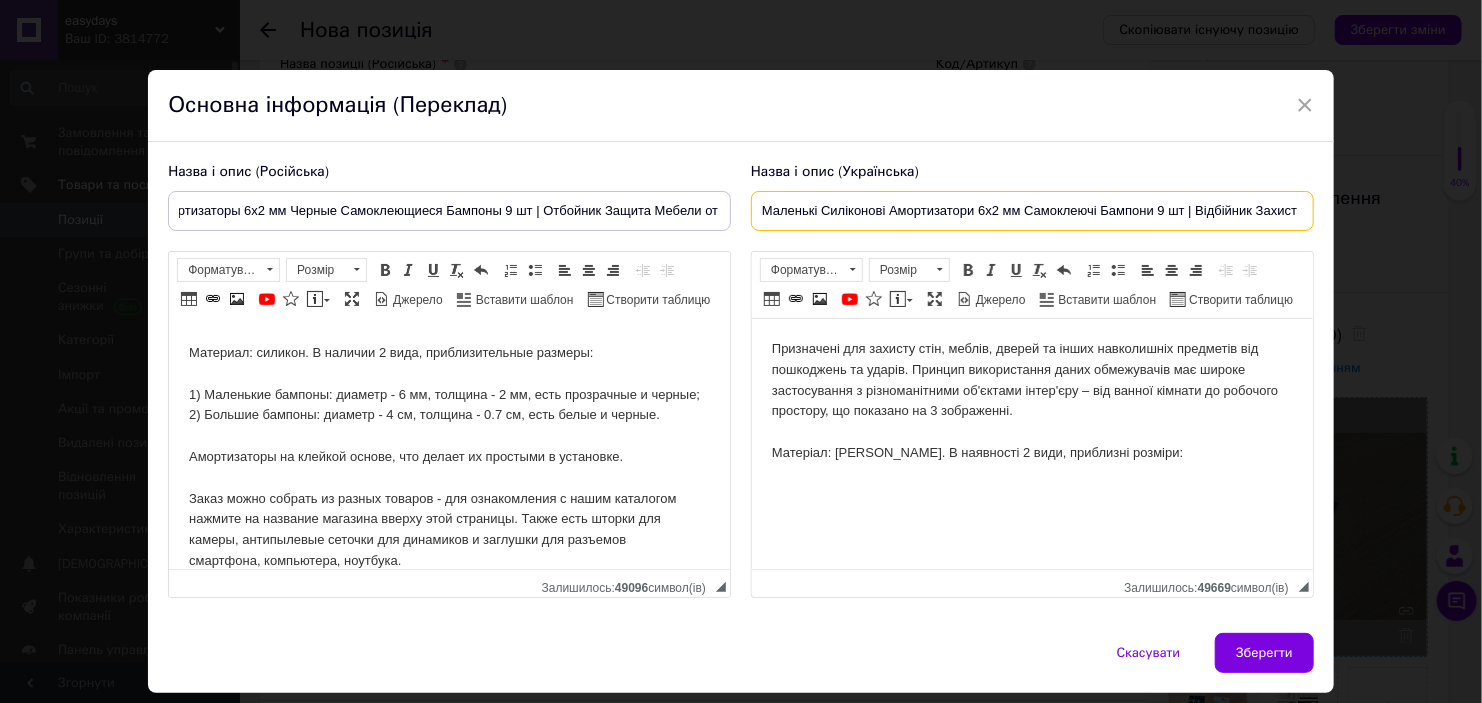 scroll, scrollTop: 0, scrollLeft: 0, axis: both 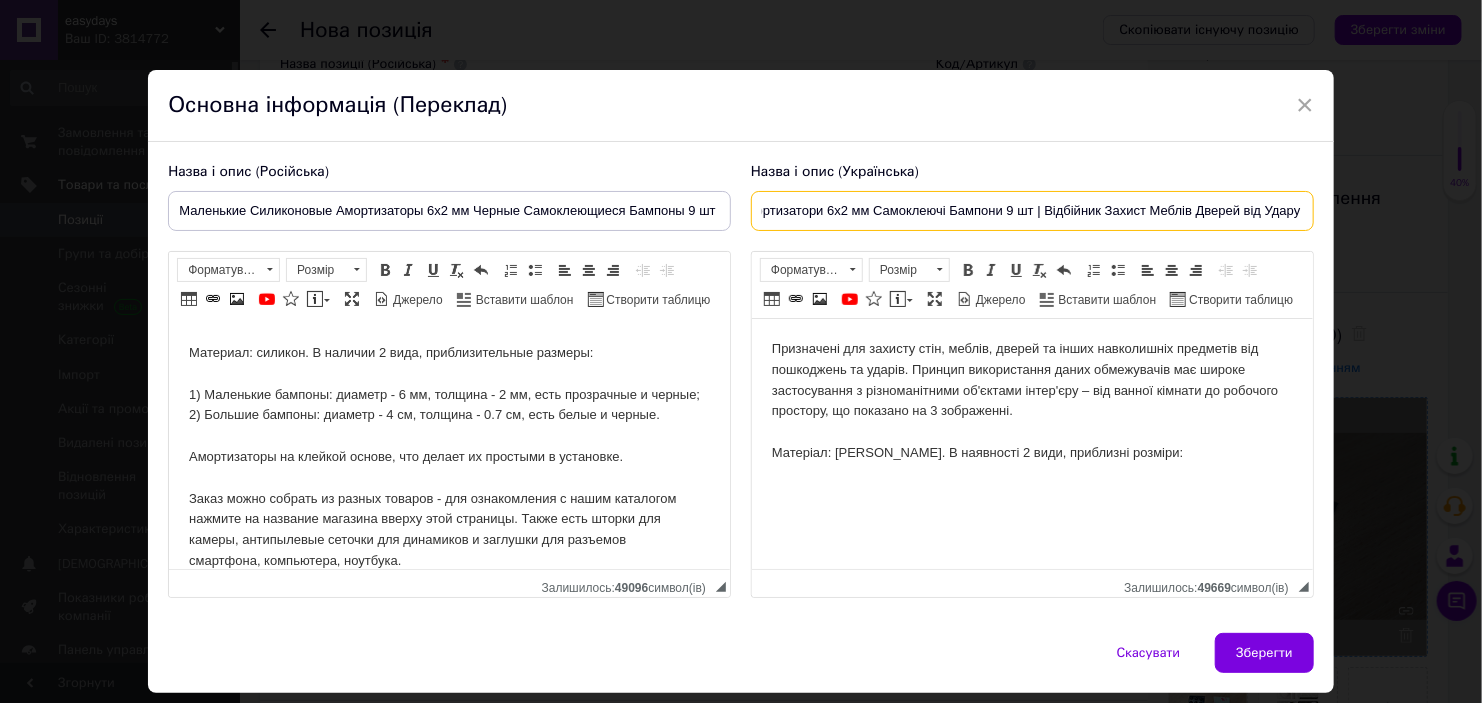 drag, startPoint x: 1091, startPoint y: 212, endPoint x: 1239, endPoint y: 213, distance: 148.00337 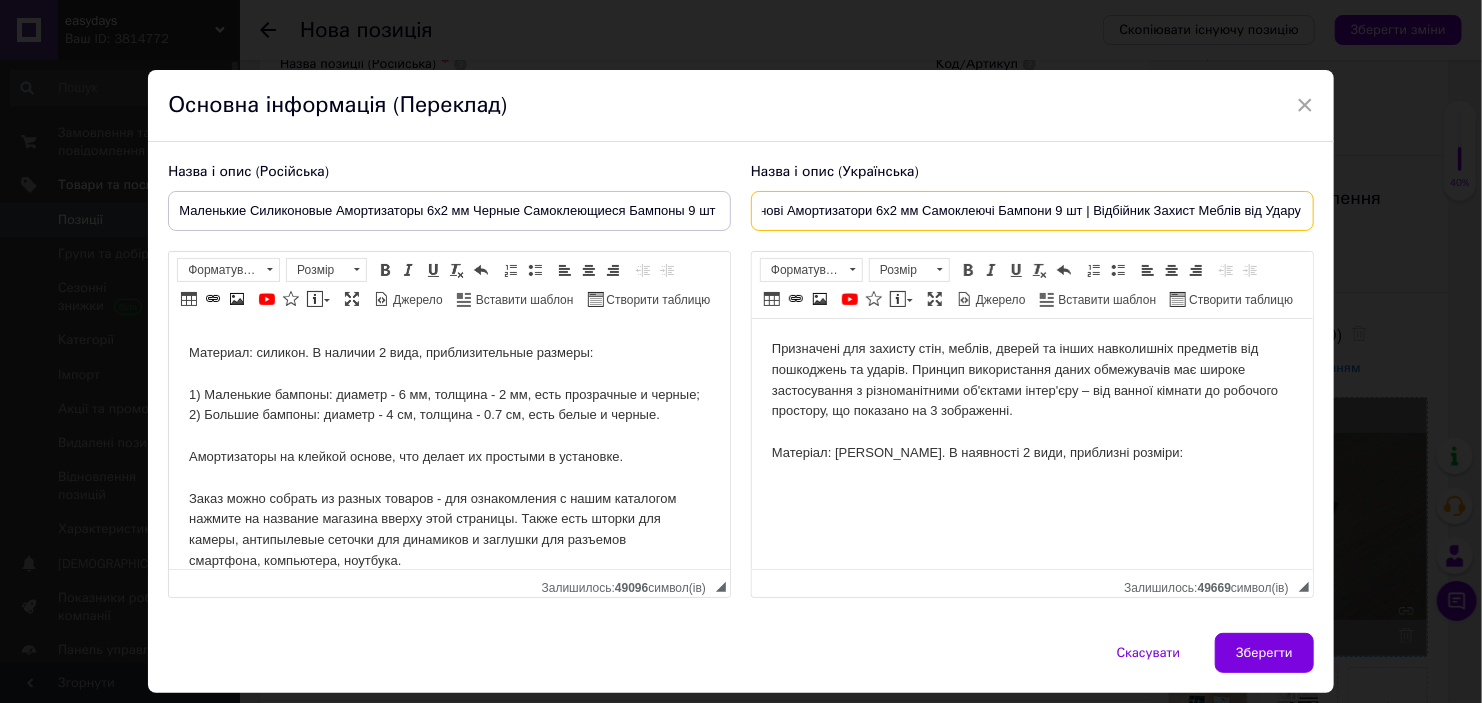 scroll, scrollTop: 0, scrollLeft: 104, axis: horizontal 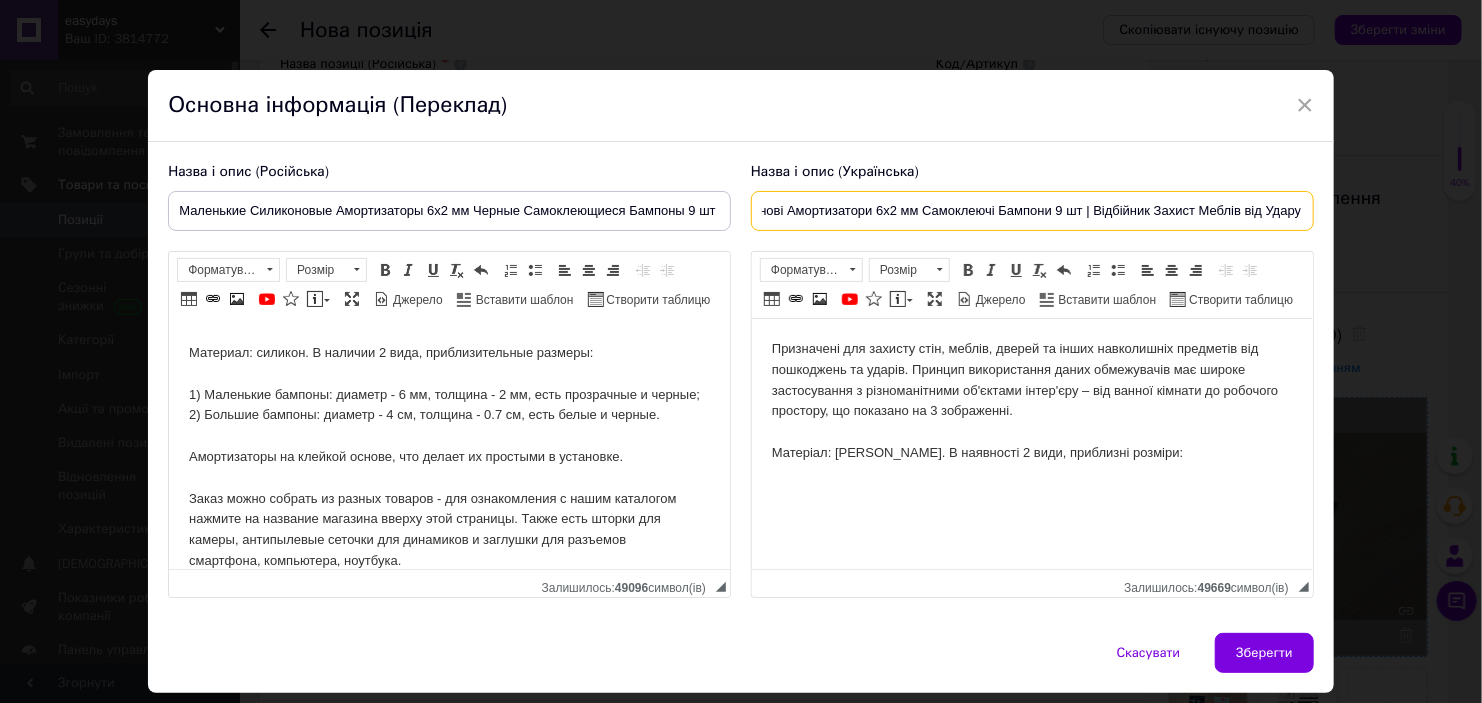 click on "Маленькі Силіконові Амортизатори 6х2 мм Самоклеючі Бампони 9 шт | Відбійник Захист Меблів від Удару" at bounding box center [1032, 211] 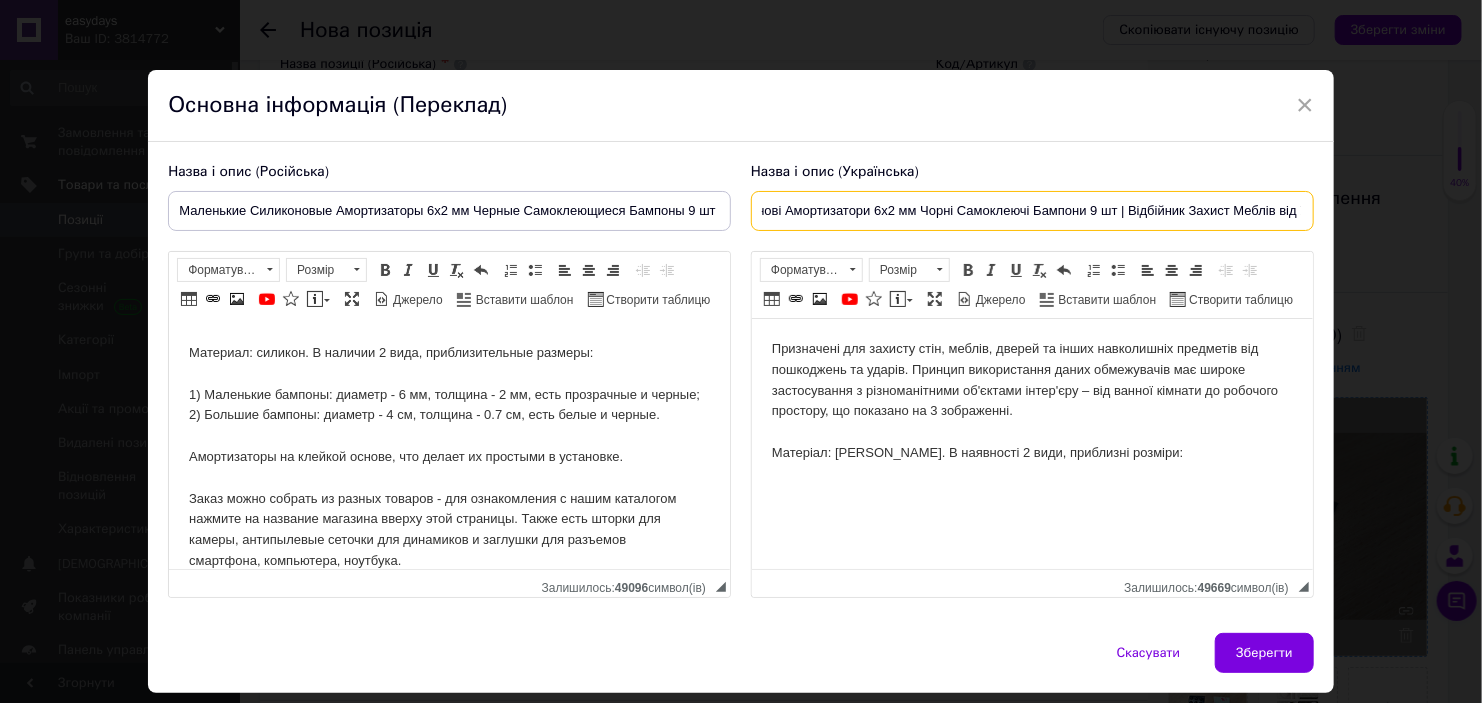 type on "Маленькі Силіконові Амортизатори 6х2 мм Чорні Самоклеючі Бампони 9 шт | Відбійник Захист Меблів від Удару" 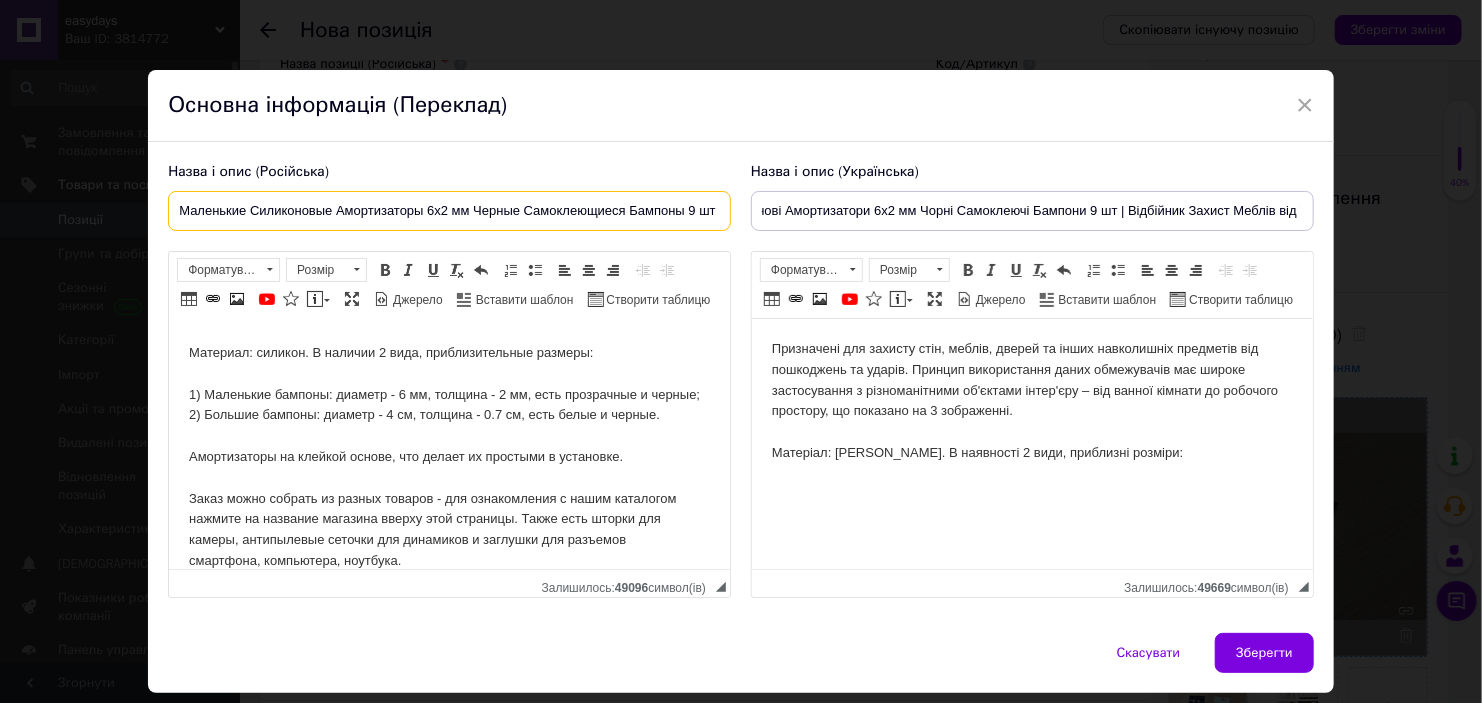 scroll, scrollTop: 0, scrollLeft: 0, axis: both 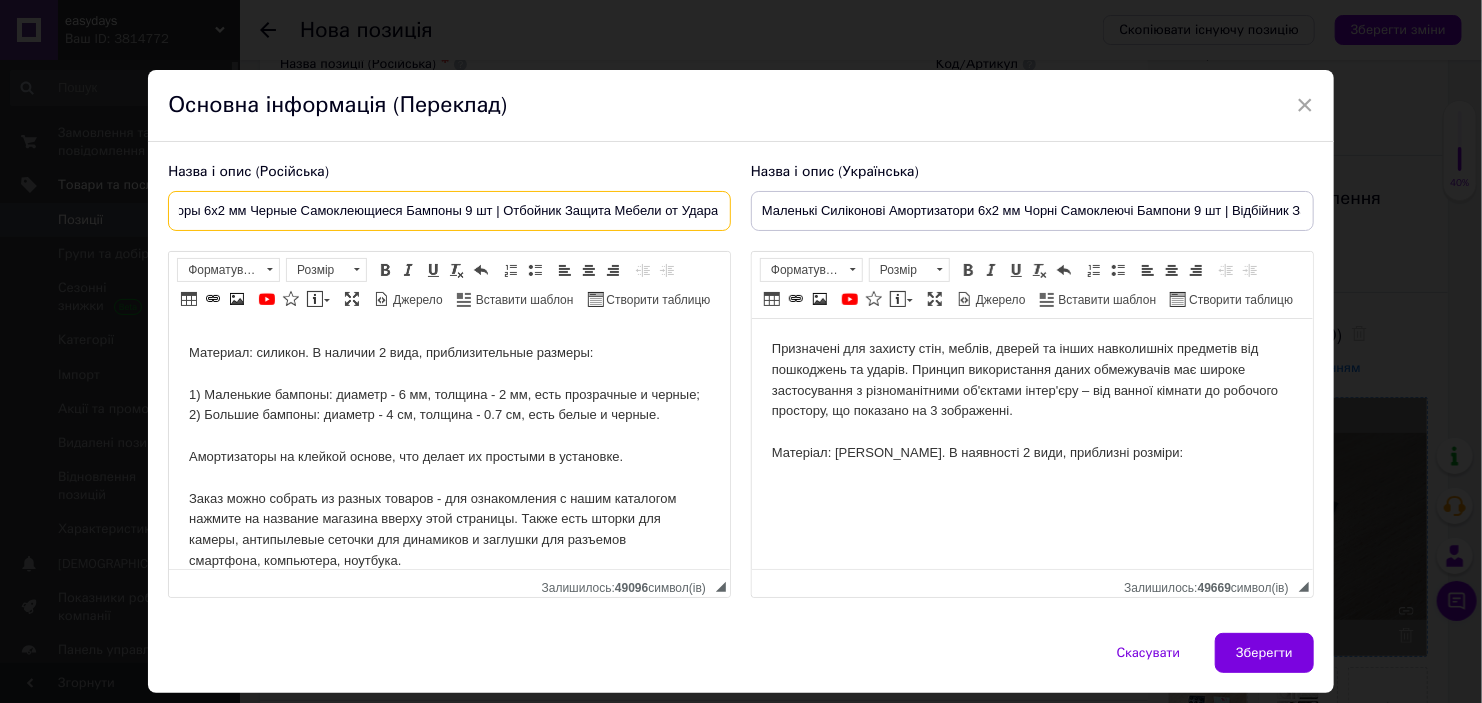 drag, startPoint x: 580, startPoint y: 208, endPoint x: 621, endPoint y: 208, distance: 41 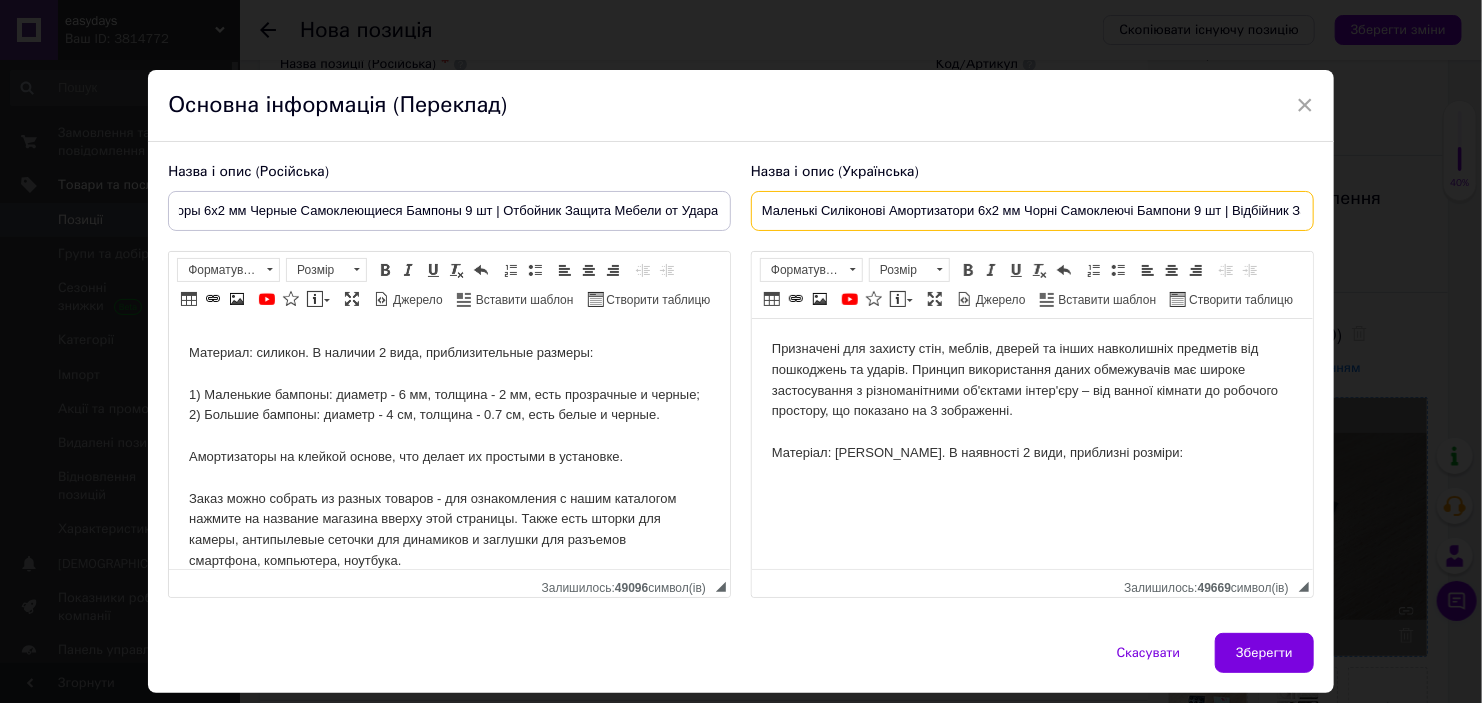 scroll, scrollTop: 0, scrollLeft: 0, axis: both 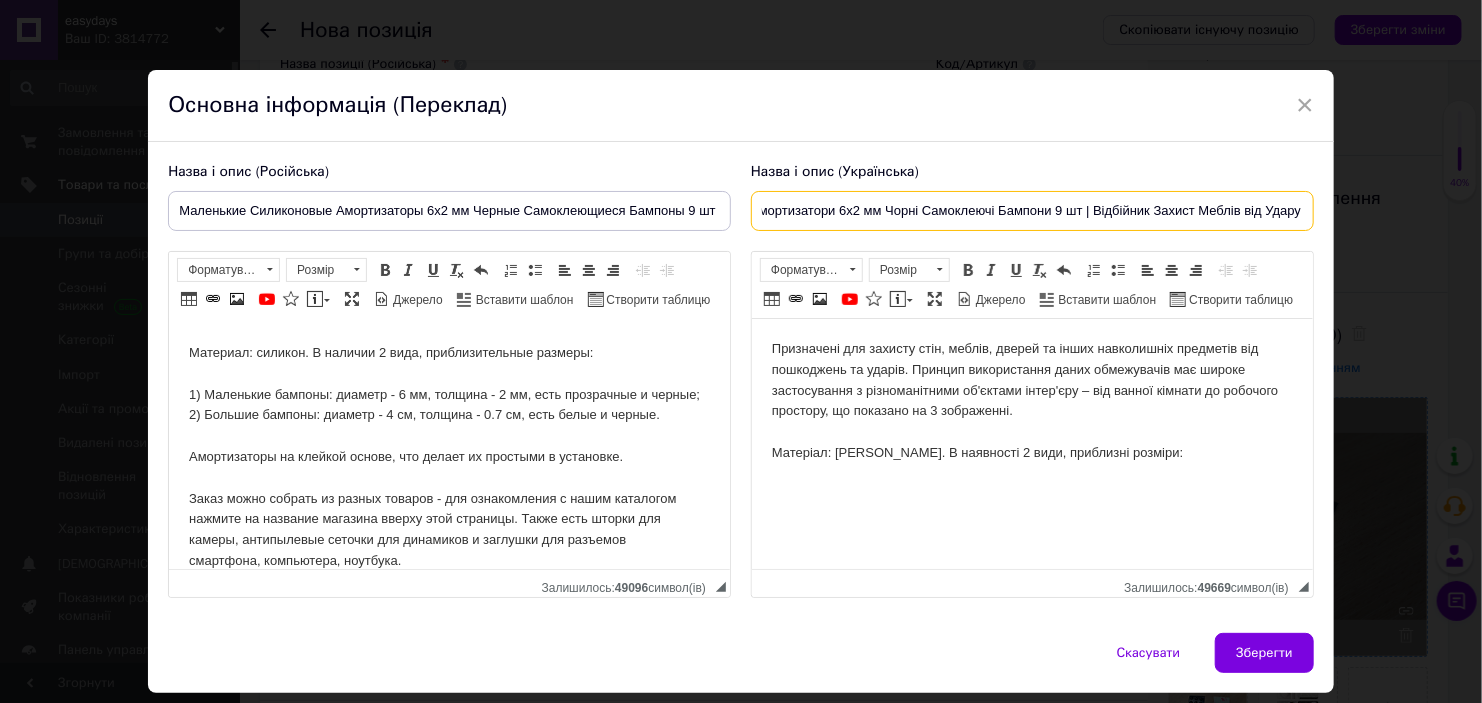 drag, startPoint x: 850, startPoint y: 215, endPoint x: 1171, endPoint y: 228, distance: 321.26312 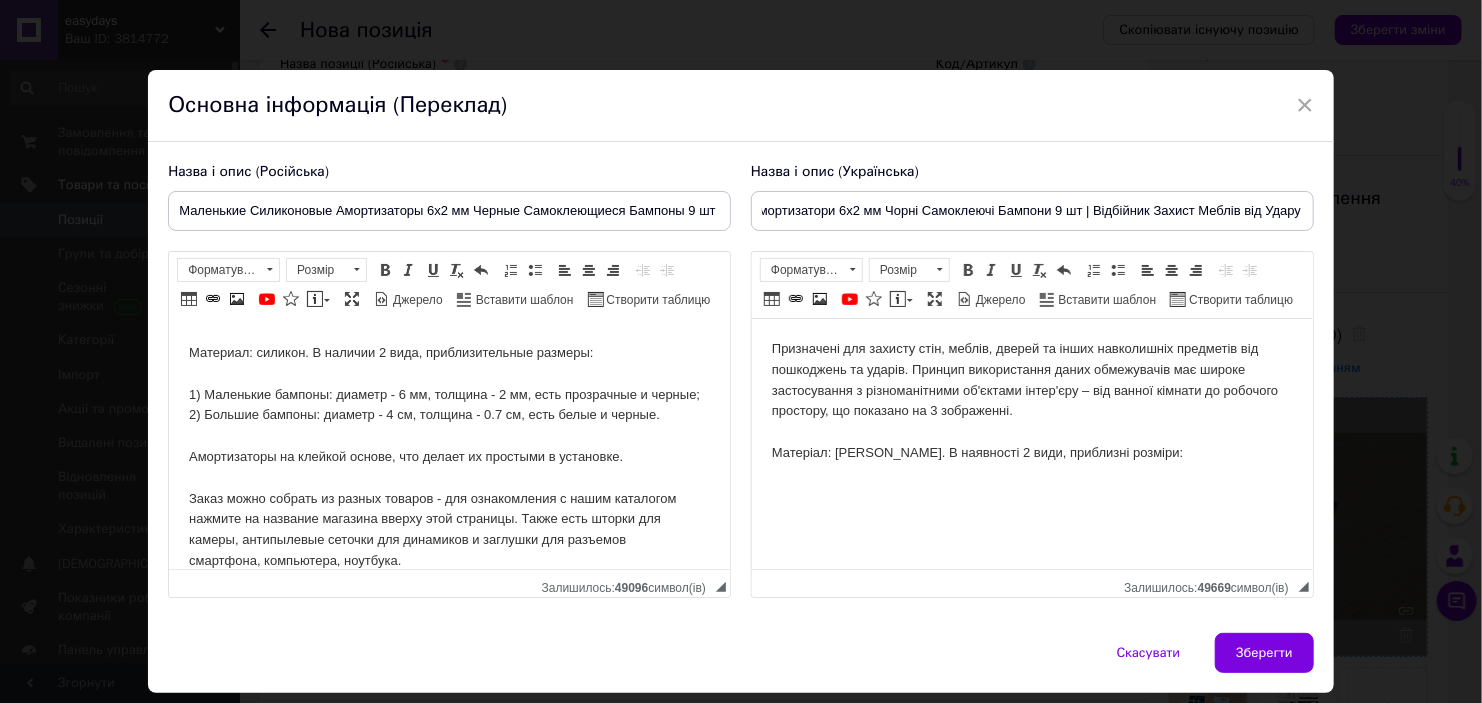 scroll, scrollTop: 0, scrollLeft: 0, axis: both 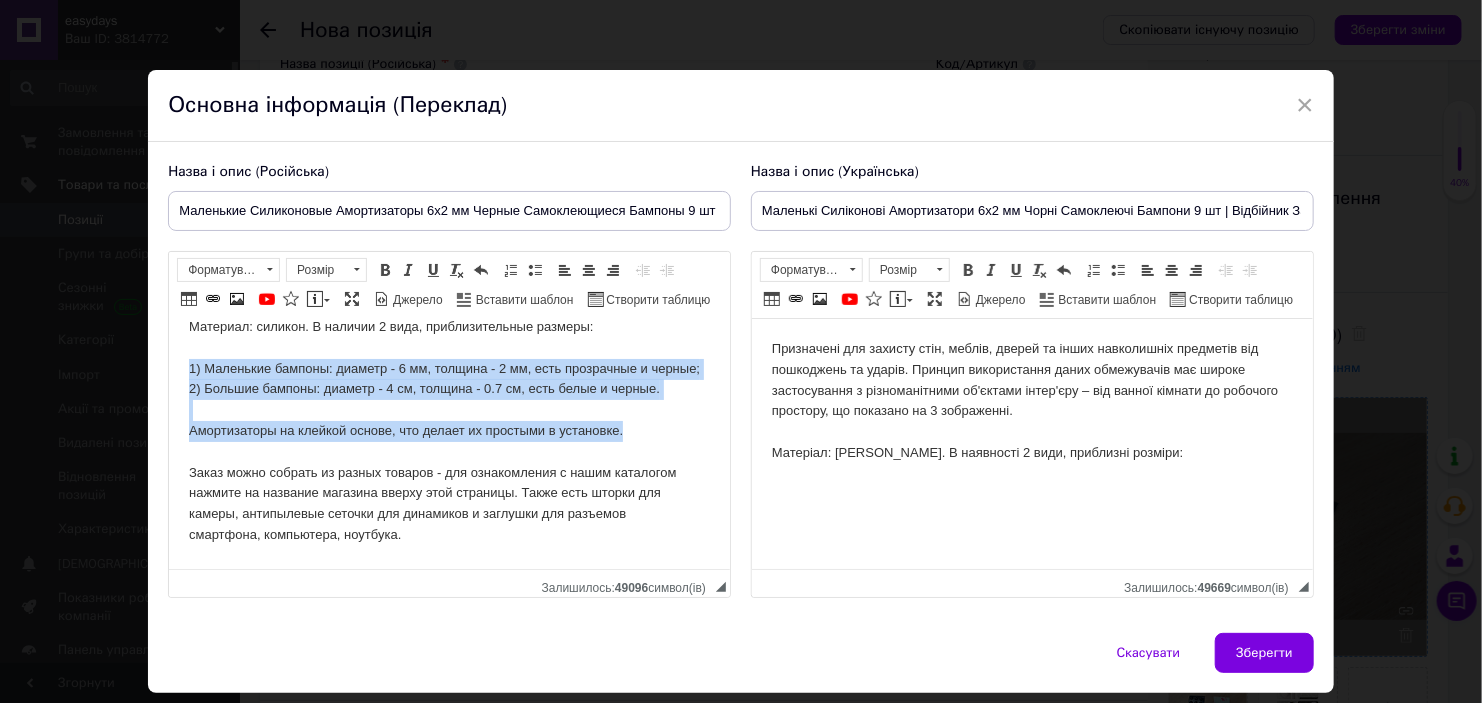 drag, startPoint x: 188, startPoint y: 383, endPoint x: 632, endPoint y: 475, distance: 453.43137 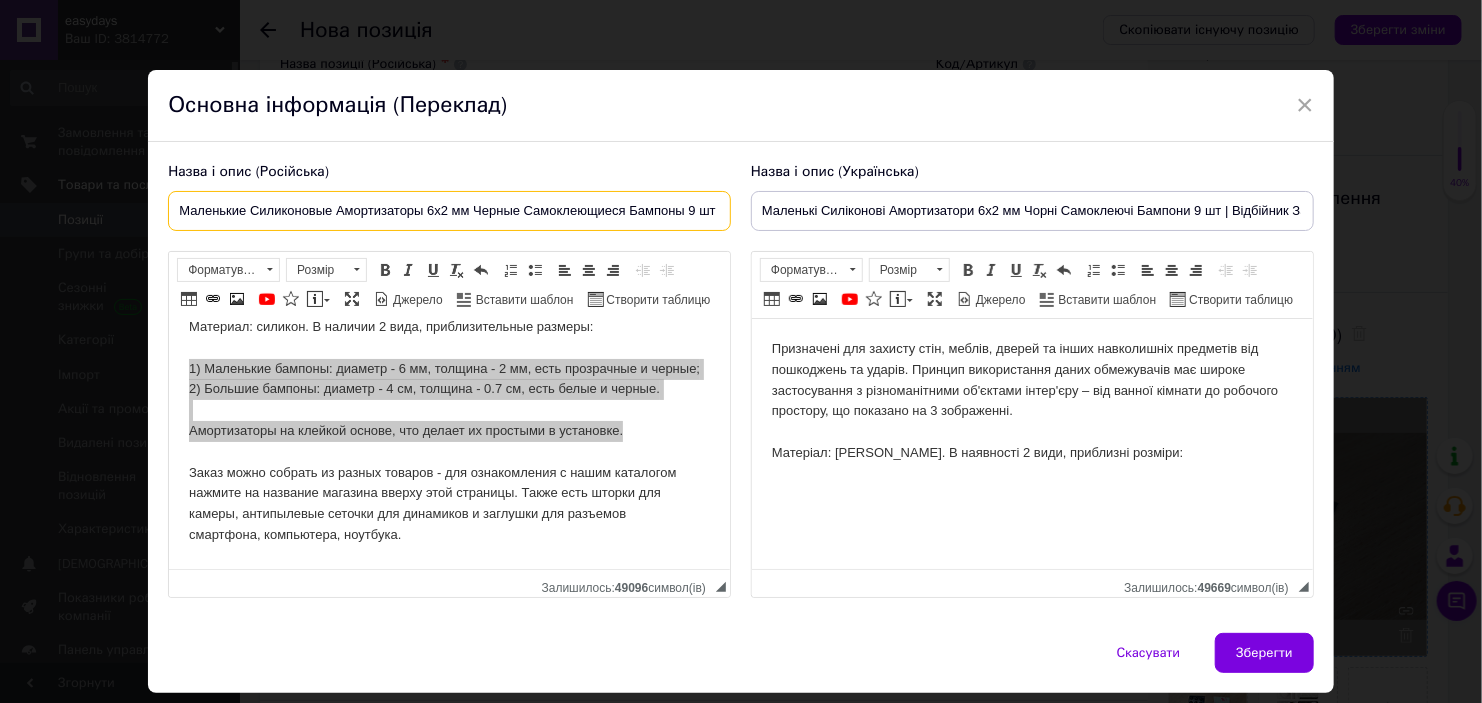 drag, startPoint x: 627, startPoint y: 217, endPoint x: 612, endPoint y: 211, distance: 16.155495 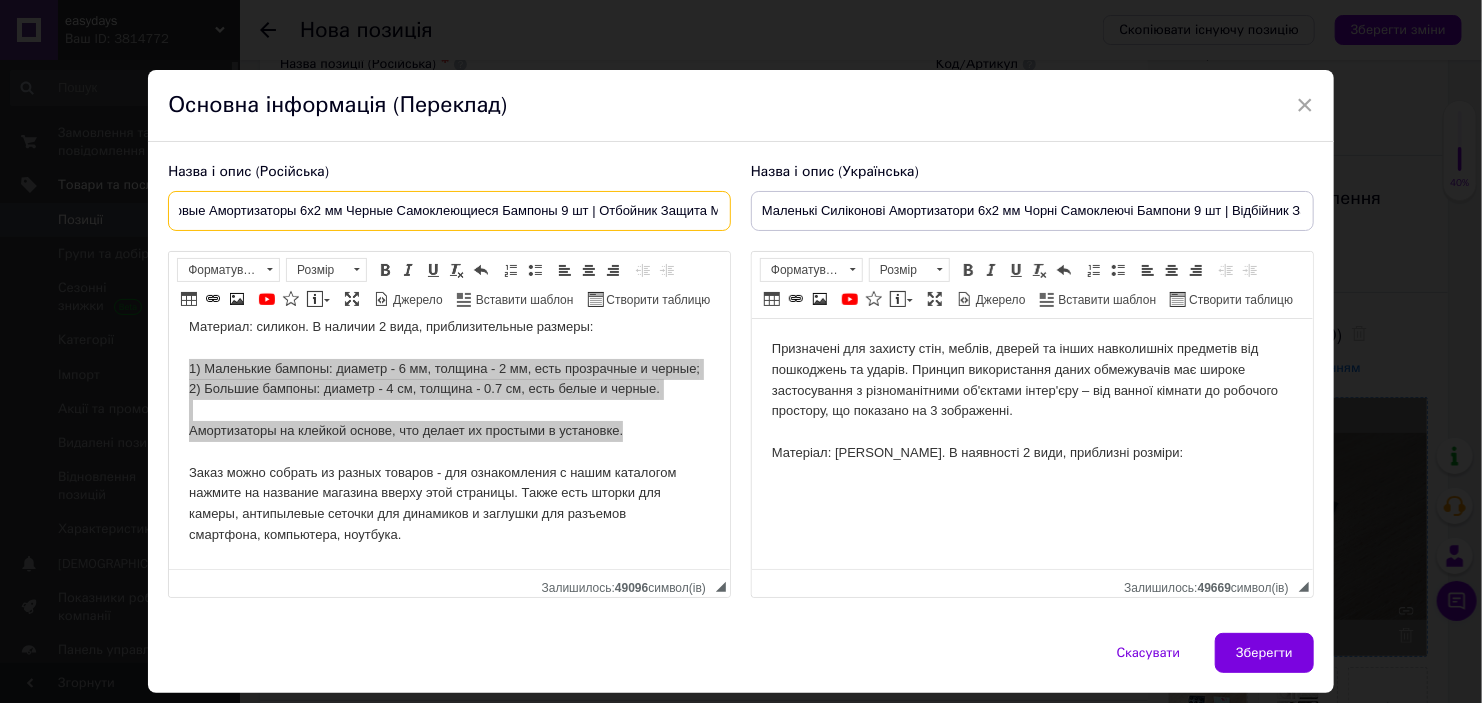 scroll, scrollTop: 0, scrollLeft: 225, axis: horizontal 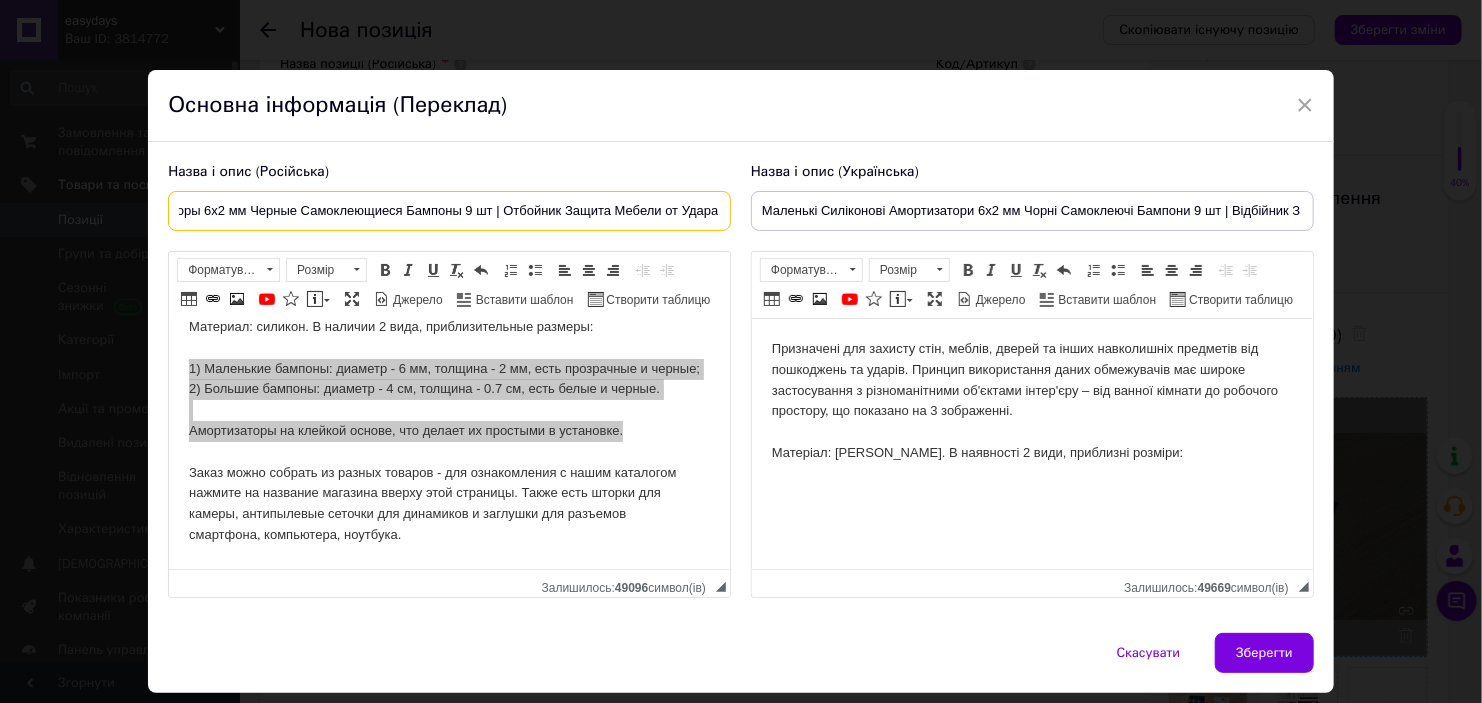 drag, startPoint x: 590, startPoint y: 212, endPoint x: 601, endPoint y: 217, distance: 12.083046 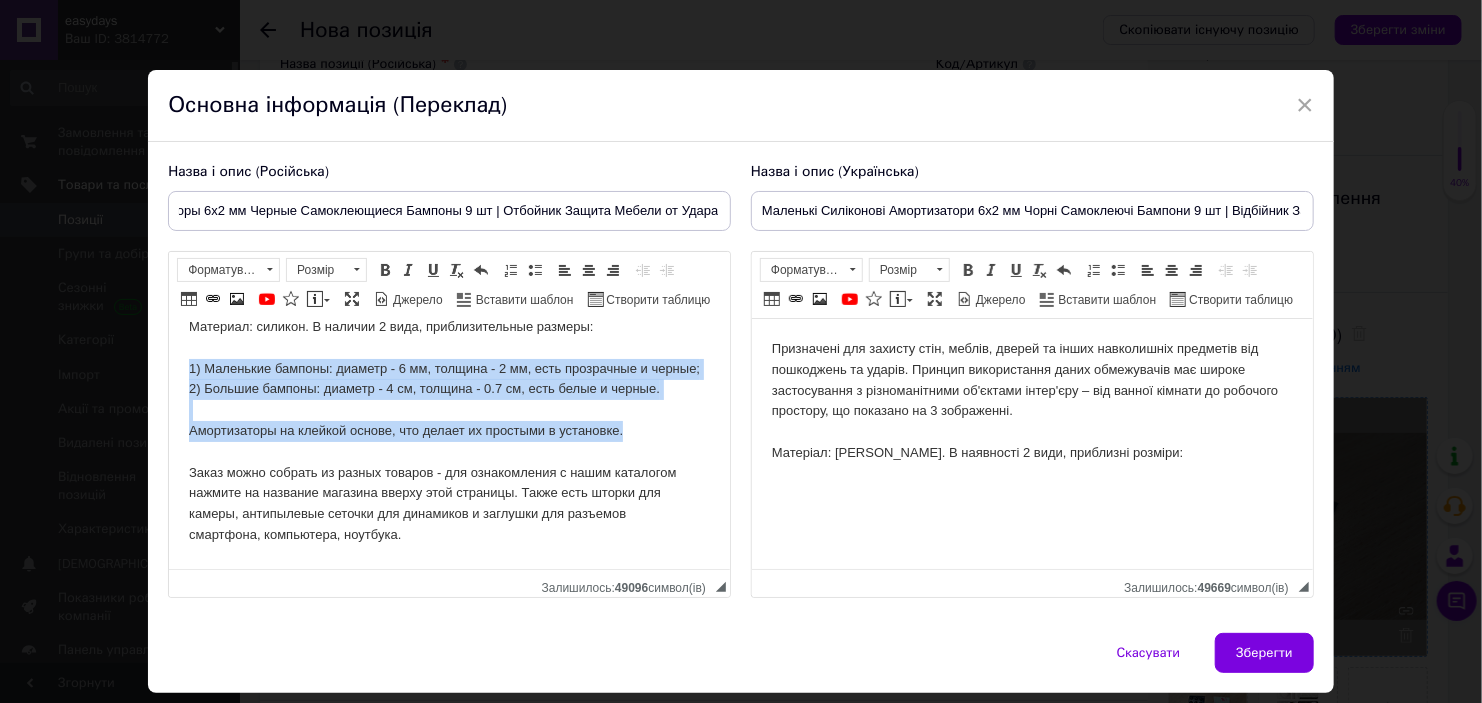 click on "Предназначены для защиты стен, мебели, дверей и других окружающих предметов от повреждений и ударов. Принцип использования данных ограничителей  имеет широкое применение с разнообразными объектами интерьера - от ванной комнаты до рабочего пространства, что показано на 3 изображении. Материал: силикон. В наличии 2 вида, приблизительные размеры: 1) Маленькие бампоны: диаметр - 6 мм, толщина - 2 мм, есть прозрачные и черные; 2) Большие бампоны: диаметр - 4 см, толщина - 0.7 см, есть белые и черные. Амортизаторы на клейкой основе, что делает их простыми в установке." at bounding box center [449, 410] 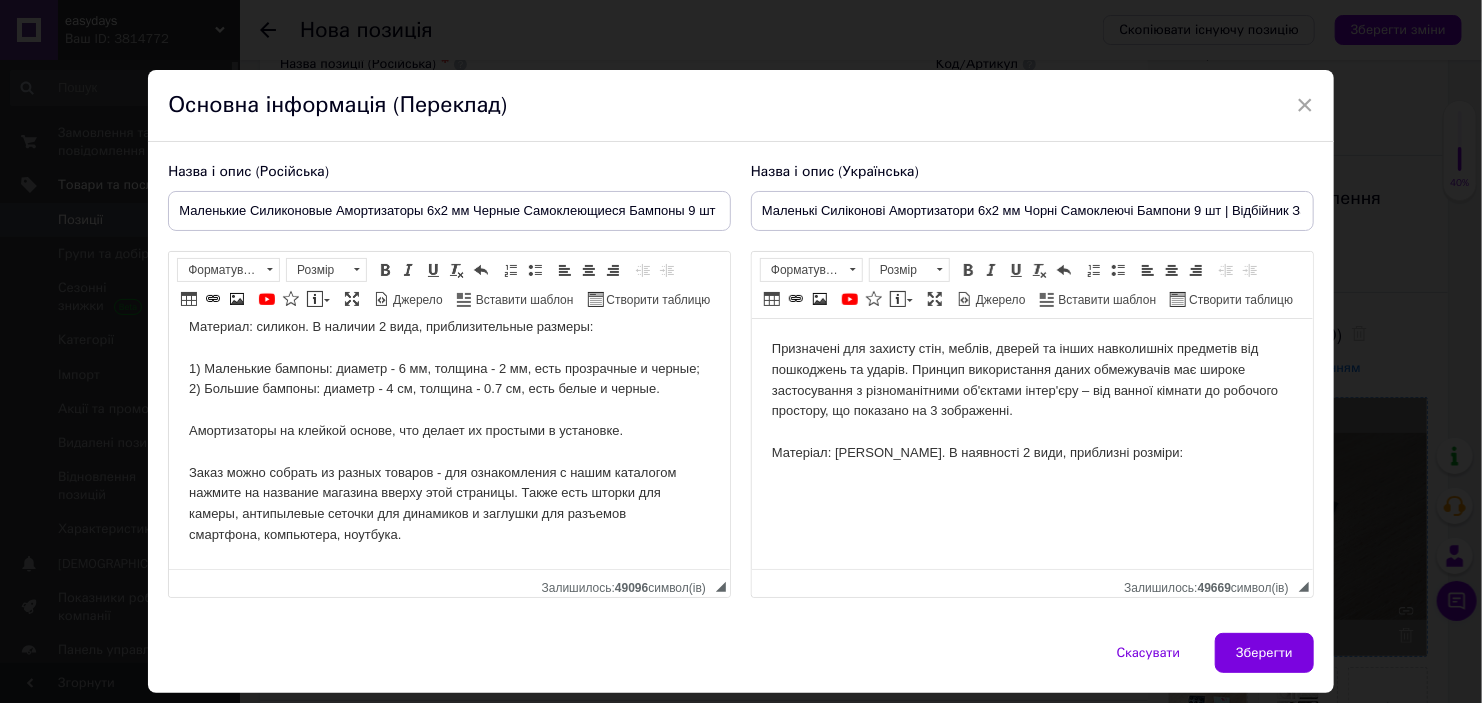 click on "Предназначены для защиты стен, мебели, дверей и других окружающих предметов от повреждений и ударов. Принцип использования данных ограничителей  имеет широкое применение с разнообразными объектами интерьера - от ванной комнаты до рабочего пространства, что показано на 3 изображении. Материал: силикон. В наличии 2 вида, приблизительные размеры: 1) Маленькие бампоны: диаметр - 6 мм, толщина - 2 мм, есть прозрачные и черные; 2) Большие бампоны: диаметр - 4 см, толщина - 0.7 см, есть белые и черные. Амортизаторы на клейкой основе, что делает их простыми в установке." at bounding box center [449, 410] 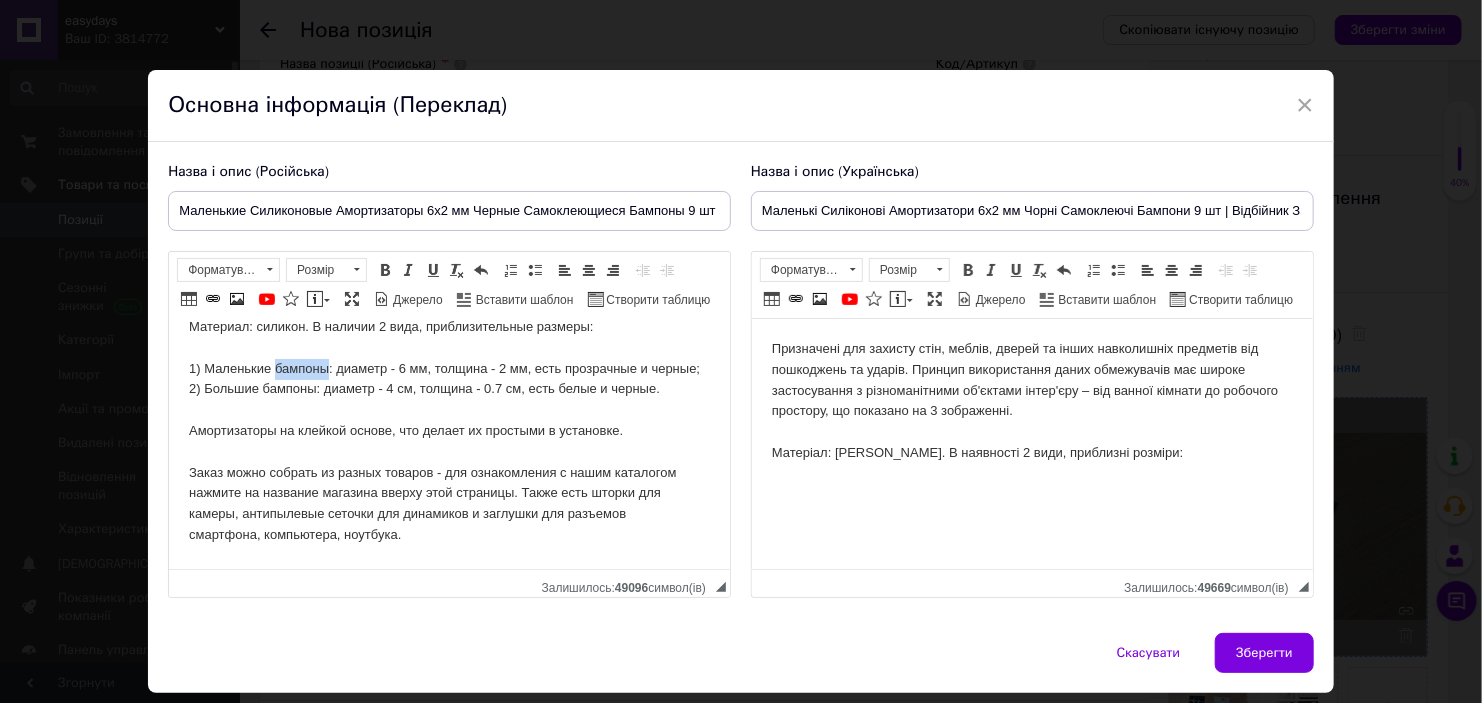 click on "Предназначены для защиты стен, мебели, дверей и других окружающих предметов от повреждений и ударов. Принцип использования данных ограничителей  имеет широкое применение с разнообразными объектами интерьера - от ванной комнаты до рабочего пространства, что показано на 3 изображении. Материал: силикон. В наличии 2 вида, приблизительные размеры: 1) Маленькие бампоны: диаметр - 6 мм, толщина - 2 мм, есть прозрачные и черные; 2) Большие бампоны: диаметр - 4 см, толщина - 0.7 см, есть белые и черные. Амортизаторы на клейкой основе, что делает их простыми в установке." at bounding box center (449, 410) 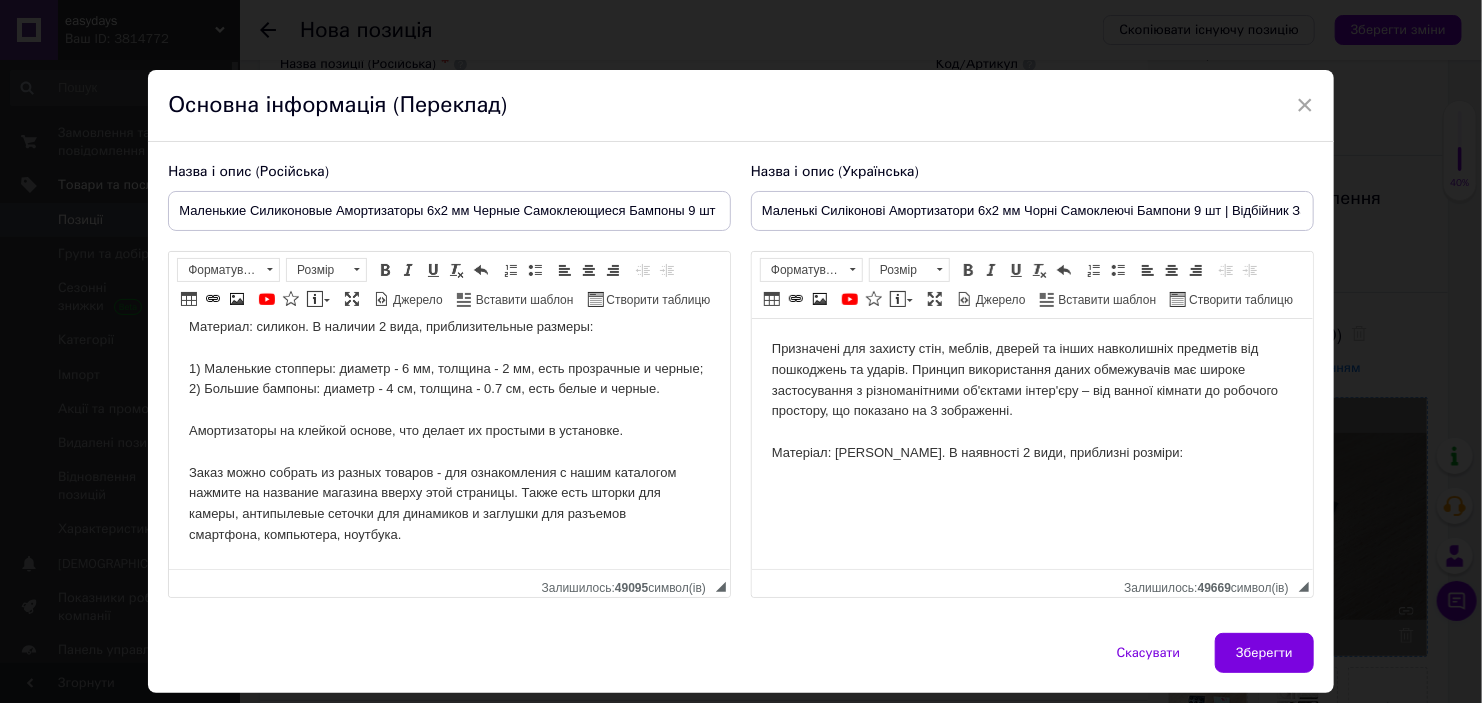 click on "Предназначены для защиты стен, мебели, дверей и других окружающих предметов от повреждений и ударов. Принцип использования данных ограничителей  имеет широкое применение с разнообразными объектами интерьера - от ванной комнаты до рабочего пространства, что показано на 3 изображении. Материал: силикон. В наличии 2 вида, приблизительные размеры: 1) Маленькие стопперы: диаметр - 6 мм, толщина - 2 мм, есть прозрачные и черные; 2) Большие бампоны: диаметр - 4 см, толщина - 0.7 см, есть белые и черные. Амортизаторы на клейкой основе, что делает их простыми в установке." at bounding box center (449, 410) 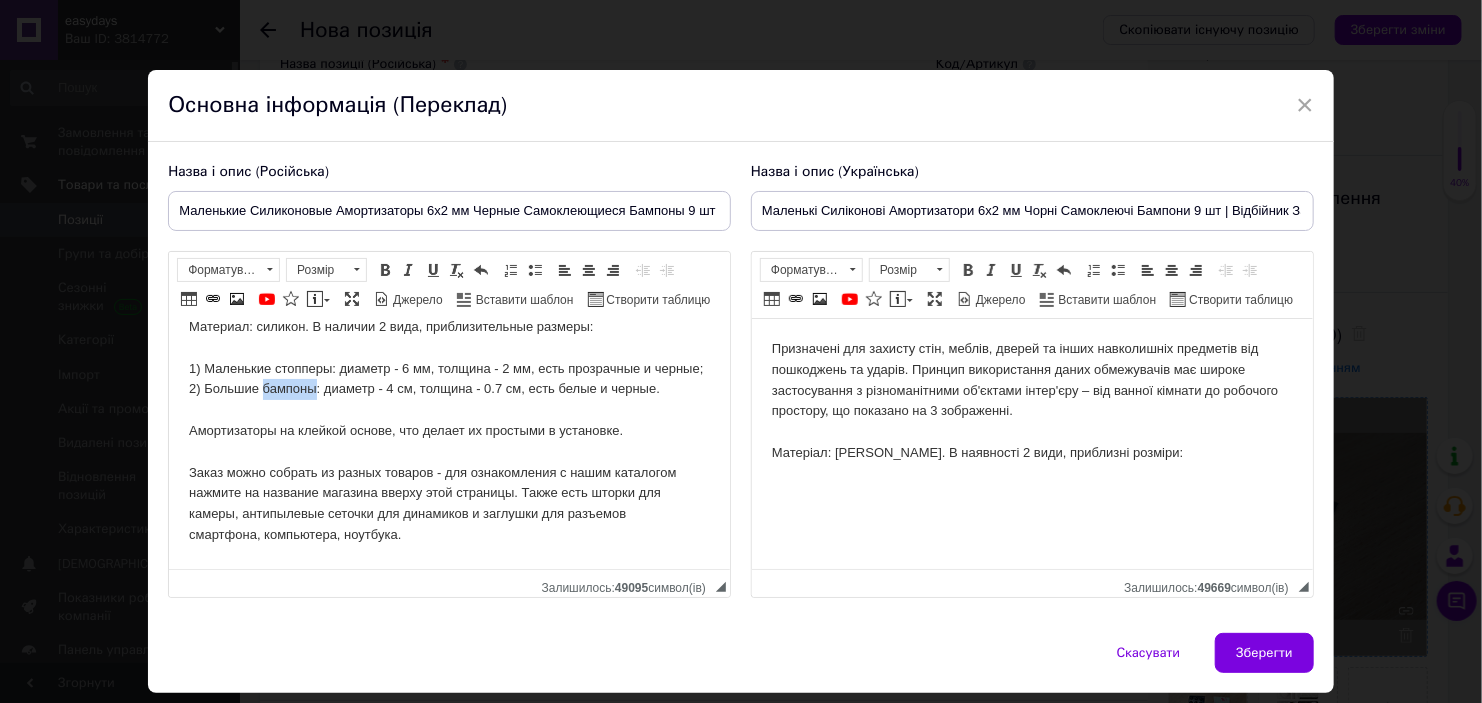 click on "Предназначены для защиты стен, мебели, дверей и других окружающих предметов от повреждений и ударов. Принцип использования данных ограничителей  имеет широкое применение с разнообразными объектами интерьера - от ванной комнаты до рабочего пространства, что показано на 3 изображении. Материал: силикон. В наличии 2 вида, приблизительные размеры: 1) Маленькие стопперы: диаметр - 6 мм, толщина - 2 мм, есть прозрачные и черные; 2) Большие бампоны: диаметр - 4 см, толщина - 0.7 см, есть белые и черные. Амортизаторы на клейкой основе, что делает их простыми в установке." at bounding box center [449, 410] 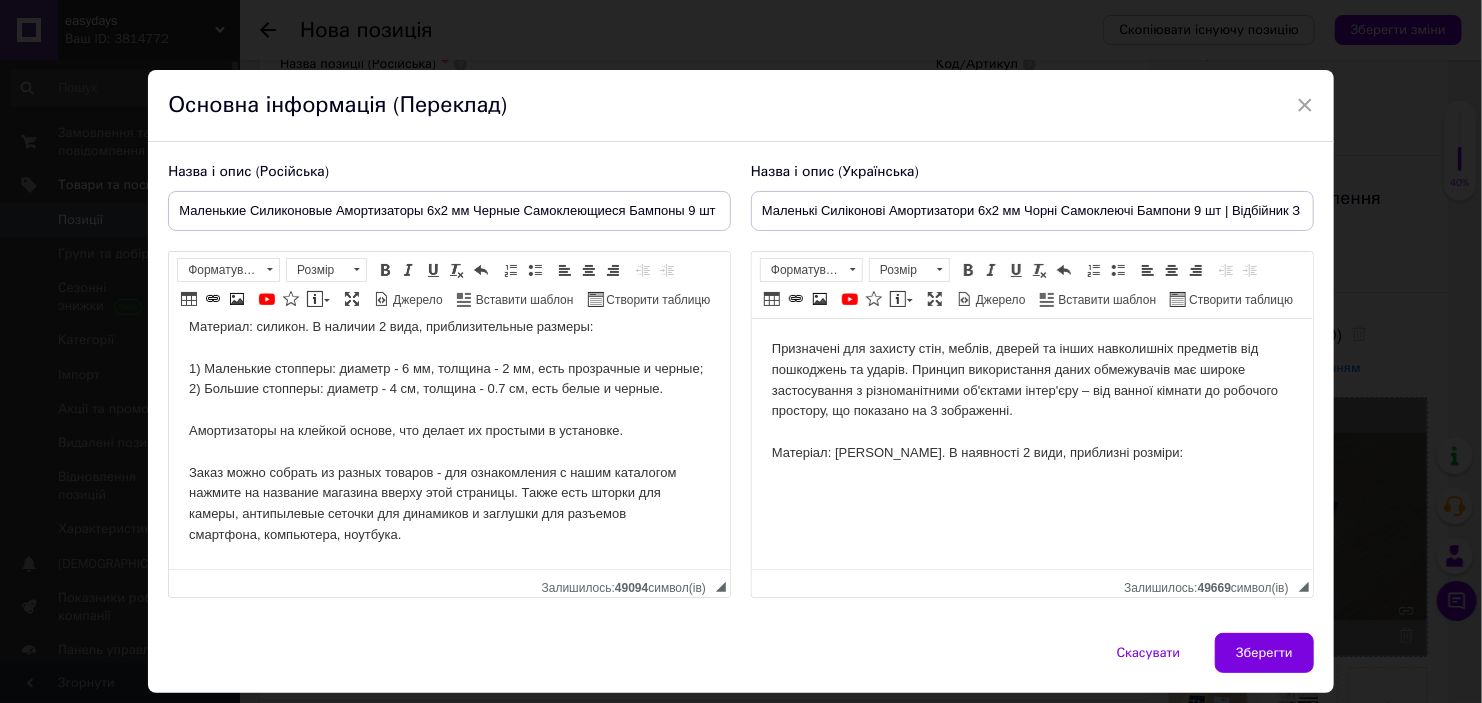 click on "Призначені для захисту стін, меблів, дверей та інших навколишніх предметів від пошкоджень та ударів. Принцип використання даних обмежувачів має широке застосування з різноманітними об'єктами інтер'єру – від ванної кімнати до робочого простору, що показано на 3 зображенні.  Матеріал: силікон. В наявності 2 види, приблизні розміри:" at bounding box center (1031, 401) 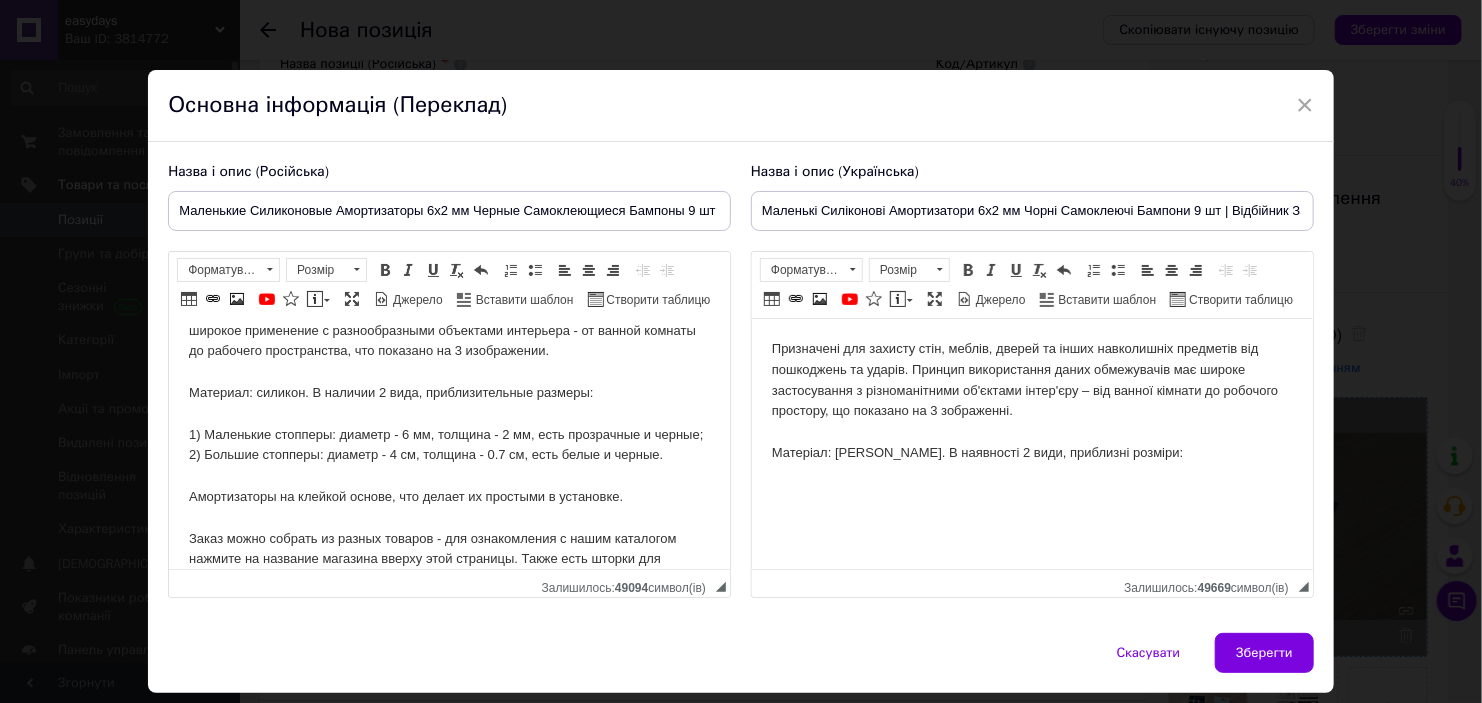 scroll, scrollTop: 0, scrollLeft: 0, axis: both 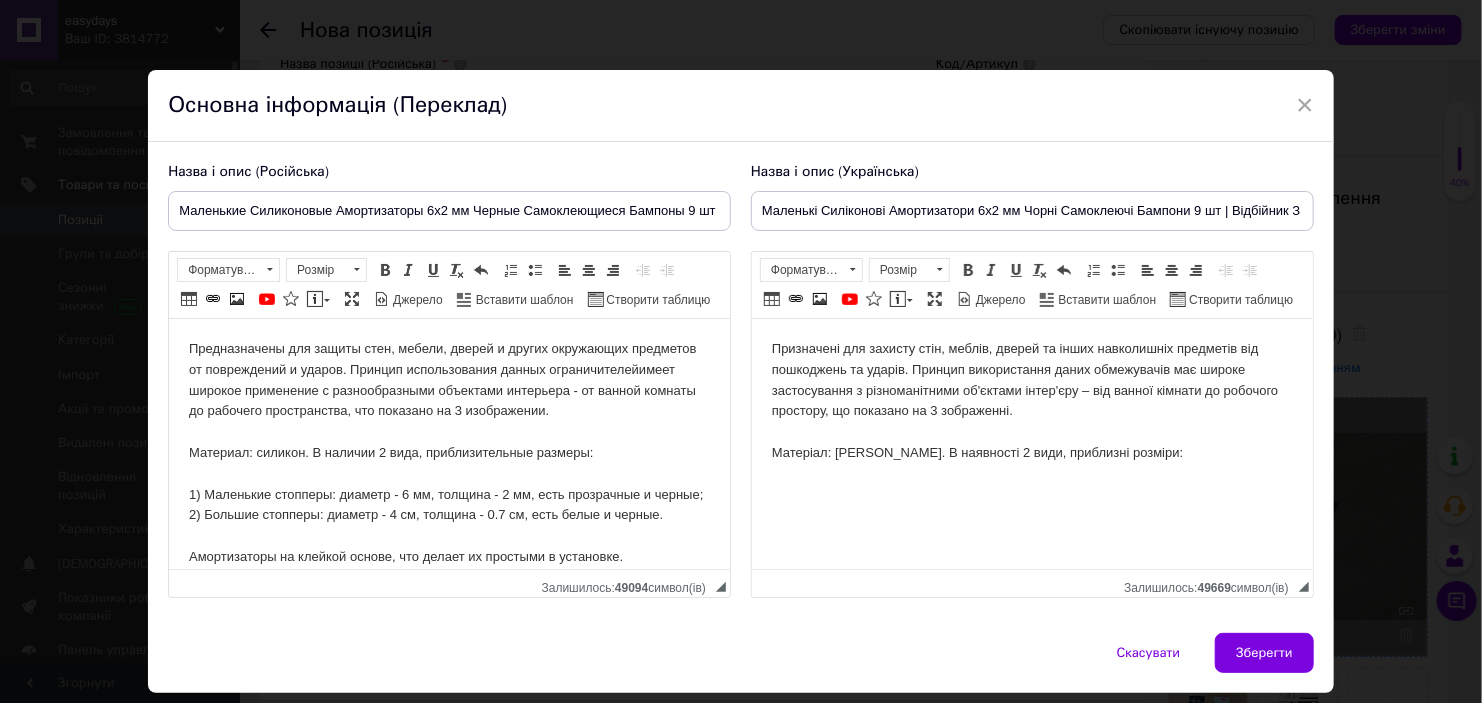 click on "Призначені для захисту стін, меблів, дверей та інших навколишніх предметів від пошкоджень та ударів. Принцип використання даних обмежувачів має широке застосування з різноманітними об'єктами інтер'єру – від ванної кімнати до робочого простору, що показано на 3 зображенні.  Матеріал: силікон. В наявності 2 види, приблизні розміри:" at bounding box center (1031, 401) 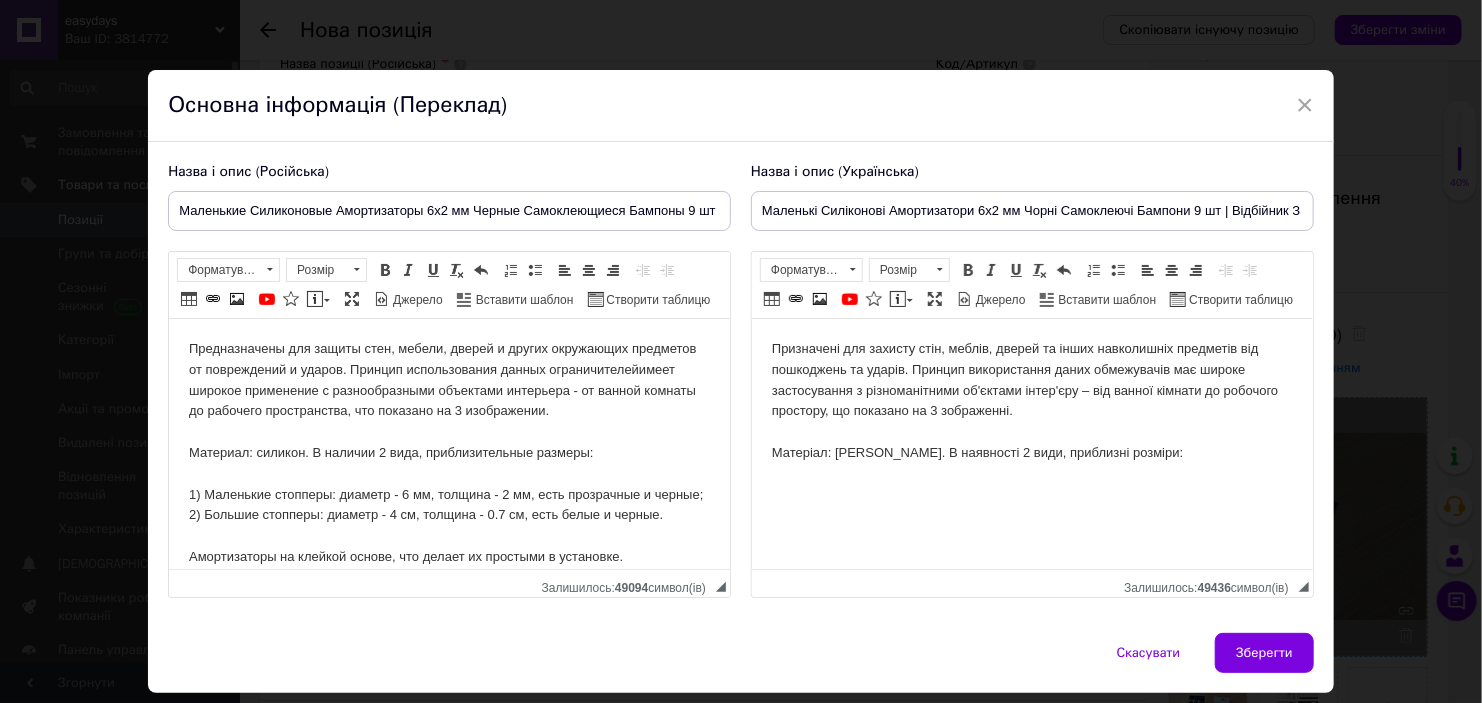 scroll, scrollTop: 0, scrollLeft: 0, axis: both 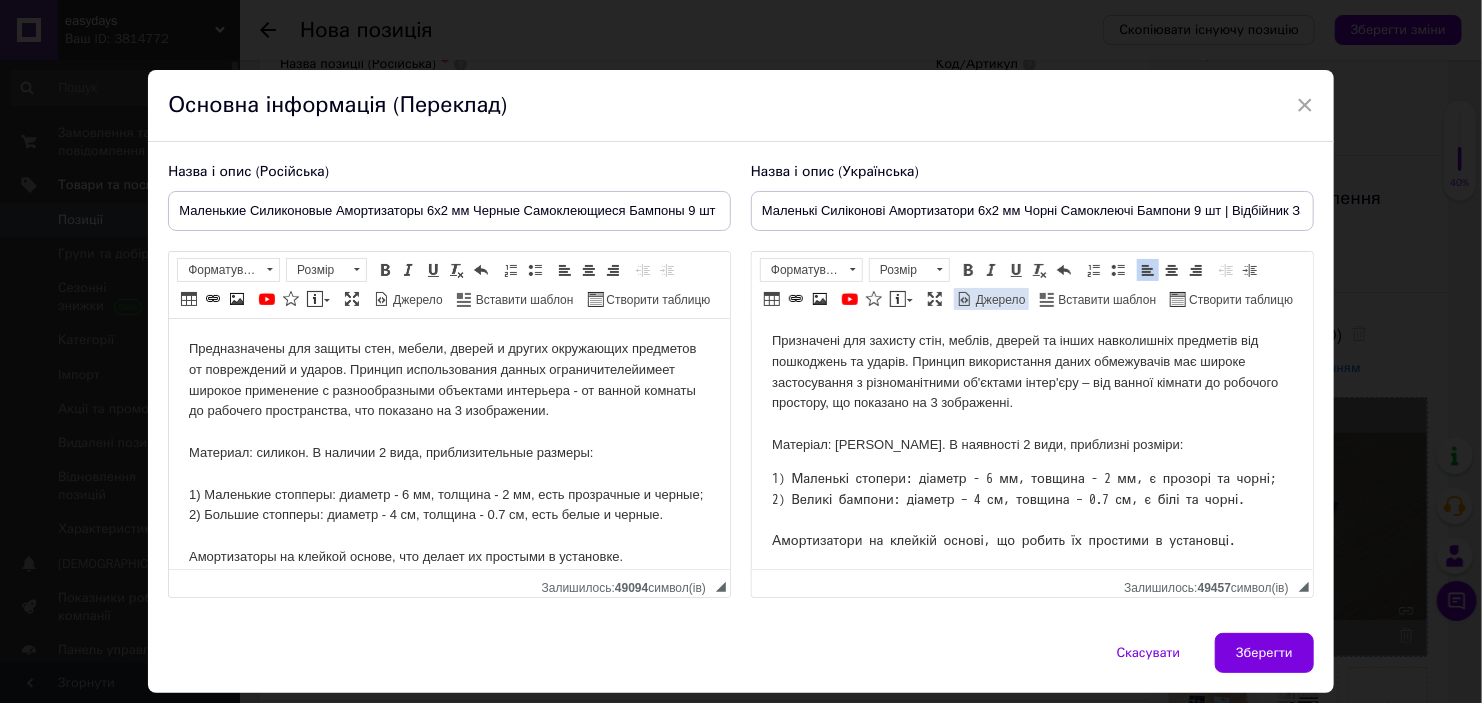 click at bounding box center (965, 299) 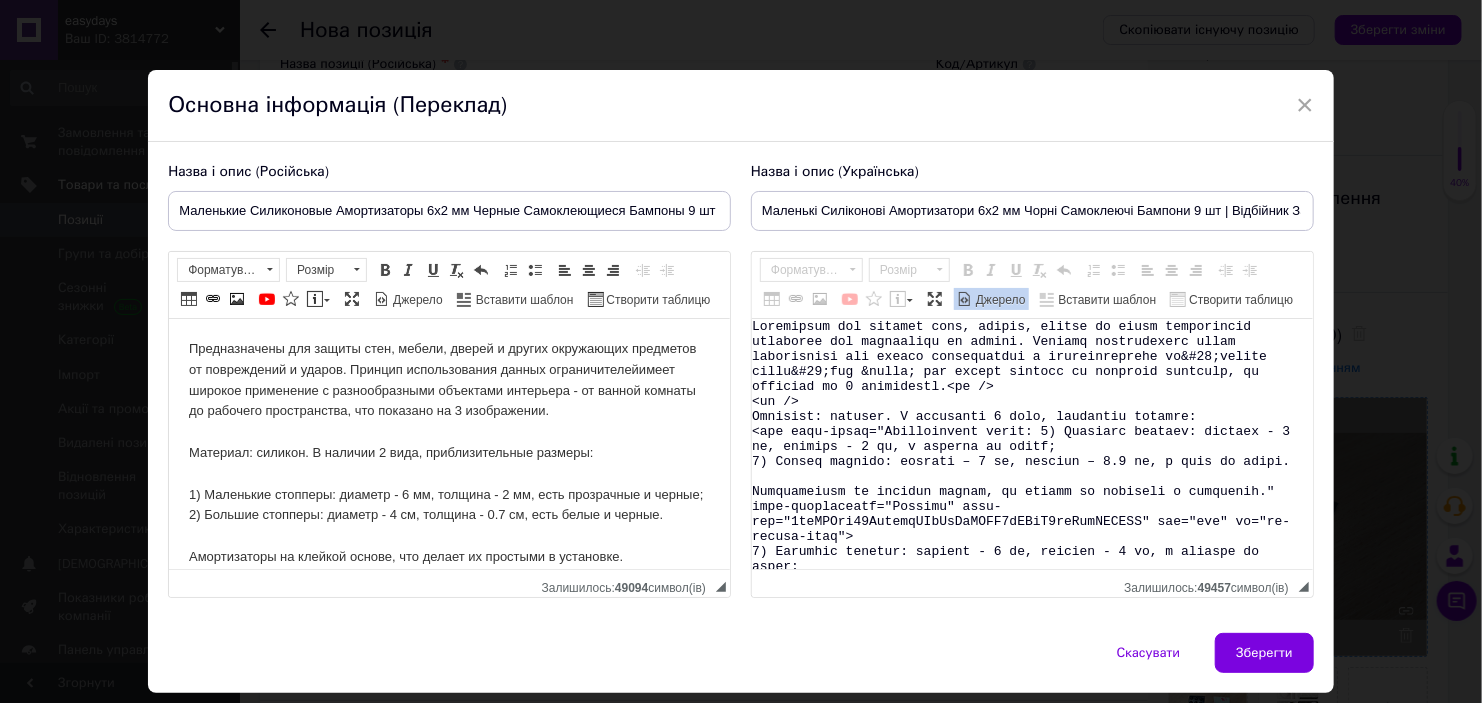 drag, startPoint x: 1027, startPoint y: 430, endPoint x: 735, endPoint y: 424, distance: 292.06165 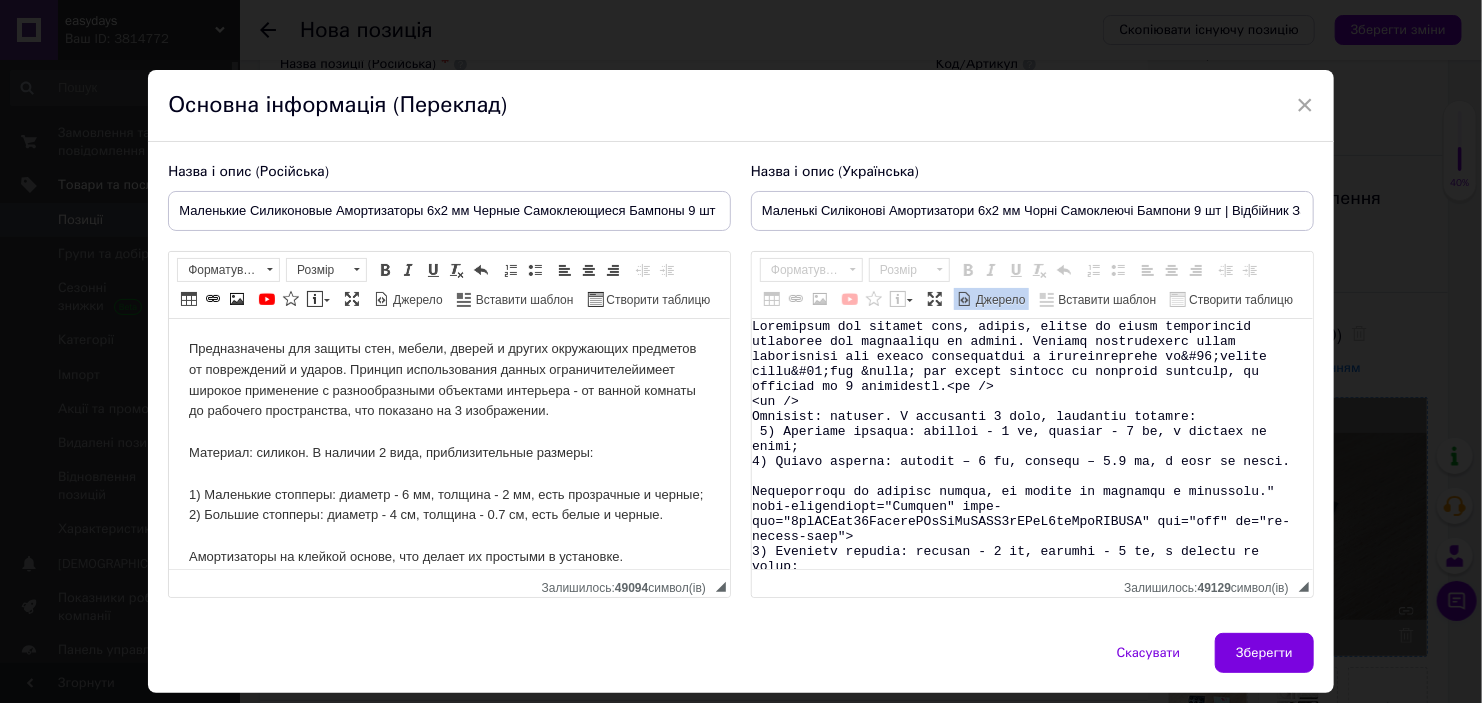 click at bounding box center [1032, 444] 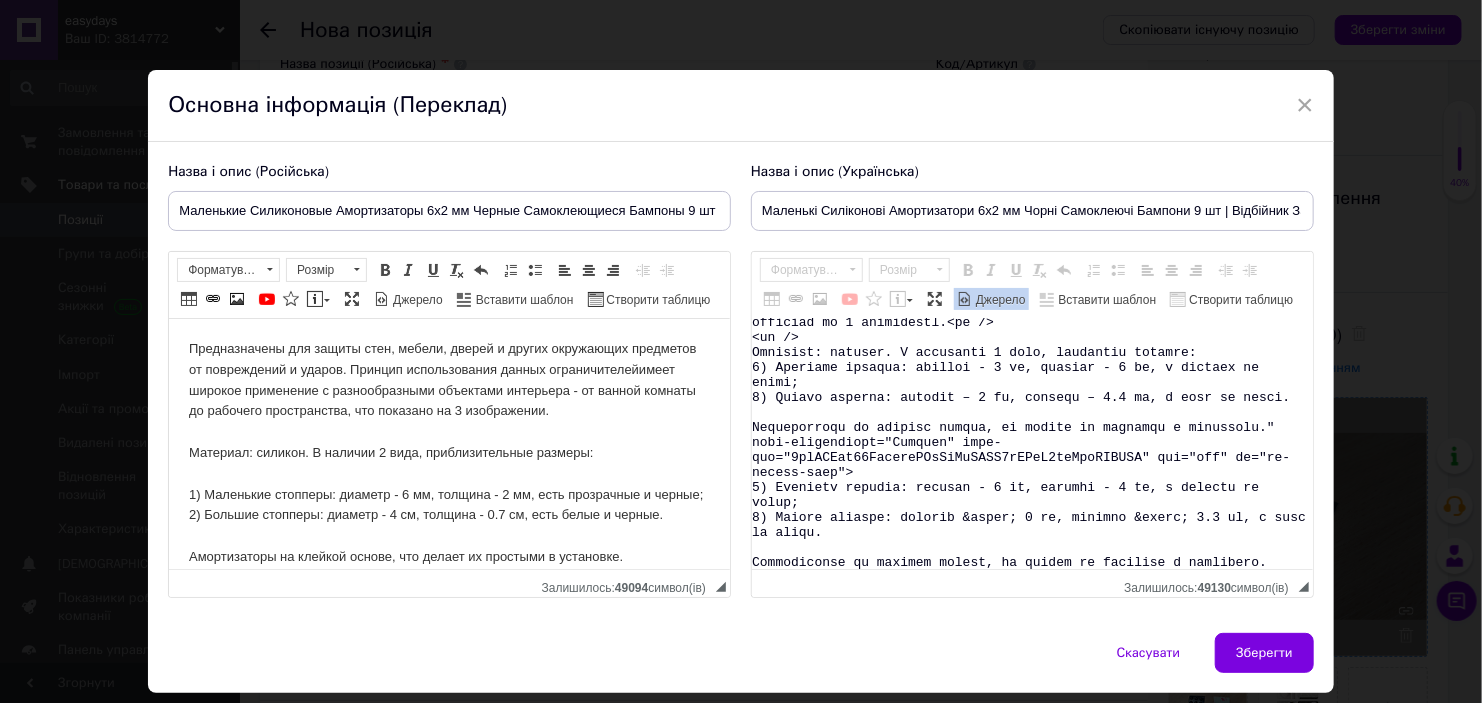 scroll, scrollTop: 99, scrollLeft: 0, axis: vertical 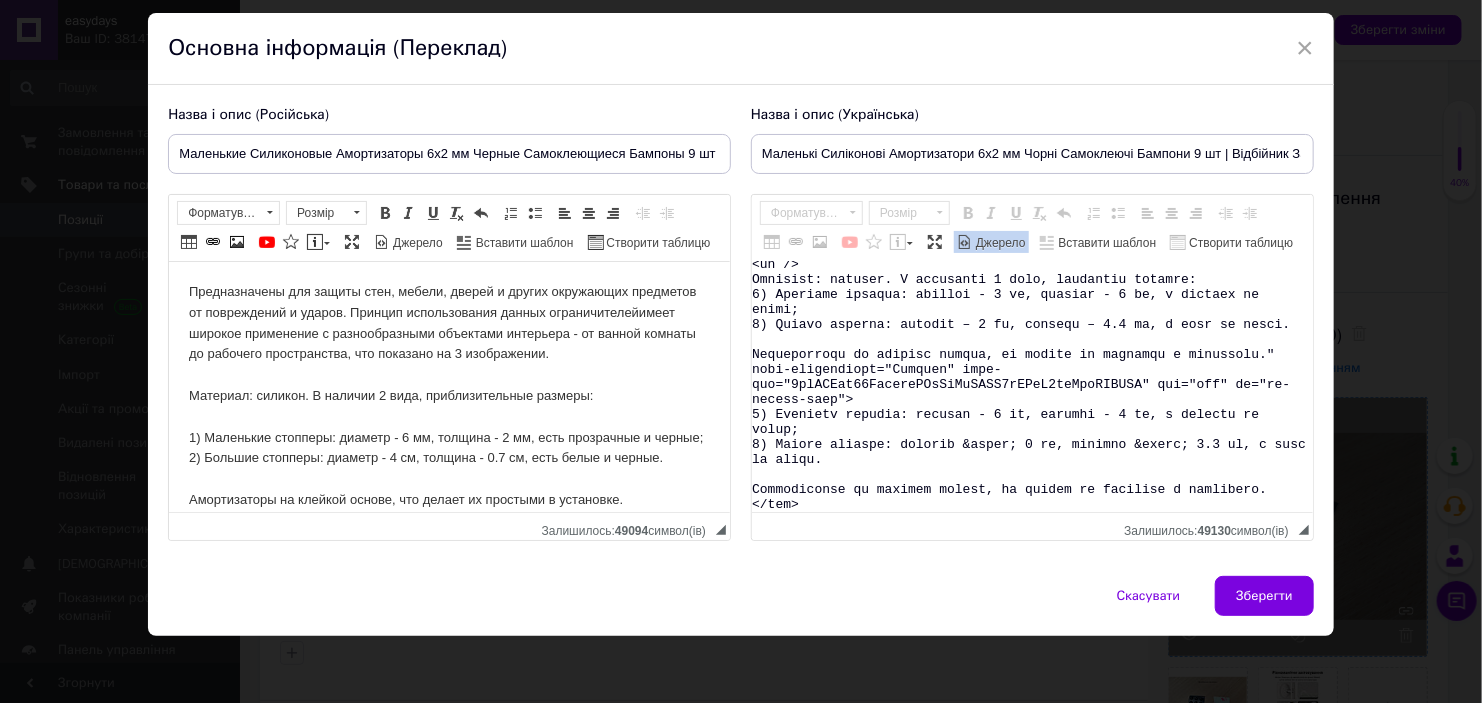 drag, startPoint x: 1263, startPoint y: 389, endPoint x: 1144, endPoint y: 496, distance: 160.03125 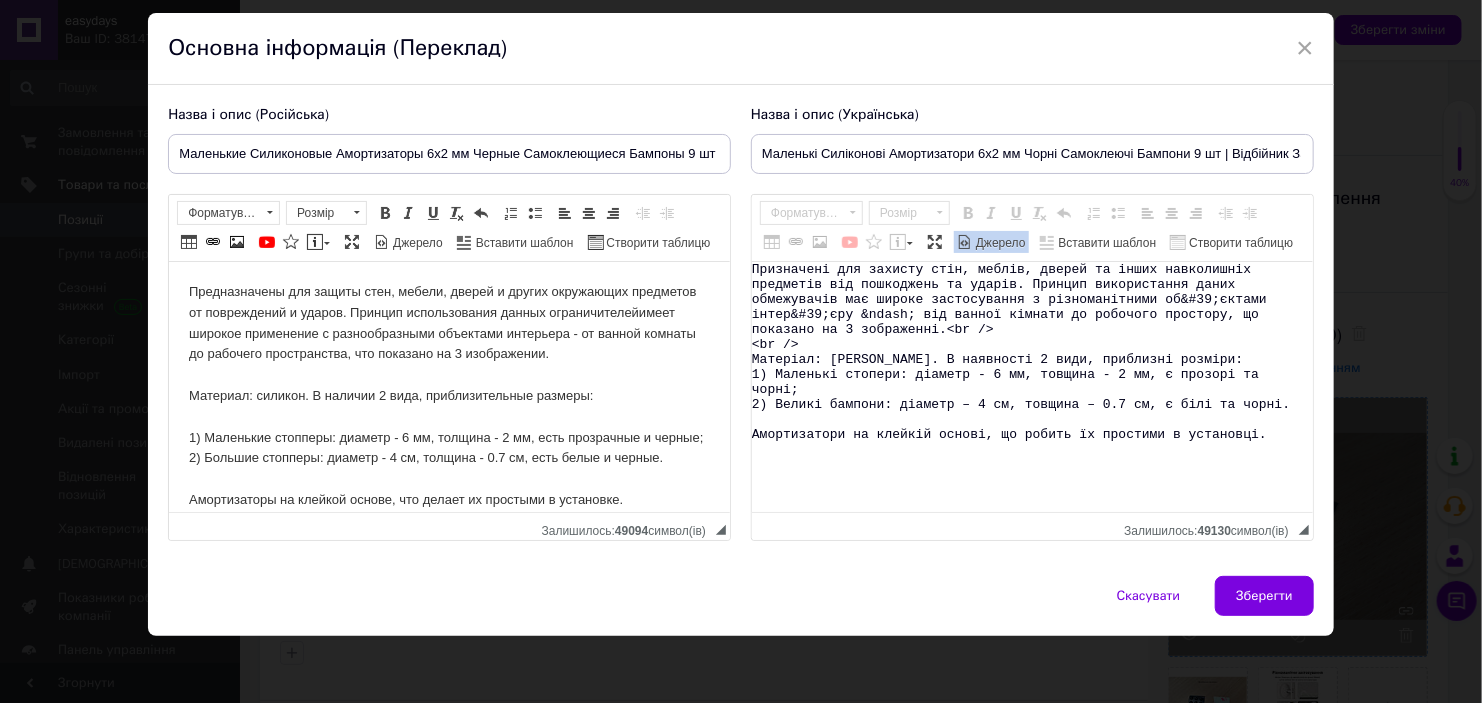 scroll, scrollTop: 0, scrollLeft: 0, axis: both 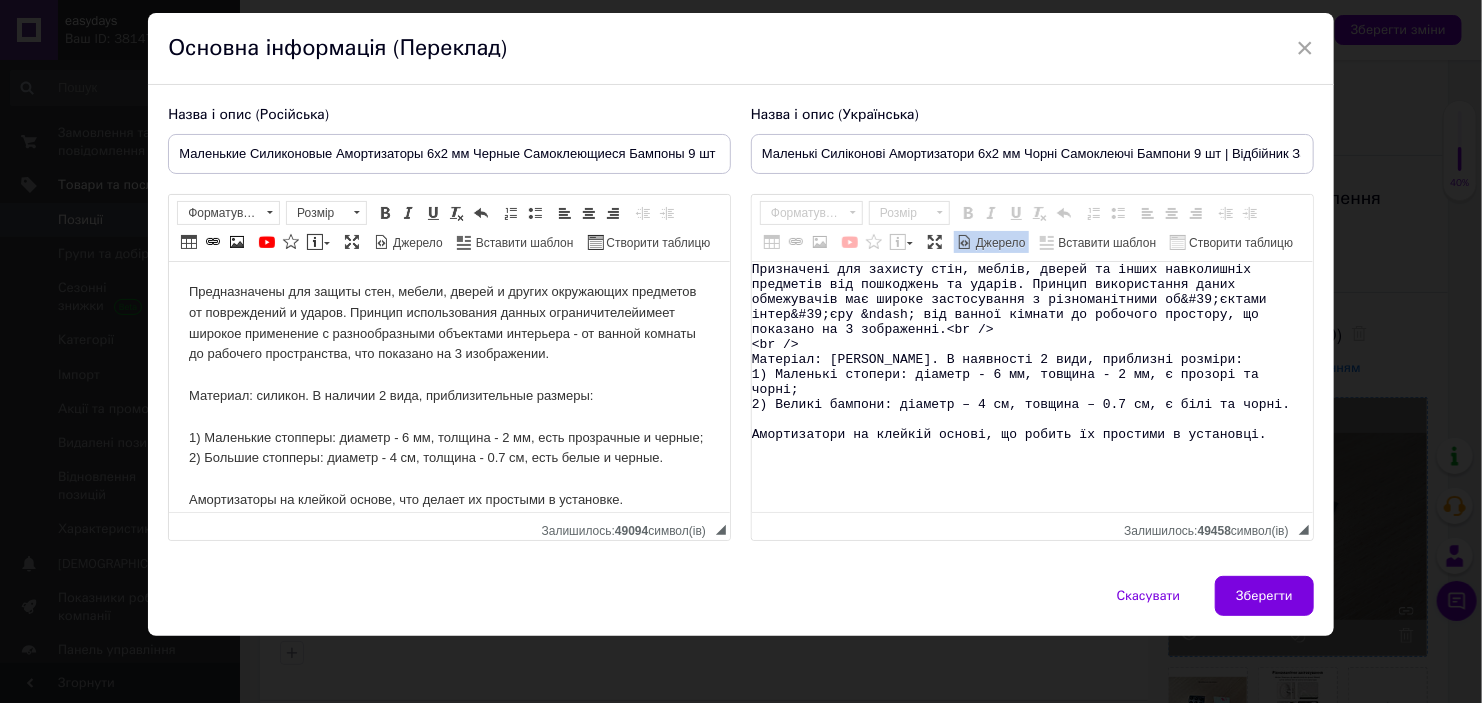 click on "Джерело" at bounding box center [999, 243] 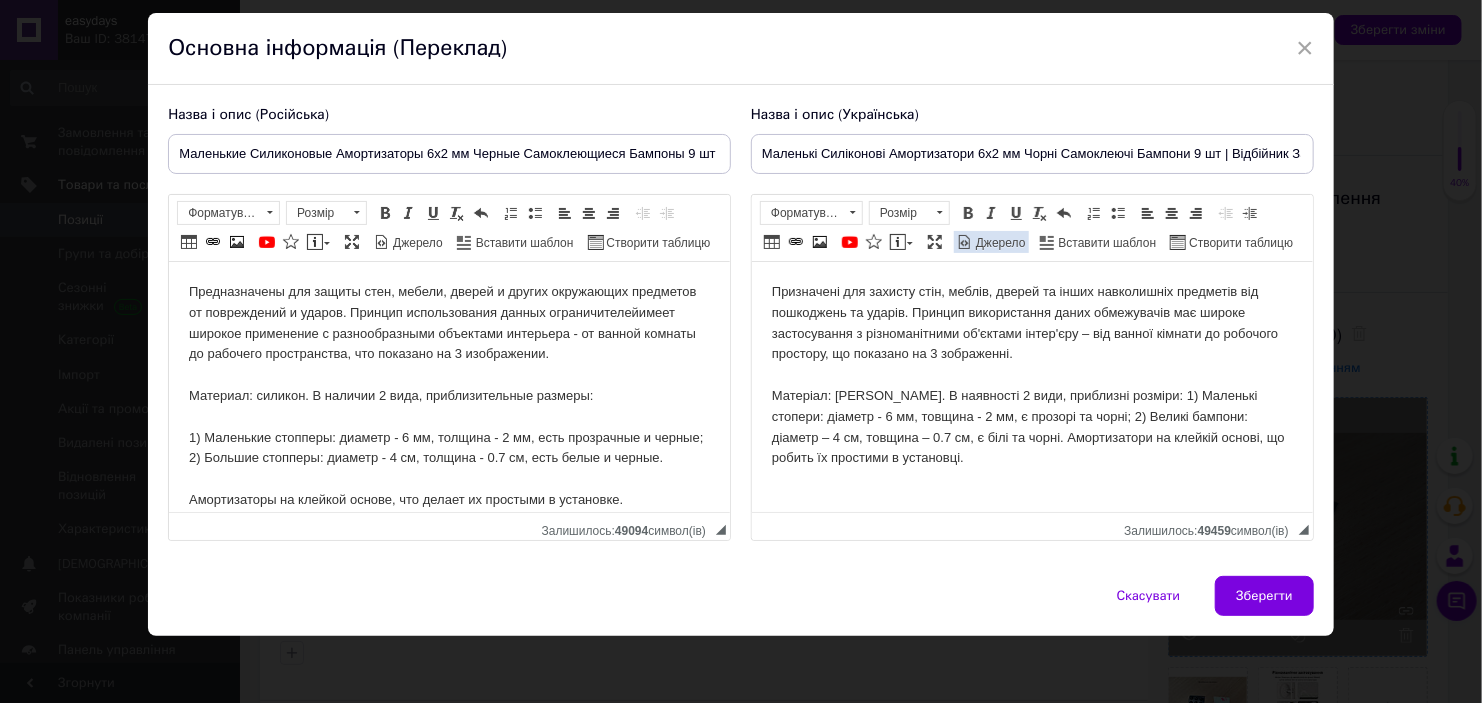scroll, scrollTop: 0, scrollLeft: 0, axis: both 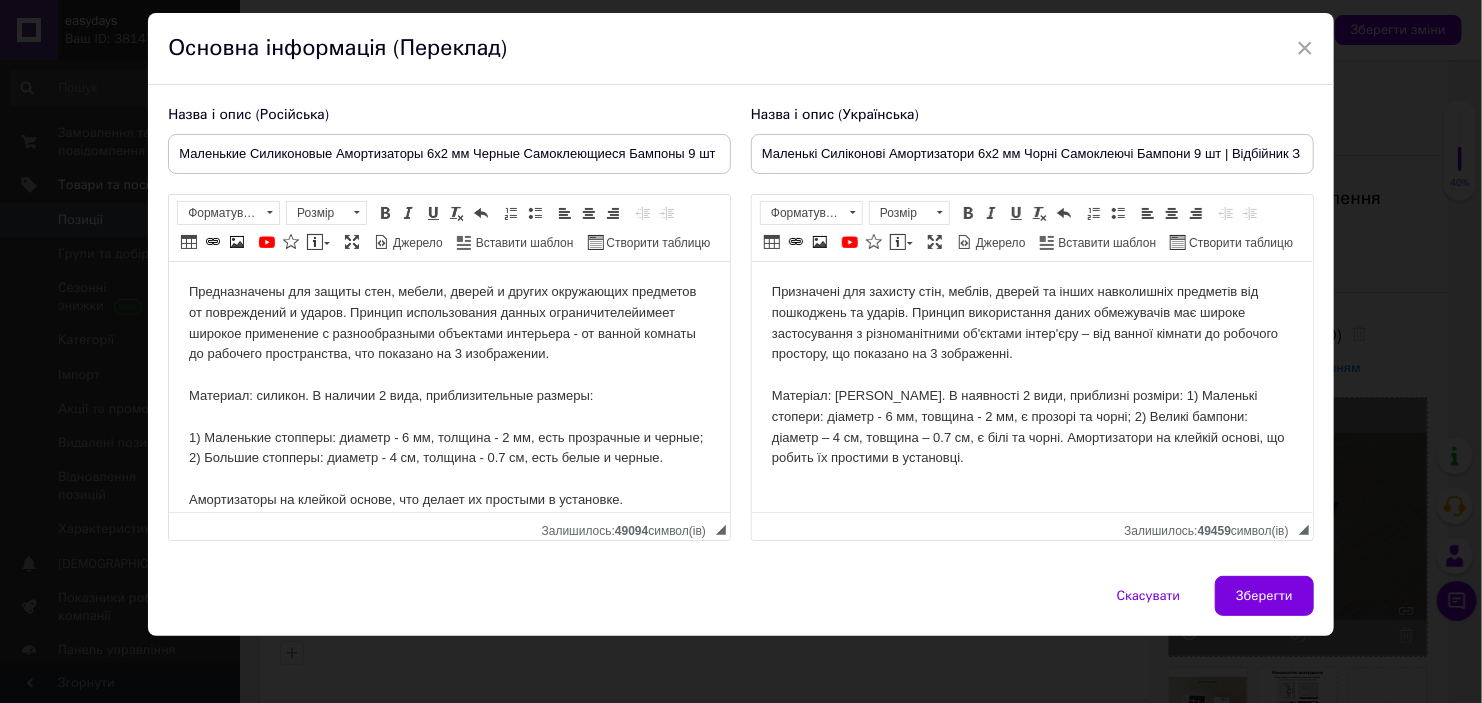 click on "Призначені для захисту стін, меблів, дверей та інших навколишніх предметів від пошкоджень та ударів. Принцип використання даних обмежувачів має широке застосування з різноманітними об'єктами інтер'єру – від ванної кімнати до робочого простору, що показано на 3 зображенні. Матеріал: силікон. В наявності 2 види, приблизні розміри: 1) Маленькі стопери: діаметр - 6 мм, товщина - 2 мм, є прозорі та чорні; 2) Великі бампони: діаметр – 4 см, товщина – 0.7 см, є білі та чорні. Амортизатори на клейкій основі, що робить їх простими в установці." at bounding box center (1031, 375) 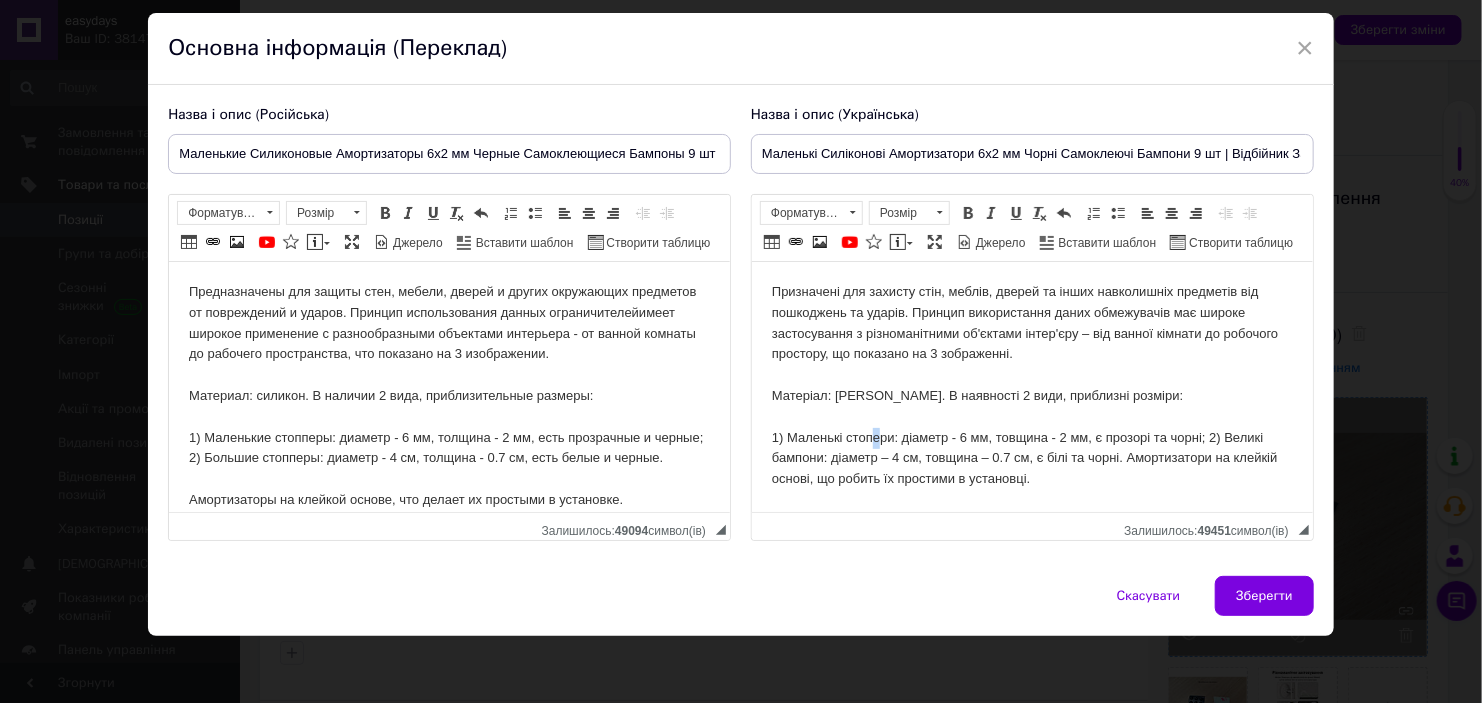 click on "Призначені для захисту стін, меблів, дверей та інших навколишніх предметів від пошкоджень та ударів. Принцип використання даних обмежувачів має широке застосування з різноманітними об'єктами інтер'єру – від ванної кімнати до робочого простору, що показано на 3 зображенні. Матеріал: силікон. В наявності 2 види, приблизні розміри:  ​​​​​​​ 1) Маленькі стопери: діаметр - 6 мм, товщина - 2 мм, є прозорі та чорні; 2) Великі бампони: діаметр – 4 см, товщина – 0.7 см, є білі та чорні. Амортизатори на клейкій основі, що робить їх простими в установці." at bounding box center [1031, 386] 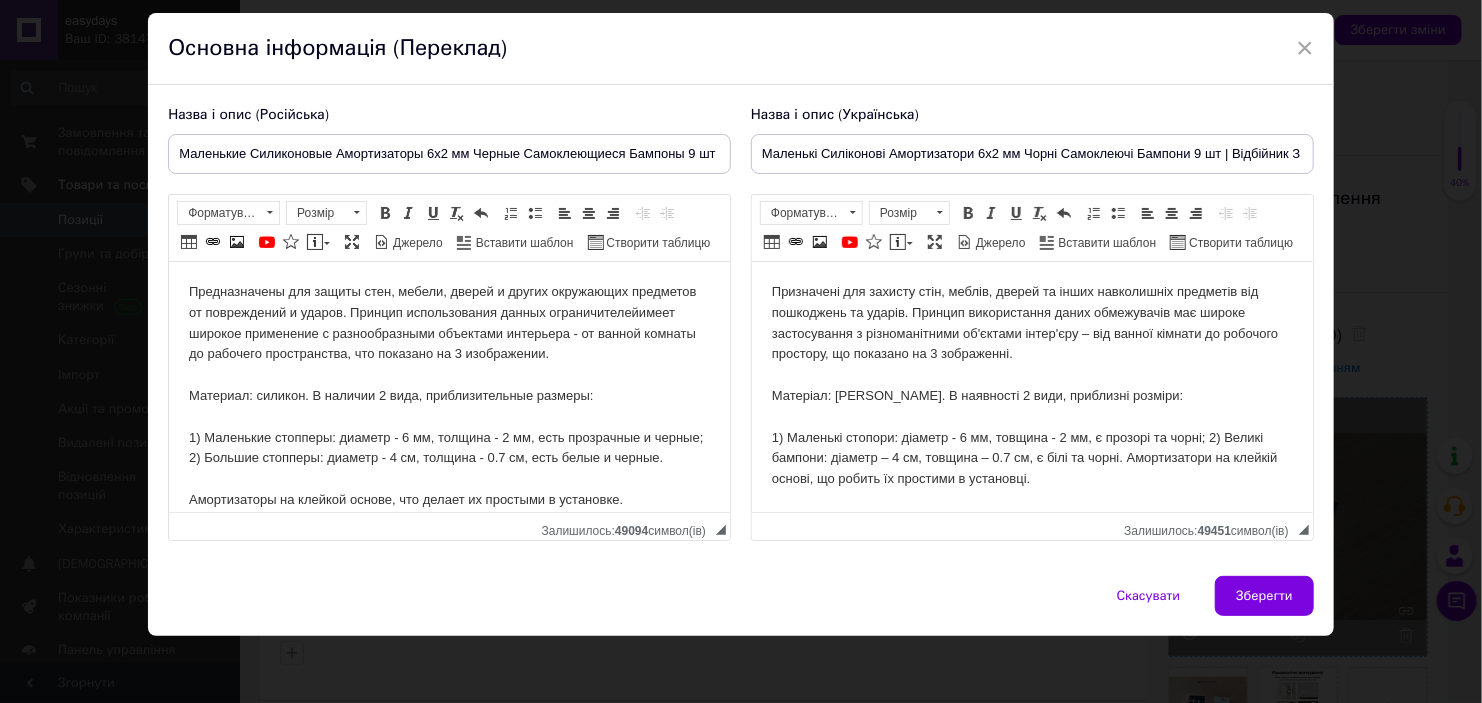 click on "Призначені для захисту стін, меблів, дверей та інших навколишніх предметів від пошкоджень та ударів. Принцип використання даних обмежувачів має широке застосування з різноманітними об'єктами інтер'єру – від ванної кімнати до робочого простору, що показано на 3 зображенні. Матеріал: силікон. В наявності 2 види, приблизні розміри:  ​​​​​​​ 1) Маленькі стопори: діаметр - 6 мм, товщина - 2 мм, є прозорі та чорні; 2) Великі бампони: діаметр – 4 см, товщина – 0.7 см, є білі та чорні. Амортизатори на клейкій основі, що робить їх простими в установці." at bounding box center [1031, 386] 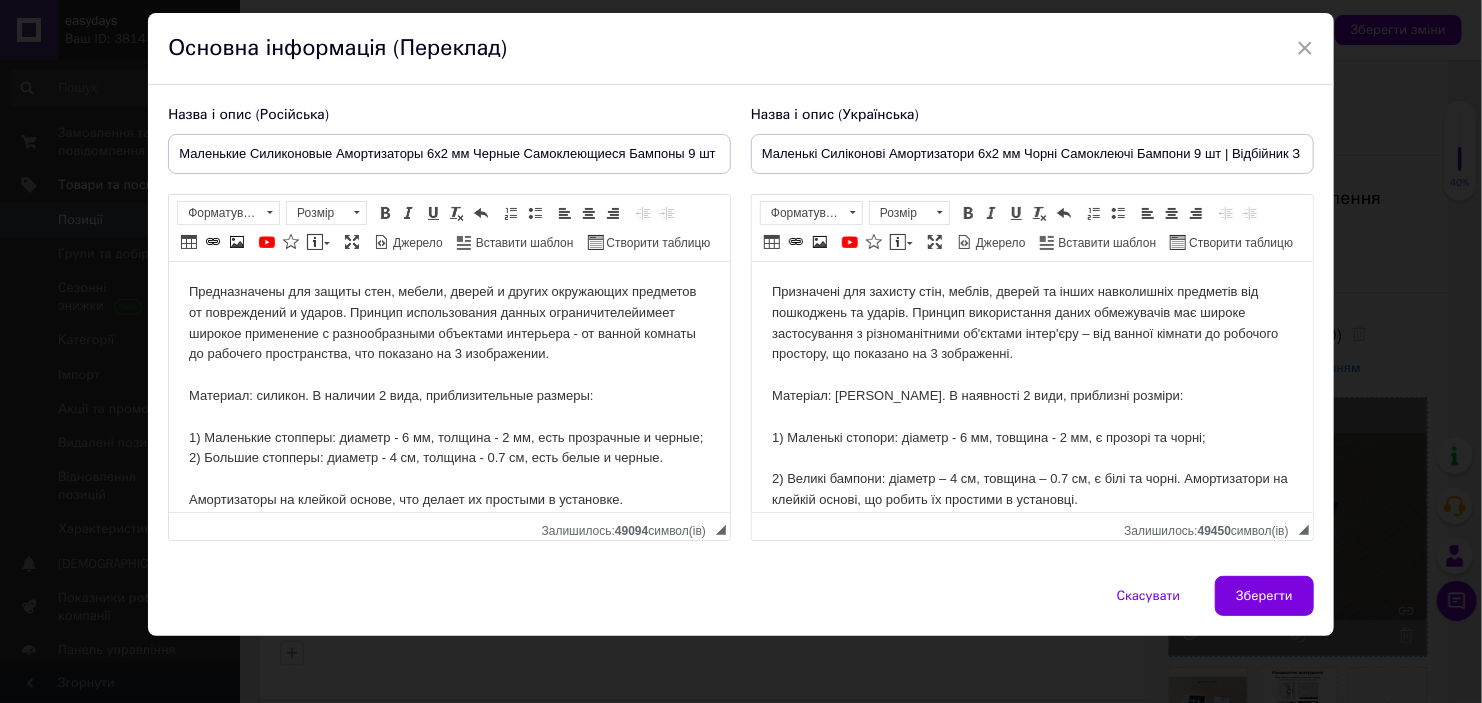 click on "Призначені для захисту стін, меблів, дверей та інших навколишніх предметів від пошкоджень та ударів. Принцип використання даних обмежувачів має широке застосування з різноманітними об'єктами інтер'єру – від ванної кімнати до робочого простору, що показано на 3 зображенні. Матеріал: силікон. В наявності 2 види, приблизні розміри:  1) Маленькі стопори: діаметр - 6 мм, товщина - 2 мм, є прозорі та чорні;  ​​​​​​​ 2) Великі бампони: діаметр – 4 см, товщина – 0.7 см, є білі та чорні. Амортизатори на клейкій основі, що робить їх простими в установці." at bounding box center [1031, 396] 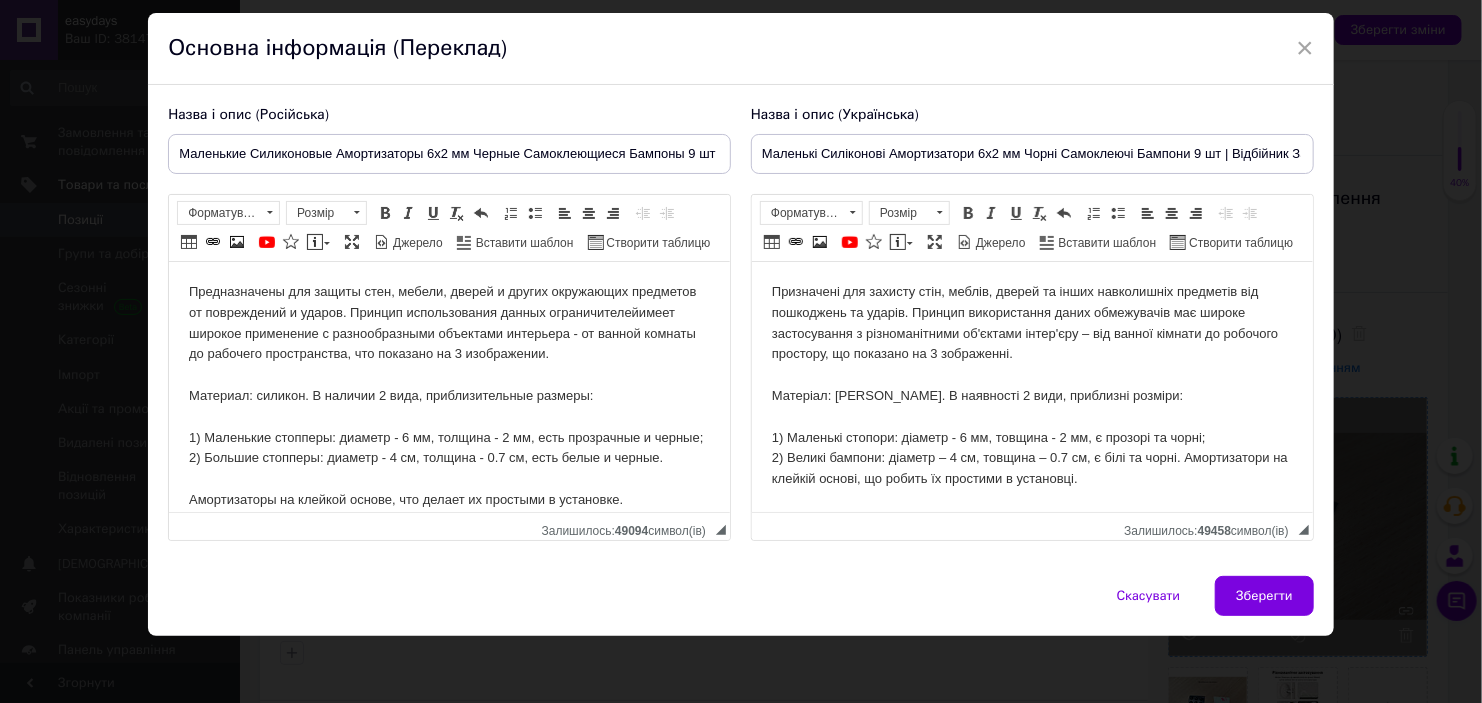 click on "Призначені для захисту стін, меблів, дверей та інших навколишніх предметів від пошкоджень та ударів. Принцип використання даних обмежувачів має широке застосування з різноманітними об'єктами інтер'єру – від ванної кімнати до робочого простору, що показано на 3 зображенні. Матеріал: силікон. В наявності 2 види, приблизні розміри:  1) Маленькі стопори: діаметр - 6 мм, товщина - 2 мм, є прозорі та чорні;  2) Великі бампони: діаметр – 4 см, товщина – 0.7 см, є білі та чорні. Амортизатори на клейкій основі, що робить їх простими в установці." at bounding box center [1031, 386] 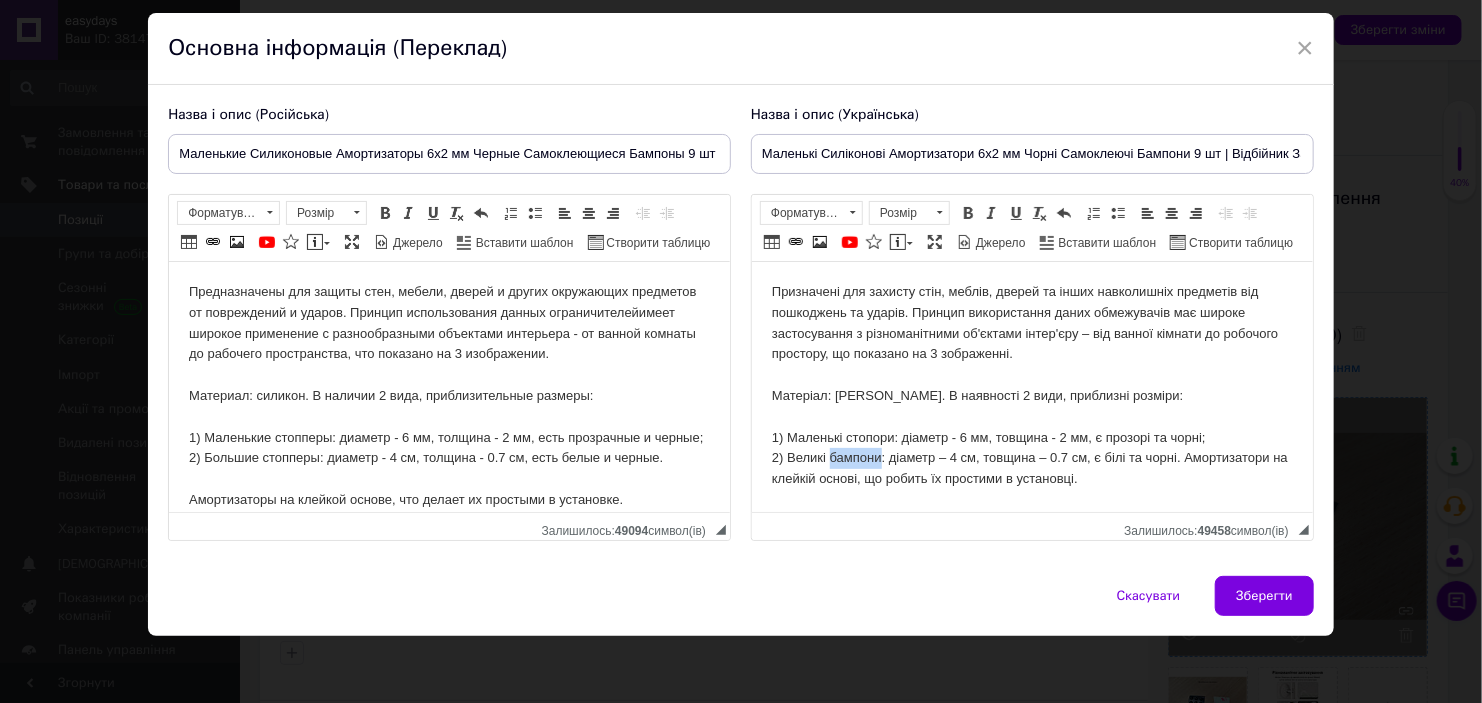 click on "Призначені для захисту стін, меблів, дверей та інших навколишніх предметів від пошкоджень та ударів. Принцип використання даних обмежувачів має широке застосування з різноманітними об'єктами інтер'єру – від ванної кімнати до робочого простору, що показано на 3 зображенні. Матеріал: силікон. В наявності 2 види, приблизні розміри:  1) Маленькі стопори: діаметр - 6 мм, товщина - 2 мм, є прозорі та чорні;  2) Великі бампони: діаметр – 4 см, товщина – 0.7 см, є білі та чорні. Амортизатори на клейкій основі, що робить їх простими в установці." at bounding box center (1031, 386) 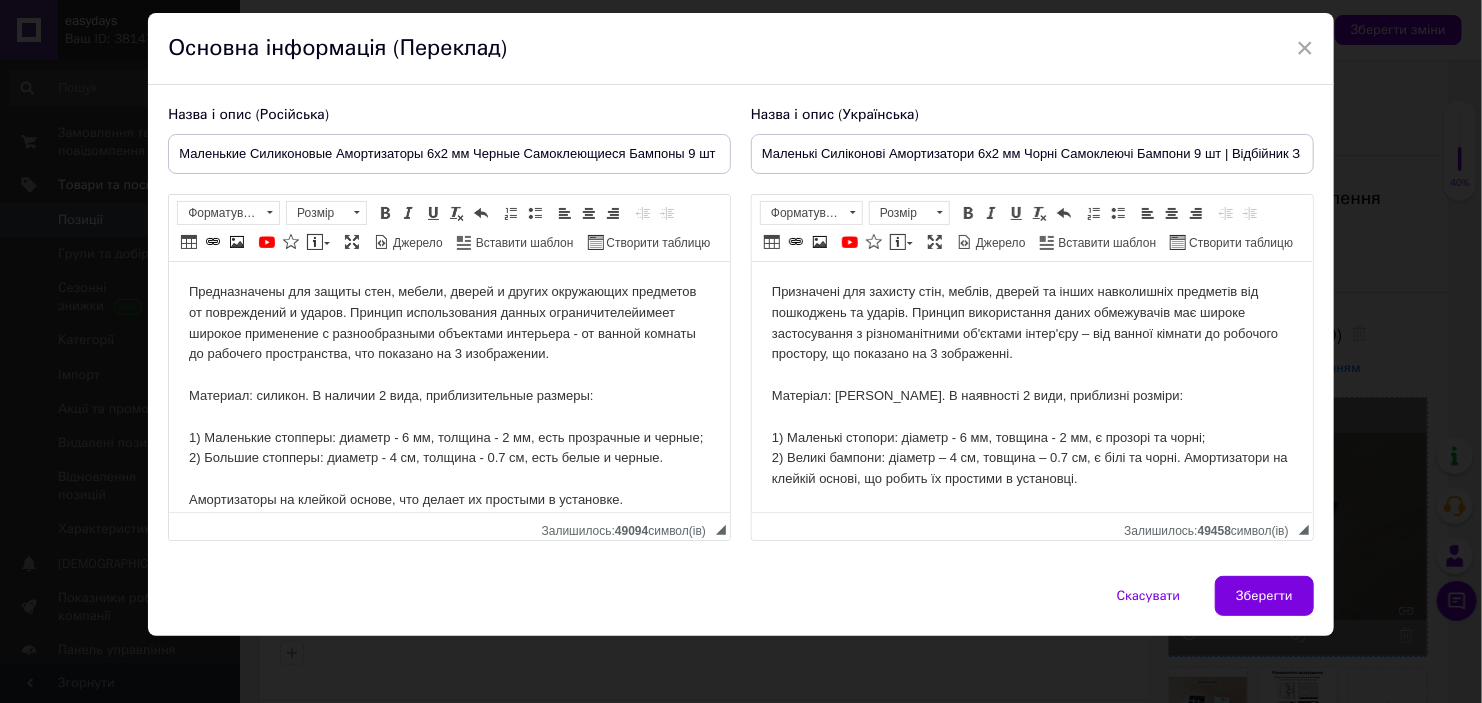 click on "Призначені для захисту стін, меблів, дверей та інших навколишніх предметів від пошкоджень та ударів. Принцип використання даних обмежувачів має широке застосування з різноманітними об'єктами інтер'єру – від ванної кімнати до робочого простору, що показано на 3 зображенні. Матеріал: силікон. В наявності 2 види, приблизні розміри:  1) Маленькі стопори: діаметр - 6 мм, товщина - 2 мм, є прозорі та чорні;  2) Великі бампони: діаметр – 4 см, товщина – 0.7 см, є білі та чорні. Амортизатори на клейкій основі, що робить їх простими в установці." at bounding box center [1031, 386] 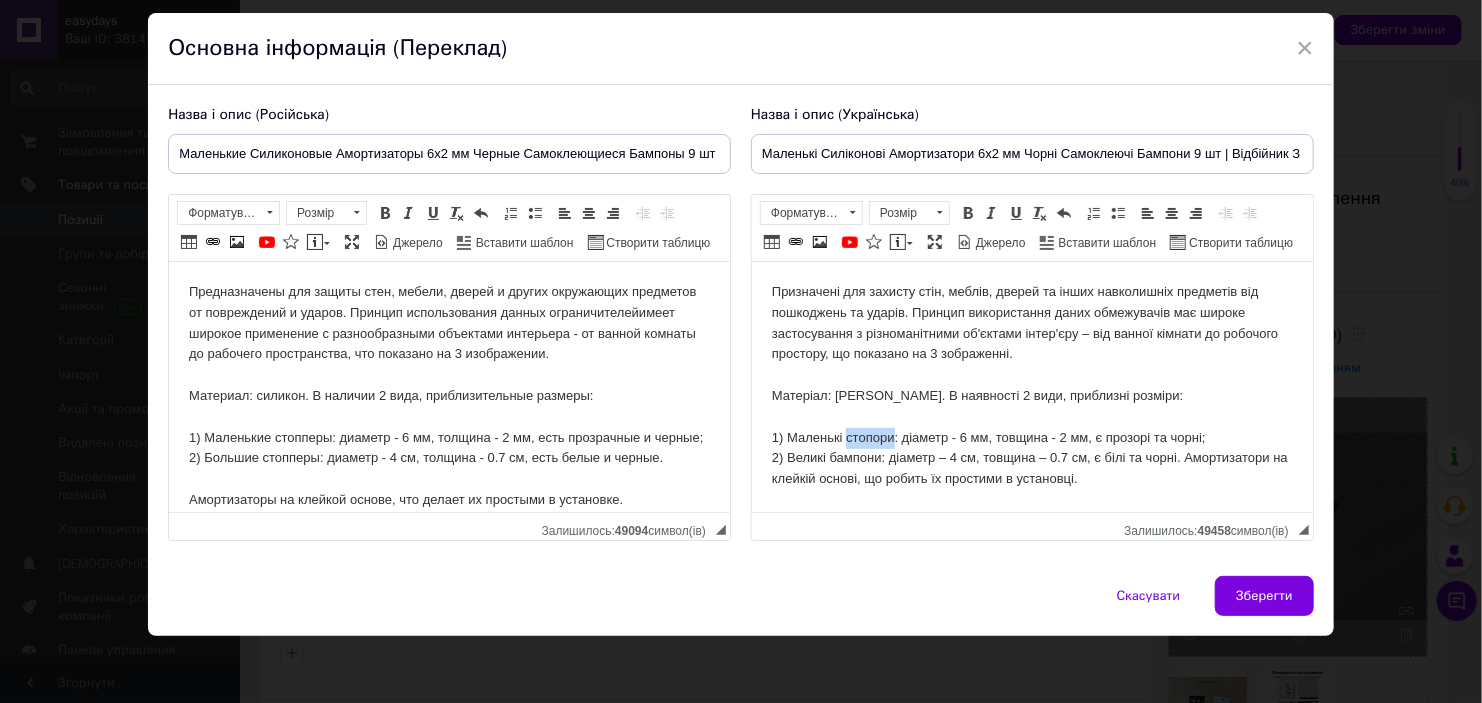click on "Призначені для захисту стін, меблів, дверей та інших навколишніх предметів від пошкоджень та ударів. Принцип використання даних обмежувачів має широке застосування з різноманітними об'єктами інтер'єру – від ванної кімнати до робочого простору, що показано на 3 зображенні. Матеріал: силікон. В наявності 2 види, приблизні розміри:  1) Маленькі стопори: діаметр - 6 мм, товщина - 2 мм, є прозорі та чорні;  2) Великі бампони: діаметр – 4 см, товщина – 0.7 см, є білі та чорні. Амортизатори на клейкій основі, що робить їх простими в установці." at bounding box center [1031, 386] 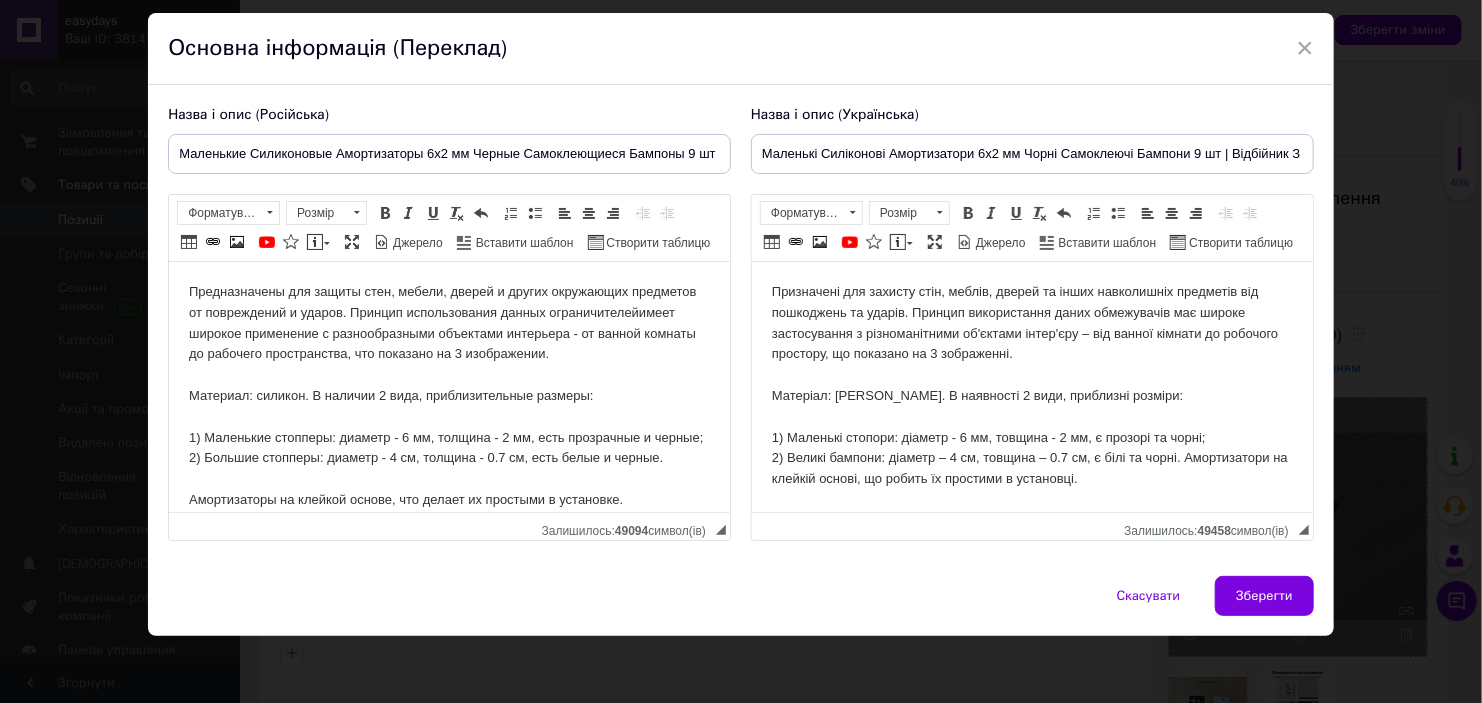 click on "Призначені для захисту стін, меблів, дверей та інших навколишніх предметів від пошкоджень та ударів. Принцип використання даних обмежувачів має широке застосування з різноманітними об'єктами інтер'єру – від ванної кімнати до робочого простору, що показано на 3 зображенні. Матеріал: силікон. В наявності 2 види, приблизні розміри:  1) Маленькі стопори: діаметр - 6 мм, товщина - 2 мм, є прозорі та чорні;  2) Великі бампони: діаметр – 4 см, товщина – 0.7 см, є білі та чорні. Амортизатори на клейкій основі, що робить їх простими в установці." at bounding box center [1031, 386] 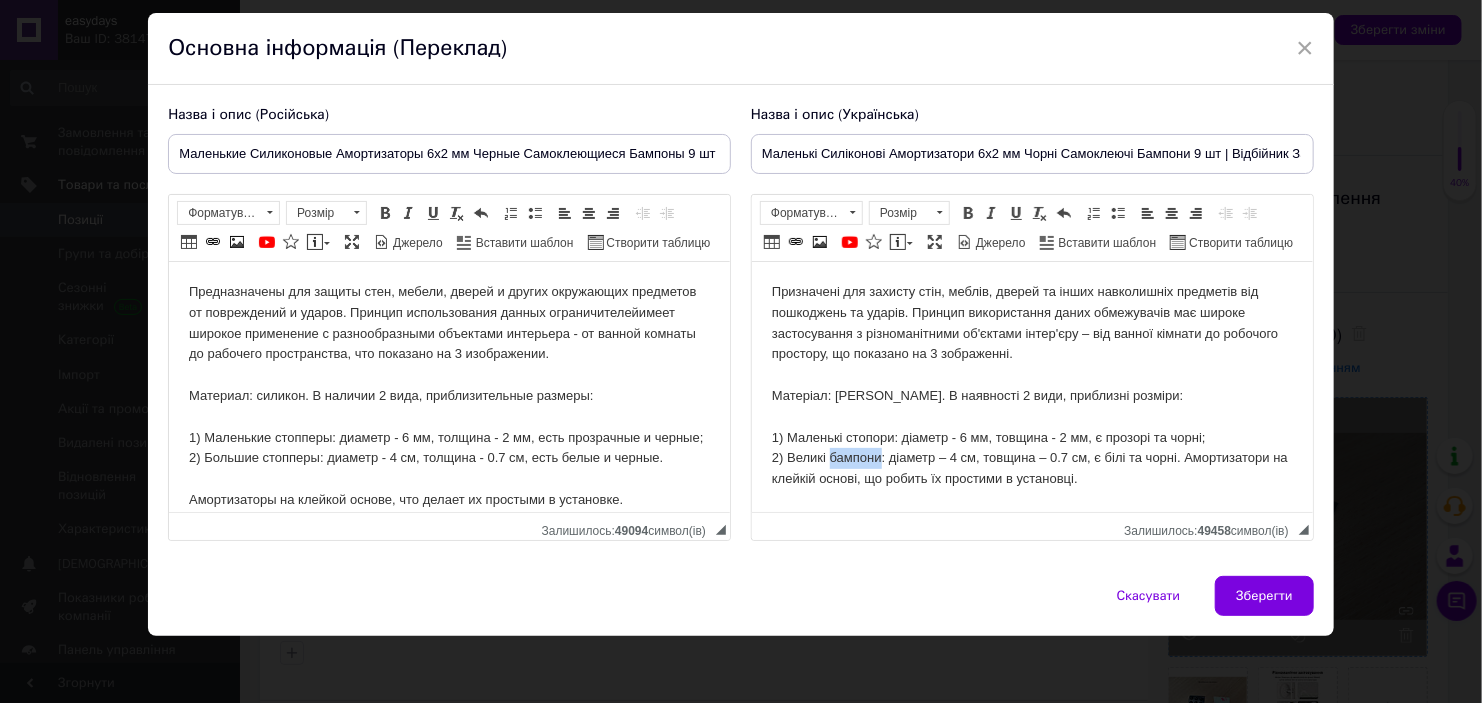 click on "Призначені для захисту стін, меблів, дверей та інших навколишніх предметів від пошкоджень та ударів. Принцип використання даних обмежувачів має широке застосування з різноманітними об'єктами інтер'єру – від ванної кімнати до робочого простору, що показано на 3 зображенні. Матеріал: силікон. В наявності 2 види, приблизні розміри:  1) Маленькі стопори: діаметр - 6 мм, товщина - 2 мм, є прозорі та чорні;  2) Великі бампони: діаметр – 4 см, товщина – 0.7 см, є білі та чорні. Амортизатори на клейкій основі, що робить їх простими в установці." at bounding box center [1031, 386] 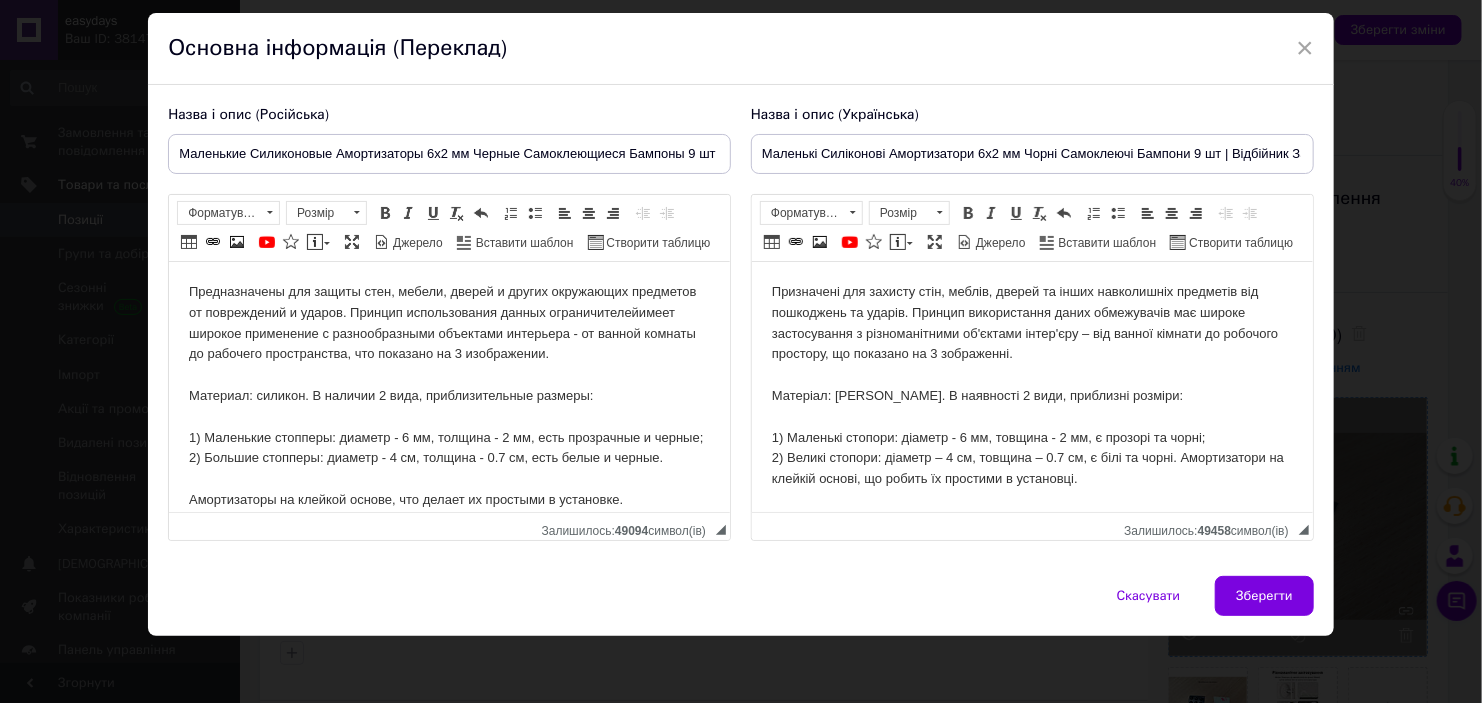 click on "Призначені для захисту стін, меблів, дверей та інших навколишніх предметів від пошкоджень та ударів. Принцип використання даних обмежувачів має широке застосування з різноманітними об'єктами інтер'єру – від ванної кімнати до робочого простору, що показано на 3 зображенні. Матеріал: силікон. В наявності 2 види, приблизні розміри:  1) Маленькі стопори: діаметр - 6 мм, товщина - 2 мм, є прозорі та чорні;  2) Великі стопори : діаметр – 4 см, товщина – 0.7 см, є білі та чорні. Амортизатори на клейкій основі, що робить їх простими в установці." at bounding box center [1031, 386] 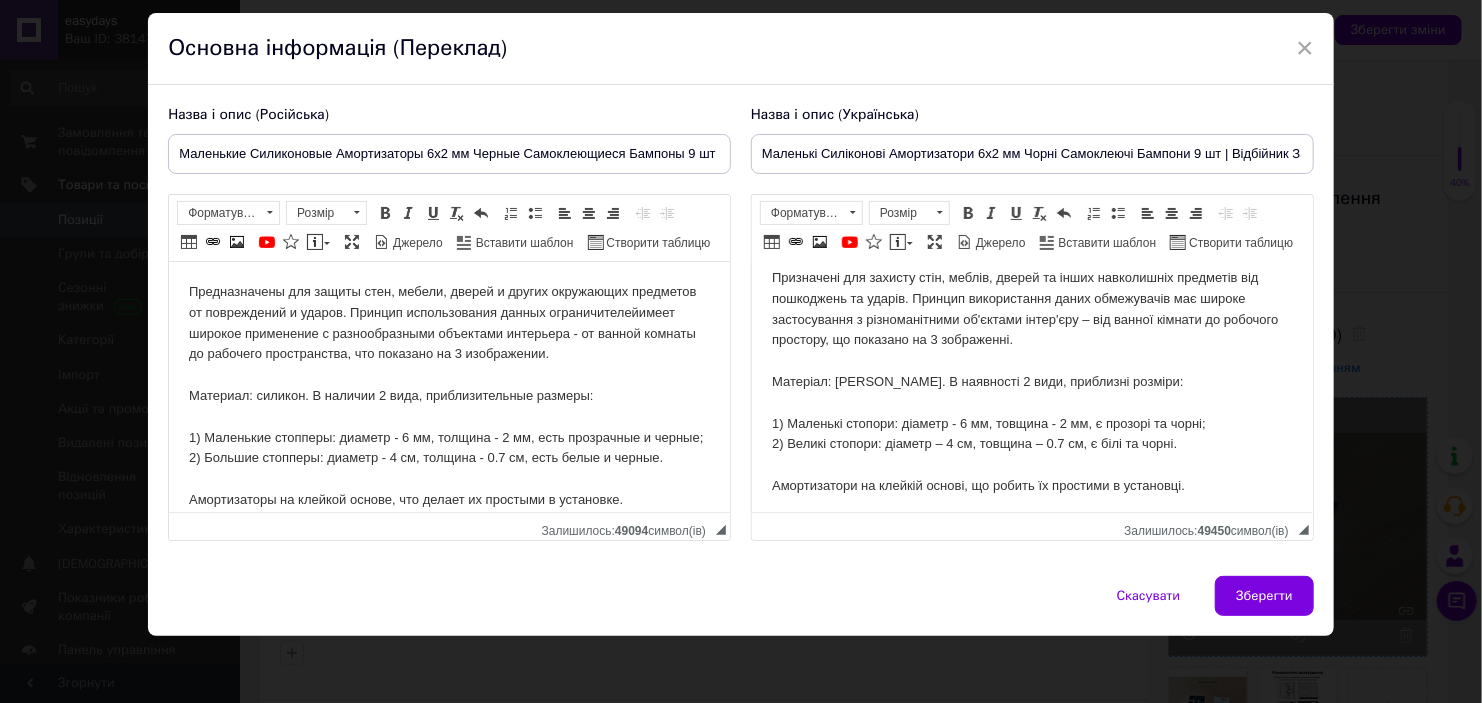scroll, scrollTop: 18, scrollLeft: 0, axis: vertical 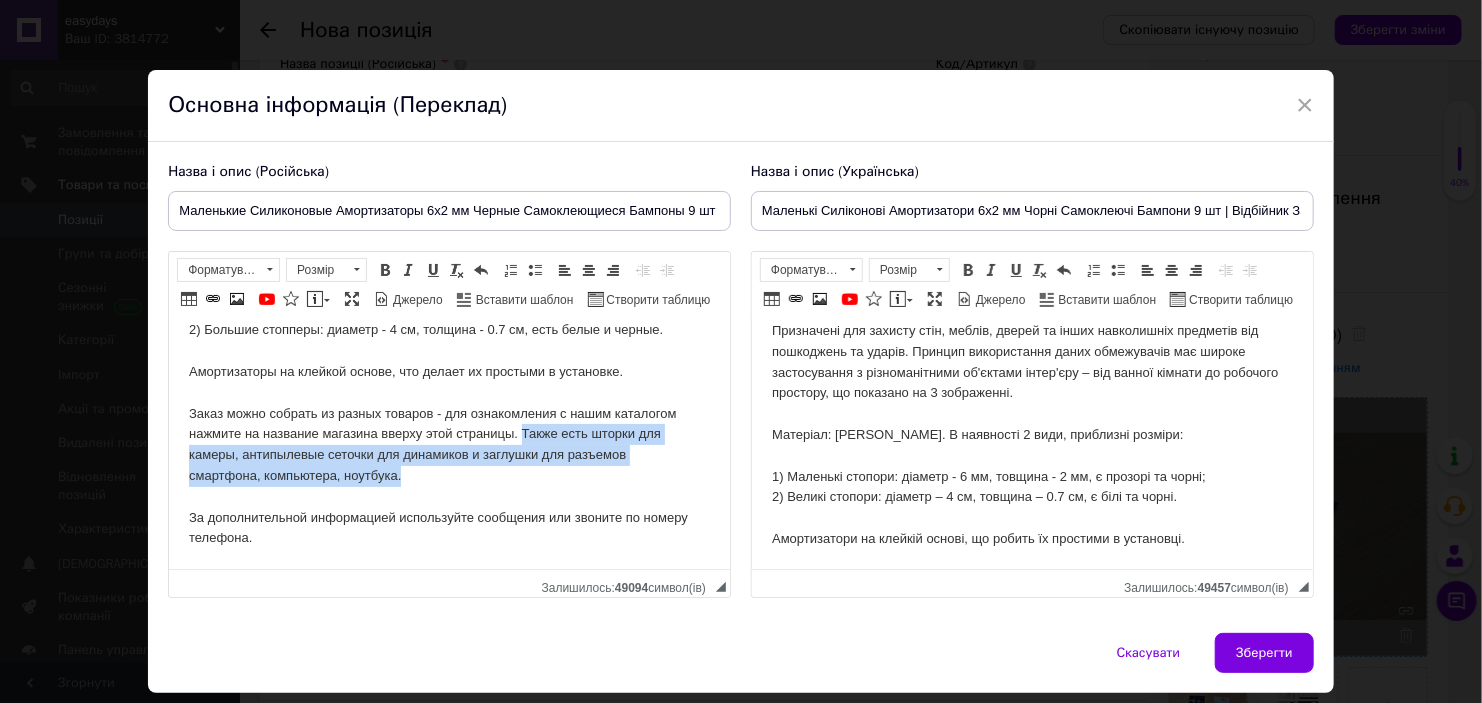 drag, startPoint x: 405, startPoint y: 471, endPoint x: 523, endPoint y: 435, distance: 123.36936 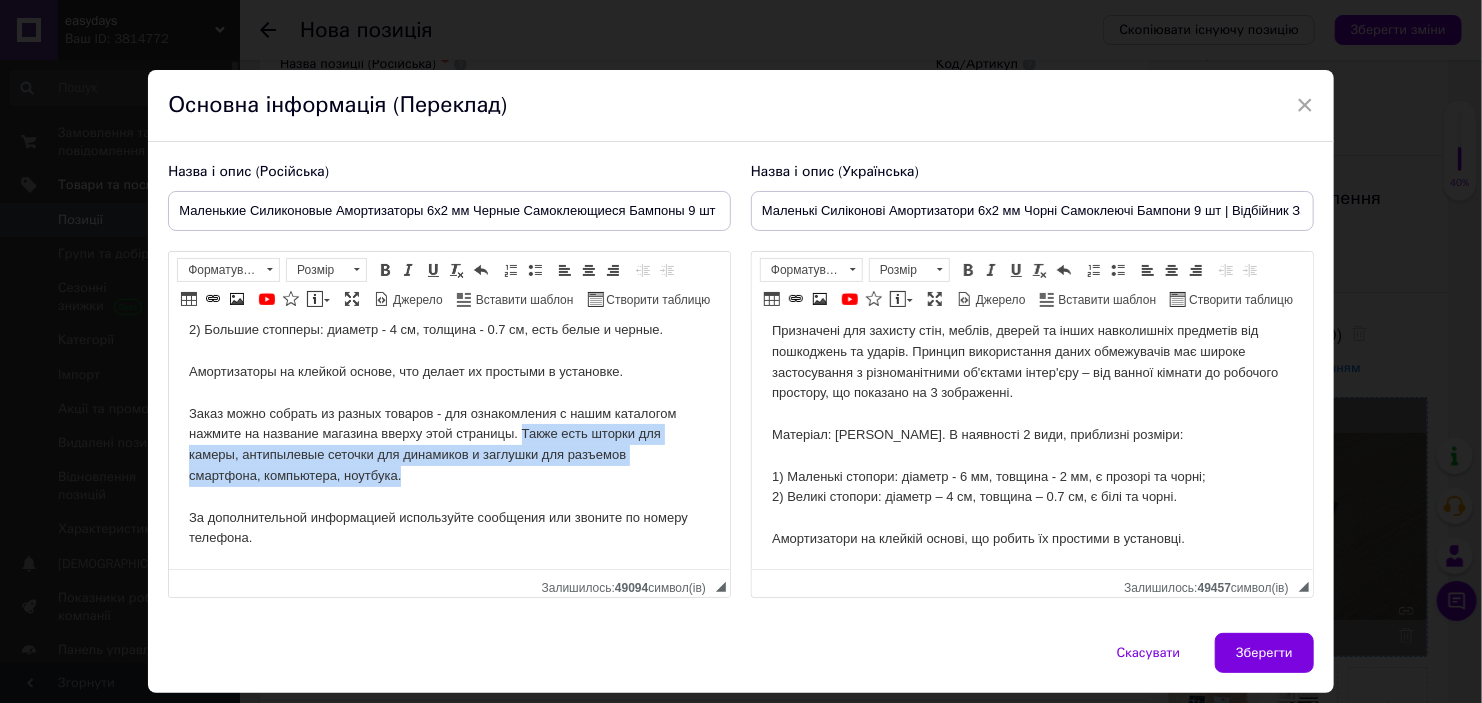 scroll, scrollTop: 184, scrollLeft: 0, axis: vertical 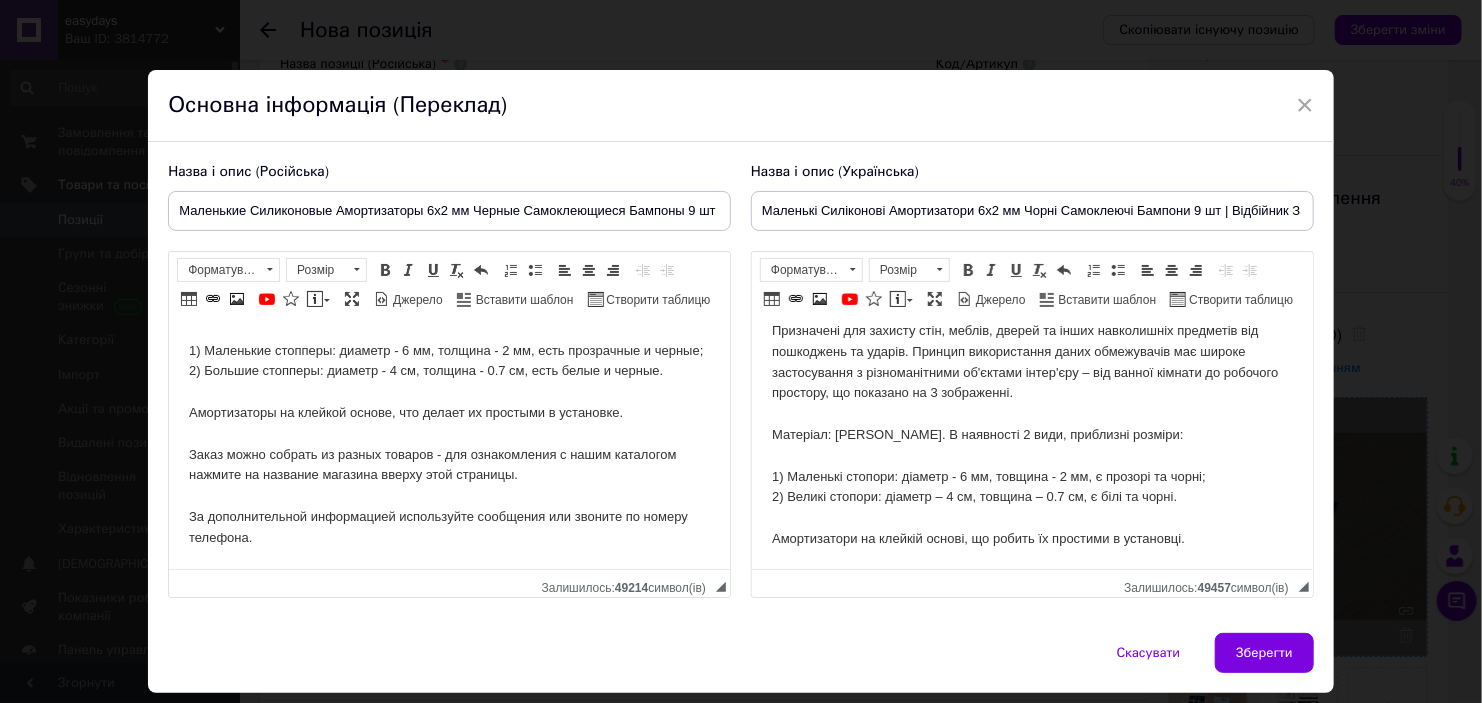 click on "Предназначены для защиты стен, мебели, дверей и других окружающих предметов от повреждений и ударов. Принцип использования данных ограничителей  имеет широкое применение с разнообразными объектами интерьера - от ванной комнаты до рабочего пространства, что показано на 3 изображении. Материал: силикон. В наличии 2 вида, приблизительные размеры: 1) Маленькие стопперы: диаметр - 6 мм, толщина - 2 мм, есть прозрачные и черные; 2) Большие стопперы: диаметр - 4 см, толщина - 0.7 см, есть белые и черные. Амортизаторы на клейкой основе, что делает их простыми в установке." at bounding box center [449, 372] 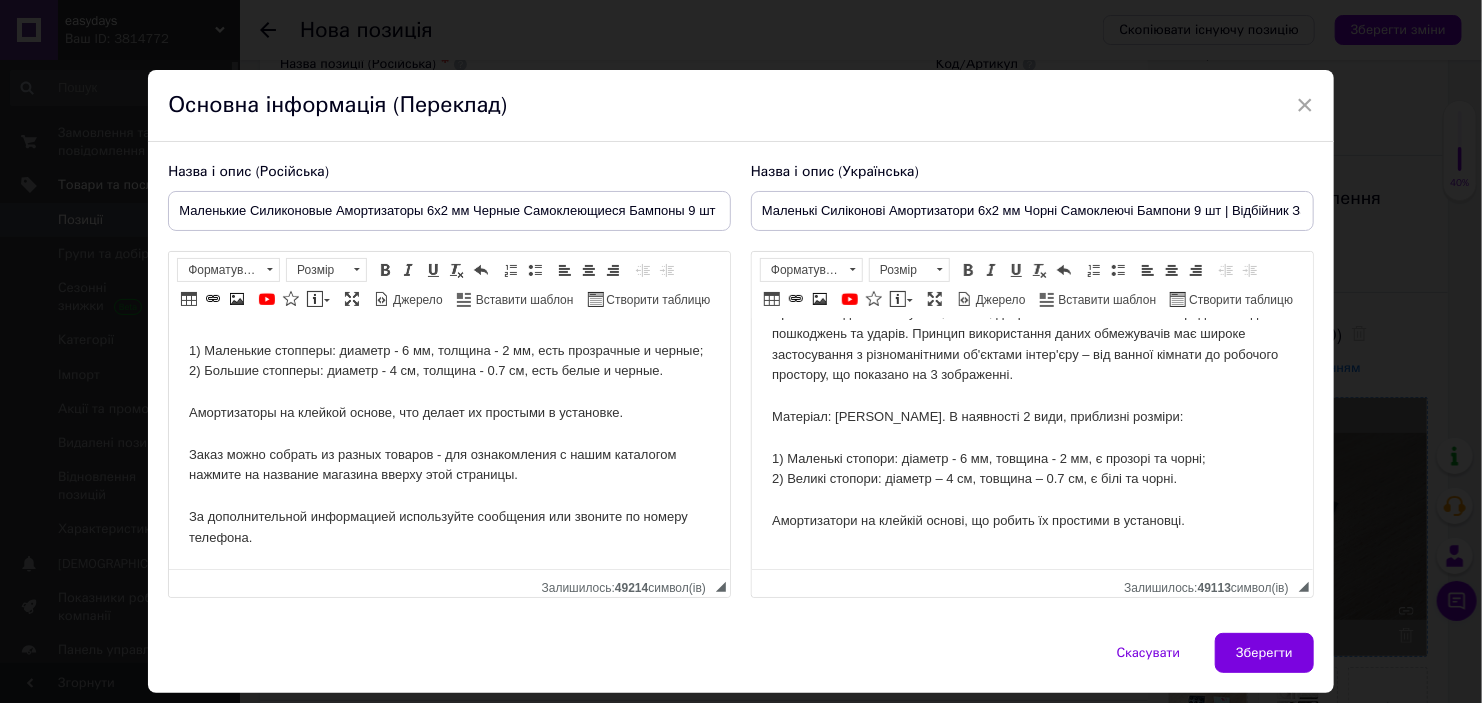 scroll, scrollTop: 161, scrollLeft: 0, axis: vertical 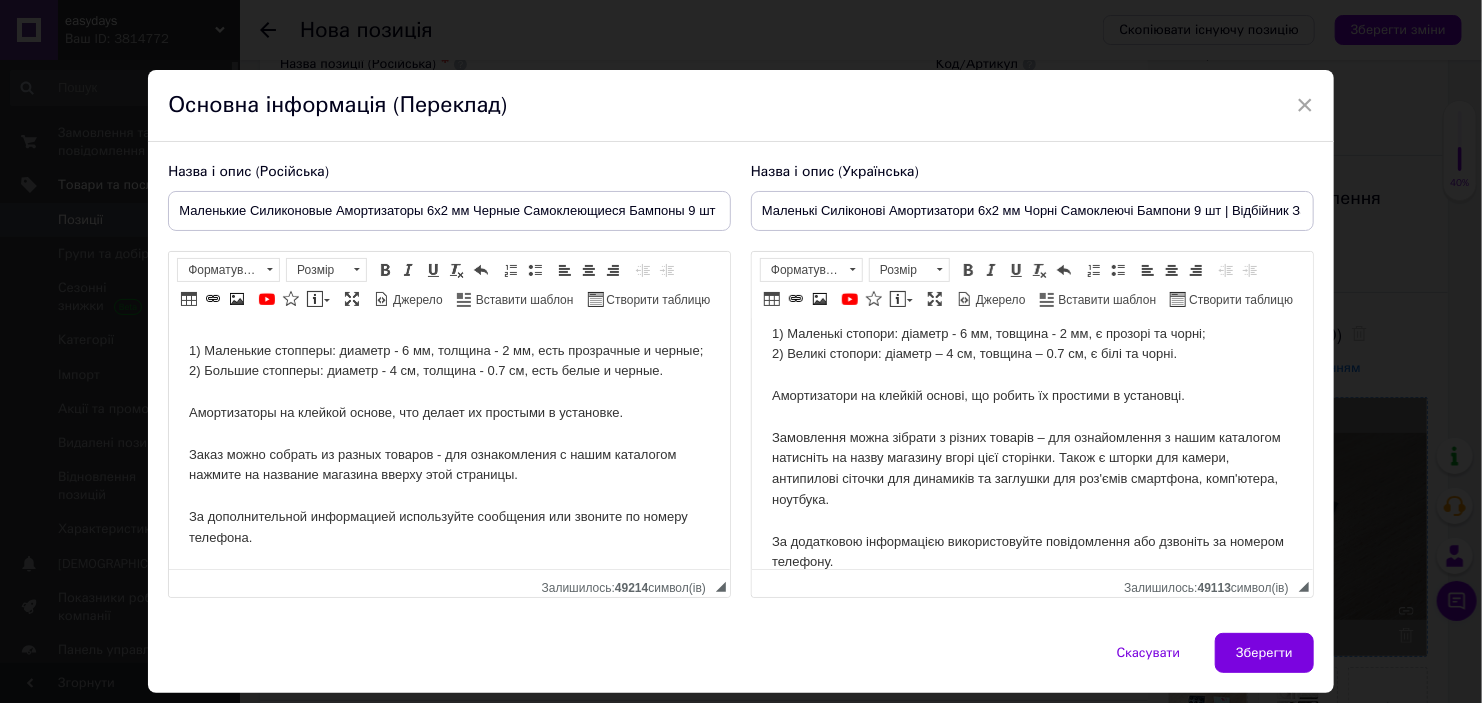 click on "Призначені для захисту стін, меблів, дверей та інших навколишніх предметів від пошкоджень та ударів. Принцип використання даних обмежувачів має широке застосування з різноманітними об'єктами інтер'єру – від ванної кімнати до робочого простору, що показано на 3 зображенні. Матеріал: силікон. В наявності 2 види, приблизні розміри:  1) Маленькі стопори: діаметр - 6 мм, товщина - 2 мм, є прозорі та чорні;  2) Великі стопори: діаметр – 4 см, товщина – 0.7 см, є білі та чорні.  Амортизатори на клейкій основі, що робить їх простими в установці." at bounding box center [1031, 375] 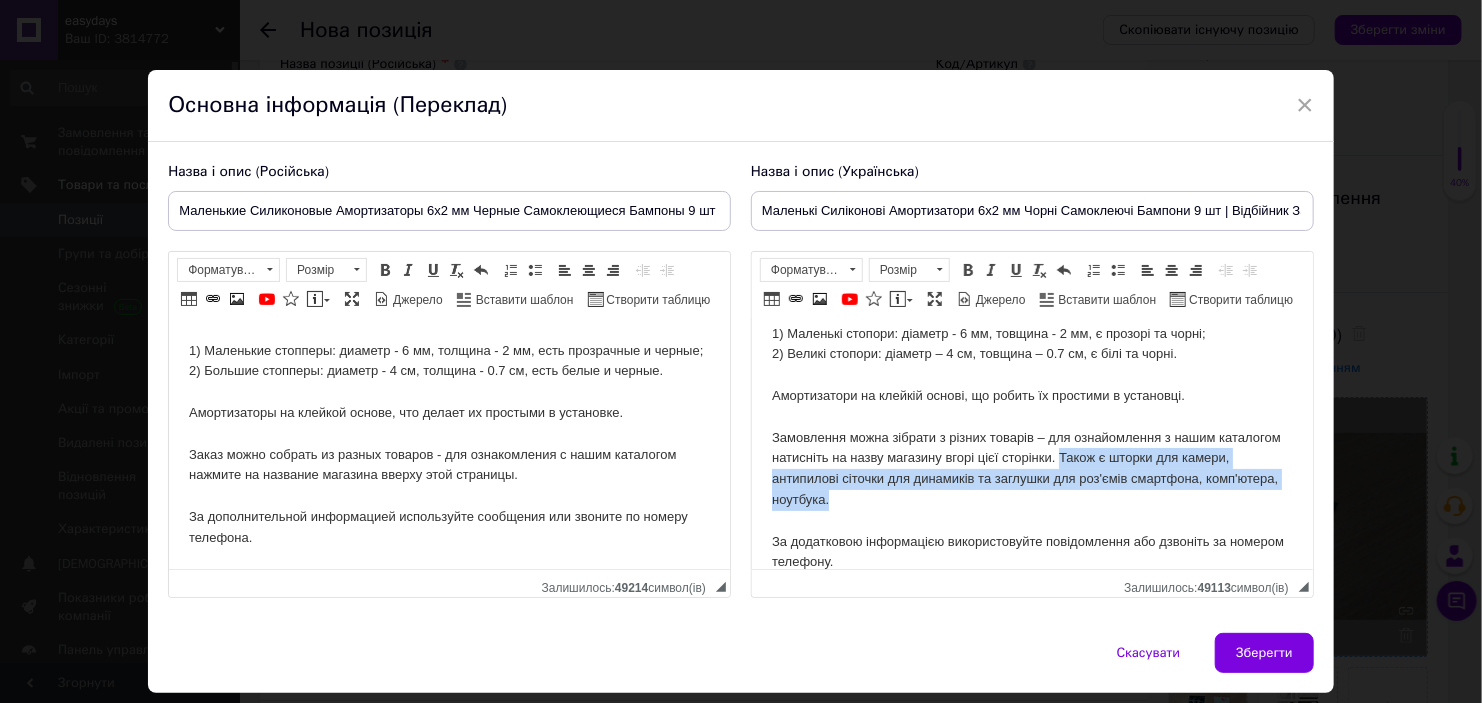 drag, startPoint x: 984, startPoint y: 499, endPoint x: 1123, endPoint y: 453, distance: 146.4138 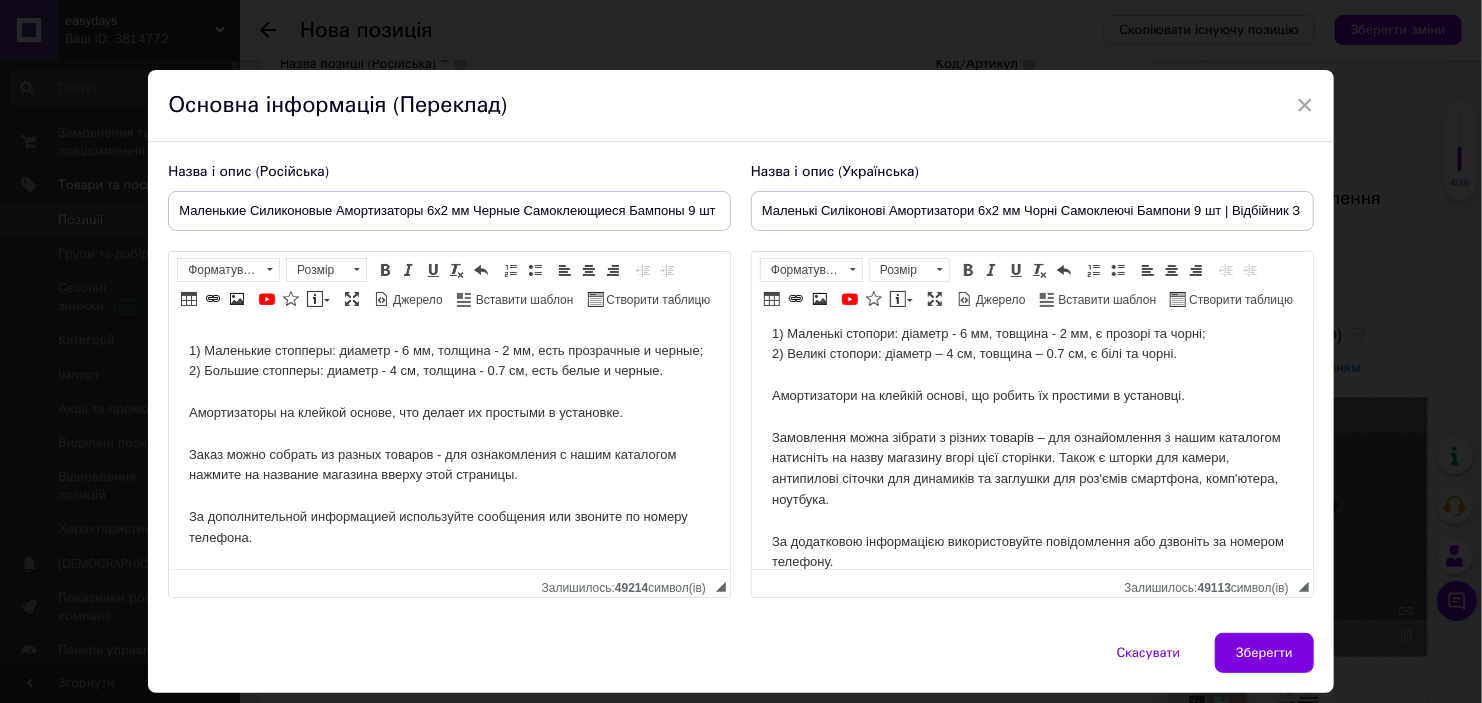 scroll, scrollTop: 143, scrollLeft: 0, axis: vertical 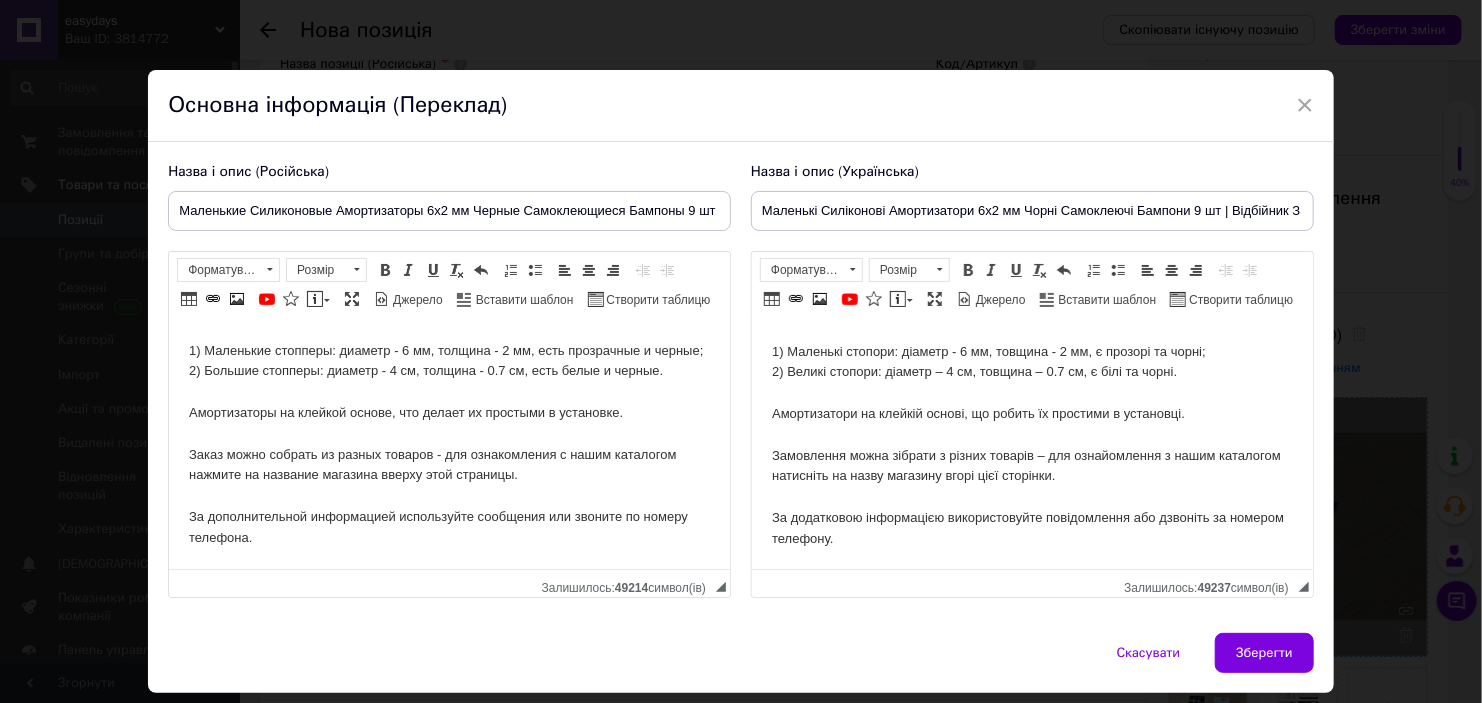 click on "Призначені для захисту стін, меблів, дверей та інших навколишніх предметів від пошкоджень та ударів. Принцип використання даних обмежувачів має широке застосування з різноманітними об'єктами інтер'єру – від ванної кімнати до робочого простору, що показано на 3 зображенні. Матеріал: силікон. В наявності 2 види, приблизні розміри:  1) Маленькі стопори: діаметр - 6 мм, товщина - 2 мм, є прозорі та чорні;  2) Великі стопори: діаметр – 4 см, товщина – 0.7 см, є білі та чорні.  Амортизатори на клейкій основі, що робить їх простими в установці." at bounding box center [1031, 373] 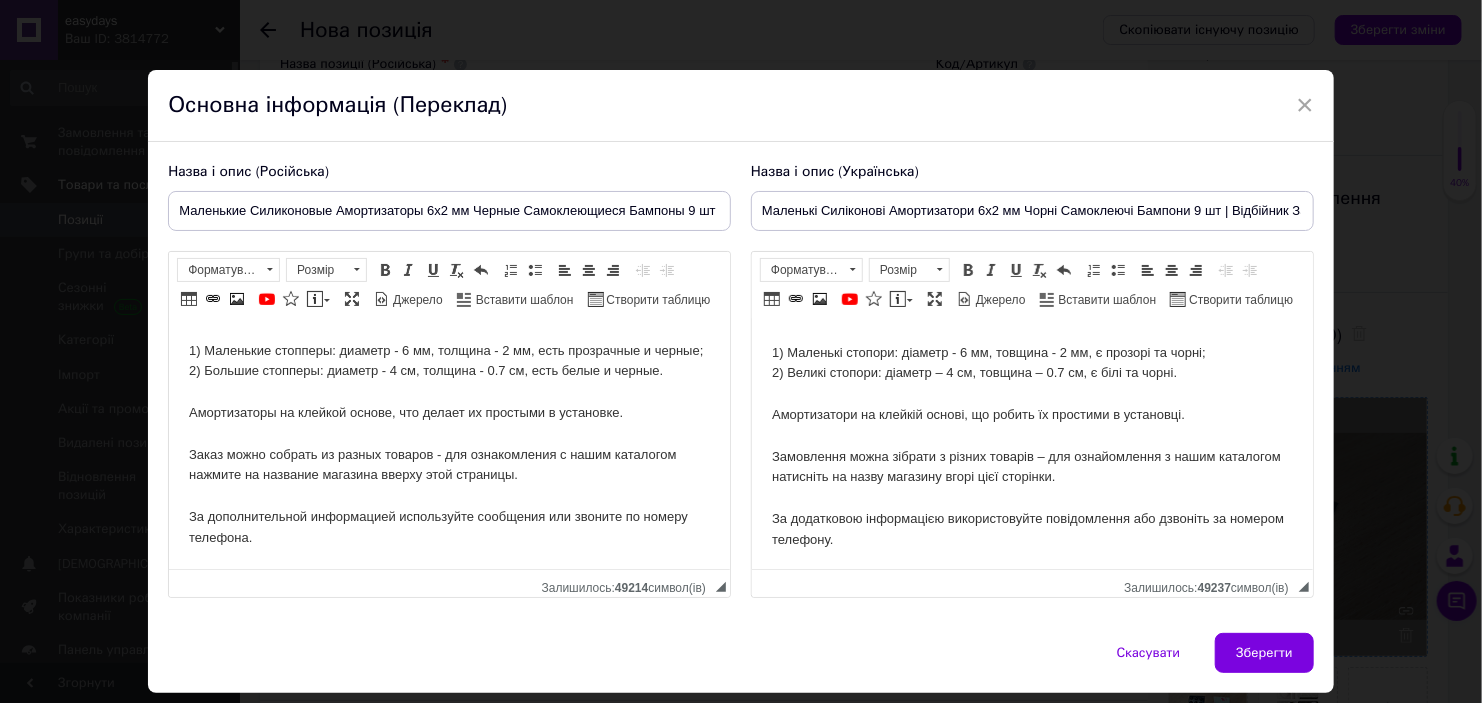 scroll, scrollTop: 143, scrollLeft: 0, axis: vertical 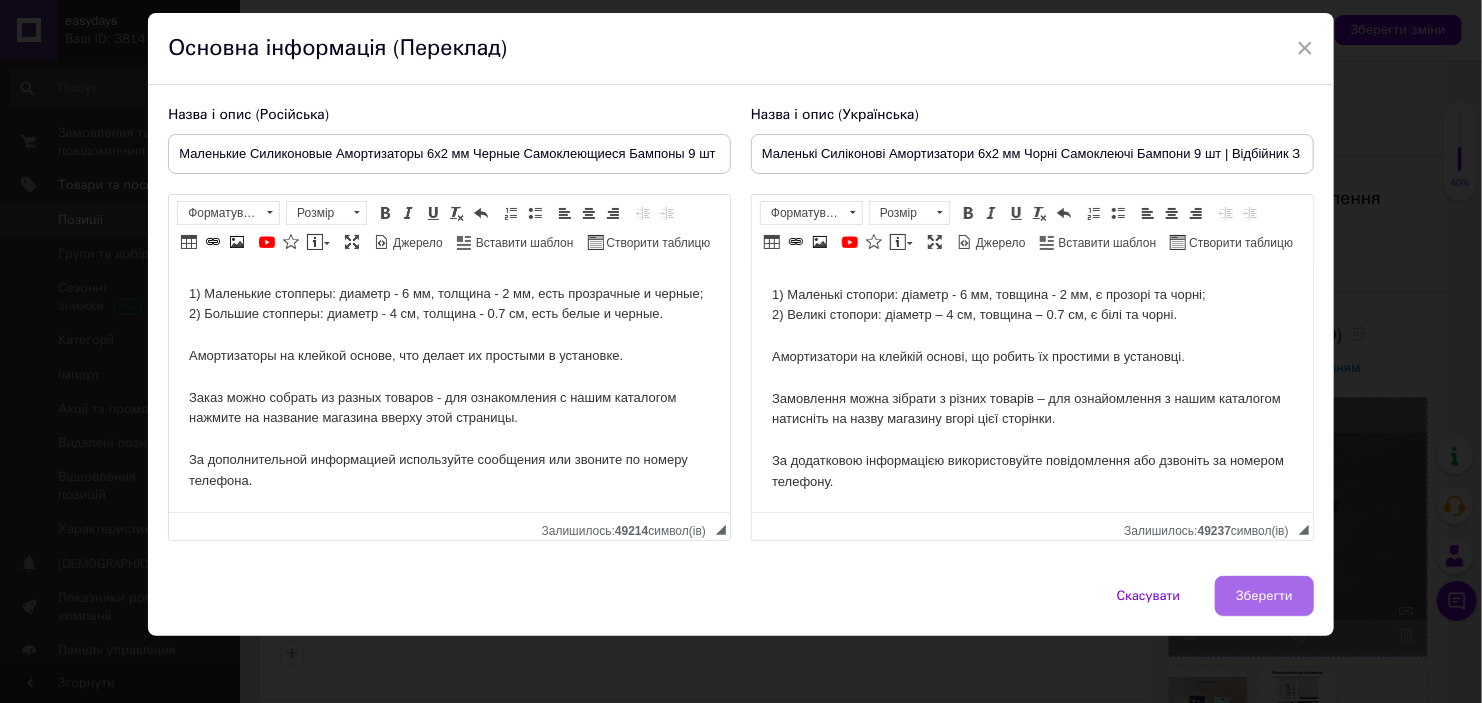 click on "Зберегти" at bounding box center [1264, 596] 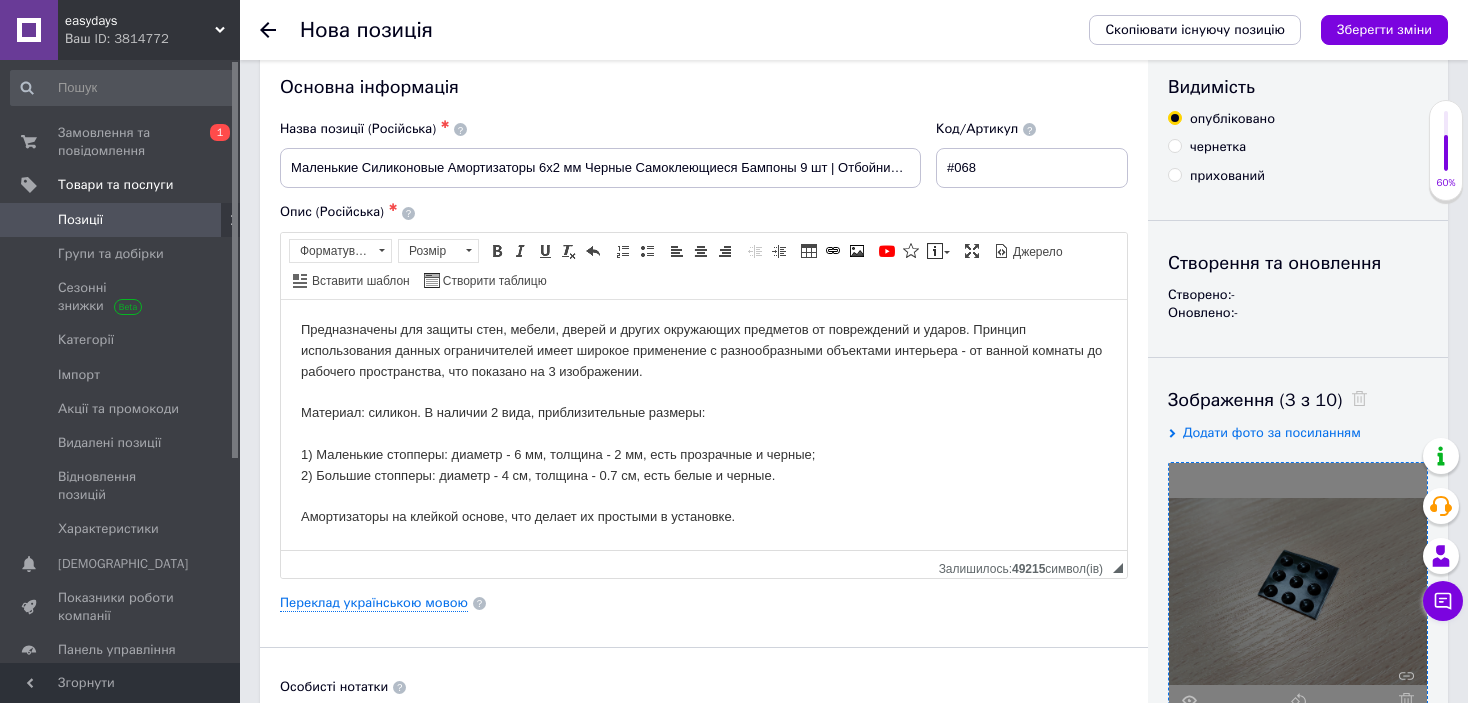 scroll, scrollTop: 0, scrollLeft: 0, axis: both 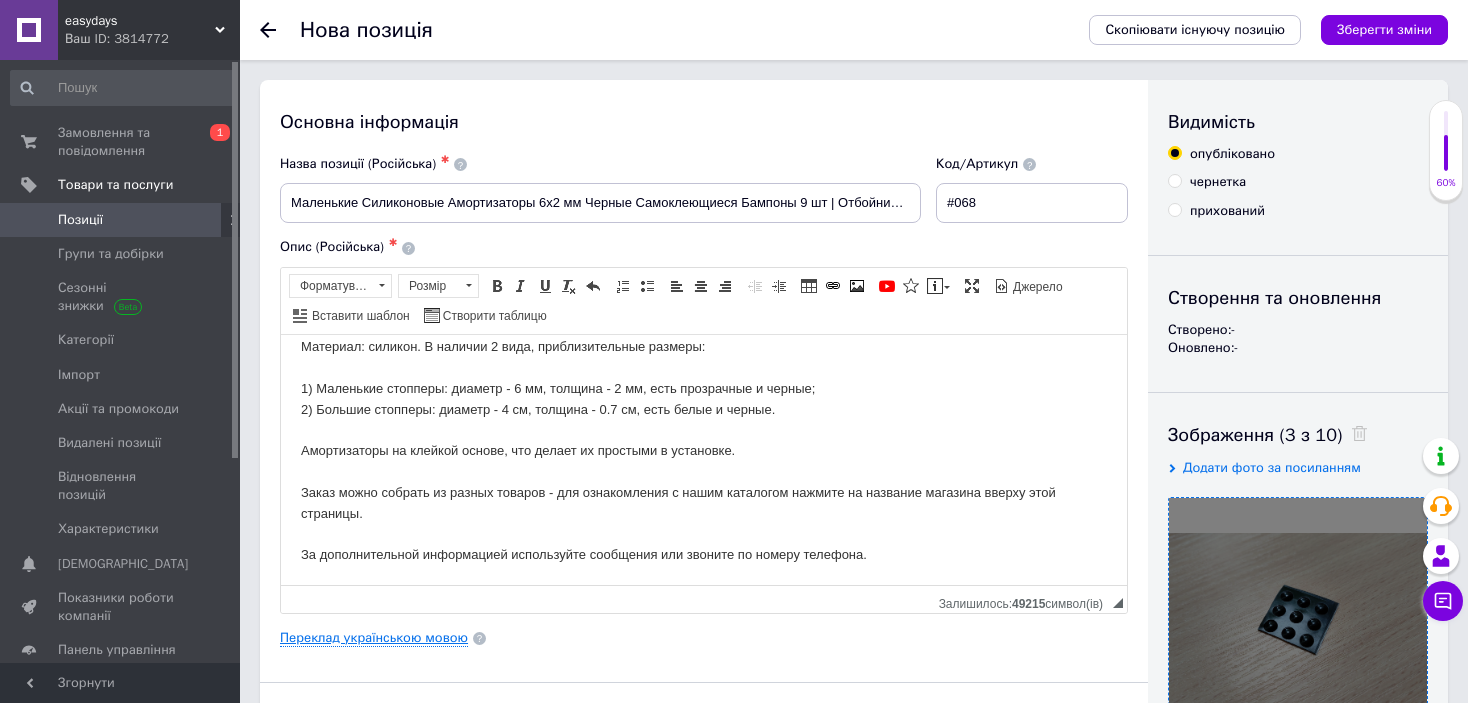 click on "Переклад українською мовою" at bounding box center (374, 638) 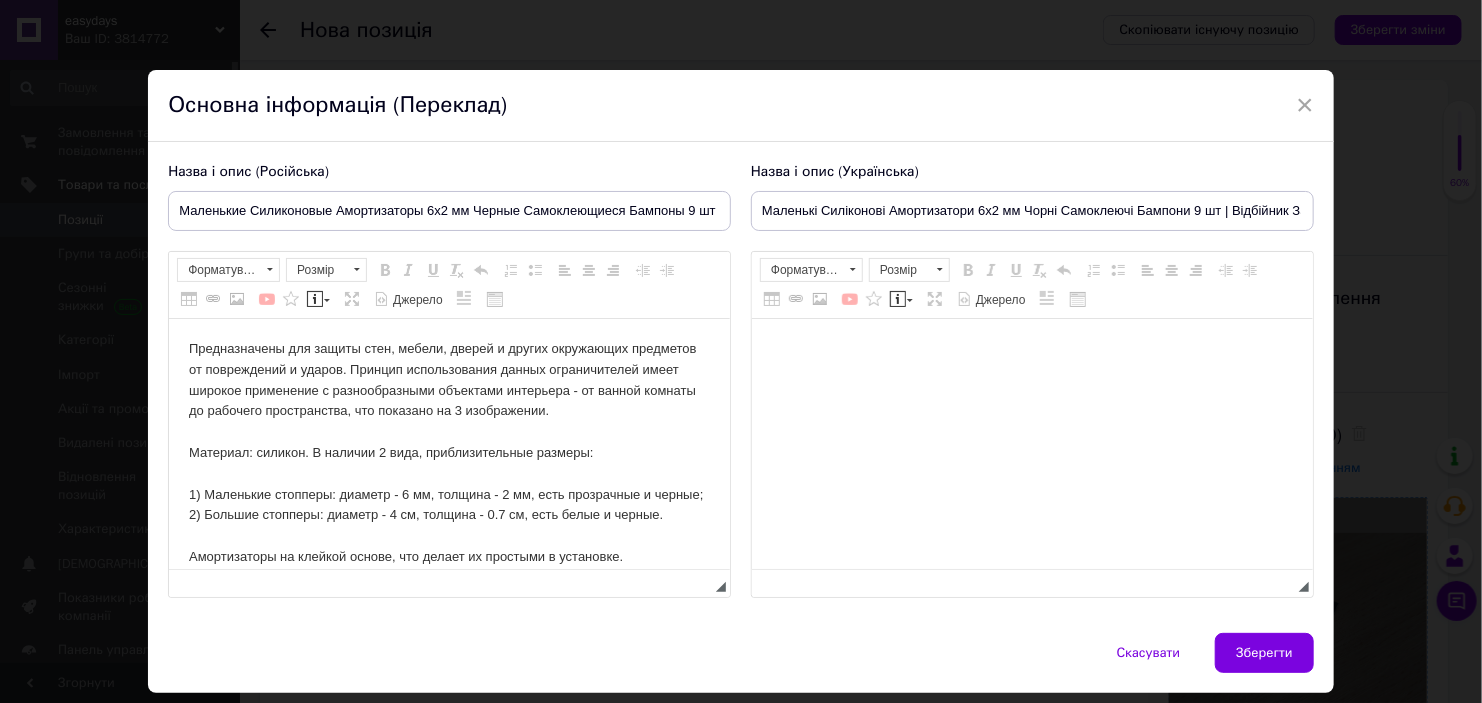 scroll, scrollTop: 0, scrollLeft: 0, axis: both 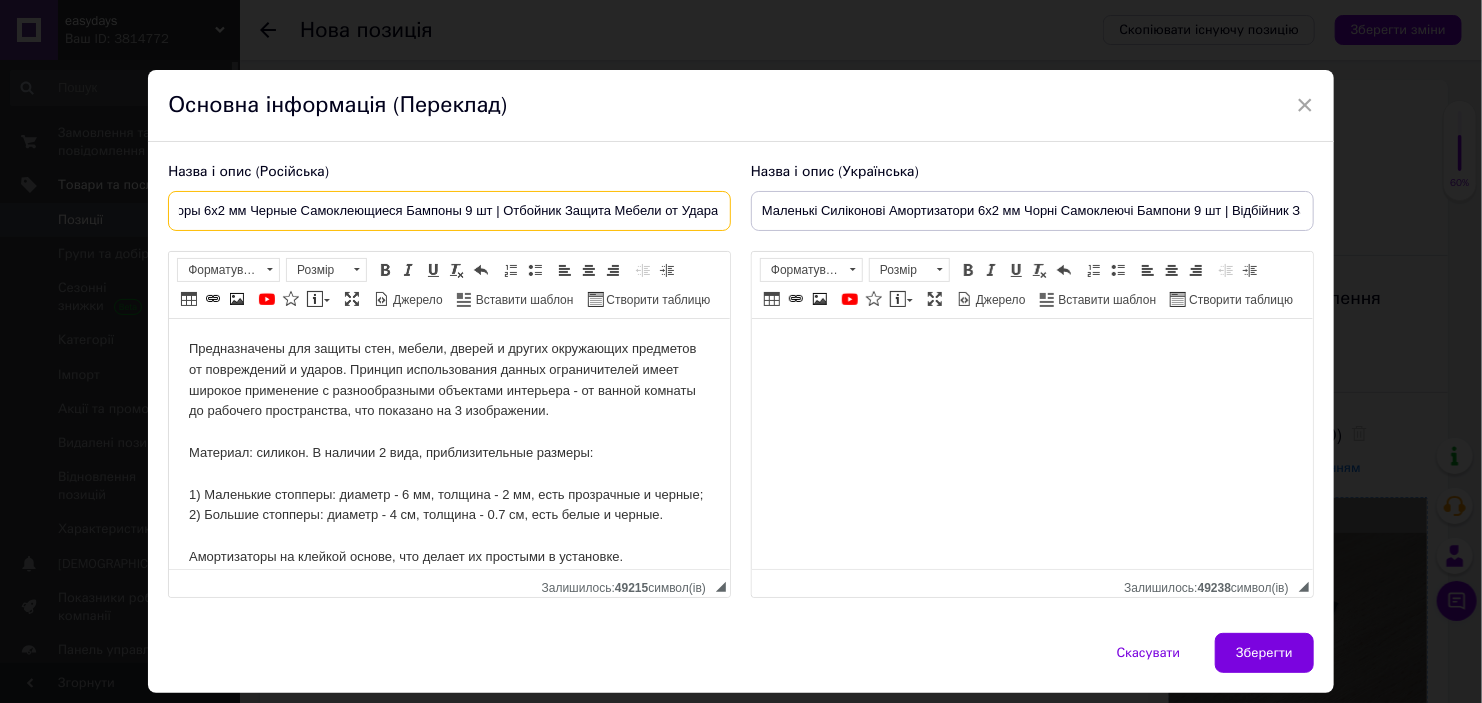 drag, startPoint x: 595, startPoint y: 212, endPoint x: 601, endPoint y: 224, distance: 13.416408 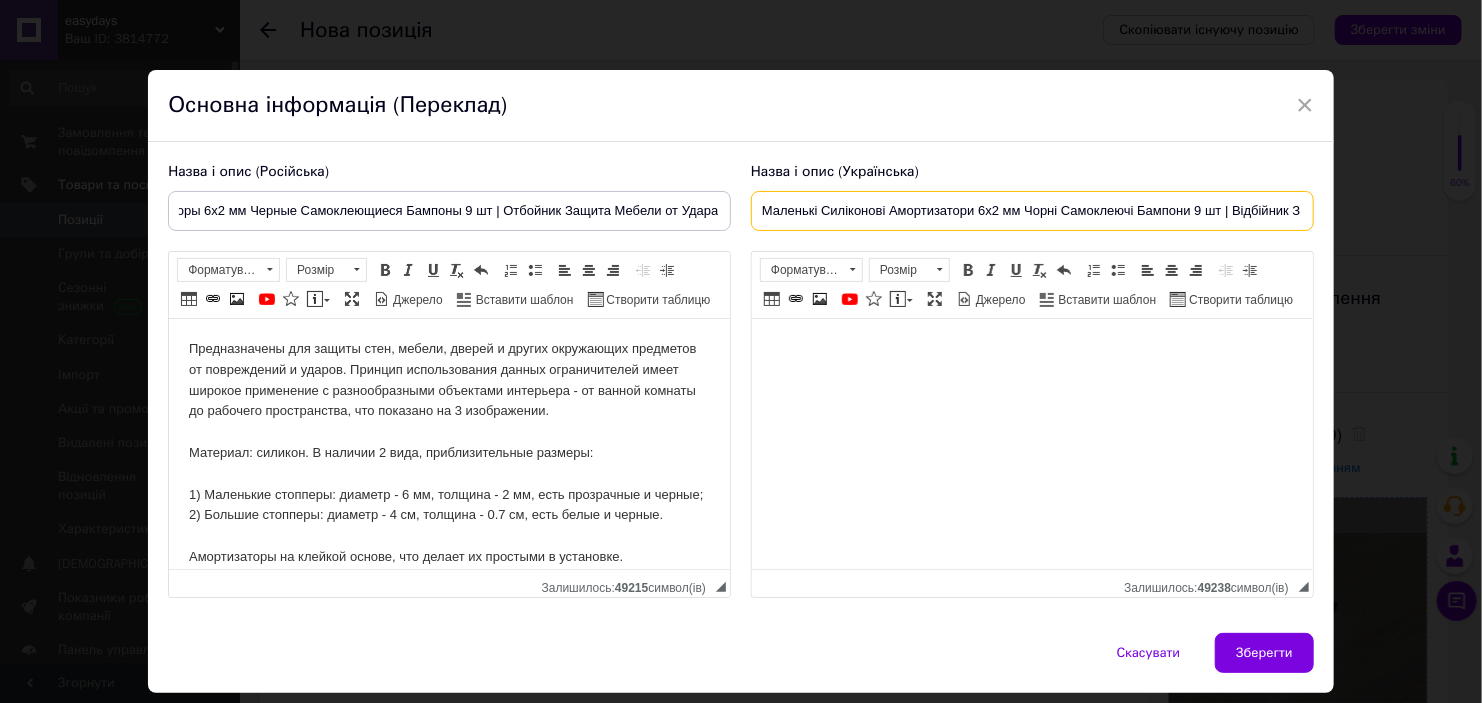 scroll, scrollTop: 0, scrollLeft: 0, axis: both 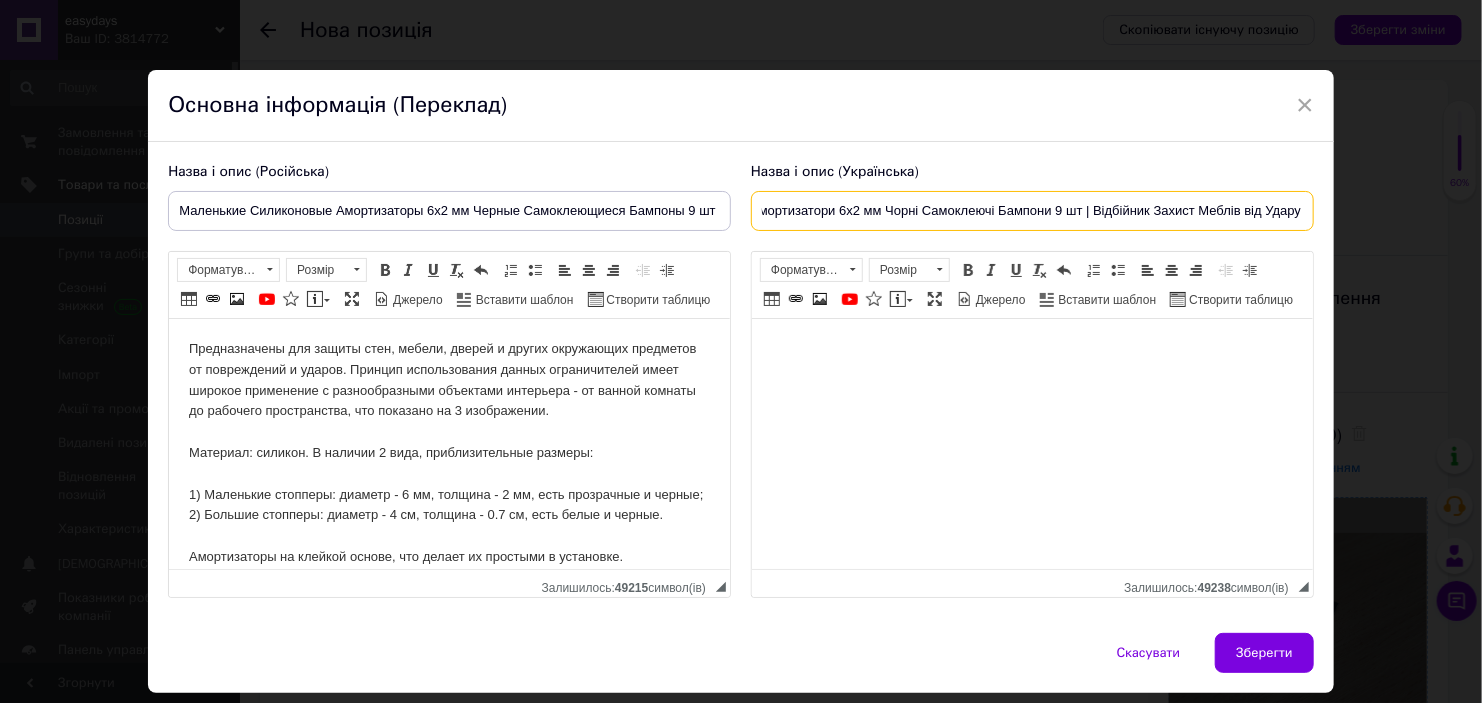 drag, startPoint x: 816, startPoint y: 213, endPoint x: 1144, endPoint y: 212, distance: 328.00153 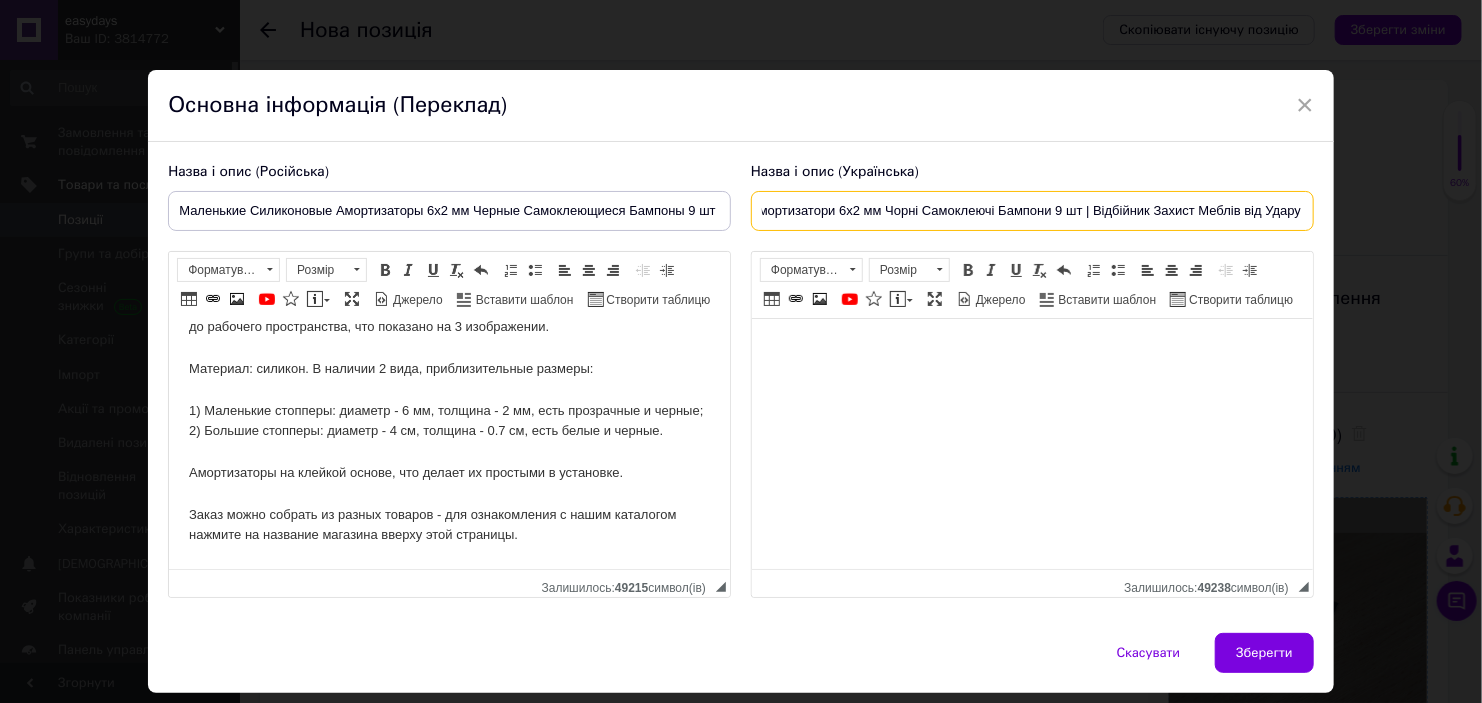 scroll, scrollTop: 184, scrollLeft: 0, axis: vertical 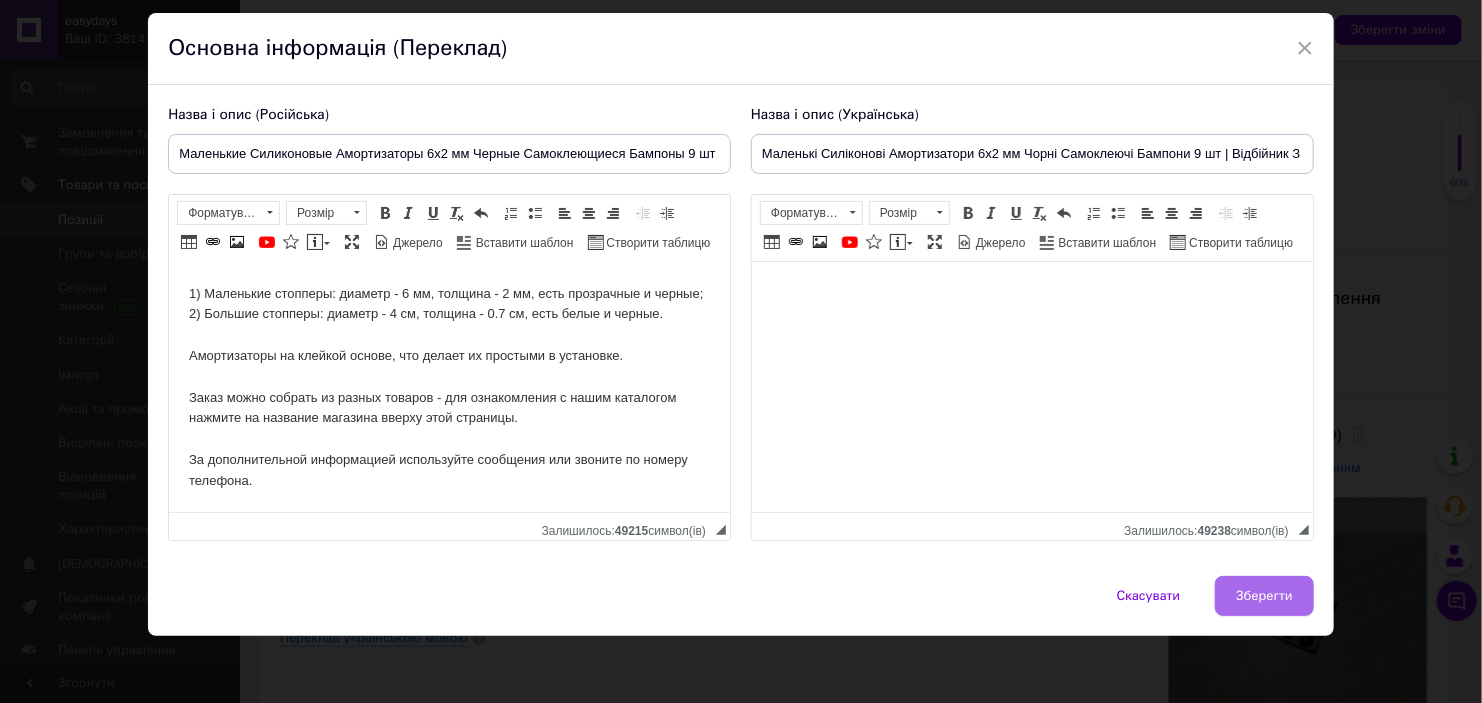 click on "Зберегти" at bounding box center (1264, 596) 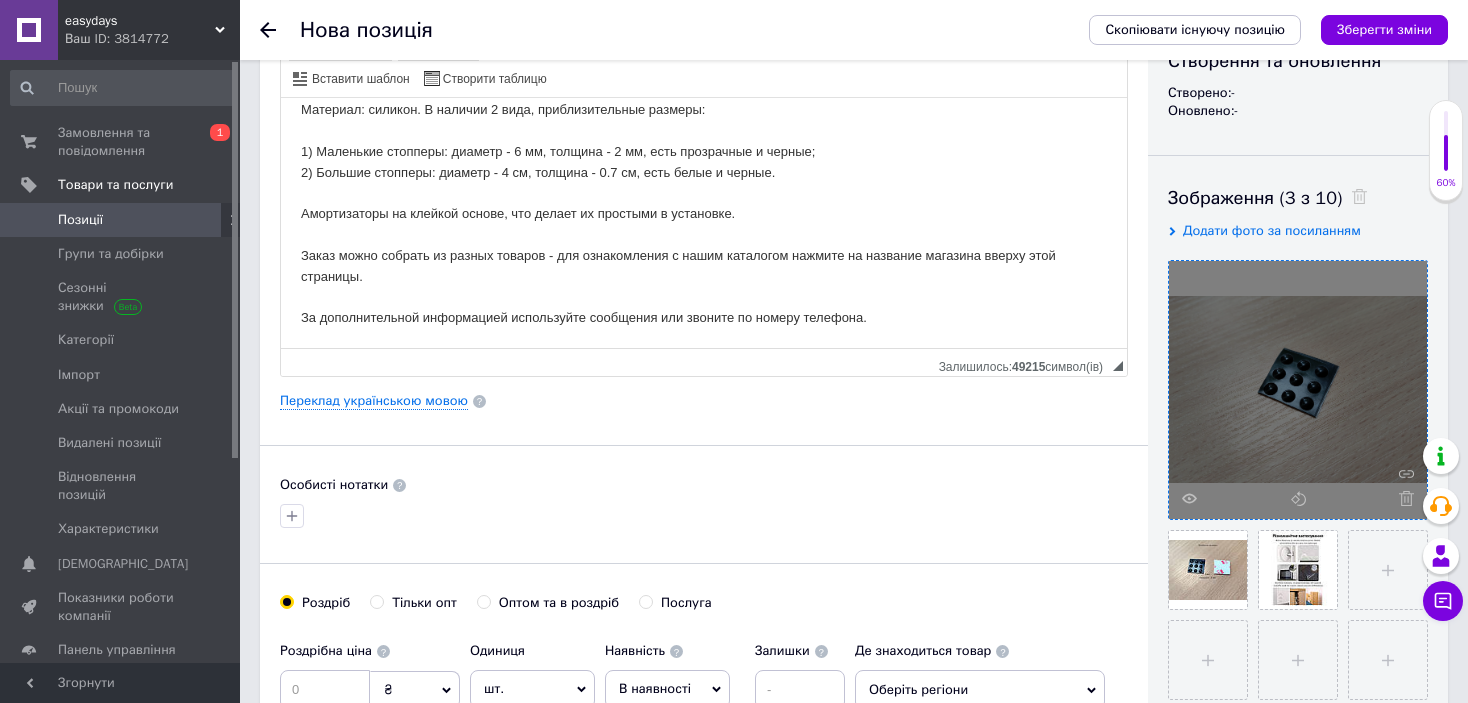 scroll, scrollTop: 400, scrollLeft: 0, axis: vertical 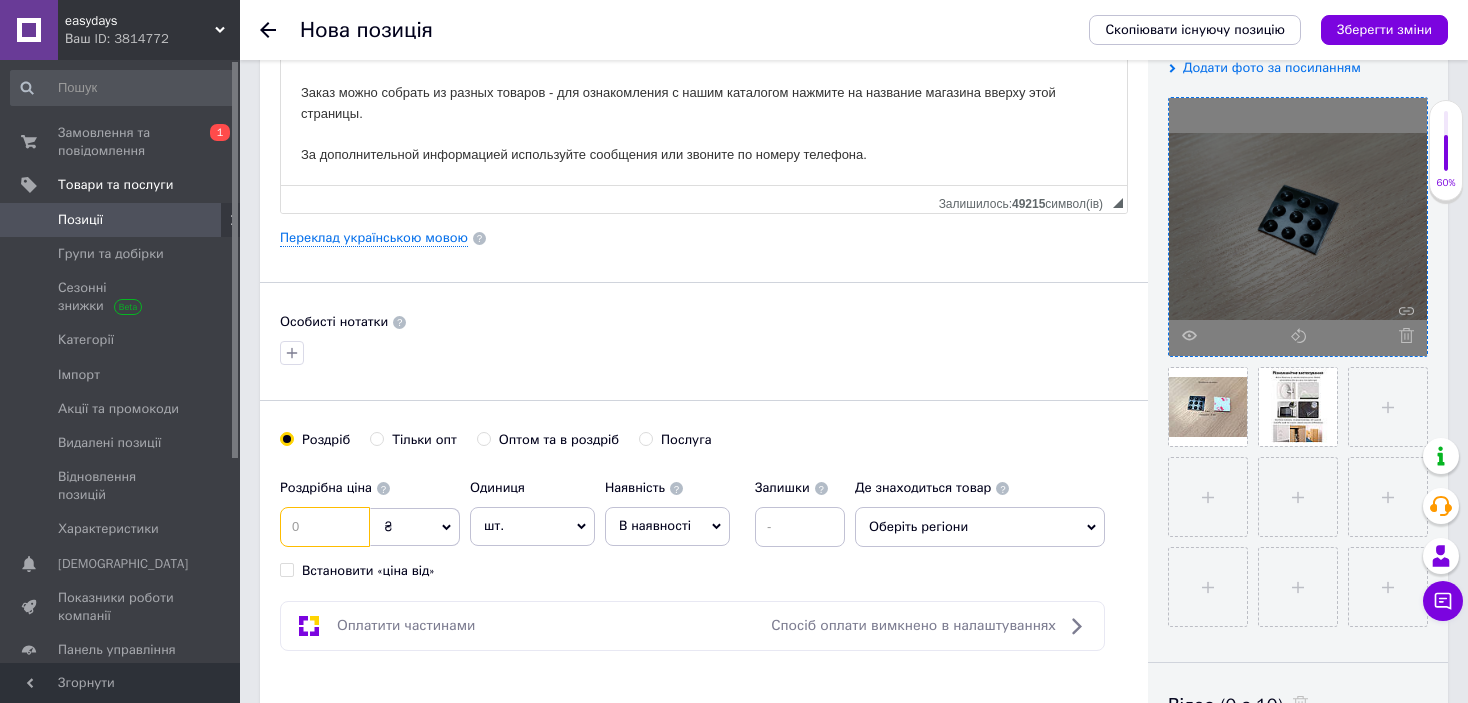 click at bounding box center (325, 527) 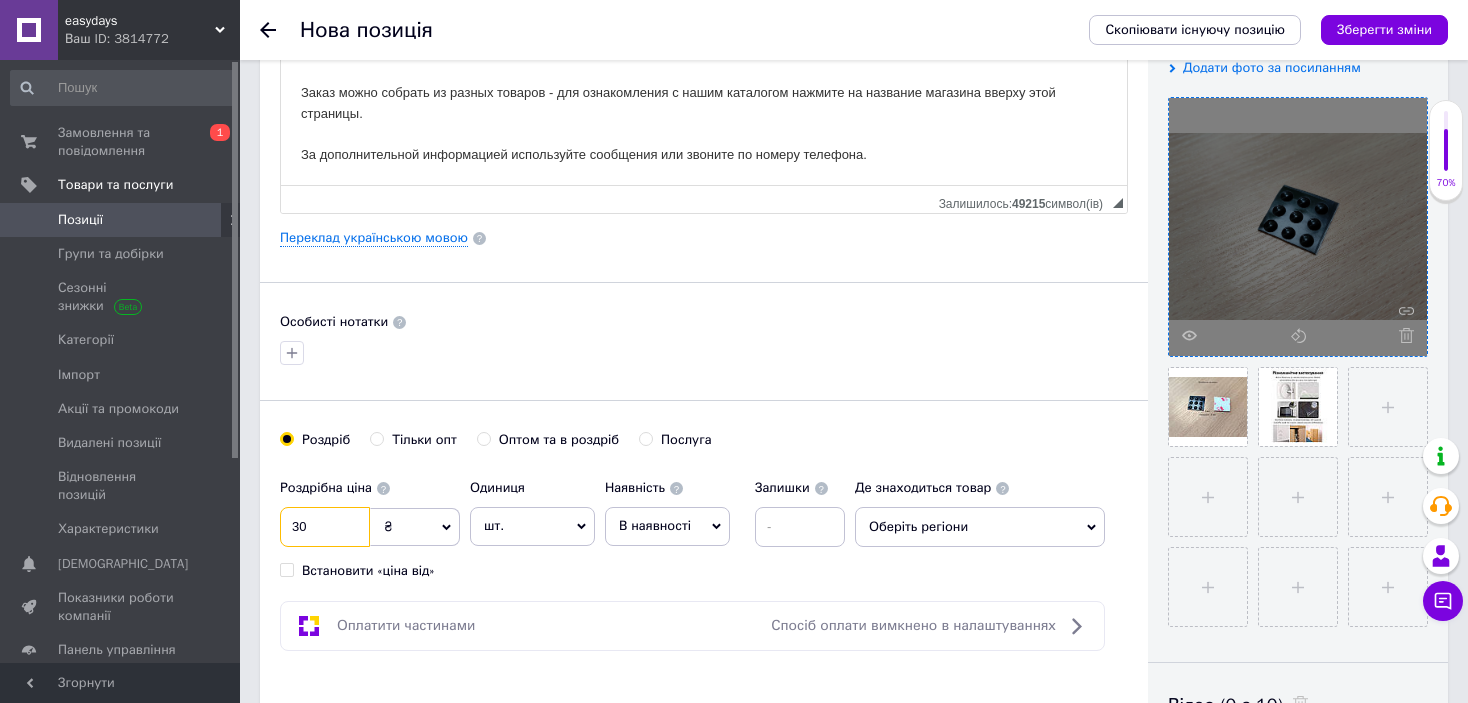 type on "30" 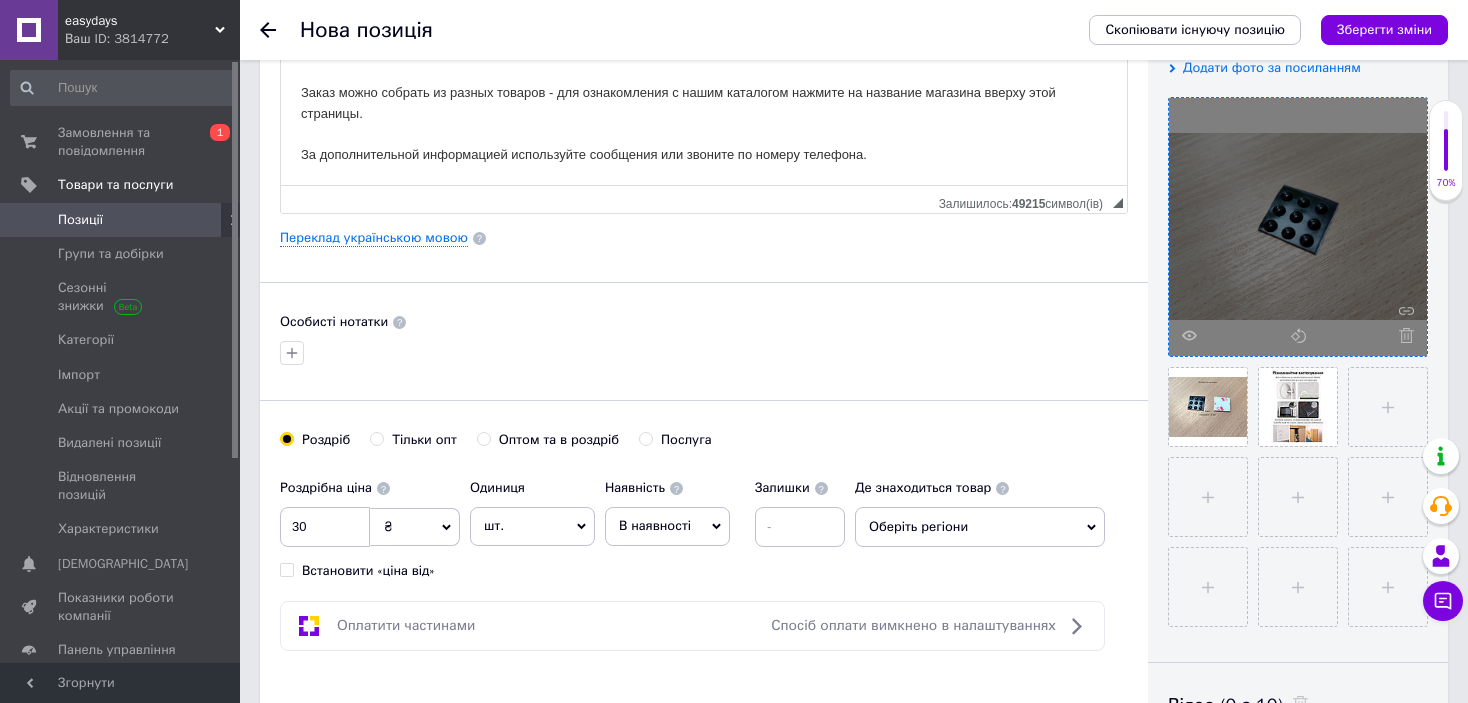 click on "шт." at bounding box center [532, 526] 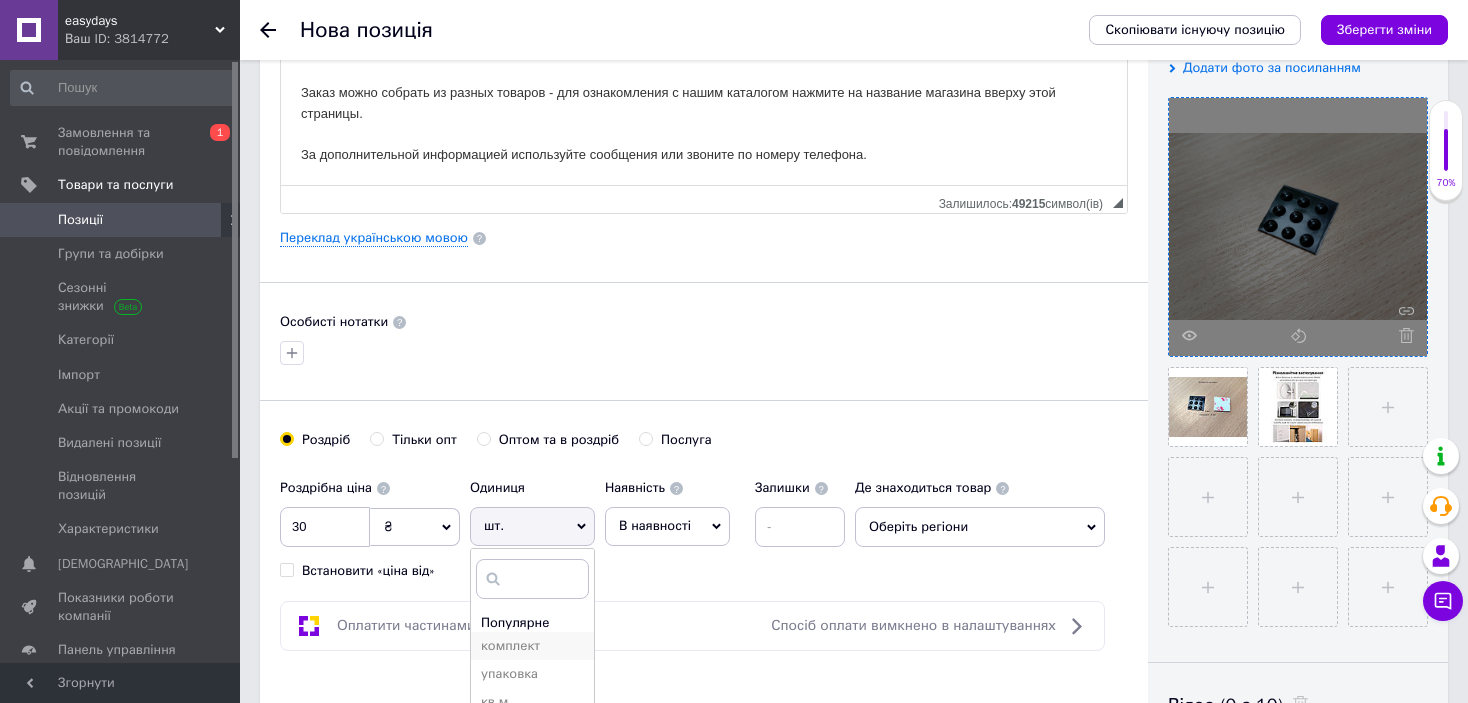 click on "комплект" at bounding box center [532, 646] 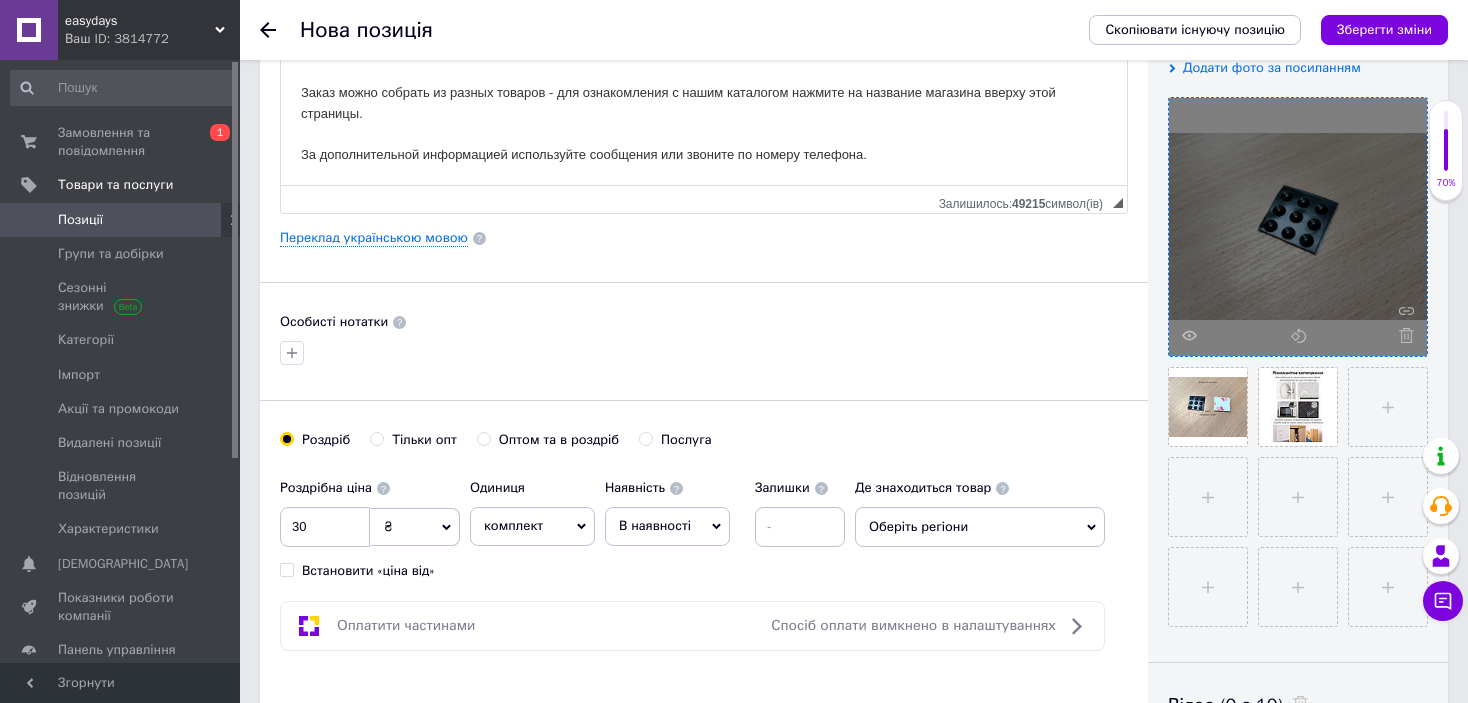 click on "В наявності" at bounding box center (655, 525) 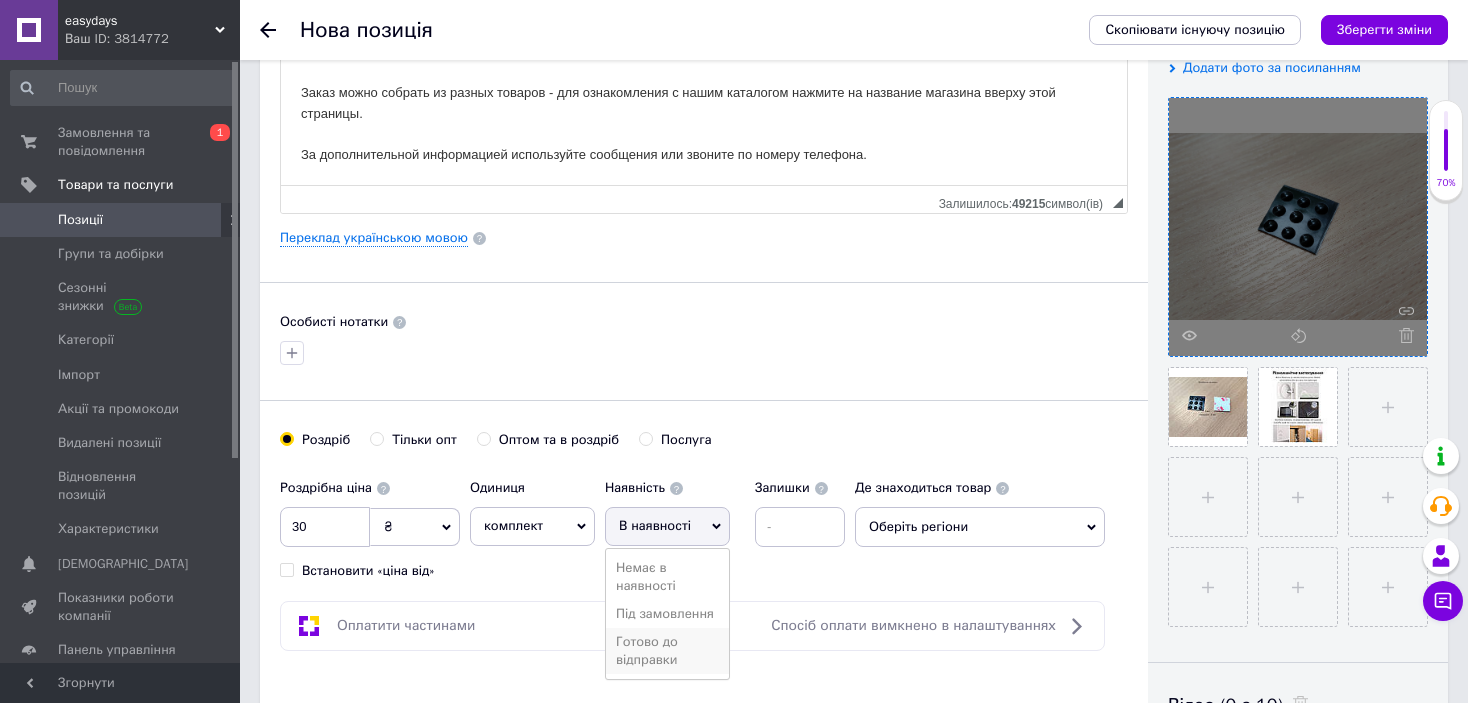click on "Готово до відправки" at bounding box center [667, 651] 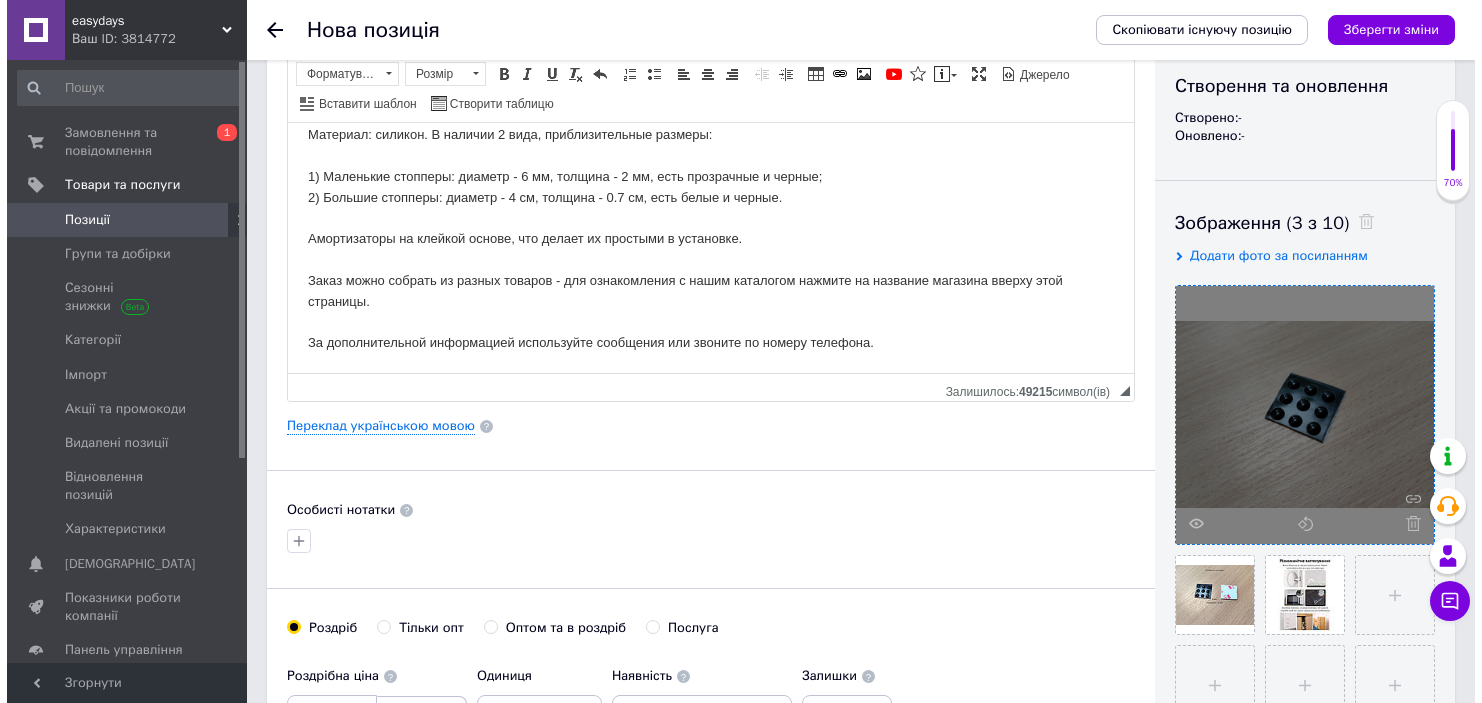 scroll, scrollTop: 200, scrollLeft: 0, axis: vertical 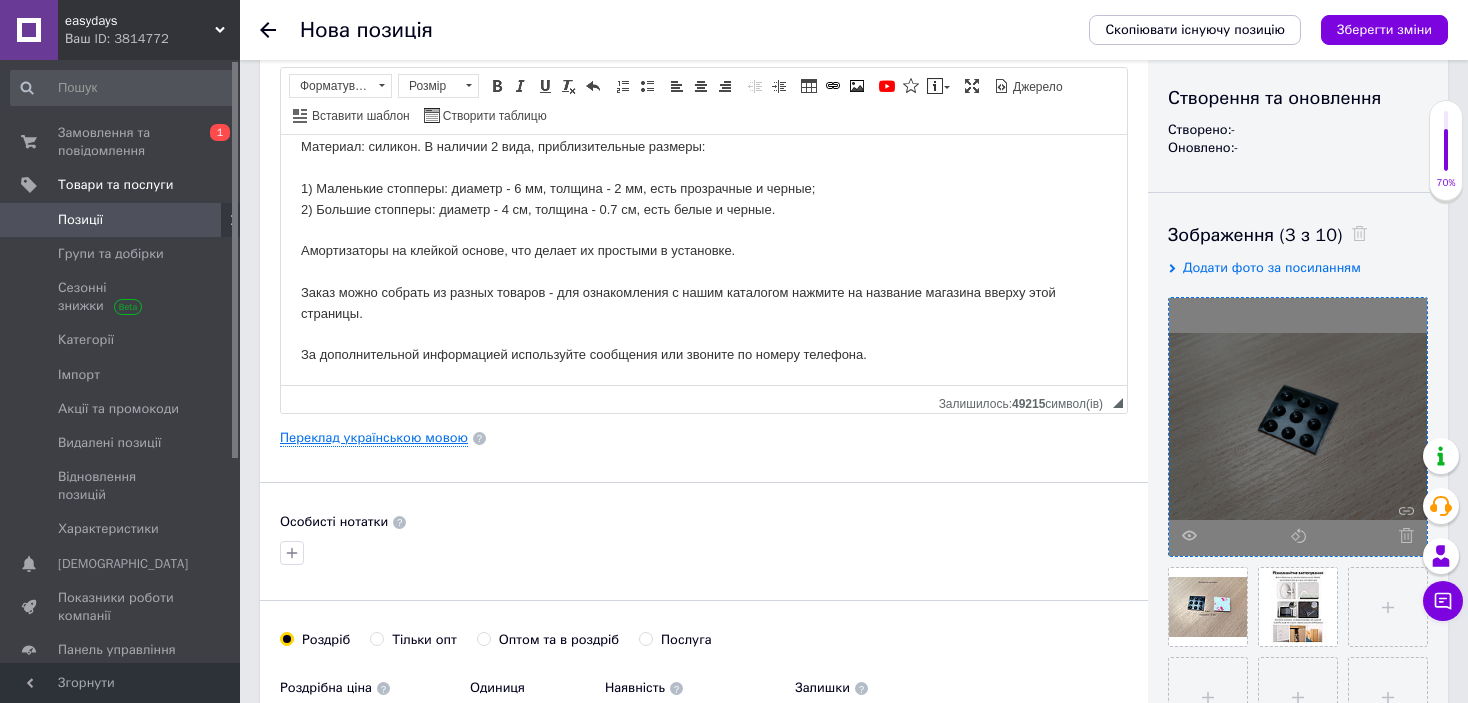 click on "Переклад українською мовою" at bounding box center [374, 438] 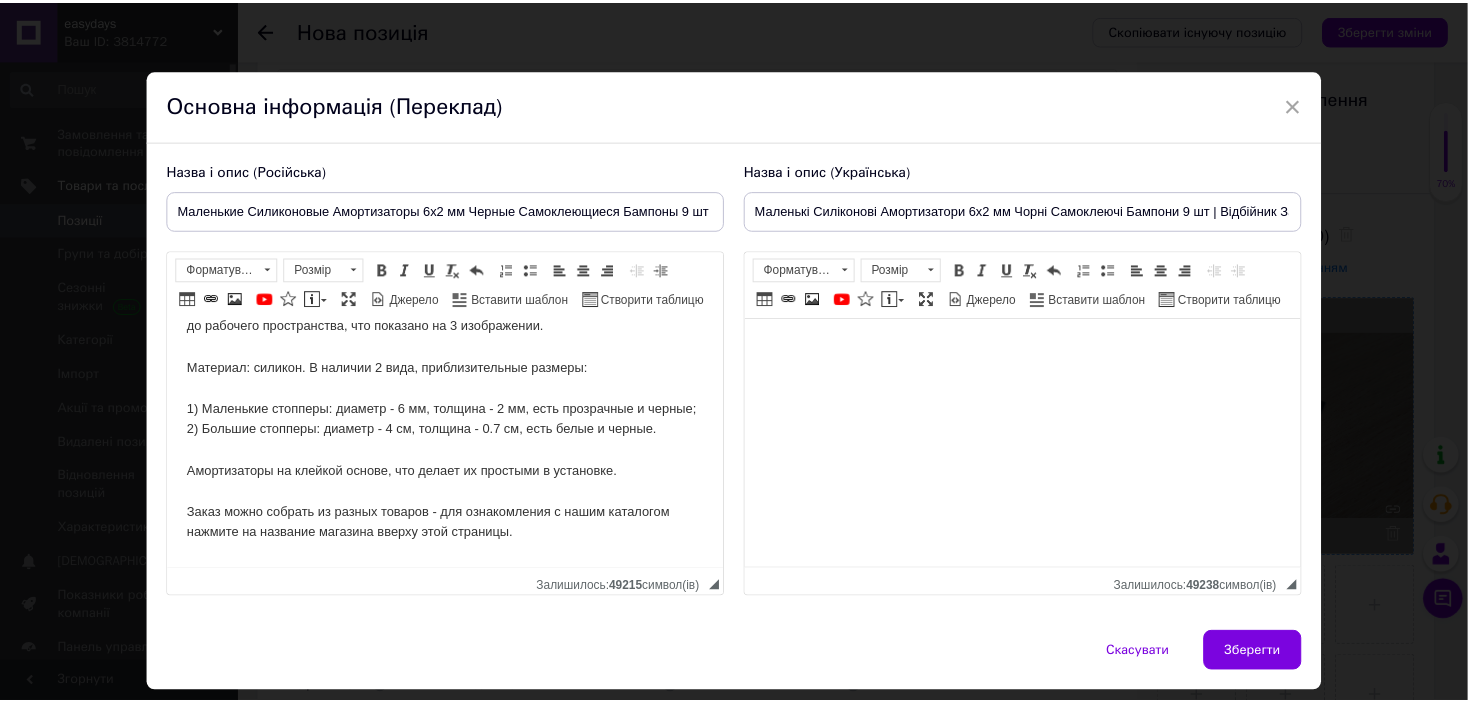 scroll, scrollTop: 84, scrollLeft: 0, axis: vertical 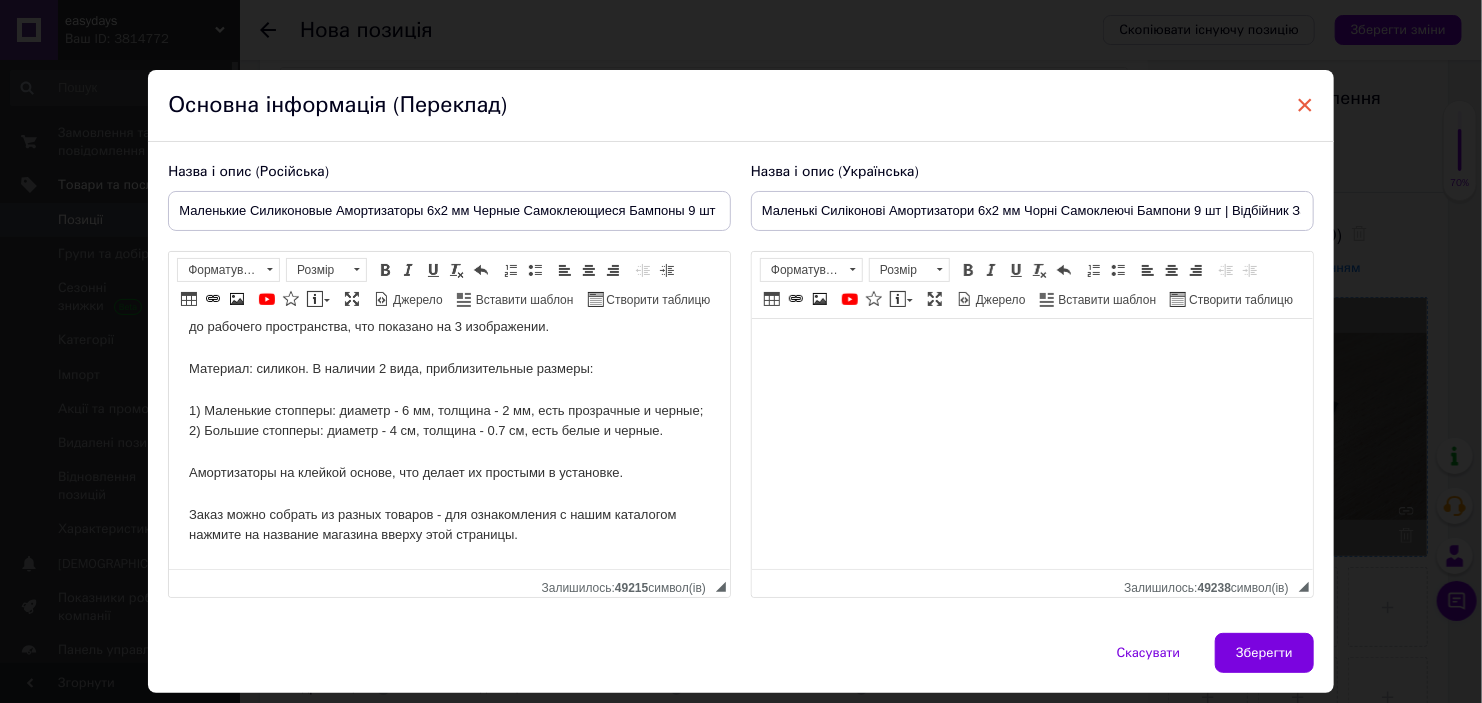 click on "×" at bounding box center [1305, 105] 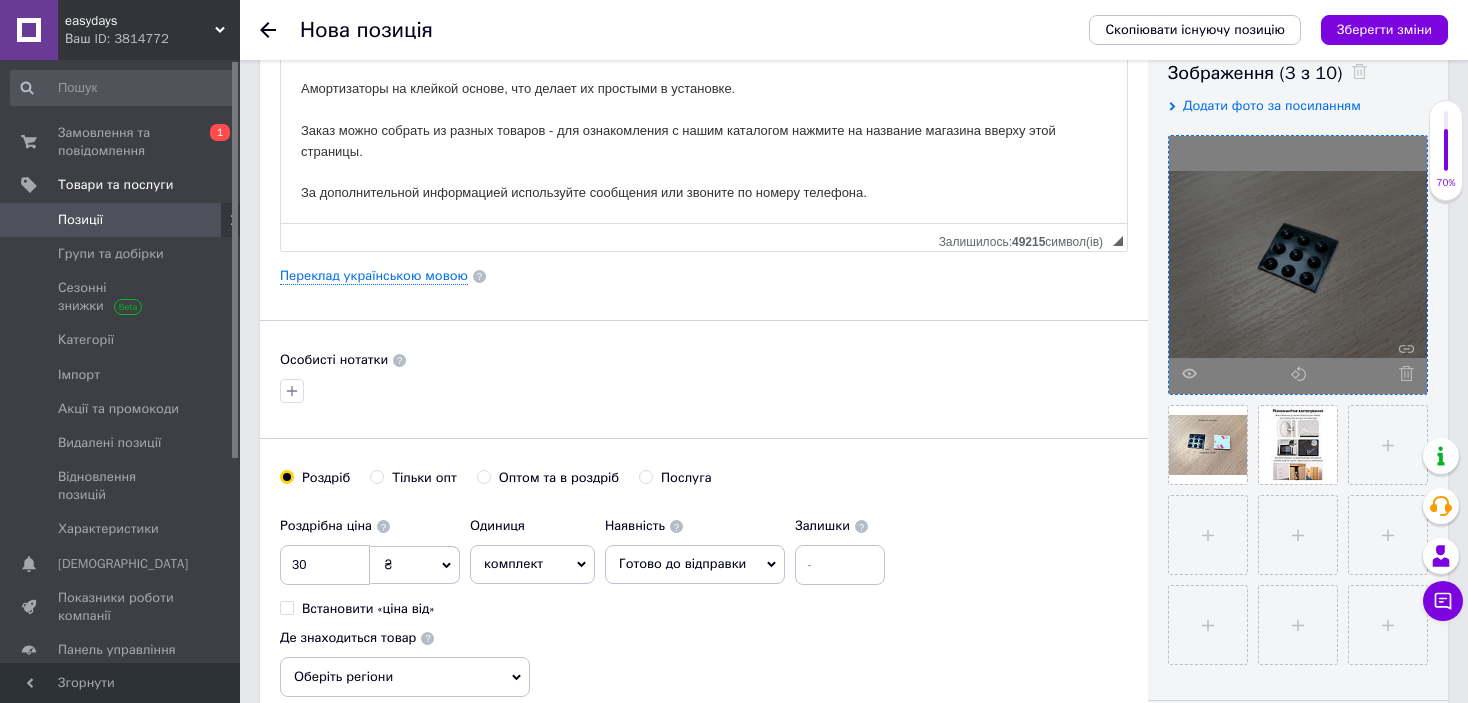 scroll, scrollTop: 600, scrollLeft: 0, axis: vertical 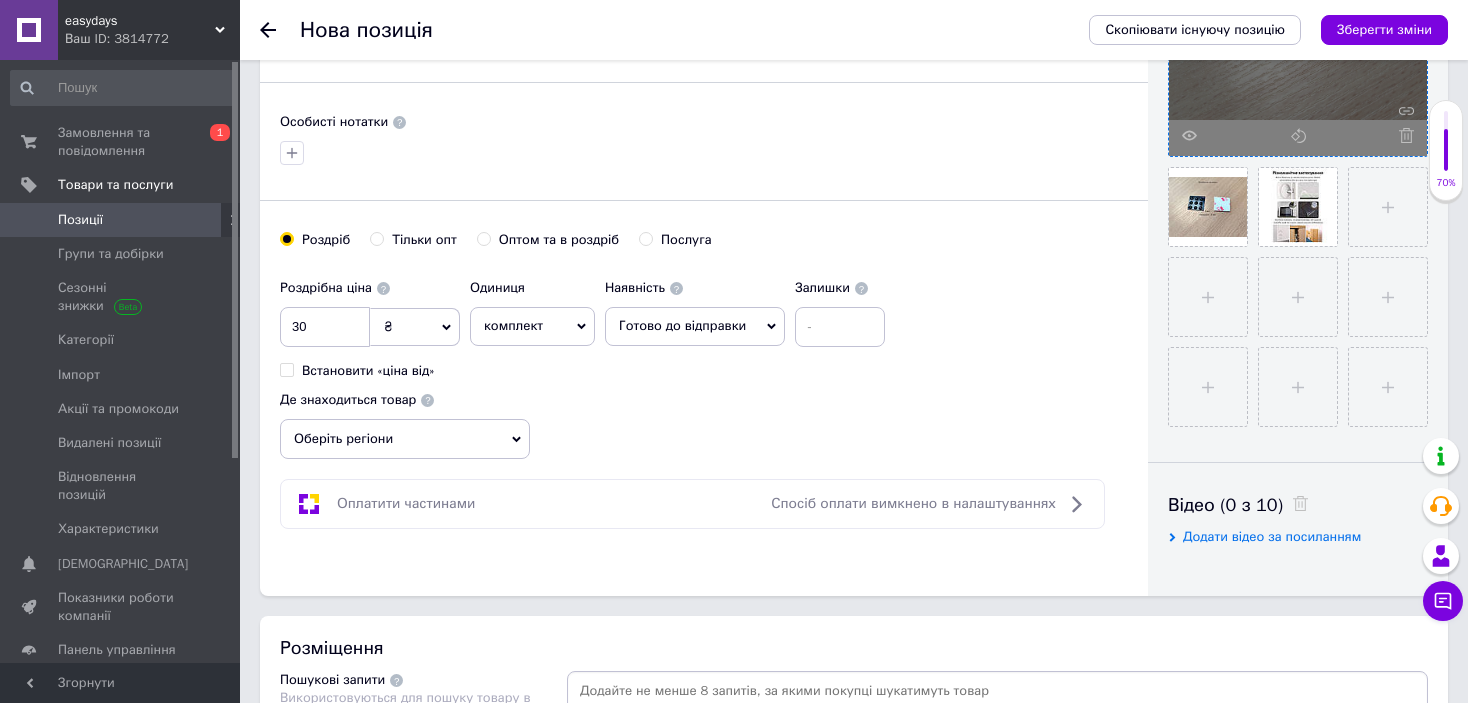 click on "Оберіть регіони" at bounding box center [405, 439] 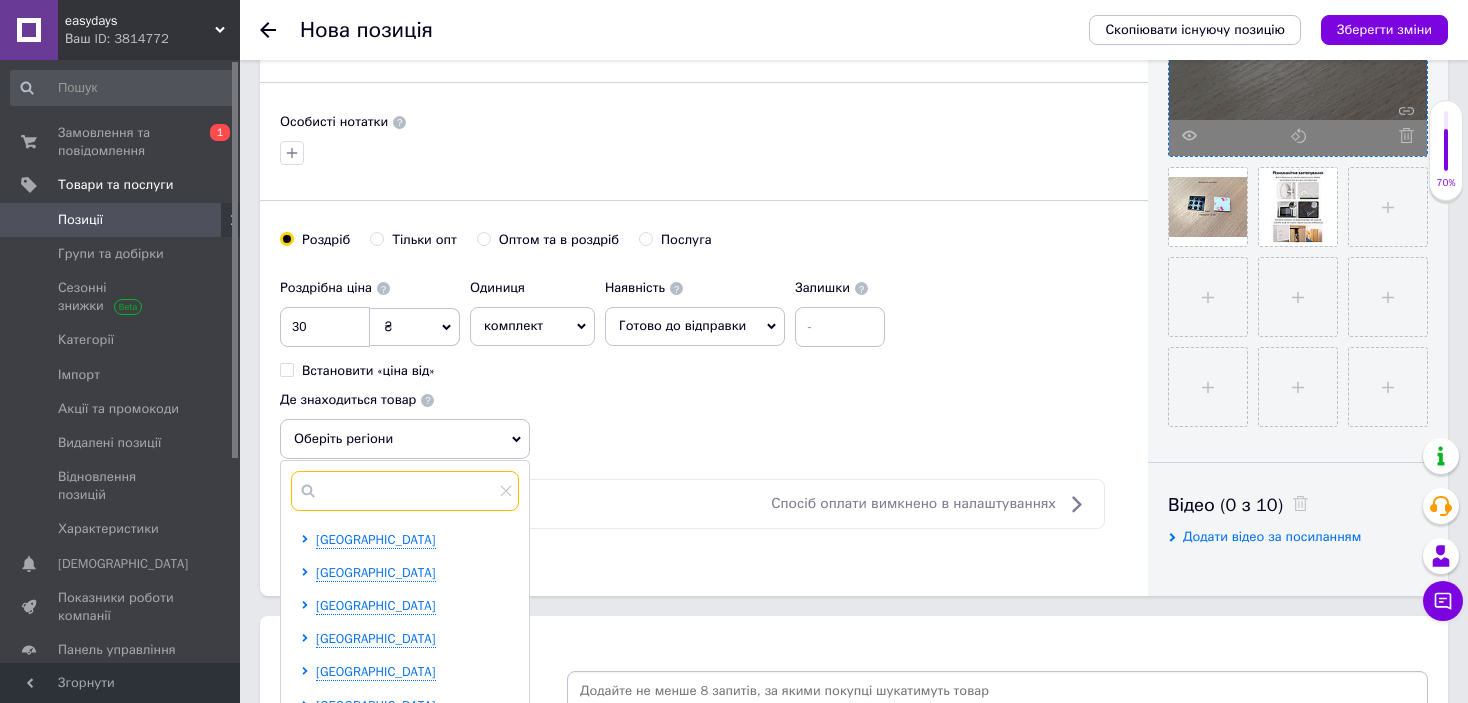 click at bounding box center [405, 491] 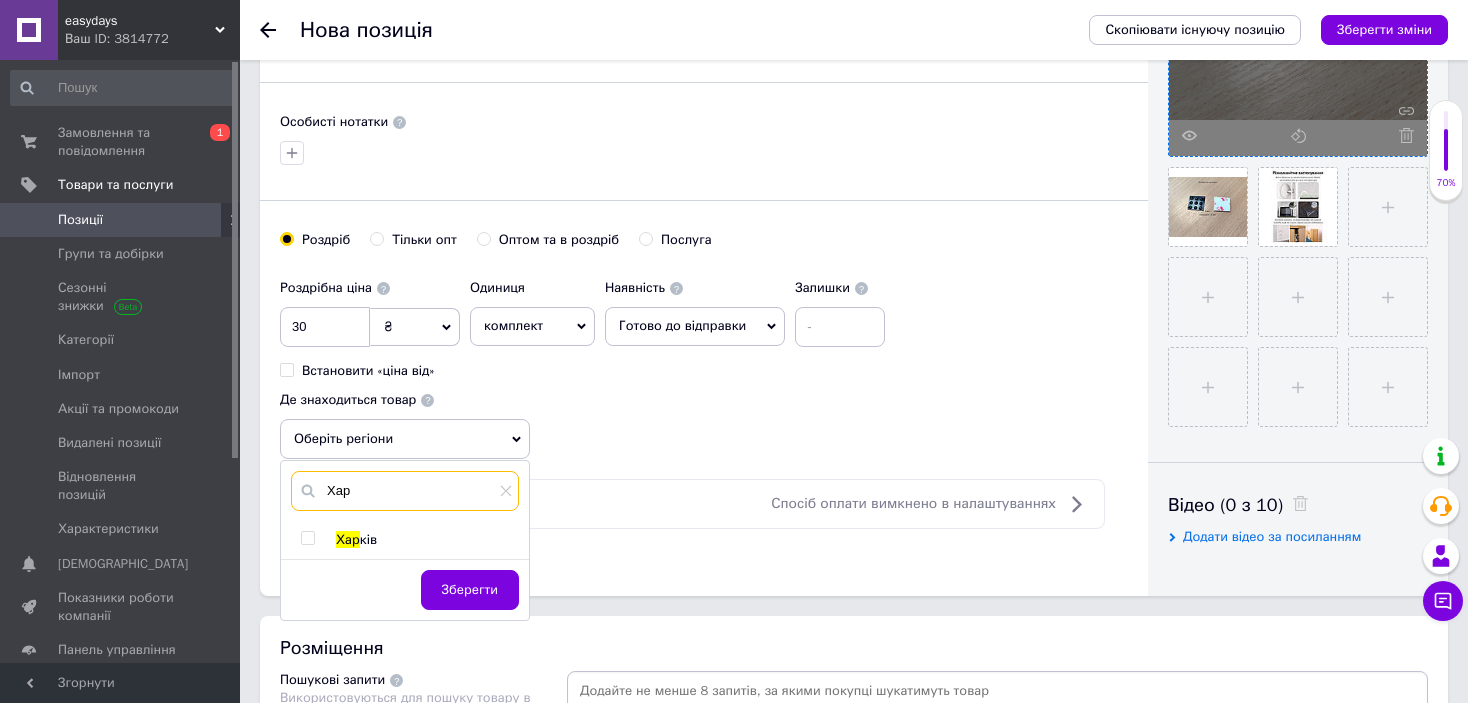 type on "Хар" 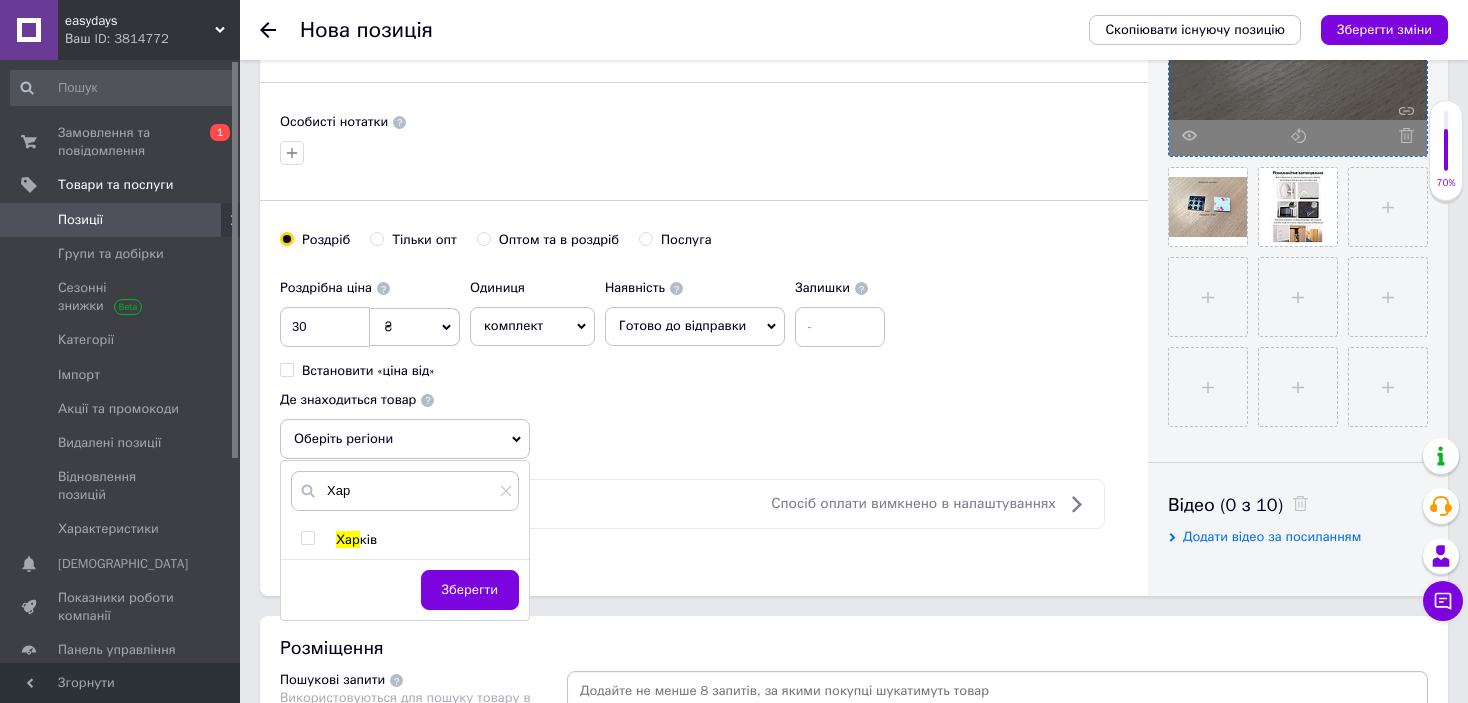 click at bounding box center (307, 538) 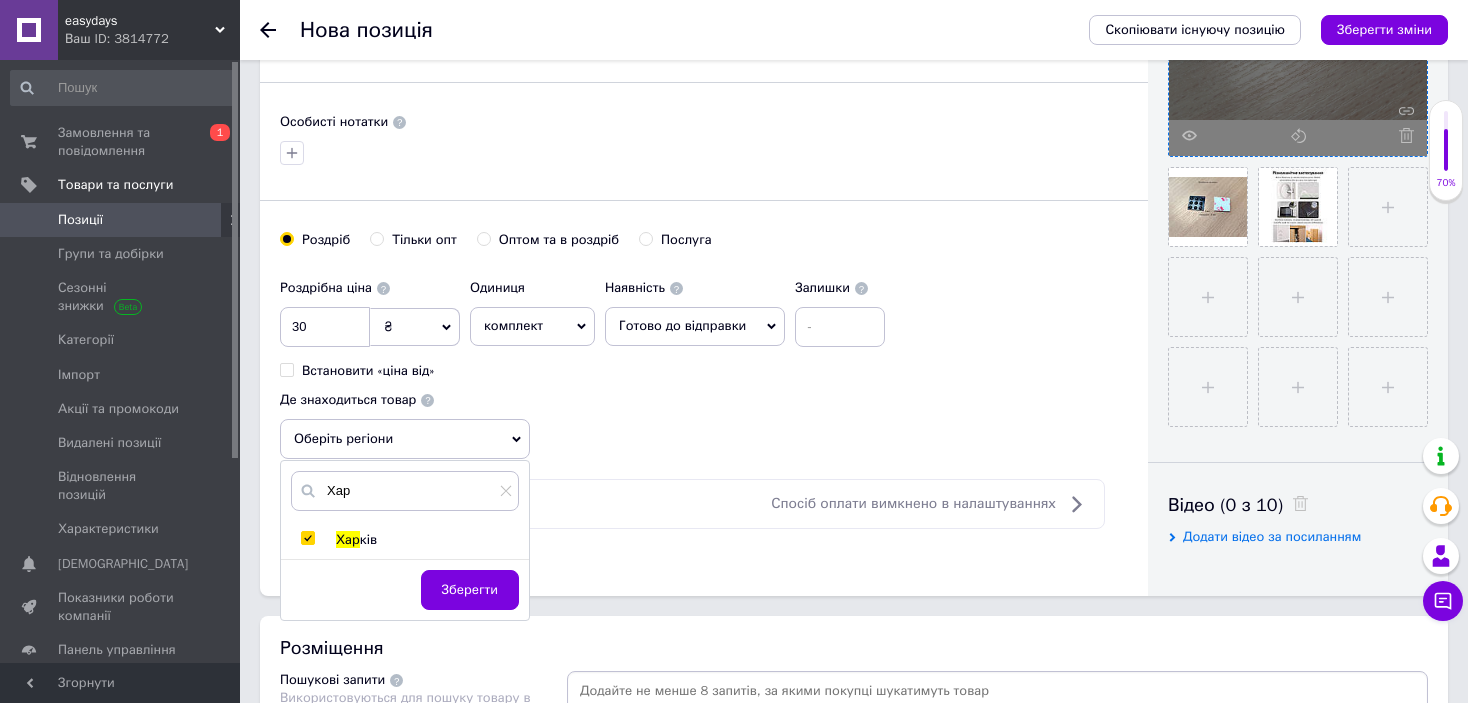 checkbox on "true" 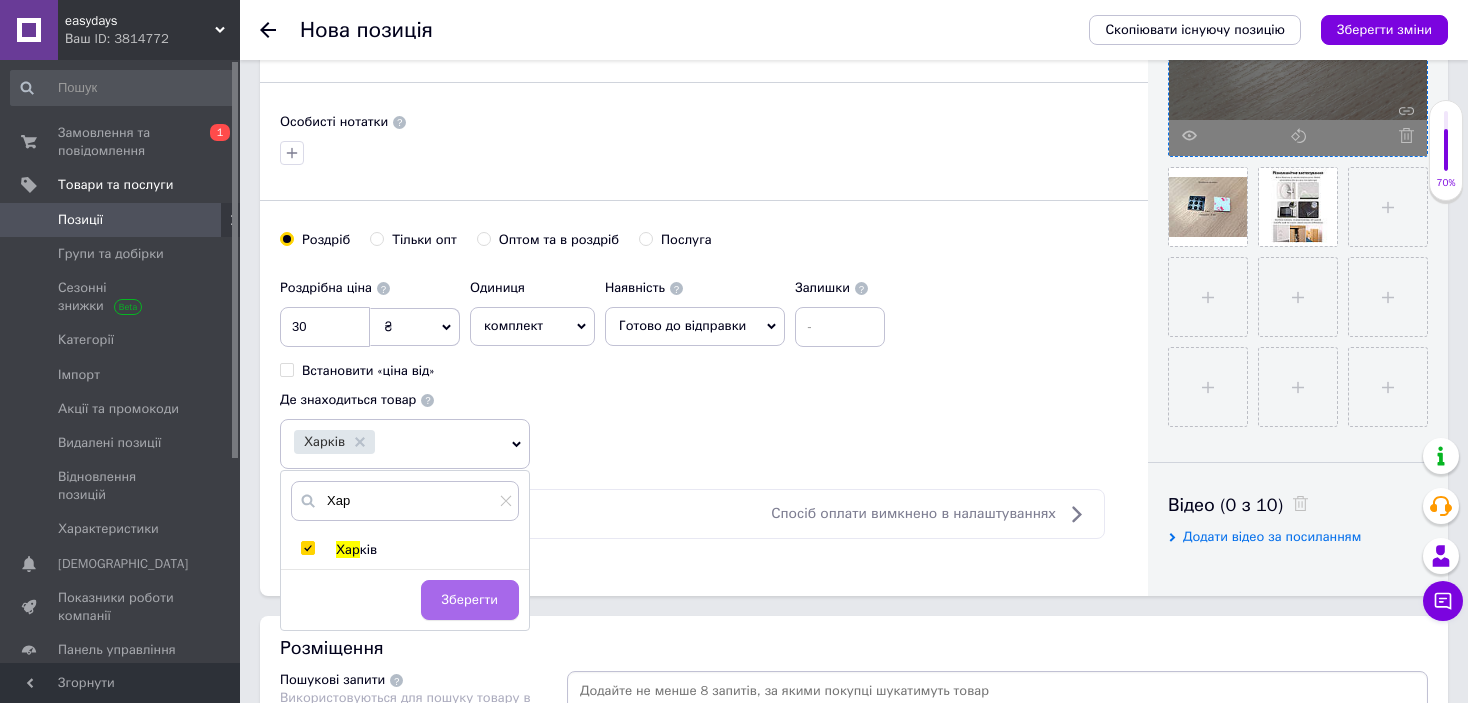 click on "Зберегти" at bounding box center (470, 600) 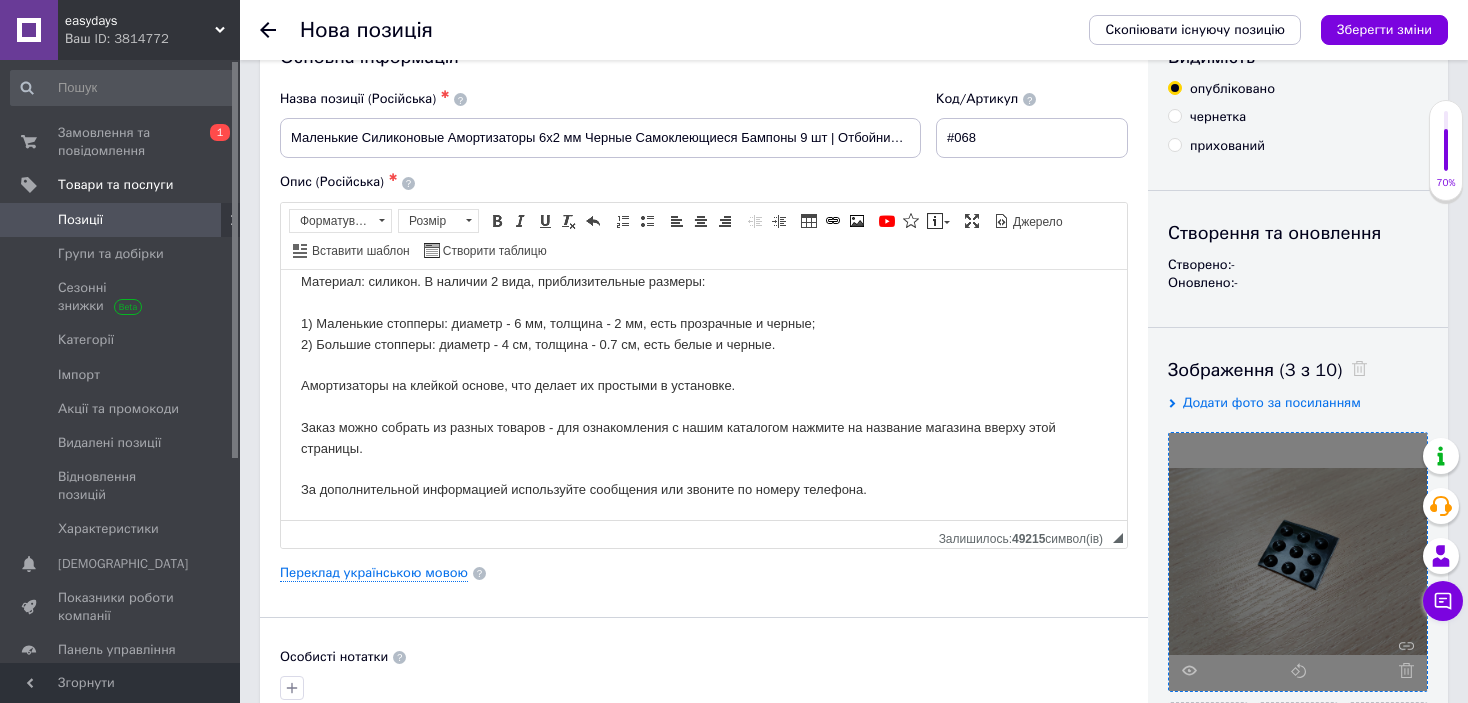 scroll, scrollTop: 100, scrollLeft: 0, axis: vertical 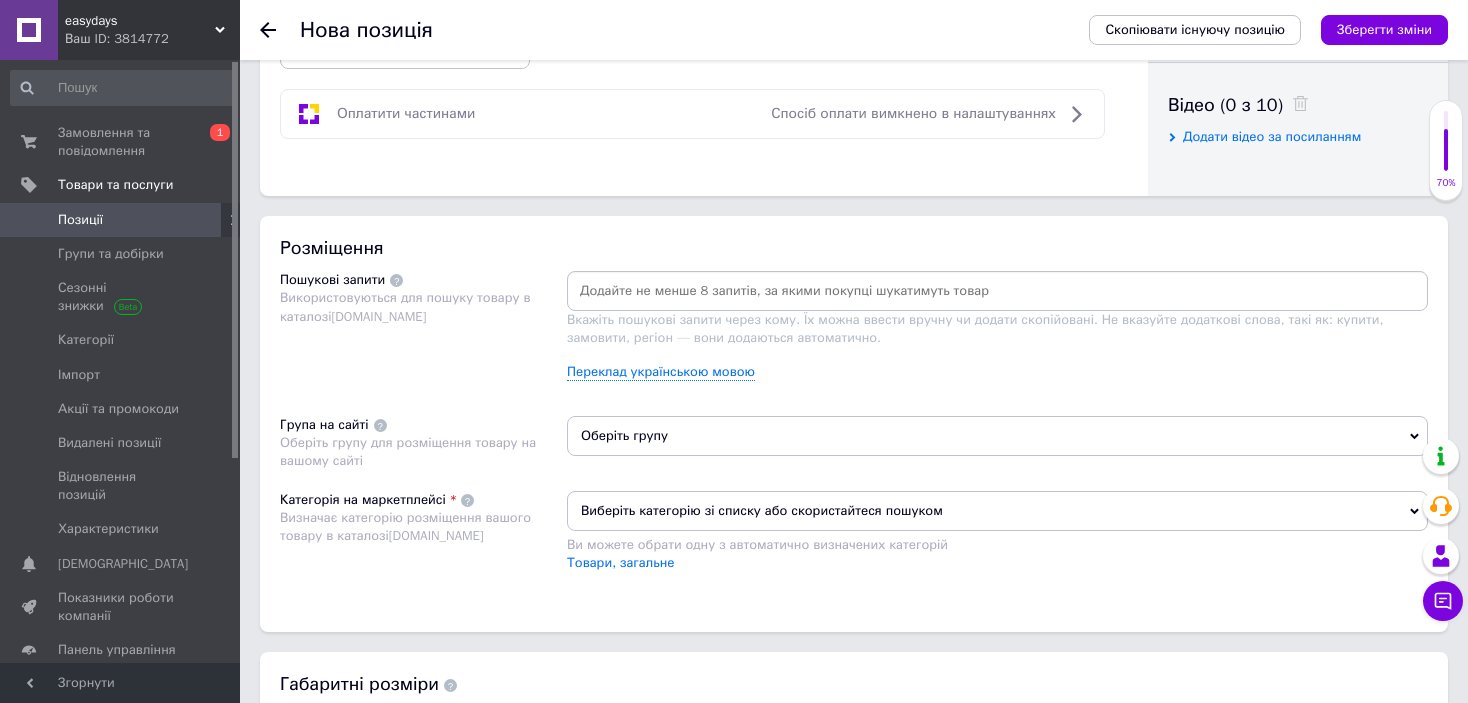 click on "Оберіть групу" at bounding box center [997, 436] 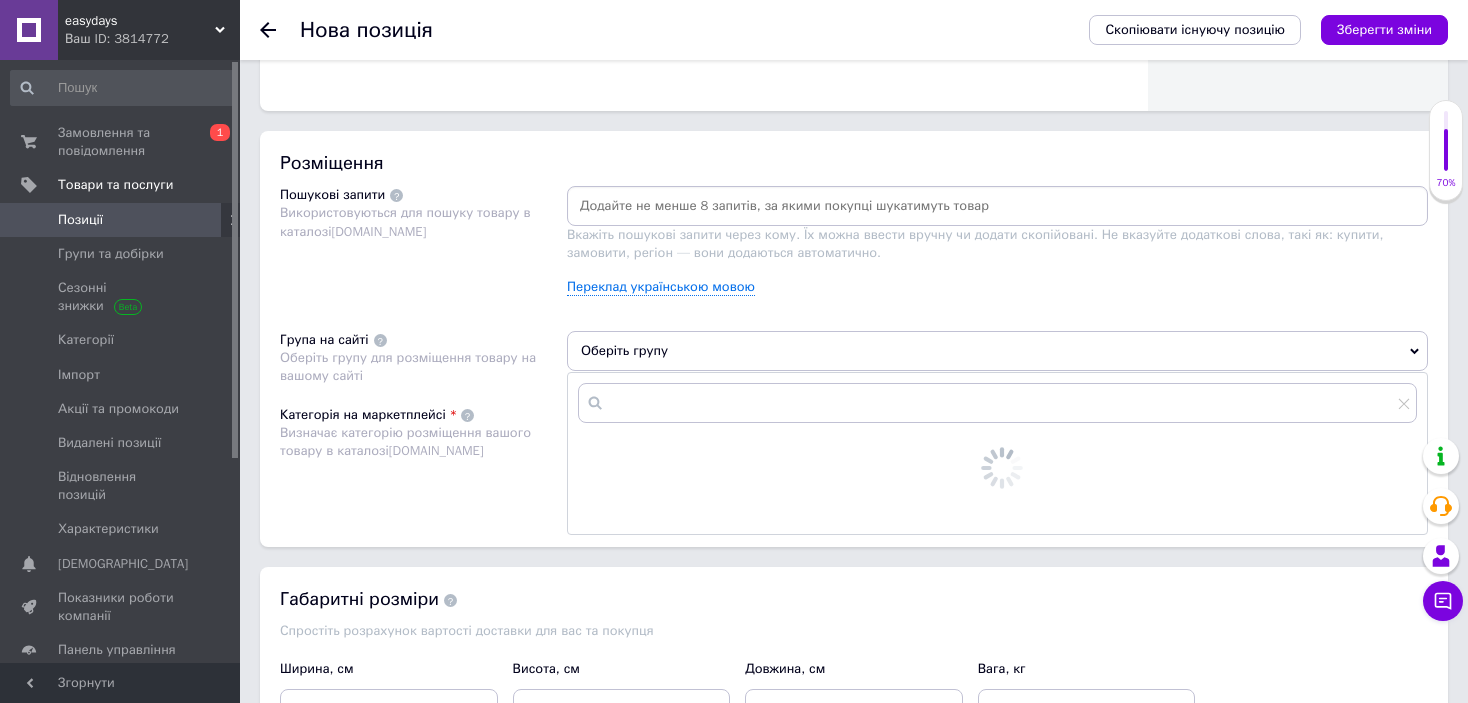 scroll, scrollTop: 1200, scrollLeft: 0, axis: vertical 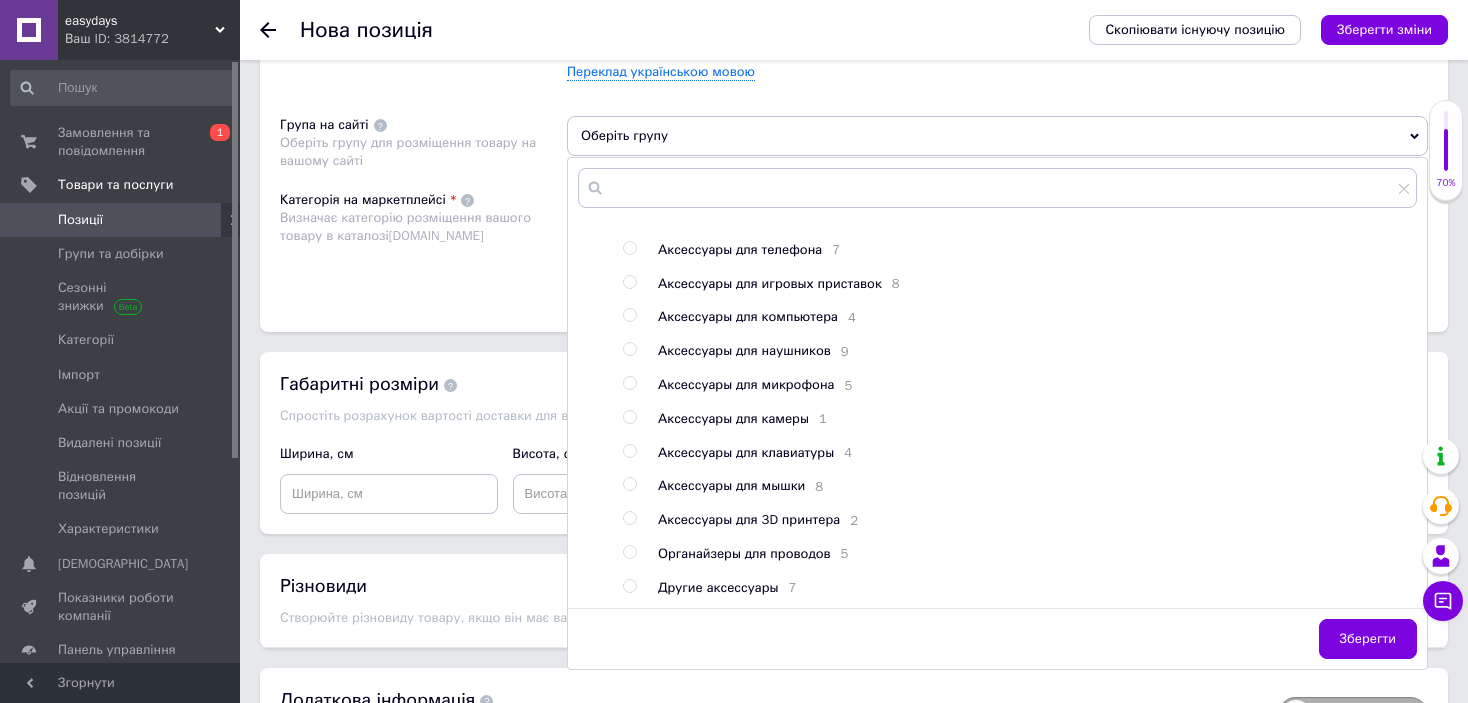 click at bounding box center (629, 586) 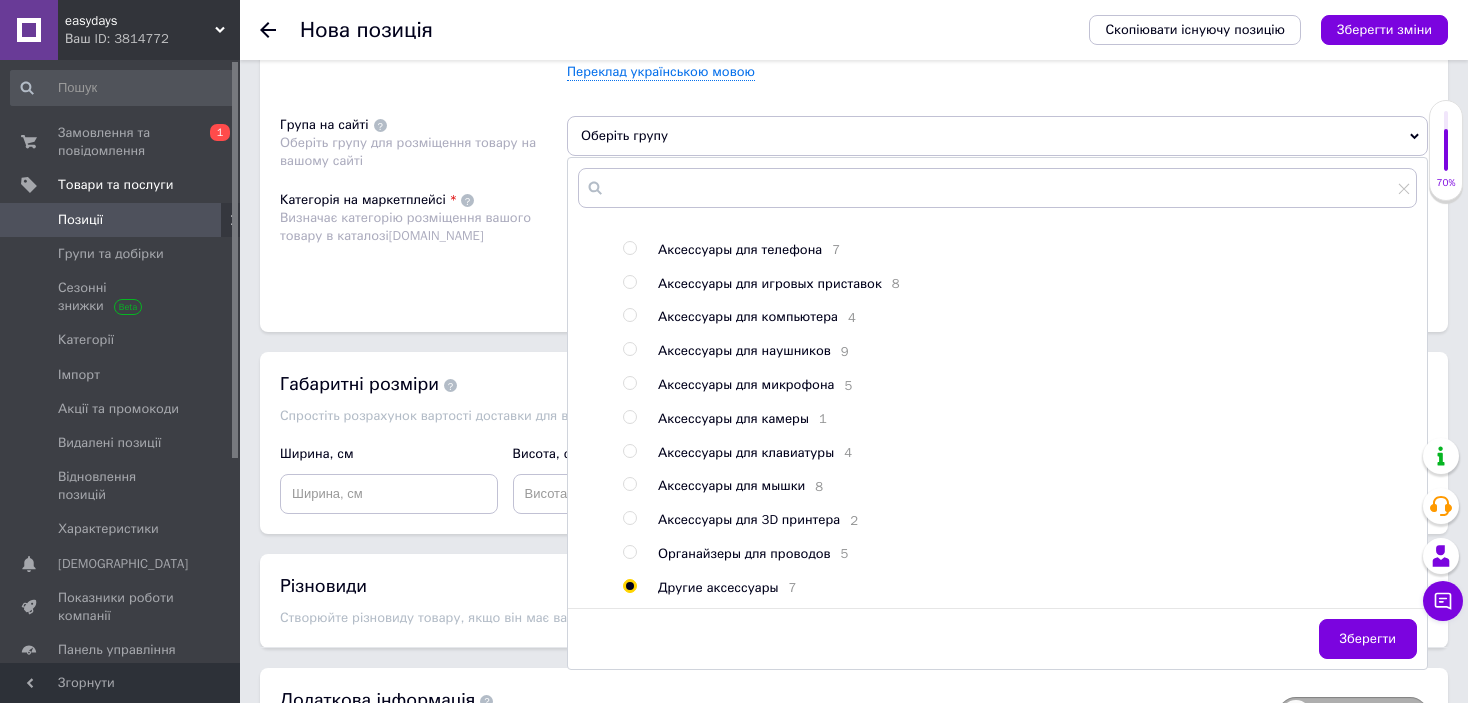 radio on "true" 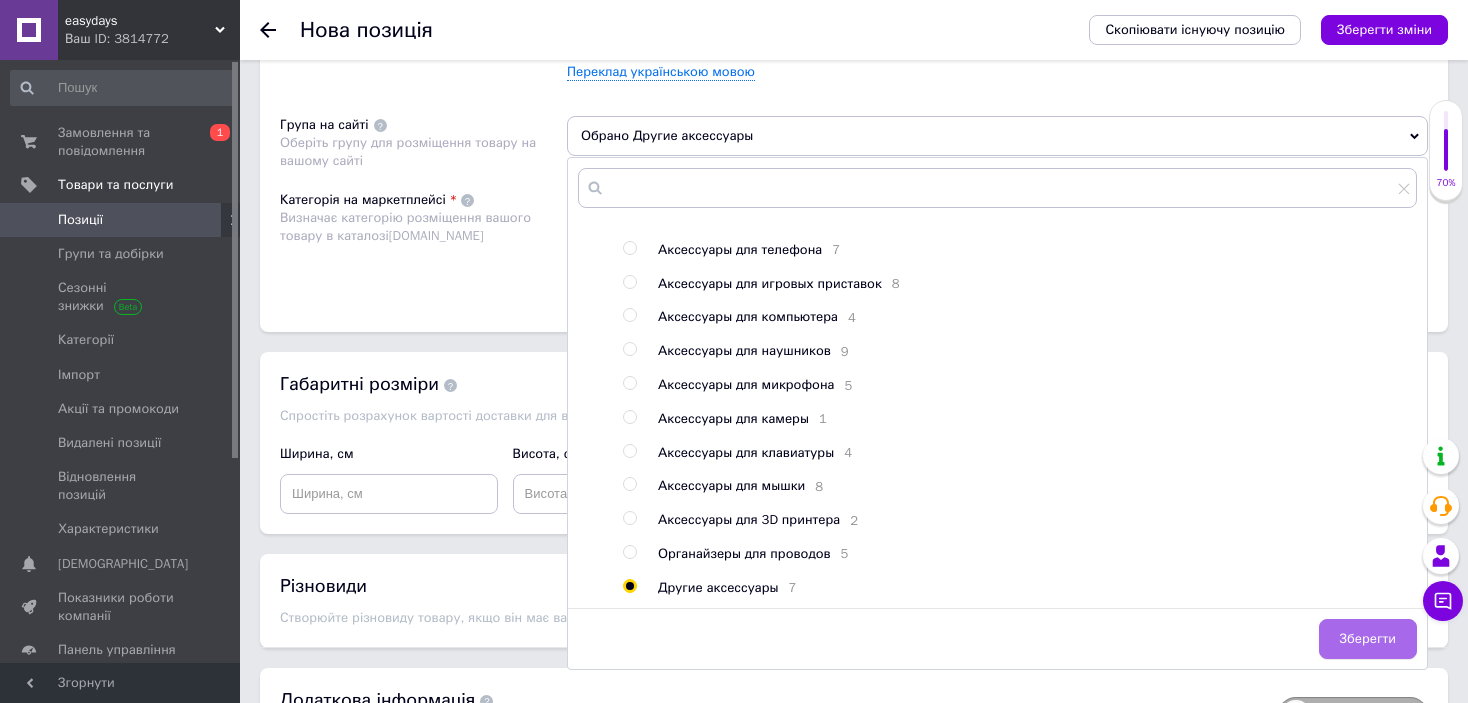 click on "Зберегти" at bounding box center (1368, 639) 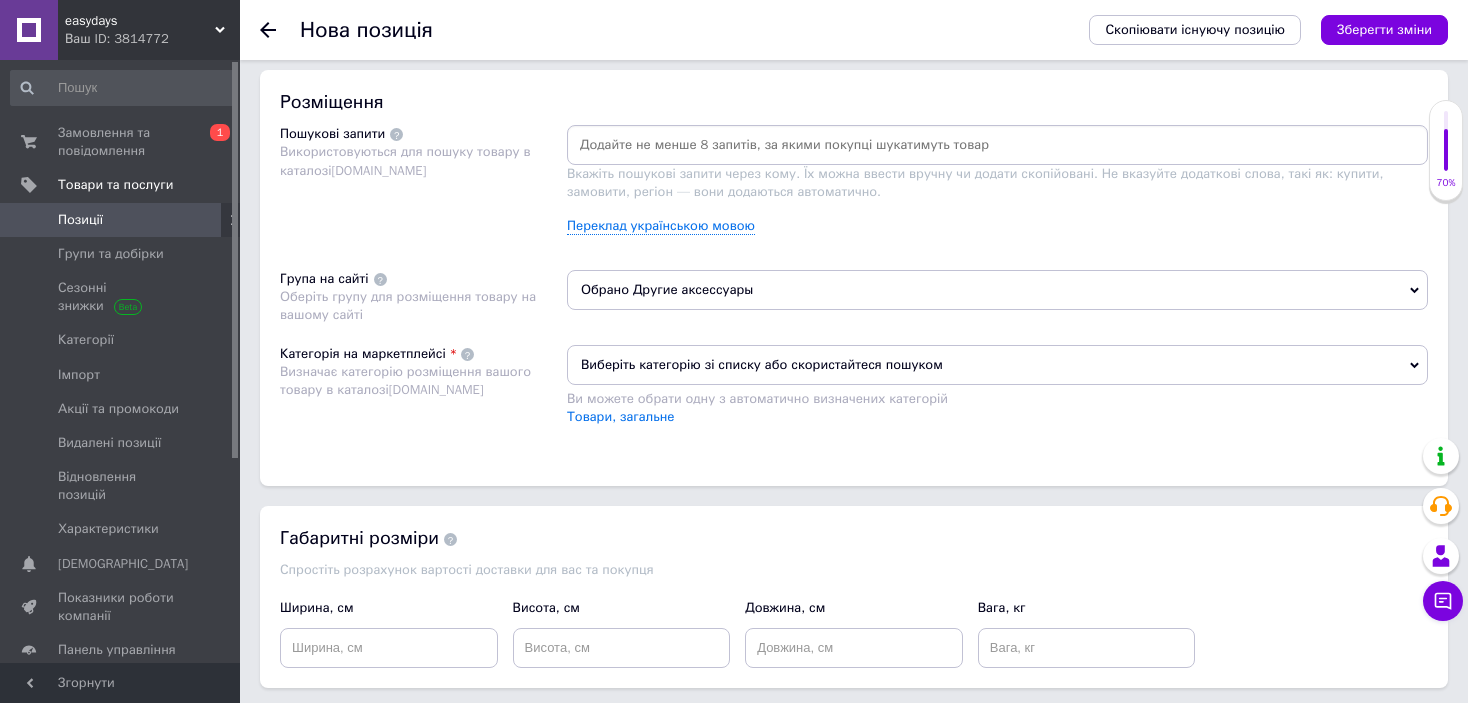 scroll, scrollTop: 1000, scrollLeft: 0, axis: vertical 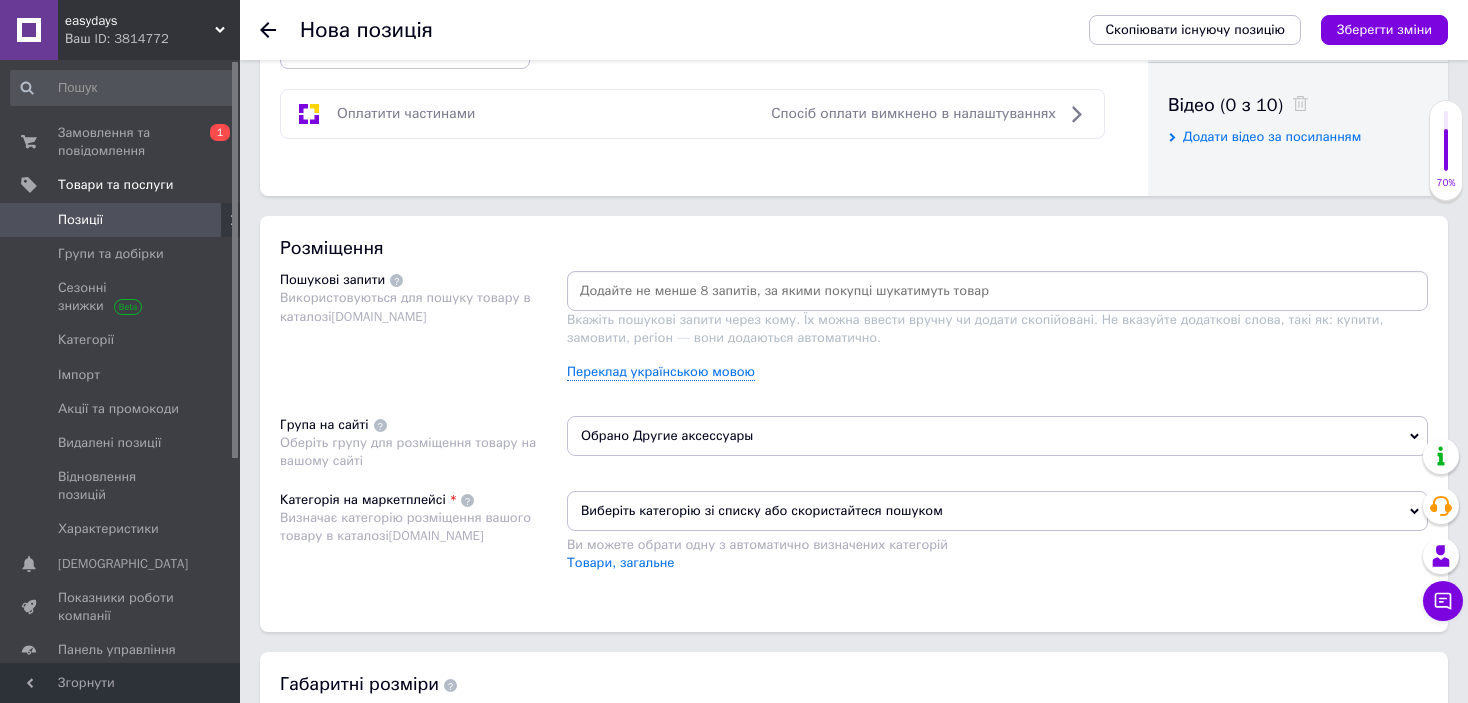 click on "Виберіть категорію зі списку або скористайтеся пошуком" at bounding box center [997, 511] 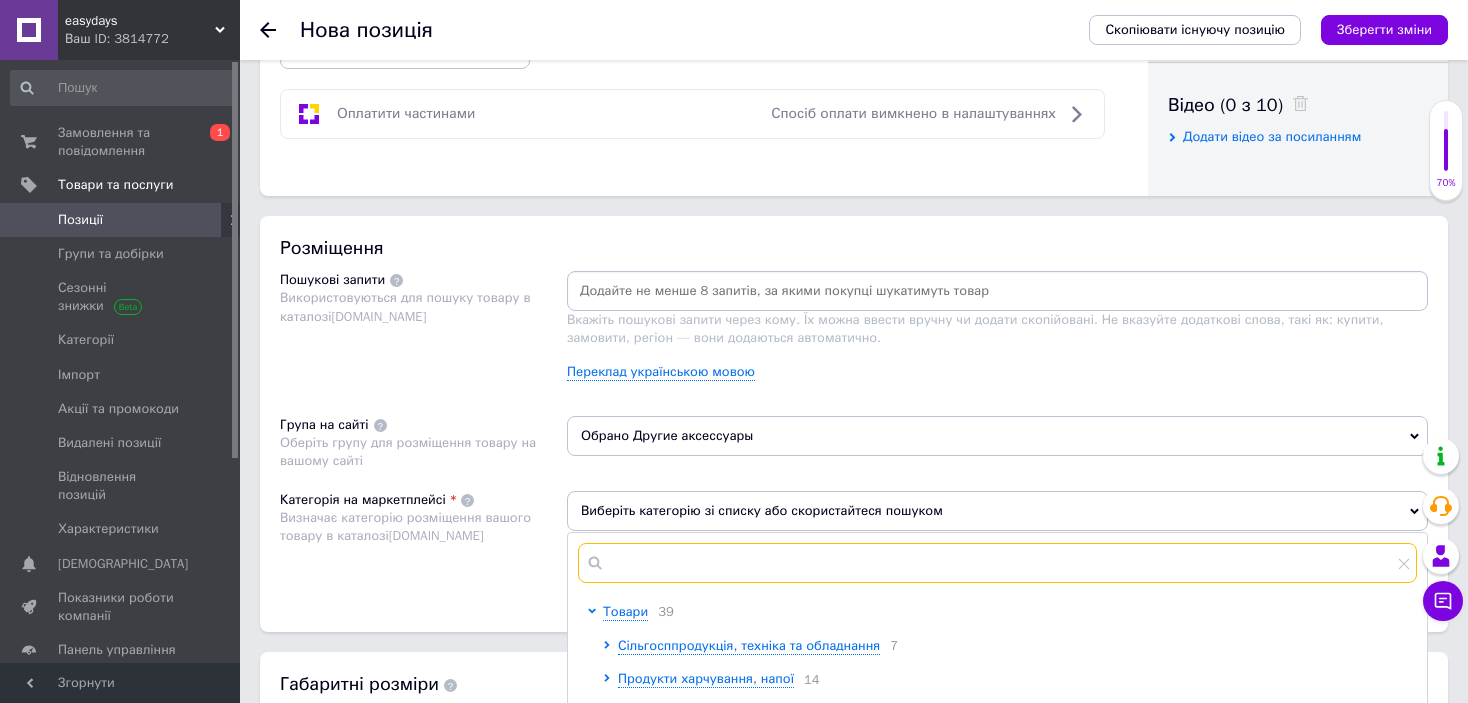 click at bounding box center (997, 563) 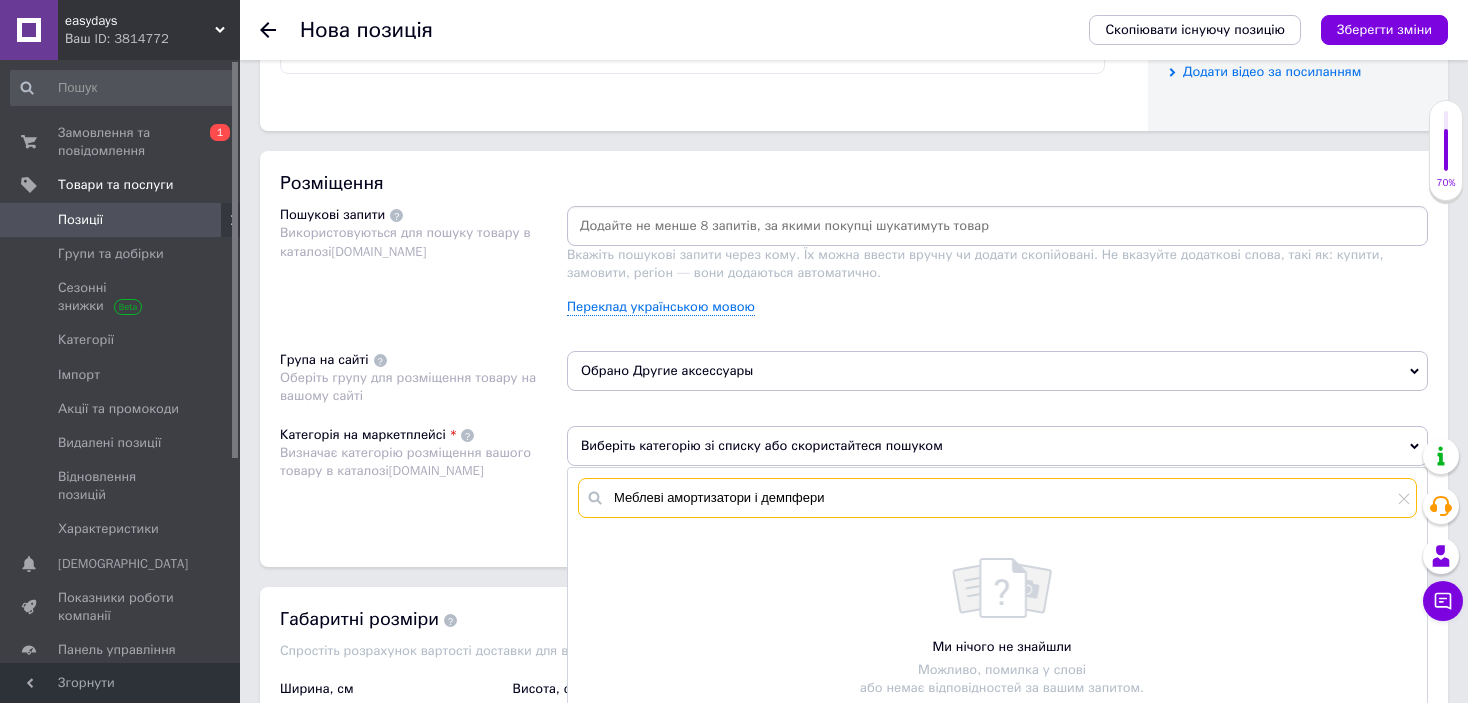 scroll, scrollTop: 1100, scrollLeft: 0, axis: vertical 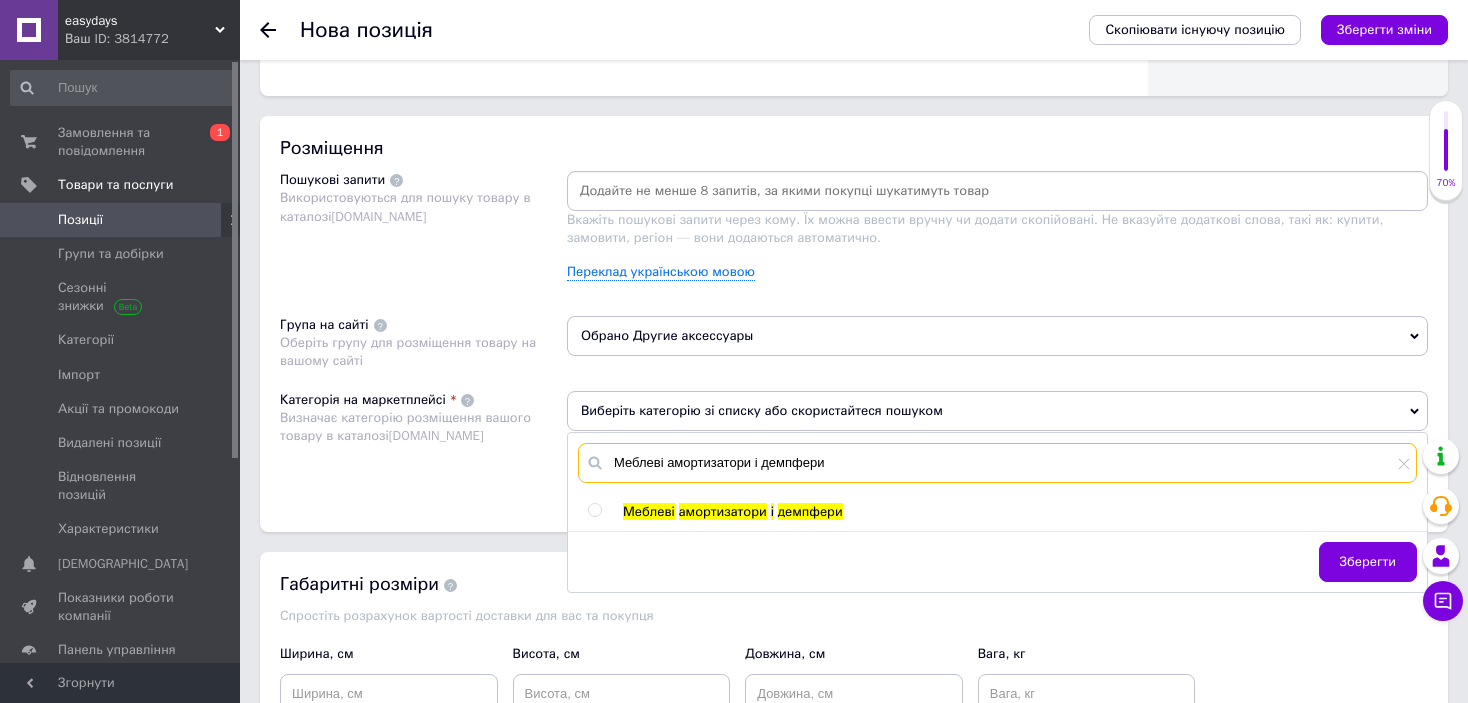 type on "Меблеві амортизатори і демпфери" 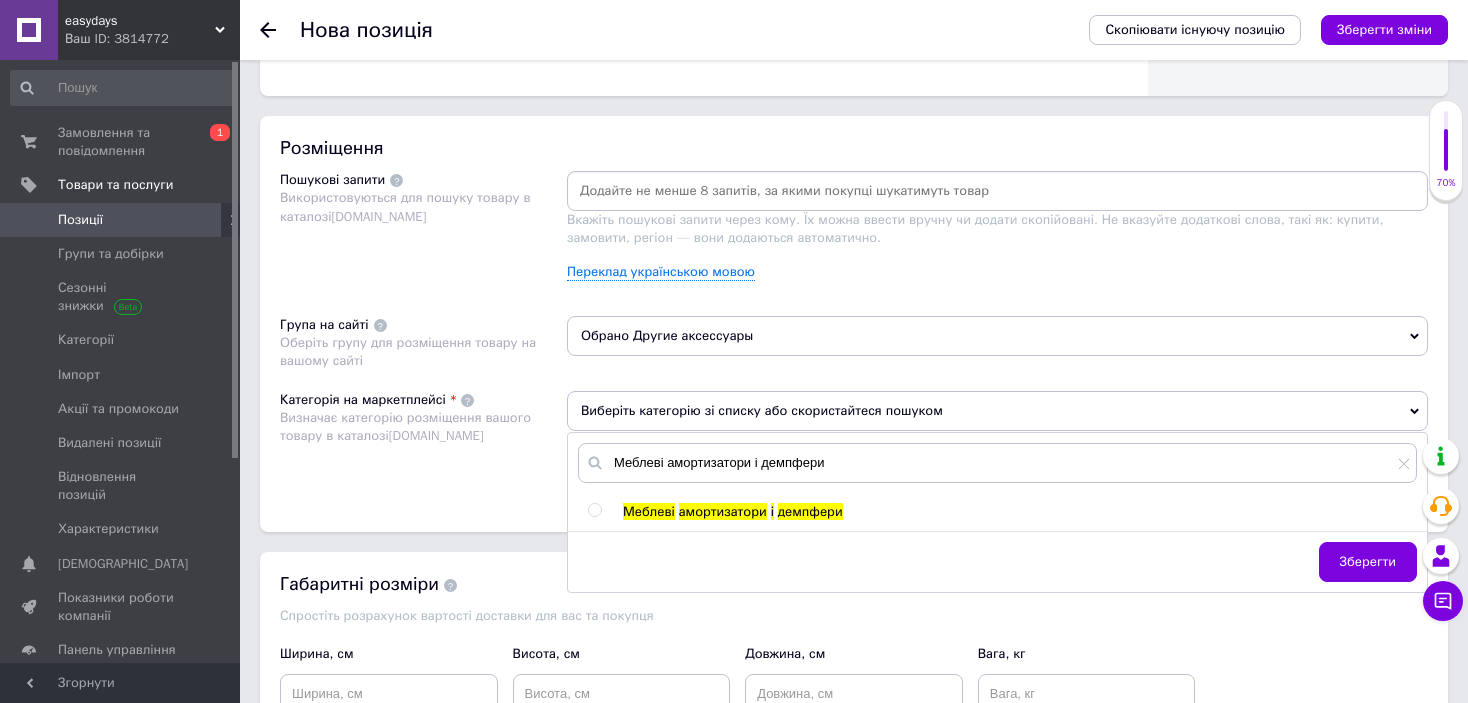 click at bounding box center [594, 510] 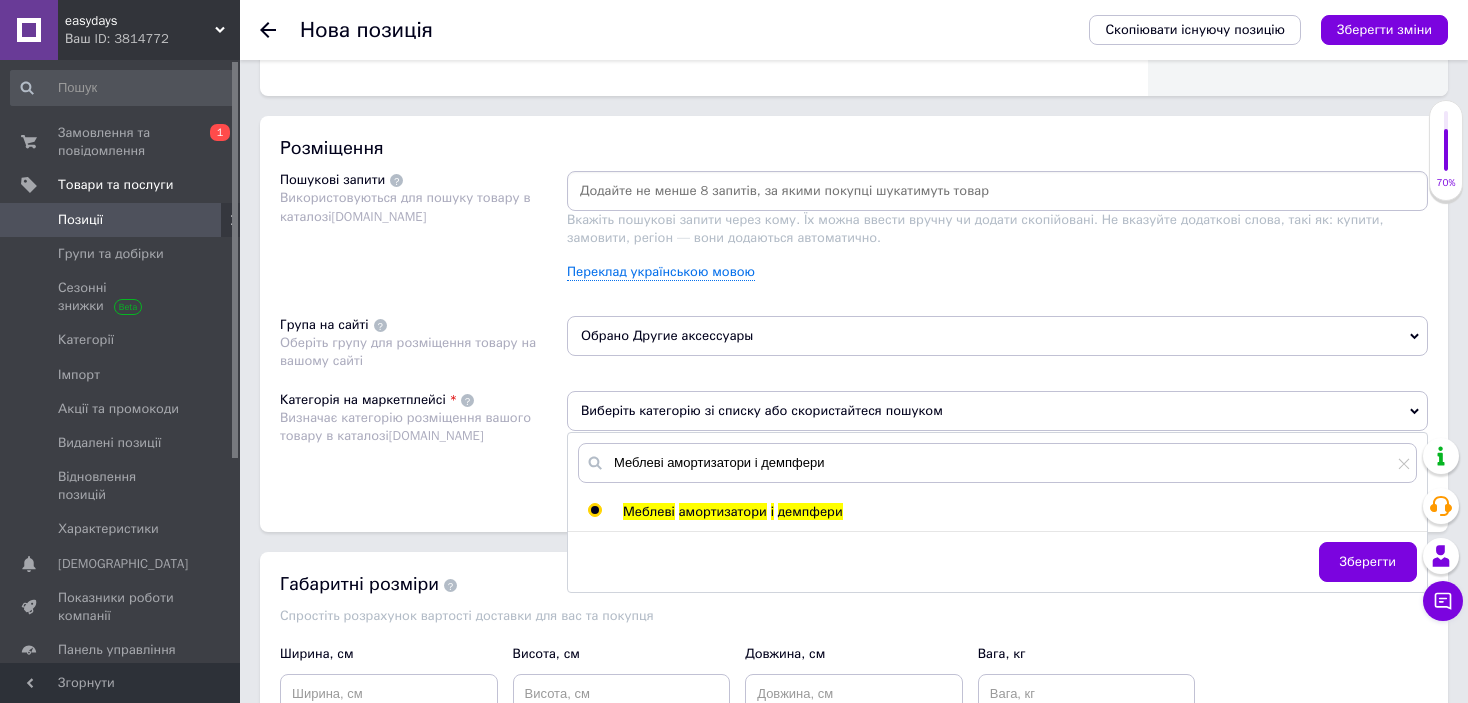 radio on "true" 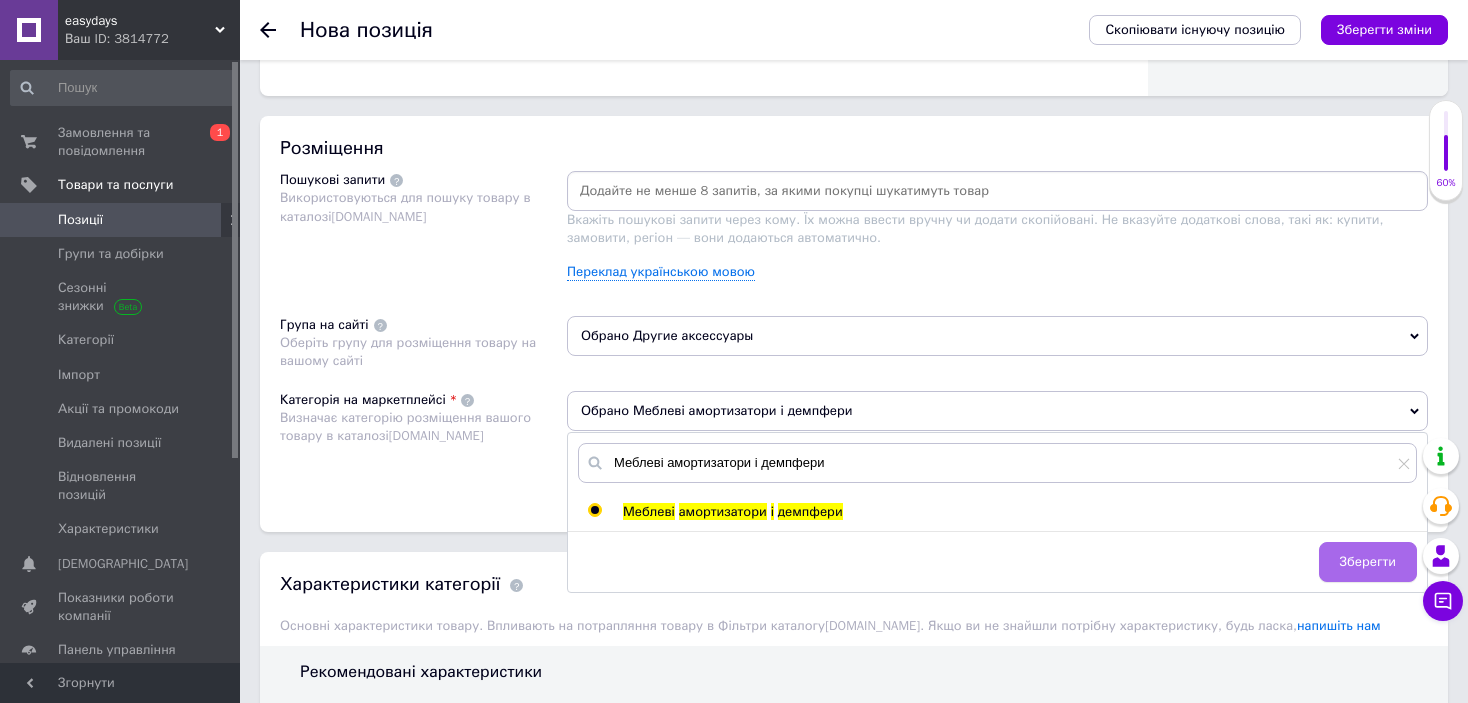 click on "Зберегти" at bounding box center [1368, 562] 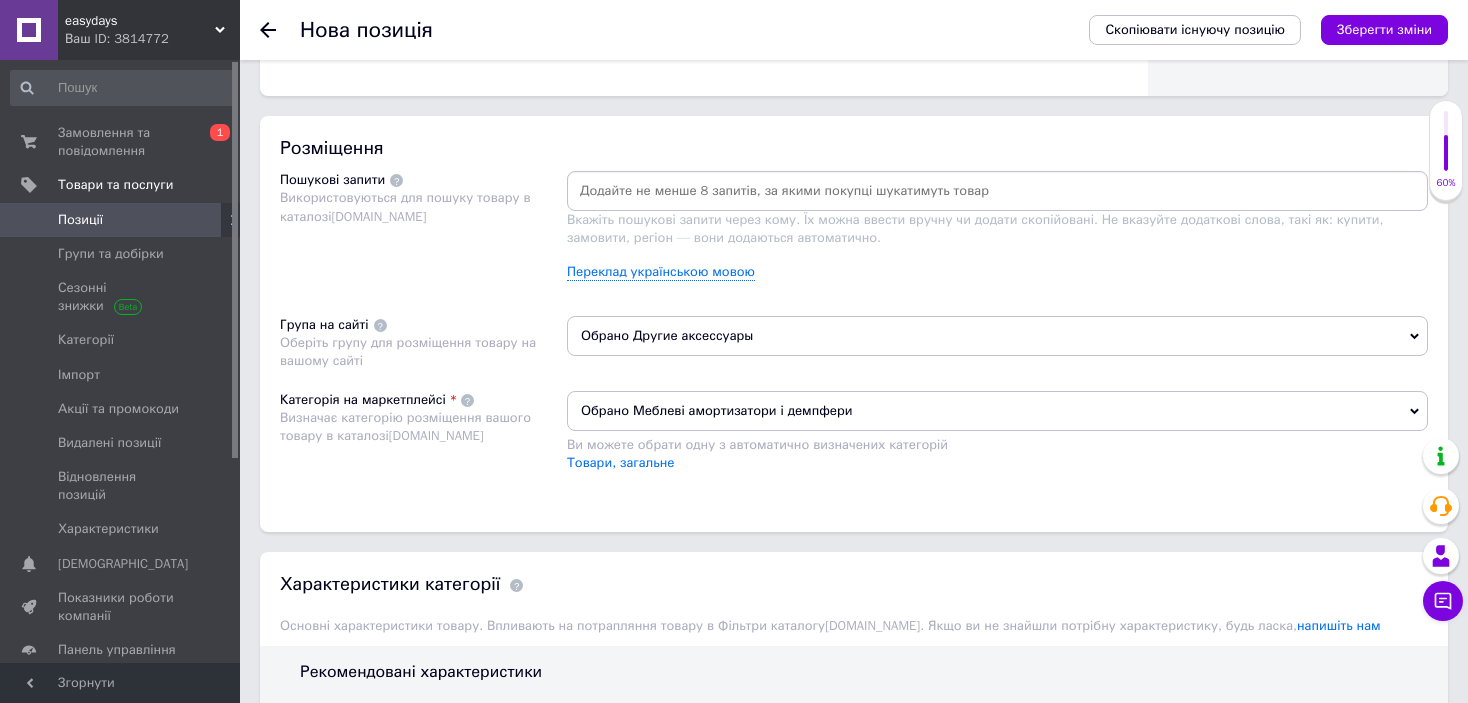 scroll, scrollTop: 1000, scrollLeft: 0, axis: vertical 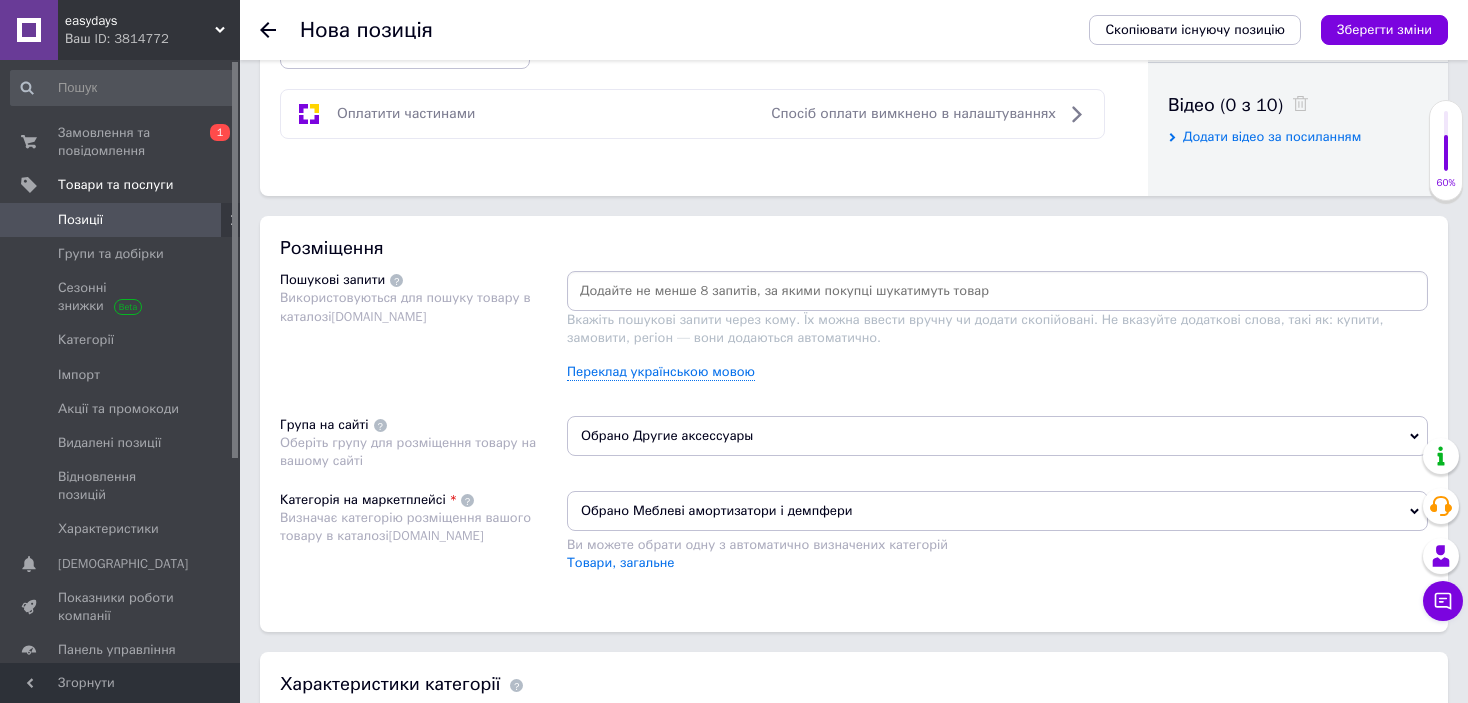 click at bounding box center [997, 291] 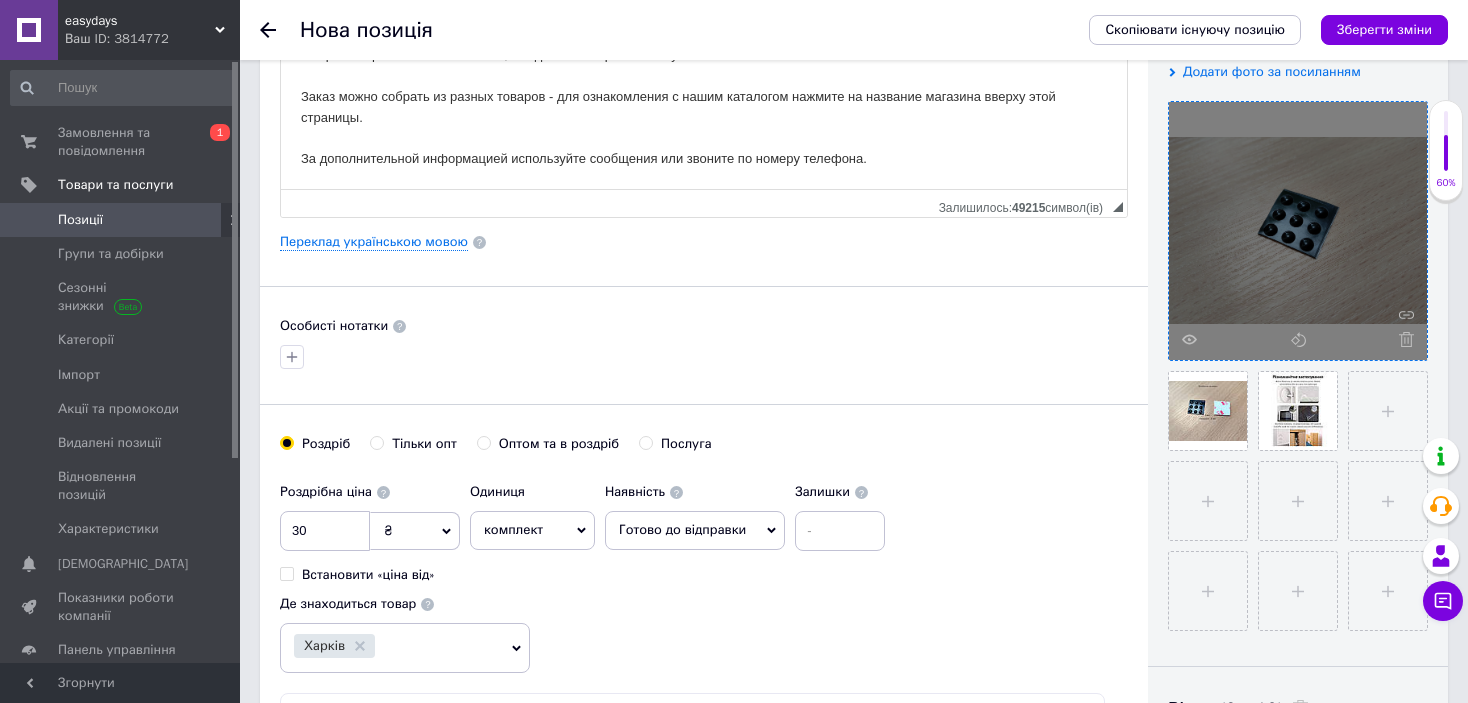 scroll, scrollTop: 200, scrollLeft: 0, axis: vertical 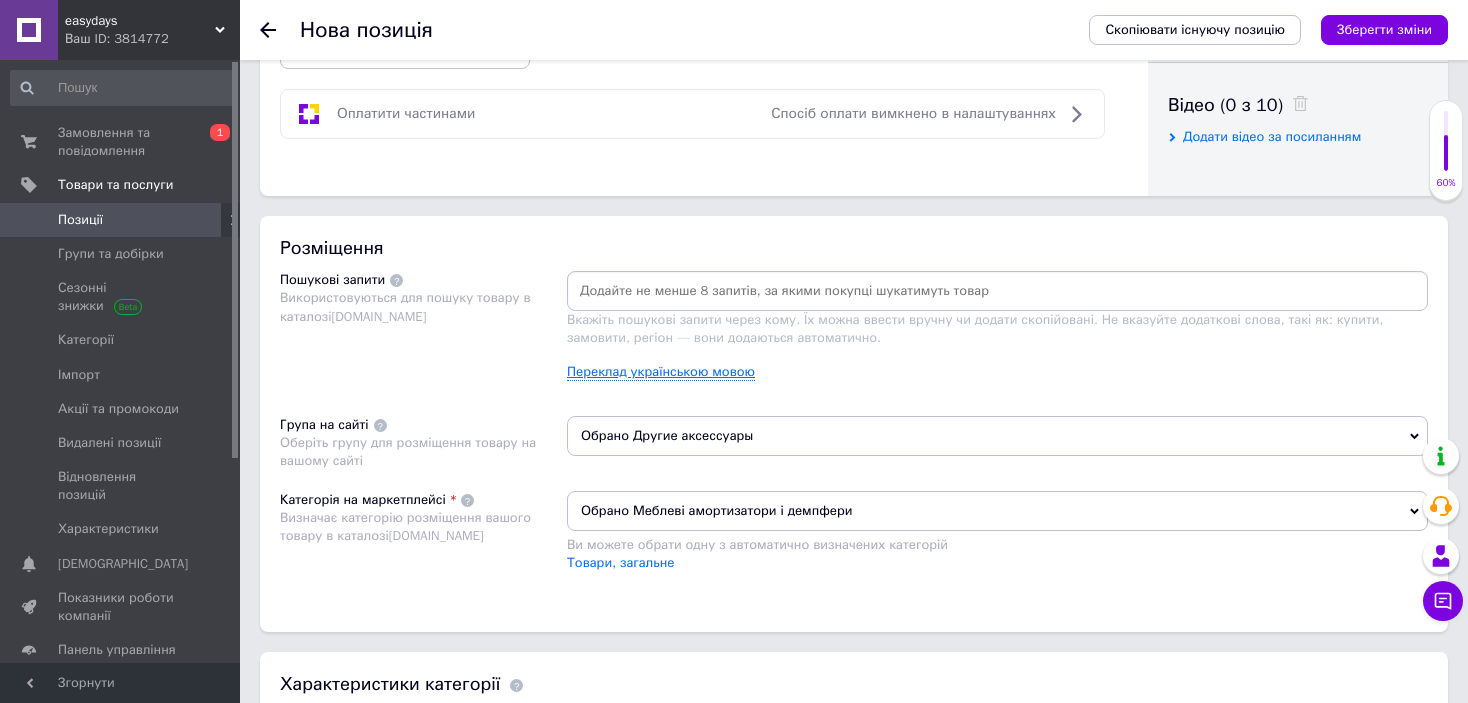click on "Переклад українською мовою" at bounding box center [661, 372] 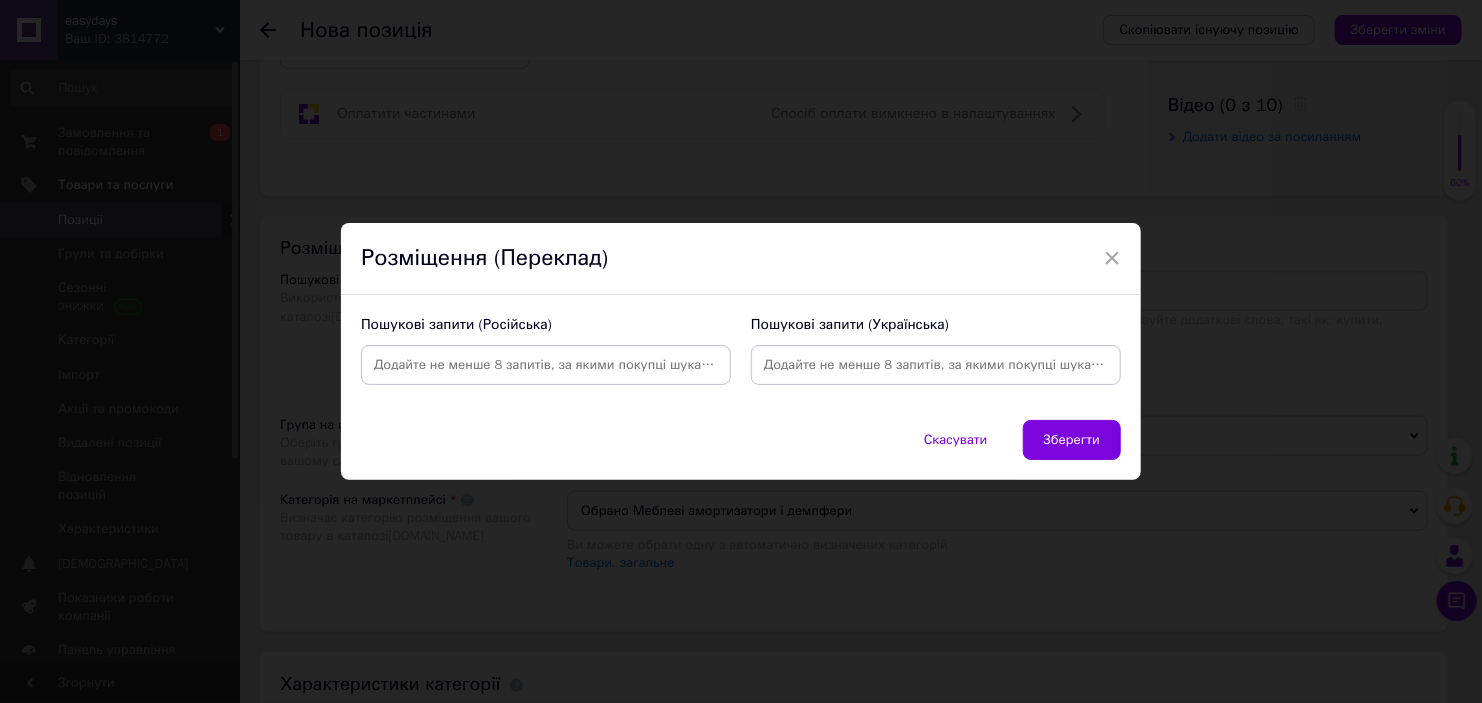 click at bounding box center [546, 365] 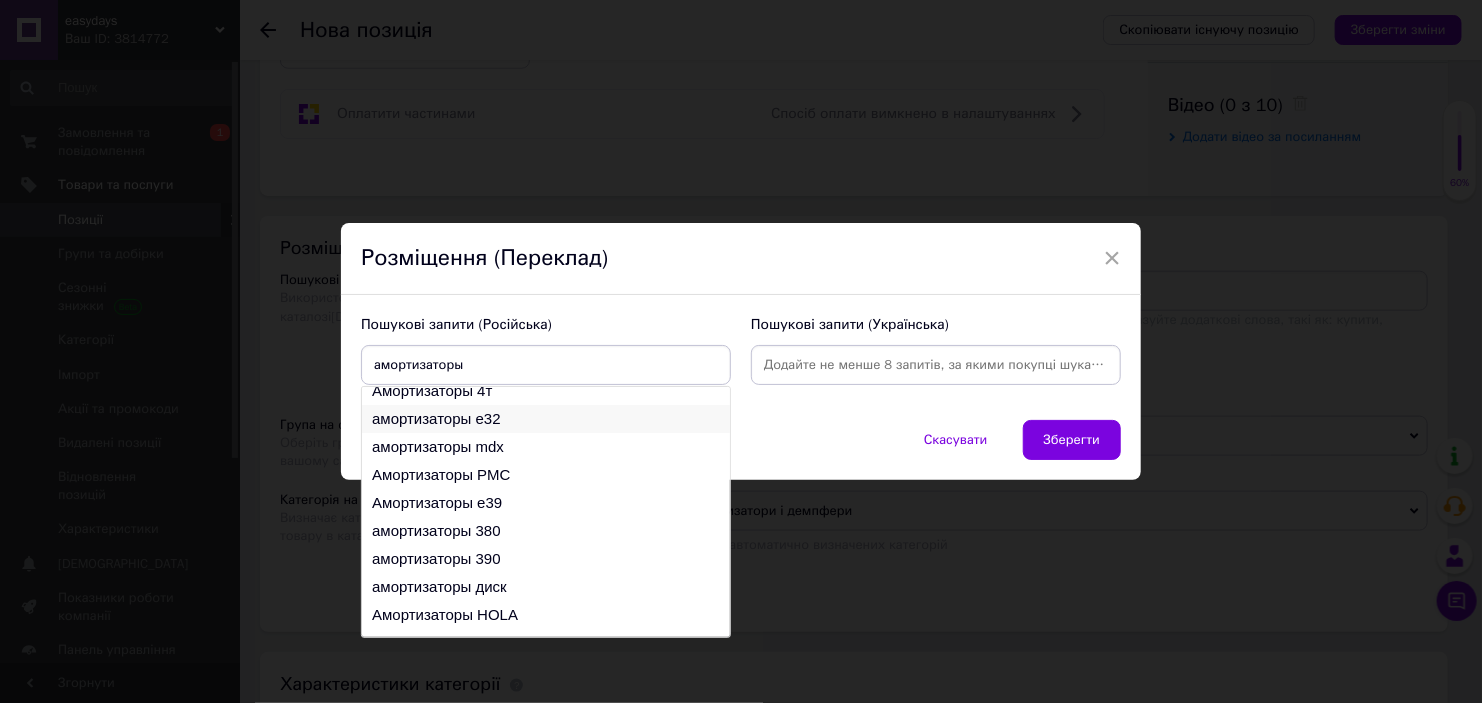 scroll, scrollTop: 0, scrollLeft: 0, axis: both 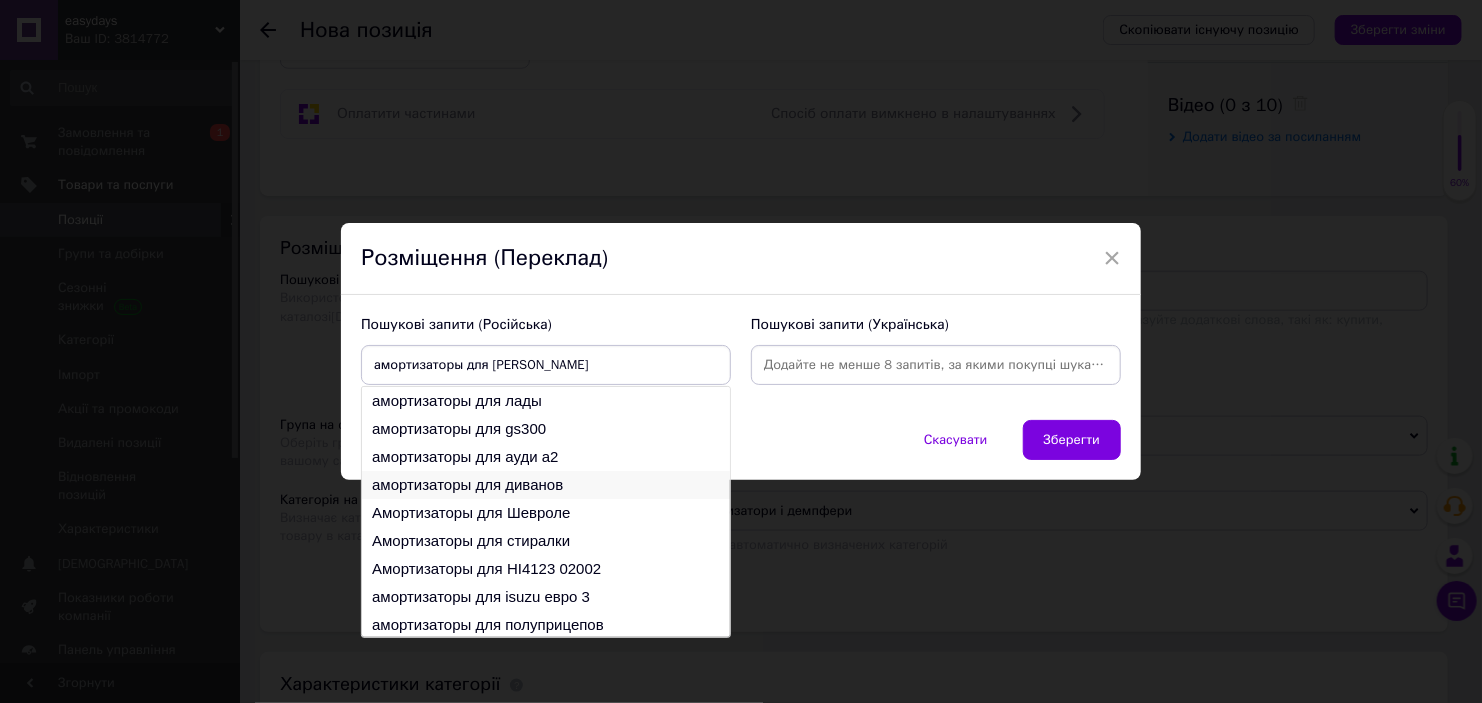 type on "амортизаторы для м" 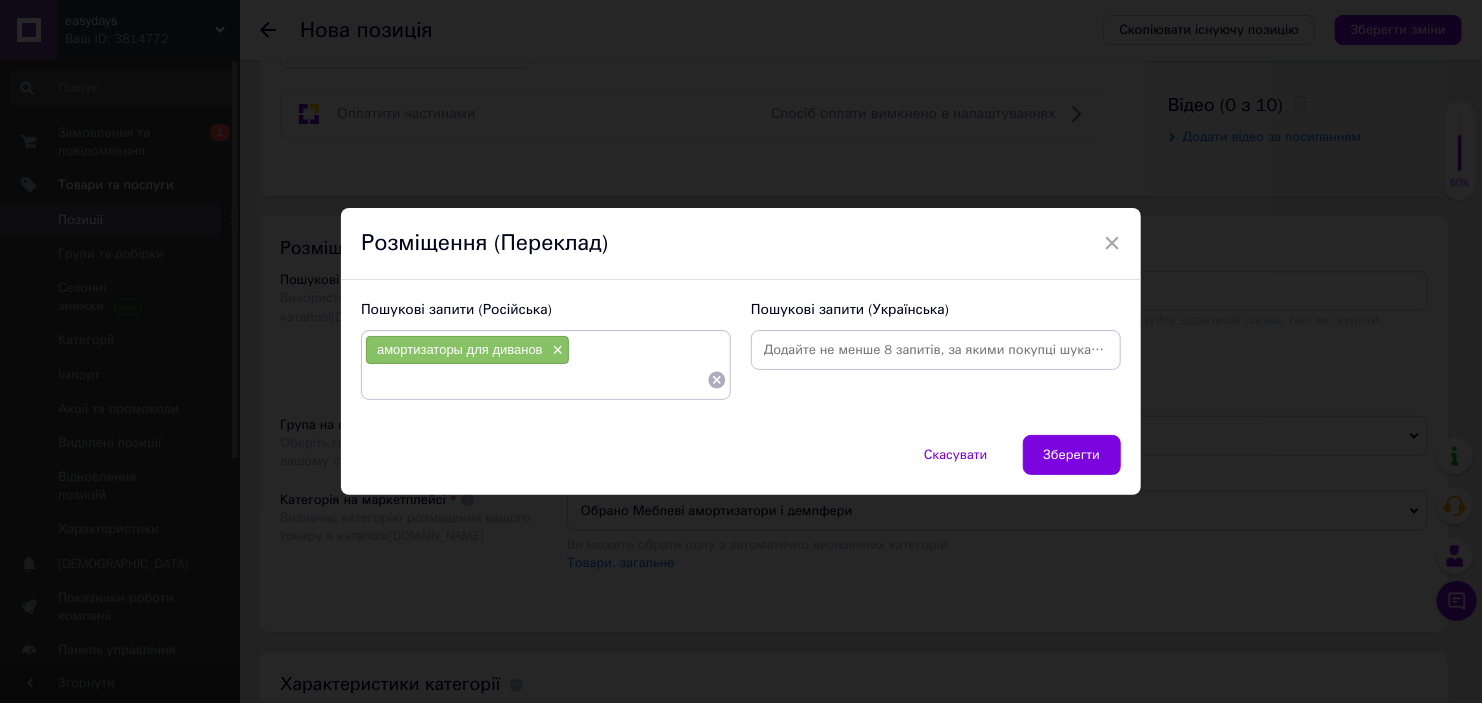 click at bounding box center (536, 380) 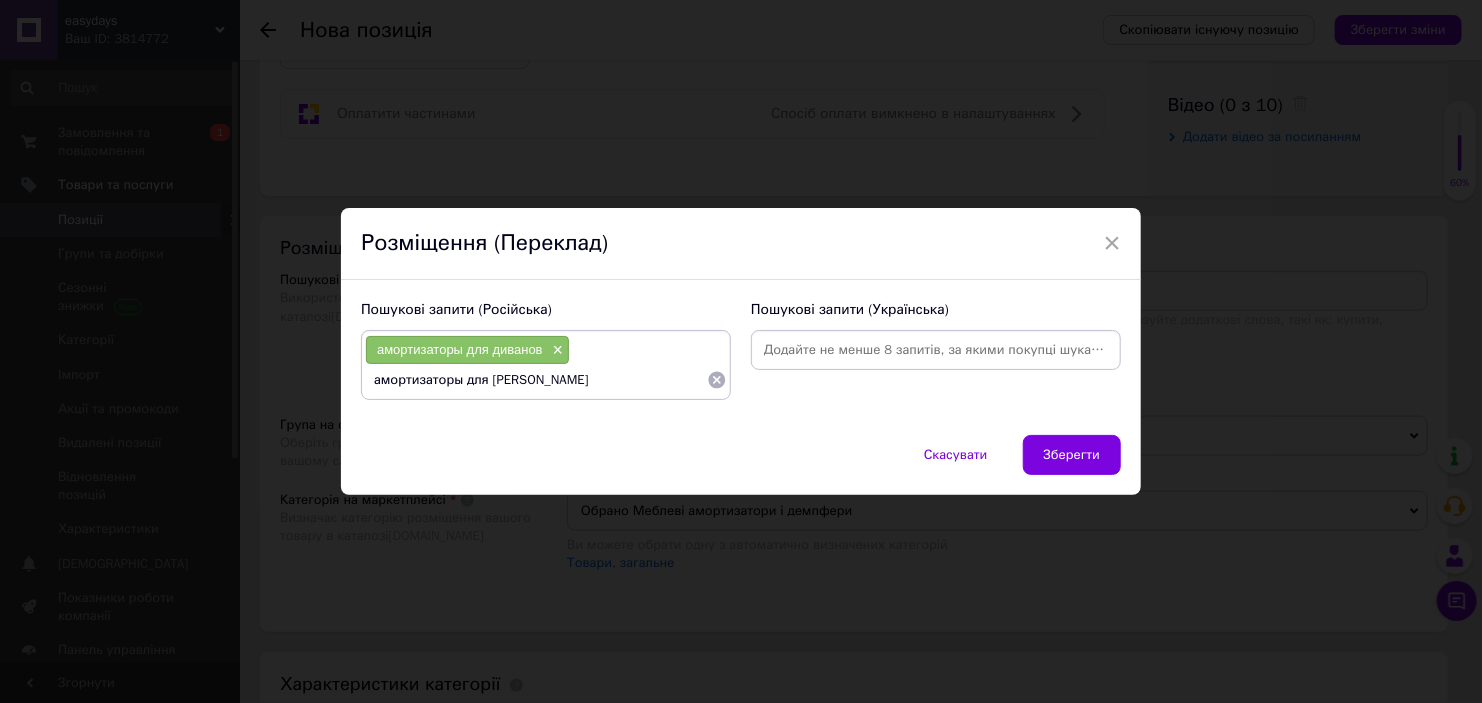 type on "амортизаторы для мебели" 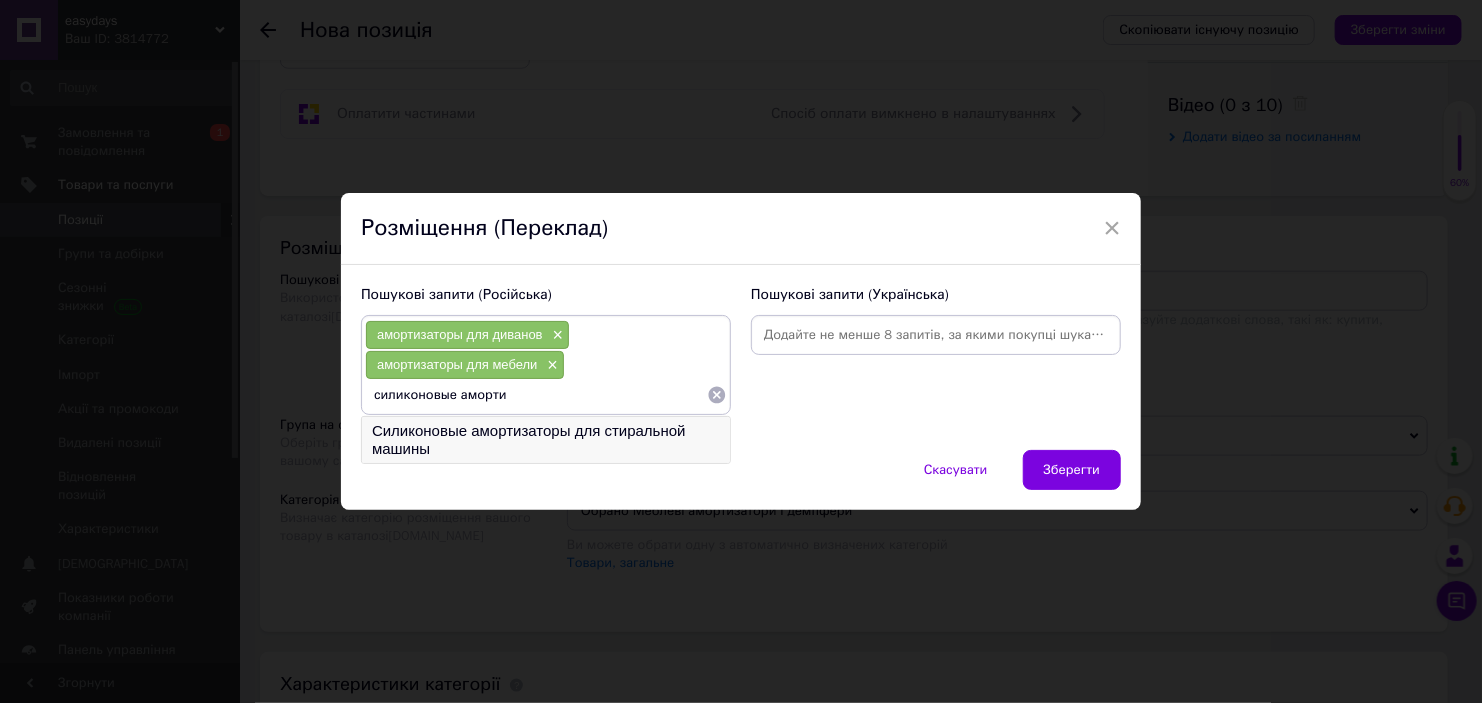type on "силиконовые аморти" 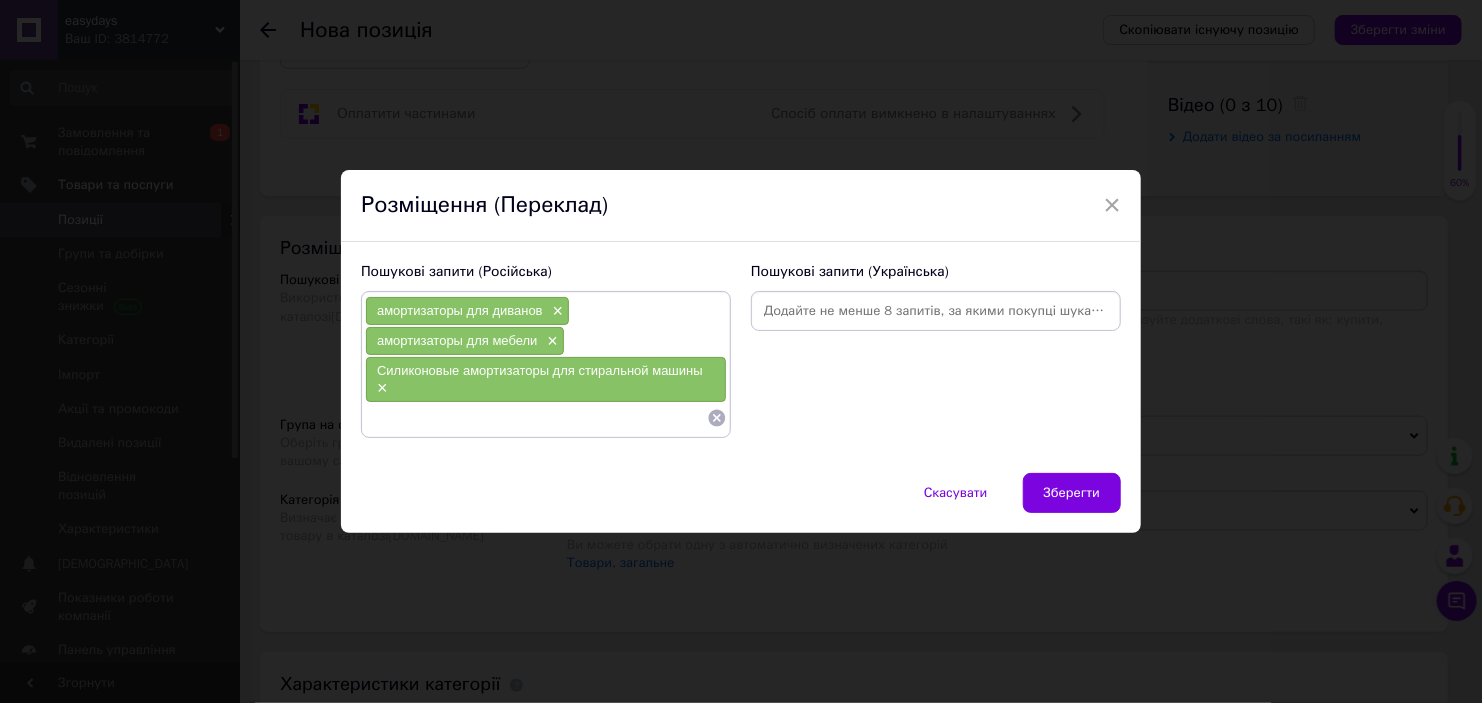 click at bounding box center [536, 418] 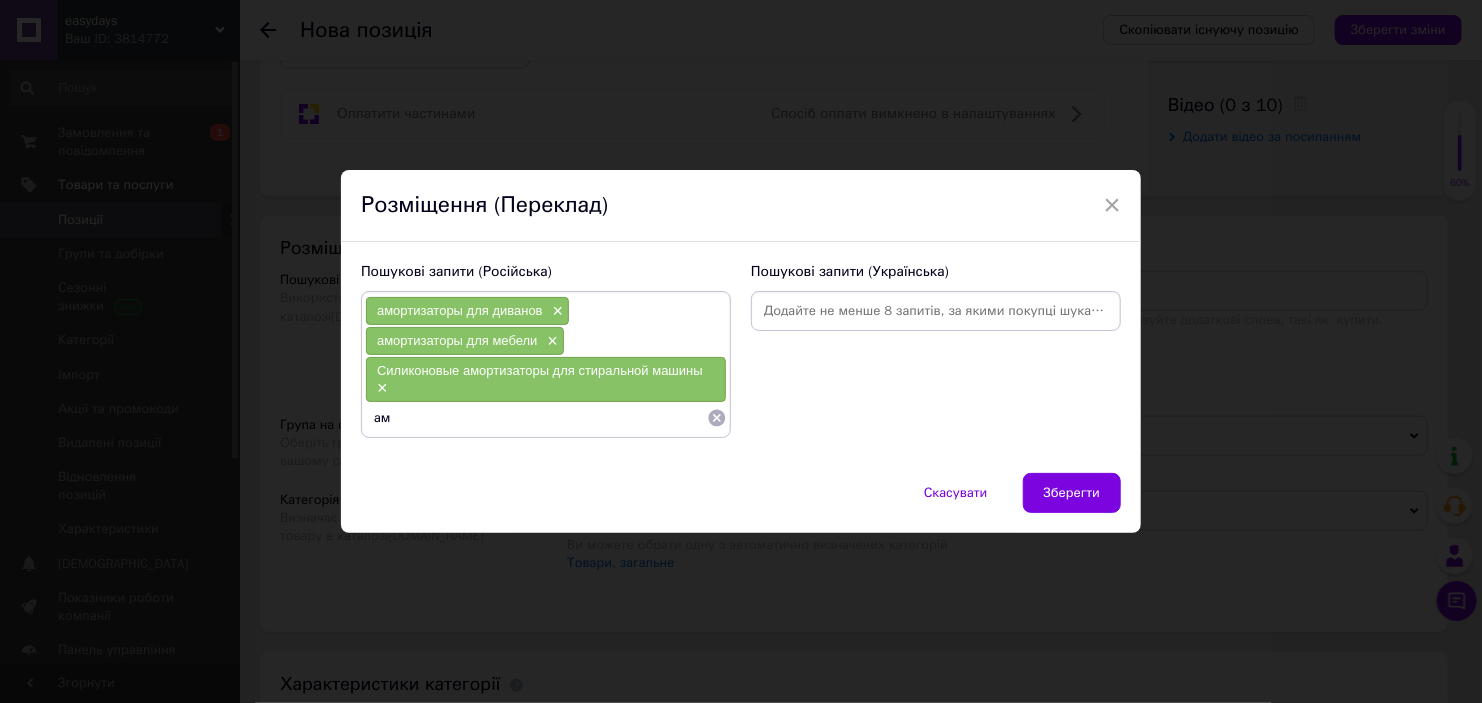 type on "а" 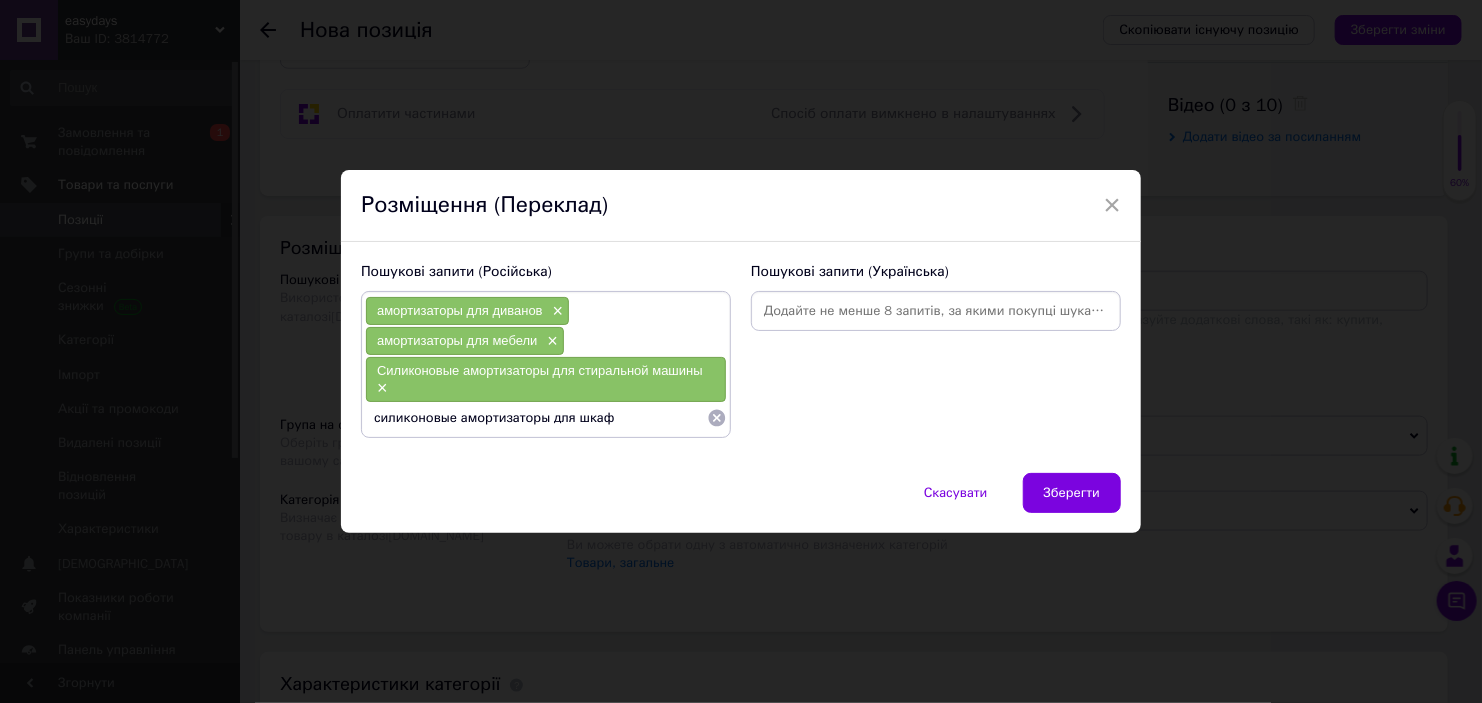 type on "силиконовые амортизаторы для шкафа" 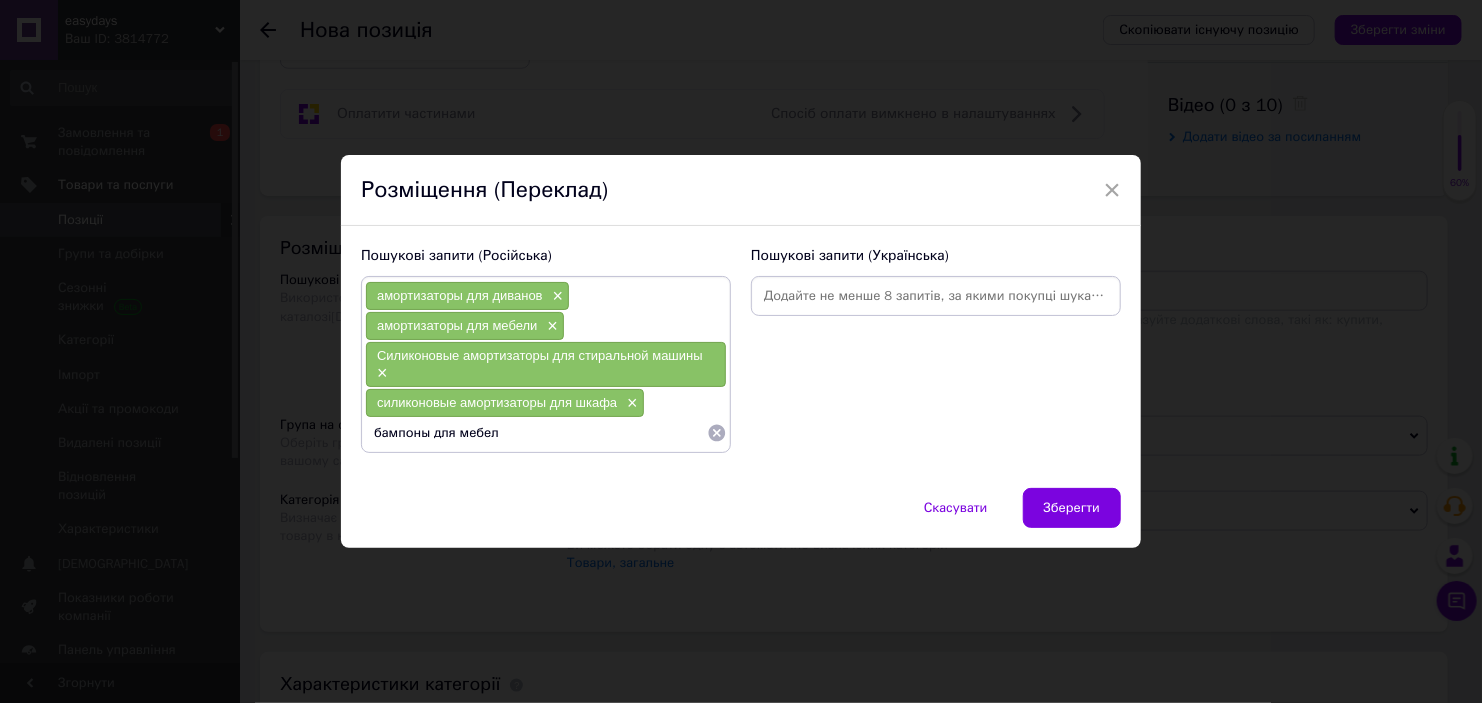 type on "бампоны для мебели" 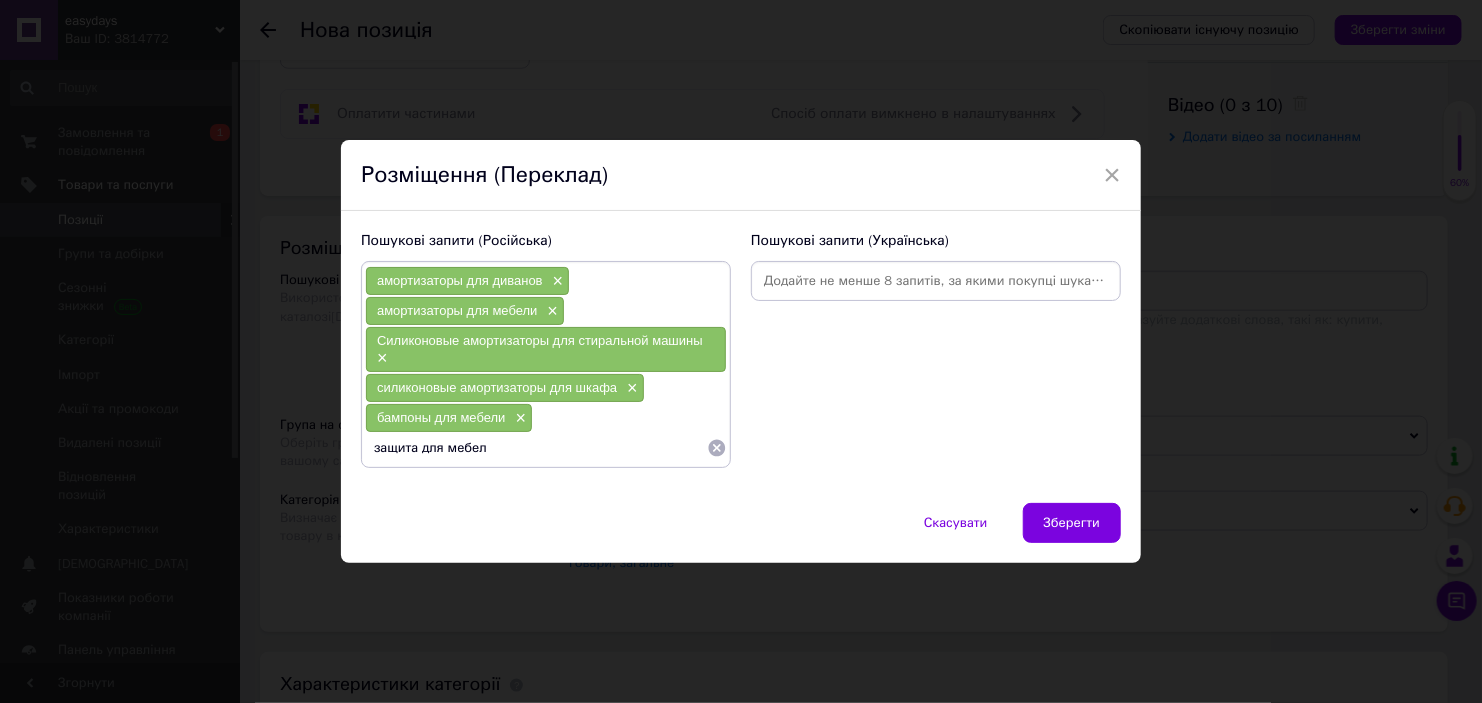 type on "защита для мебели" 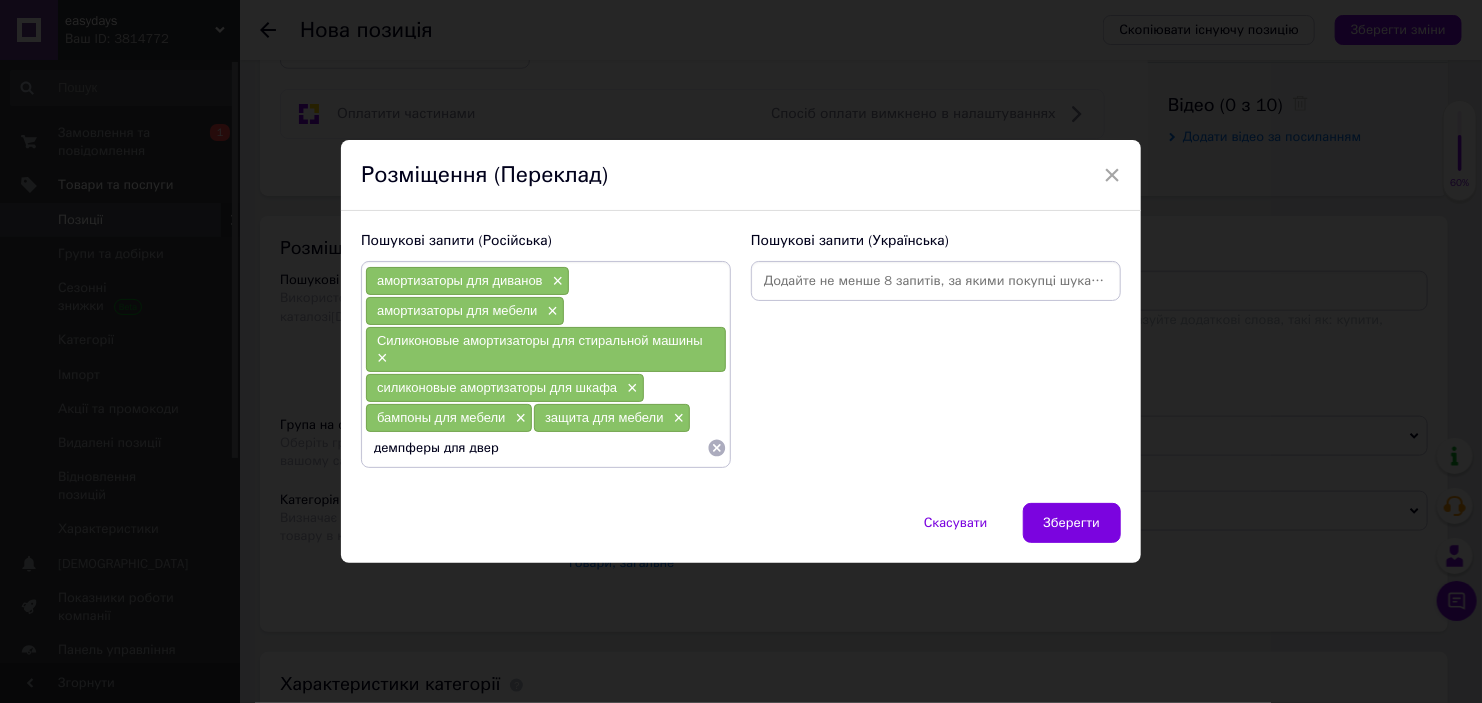 type on "демпферы для двери" 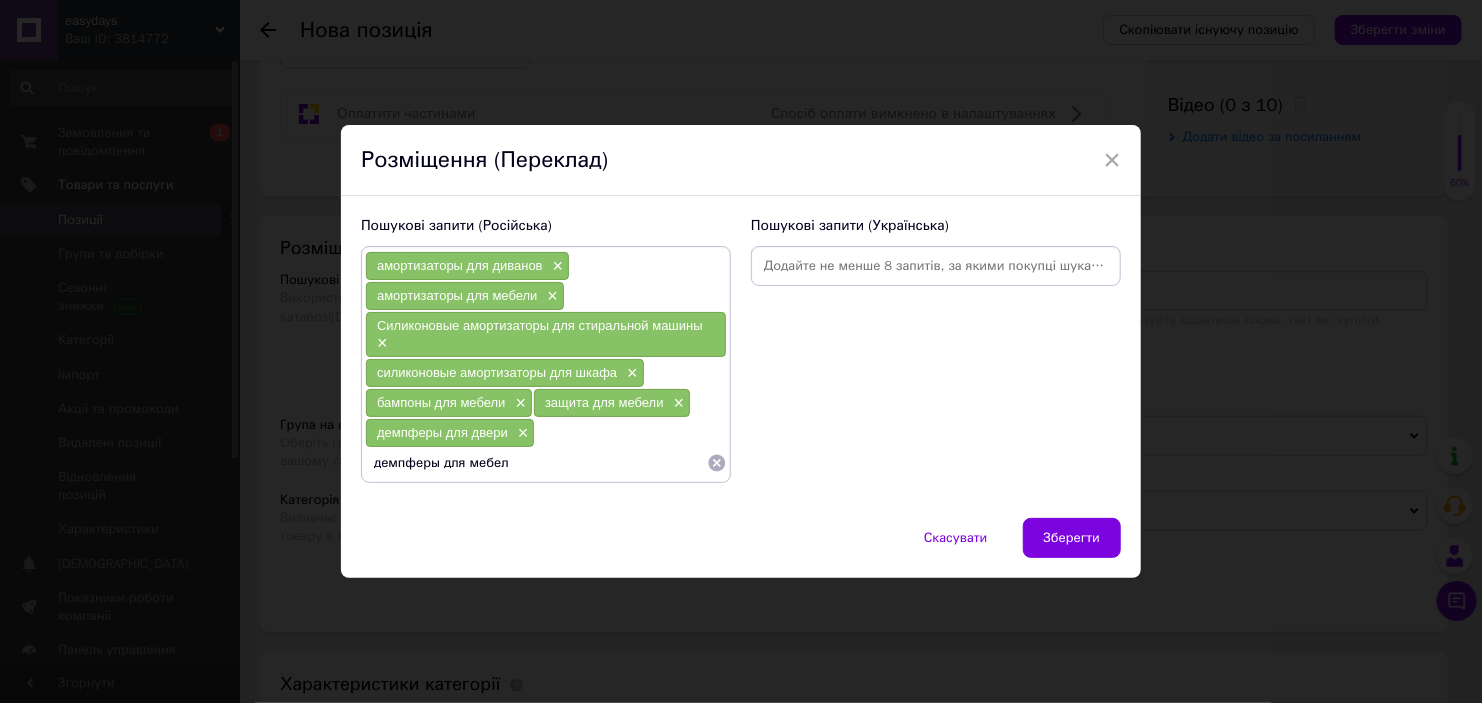 type on "демпферы для мебели" 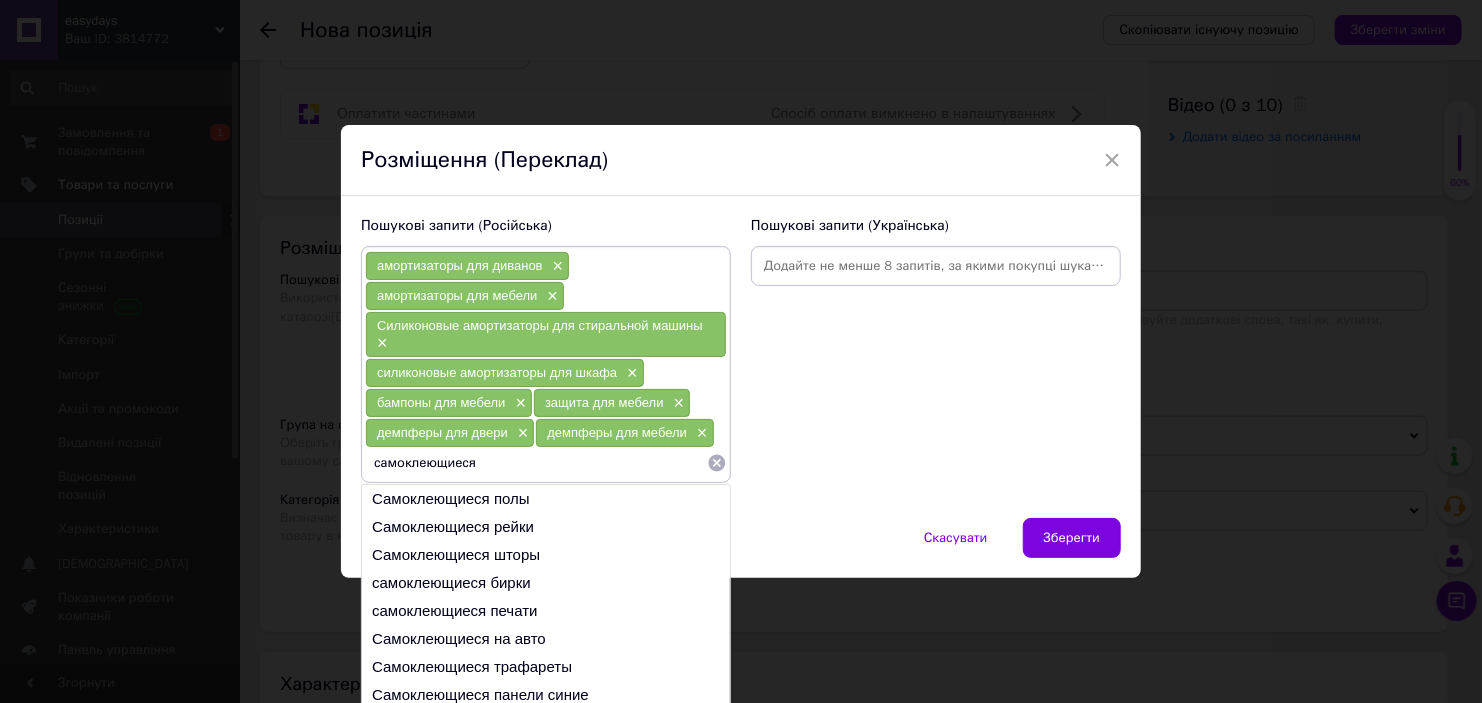 scroll, scrollTop: 31, scrollLeft: 0, axis: vertical 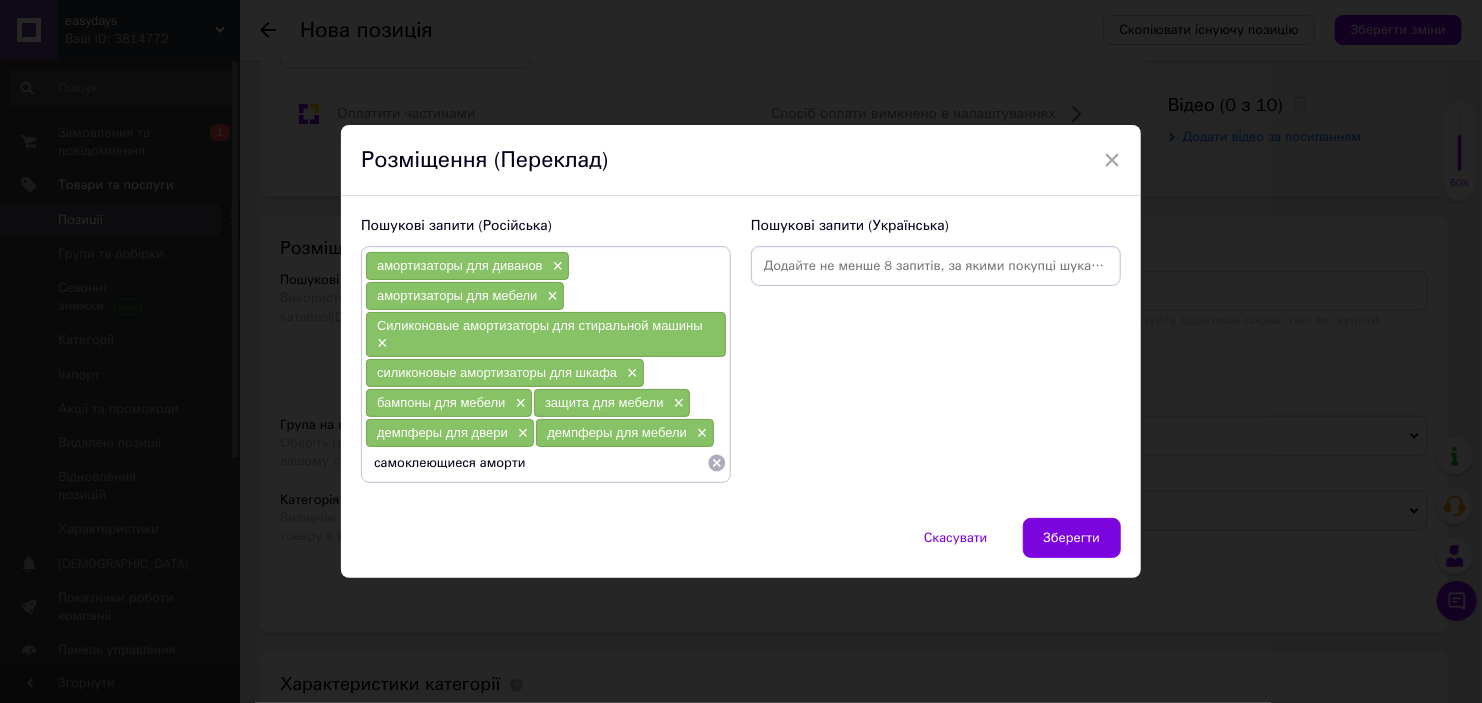 click on "самоклеющиеся аморти" at bounding box center (536, 463) 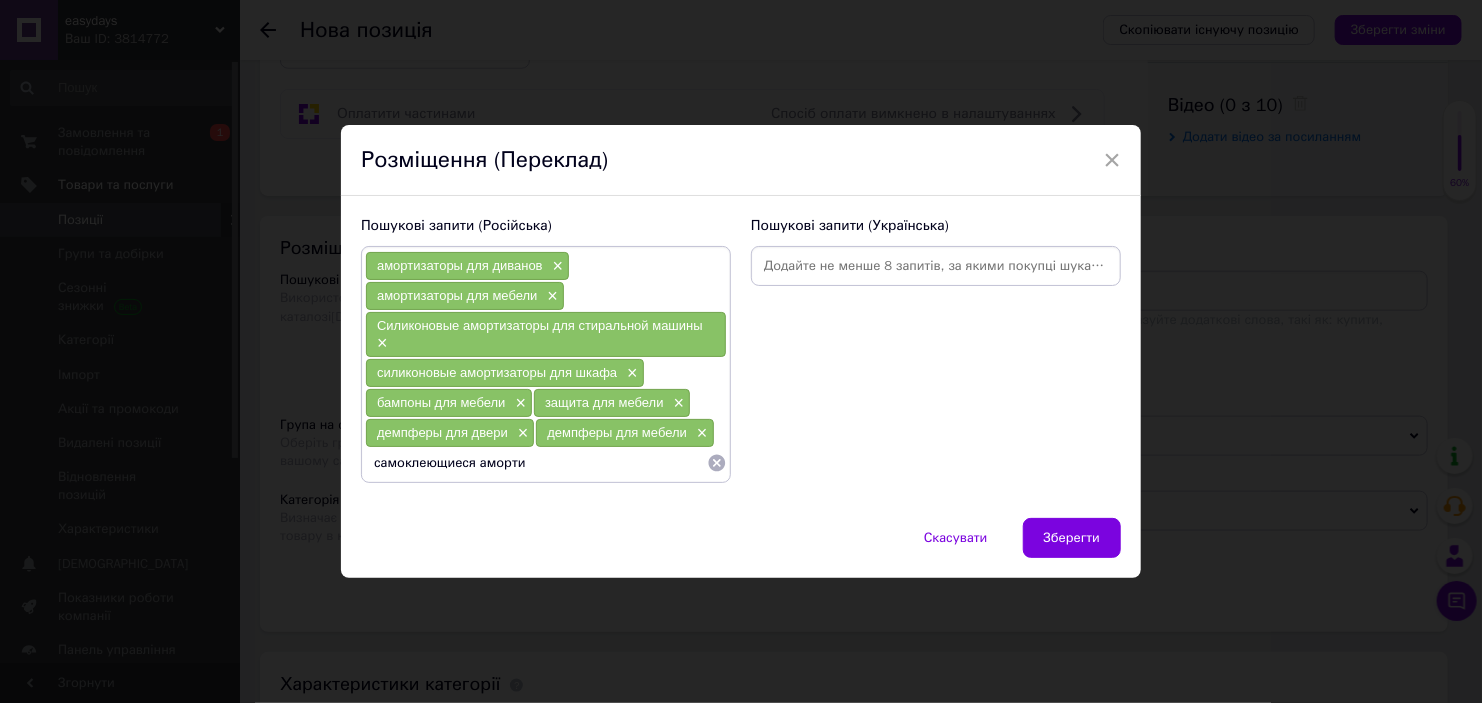 click on "самоклеющиеся аморти" at bounding box center [536, 463] 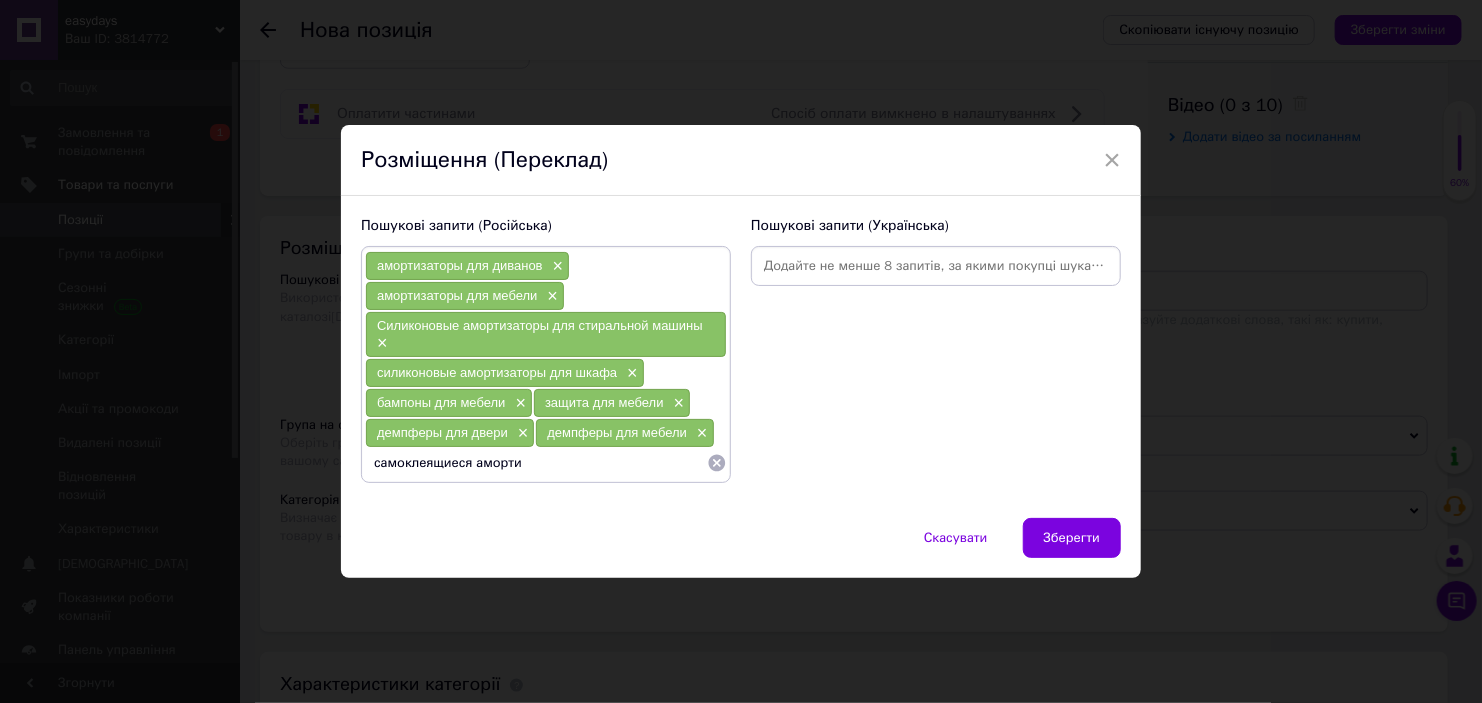 click on "самоклеящиеся аморти" at bounding box center [536, 463] 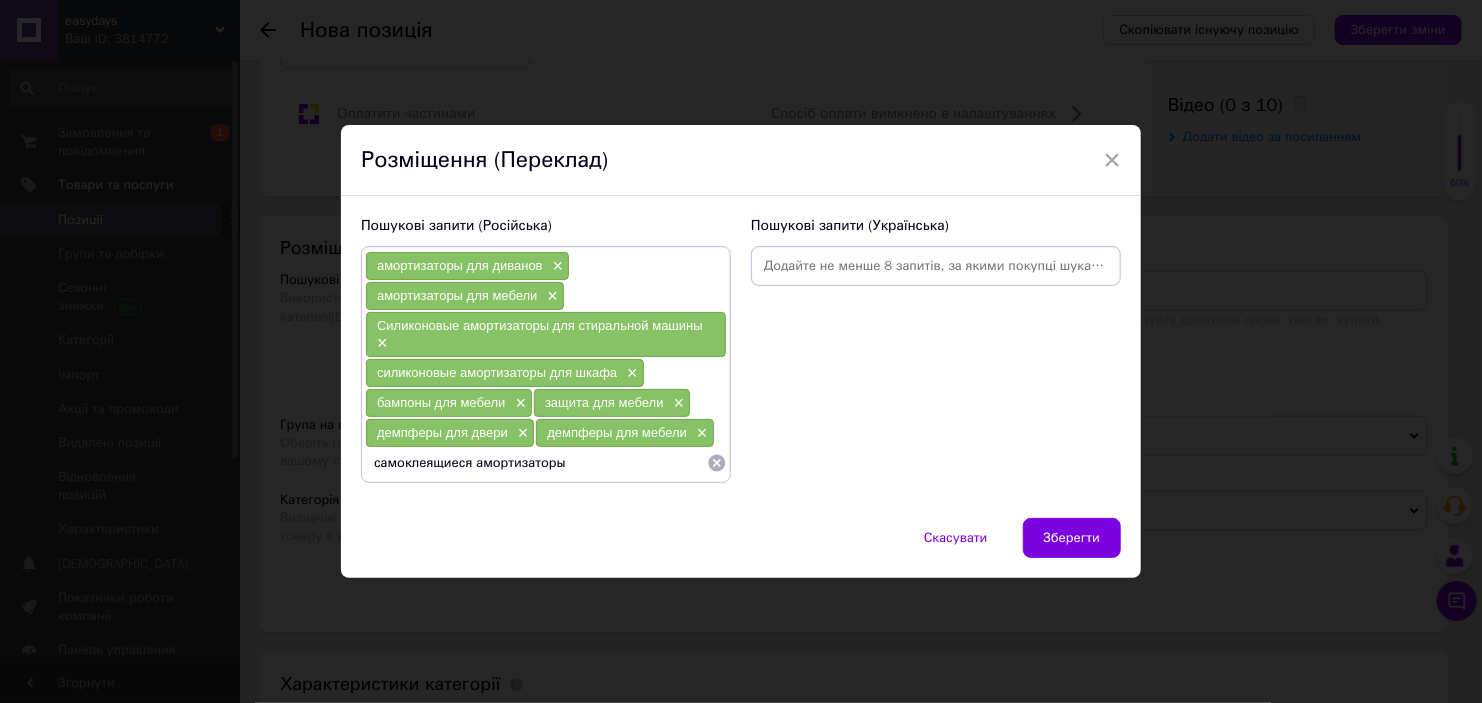 type on "самоклеящиеся амортизаторы" 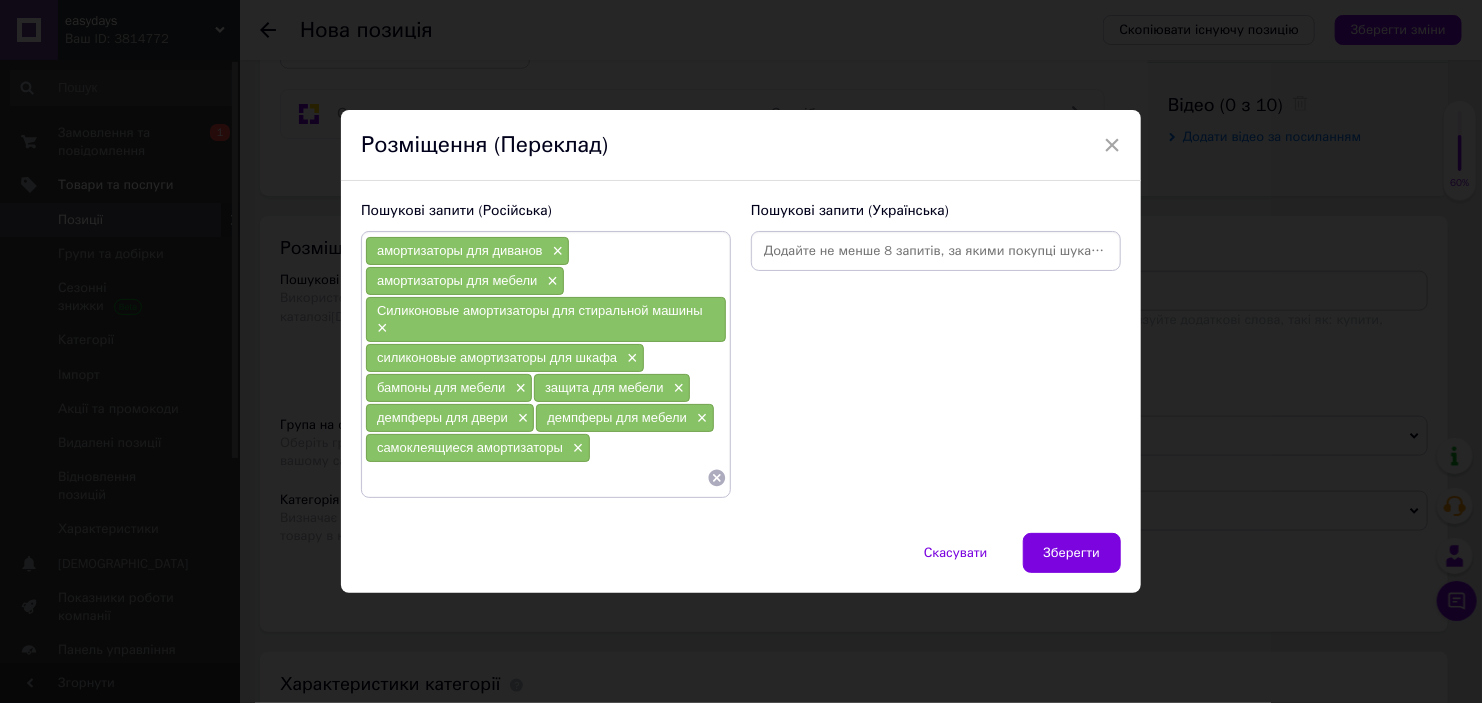 click on "Зберегти" at bounding box center (1072, 553) 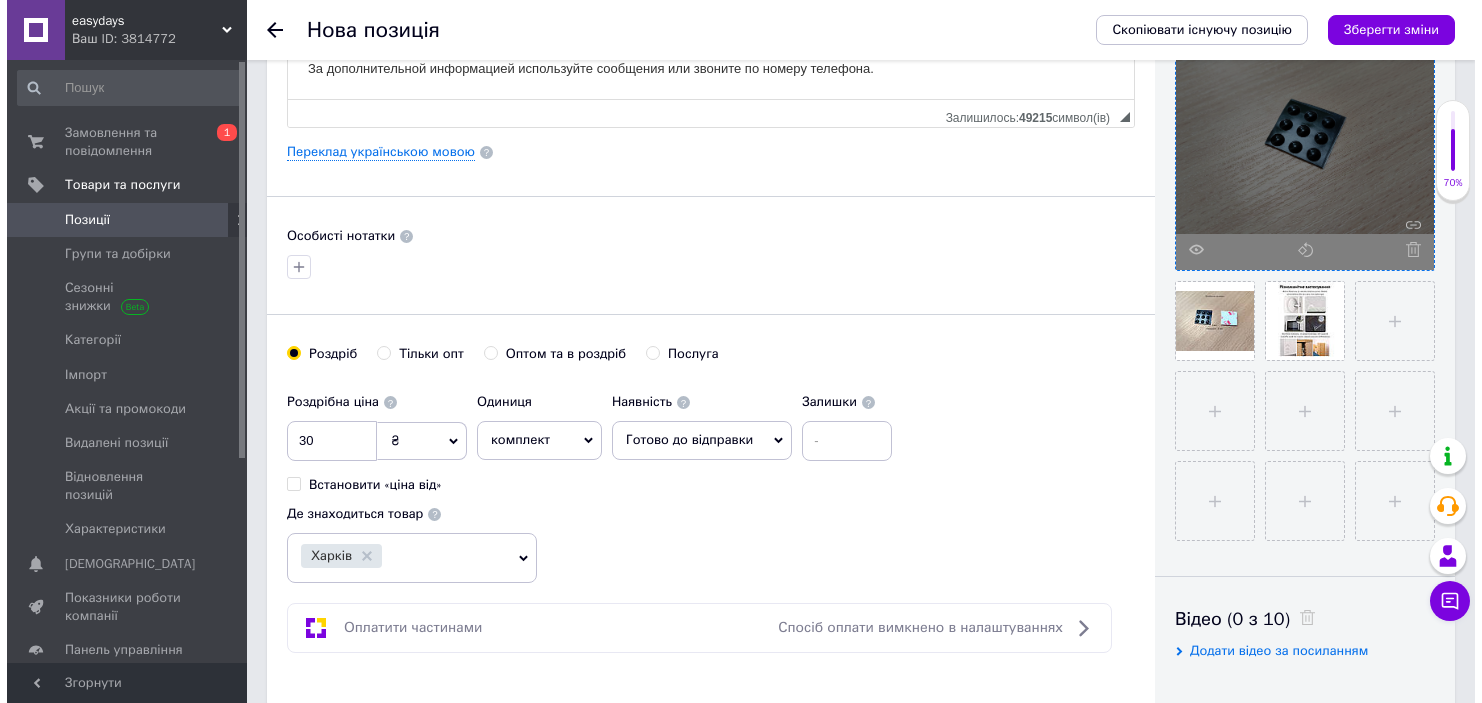 scroll, scrollTop: 400, scrollLeft: 0, axis: vertical 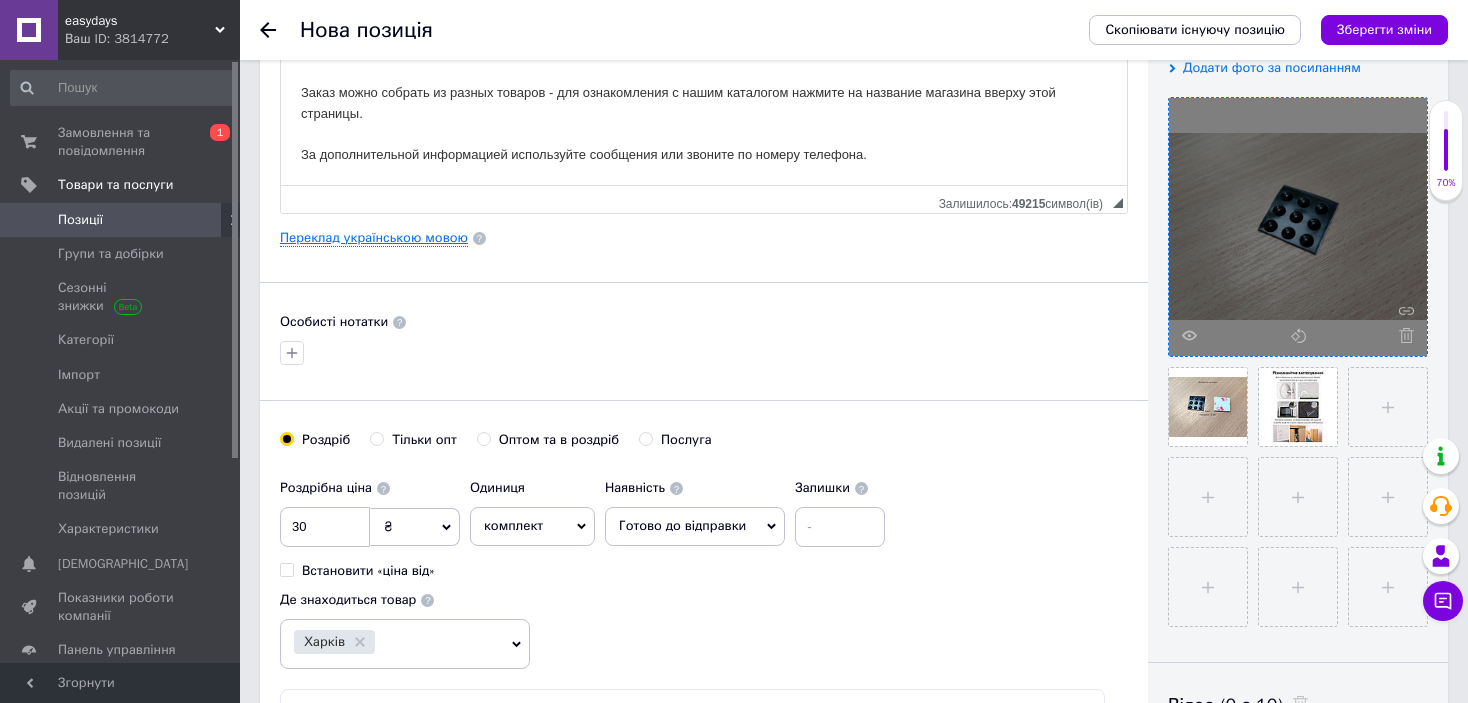 click on "Переклад українською мовою" at bounding box center (374, 238) 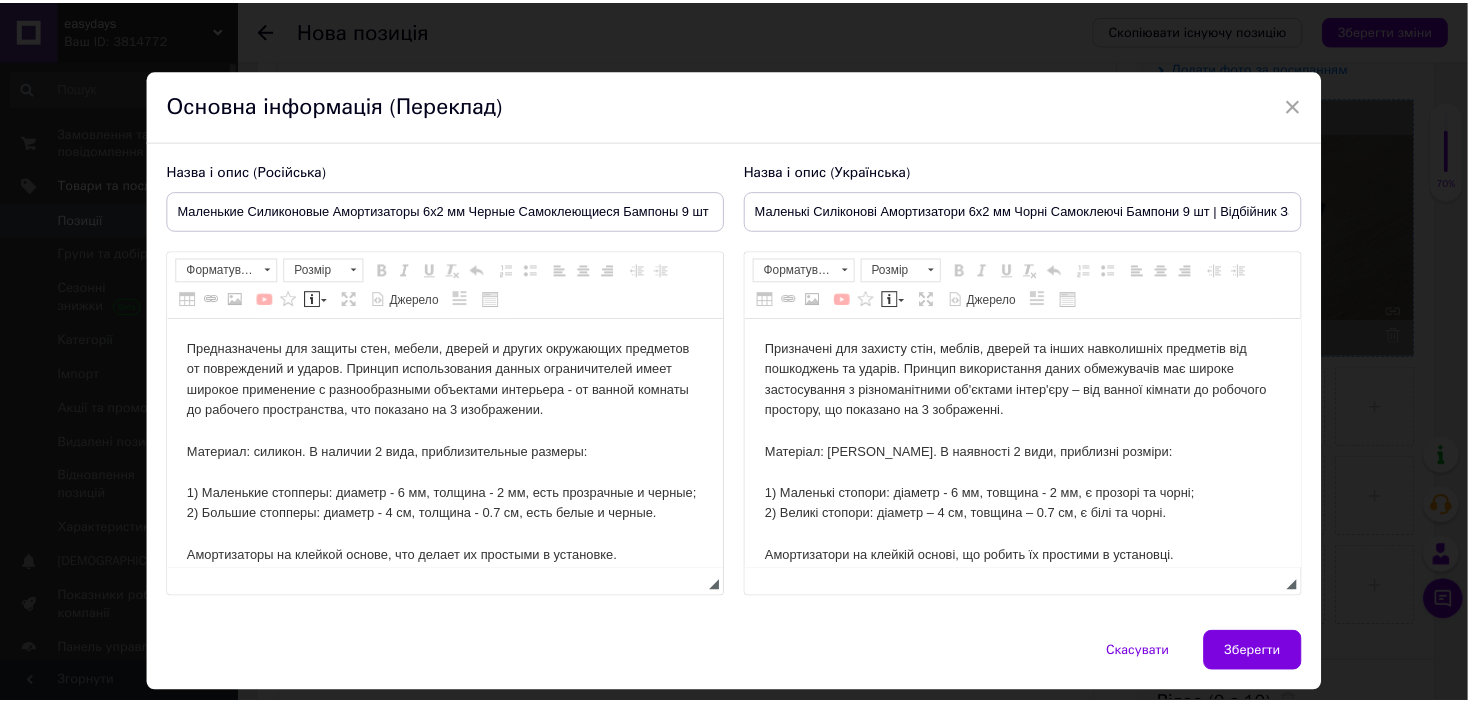 scroll, scrollTop: 0, scrollLeft: 0, axis: both 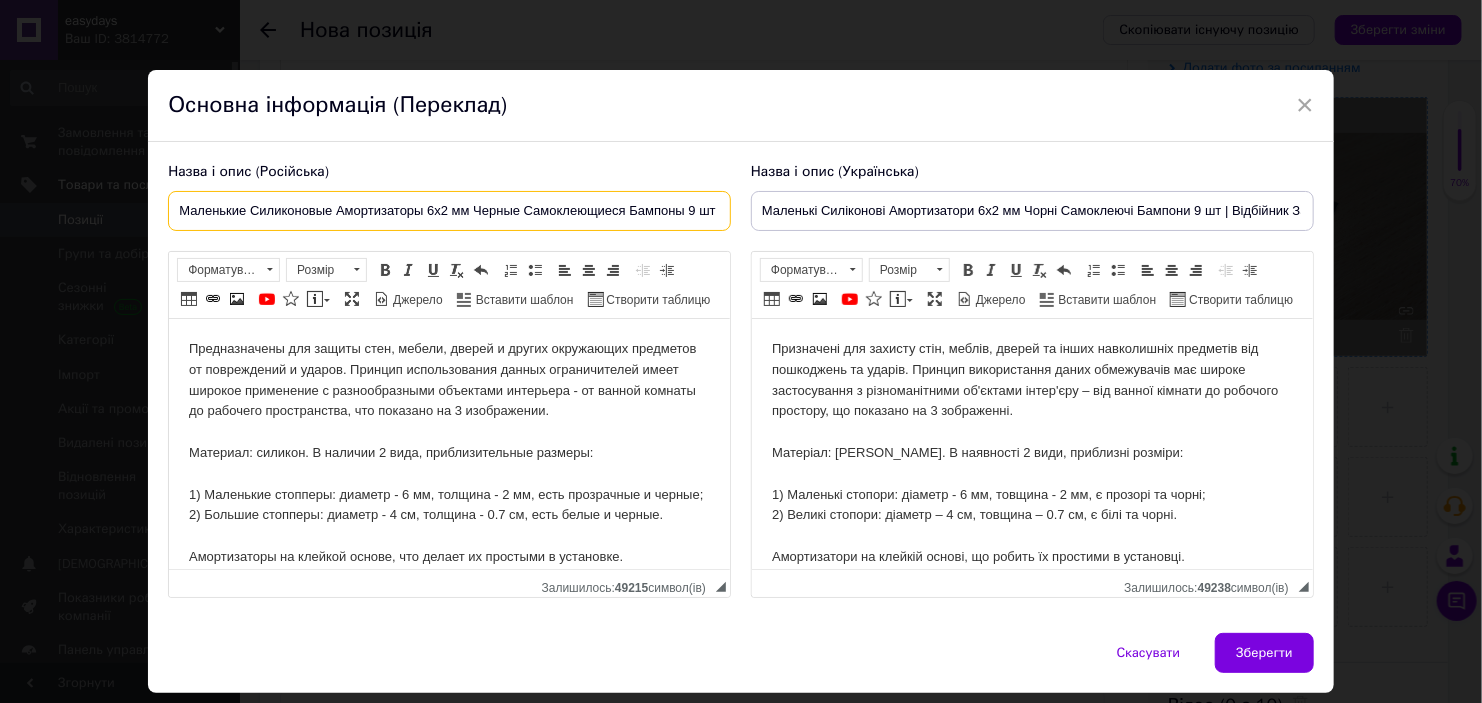 click on "Маленькие Силиконовые Амортизаторы 6х2 мм Черные Самоклеющиеся Бампоны 9 шт | Отбойник Защита Мебели от Удара" at bounding box center (449, 211) 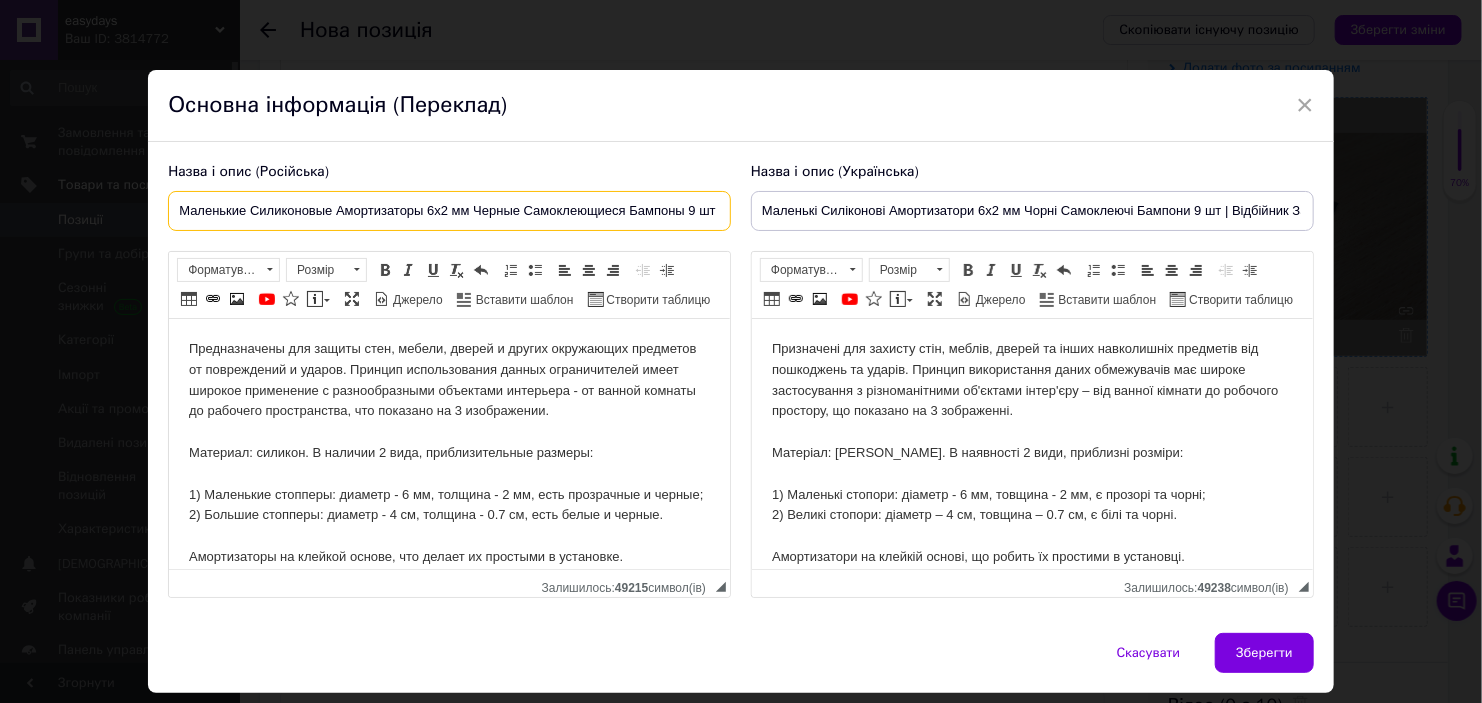 click on "Маленькие Силиконовые Амортизаторы 6х2 мм Черные Самоклеющиеся Бампоны 9 шт | Отбойник Защита Мебели от Удара" at bounding box center [449, 211] 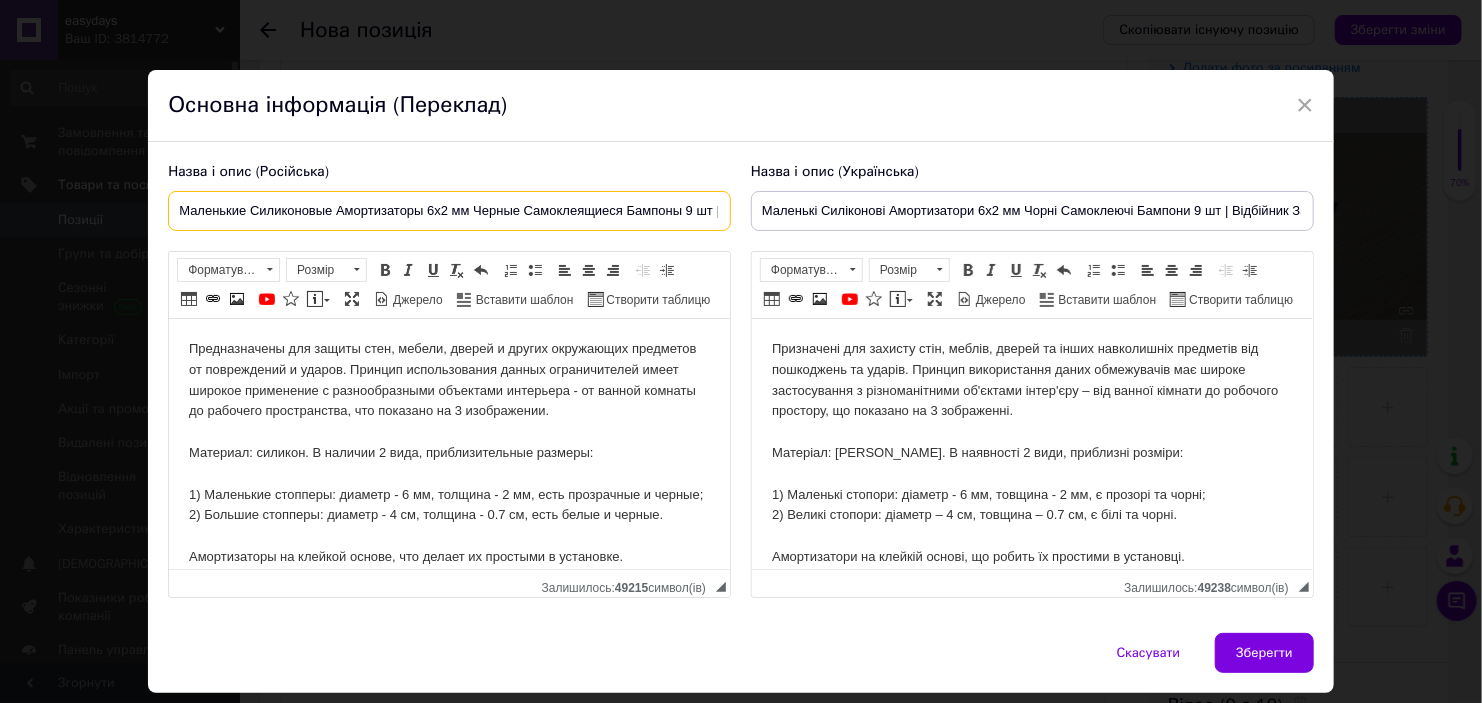 click on "Маленькие Силиконовые Амортизаторы 6х2 мм Черные Самоклеящиеся Бампоны 9 шт | Отбойник Защита Мебели от Удара" at bounding box center (449, 211) 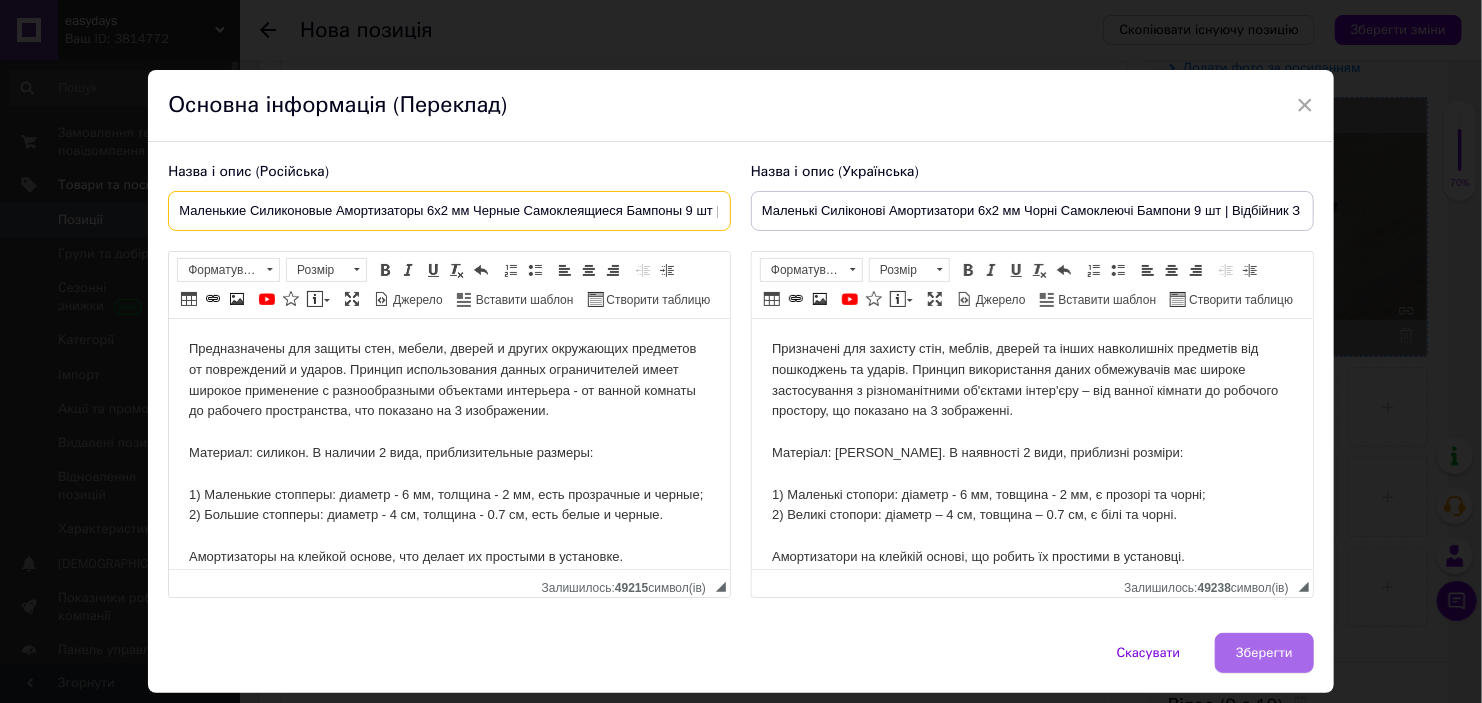 type on "Маленькие Силиконовые Амортизаторы 6х2 мм Черные Самоклеящиеся Бампоны 9 шт | Отбойник Защита Мебели от Удара" 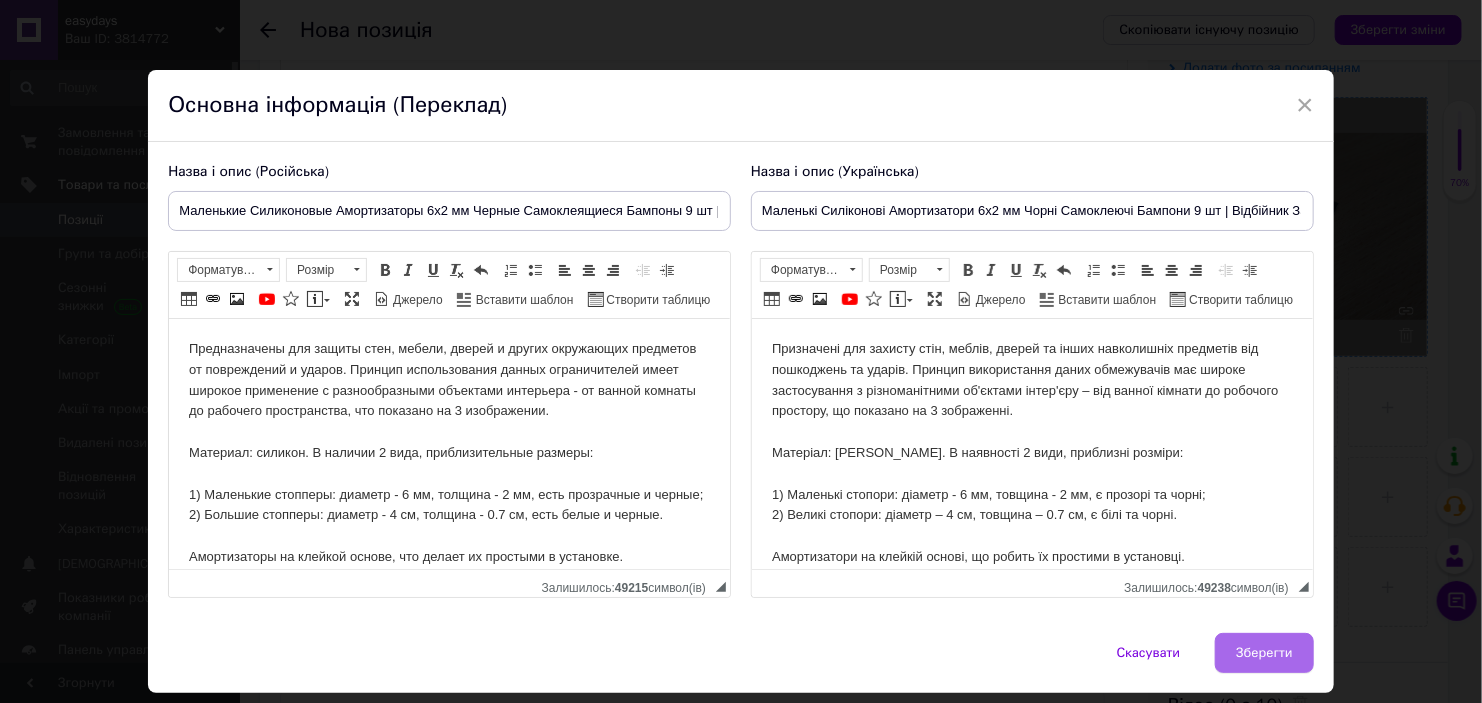 click on "Зберегти" at bounding box center [1264, 653] 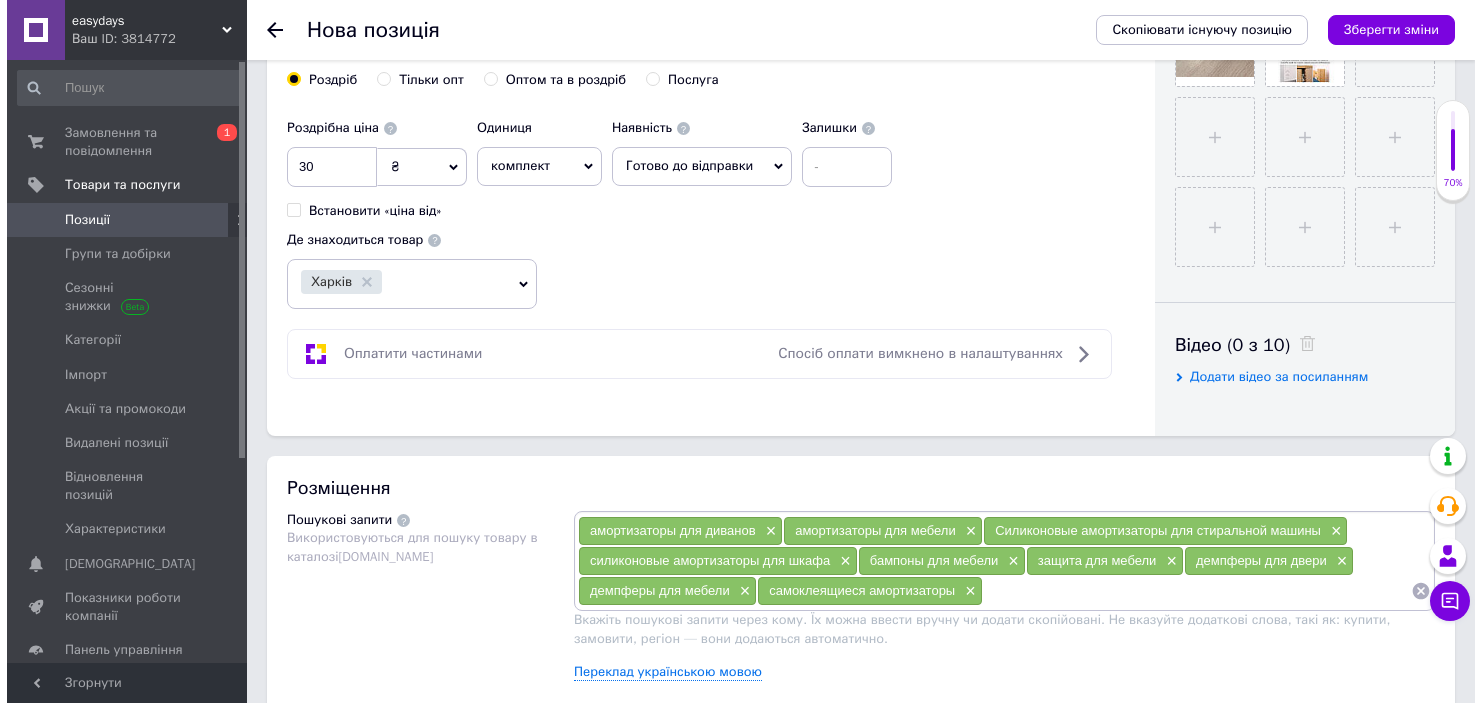 scroll, scrollTop: 1000, scrollLeft: 0, axis: vertical 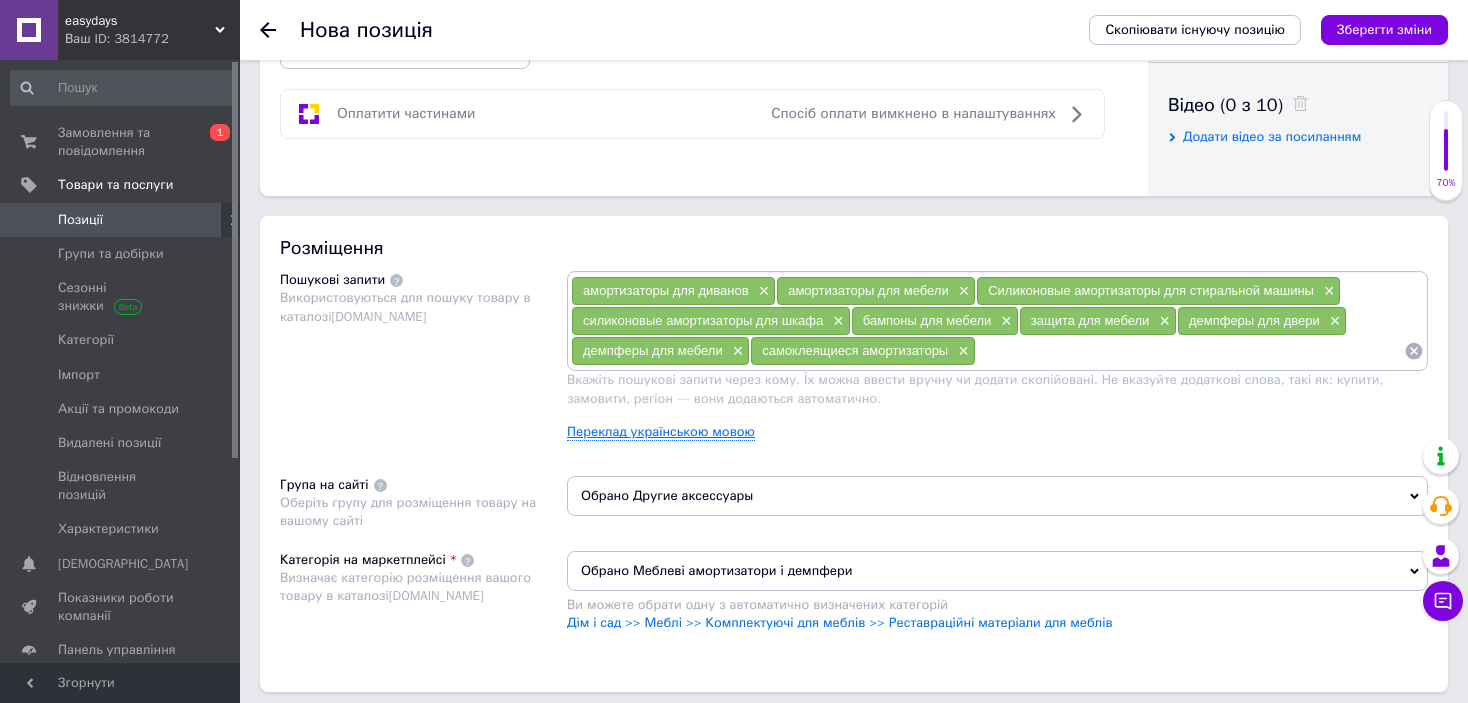 click on "Переклад українською мовою" at bounding box center [661, 432] 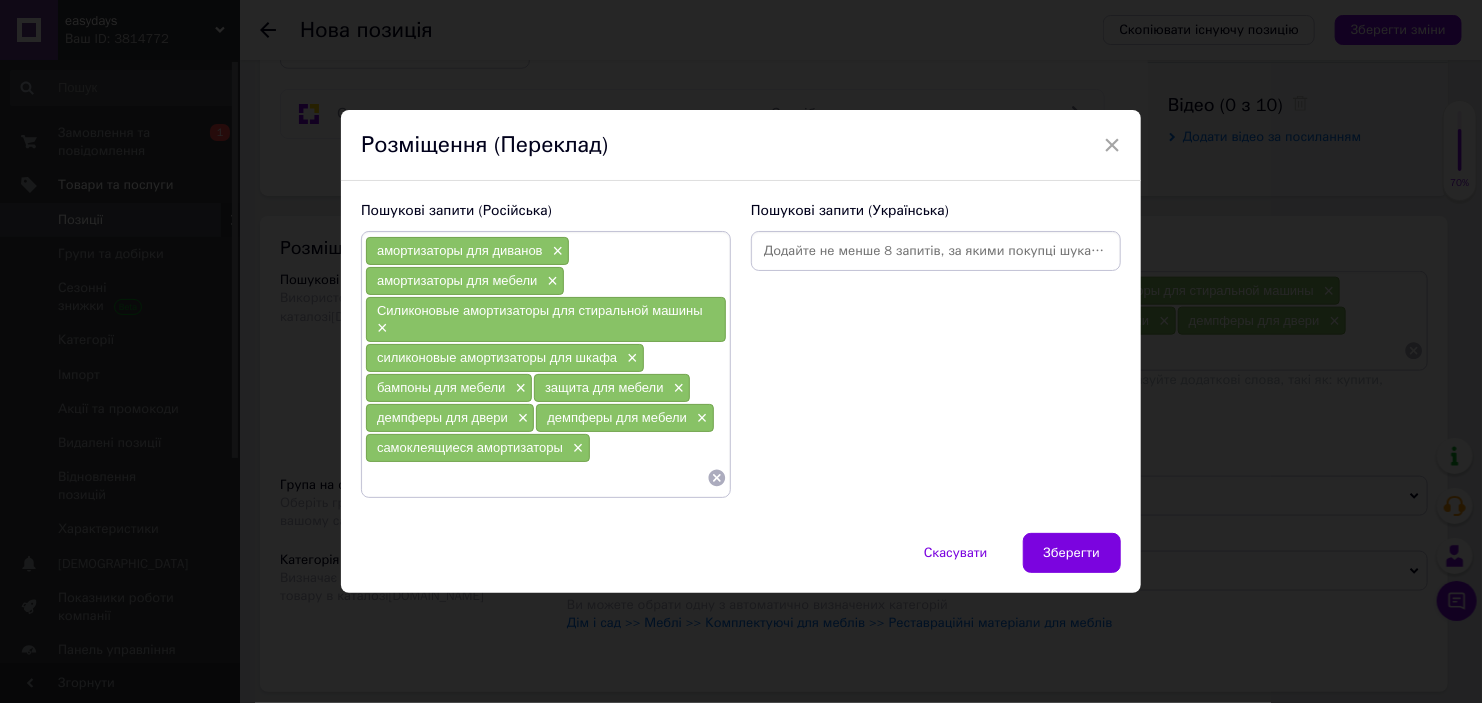 click at bounding box center [536, 478] 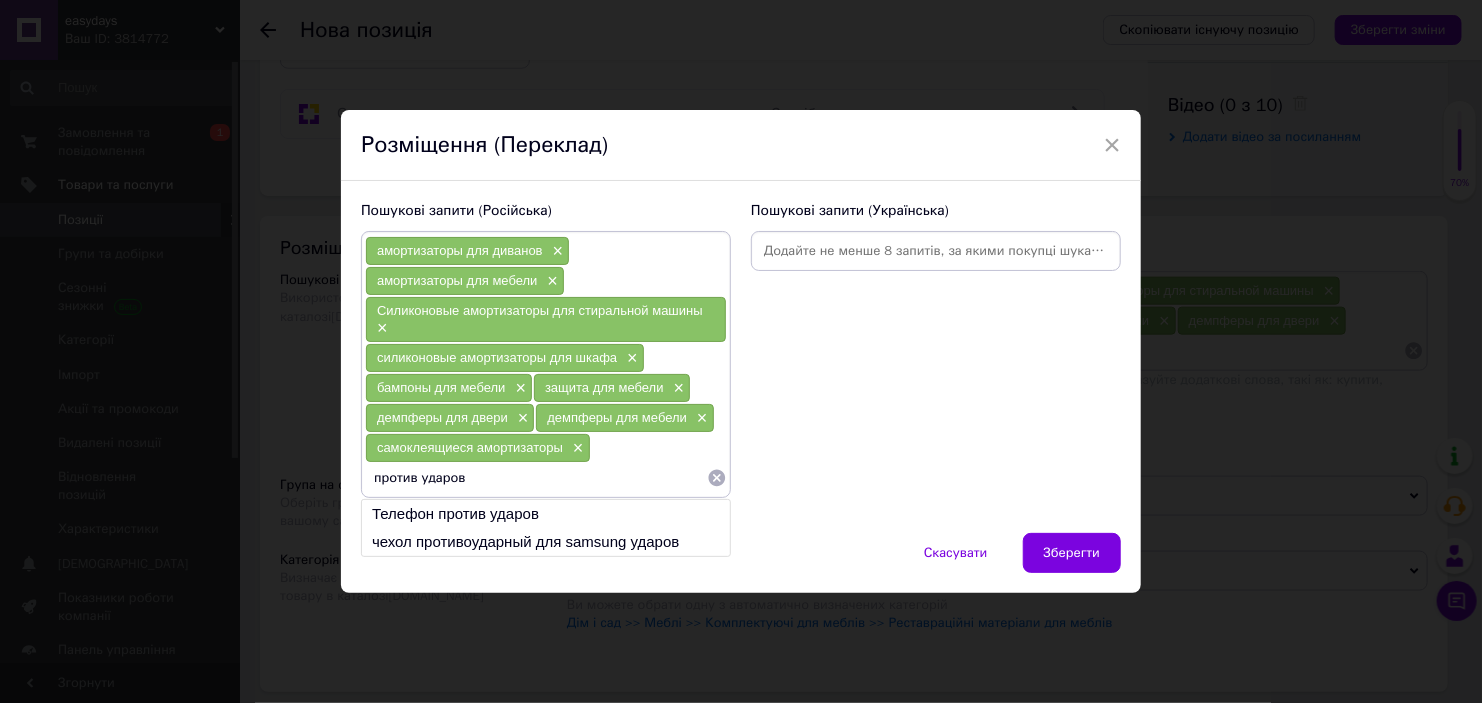 click on "против ударов" at bounding box center [536, 478] 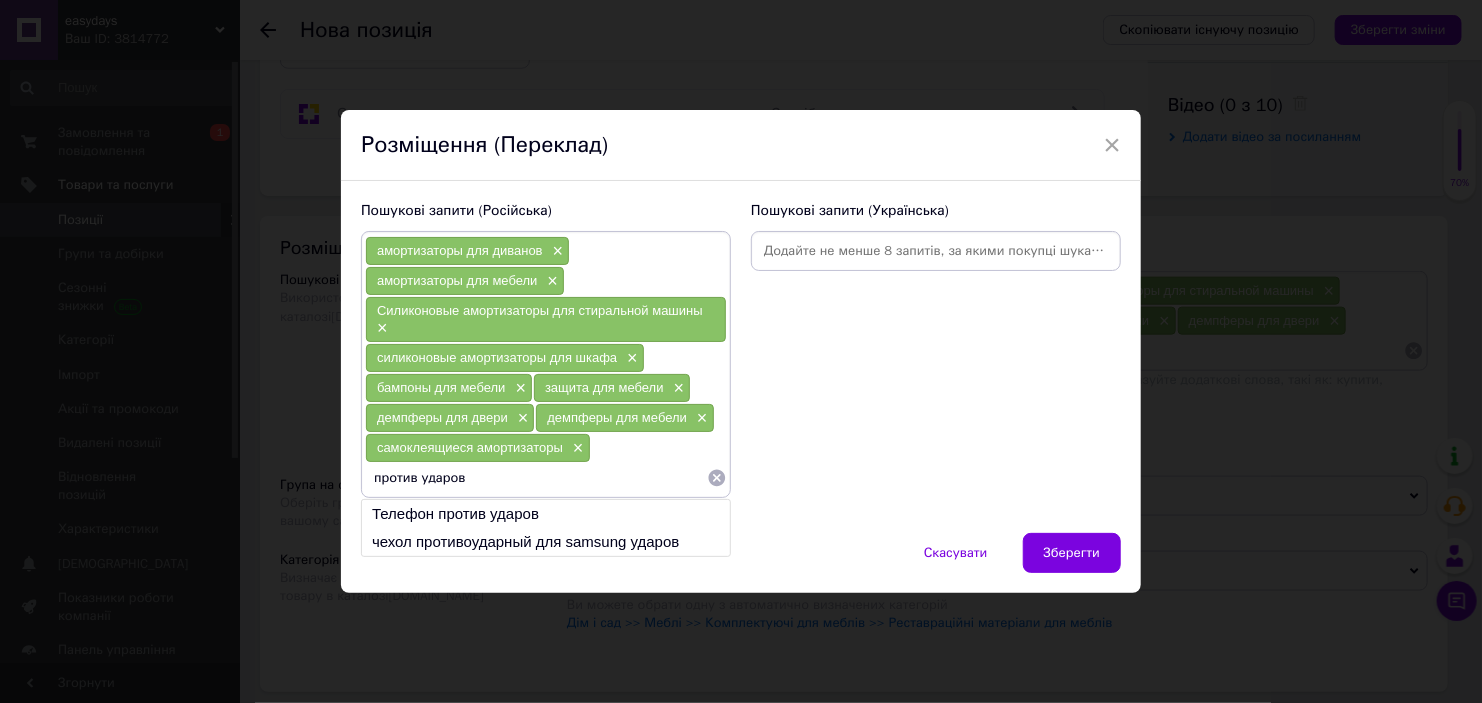paste on "ограничитель" 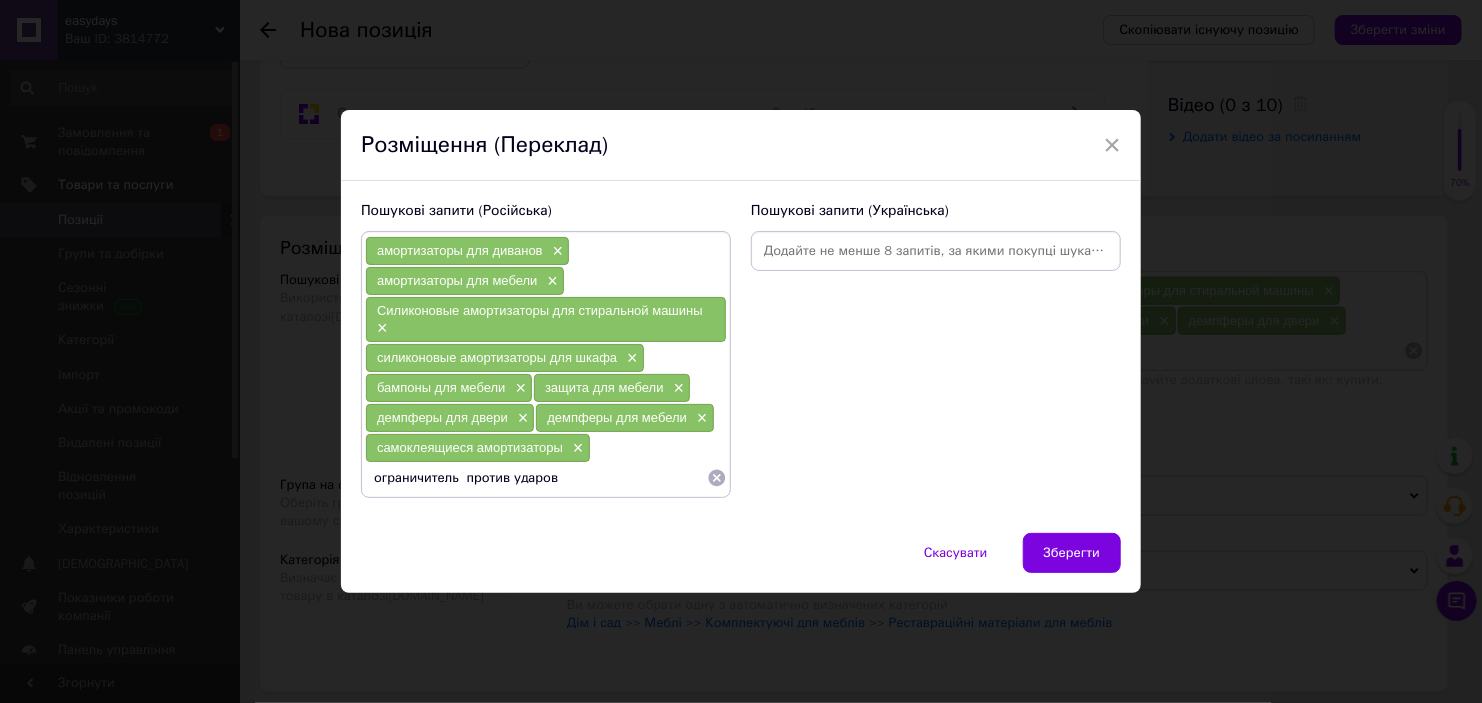 type on "ограничитель против ударов" 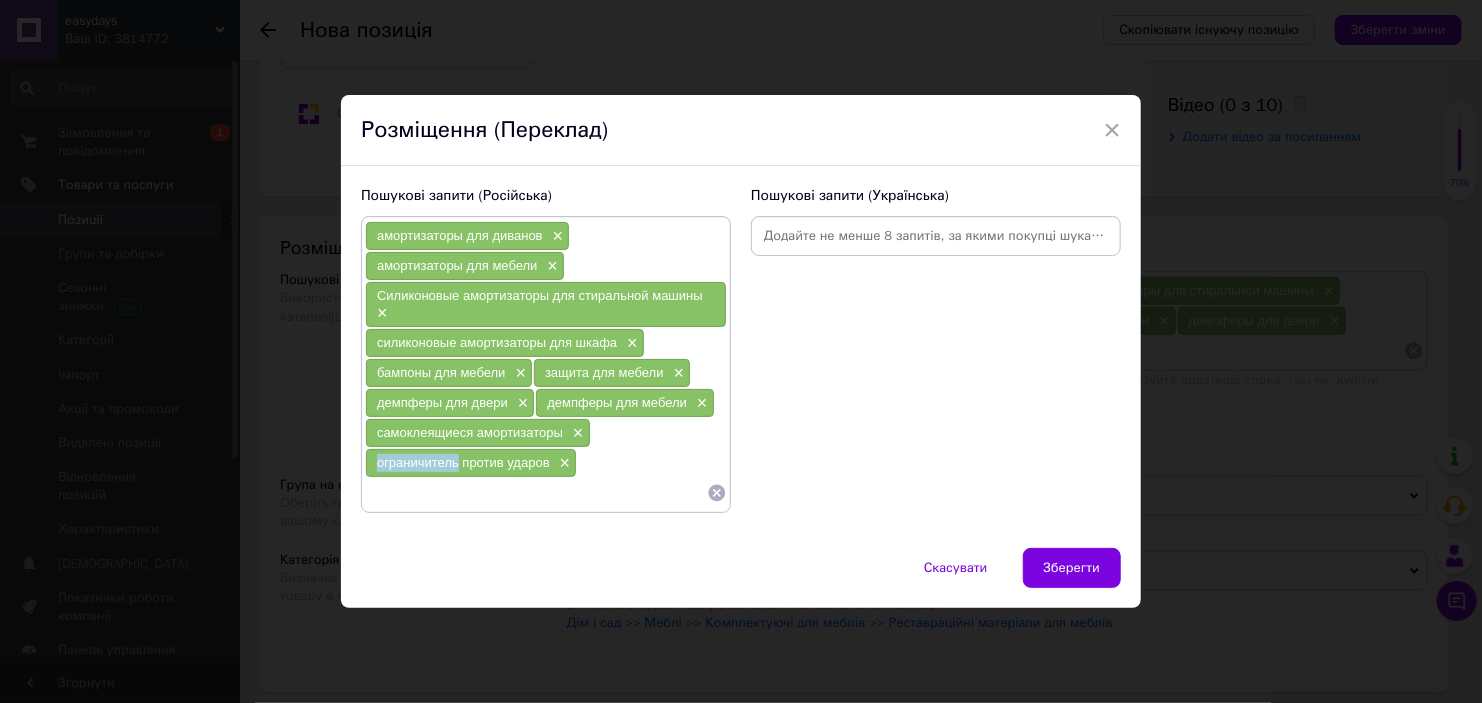 drag, startPoint x: 370, startPoint y: 457, endPoint x: 455, endPoint y: 464, distance: 85.28775 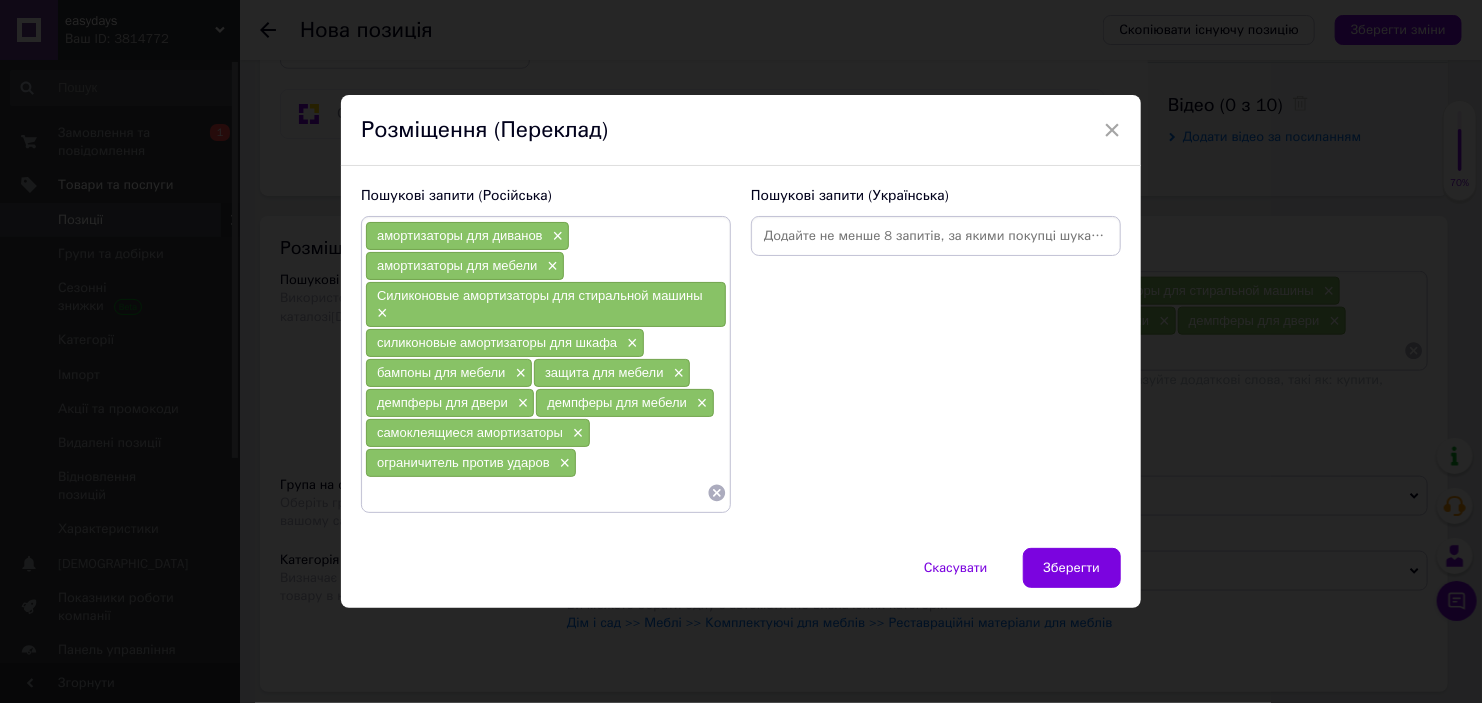 click at bounding box center [536, 493] 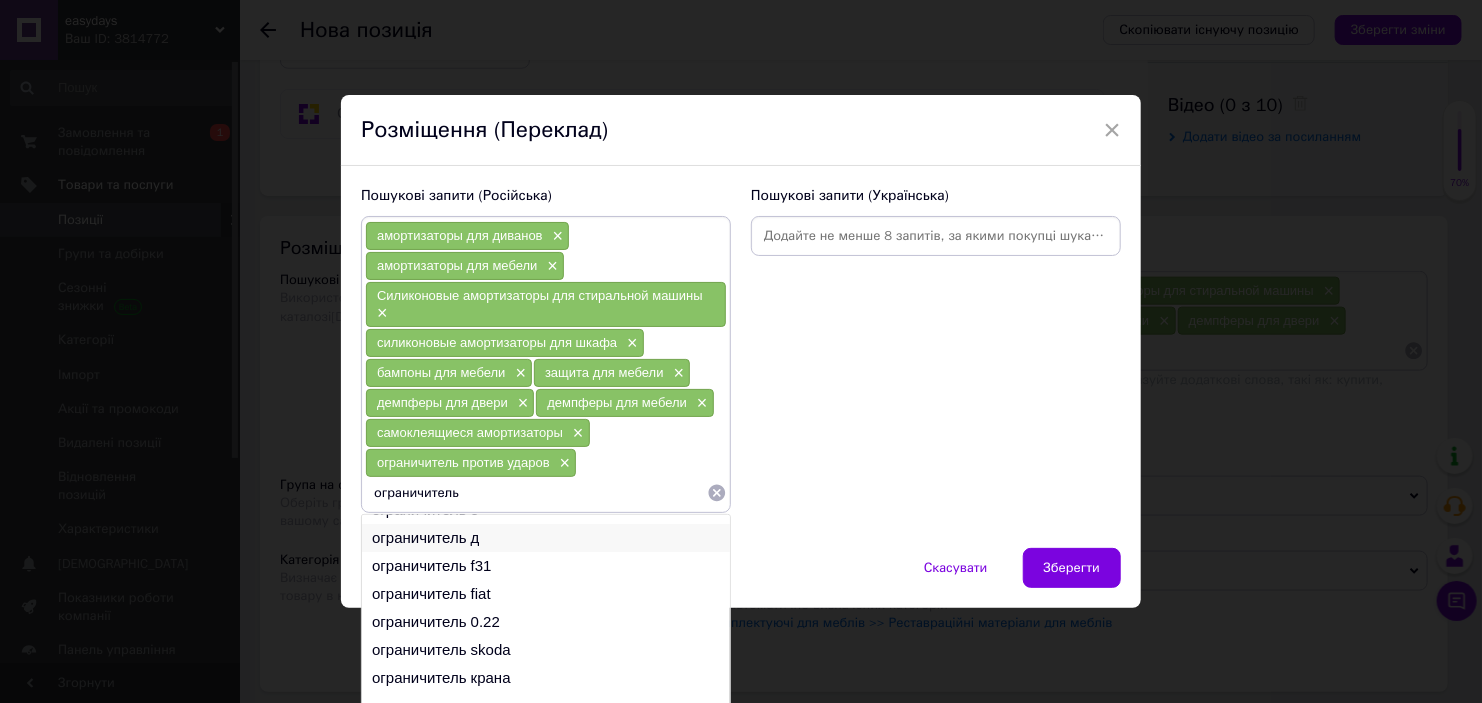 scroll, scrollTop: 29, scrollLeft: 0, axis: vertical 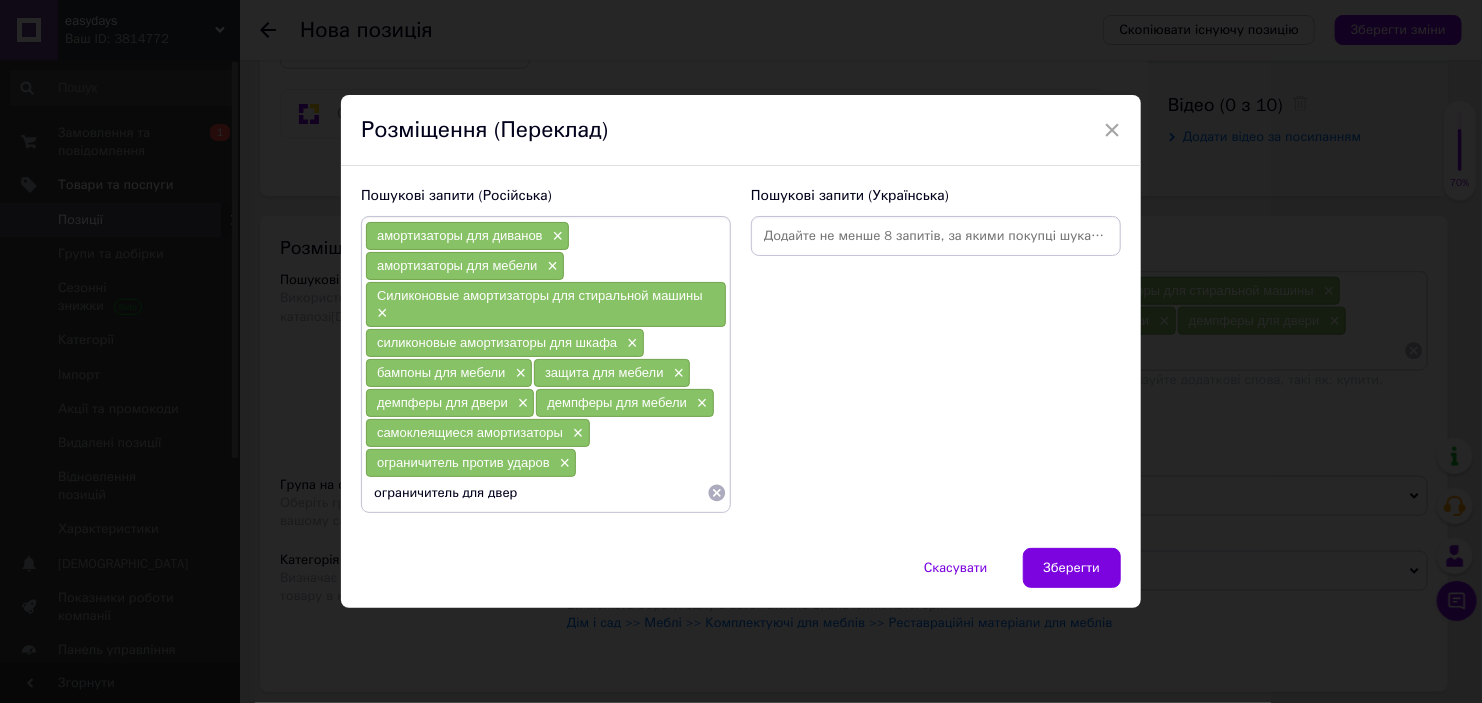 type on "ограничитель для двери" 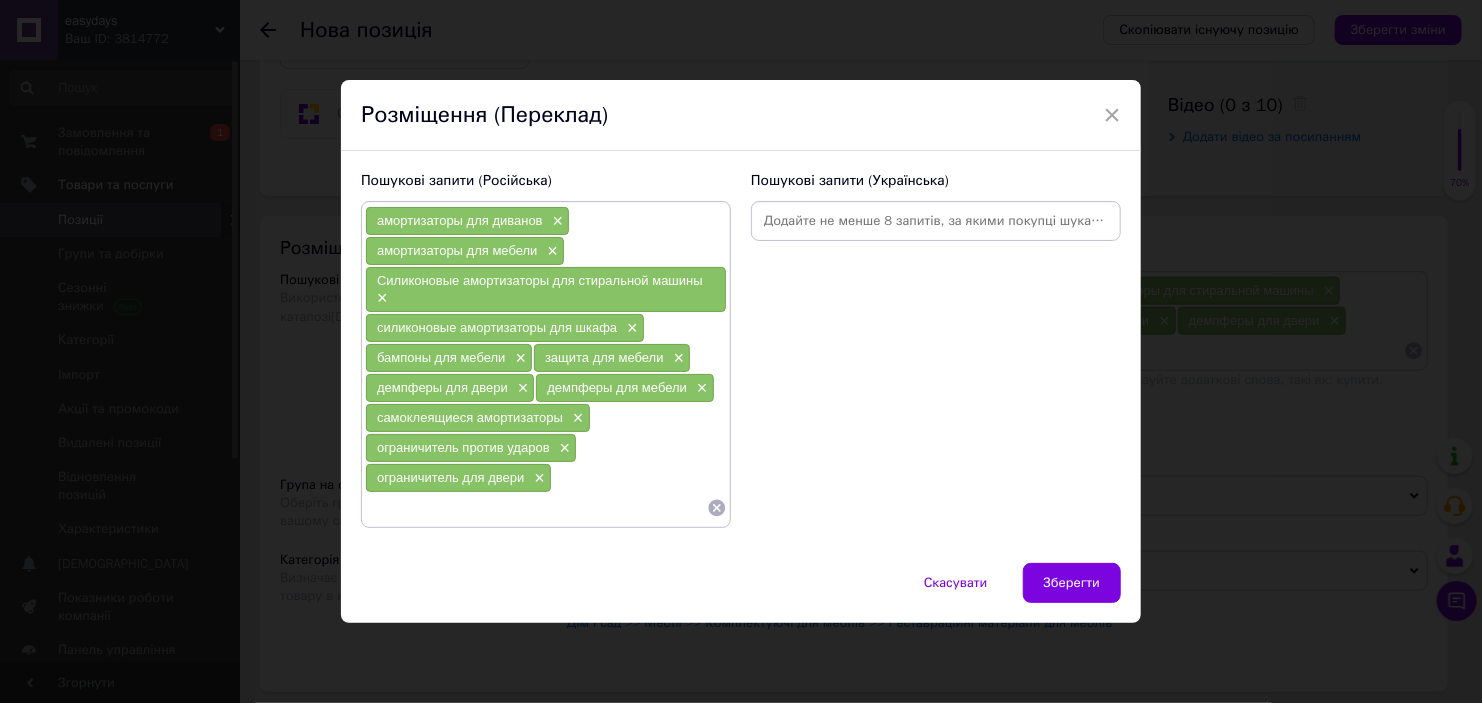 paste on "ограничитель" 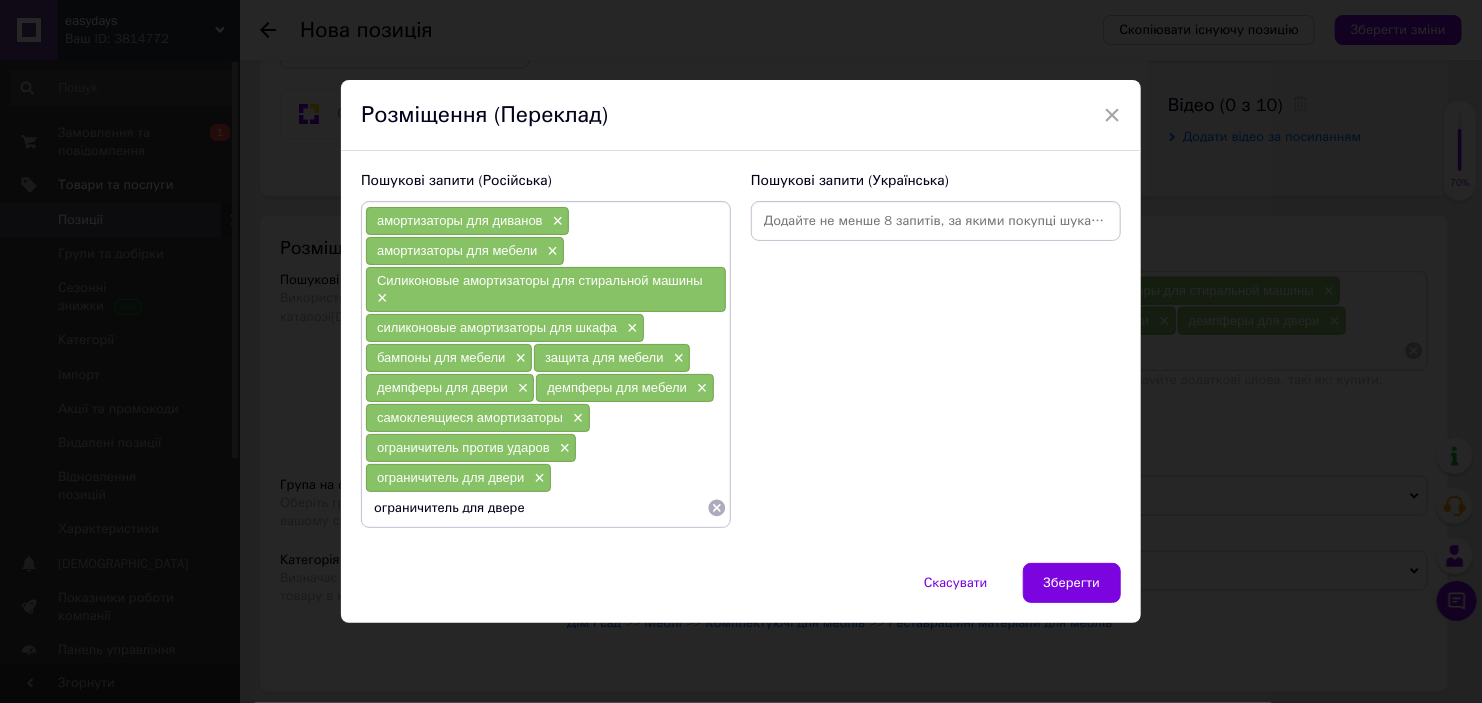 type on "ограничитель для дверей" 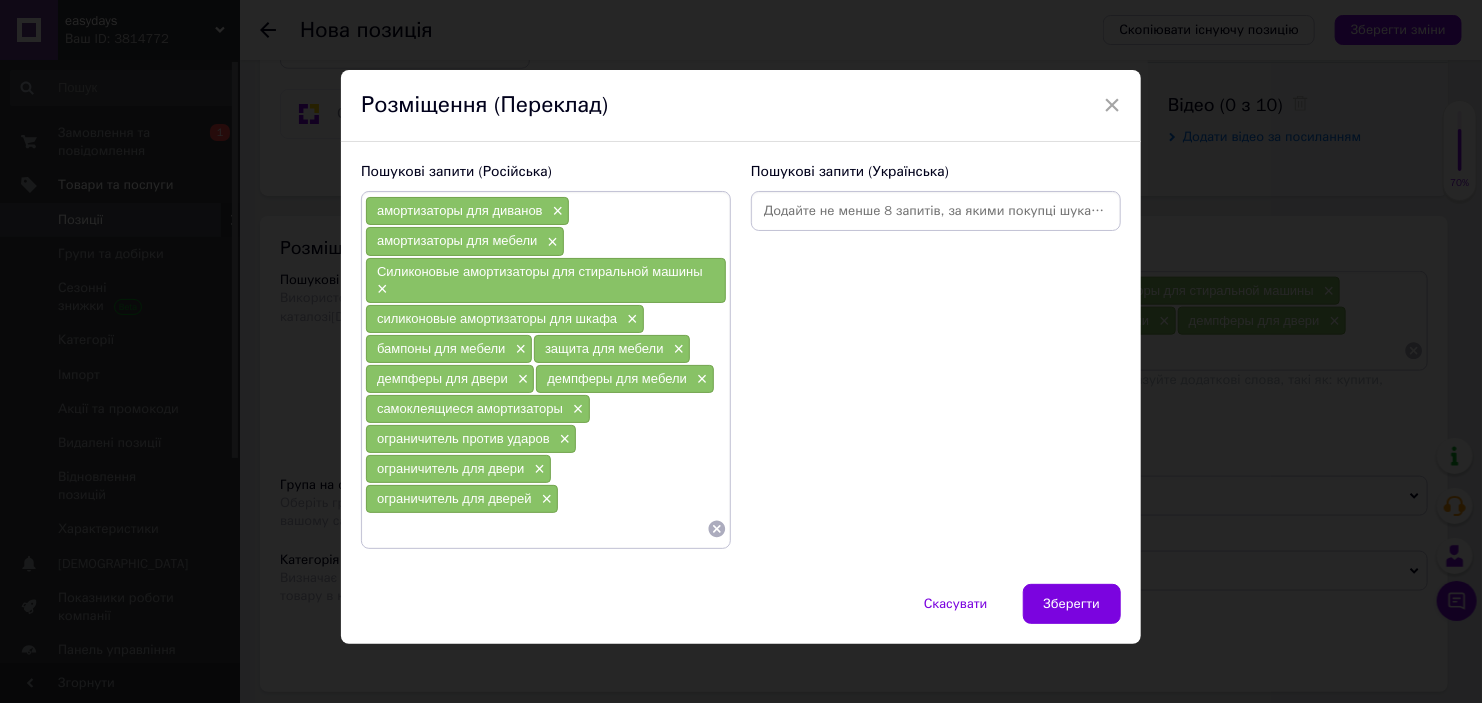 paste on "блокиратор" 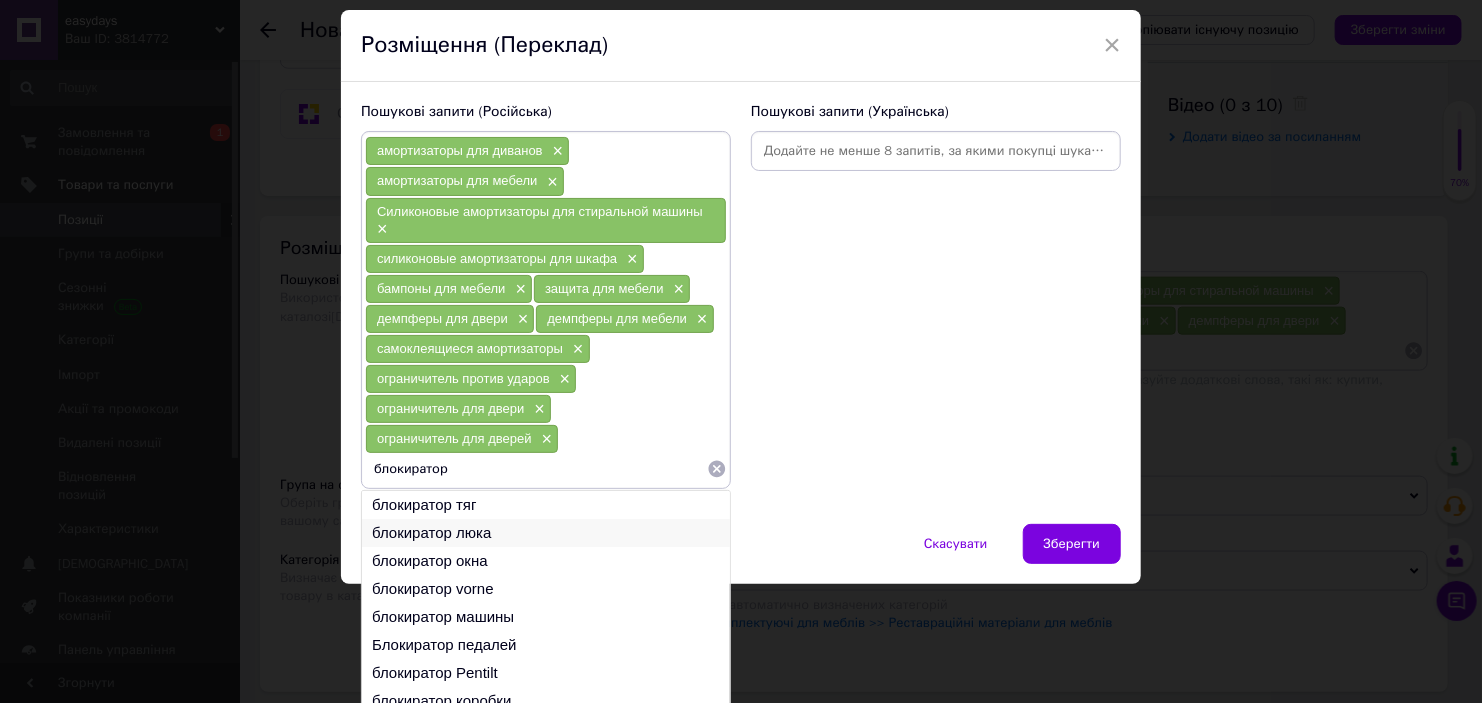 scroll, scrollTop: 92, scrollLeft: 0, axis: vertical 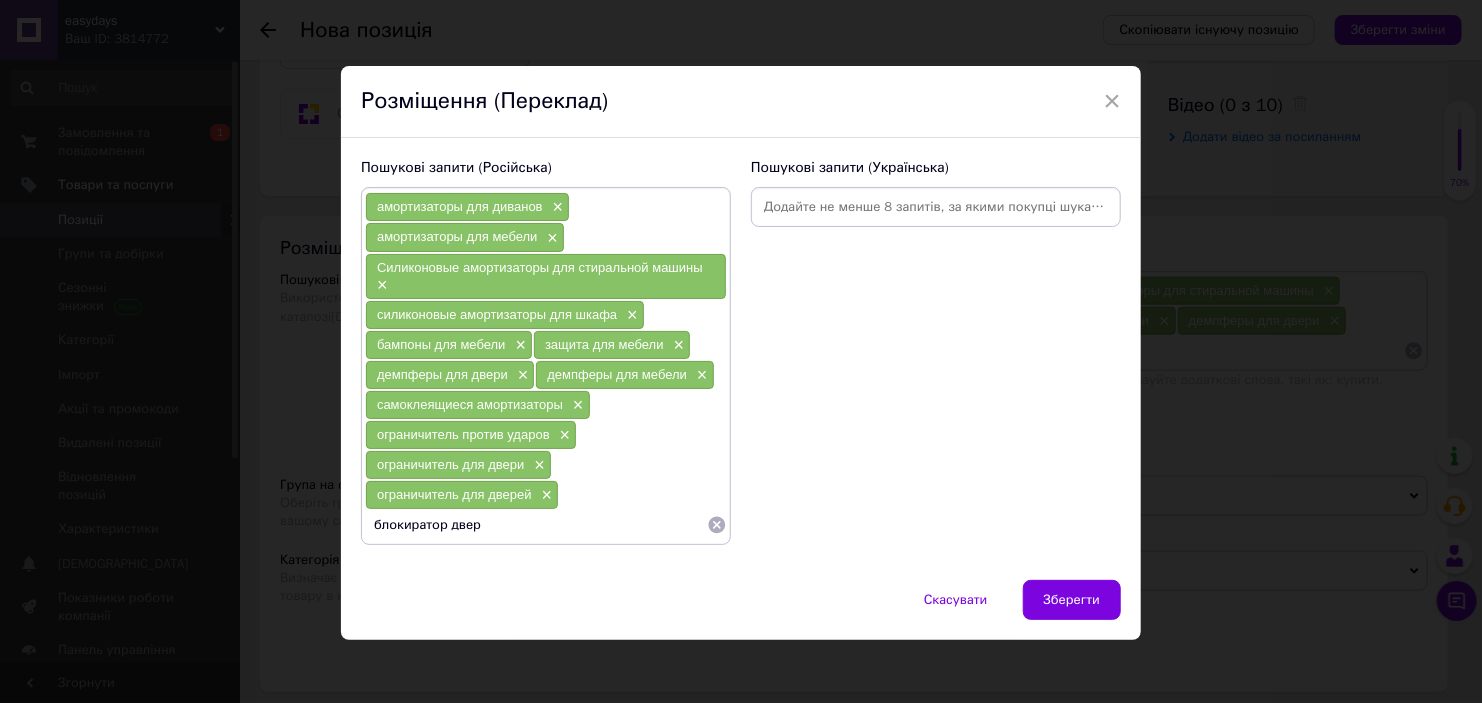 type on "блокиратор двери" 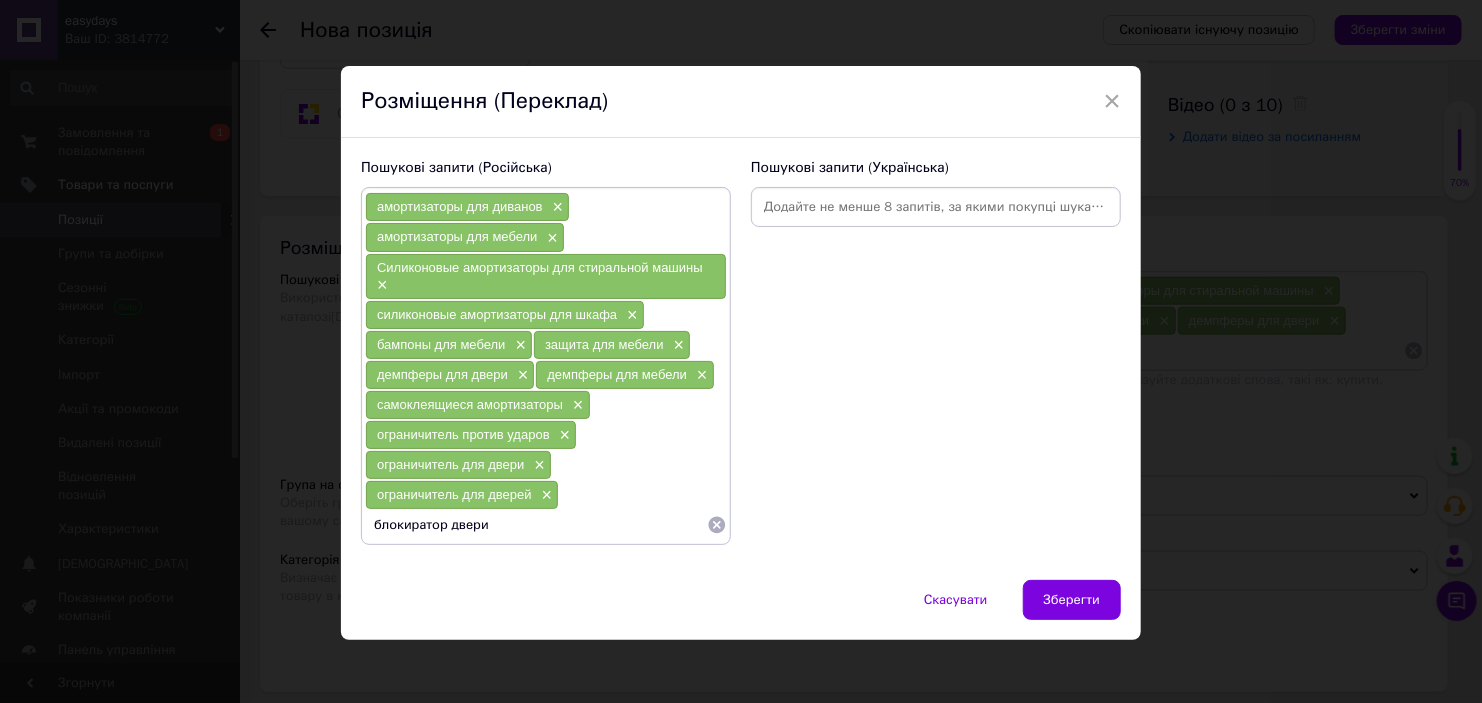 scroll, scrollTop: 4, scrollLeft: 0, axis: vertical 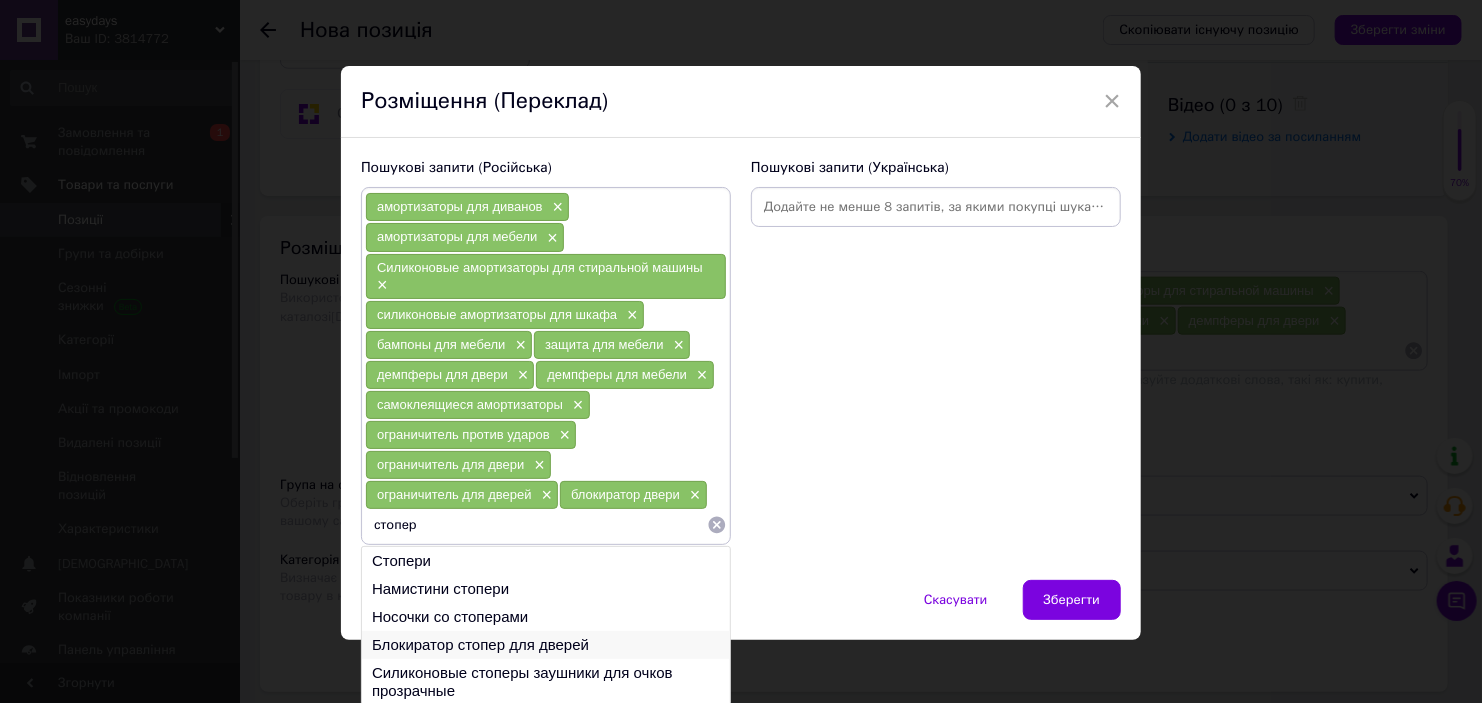 type on "стопер" 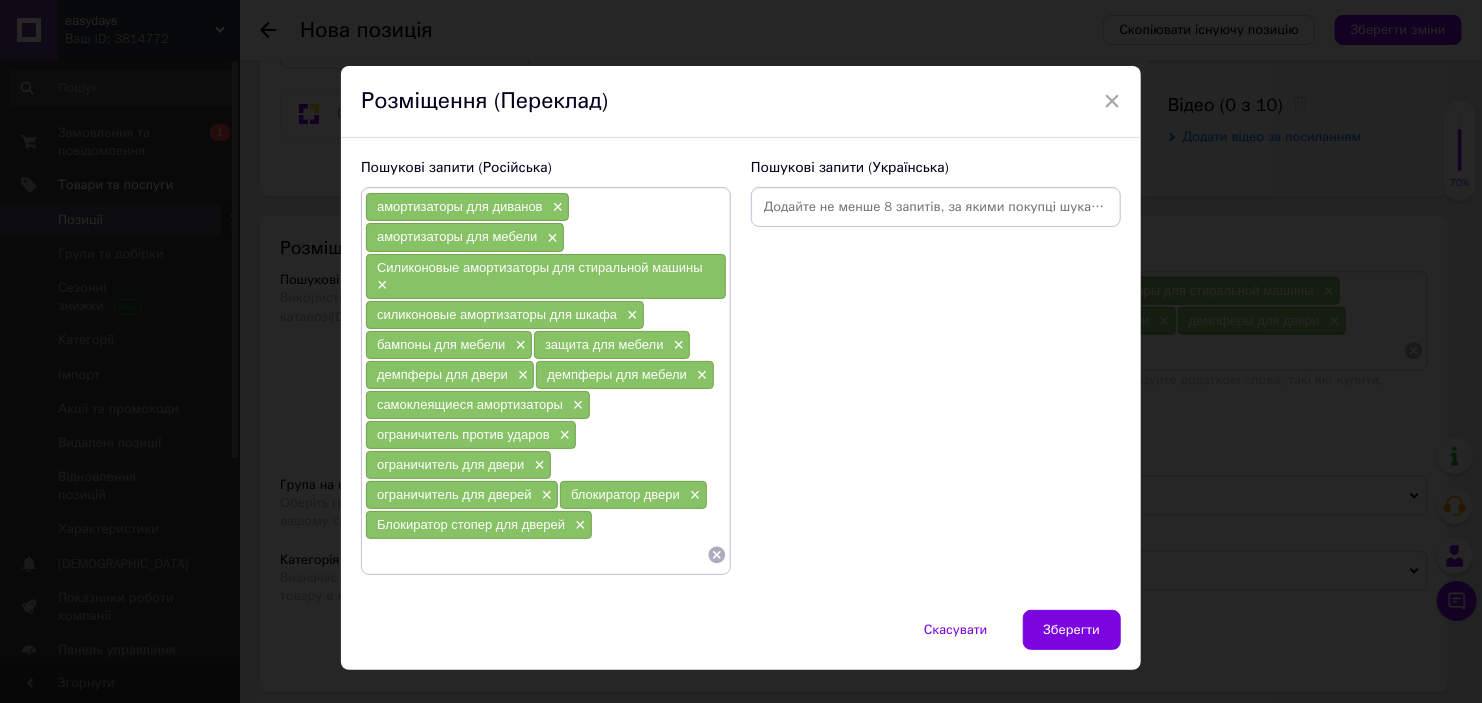 click at bounding box center [536, 555] 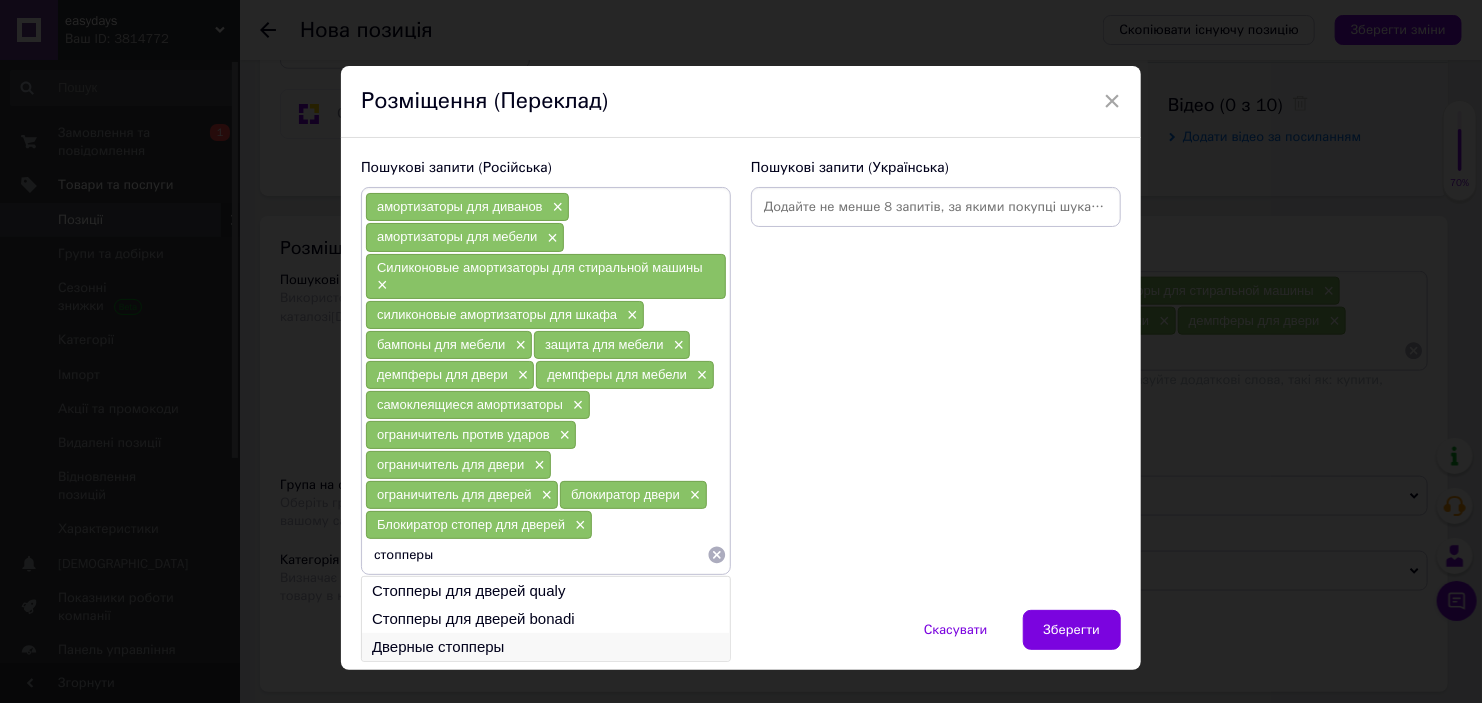 type on "стопперы" 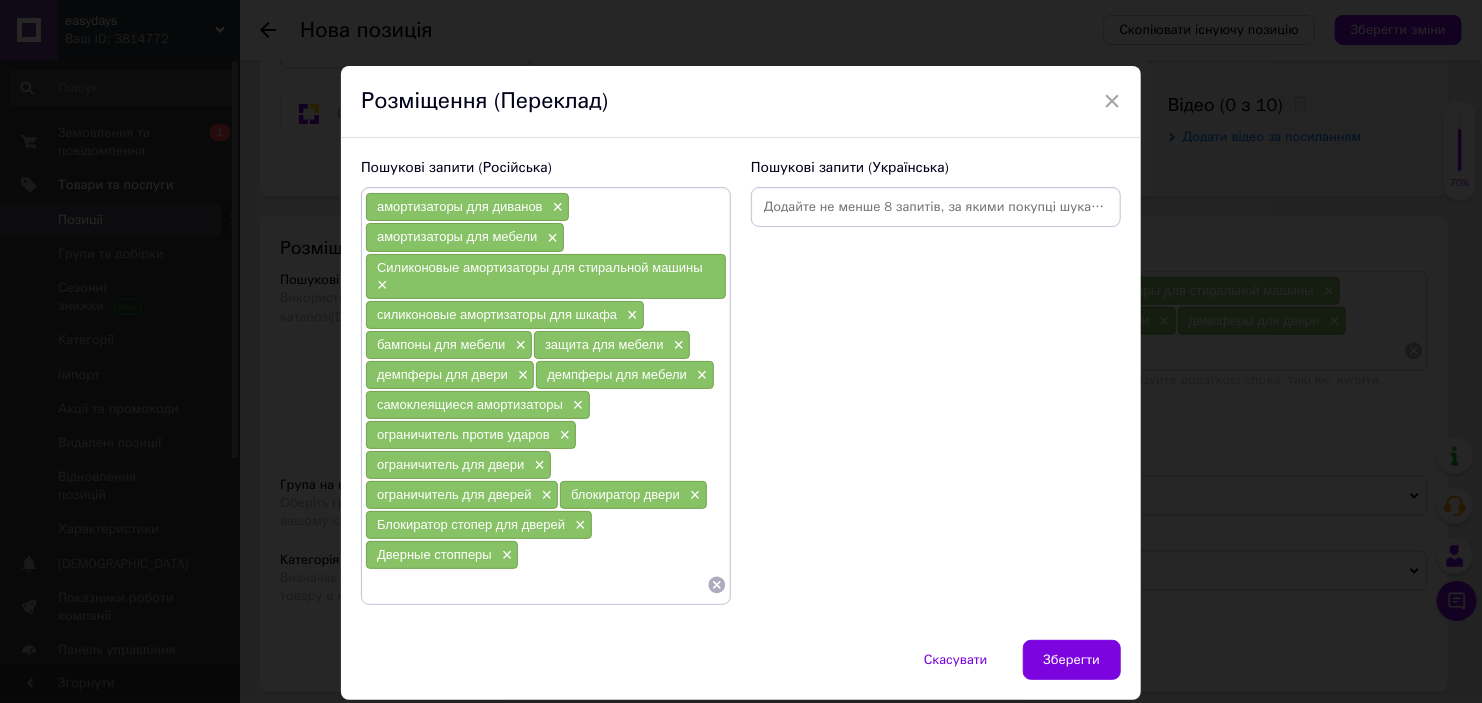 click at bounding box center (536, 585) 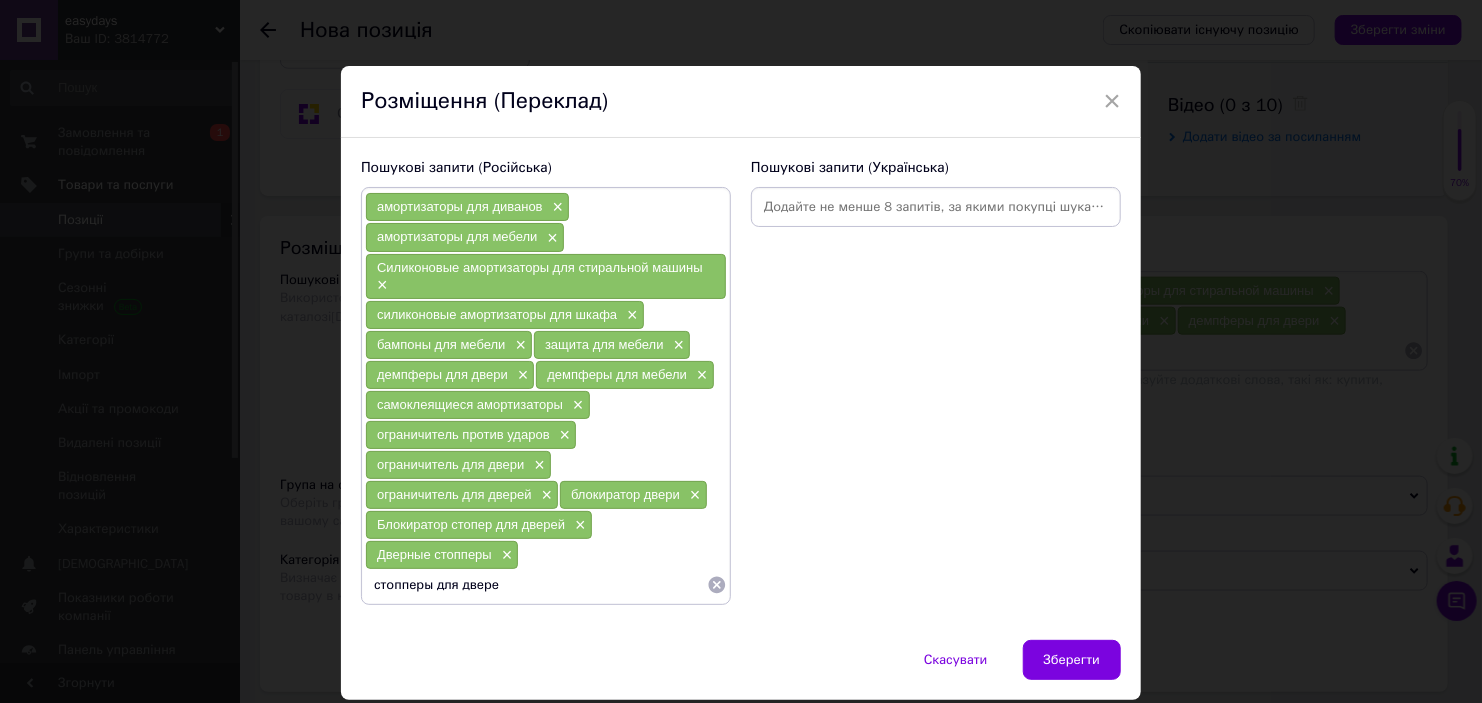 type on "стопперы для дверей" 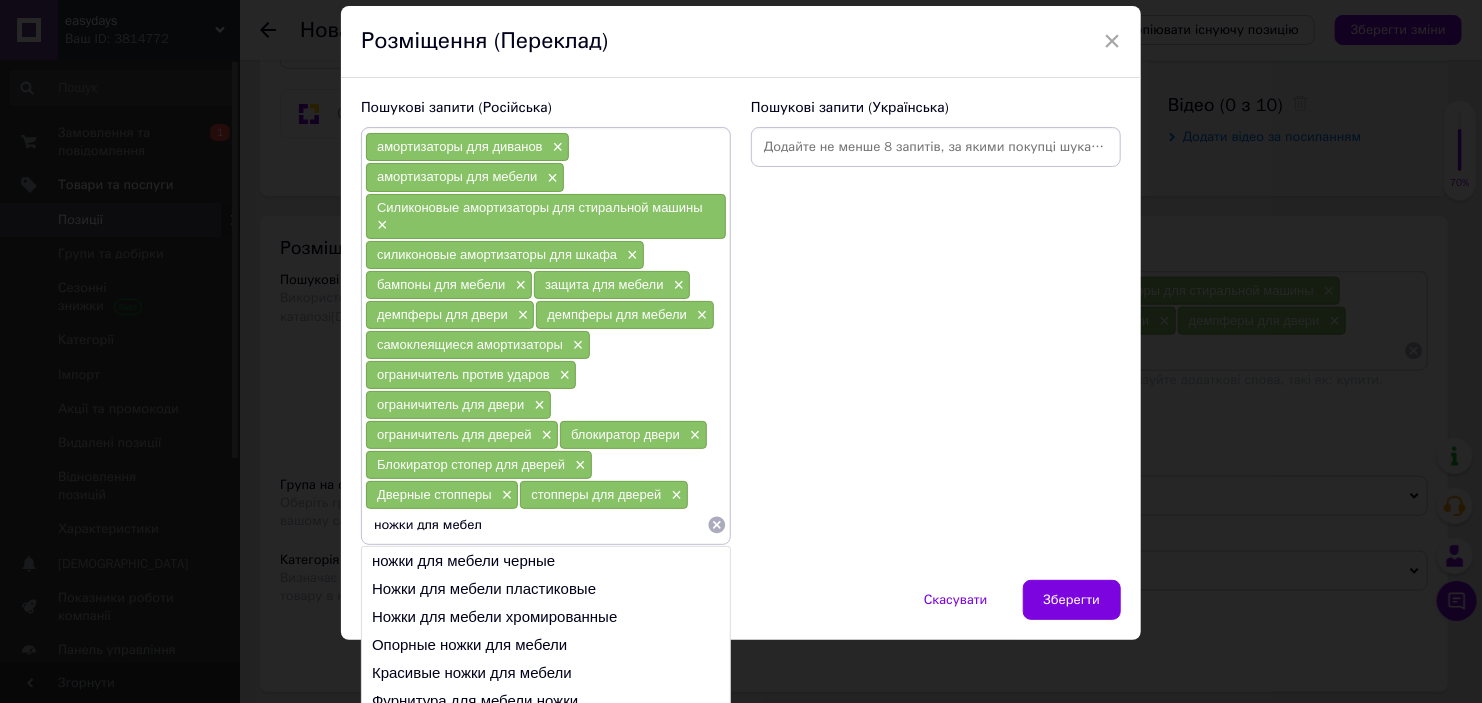 scroll, scrollTop: 97, scrollLeft: 0, axis: vertical 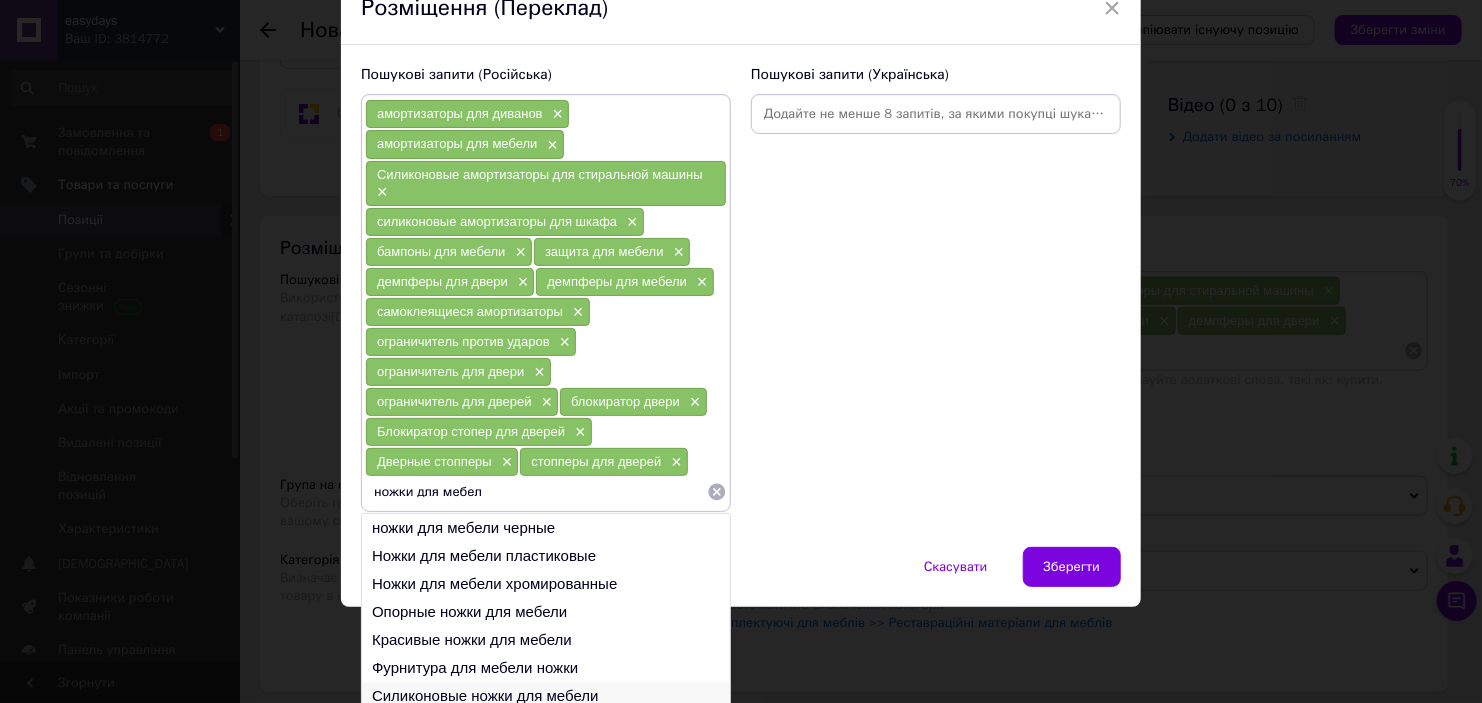 type on "ножки для мебел" 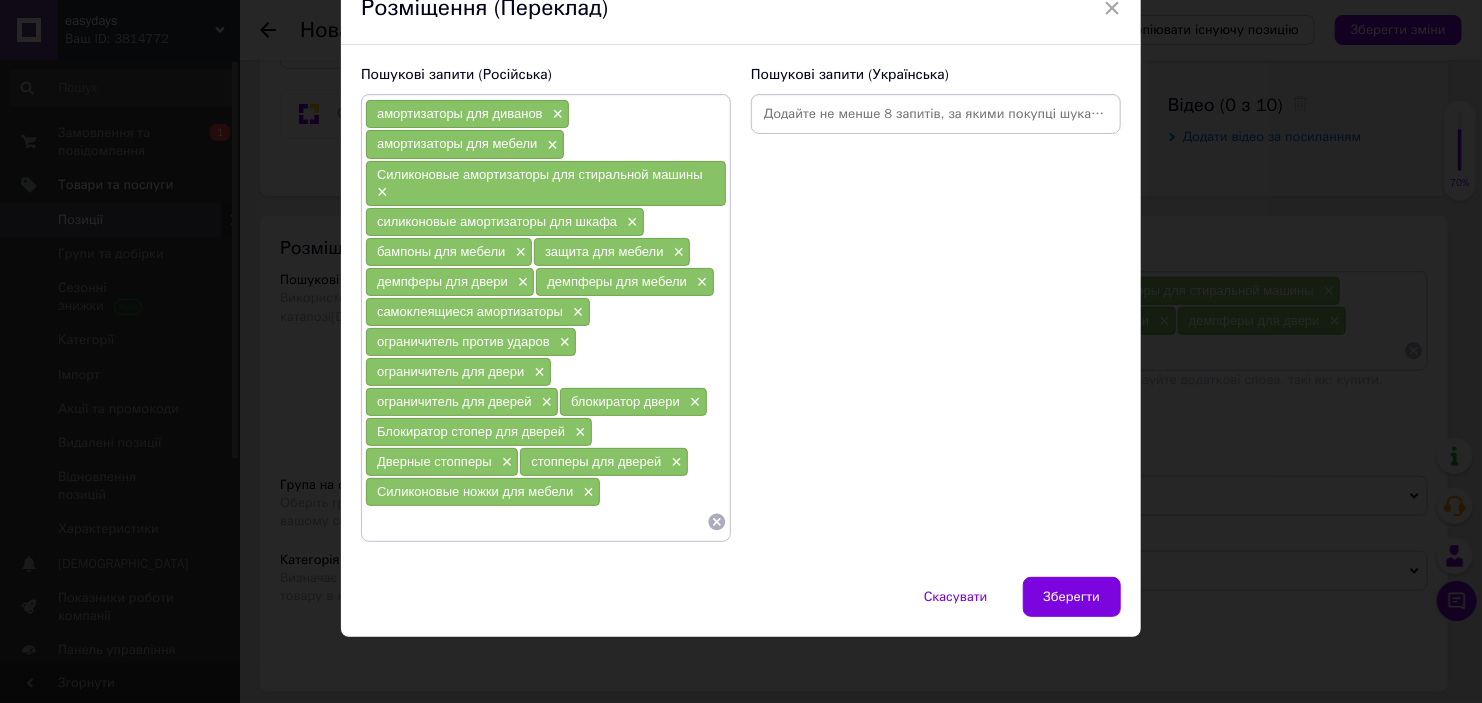 scroll, scrollTop: 93, scrollLeft: 0, axis: vertical 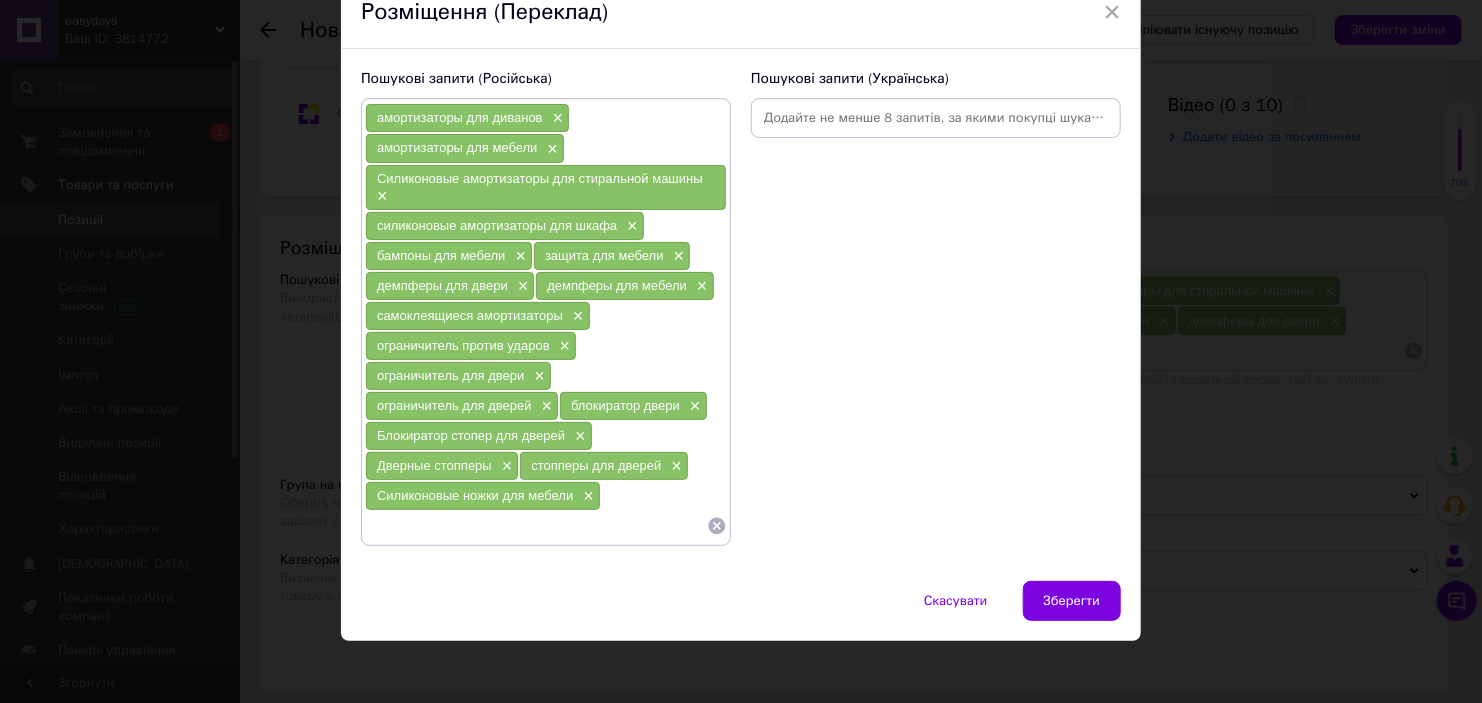 click at bounding box center [536, 526] 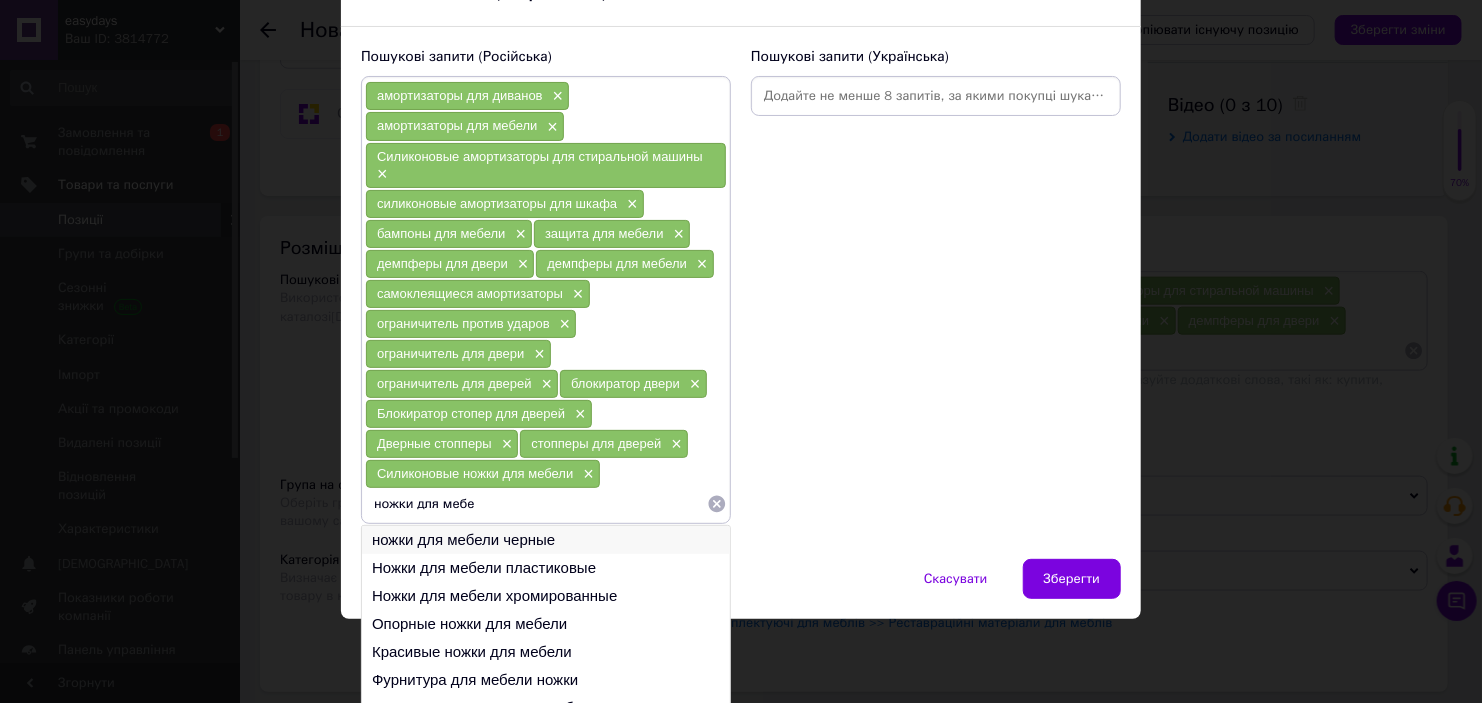 scroll, scrollTop: 127, scrollLeft: 0, axis: vertical 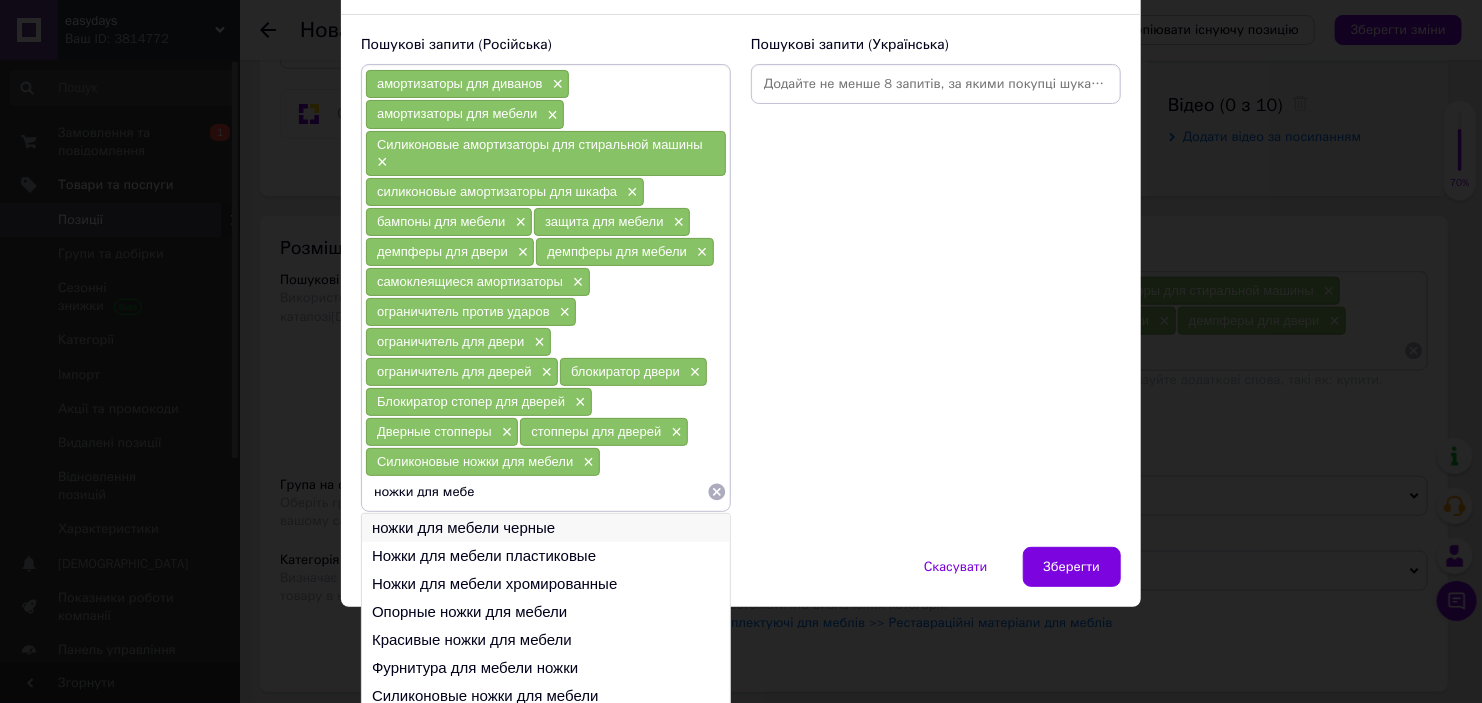 type on "ножки для мебе" 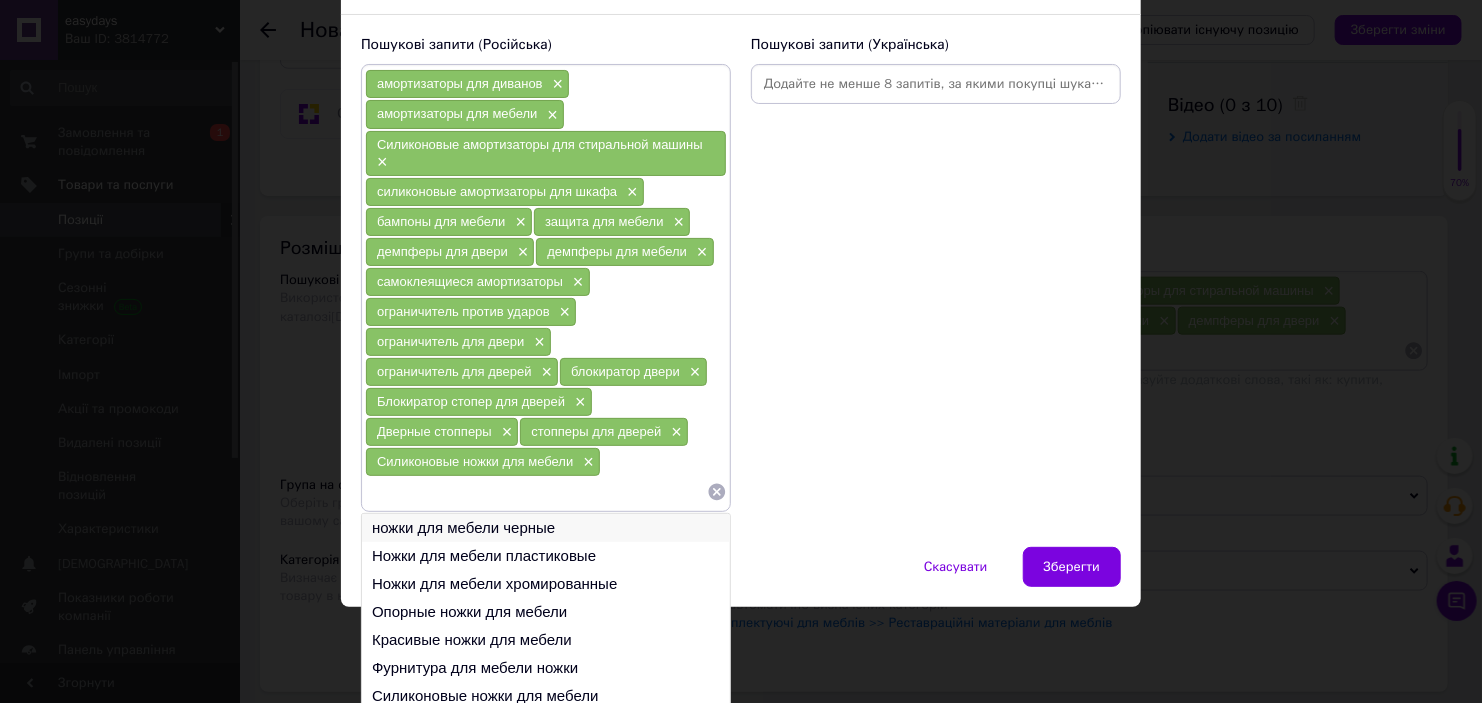 scroll, scrollTop: 123, scrollLeft: 0, axis: vertical 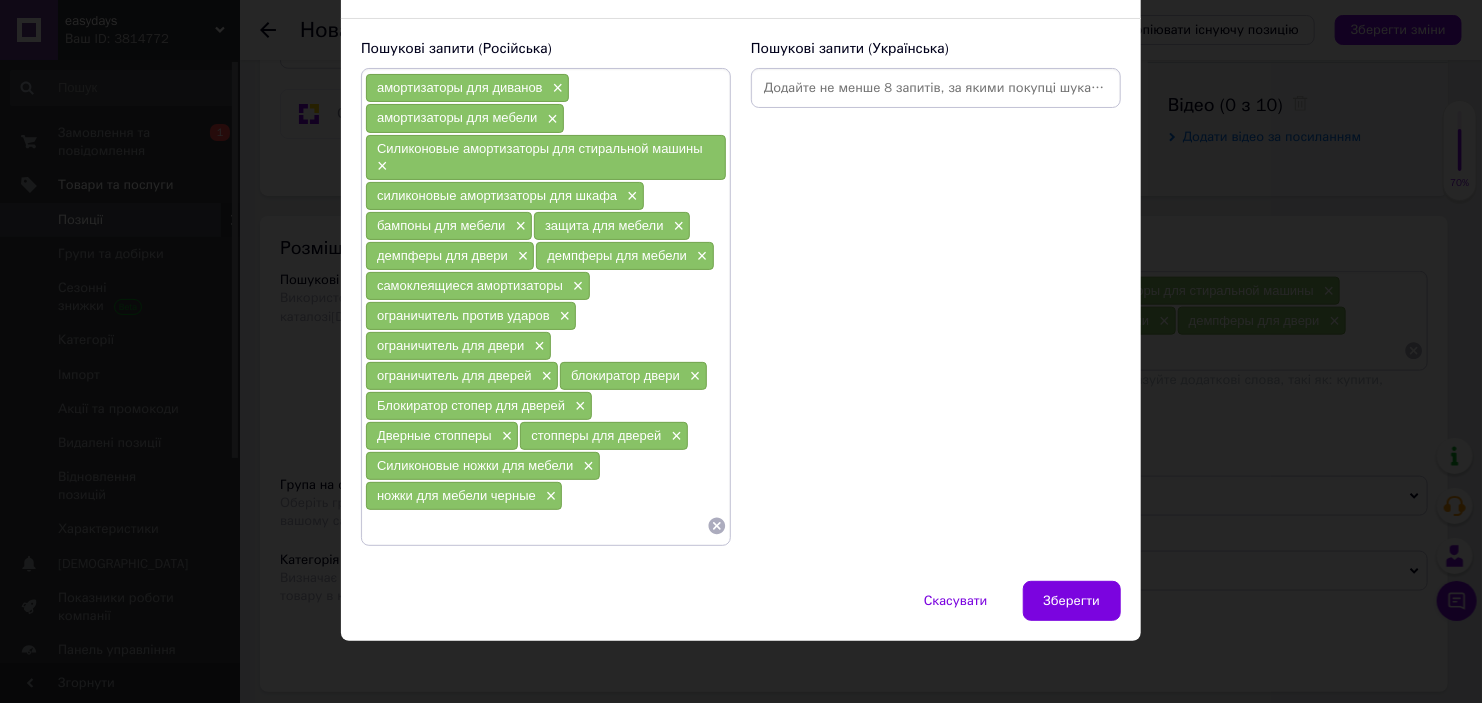 click at bounding box center (536, 526) 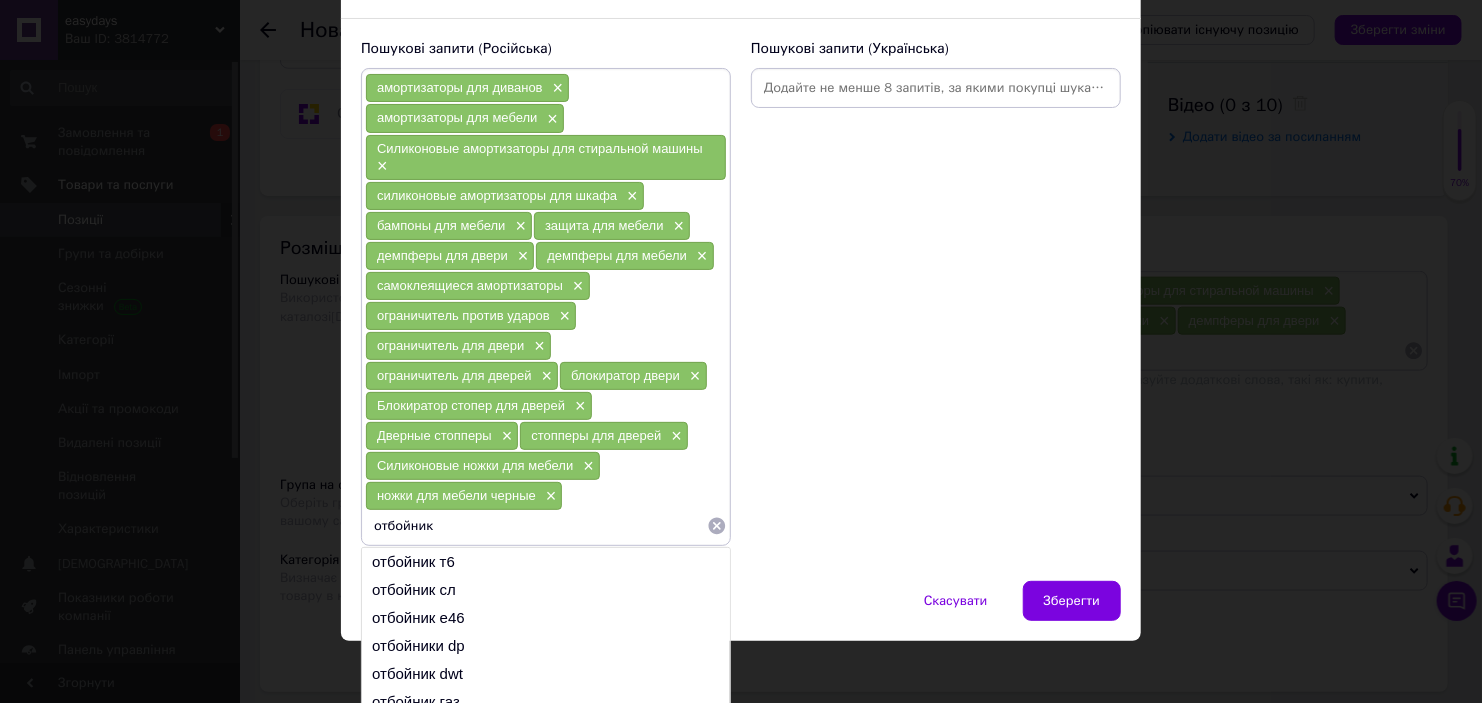 scroll, scrollTop: 0, scrollLeft: 0, axis: both 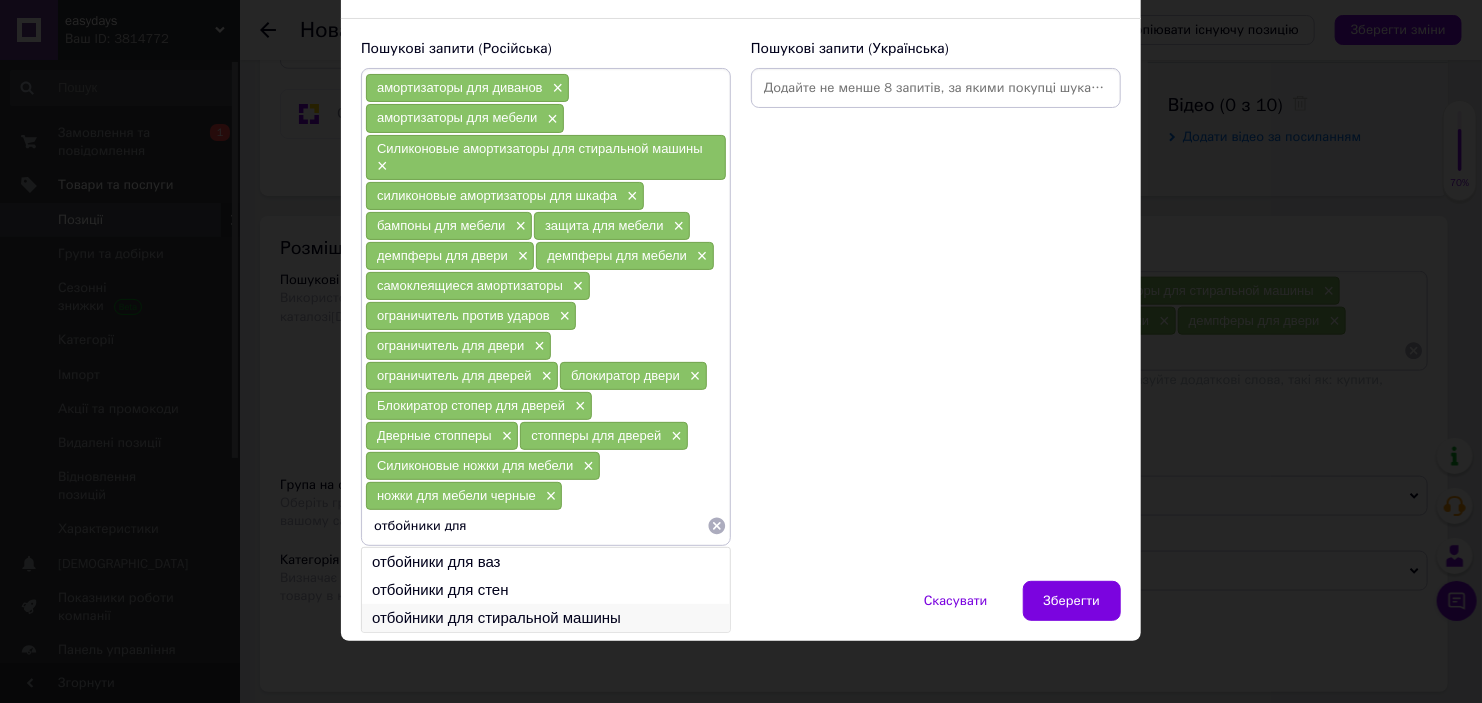 type on "отбойники для" 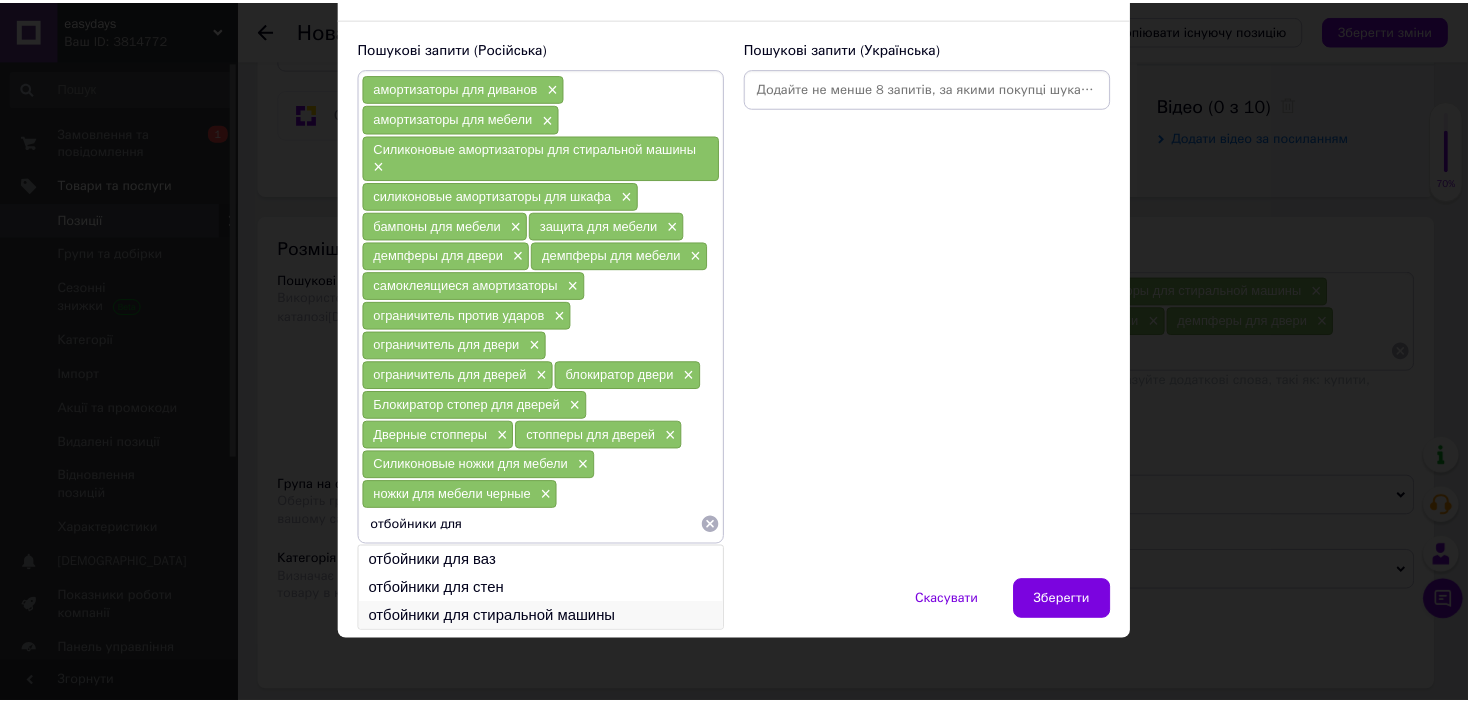 scroll, scrollTop: 0, scrollLeft: 0, axis: both 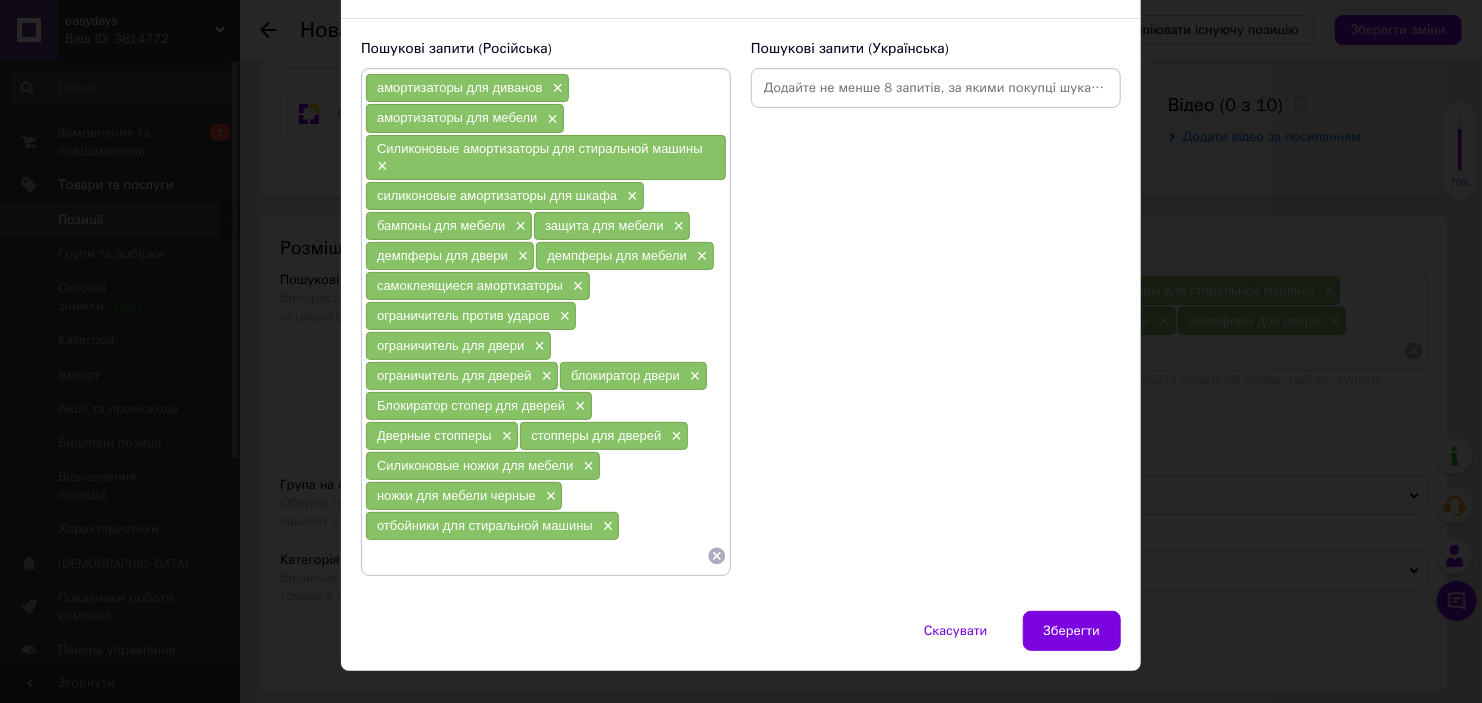 click at bounding box center [536, 556] 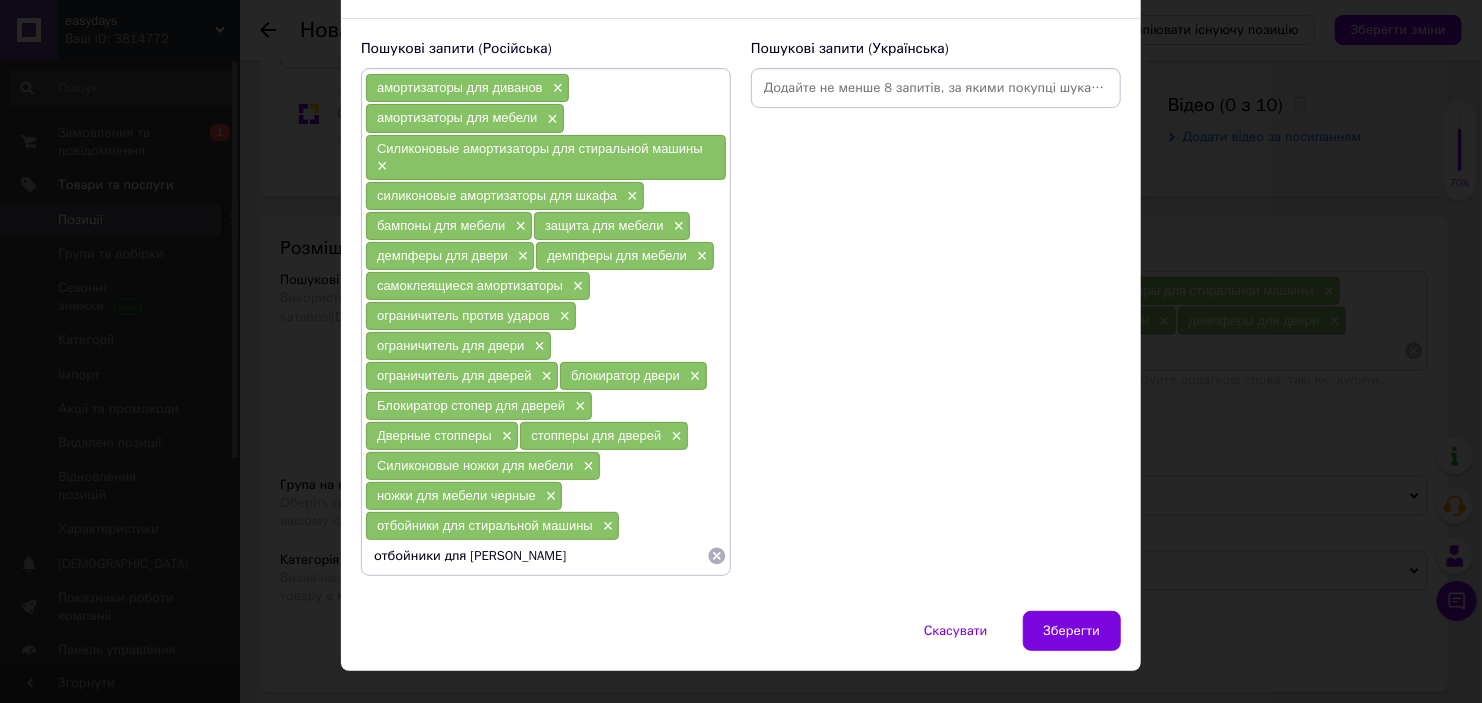 type on "отбойники для мебели" 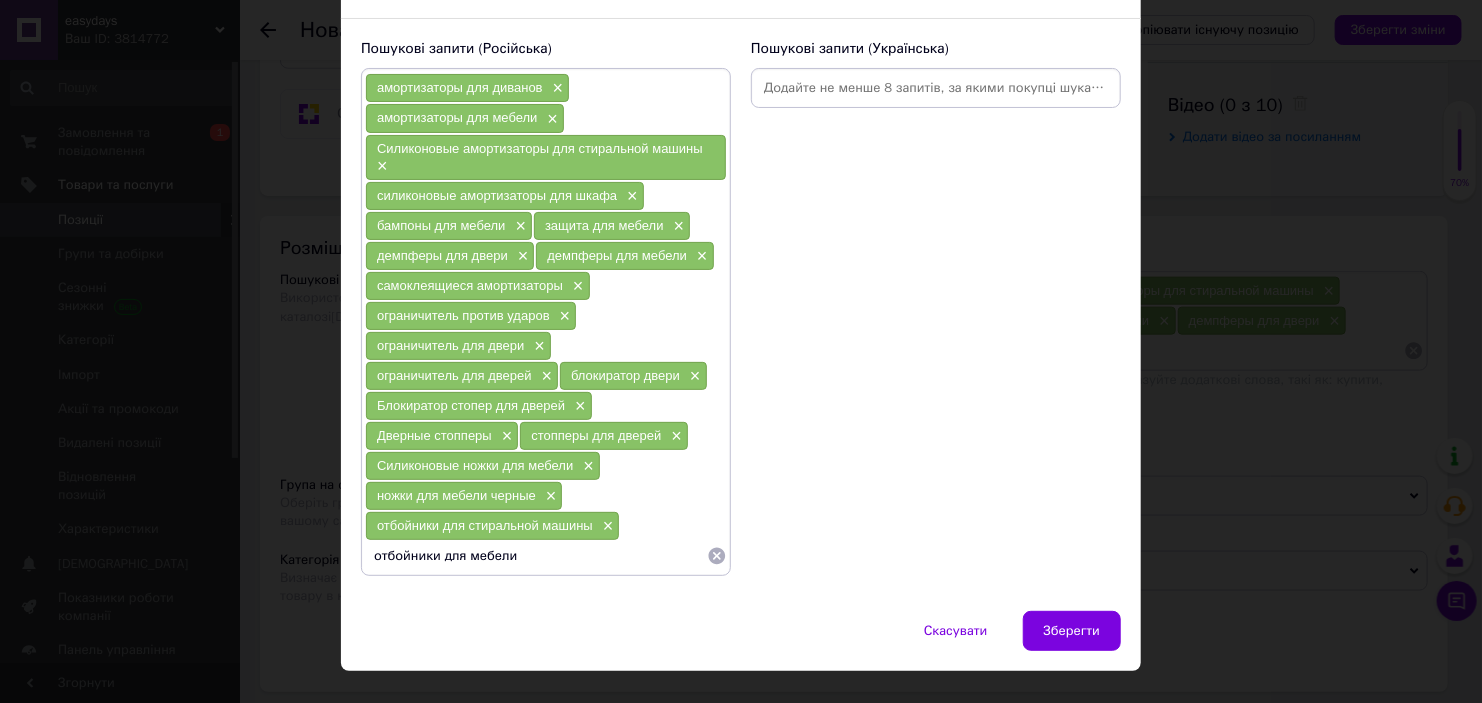 type 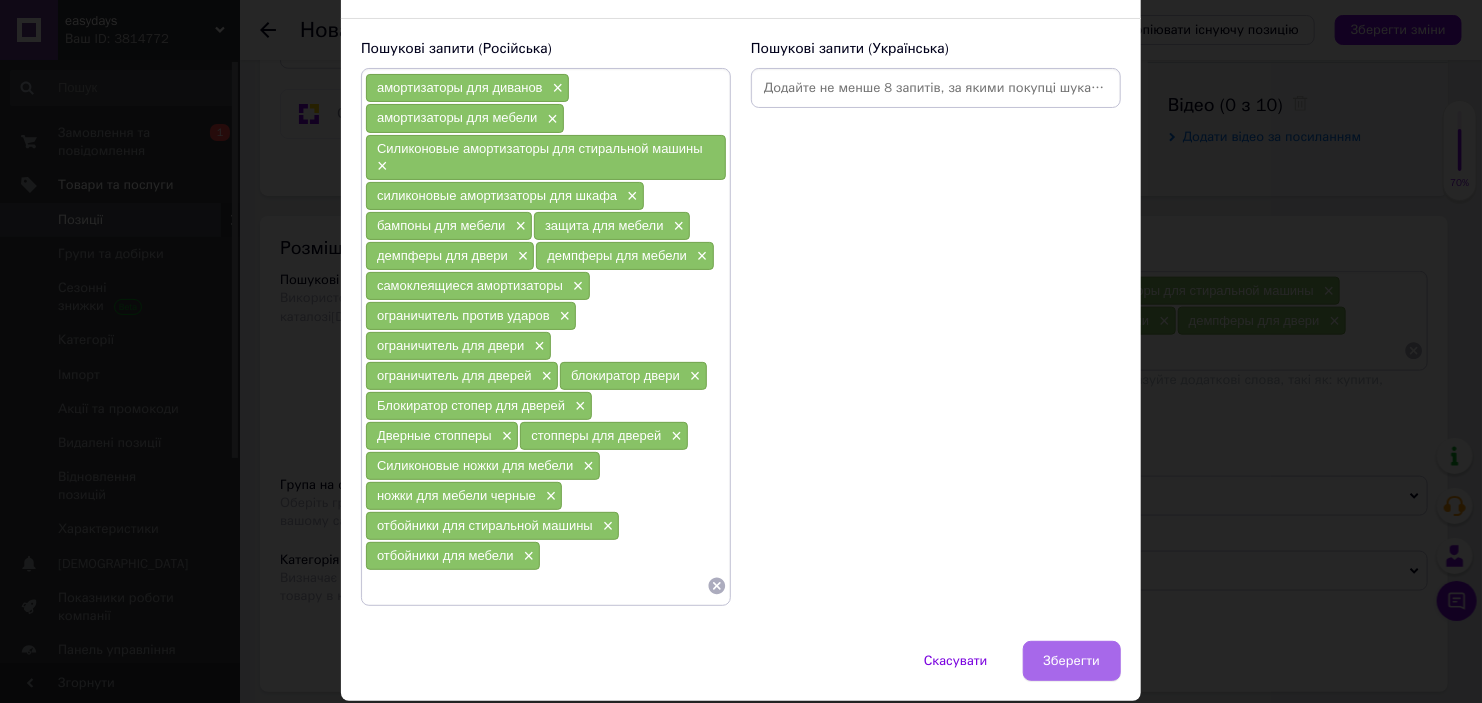 click on "Зберегти" at bounding box center [1072, 661] 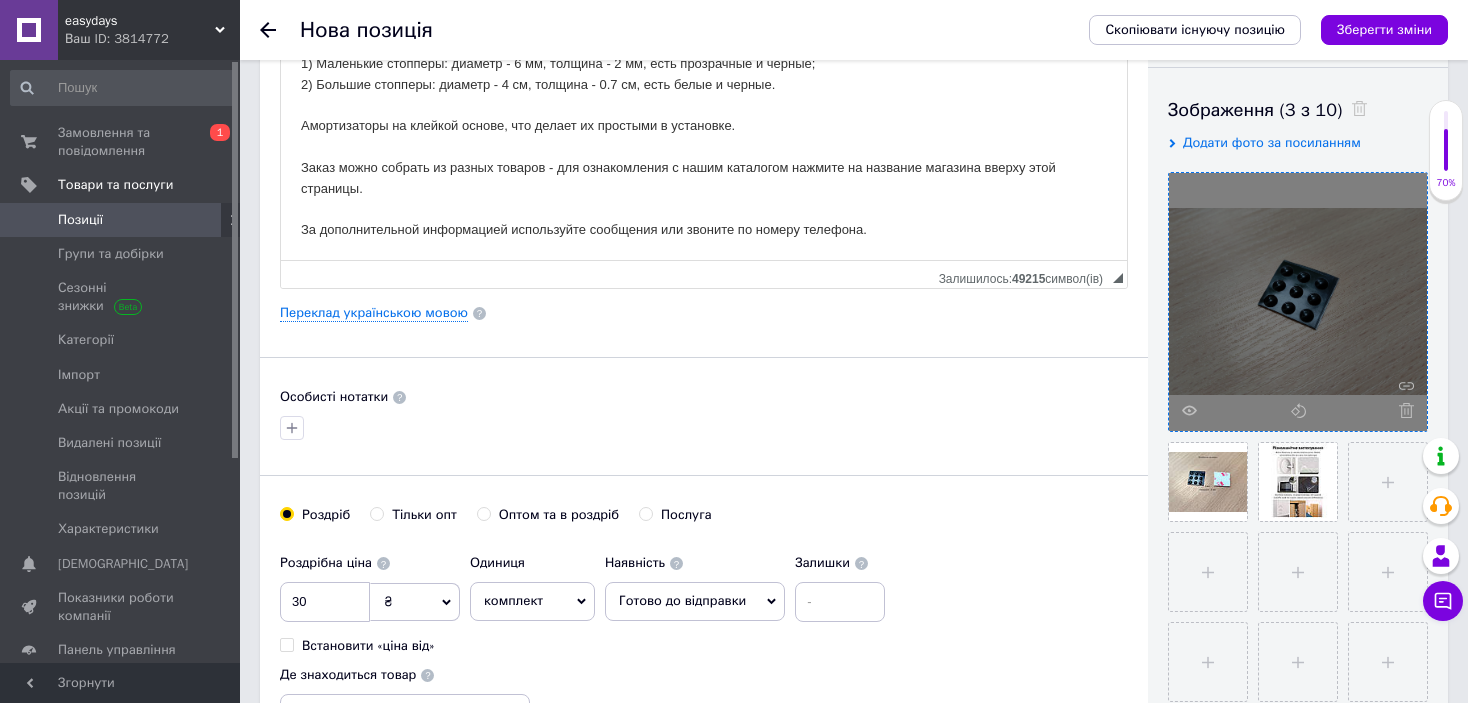 scroll, scrollTop: 200, scrollLeft: 0, axis: vertical 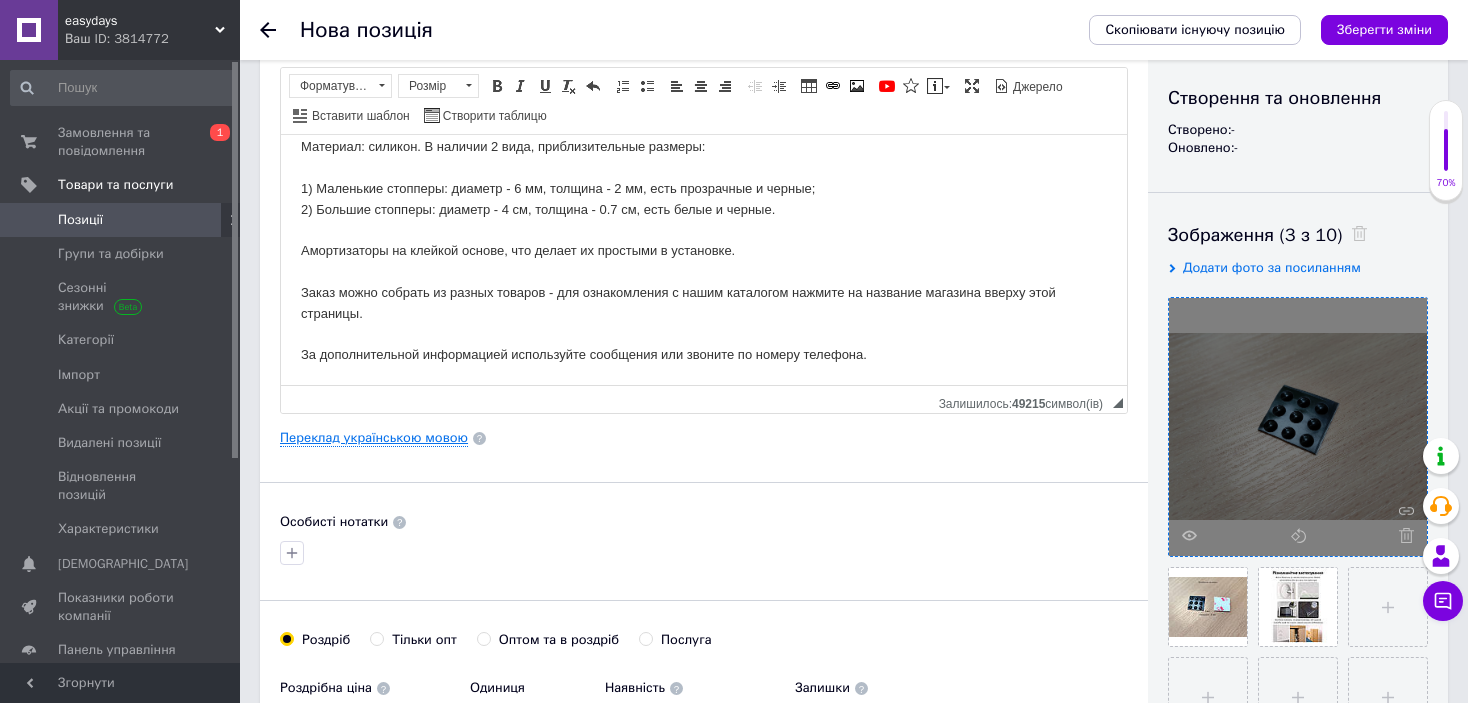 click on "Переклад українською мовою" at bounding box center (374, 438) 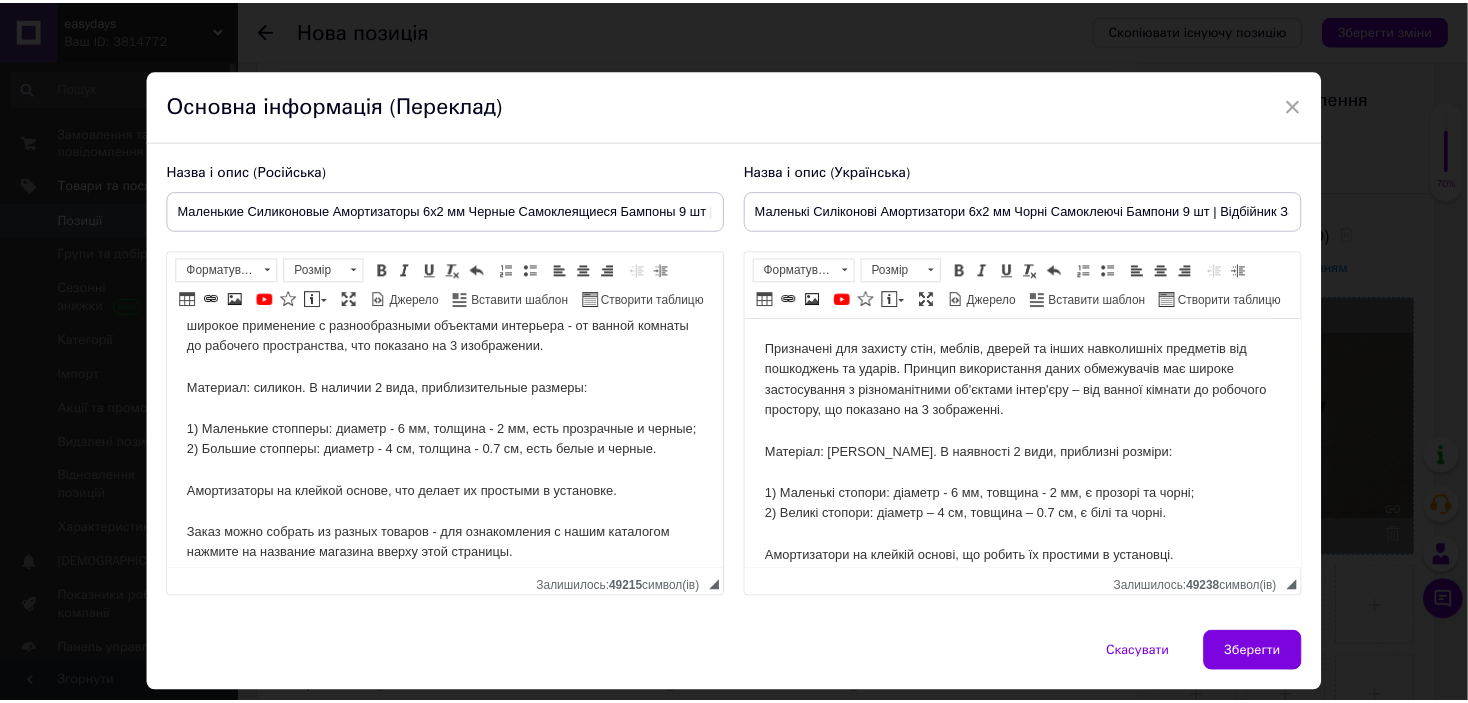 scroll, scrollTop: 100, scrollLeft: 0, axis: vertical 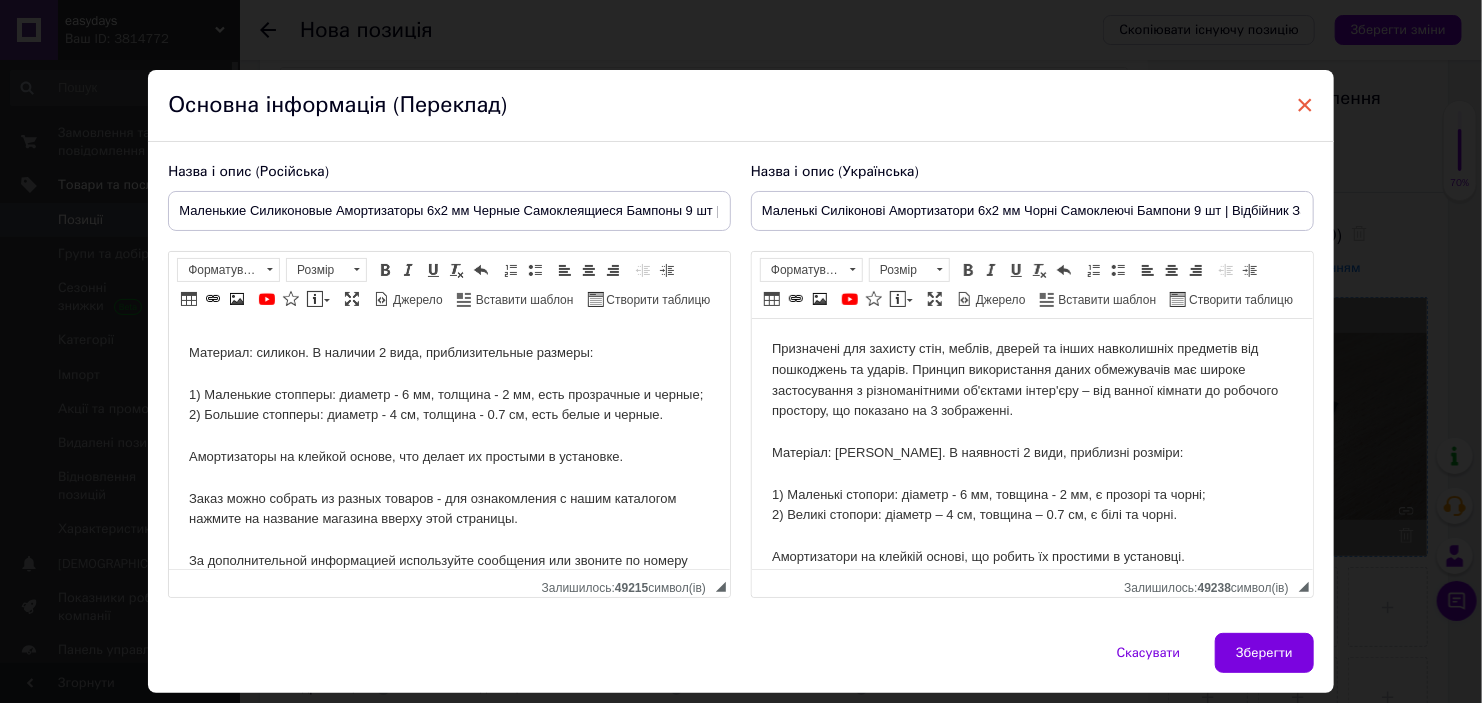 click on "×" at bounding box center (1305, 105) 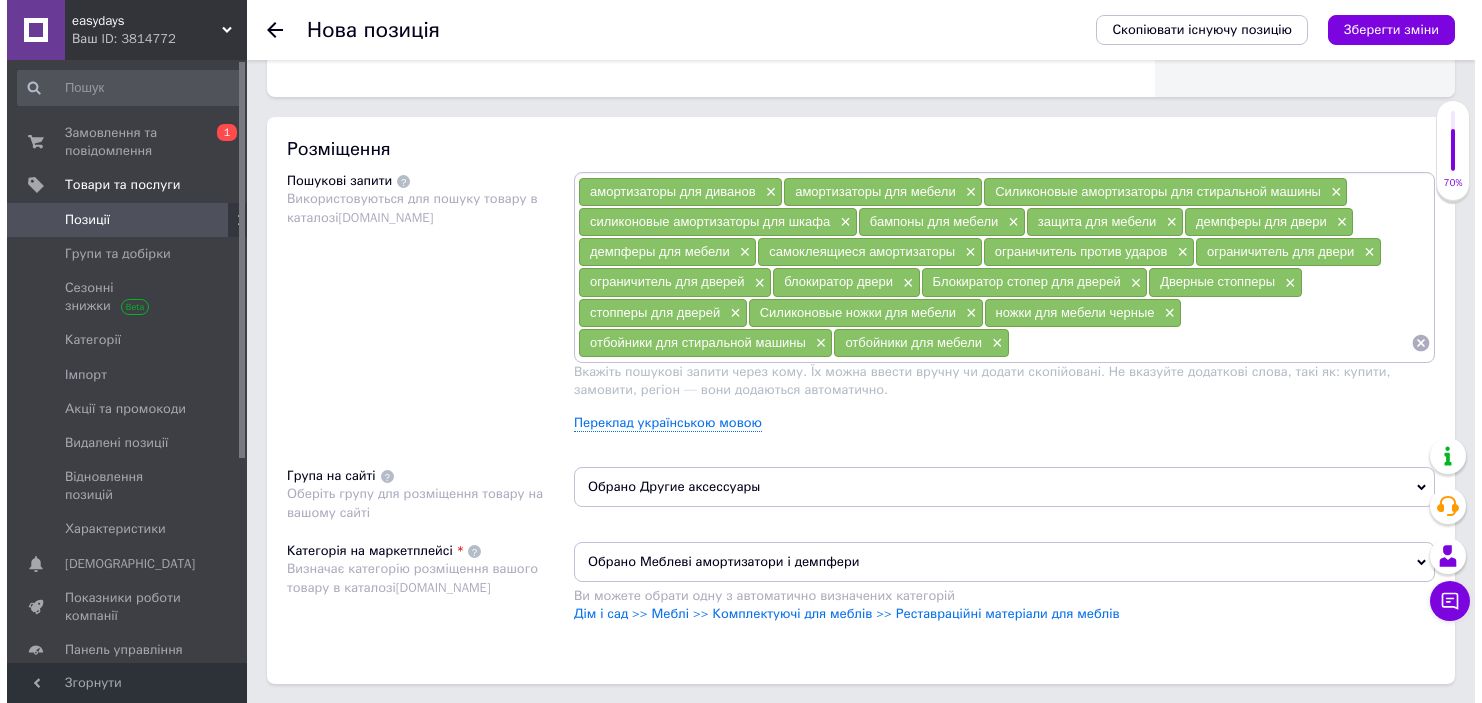 scroll, scrollTop: 1000, scrollLeft: 0, axis: vertical 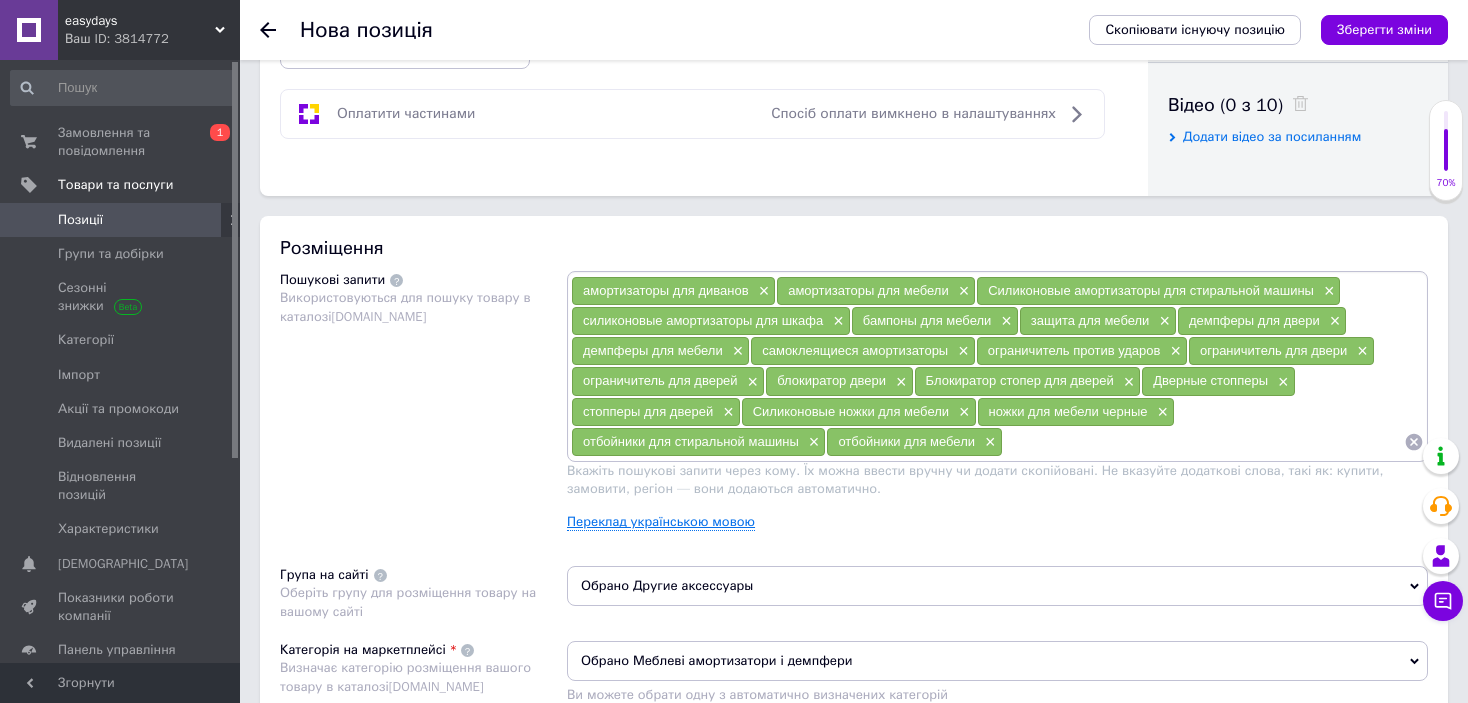 click on "Переклад українською мовою" at bounding box center (661, 522) 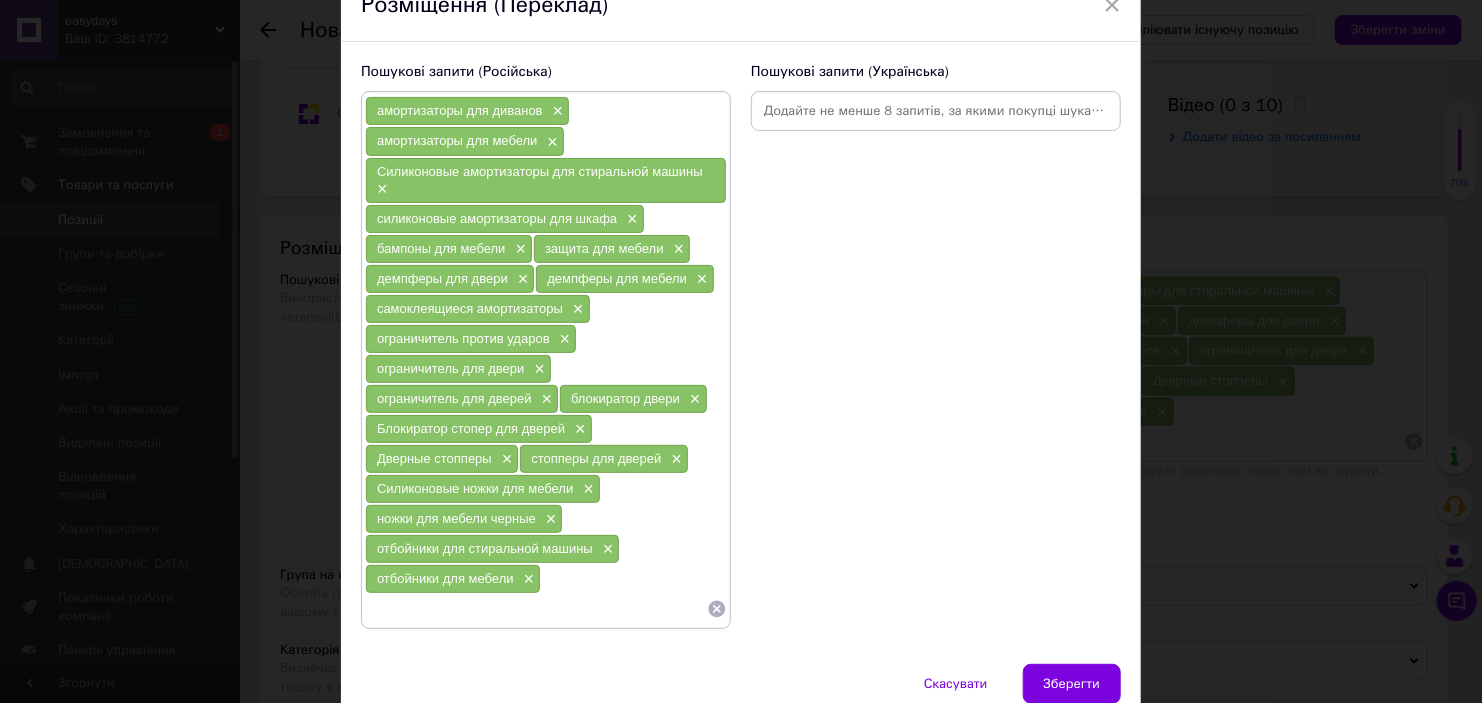 scroll, scrollTop: 182, scrollLeft: 0, axis: vertical 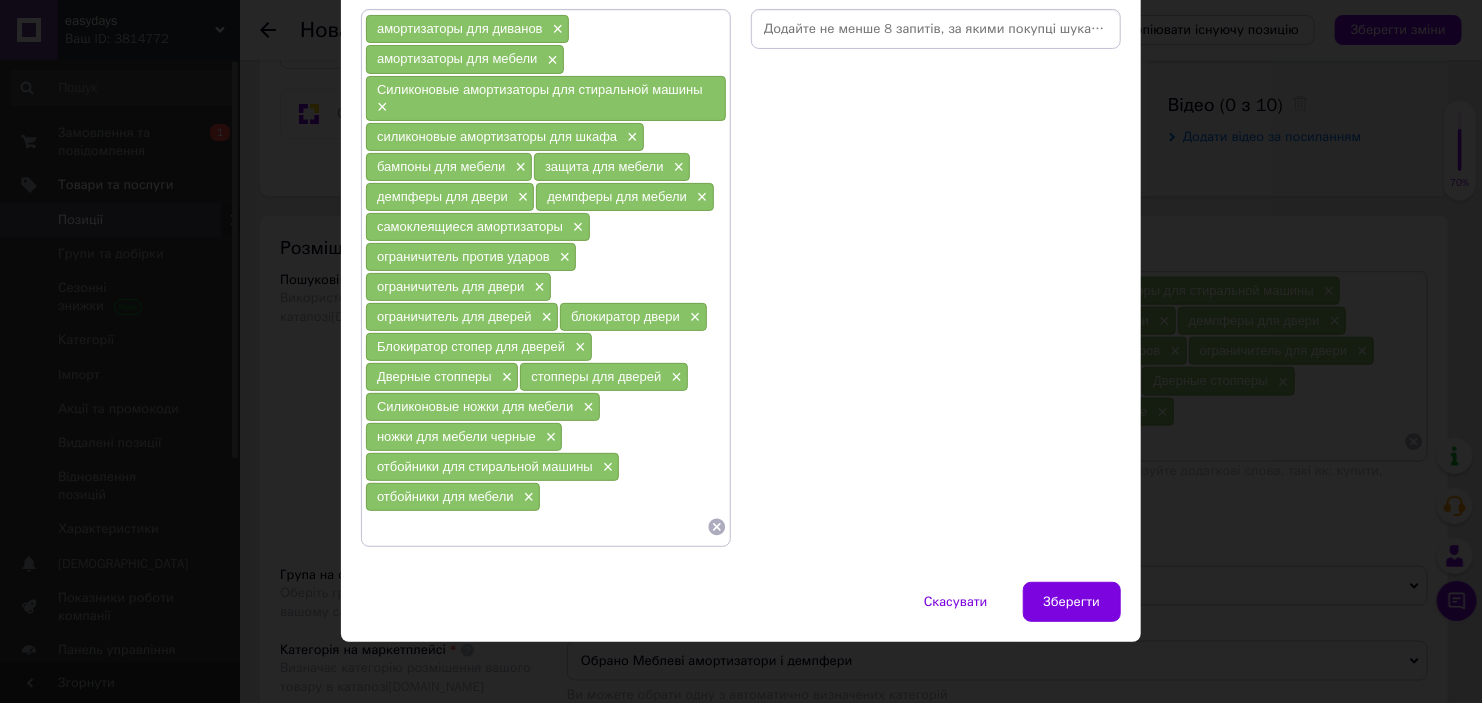 click at bounding box center (536, 527) 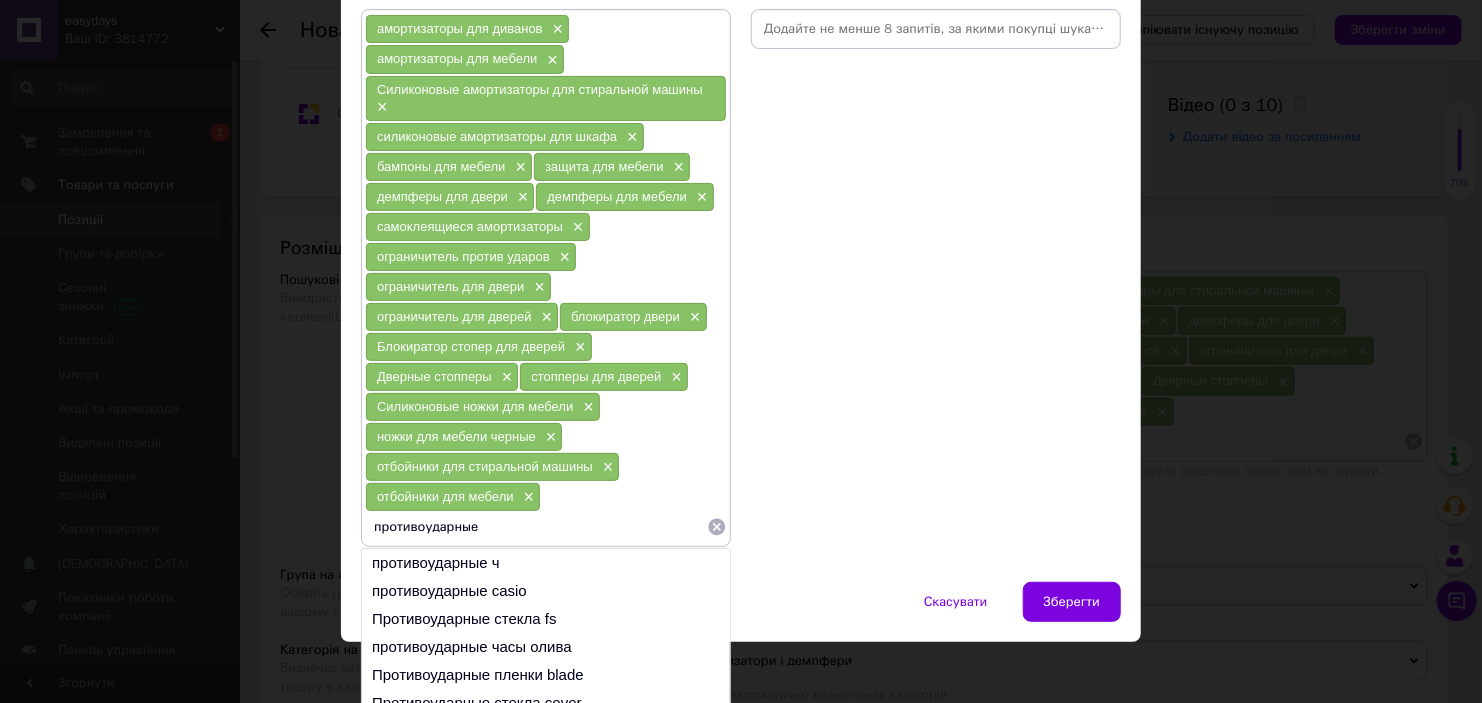 scroll, scrollTop: 0, scrollLeft: 0, axis: both 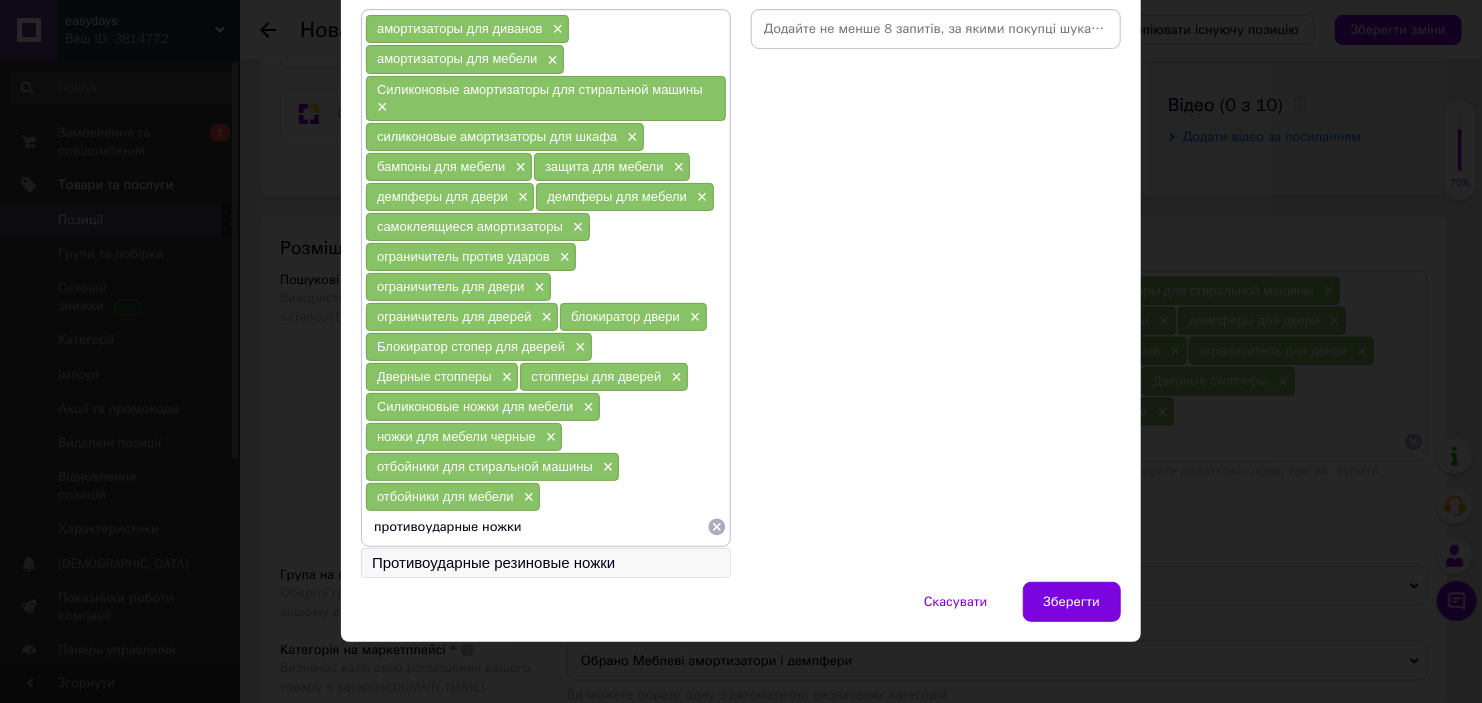 type on "противоударные ножки" 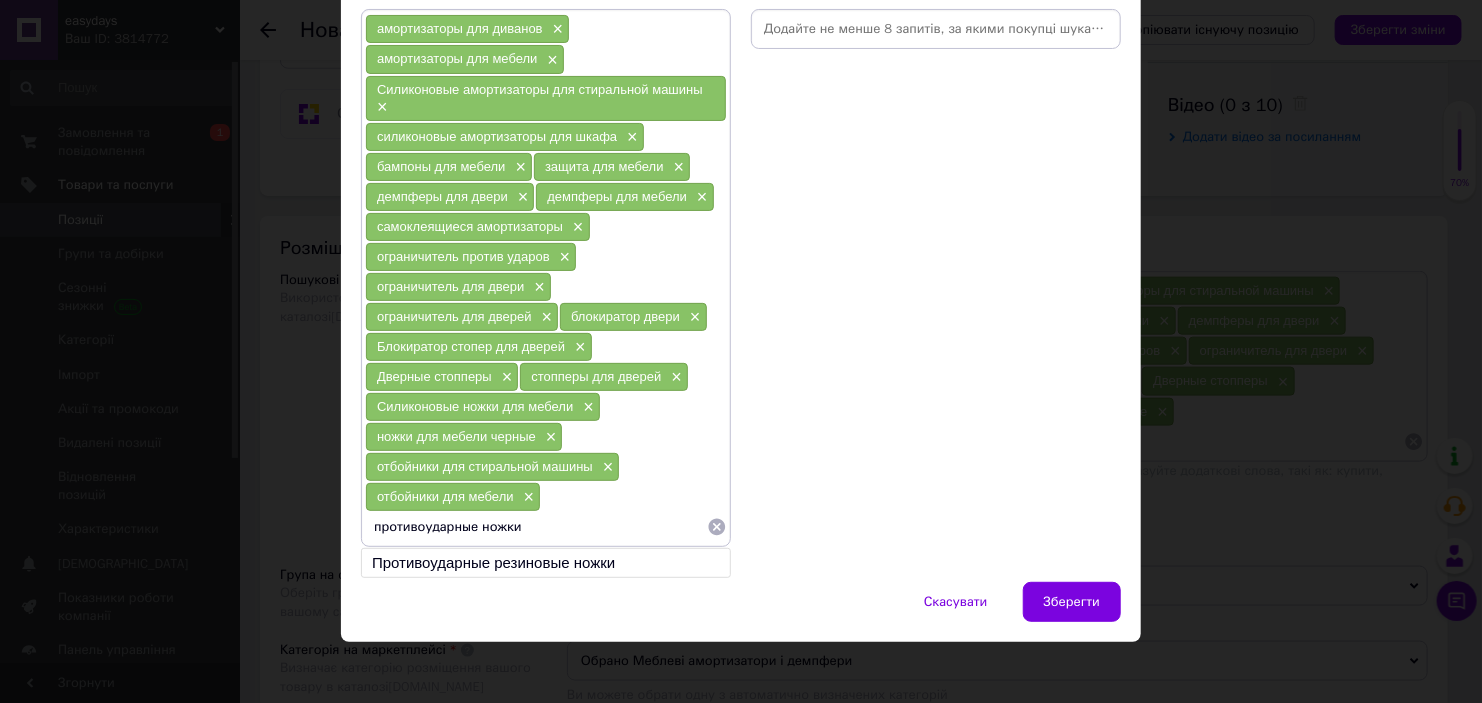 scroll, scrollTop: 0, scrollLeft: 0, axis: both 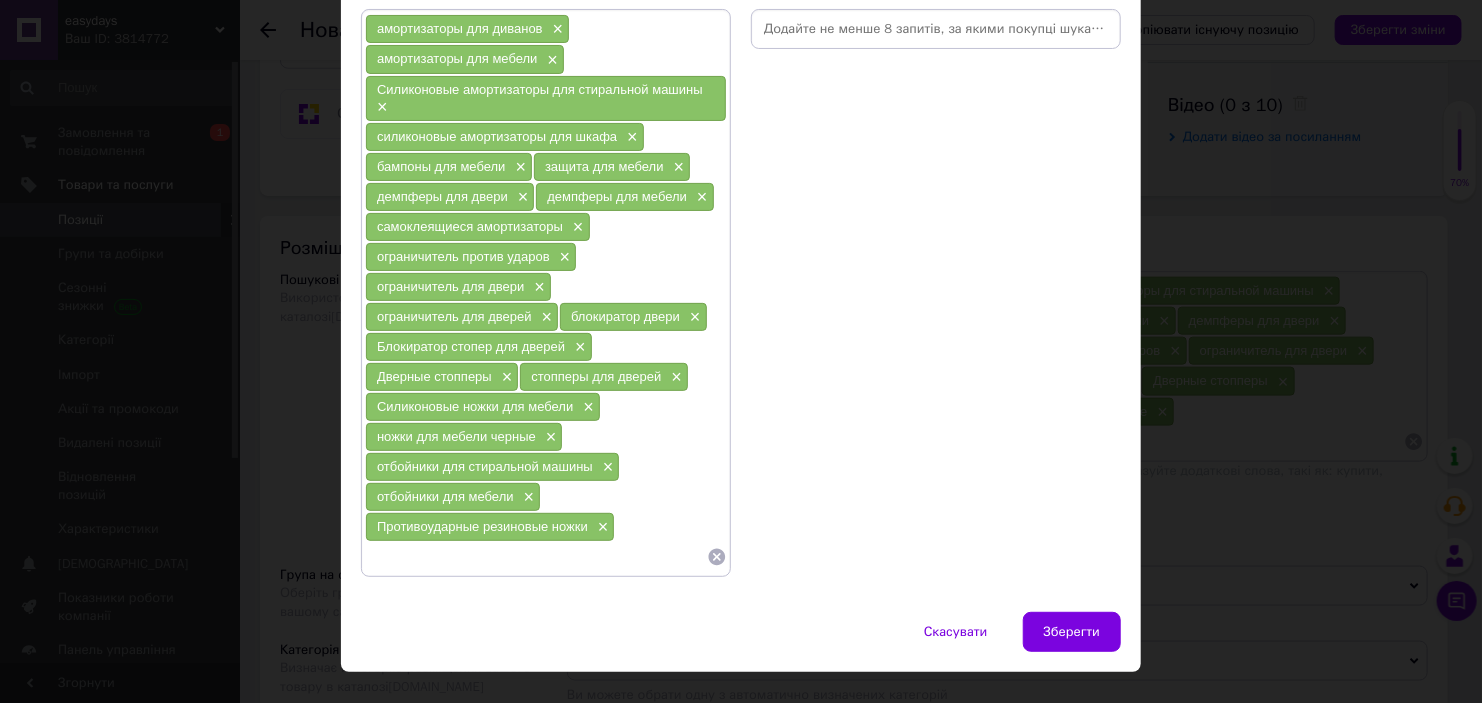 click at bounding box center [536, 557] 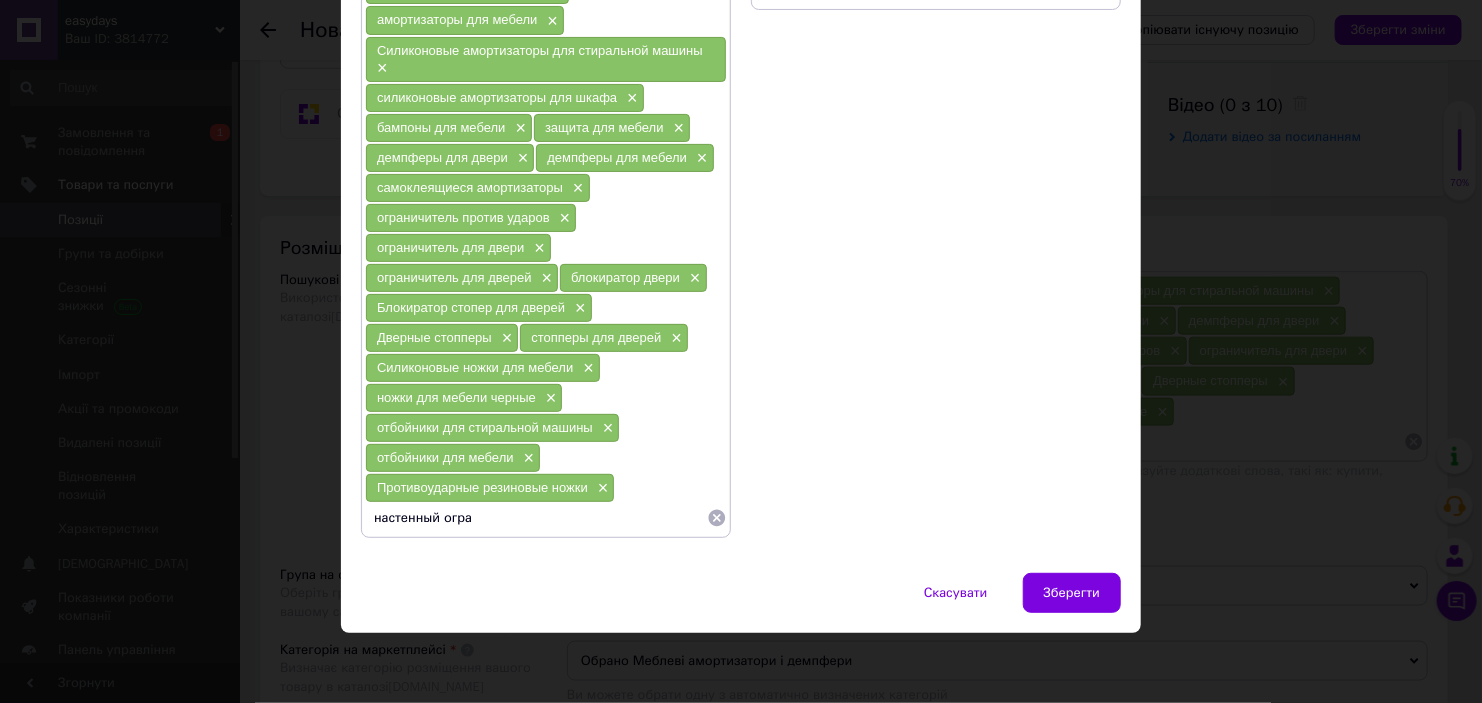 scroll, scrollTop: 211, scrollLeft: 0, axis: vertical 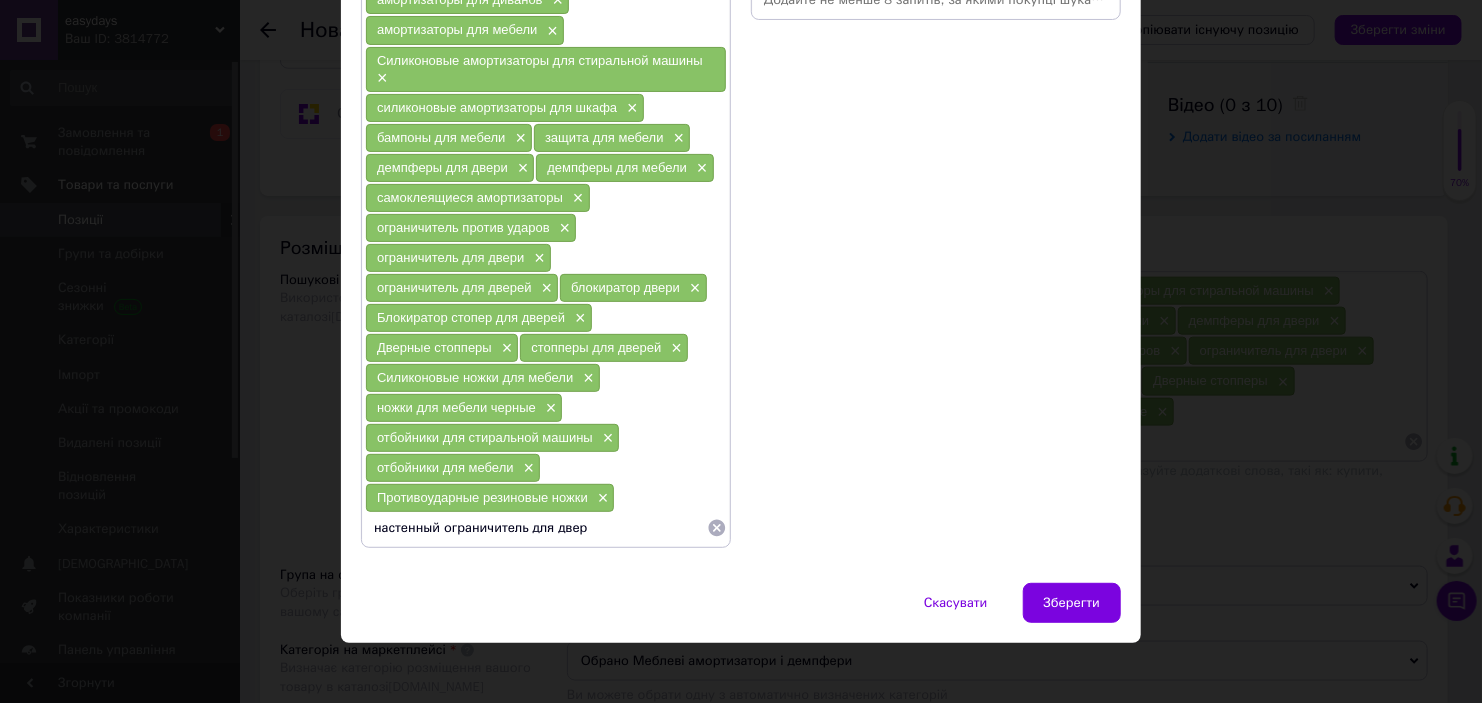 type on "настенный ограничитель для двери" 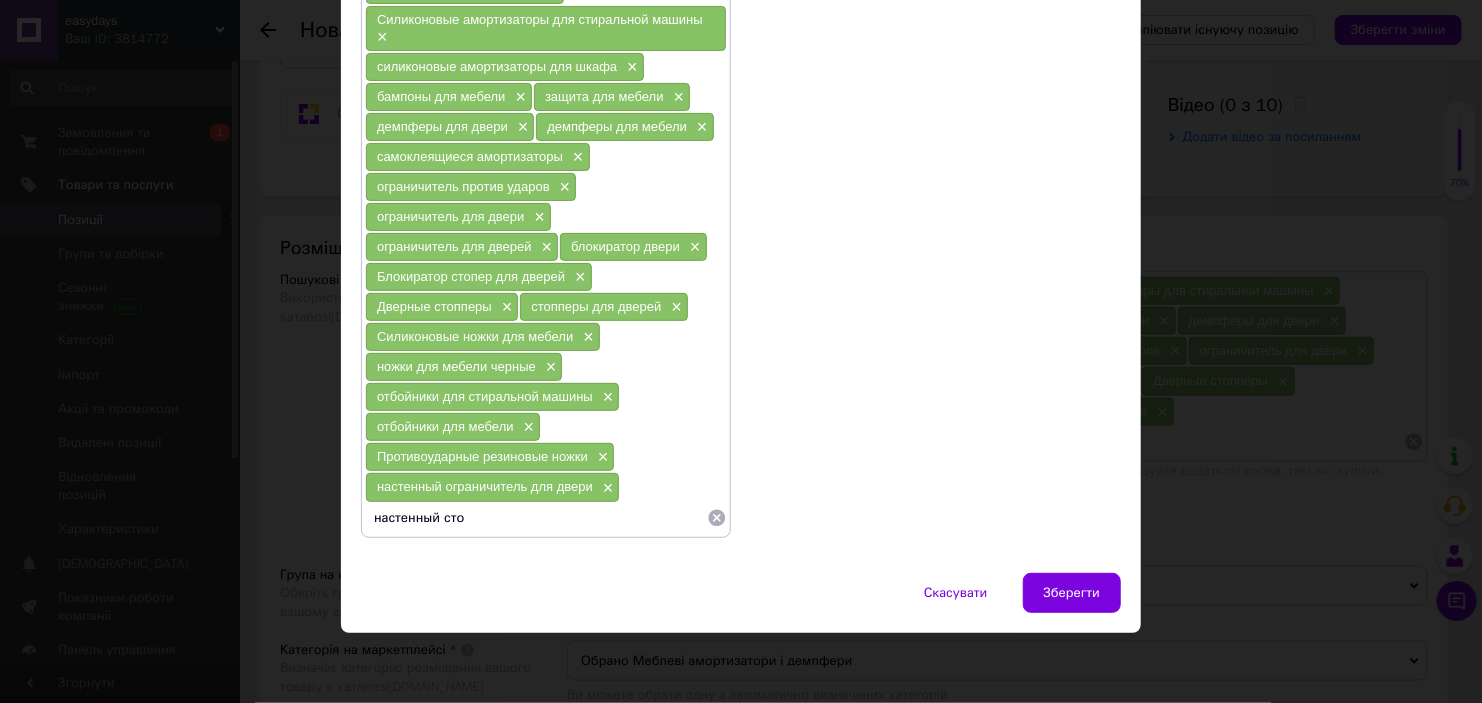 scroll, scrollTop: 240, scrollLeft: 0, axis: vertical 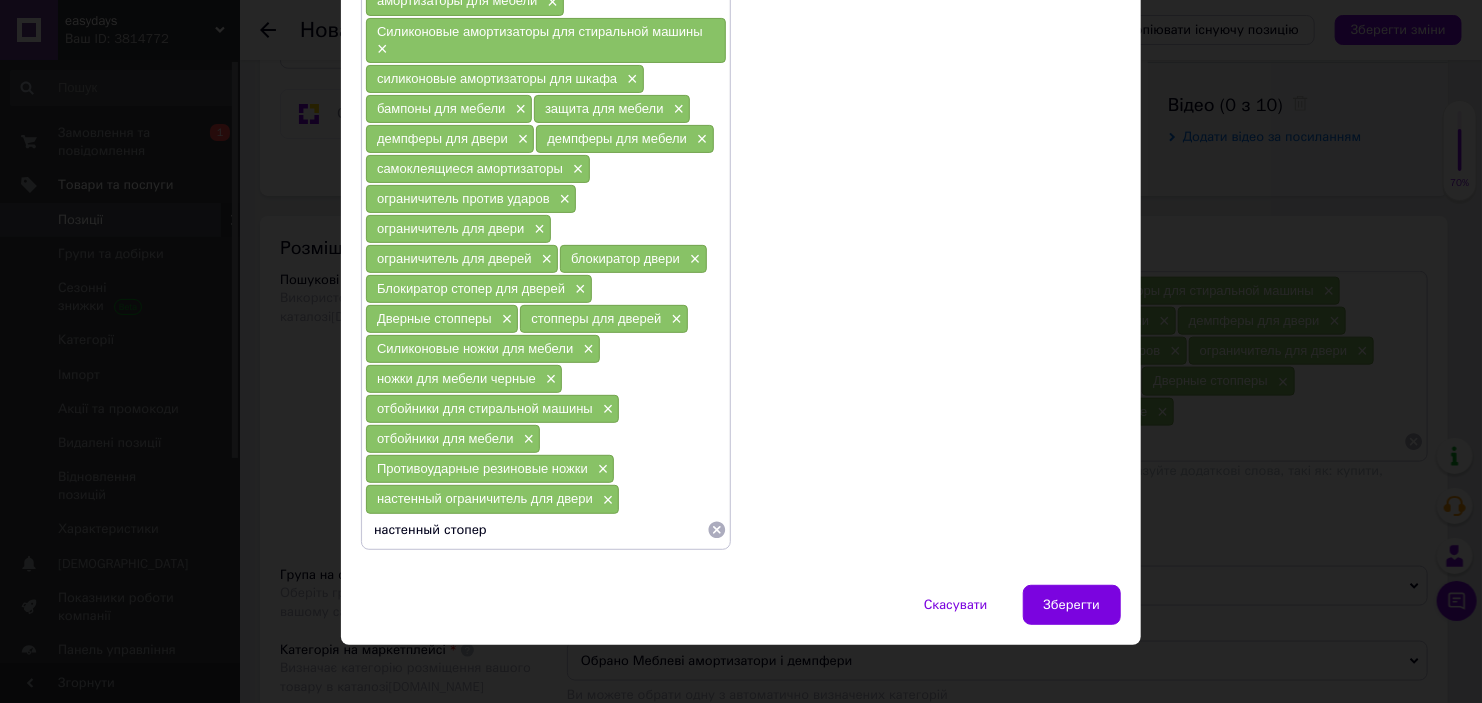 paste on "ля дверной ручки" 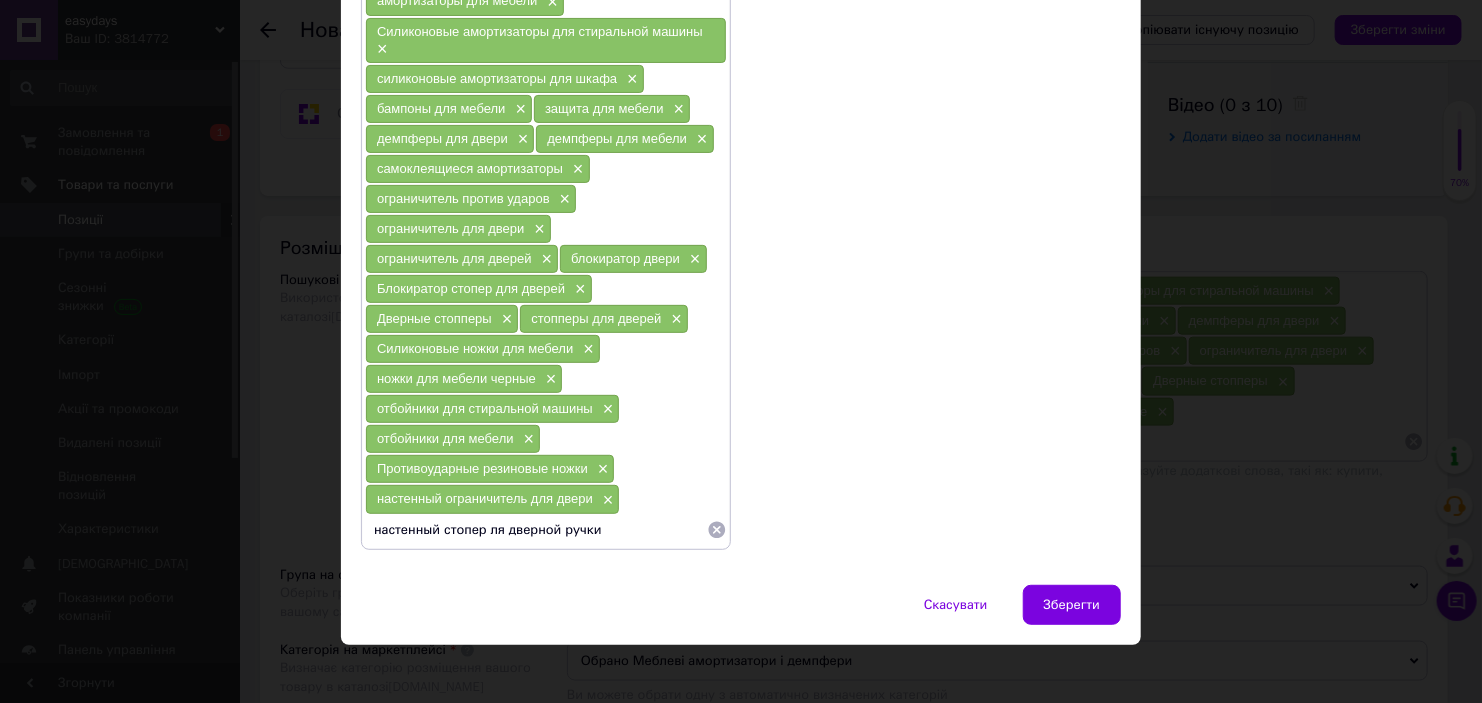 type on "настенный стопер ля дверной ручки" 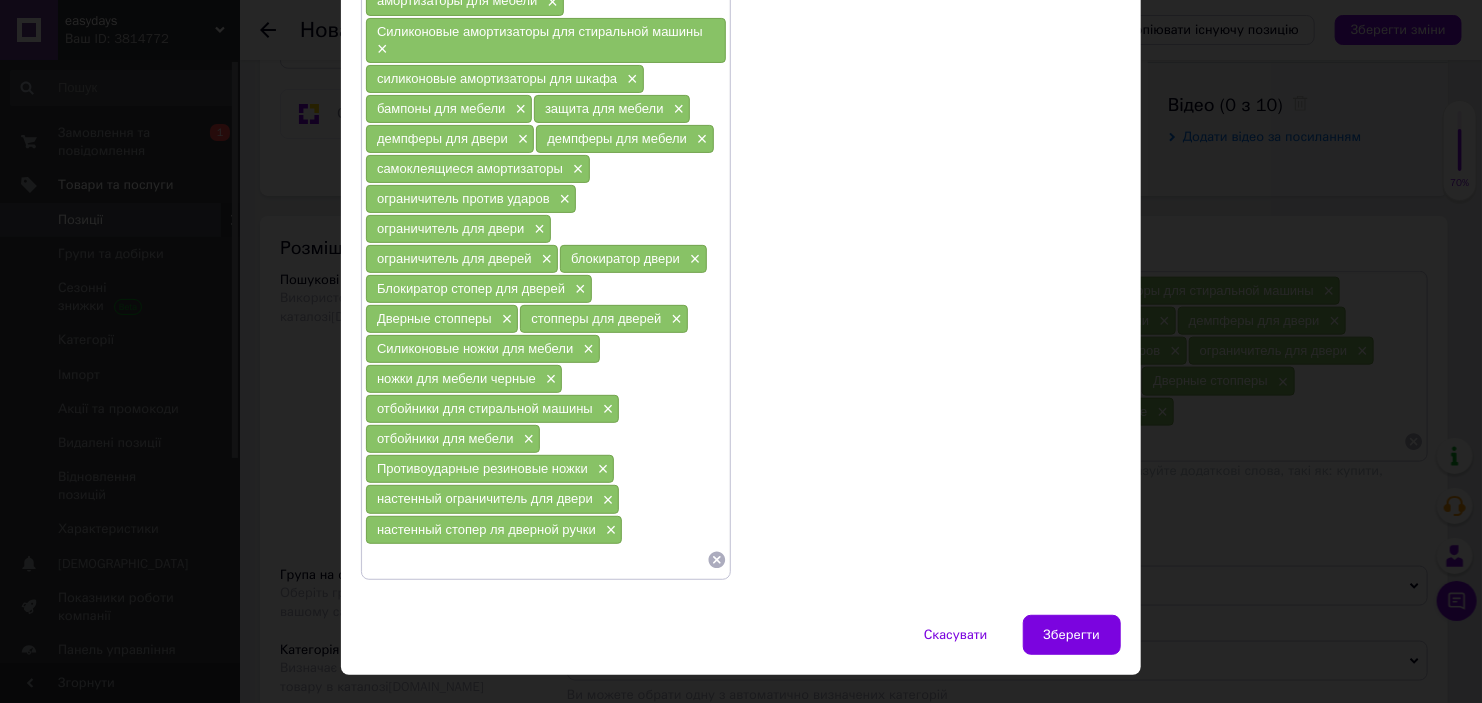 scroll, scrollTop: 270, scrollLeft: 0, axis: vertical 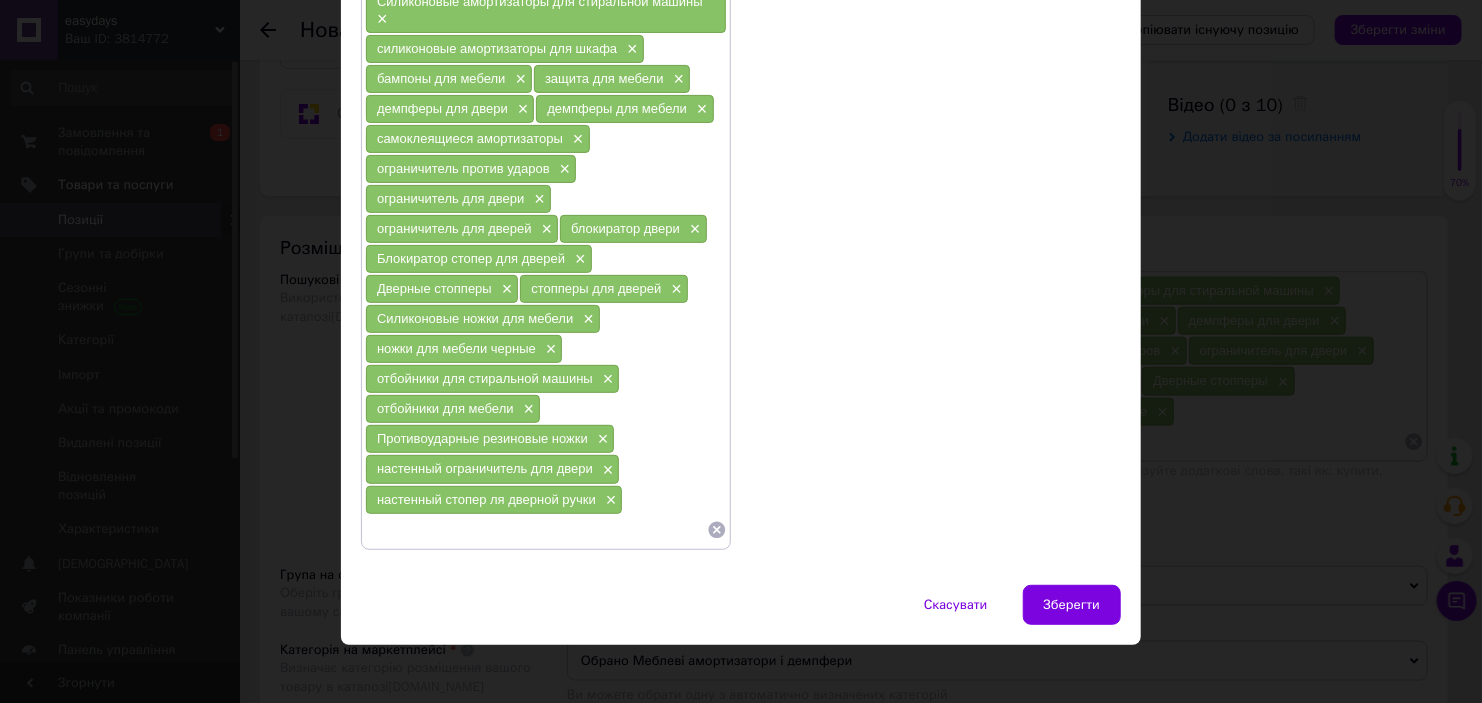 click at bounding box center [536, 530] 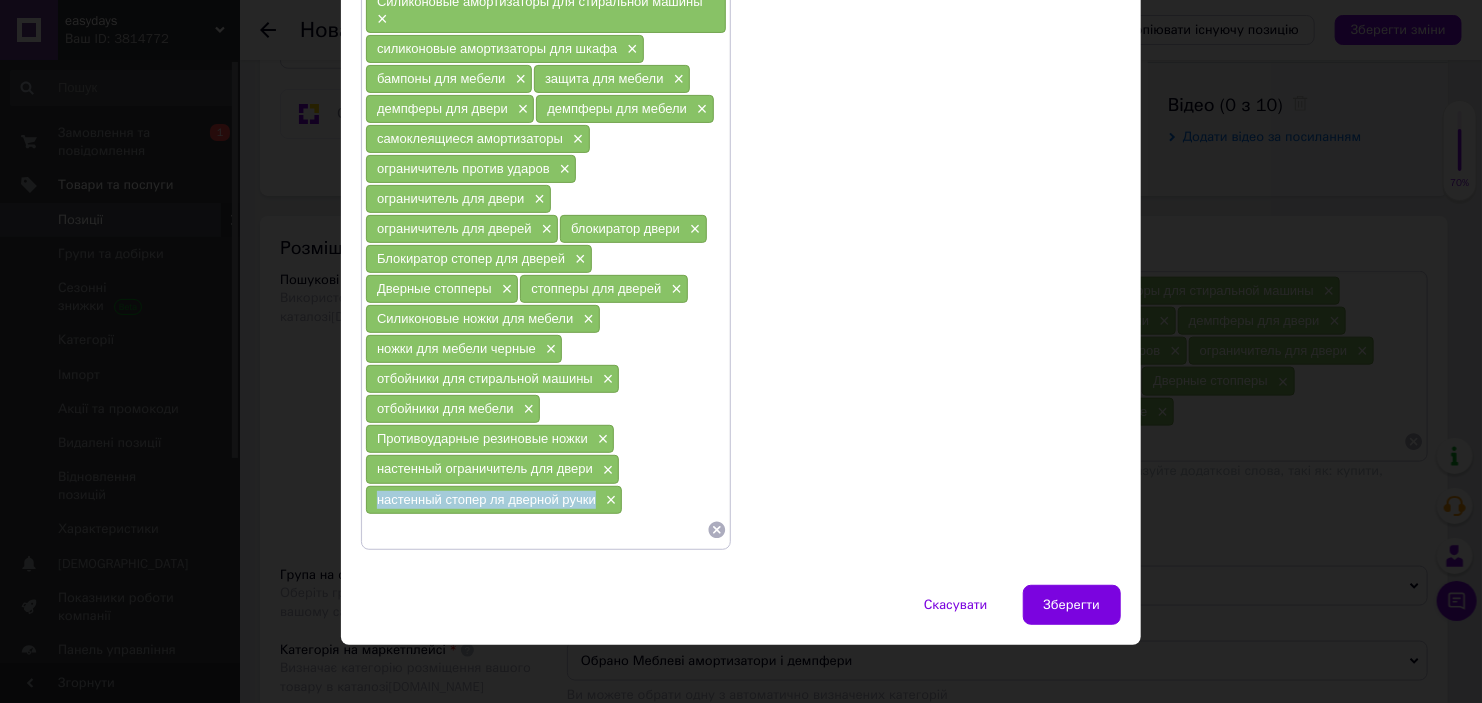 drag, startPoint x: 372, startPoint y: 488, endPoint x: 595, endPoint y: 492, distance: 223.03587 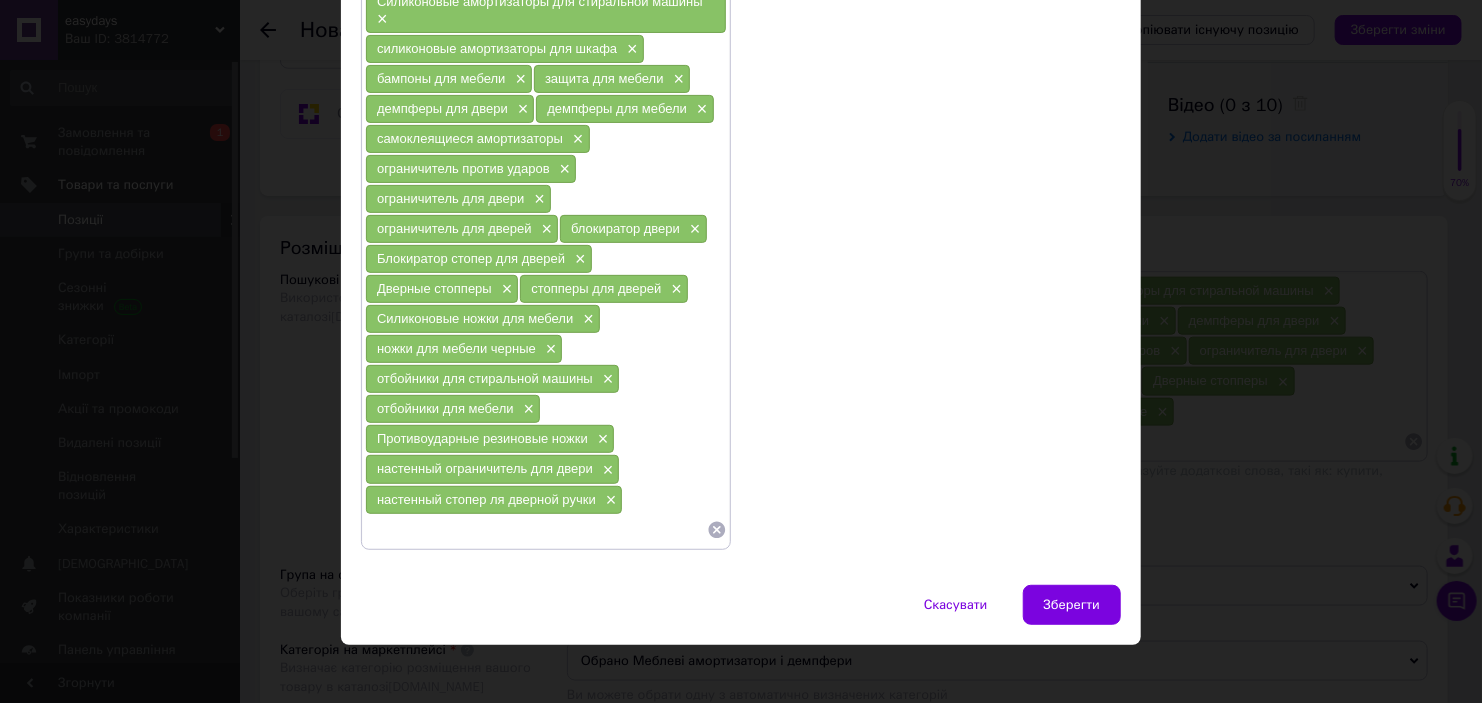 click at bounding box center [536, 530] 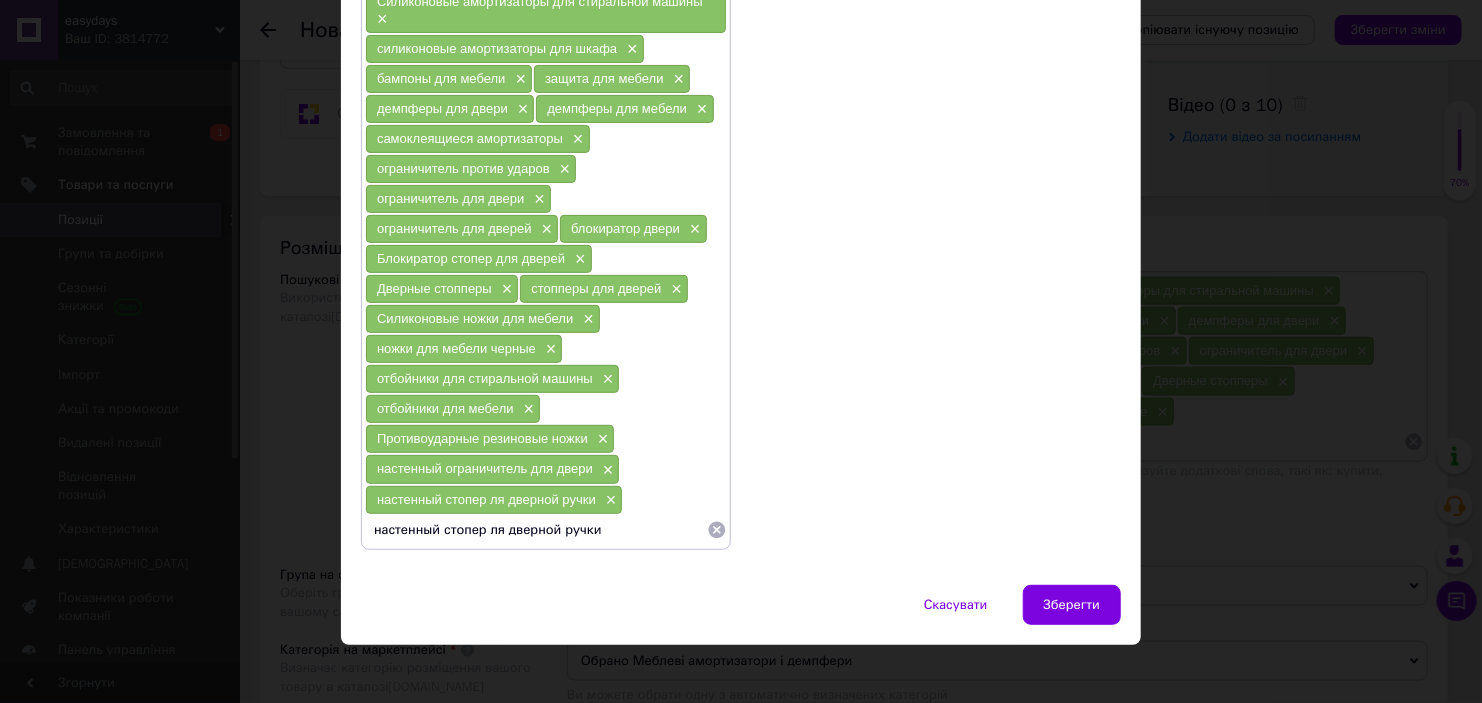 drag, startPoint x: 608, startPoint y: 492, endPoint x: 544, endPoint y: 511, distance: 66.760765 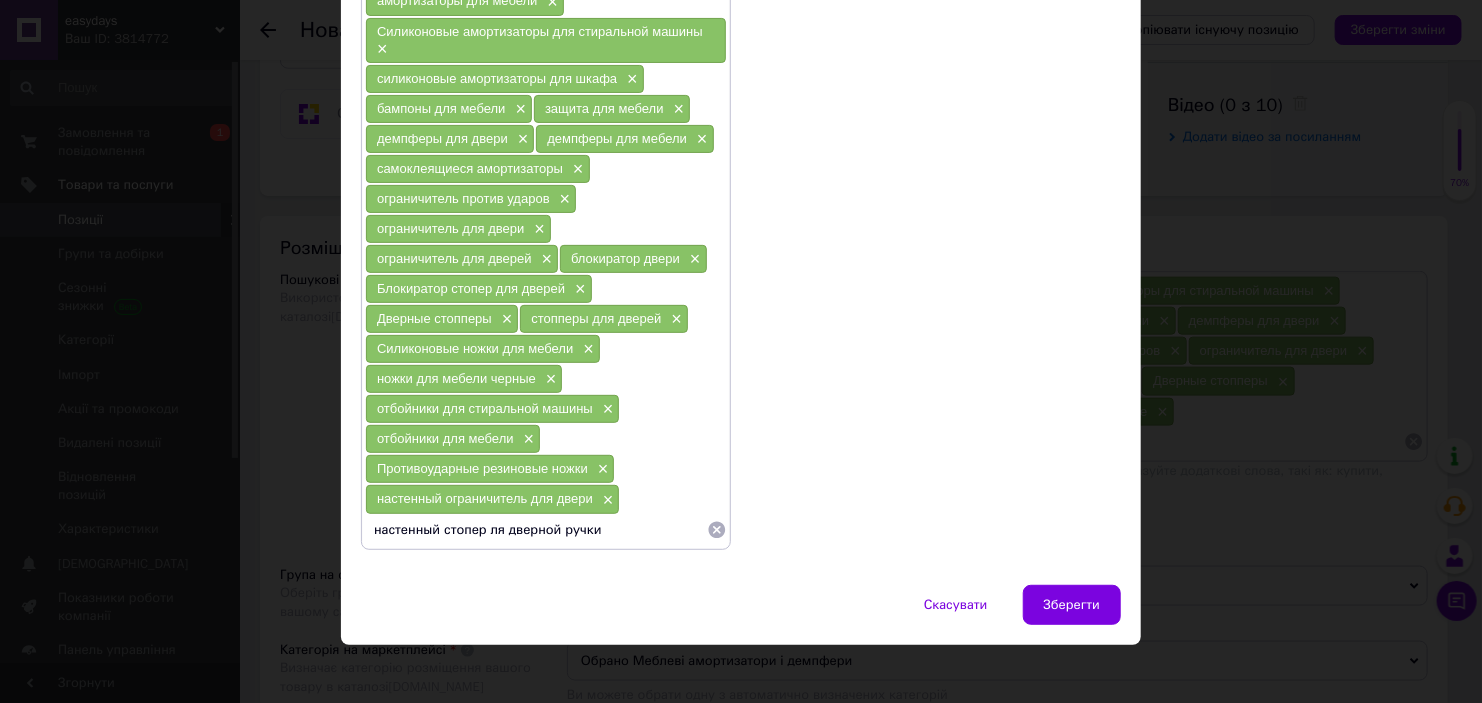 click on "настенный стопер ля дверной ручки" at bounding box center (536, 530) 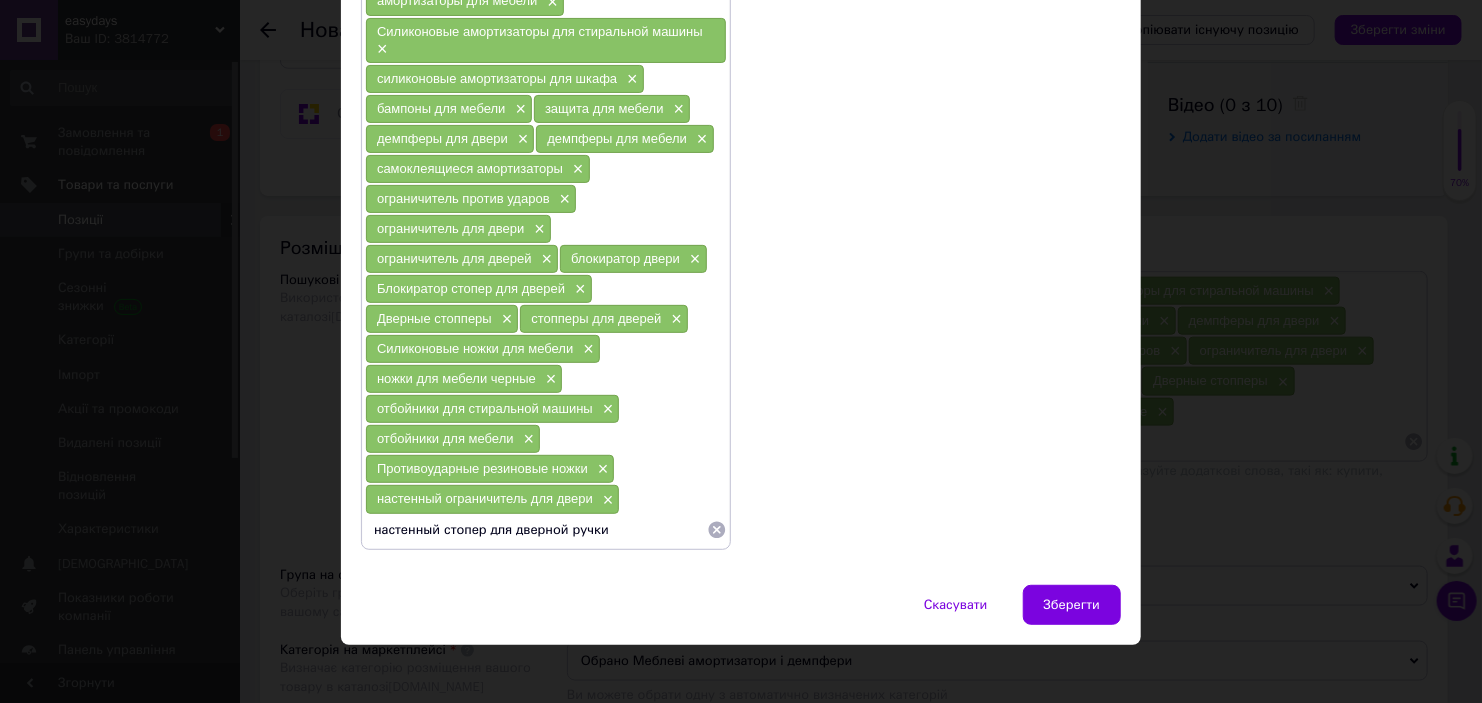 click on "настенный стопер для дверной ручки" at bounding box center (536, 530) 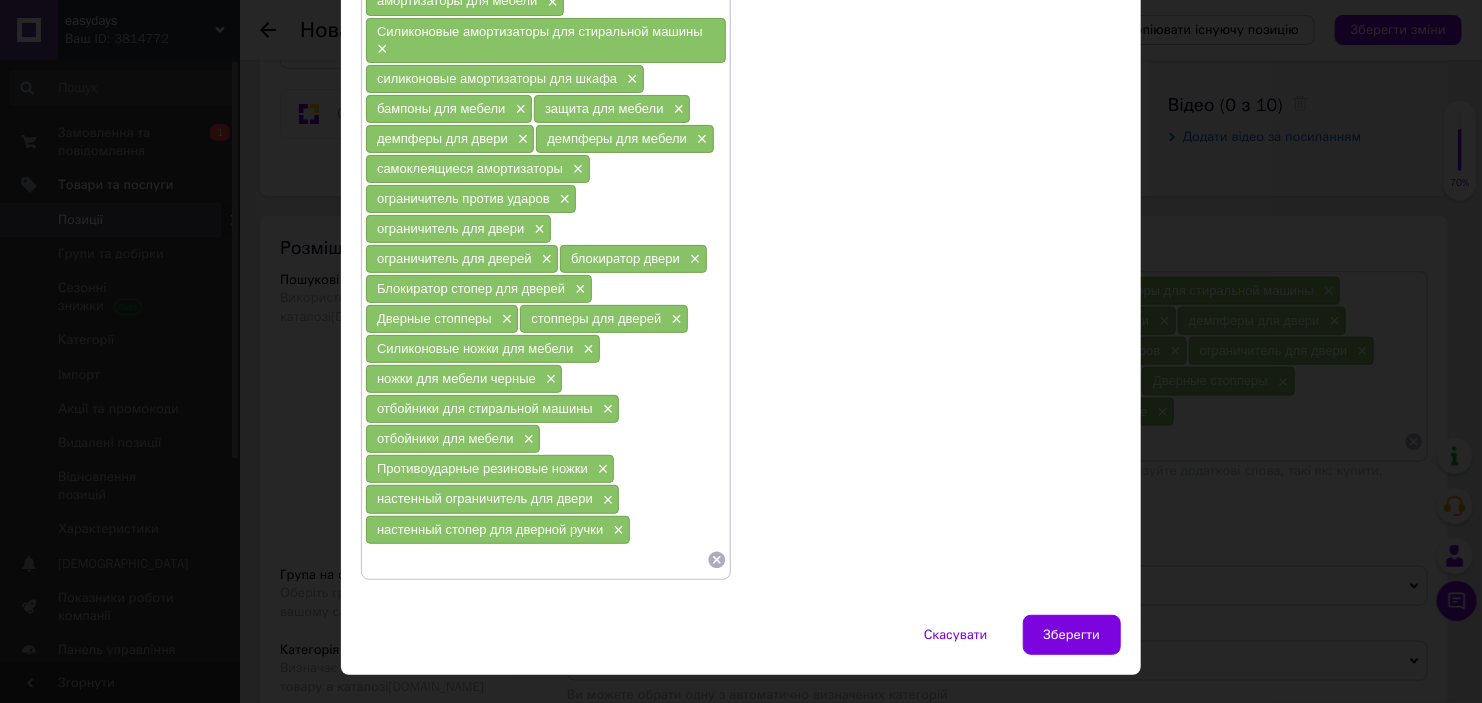 paste on "настенный стопер ля дверной ручки" 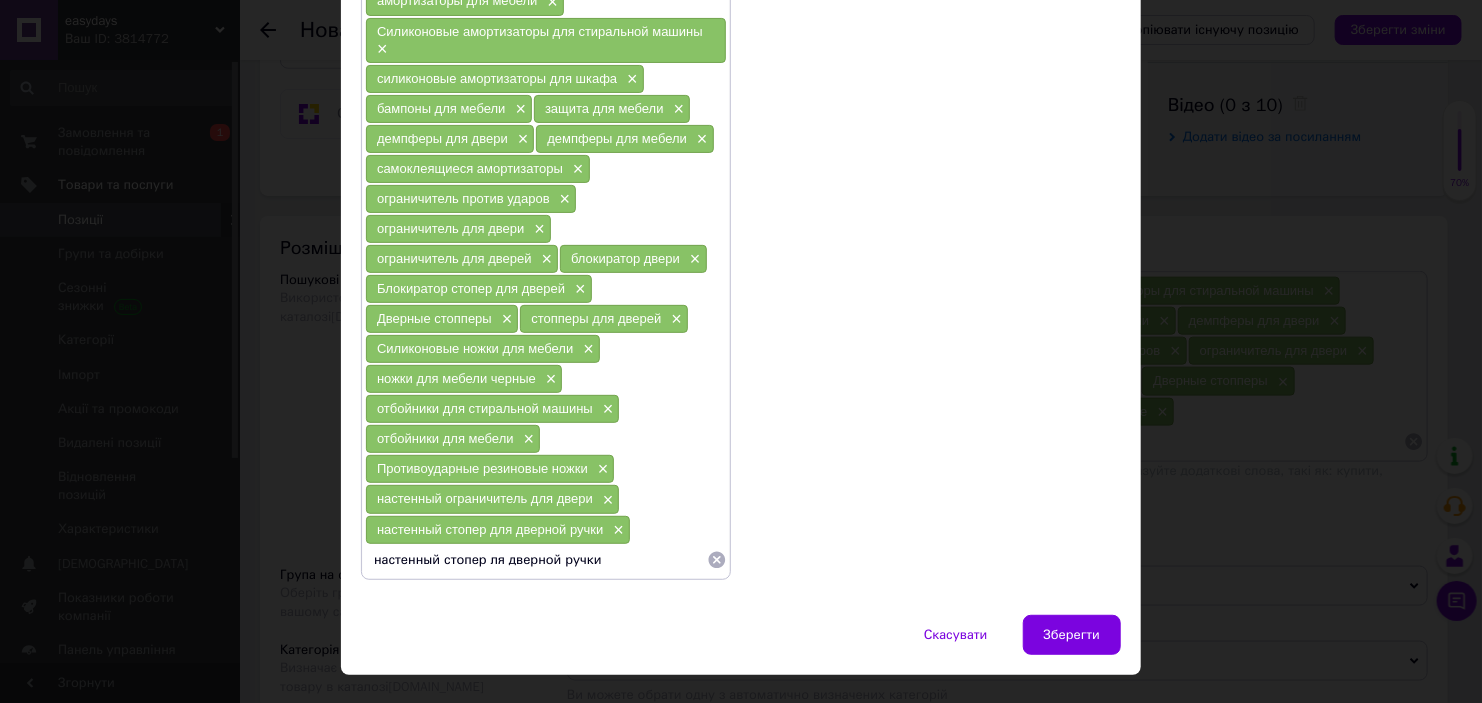 drag, startPoint x: 484, startPoint y: 551, endPoint x: 369, endPoint y: 549, distance: 115.01739 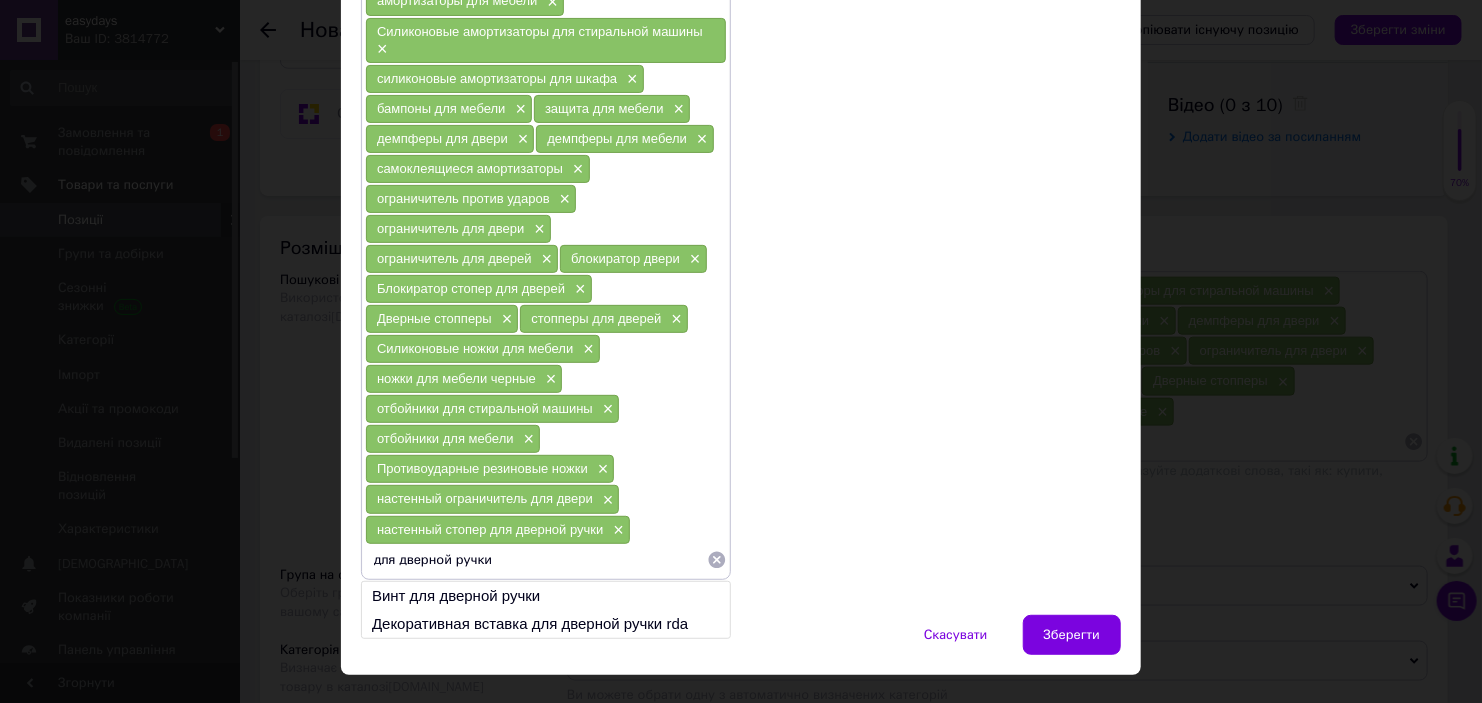drag, startPoint x: 483, startPoint y: 550, endPoint x: 421, endPoint y: 552, distance: 62.03225 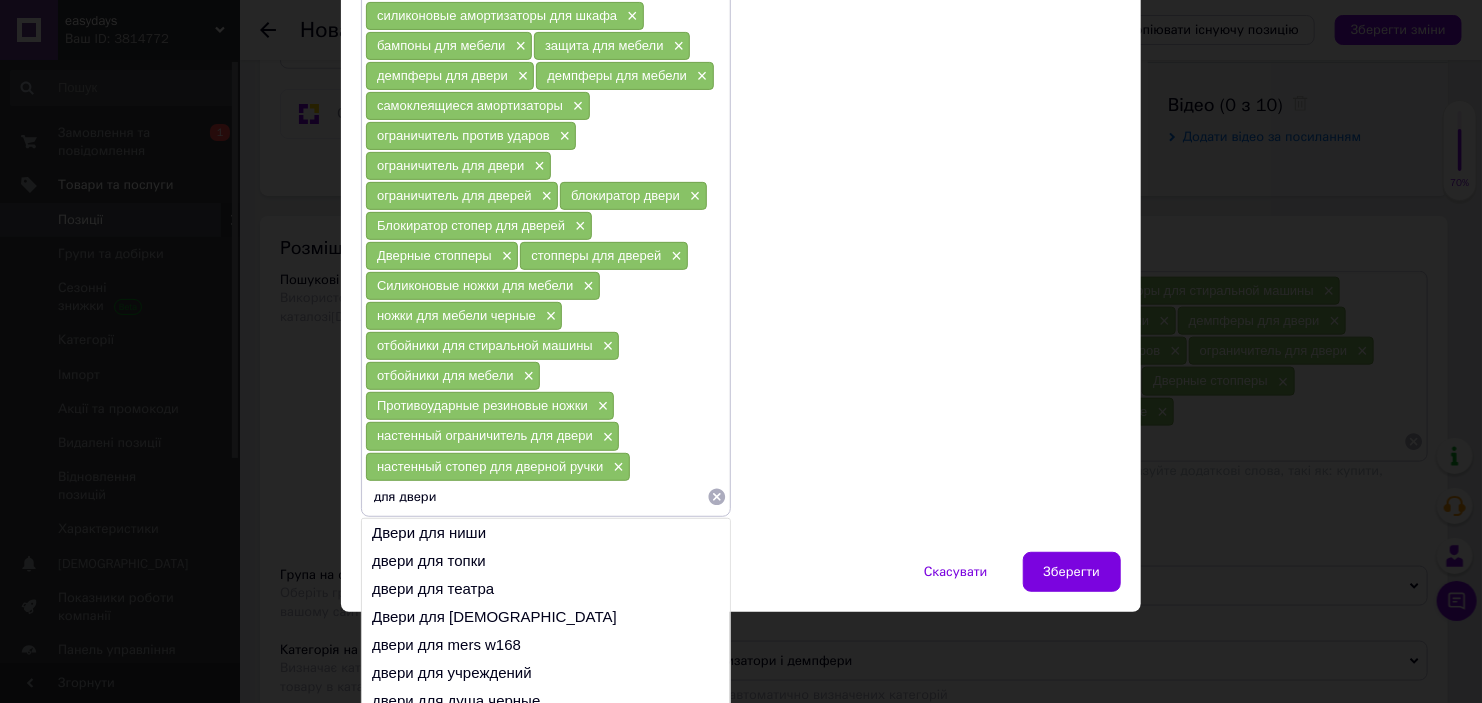 scroll, scrollTop: 358, scrollLeft: 0, axis: vertical 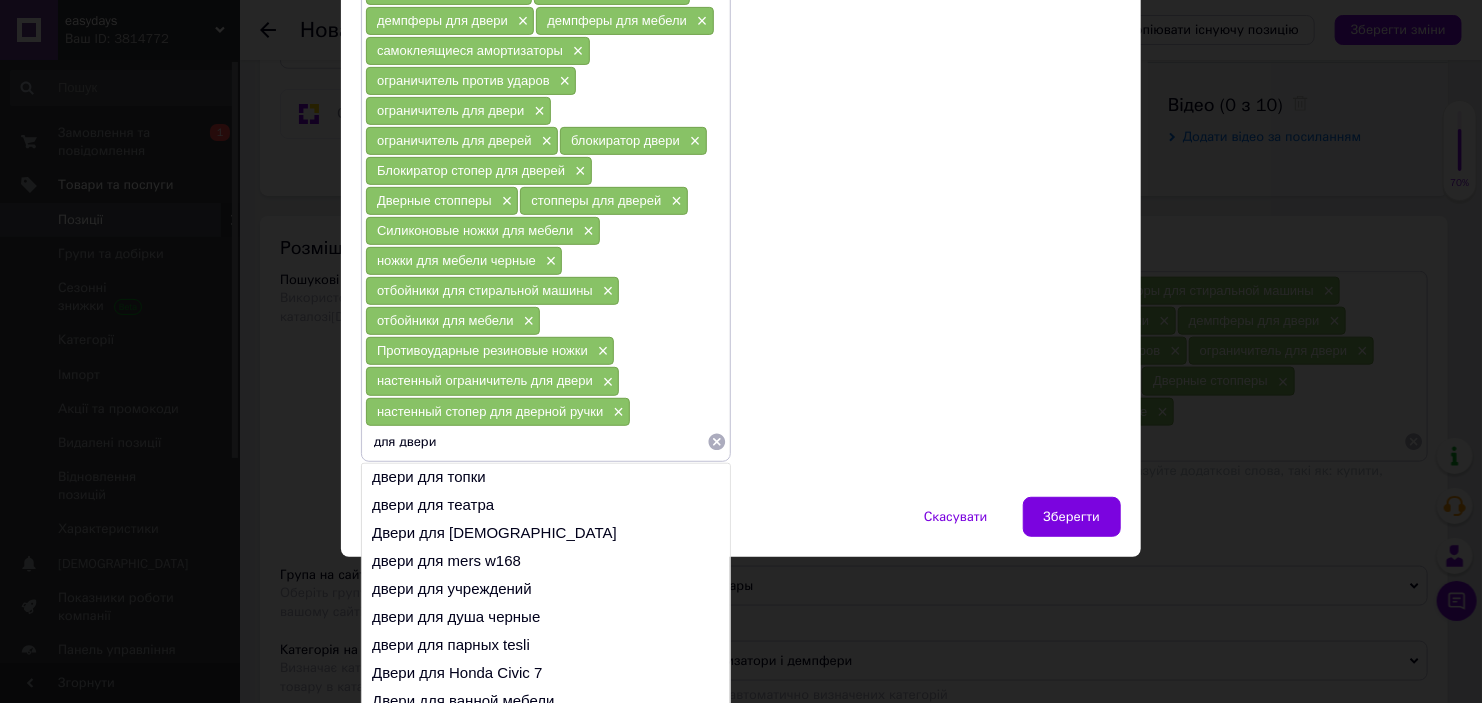 drag, startPoint x: 405, startPoint y: 436, endPoint x: 371, endPoint y: 432, distance: 34.234486 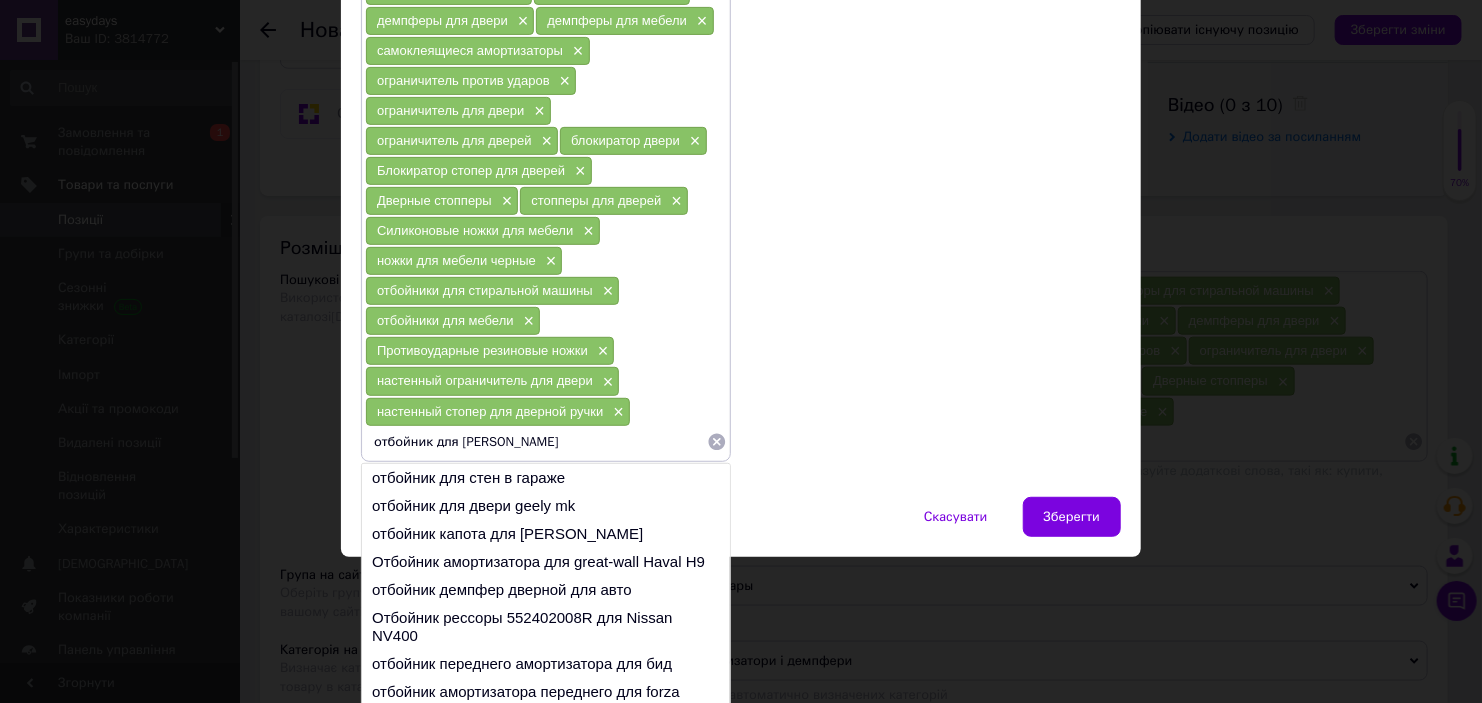 scroll, scrollTop: 270, scrollLeft: 0, axis: vertical 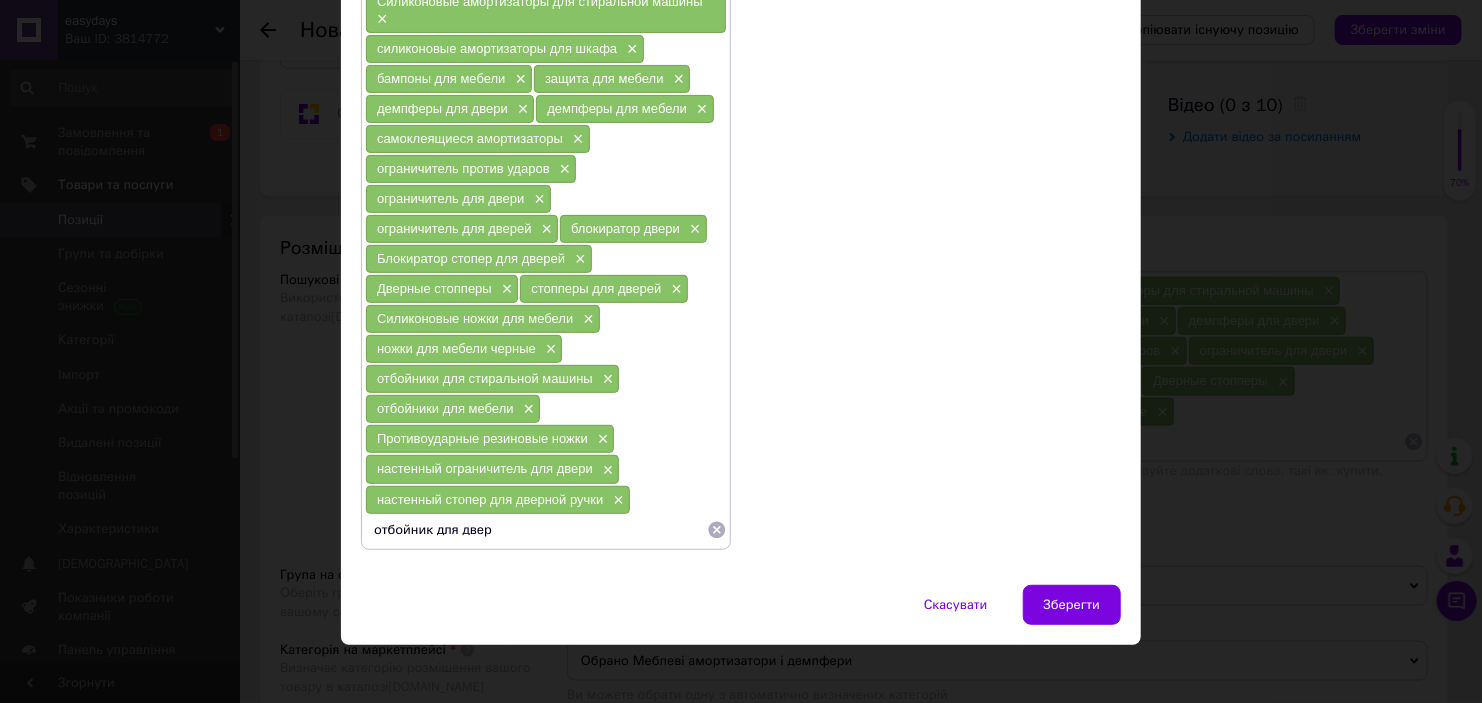 type on "отбойник для двери" 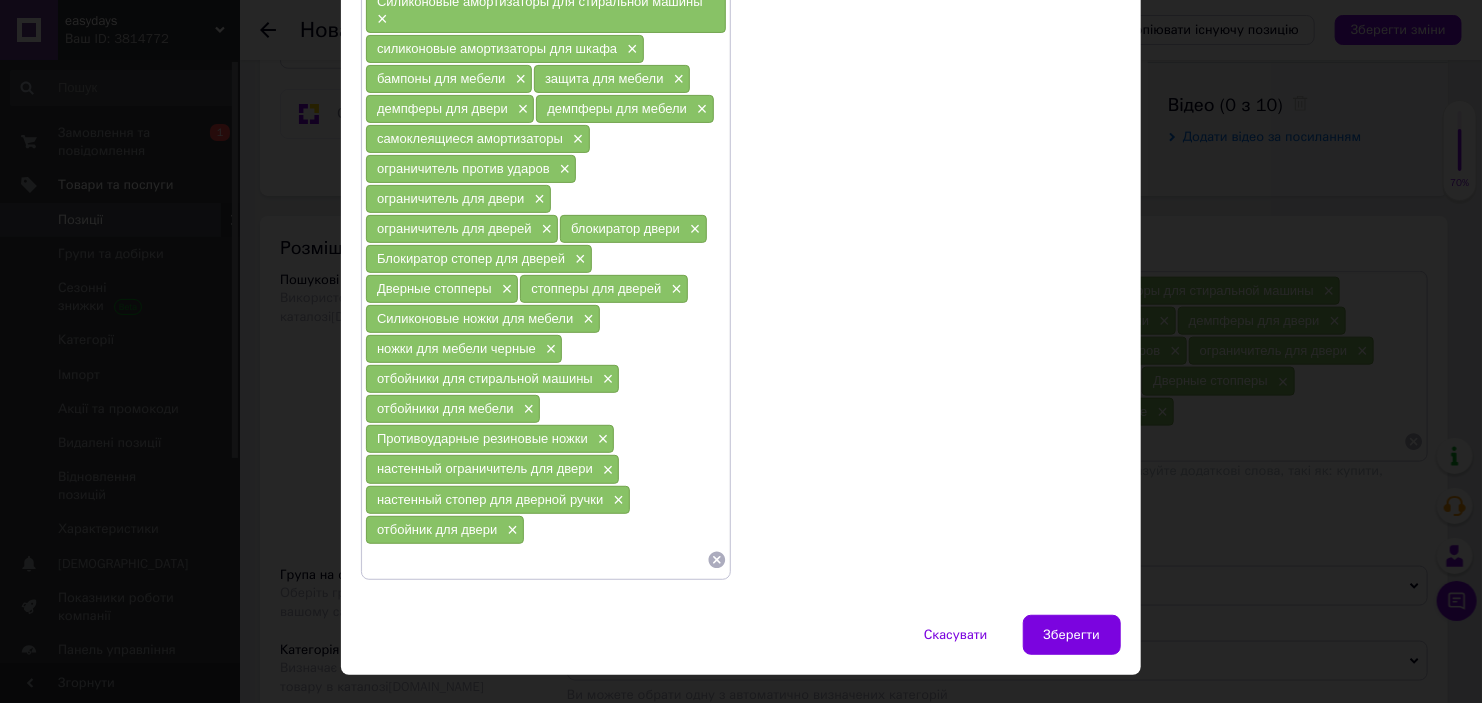 scroll, scrollTop: 300, scrollLeft: 0, axis: vertical 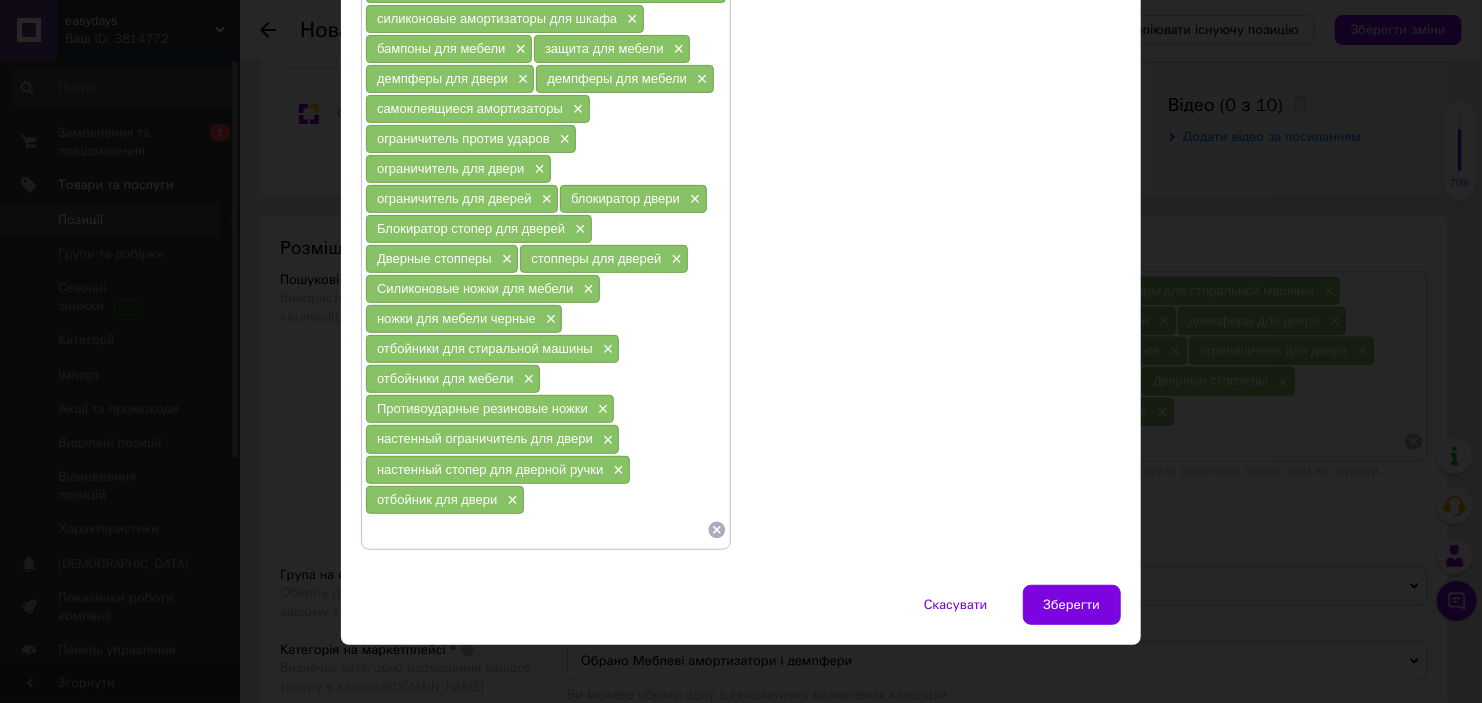 paste on "настенный стопер ля дверной ручки" 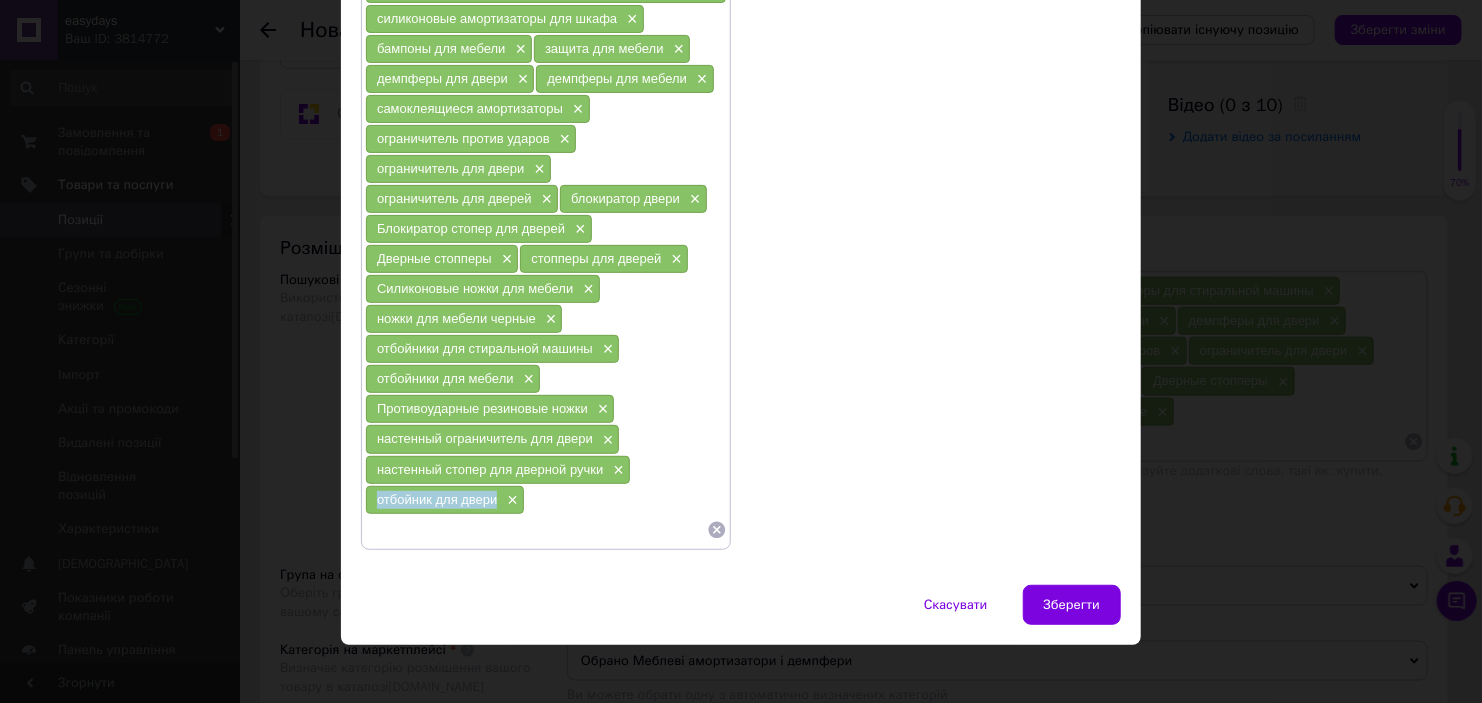 drag, startPoint x: 377, startPoint y: 485, endPoint x: 493, endPoint y: 491, distance: 116.15507 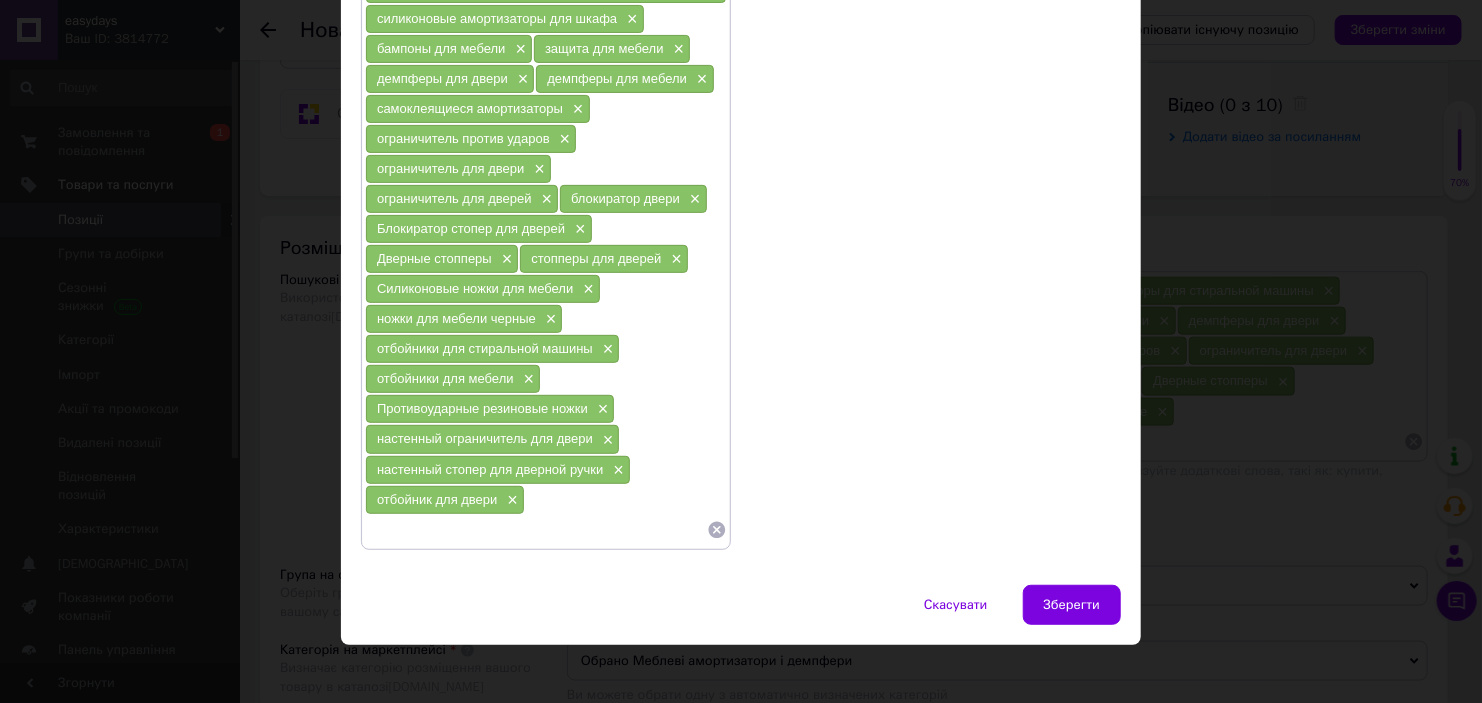 click at bounding box center (536, 530) 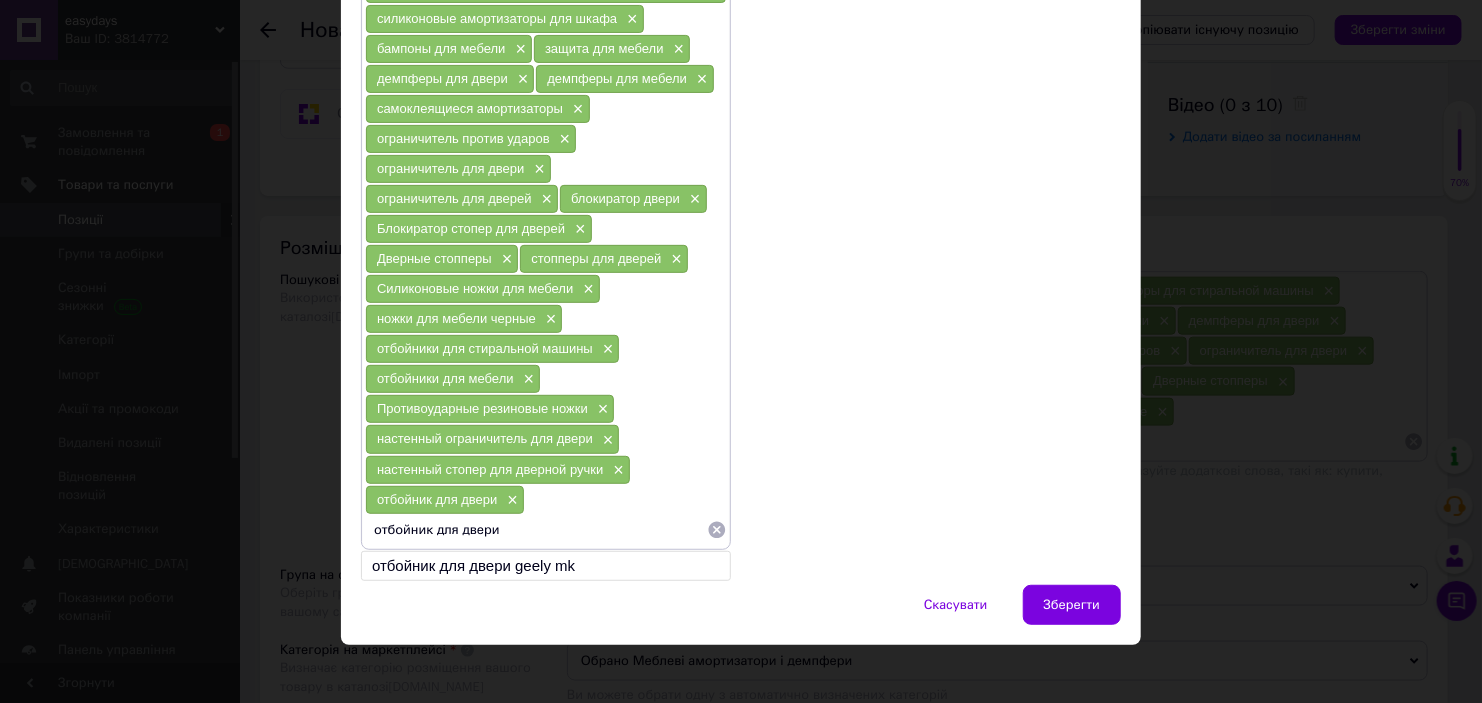 drag, startPoint x: 508, startPoint y: 524, endPoint x: 487, endPoint y: 524, distance: 21 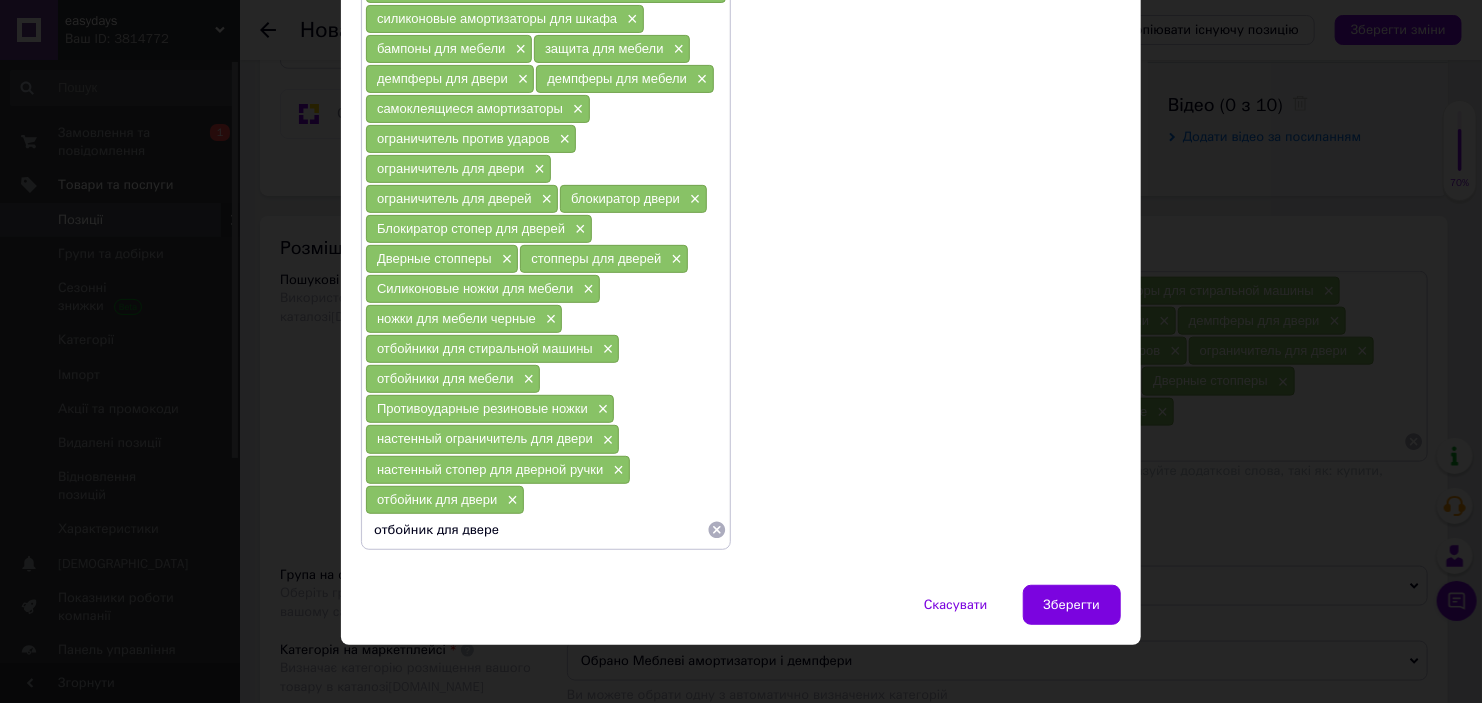 type on "отбойник для дверей" 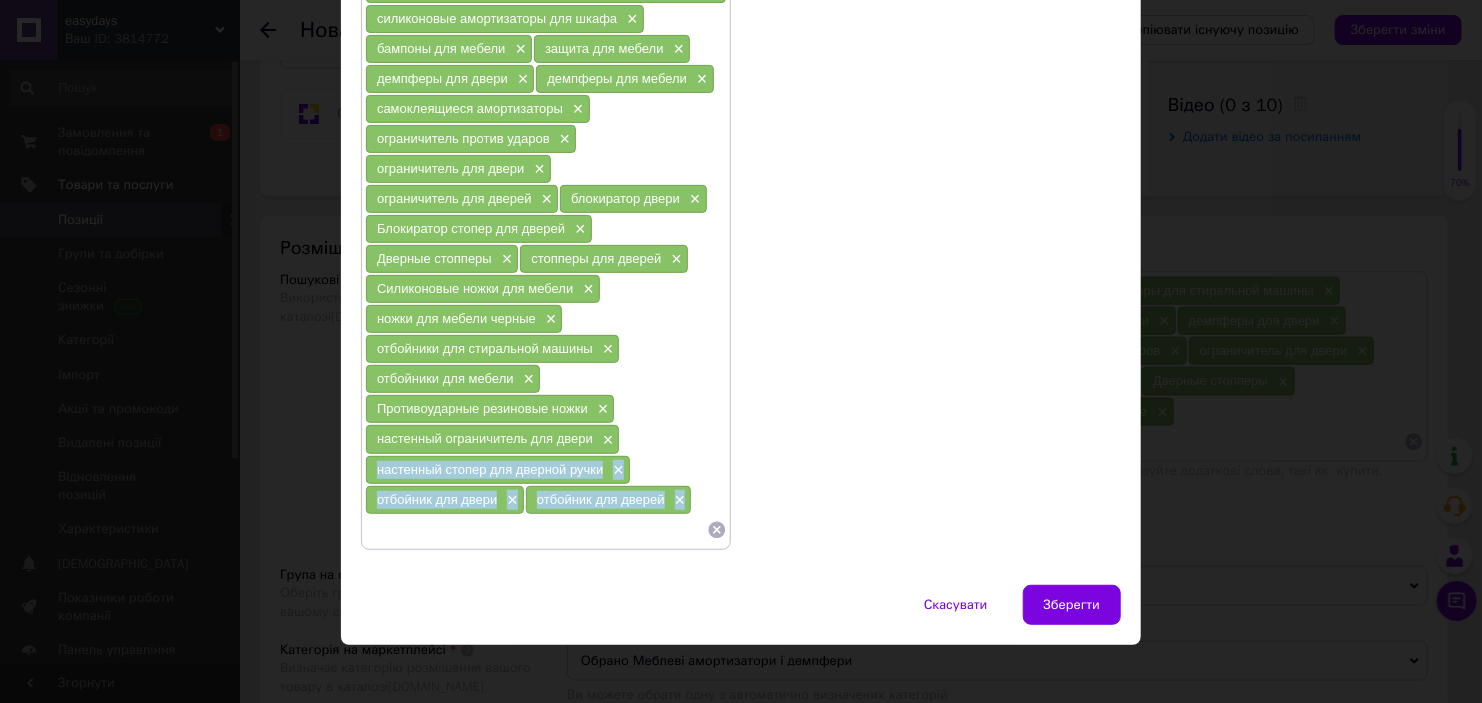 drag, startPoint x: 698, startPoint y: 483, endPoint x: 652, endPoint y: 400, distance: 94.89468 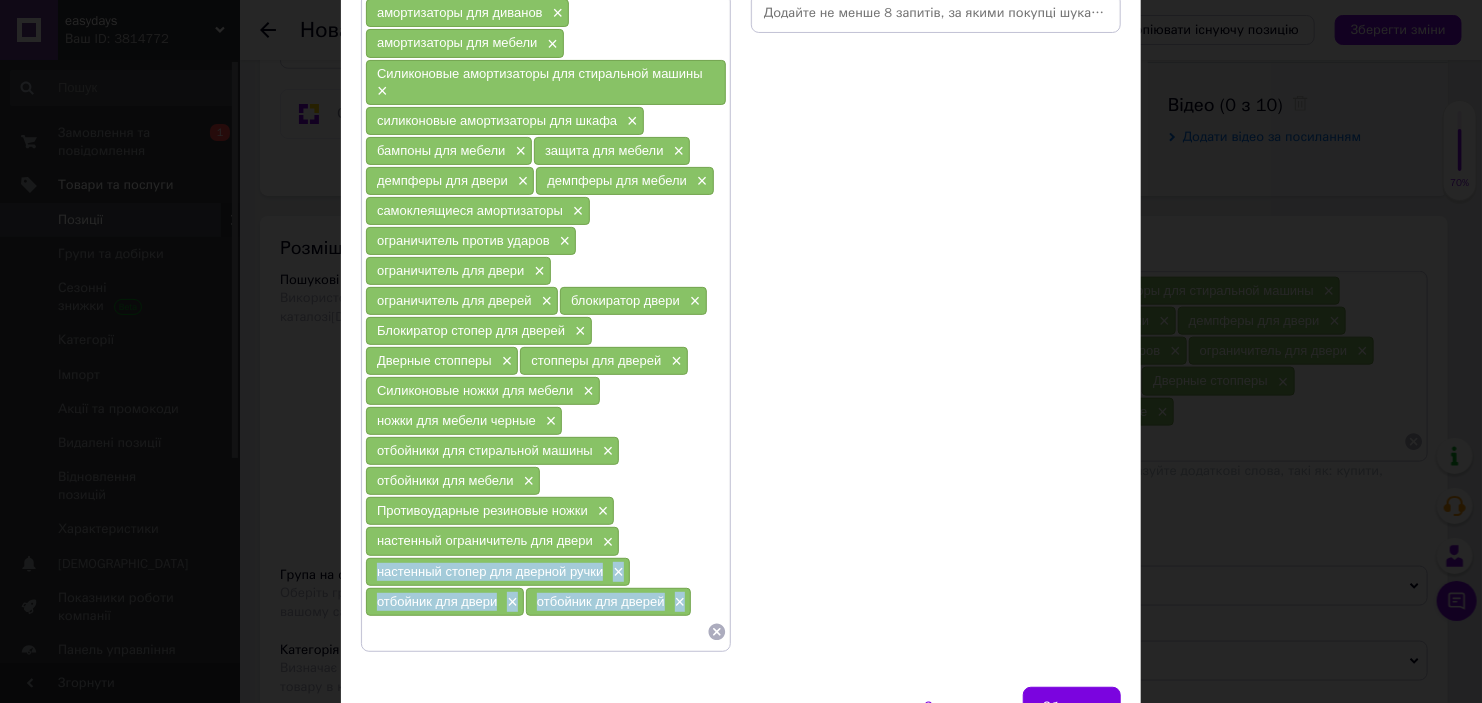 scroll, scrollTop: 300, scrollLeft: 0, axis: vertical 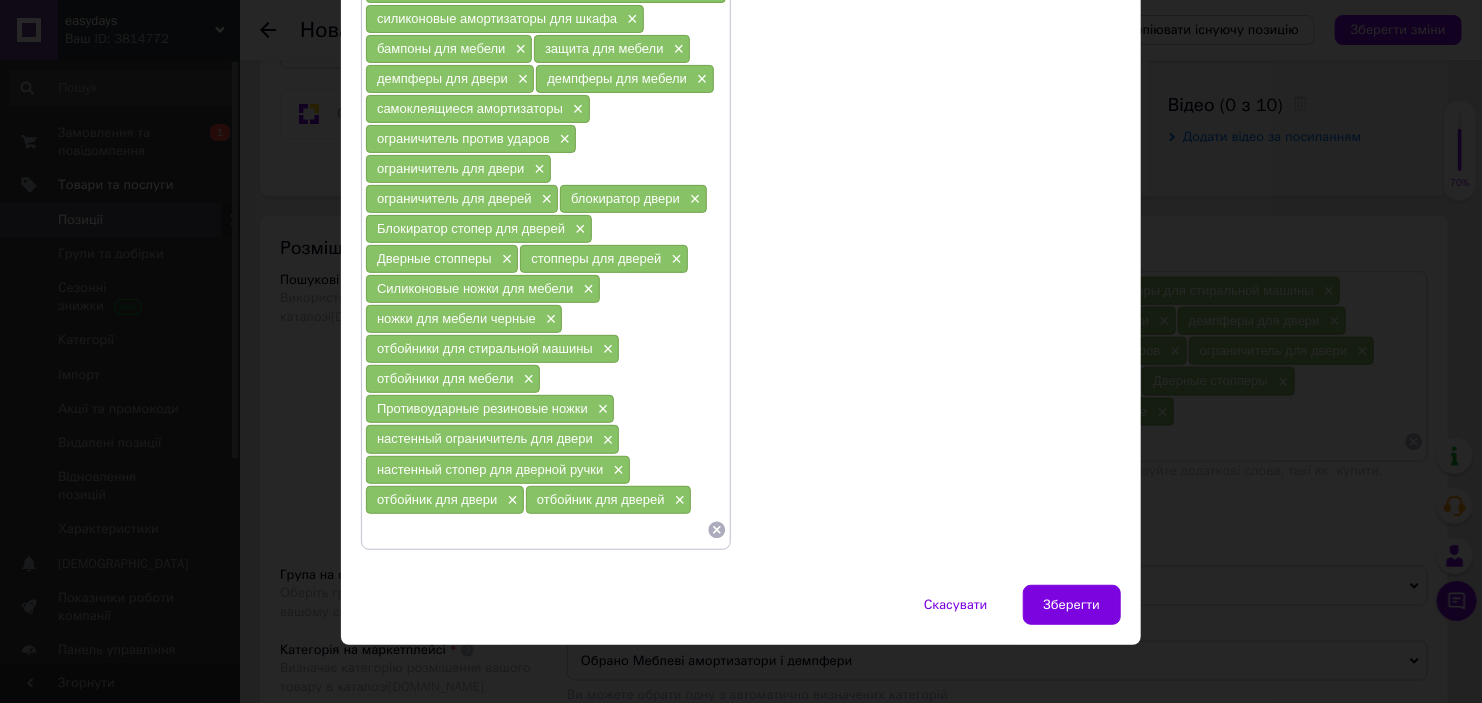 click at bounding box center (536, 530) 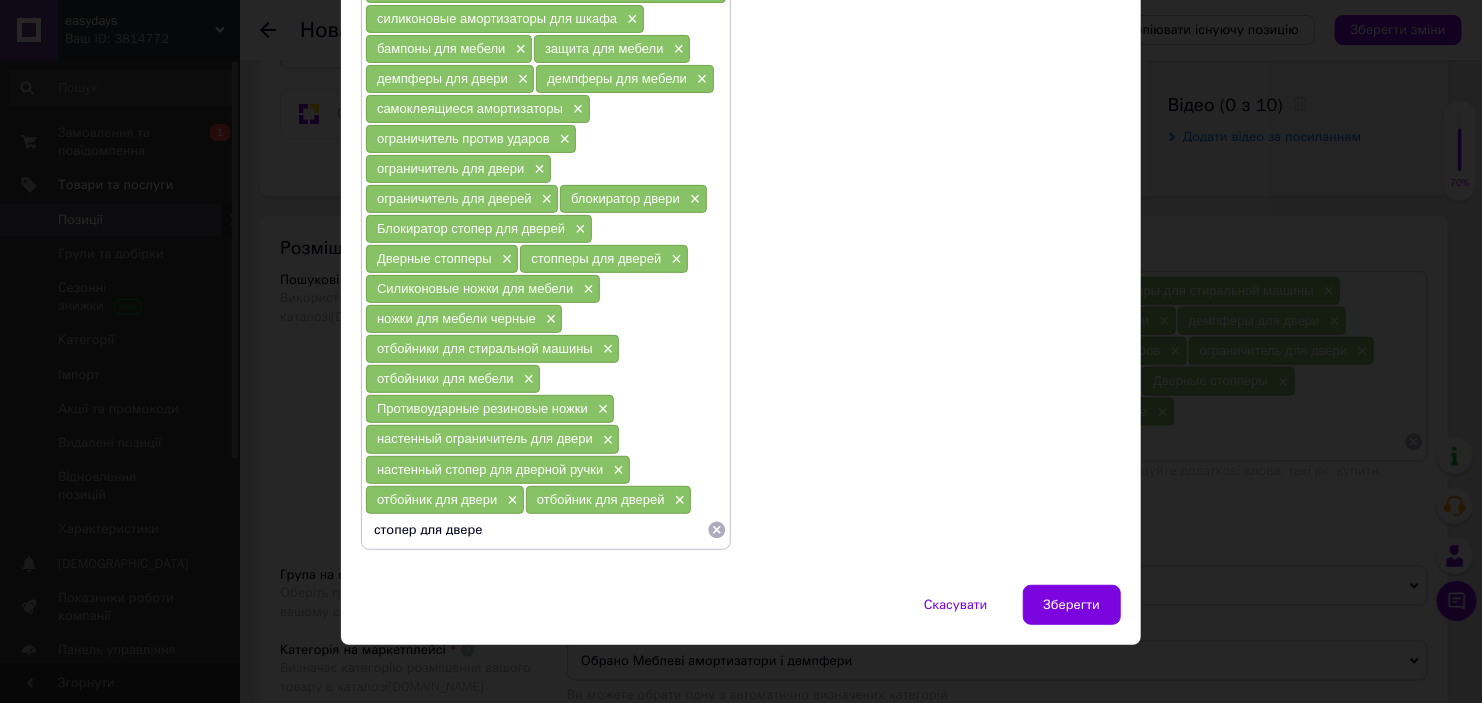 type on "стопер для дверей" 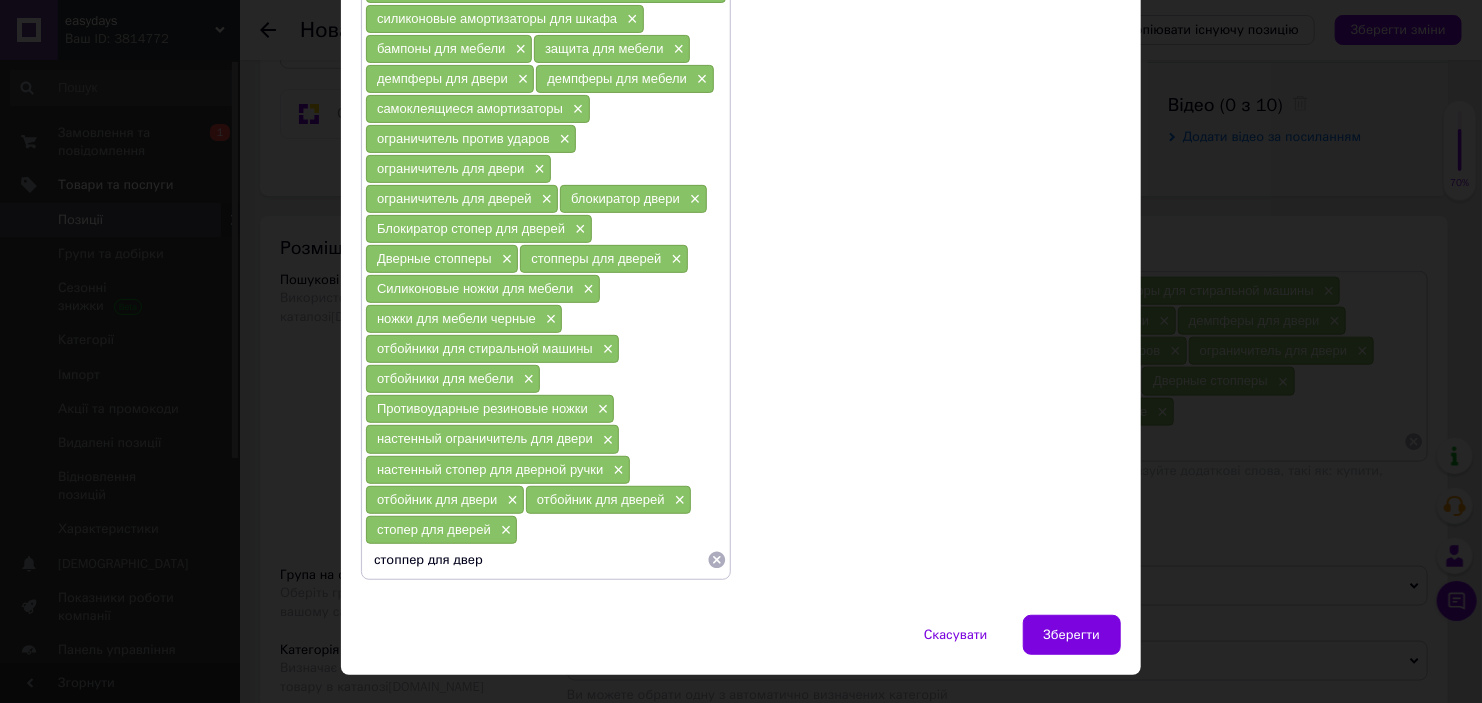 type on "стоппер для двери" 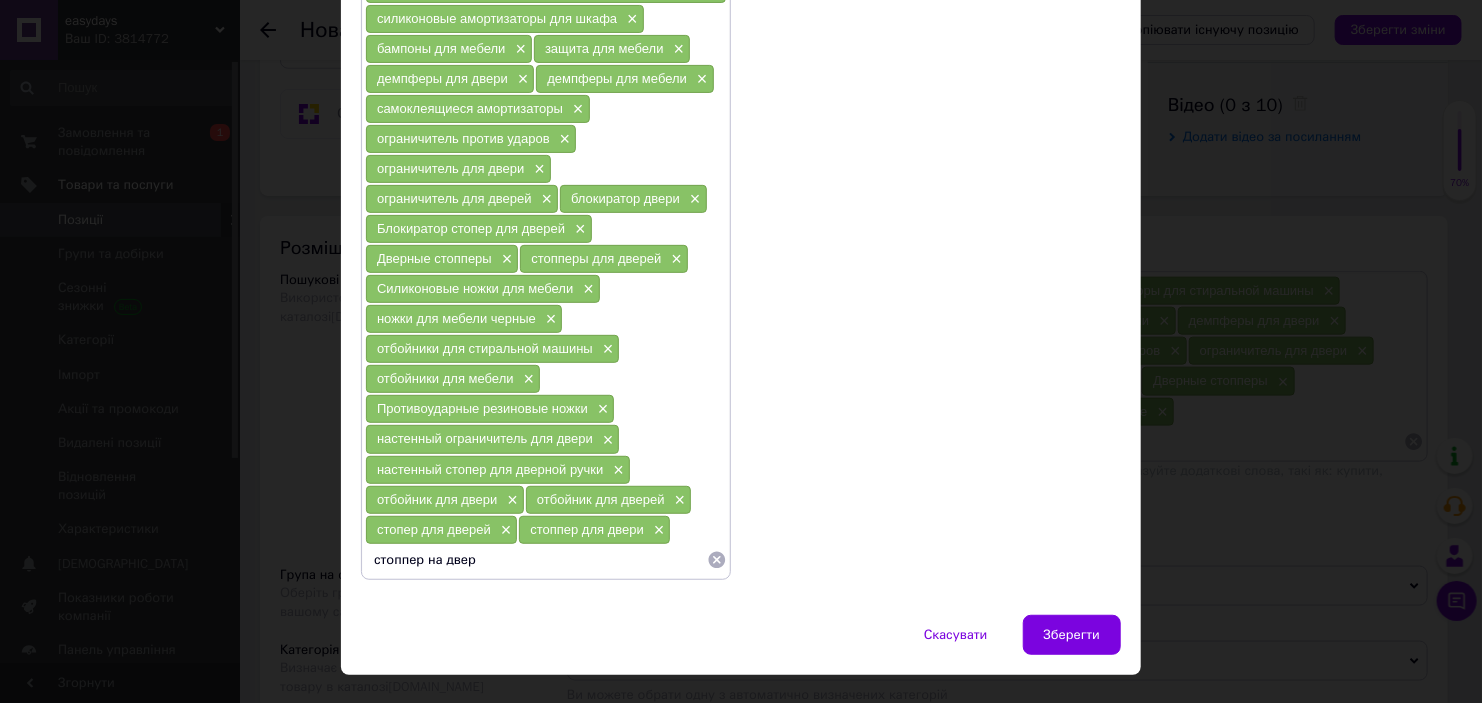 type on "стоппер на дверь" 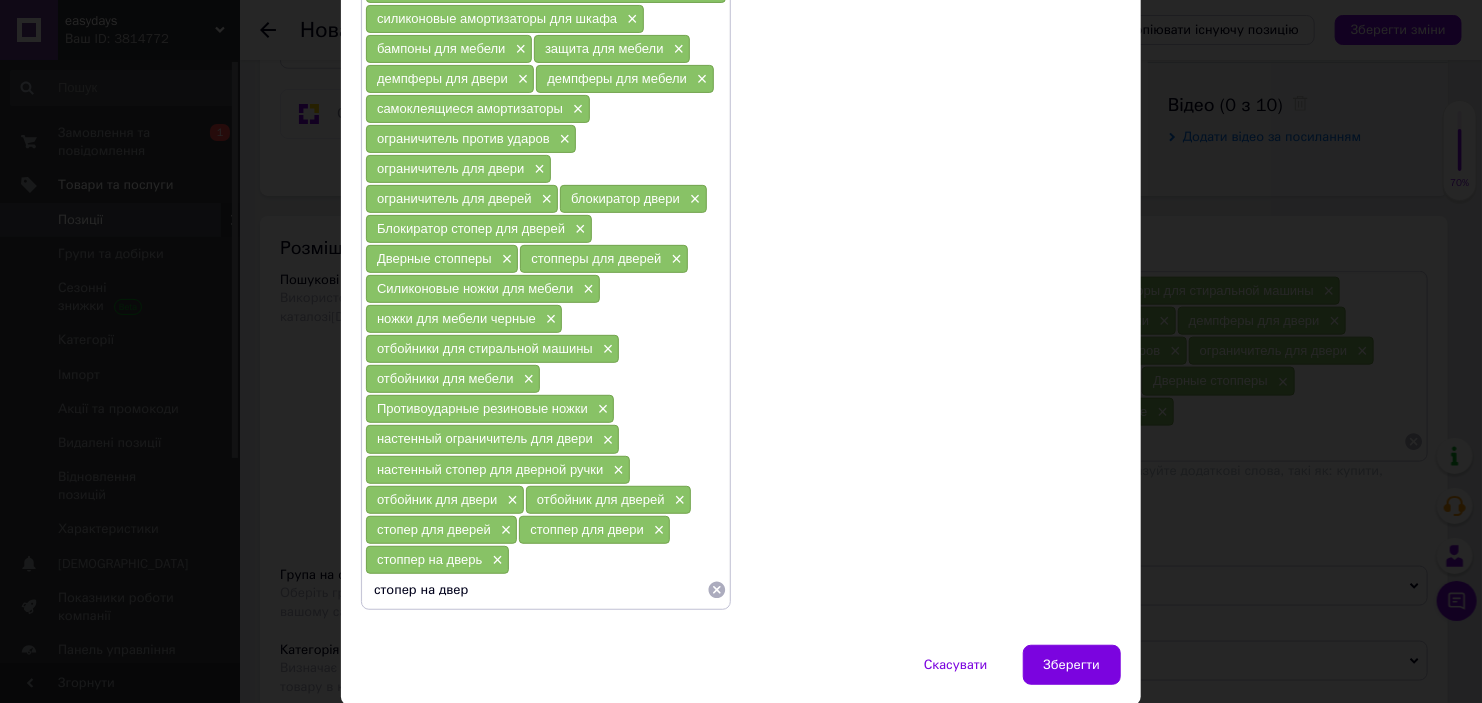 type on "стопер на дверь" 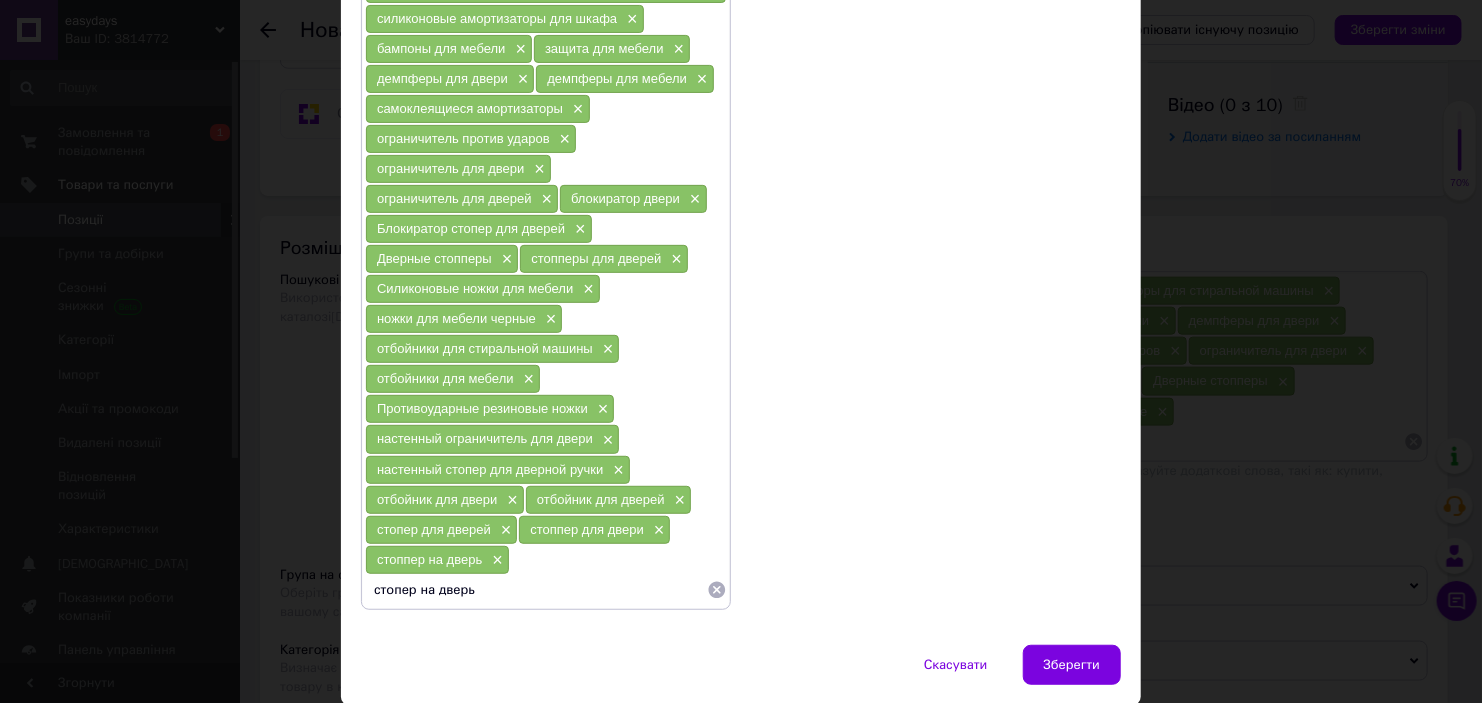 type 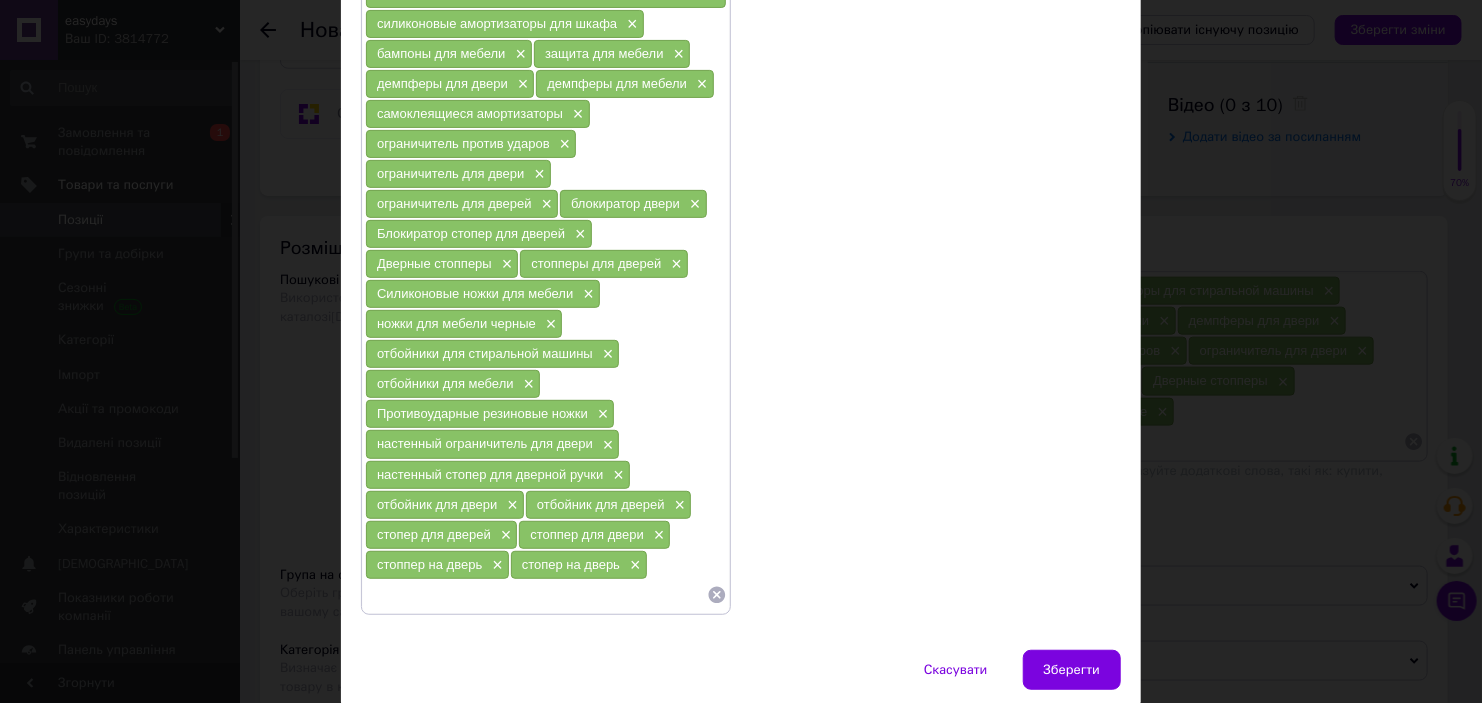 scroll, scrollTop: 300, scrollLeft: 0, axis: vertical 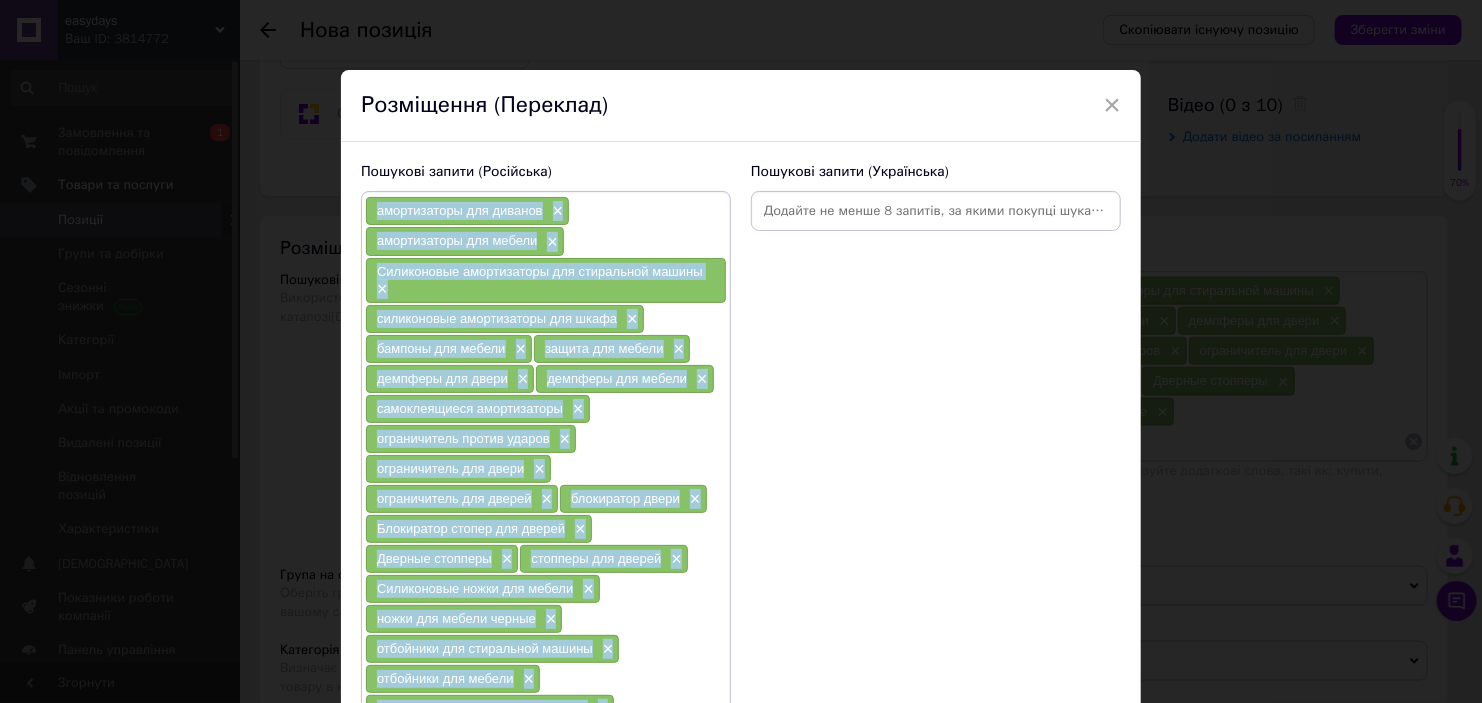 drag, startPoint x: 663, startPoint y: 550, endPoint x: 373, endPoint y: 211, distance: 446.1177 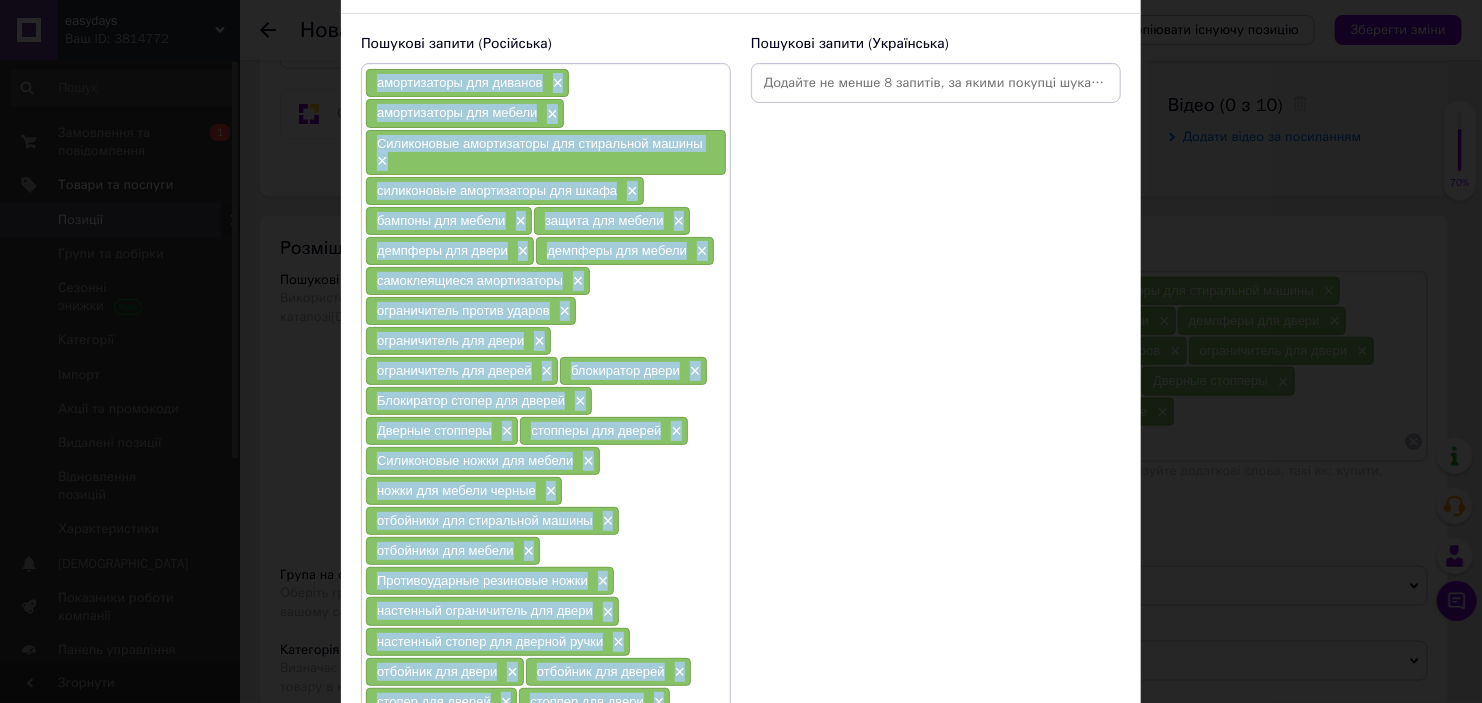 scroll, scrollTop: 0, scrollLeft: 0, axis: both 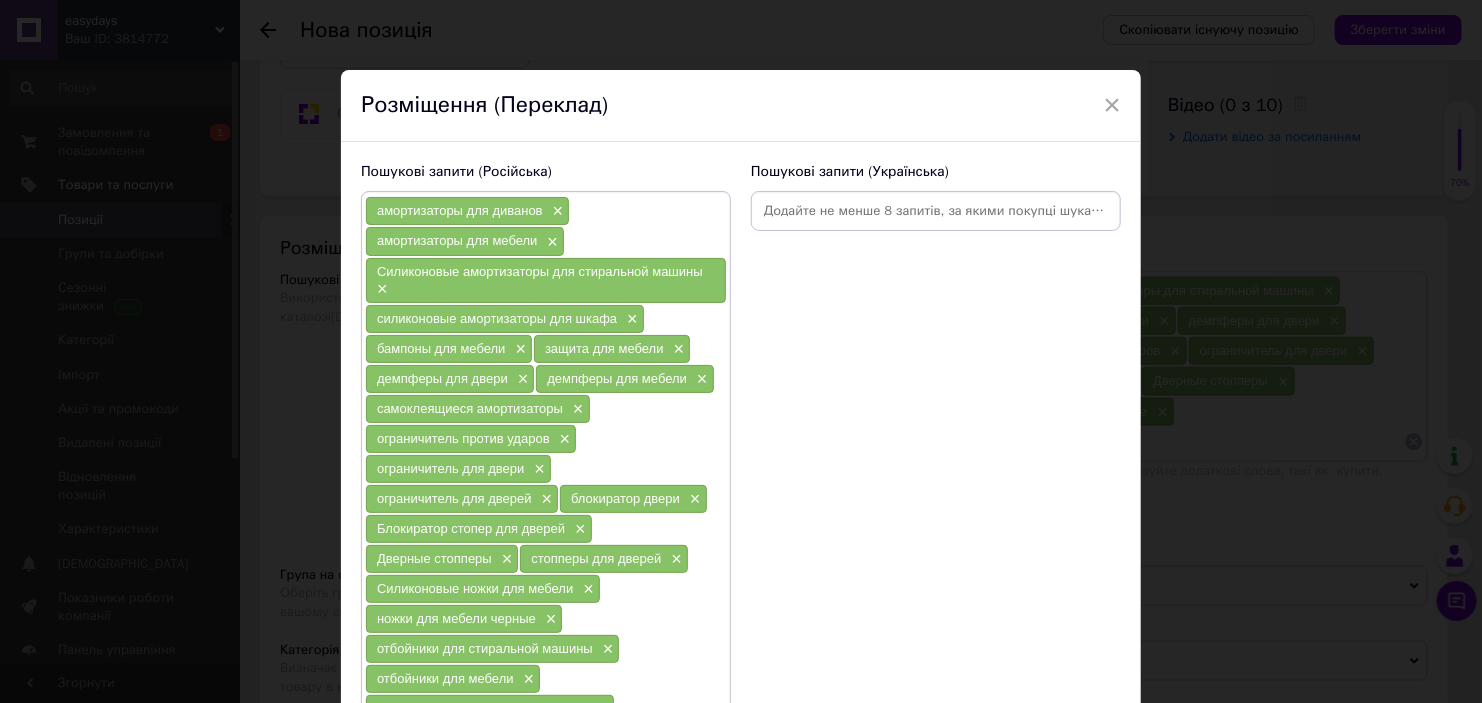 click at bounding box center (936, 211) 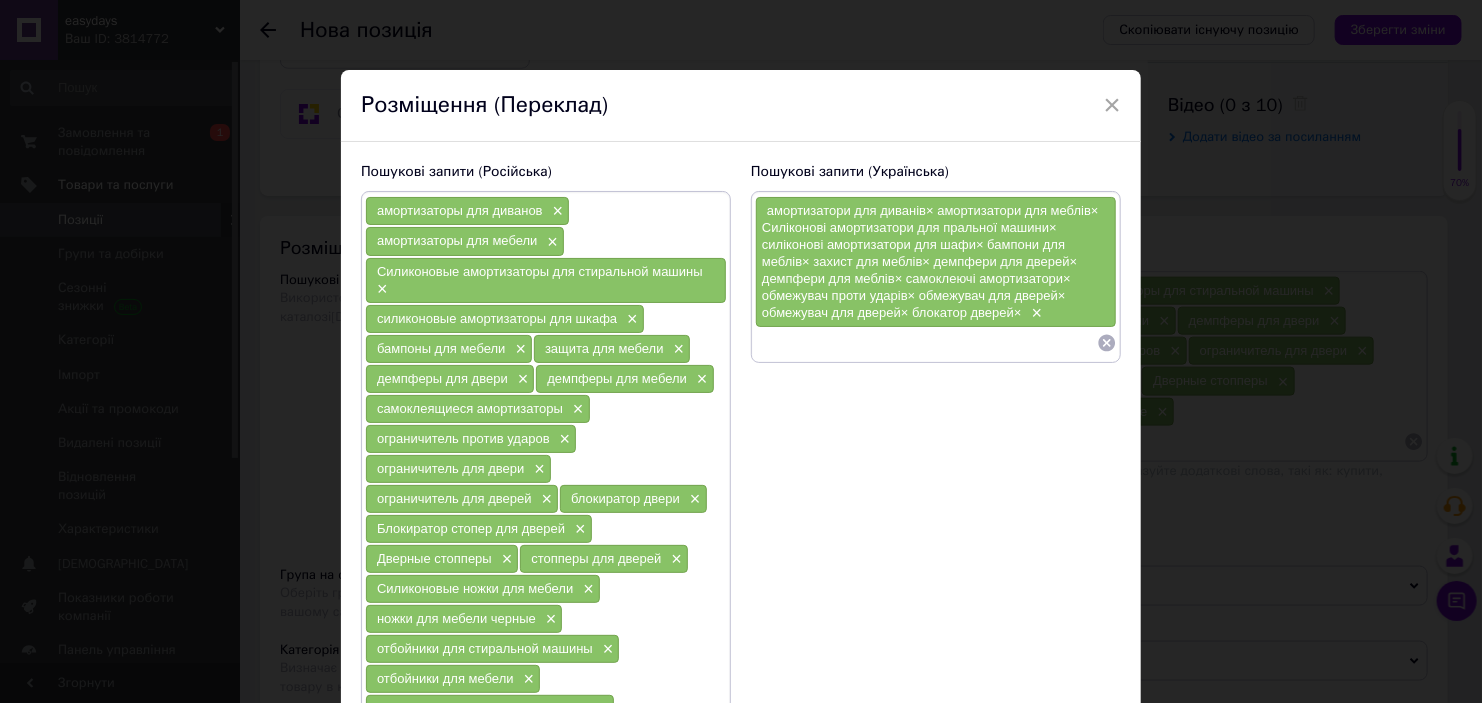 scroll, scrollTop: 0, scrollLeft: 0, axis: both 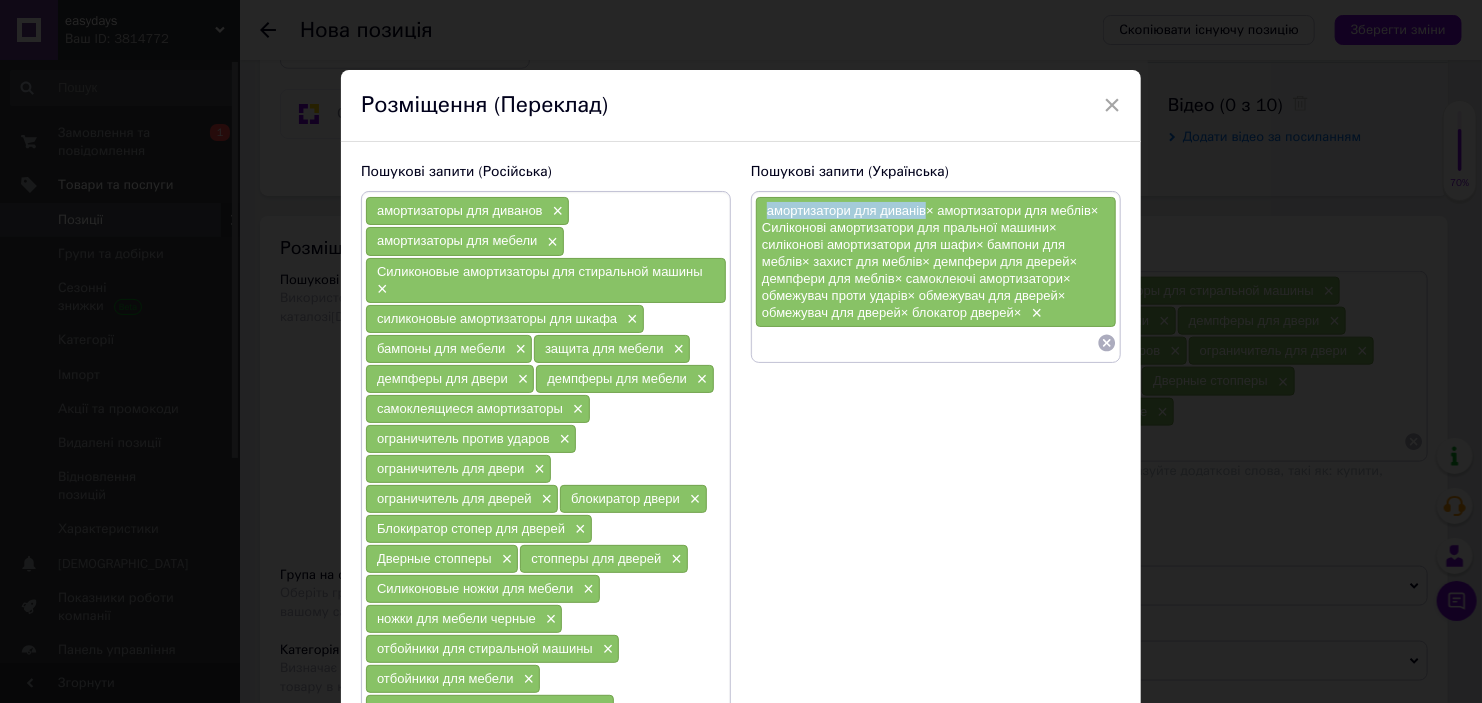 drag, startPoint x: 763, startPoint y: 206, endPoint x: 923, endPoint y: 210, distance: 160.04999 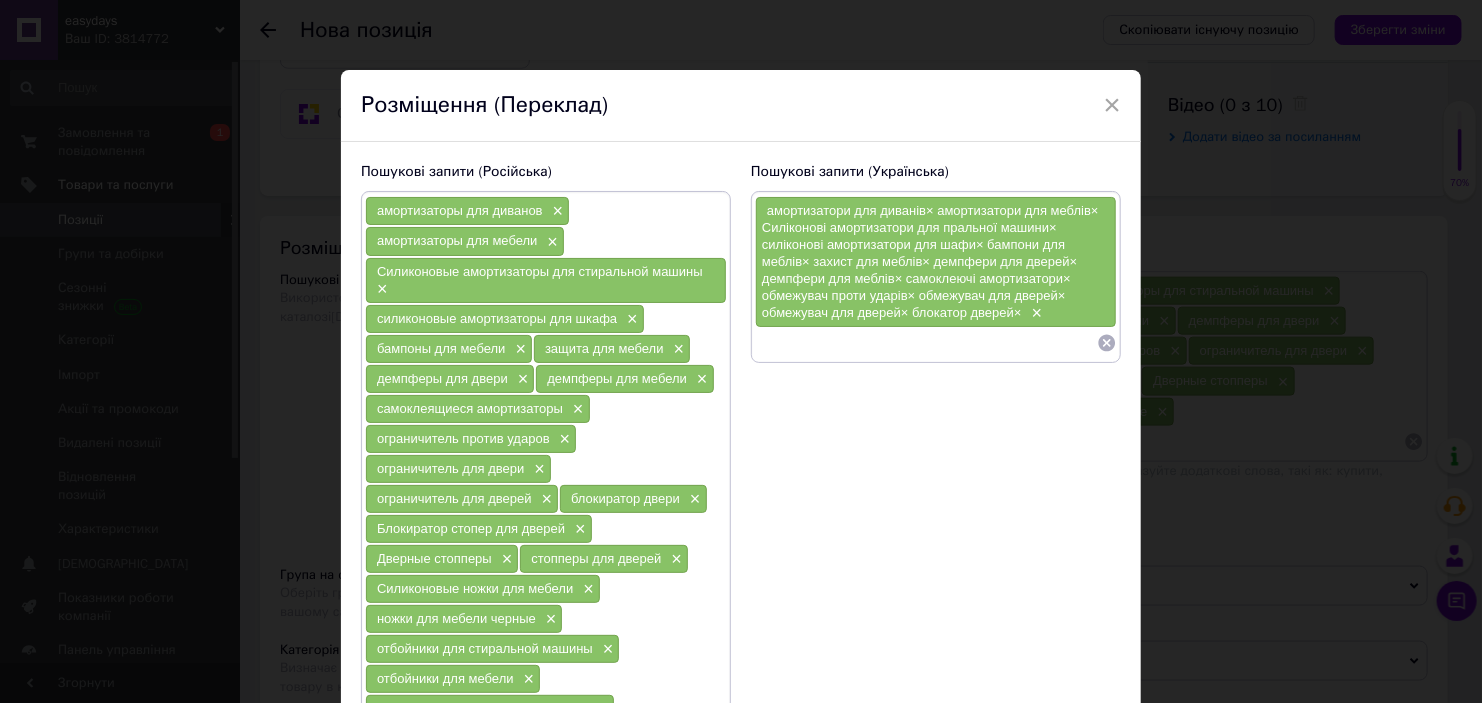 click at bounding box center (926, 343) 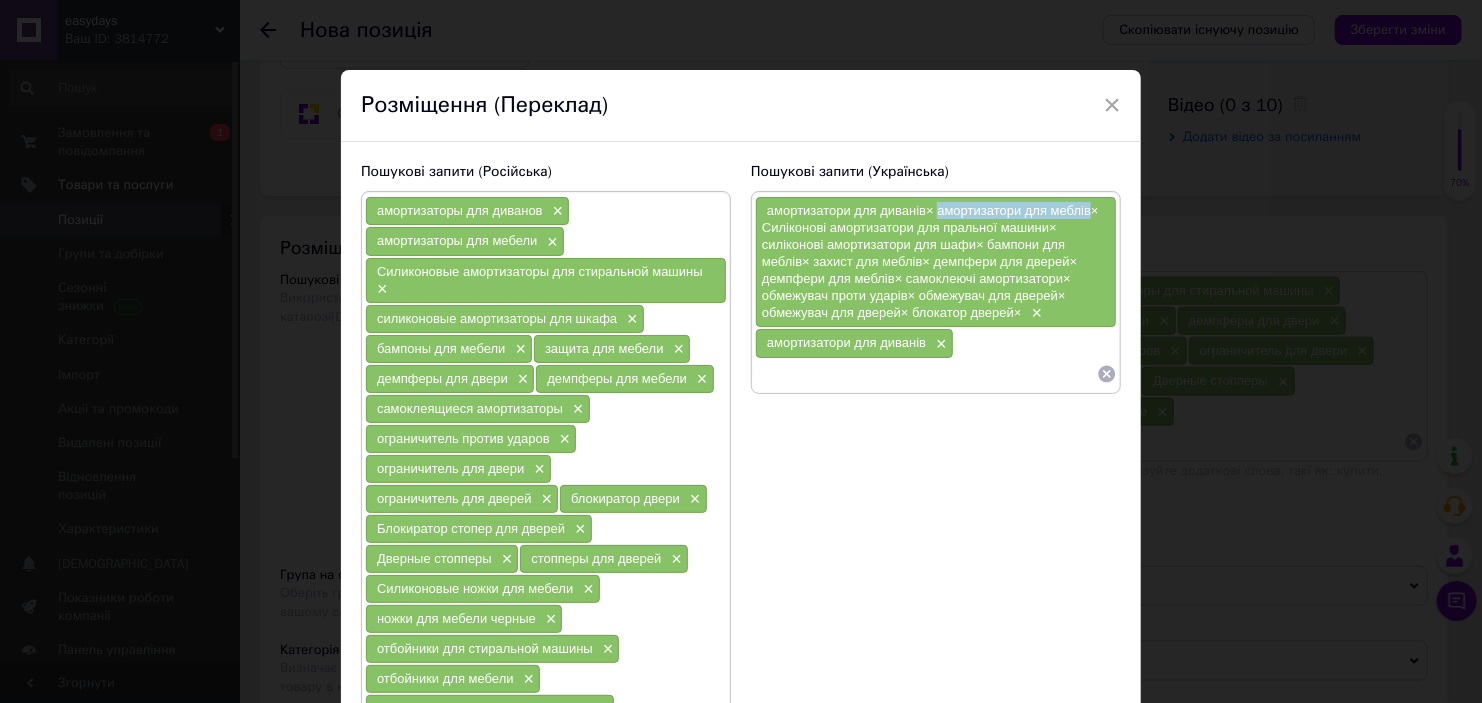 drag, startPoint x: 936, startPoint y: 211, endPoint x: 1088, endPoint y: 212, distance: 152.0033 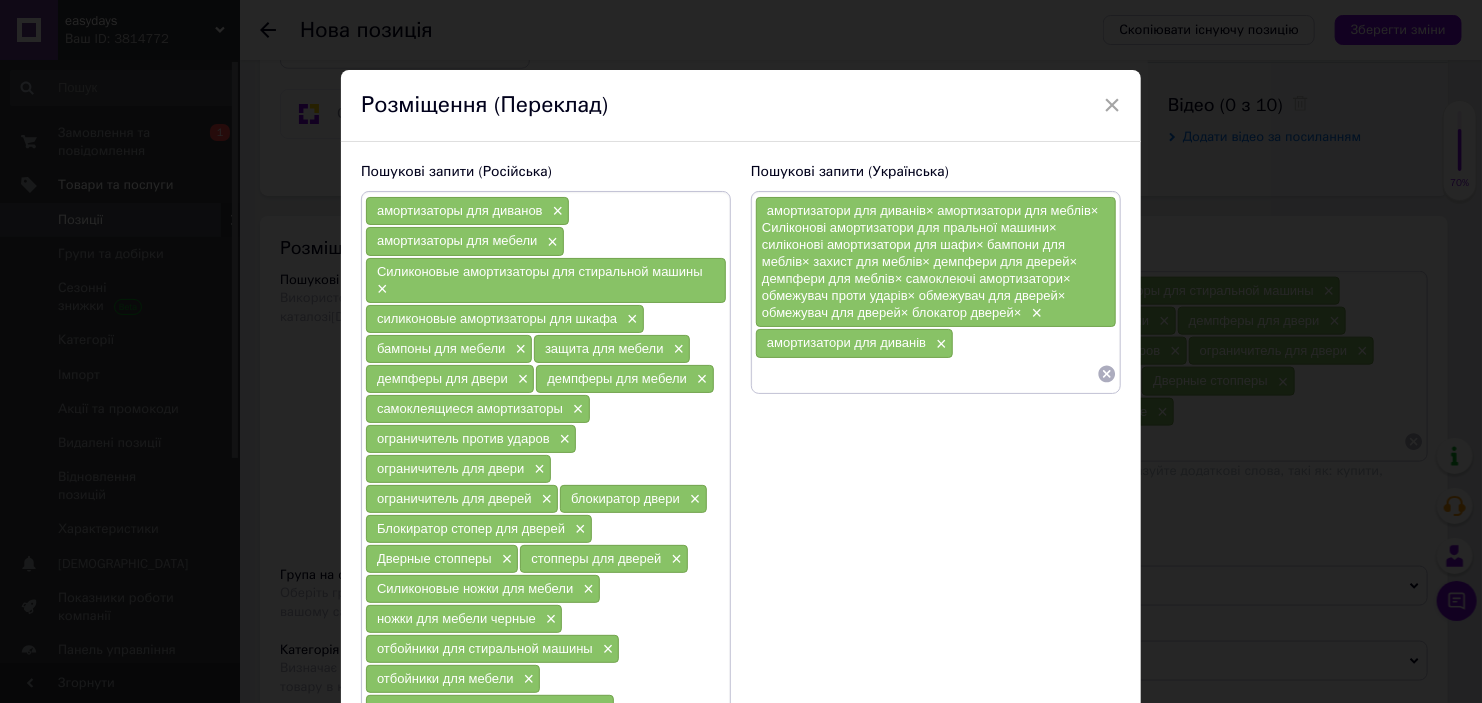 click at bounding box center (926, 374) 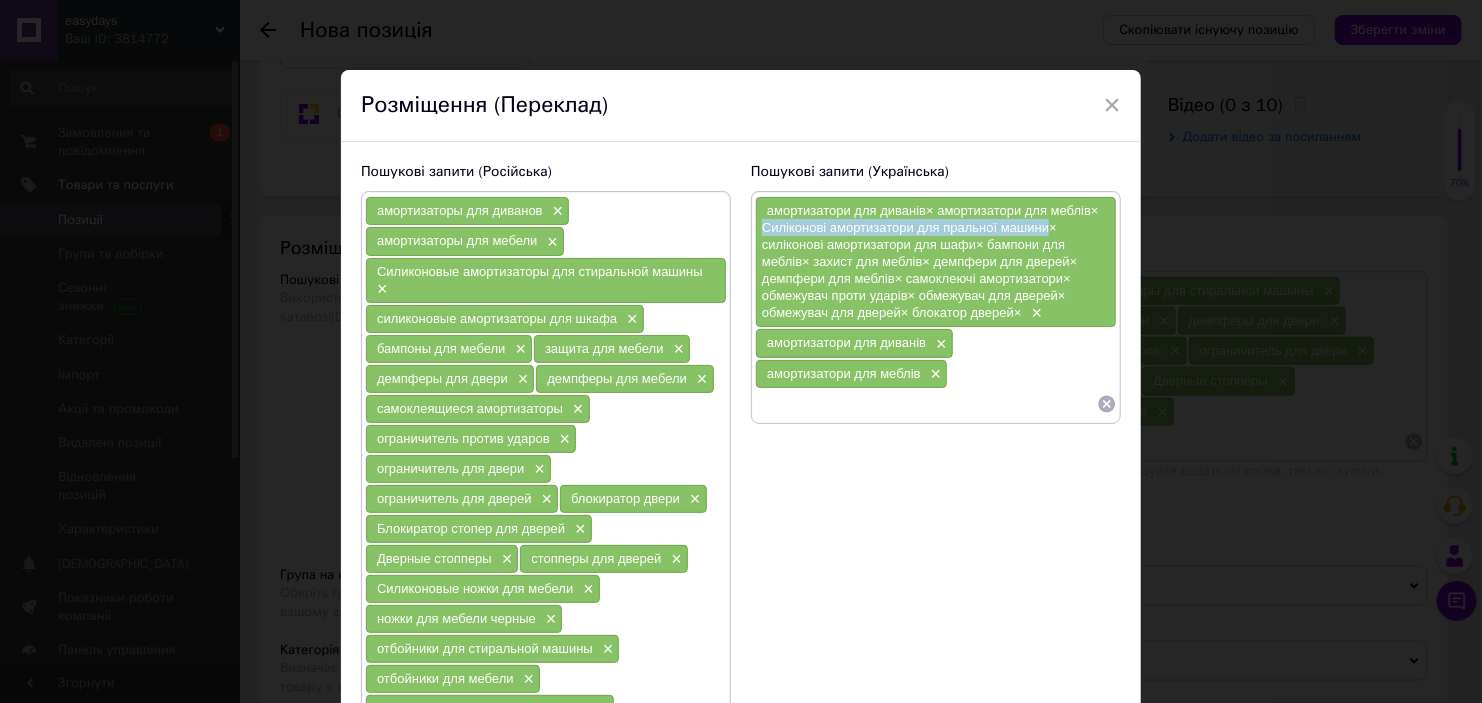 drag, startPoint x: 759, startPoint y: 229, endPoint x: 1047, endPoint y: 226, distance: 288.01562 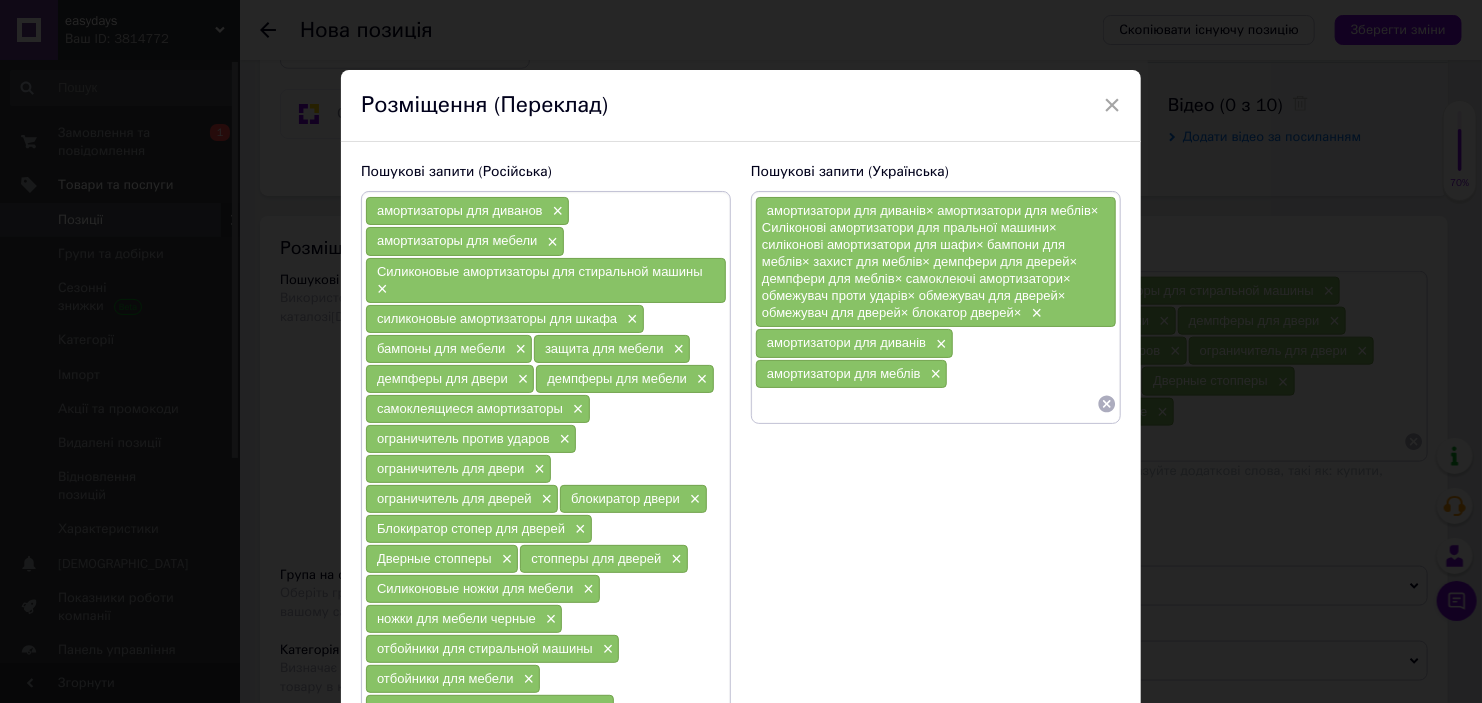 click at bounding box center (926, 404) 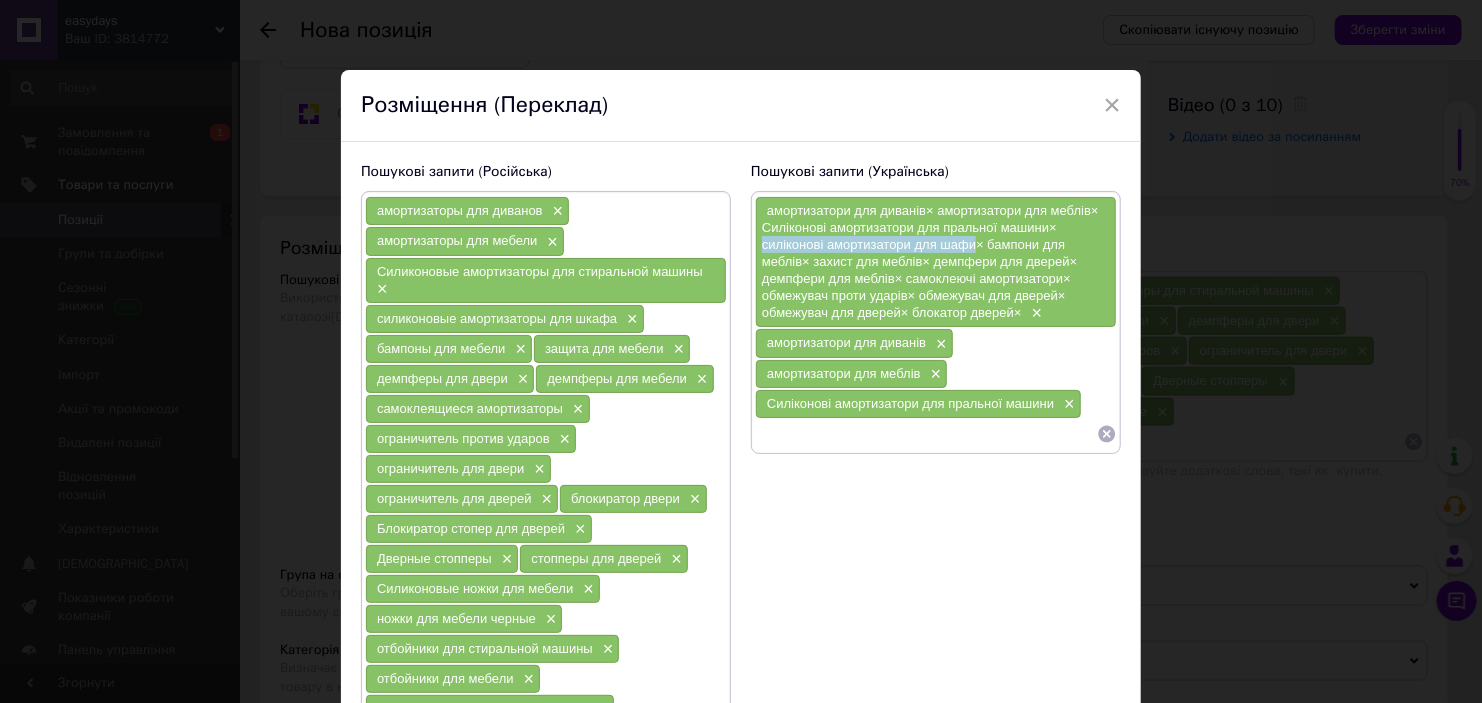 drag, startPoint x: 760, startPoint y: 242, endPoint x: 971, endPoint y: 248, distance: 211.0853 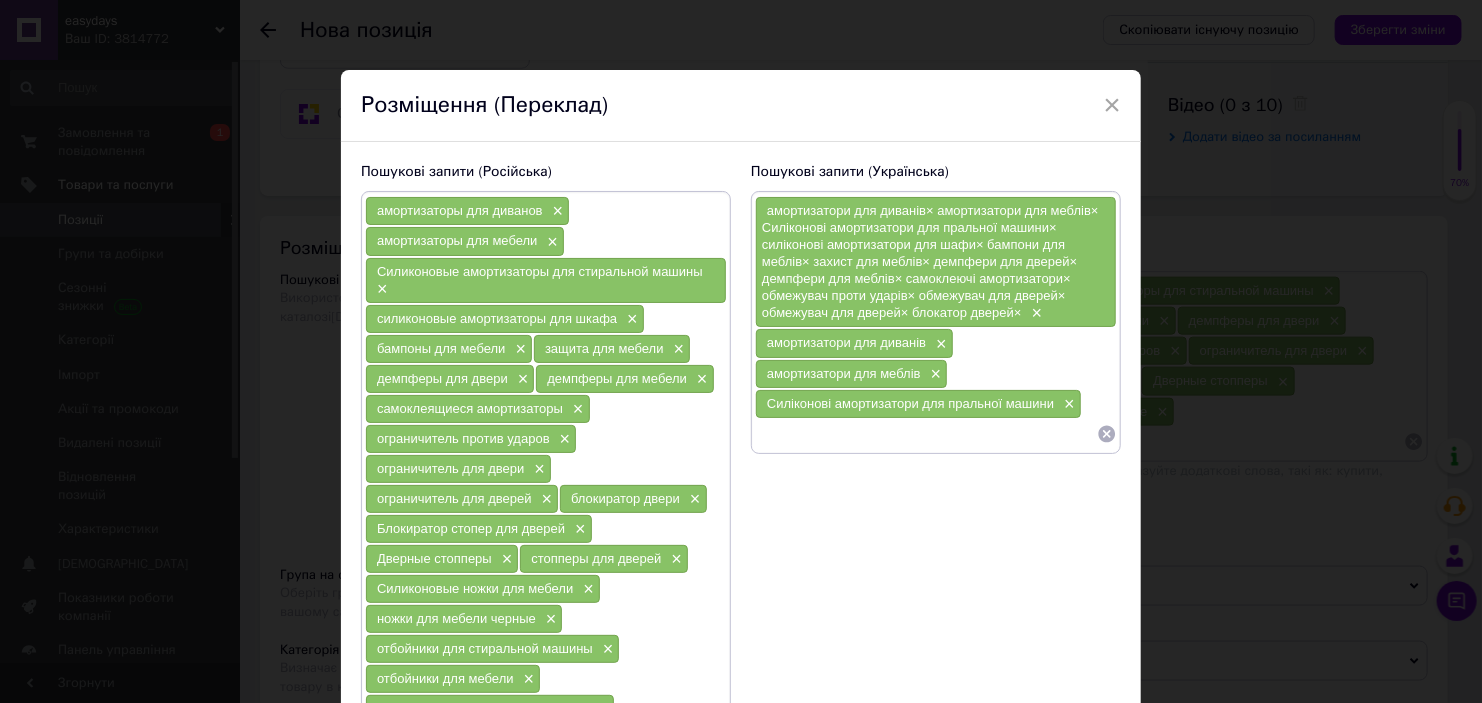 click at bounding box center [926, 434] 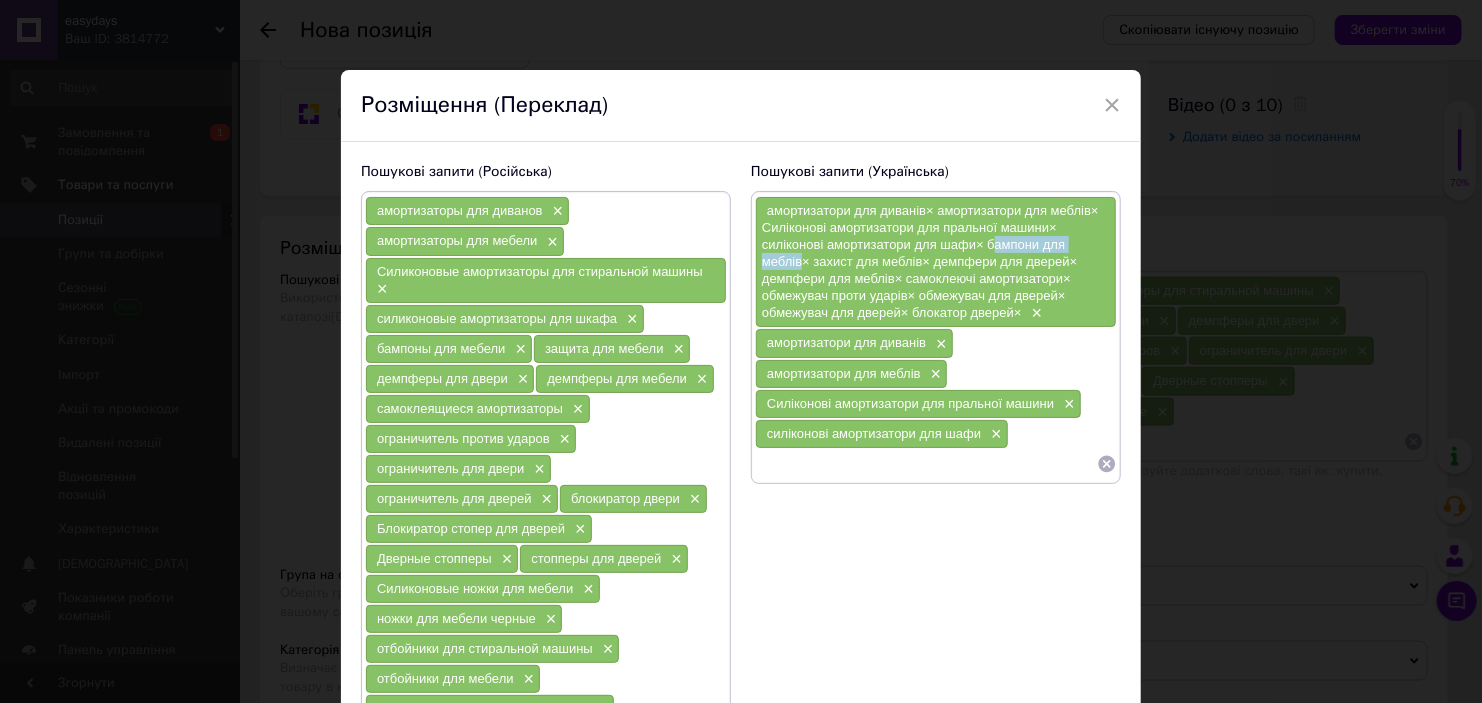 drag, startPoint x: 990, startPoint y: 242, endPoint x: 798, endPoint y: 261, distance: 192.93782 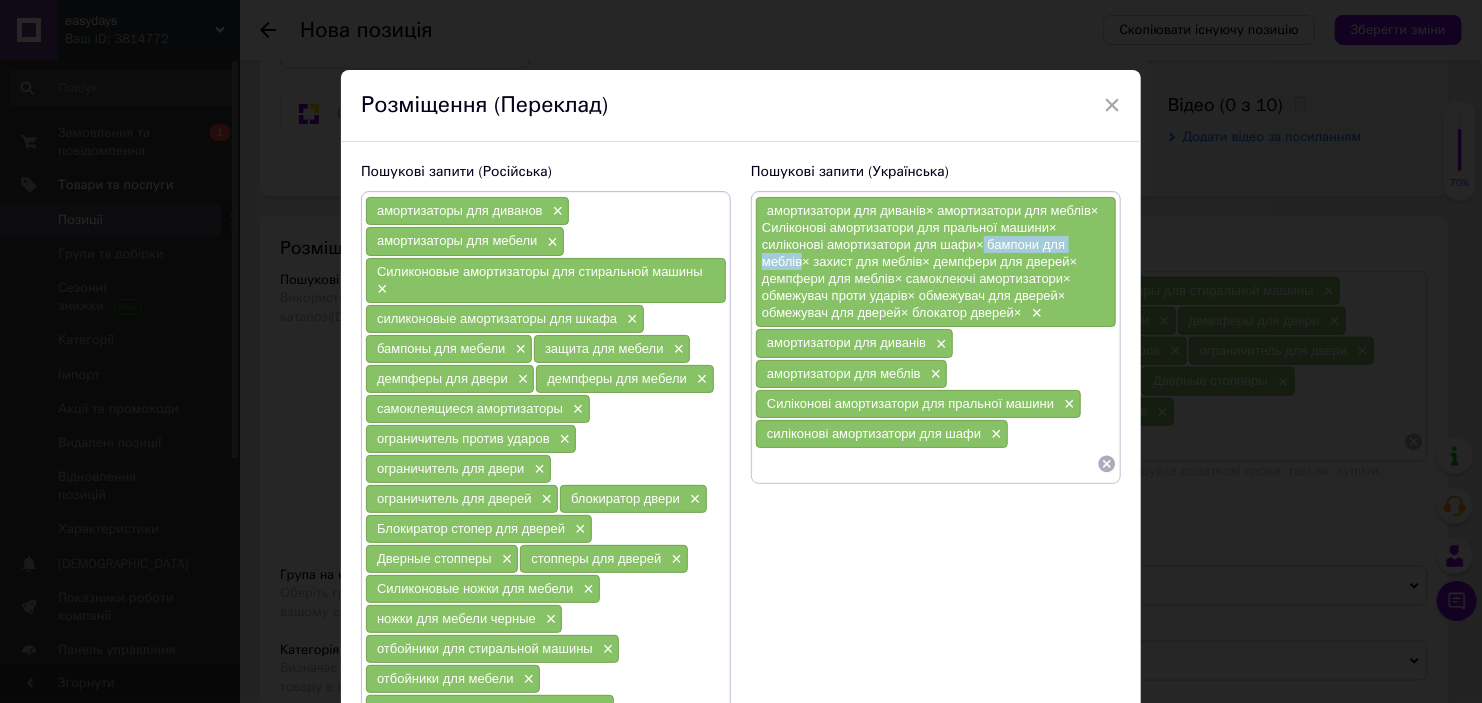 drag, startPoint x: 982, startPoint y: 240, endPoint x: 798, endPoint y: 264, distance: 185.55861 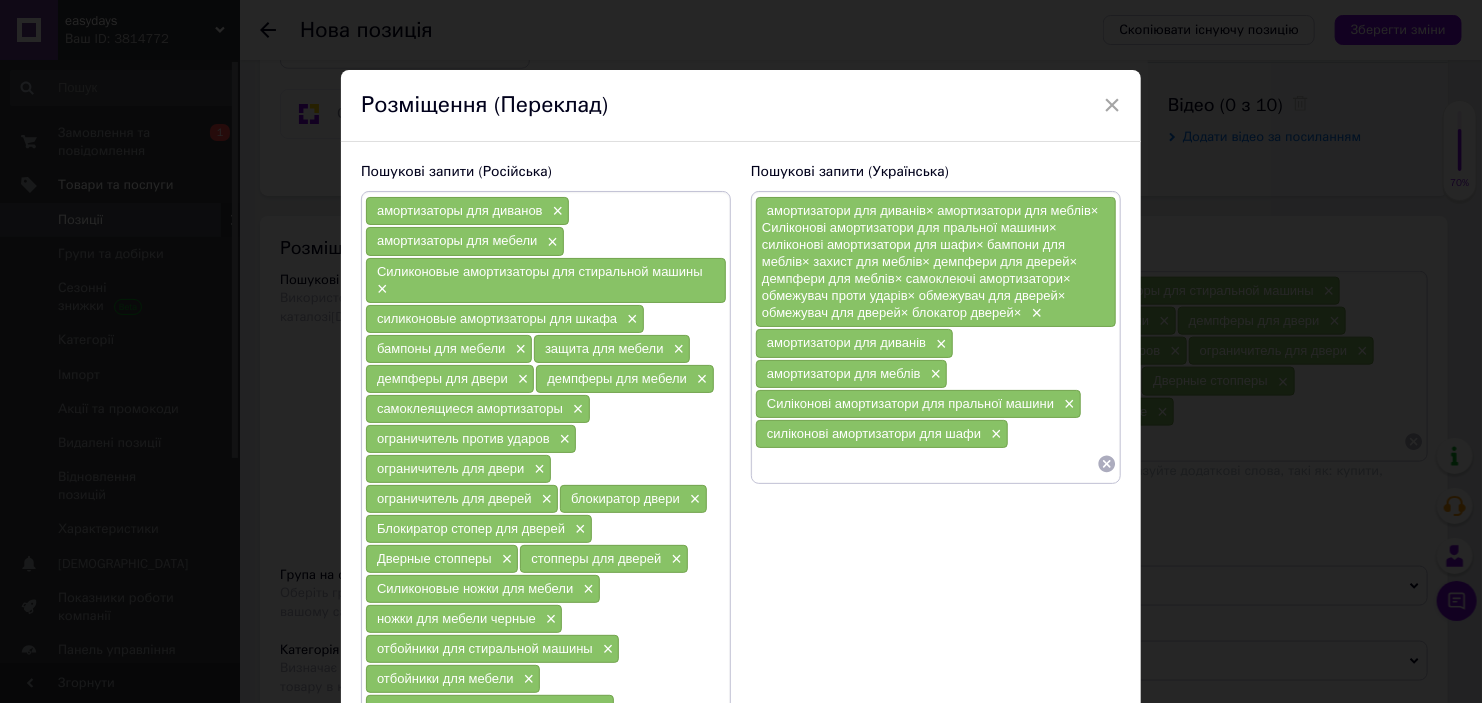 click at bounding box center (926, 464) 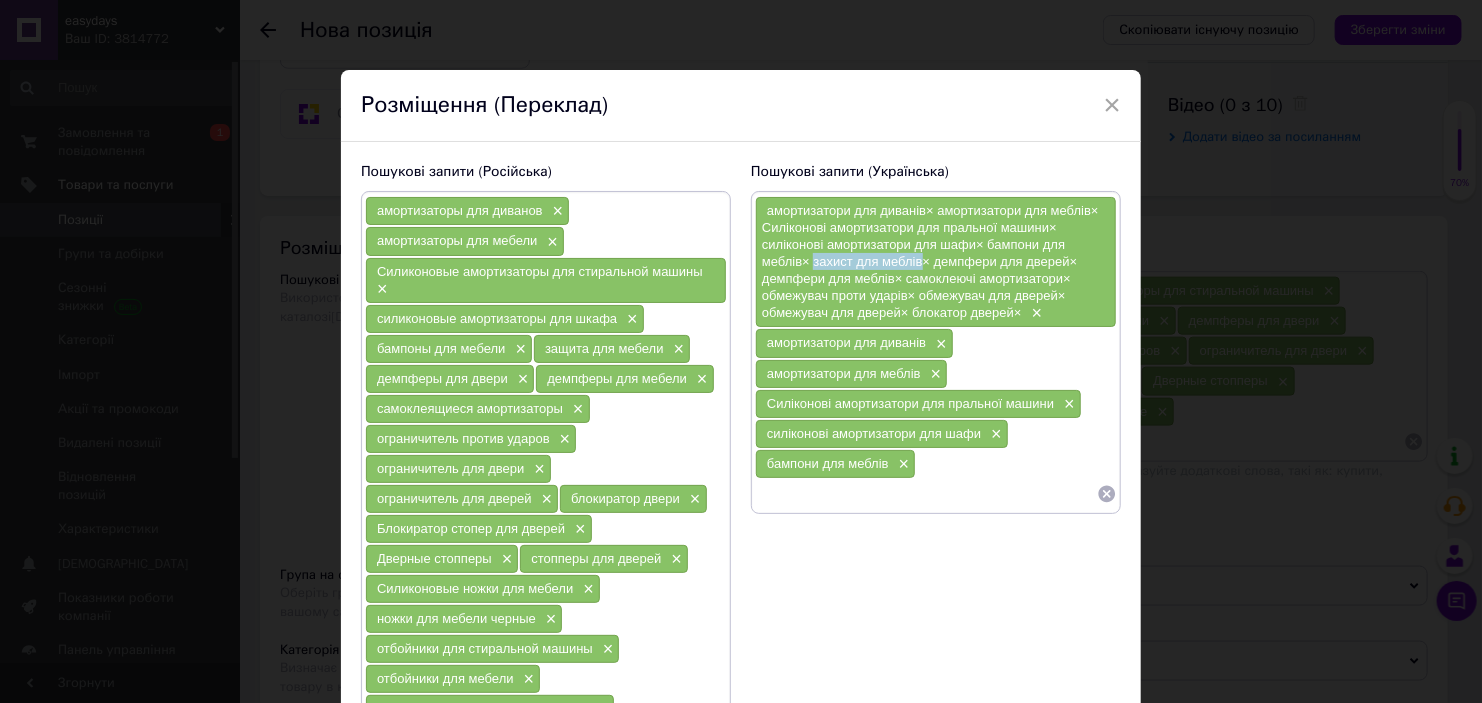 drag, startPoint x: 863, startPoint y: 262, endPoint x: 911, endPoint y: 272, distance: 49.0306 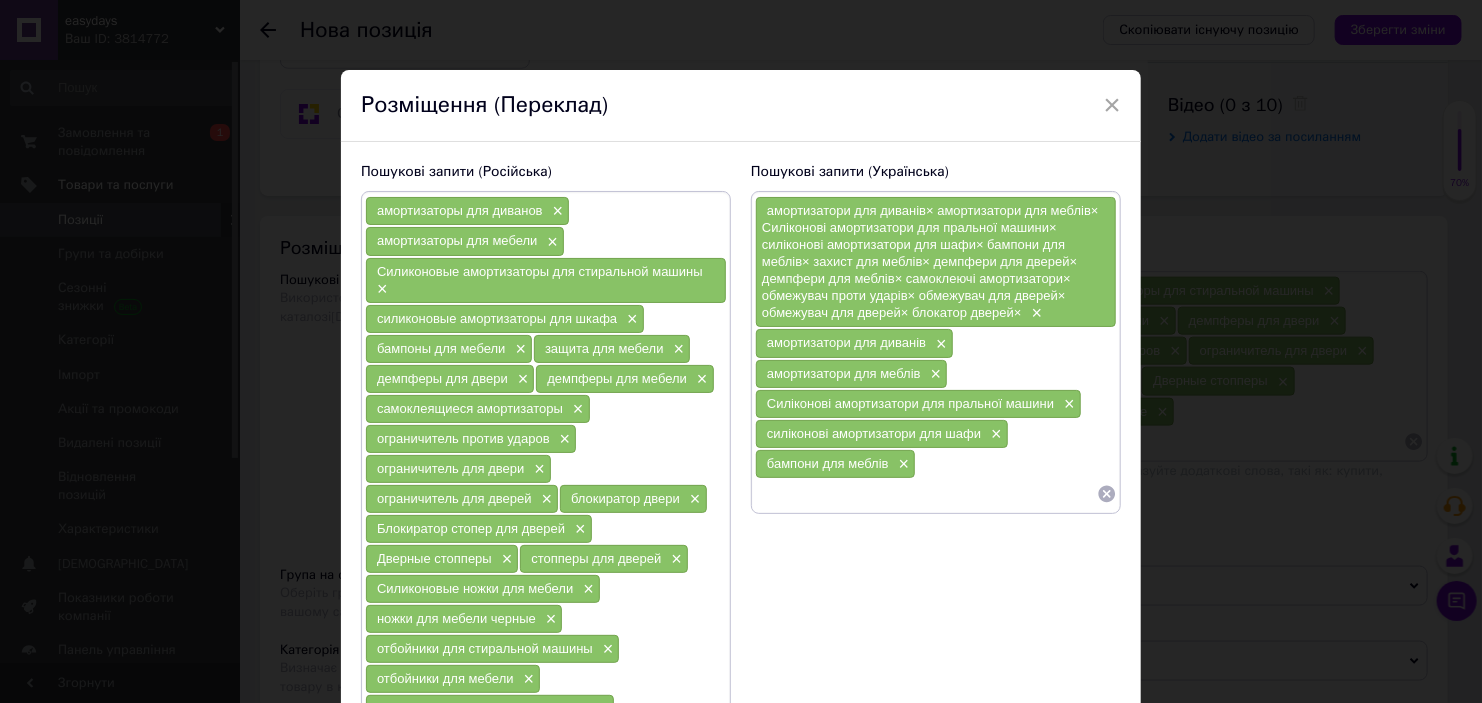 click on "амортизатори для диванів× амортизатори для меблів× Силіконові амортизатори для пральної машини× силіконові амортизатори для шафи× бампони для меблів× захист для меблів× демпфери для дверей× демпфери для меблів× самоклеючі амортизатори× обмежувач проти ударів× обмежувач для дверей× обмежувач для дверей× блокатор дверей× × амортизатори для диванів × амортизатори для меблів × Силіконові амортизатори для пральної машини × силіконові амортизатори для шафи × бампони для меблів ×" at bounding box center [936, 352] 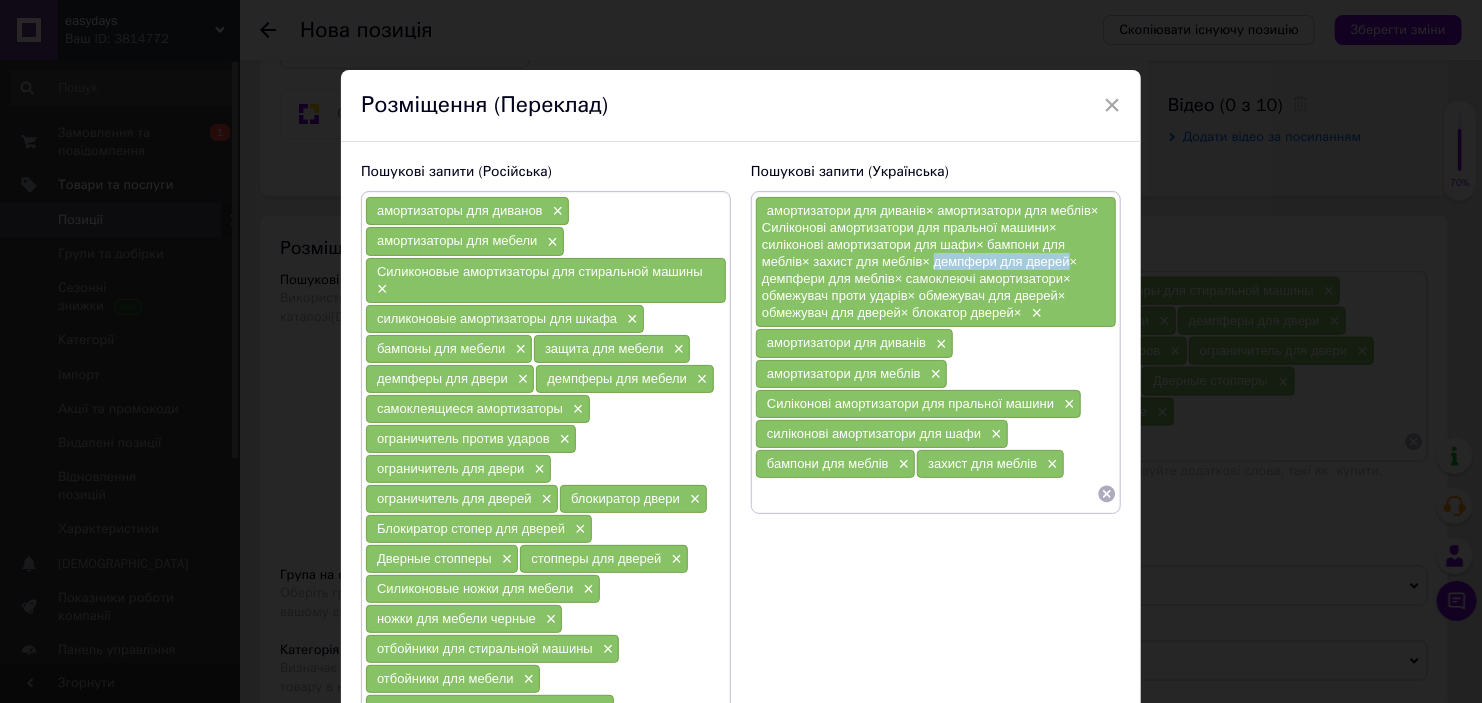 drag, startPoint x: 970, startPoint y: 257, endPoint x: 1064, endPoint y: 260, distance: 94.04786 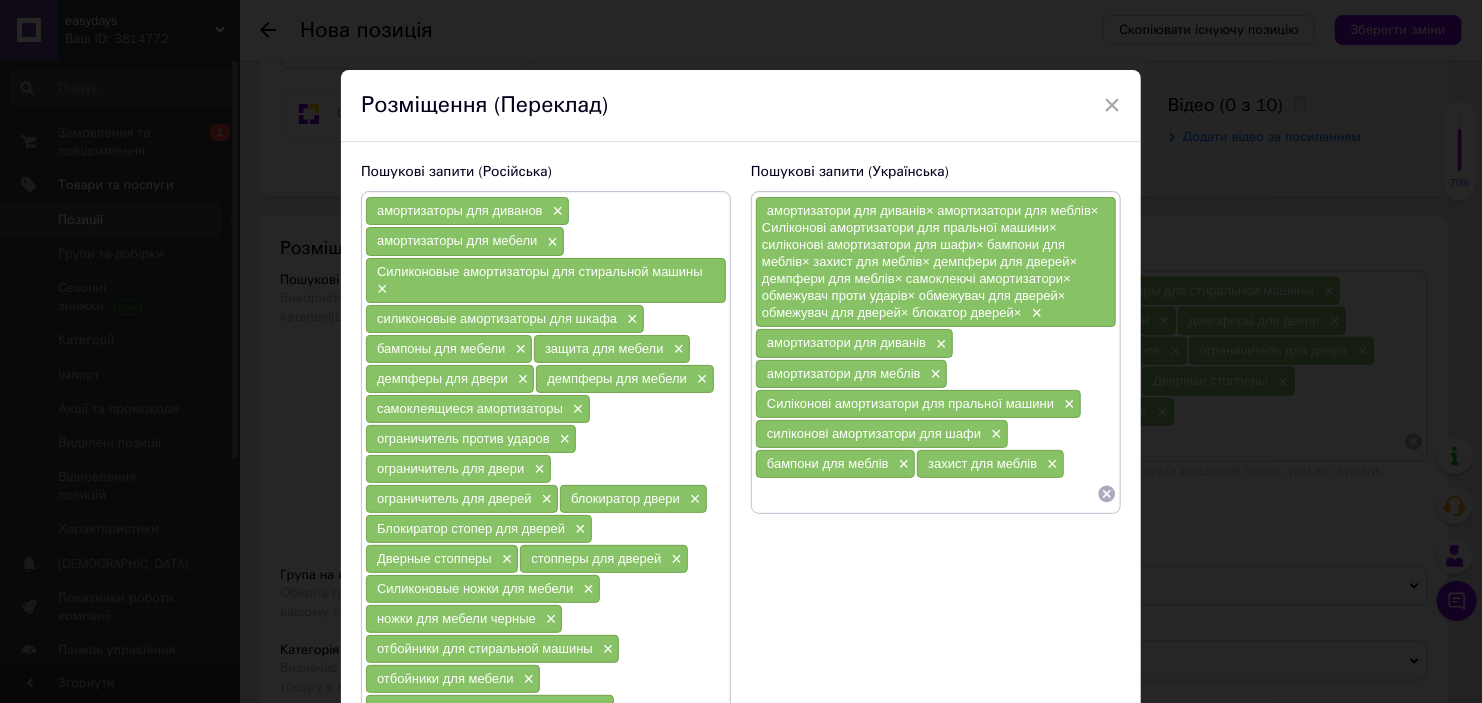 click at bounding box center (926, 494) 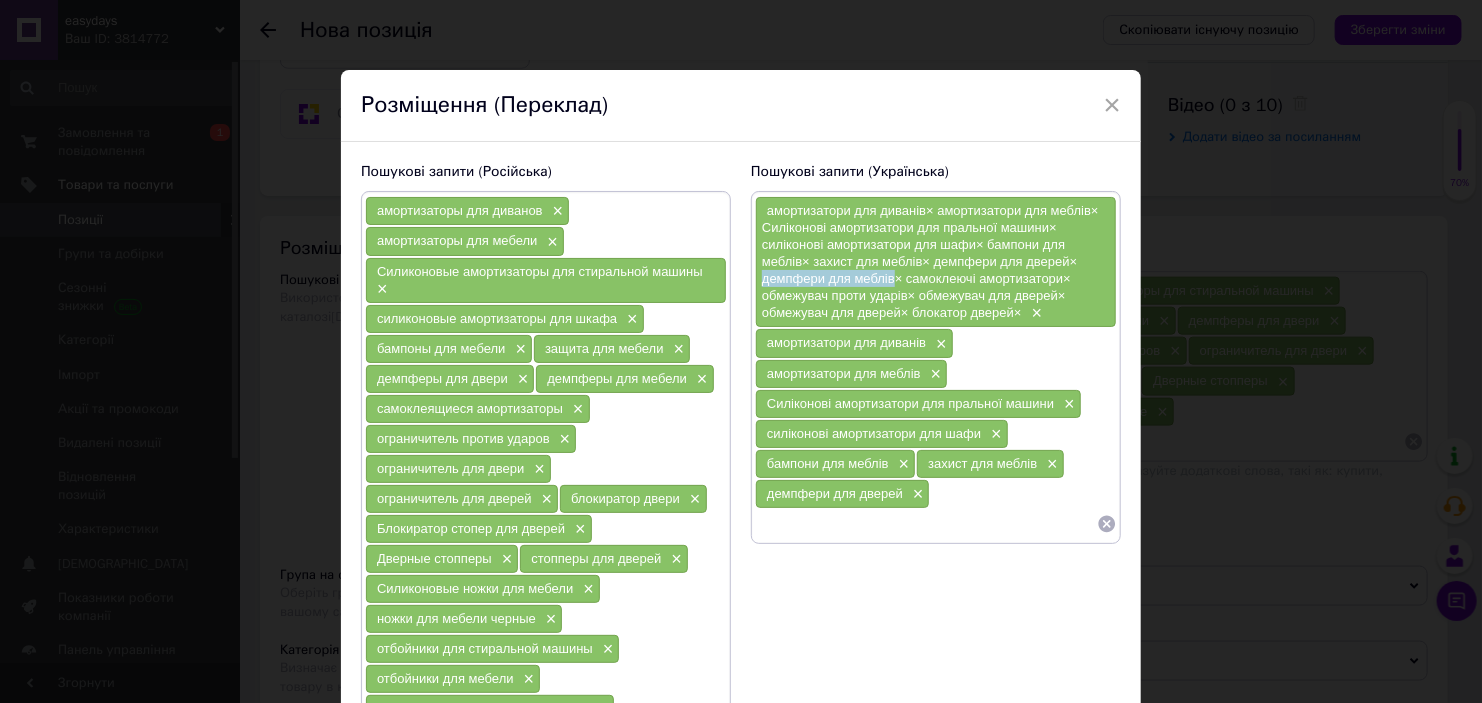 drag, startPoint x: 760, startPoint y: 276, endPoint x: 895, endPoint y: 281, distance: 135.09256 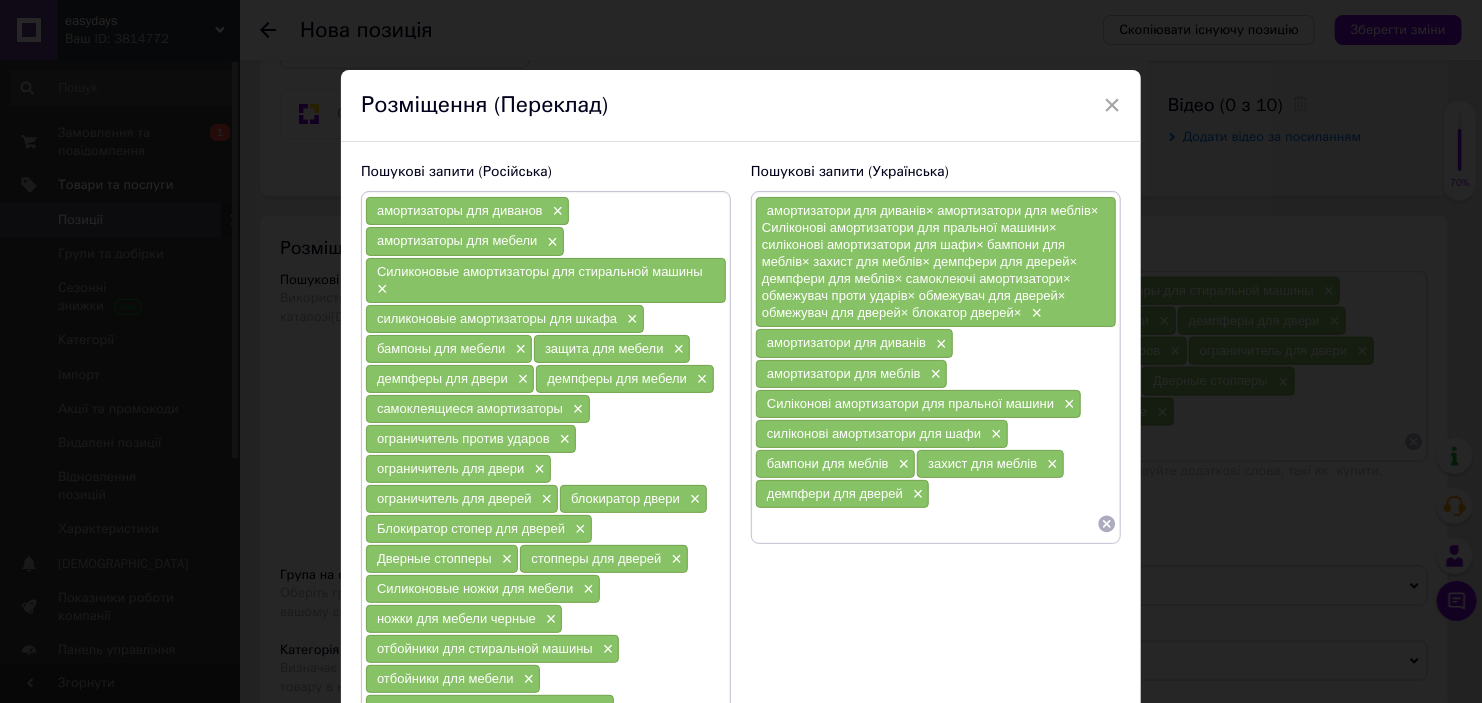 click at bounding box center (926, 524) 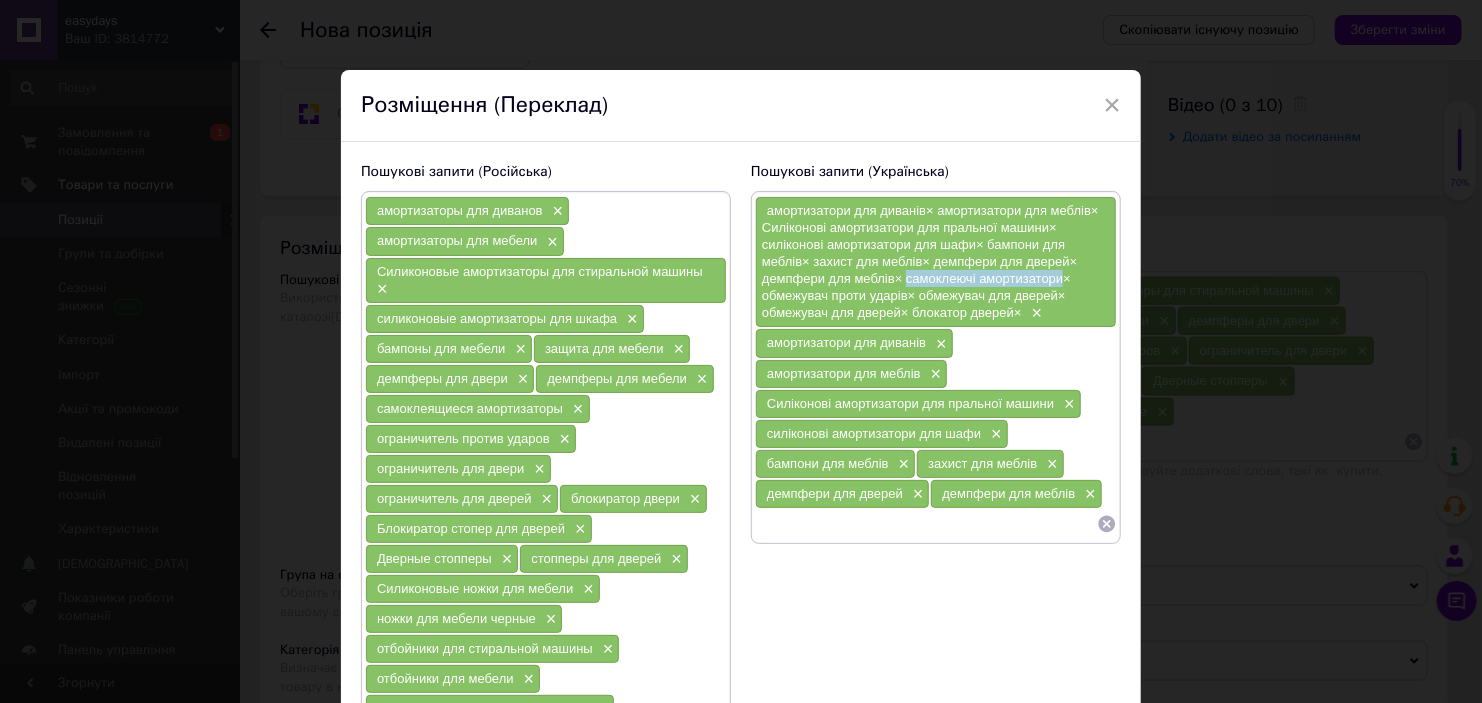 drag, startPoint x: 904, startPoint y: 279, endPoint x: 1059, endPoint y: 281, distance: 155.01291 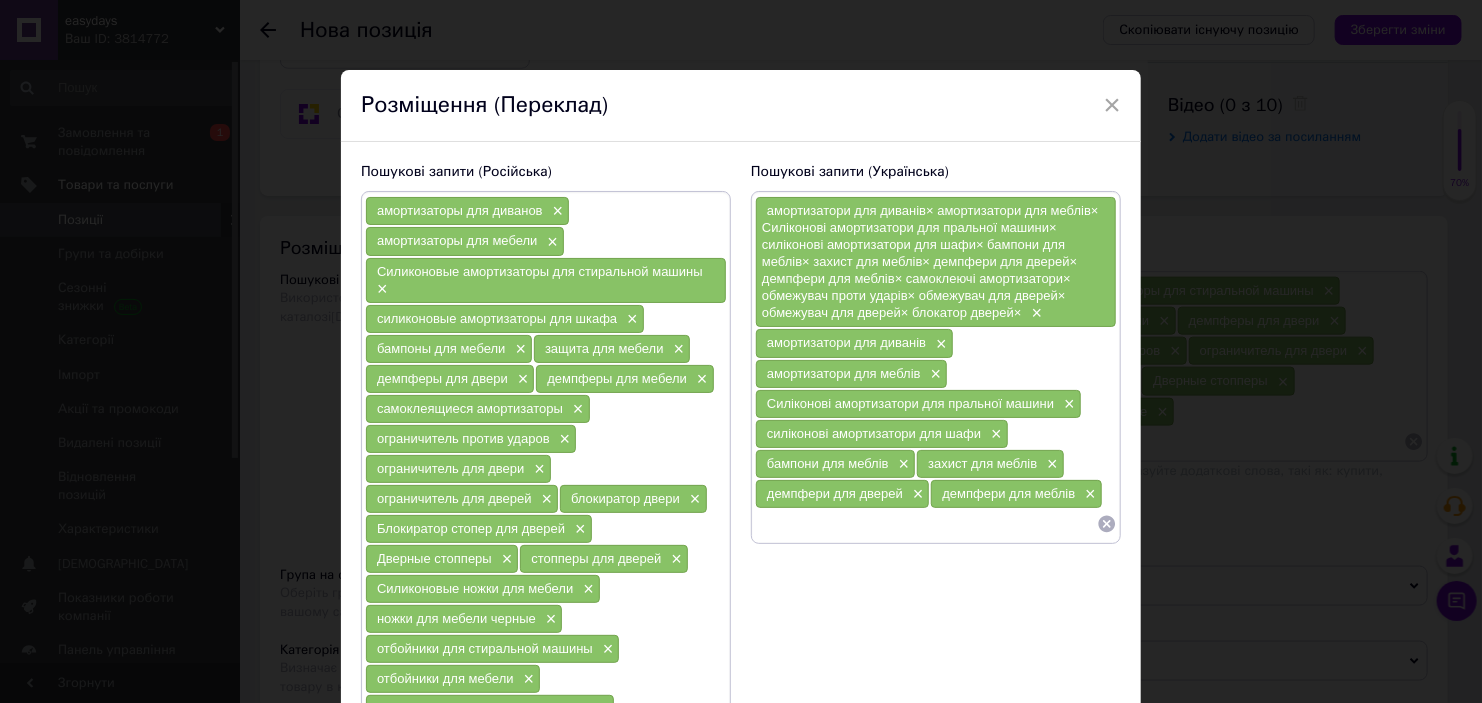click at bounding box center (926, 524) 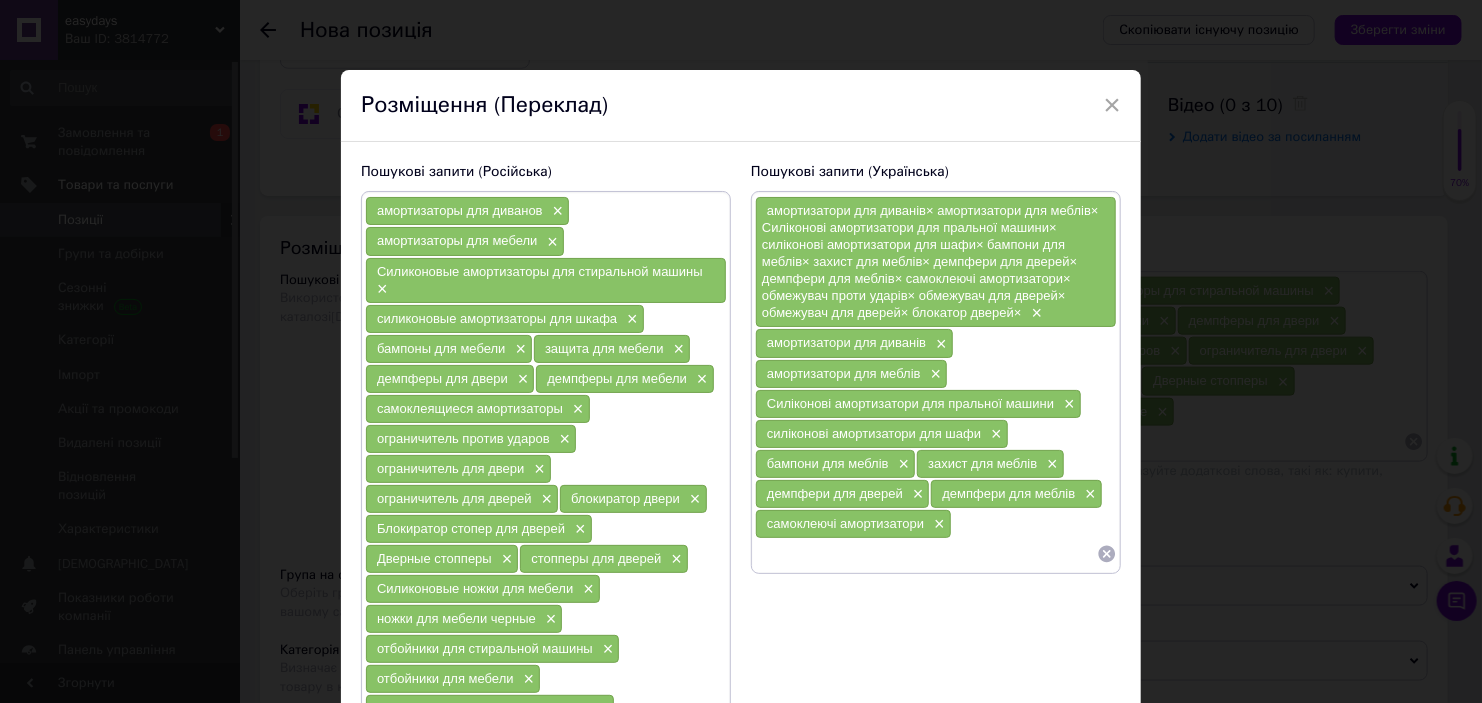 paste on "самоклеючі амортизатори" 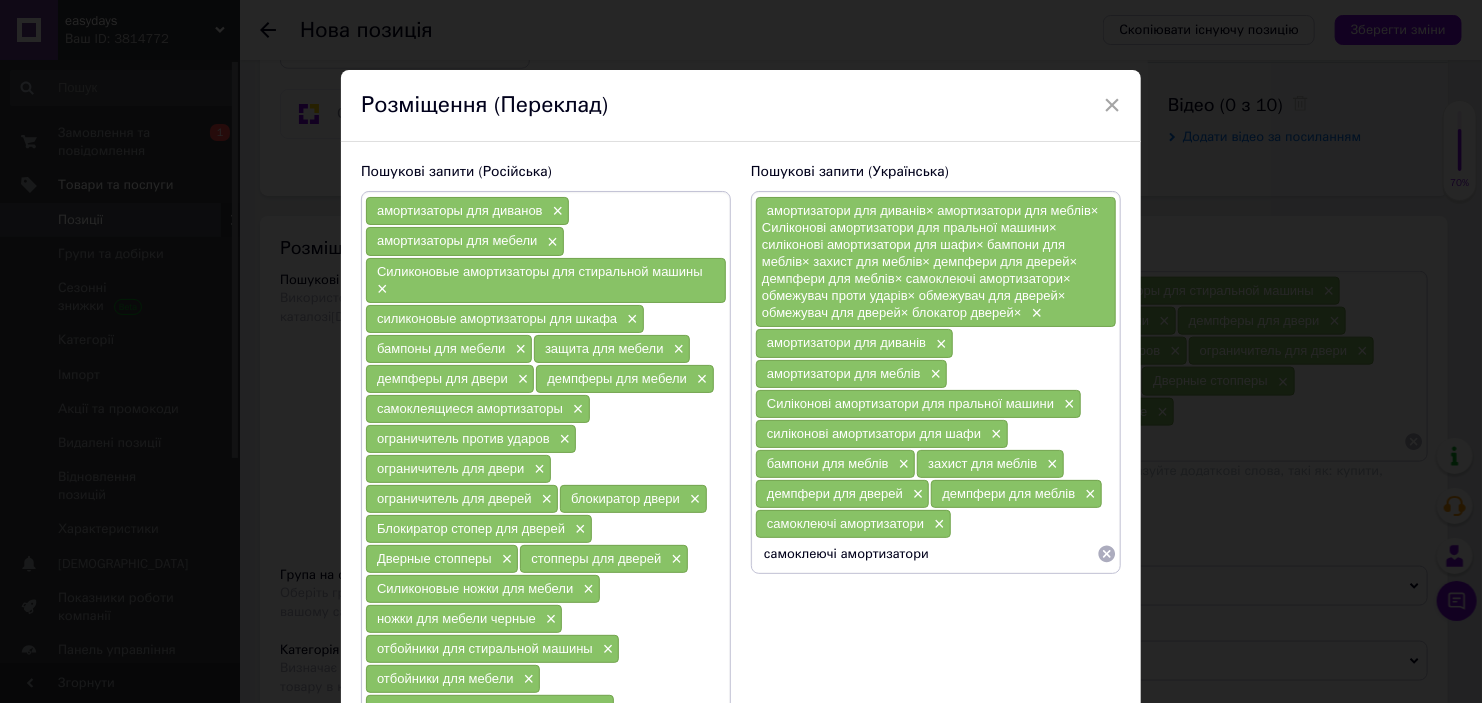 drag, startPoint x: 827, startPoint y: 548, endPoint x: 815, endPoint y: 548, distance: 12 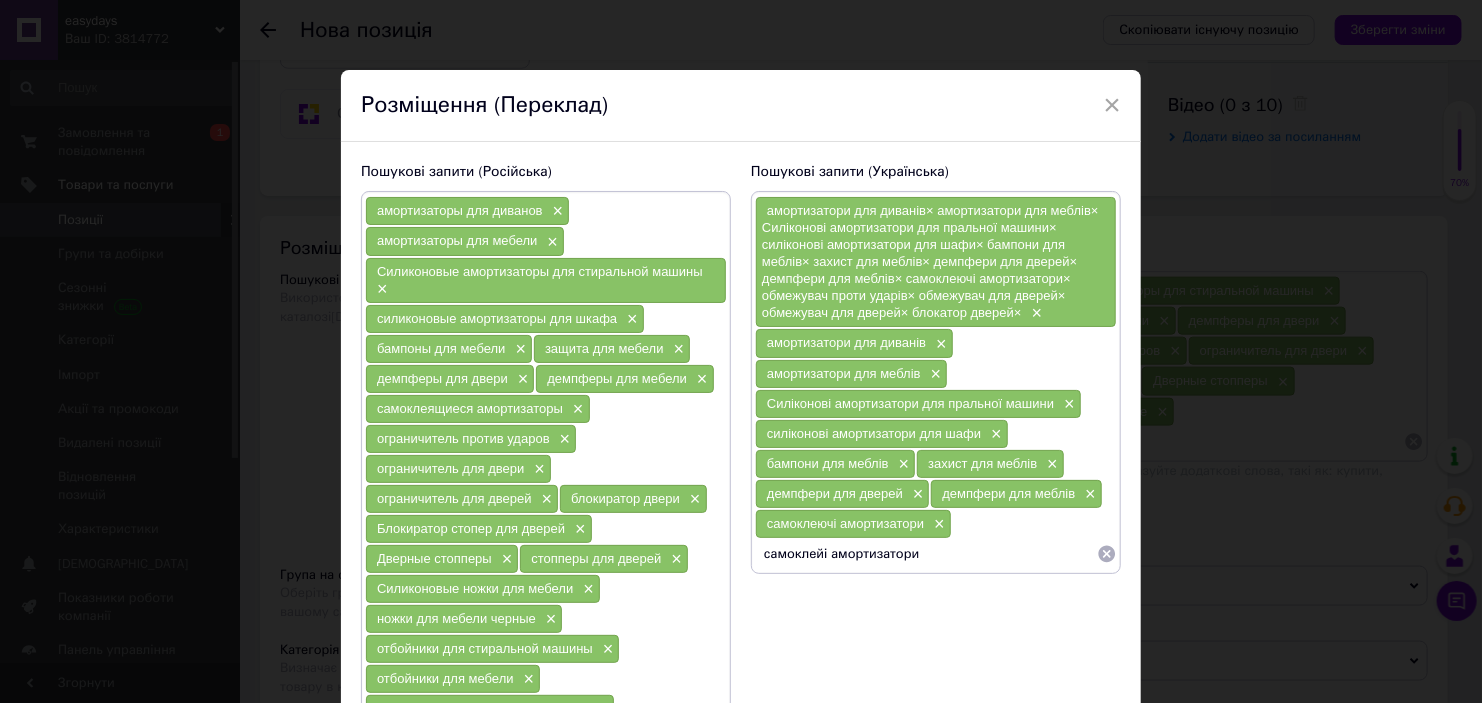 type on "самоклейні амортизатори" 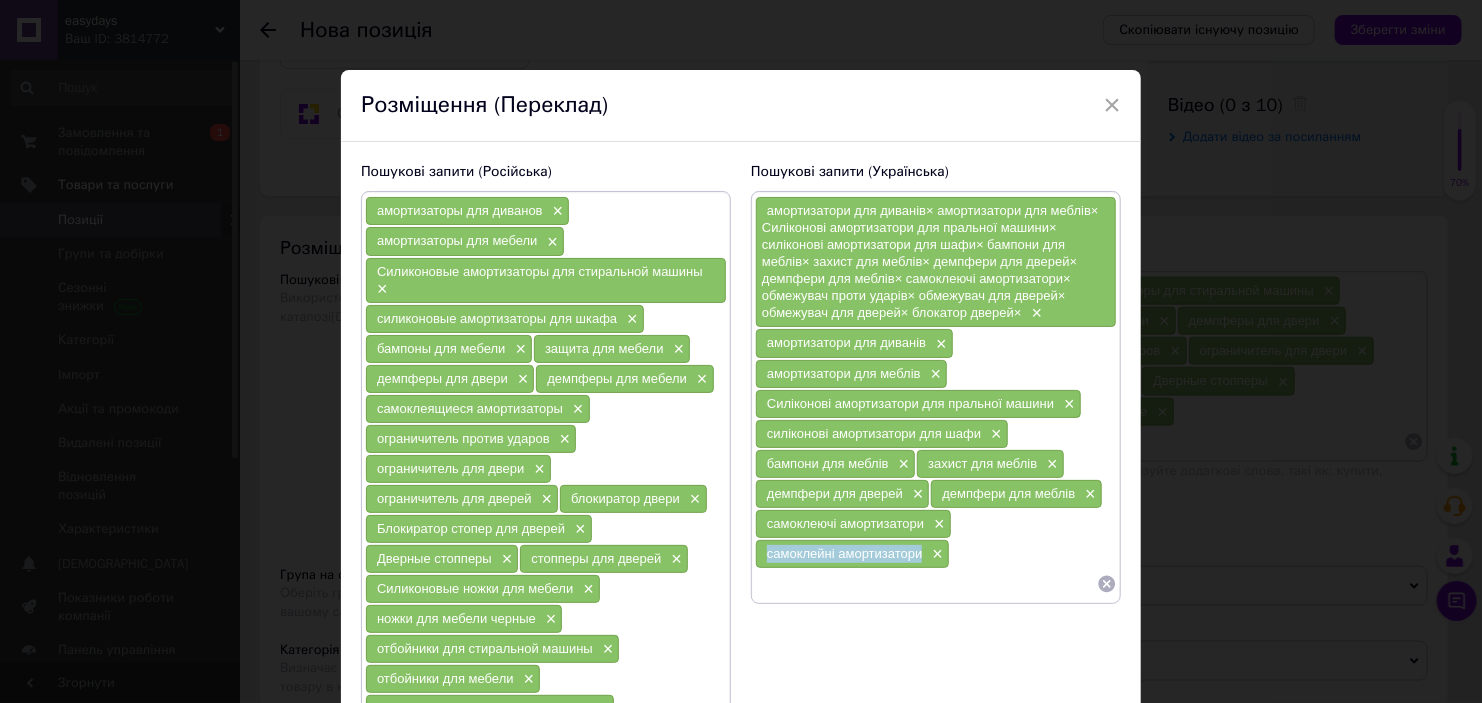 drag, startPoint x: 764, startPoint y: 552, endPoint x: 918, endPoint y: 554, distance: 154.01299 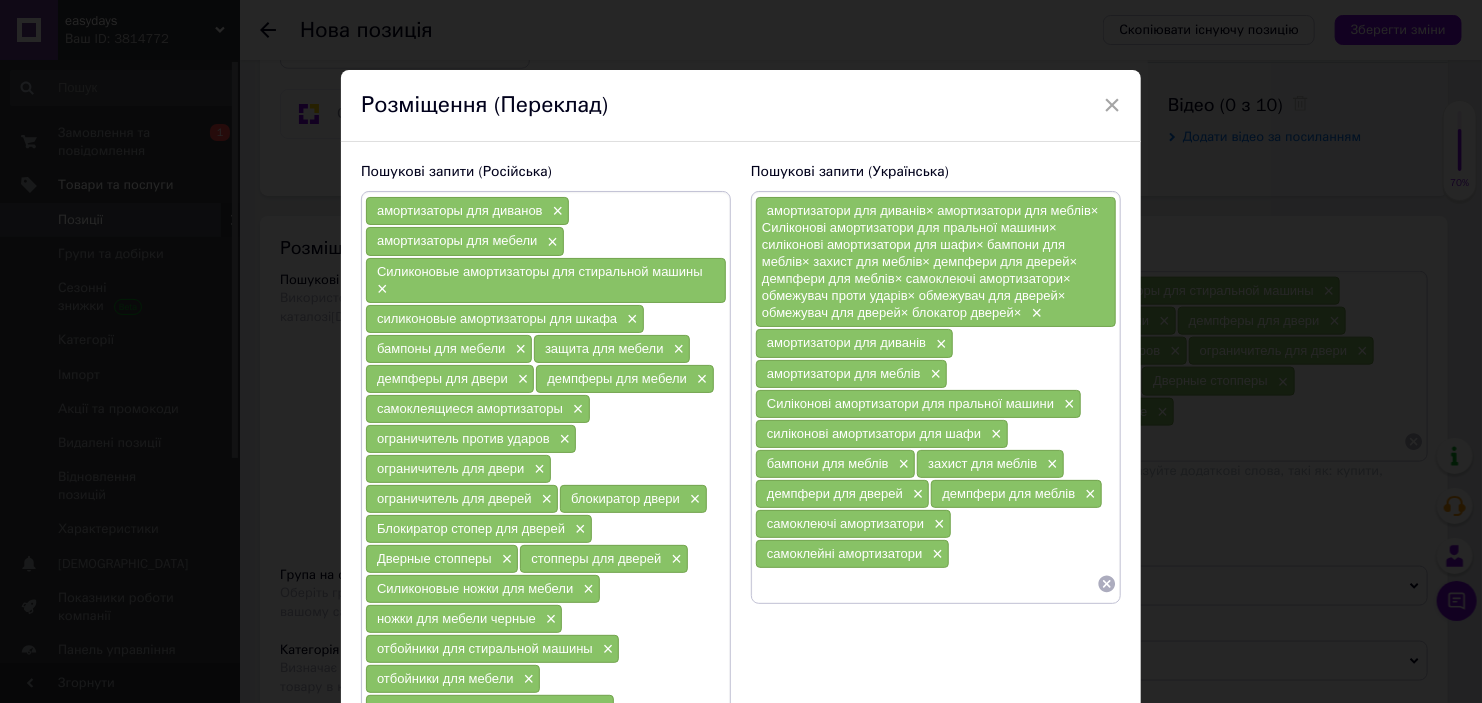 click at bounding box center [926, 584] 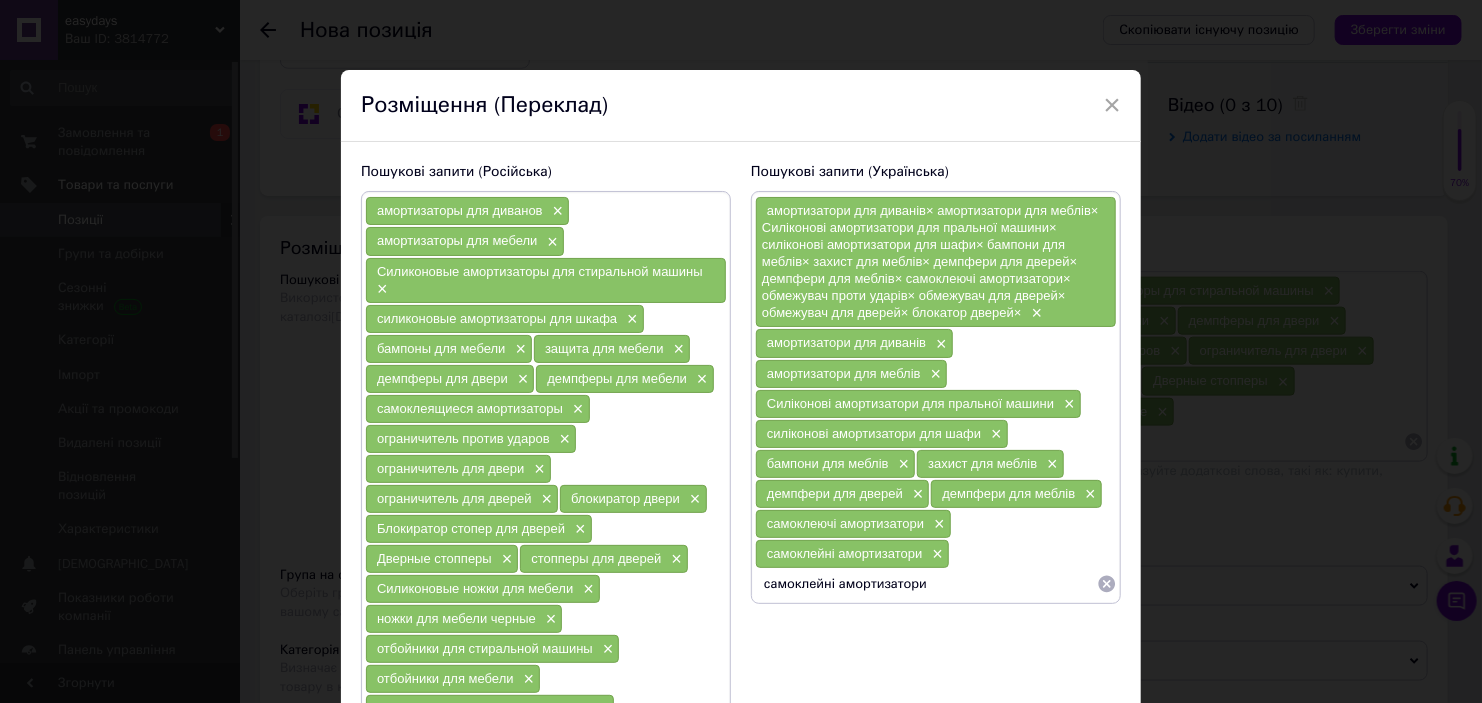 click on "самоклейні амортизатори" at bounding box center (926, 584) 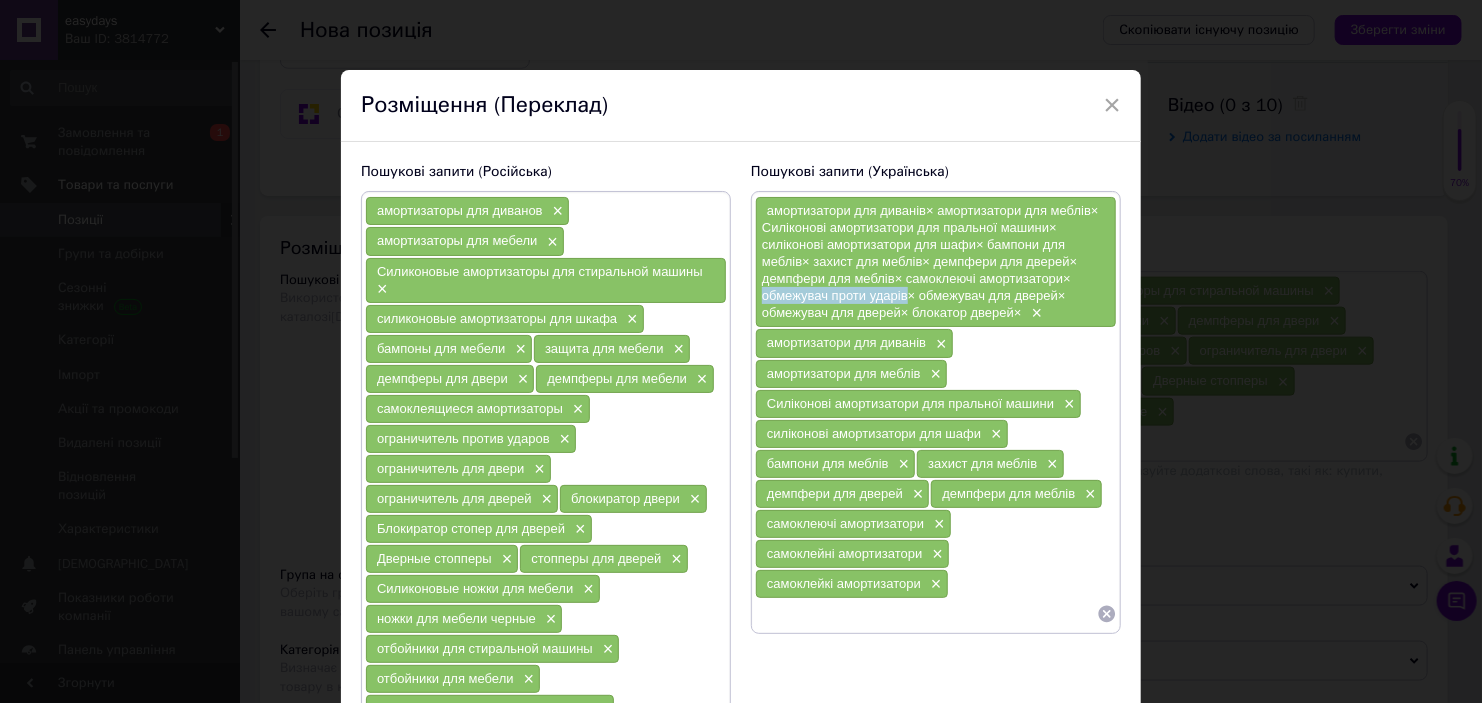 drag, startPoint x: 761, startPoint y: 296, endPoint x: 907, endPoint y: 296, distance: 146 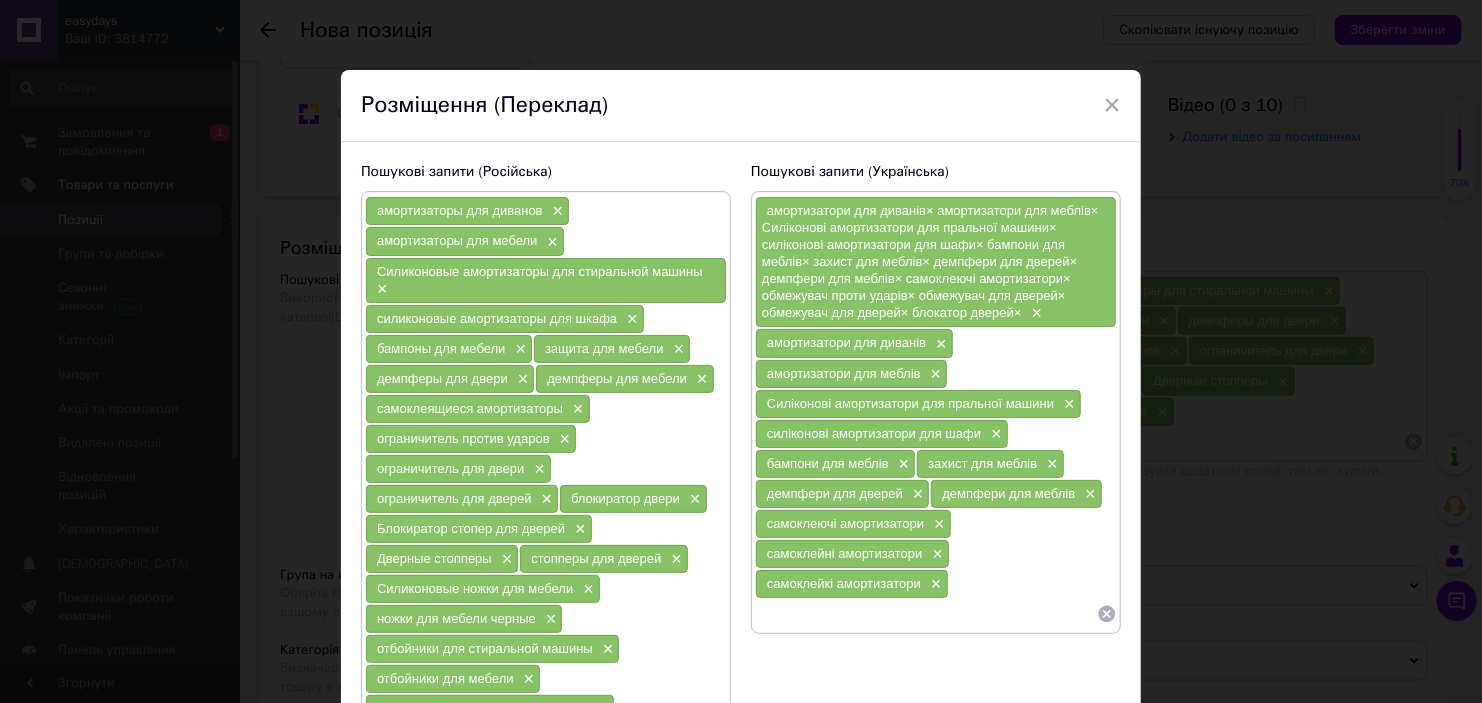 click at bounding box center [926, 614] 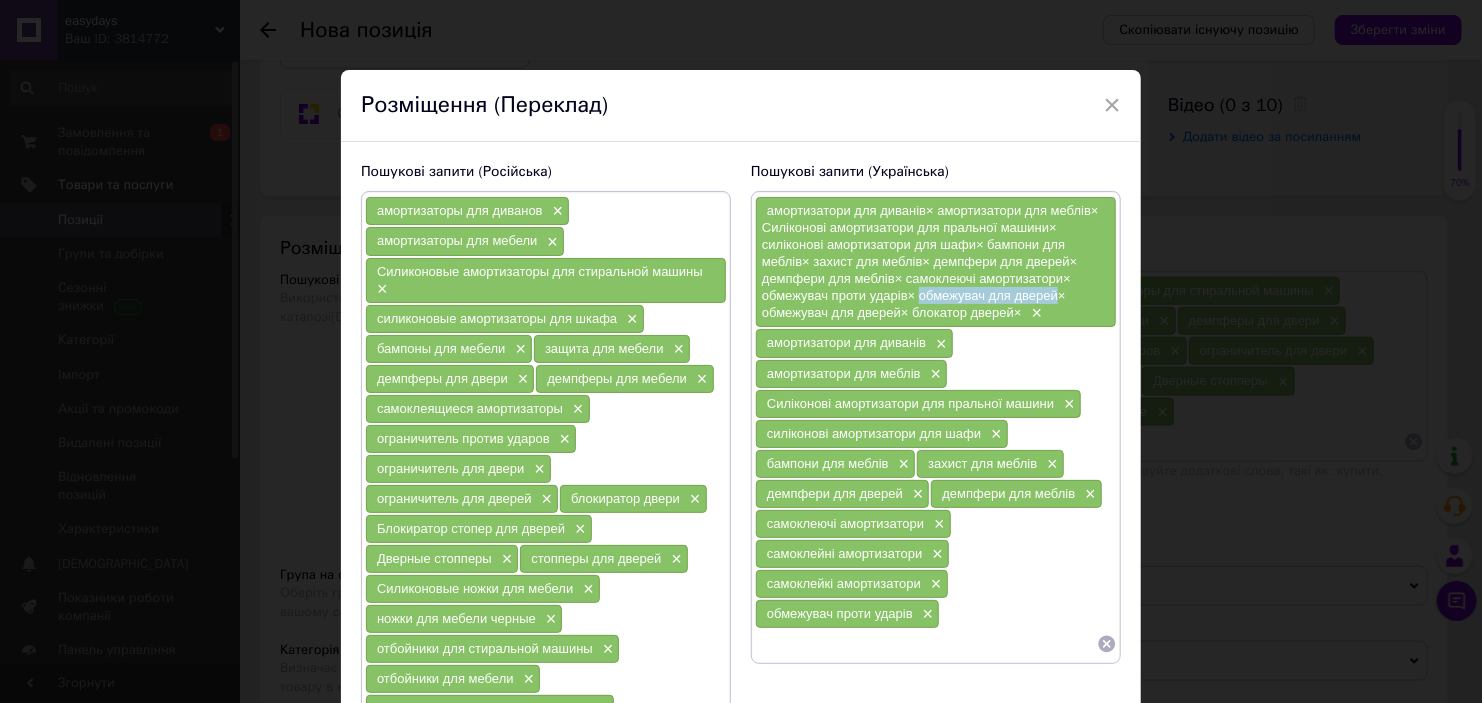 drag, startPoint x: 918, startPoint y: 292, endPoint x: 1053, endPoint y: 300, distance: 135.23683 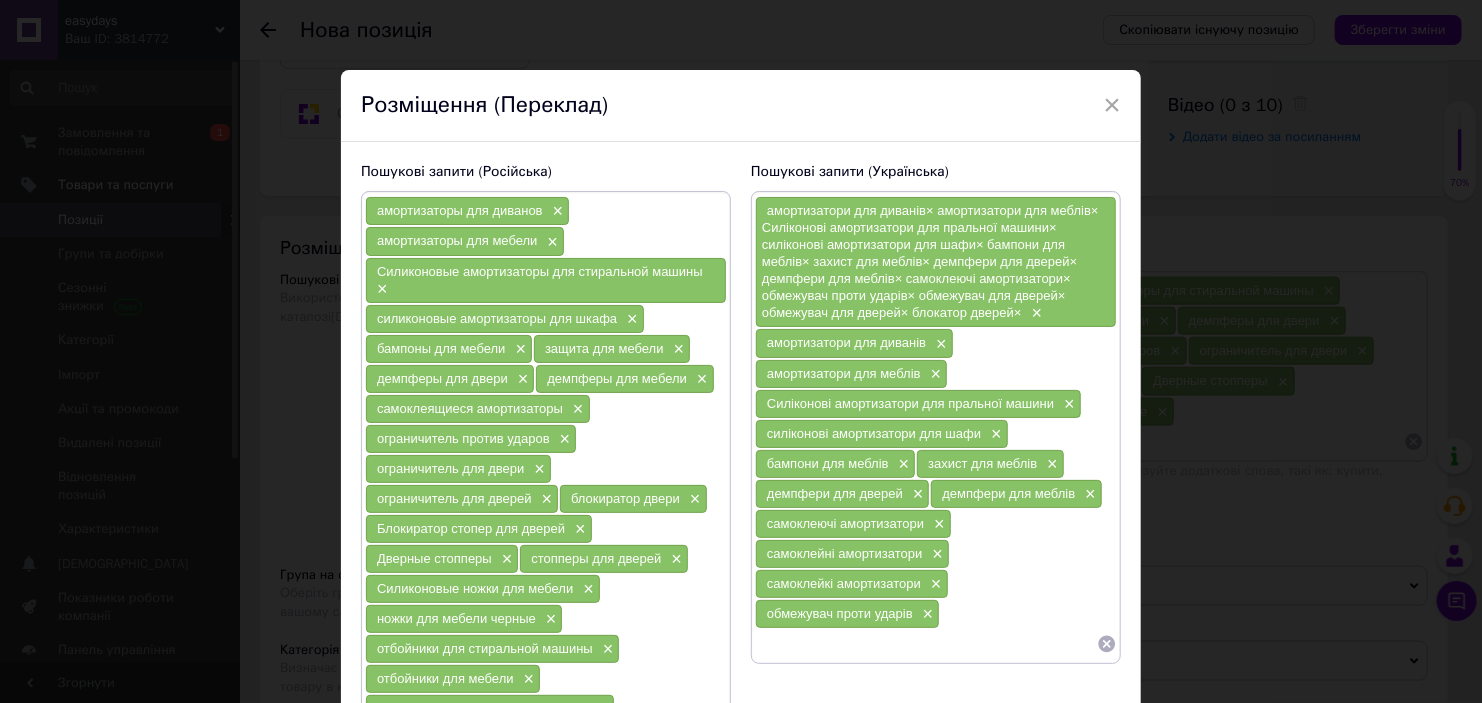 click at bounding box center [926, 644] 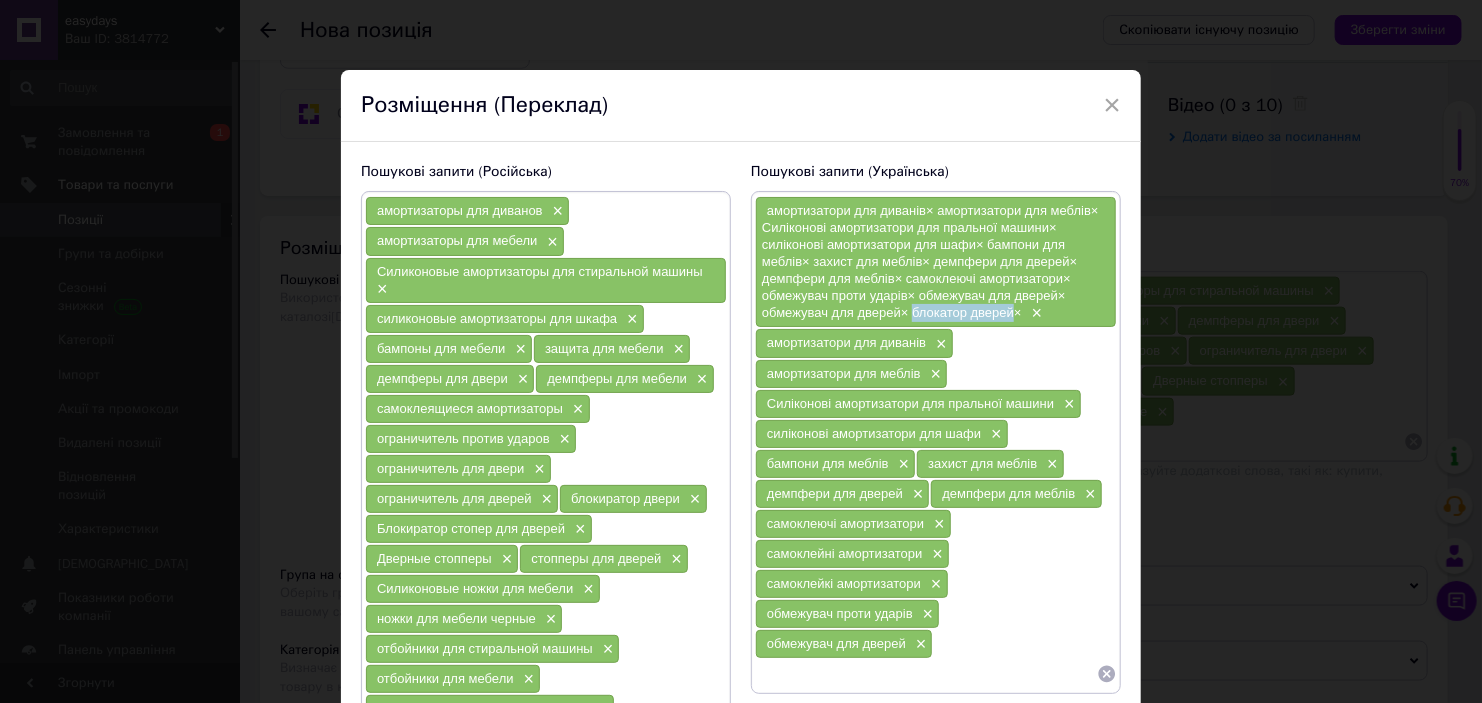 drag, startPoint x: 911, startPoint y: 315, endPoint x: 1012, endPoint y: 316, distance: 101.00495 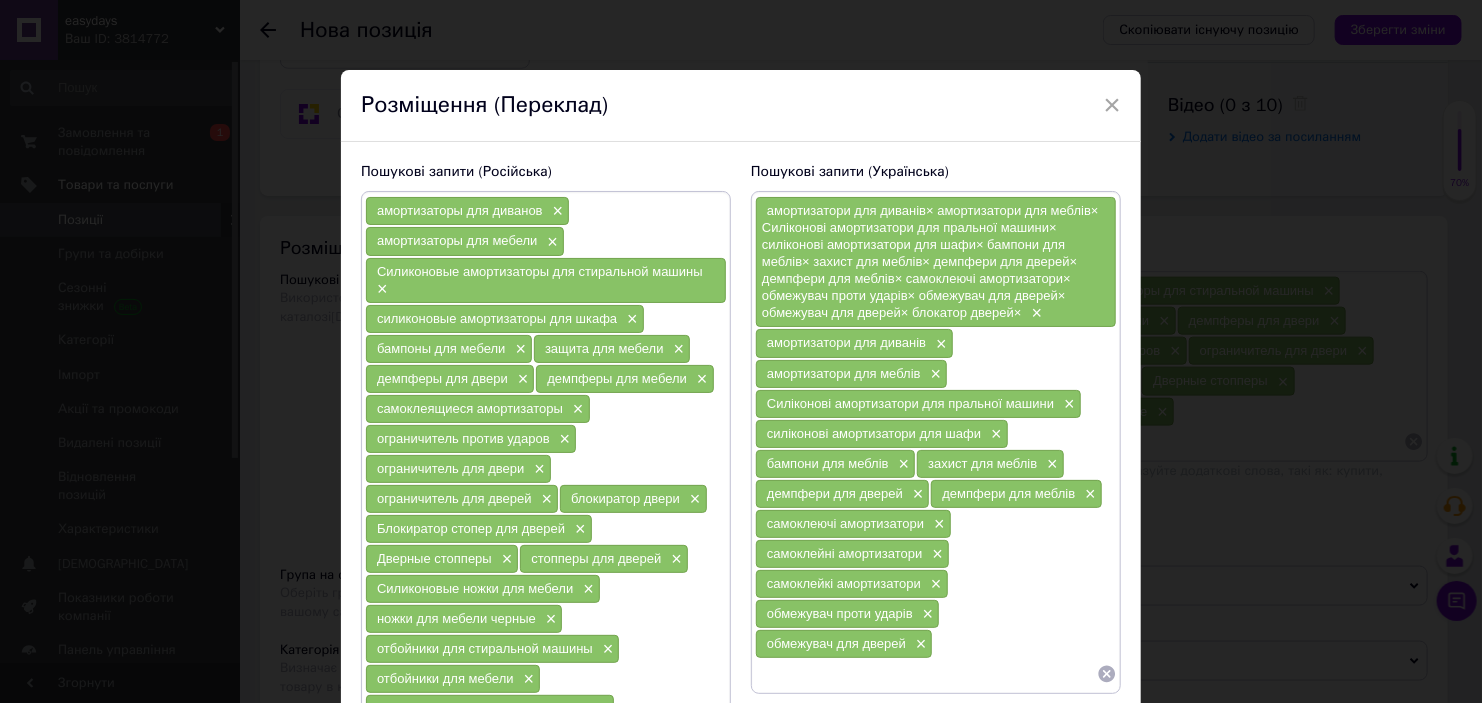 click at bounding box center (926, 674) 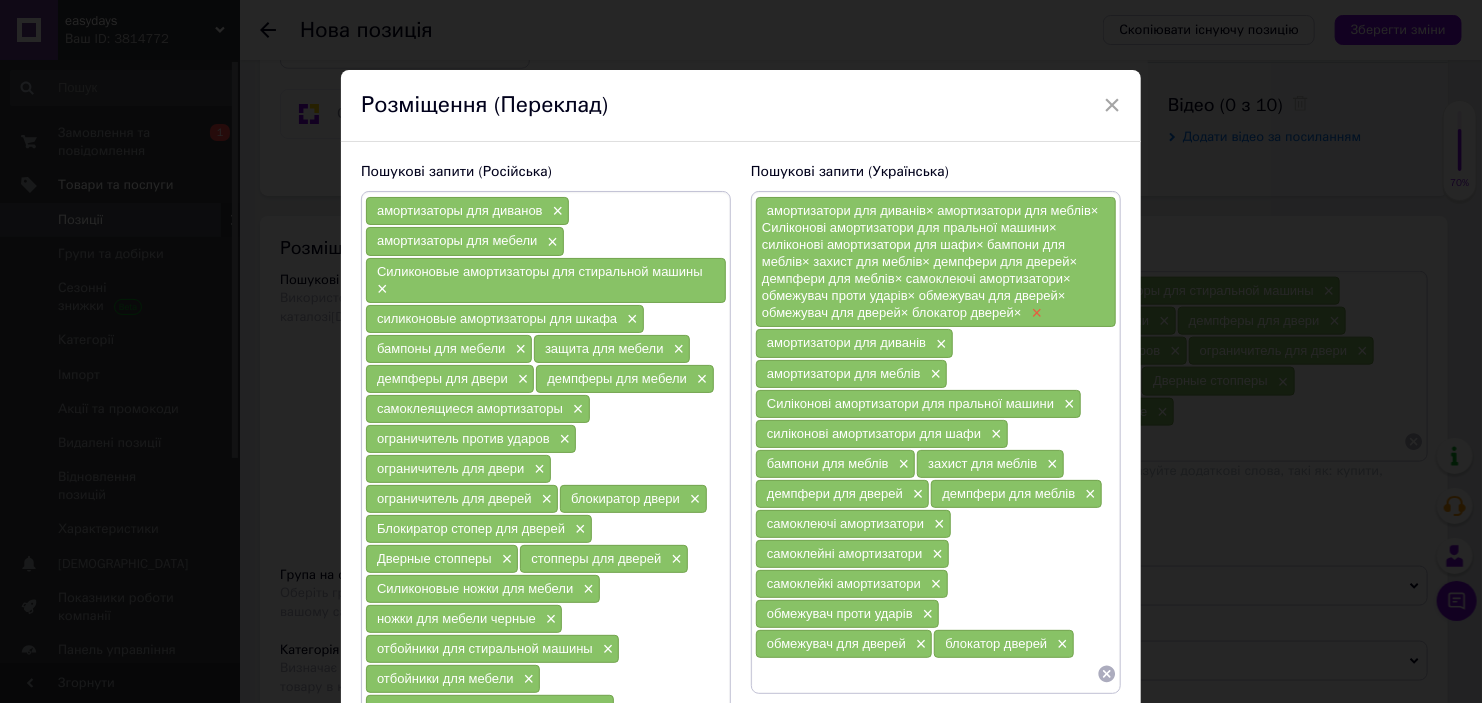 click on "×" at bounding box center (1035, 313) 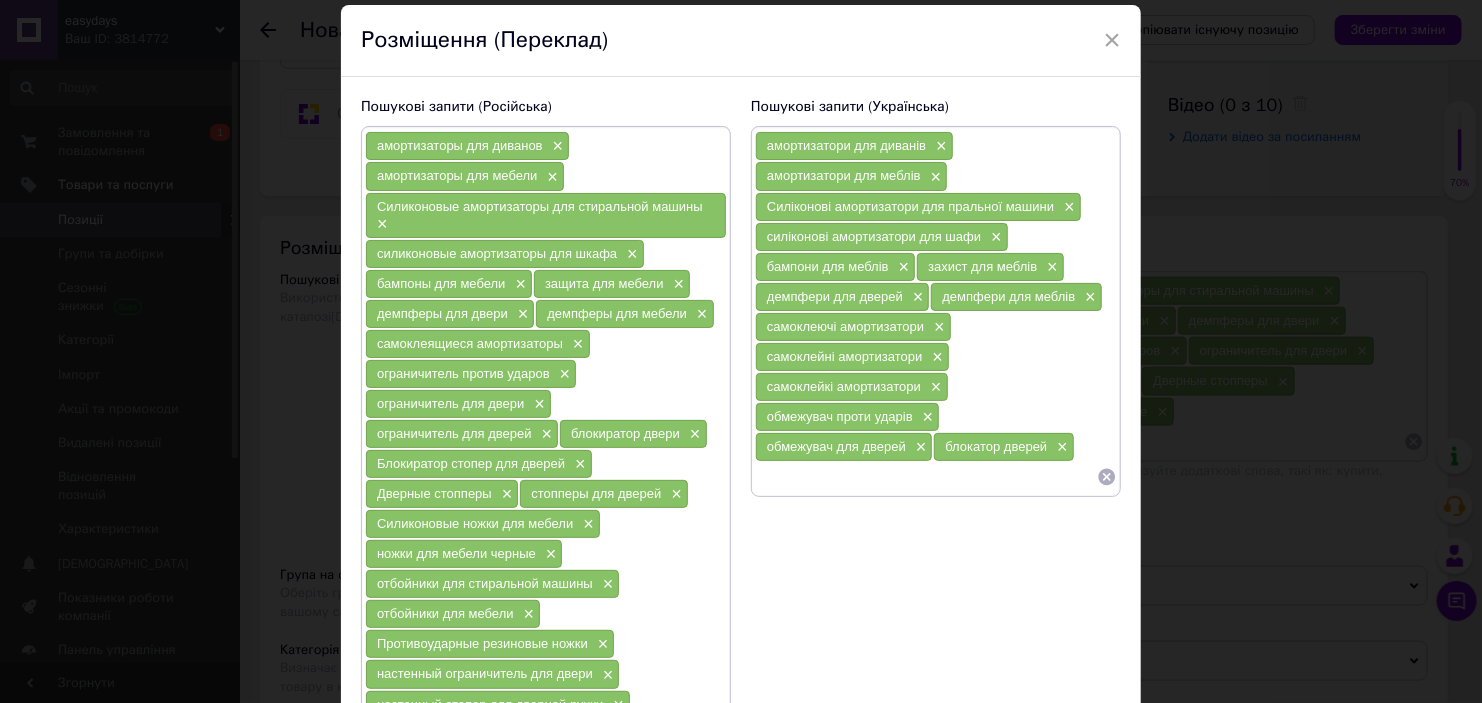 scroll, scrollTop: 100, scrollLeft: 0, axis: vertical 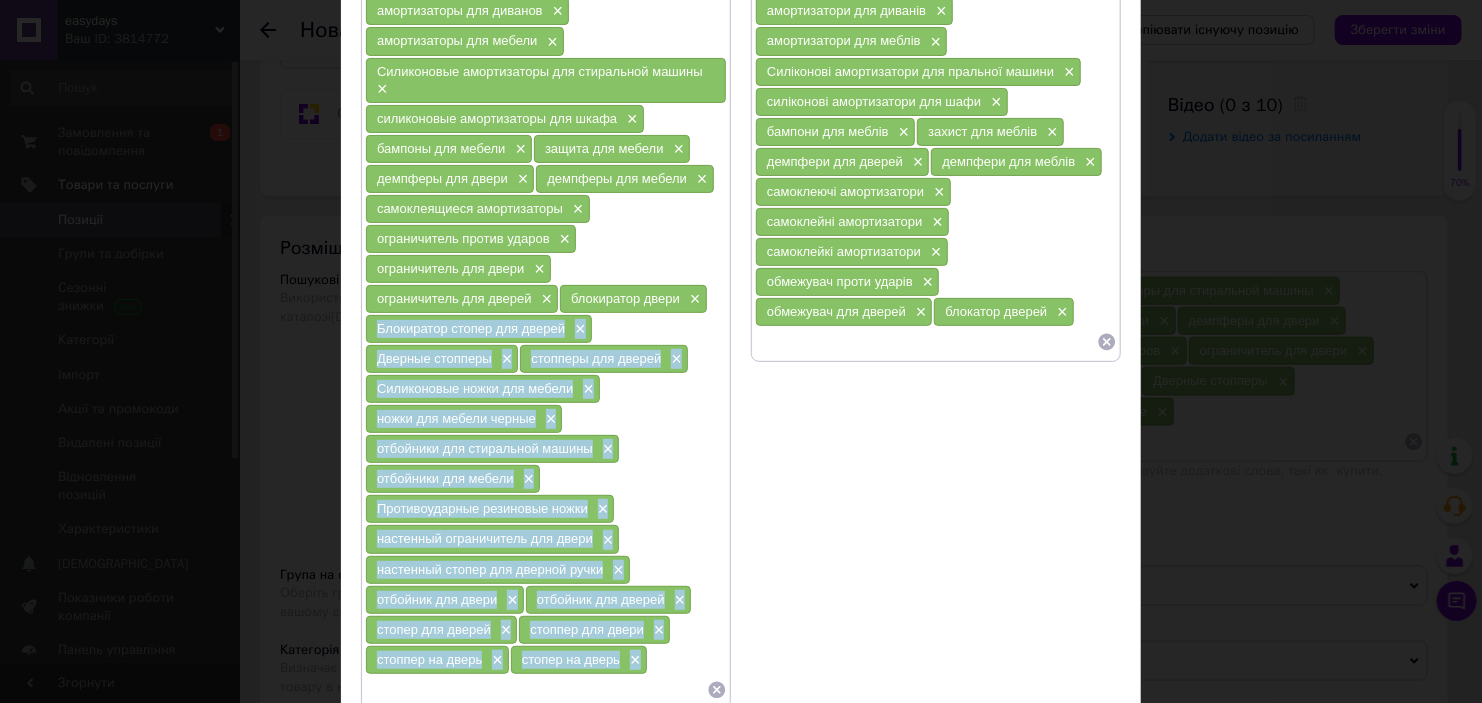 drag, startPoint x: 374, startPoint y: 421, endPoint x: 667, endPoint y: 652, distance: 373.10855 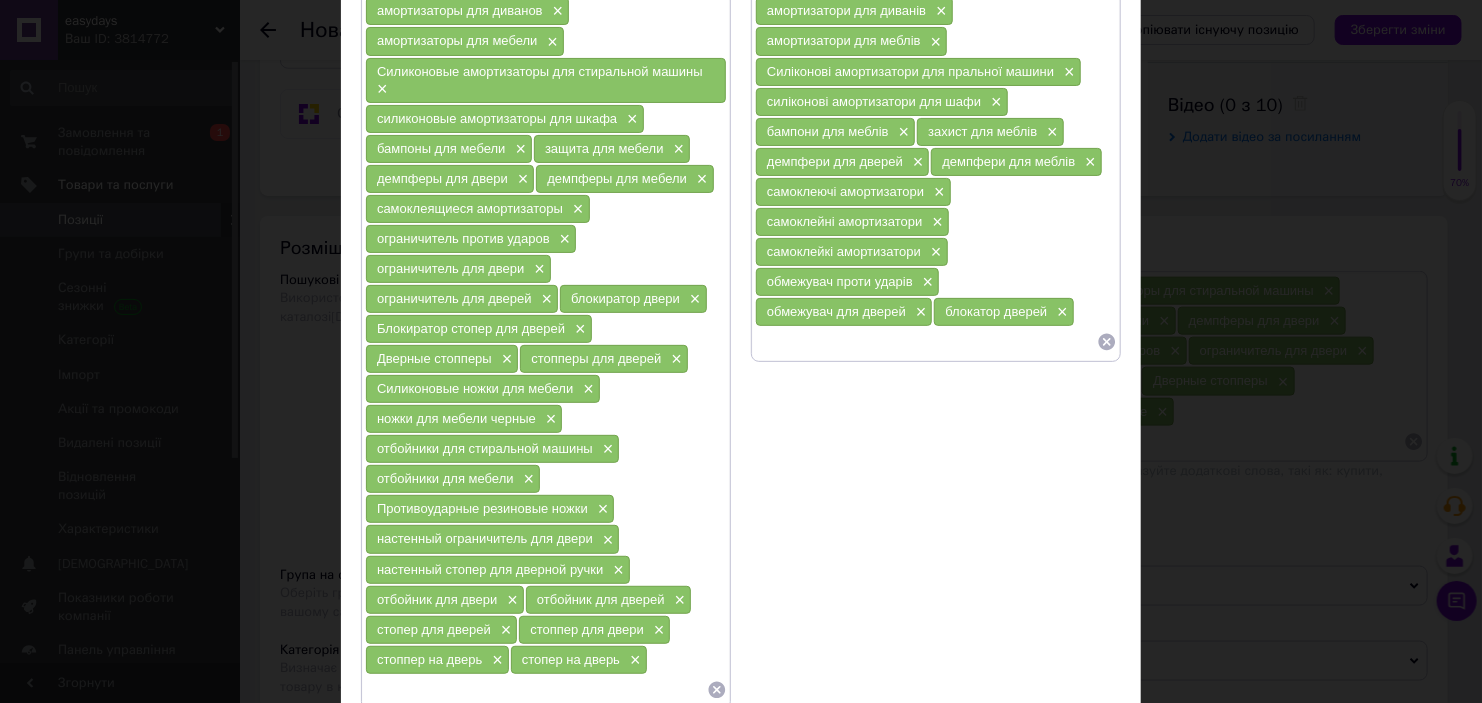 click at bounding box center [926, 342] 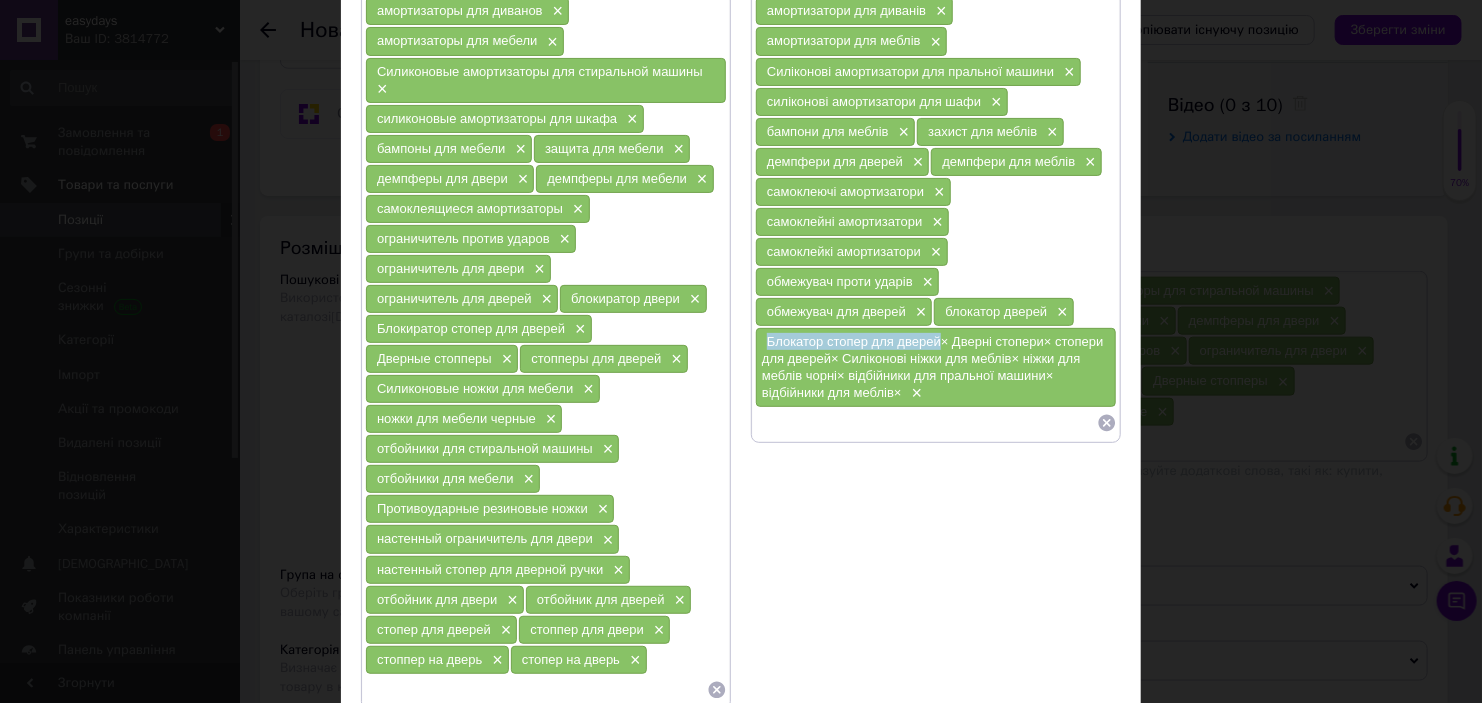 drag, startPoint x: 764, startPoint y: 335, endPoint x: 935, endPoint y: 340, distance: 171.07309 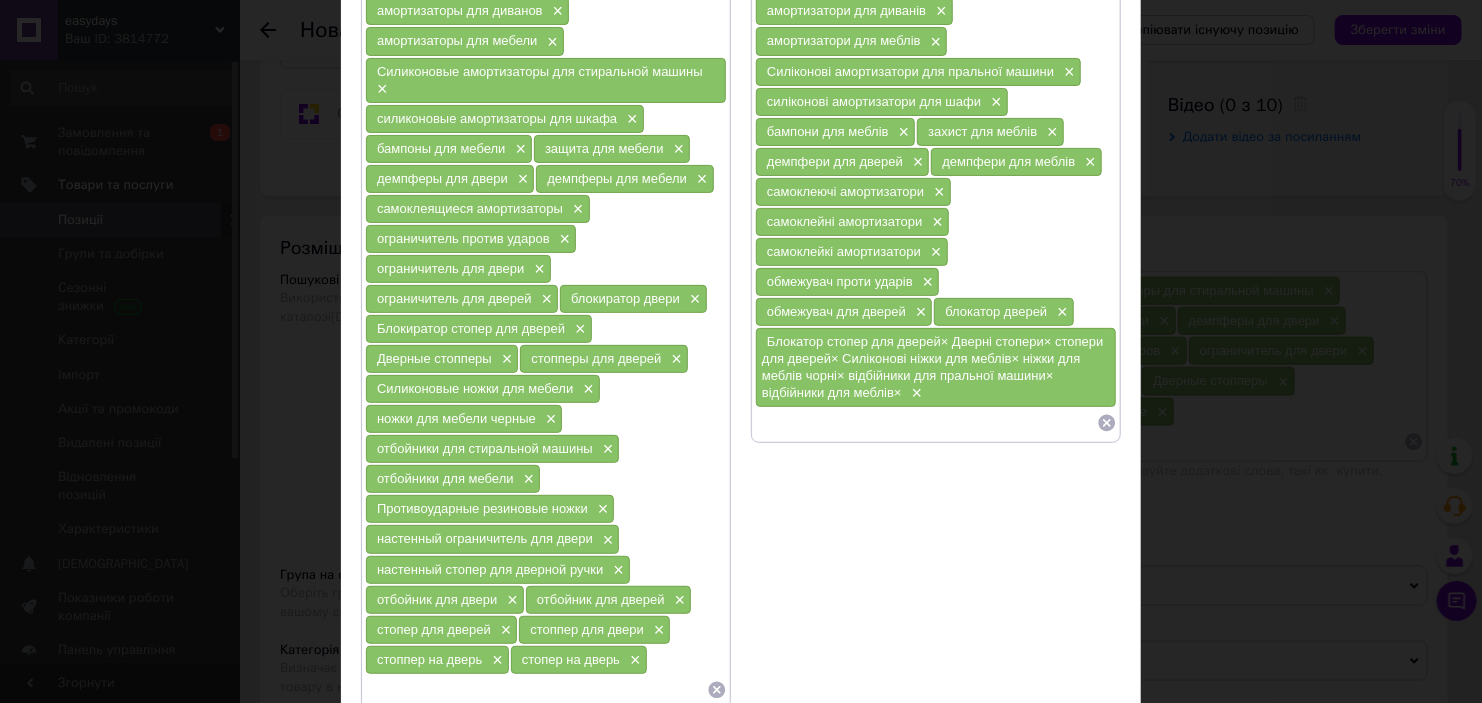 click at bounding box center [926, 423] 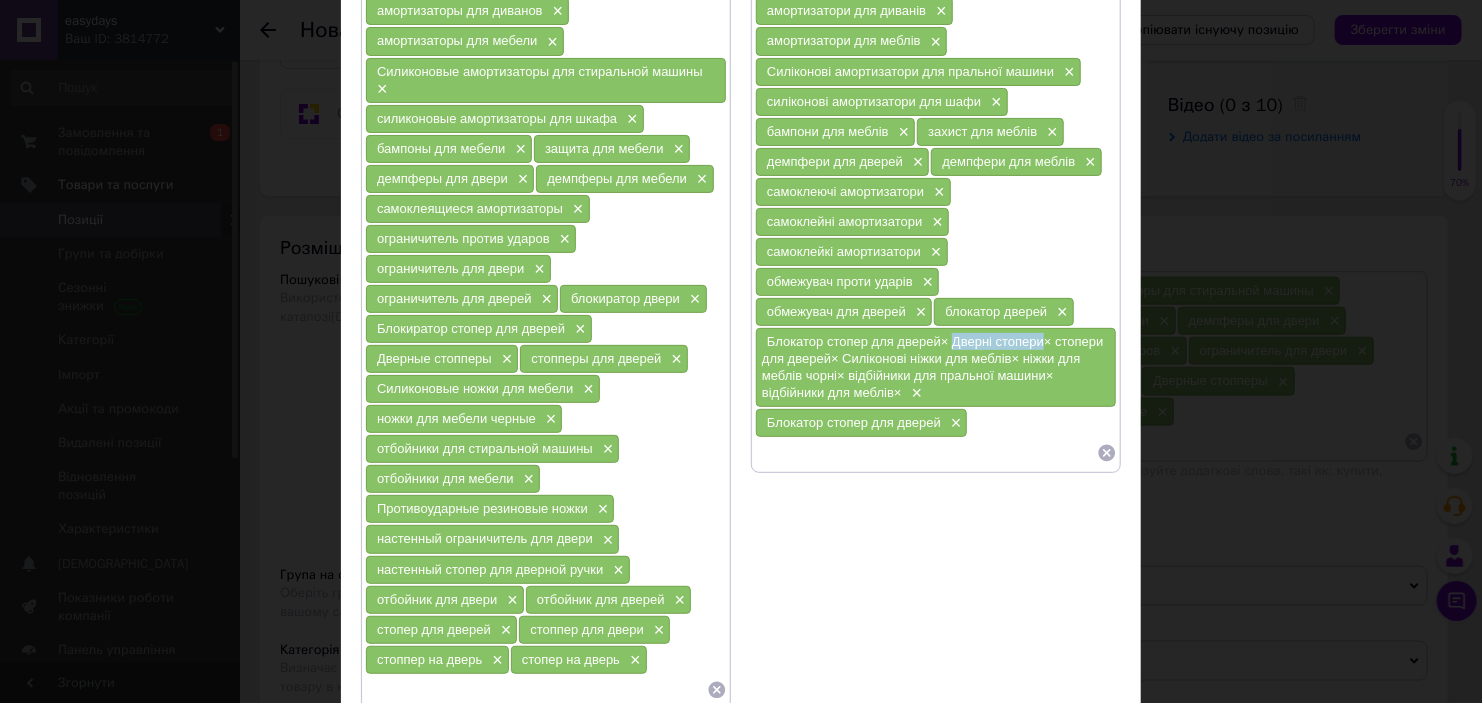 drag, startPoint x: 951, startPoint y: 336, endPoint x: 1040, endPoint y: 338, distance: 89.02247 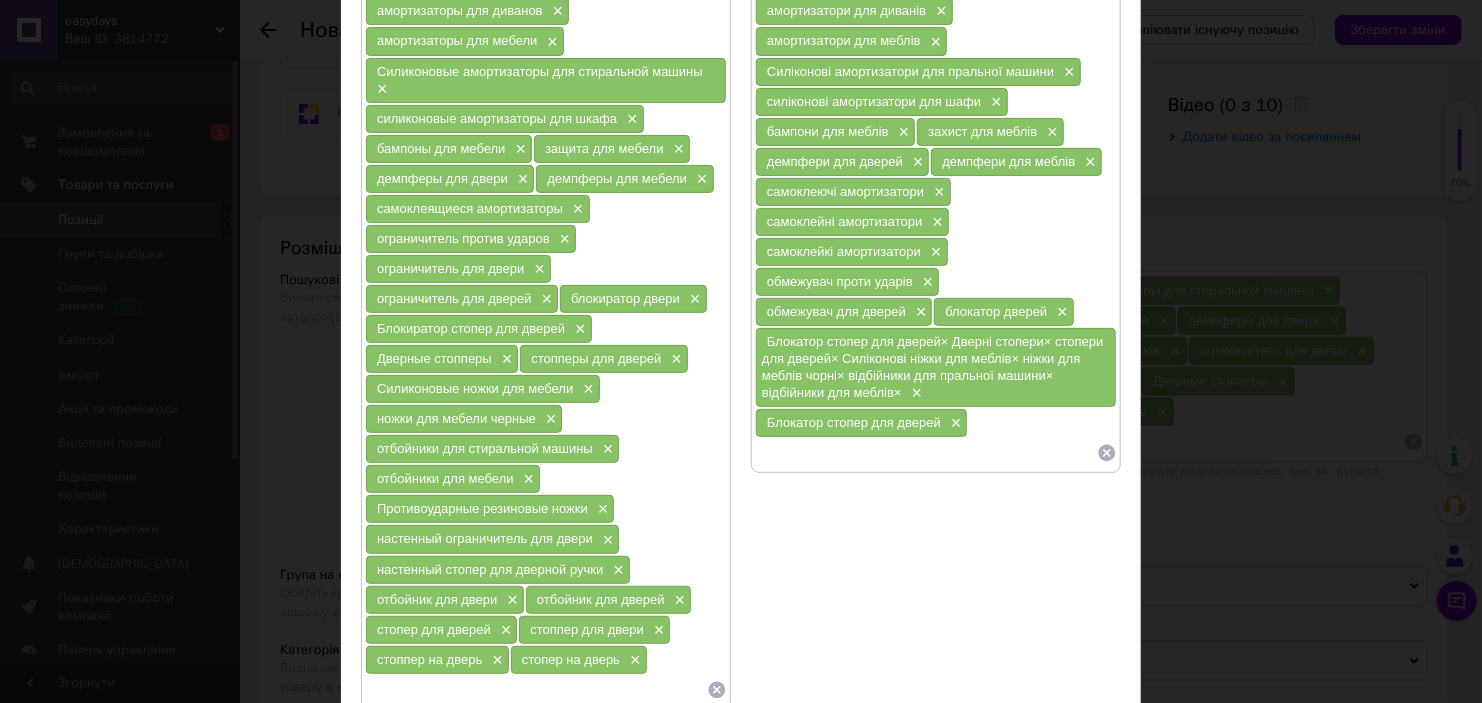 click at bounding box center [926, 453] 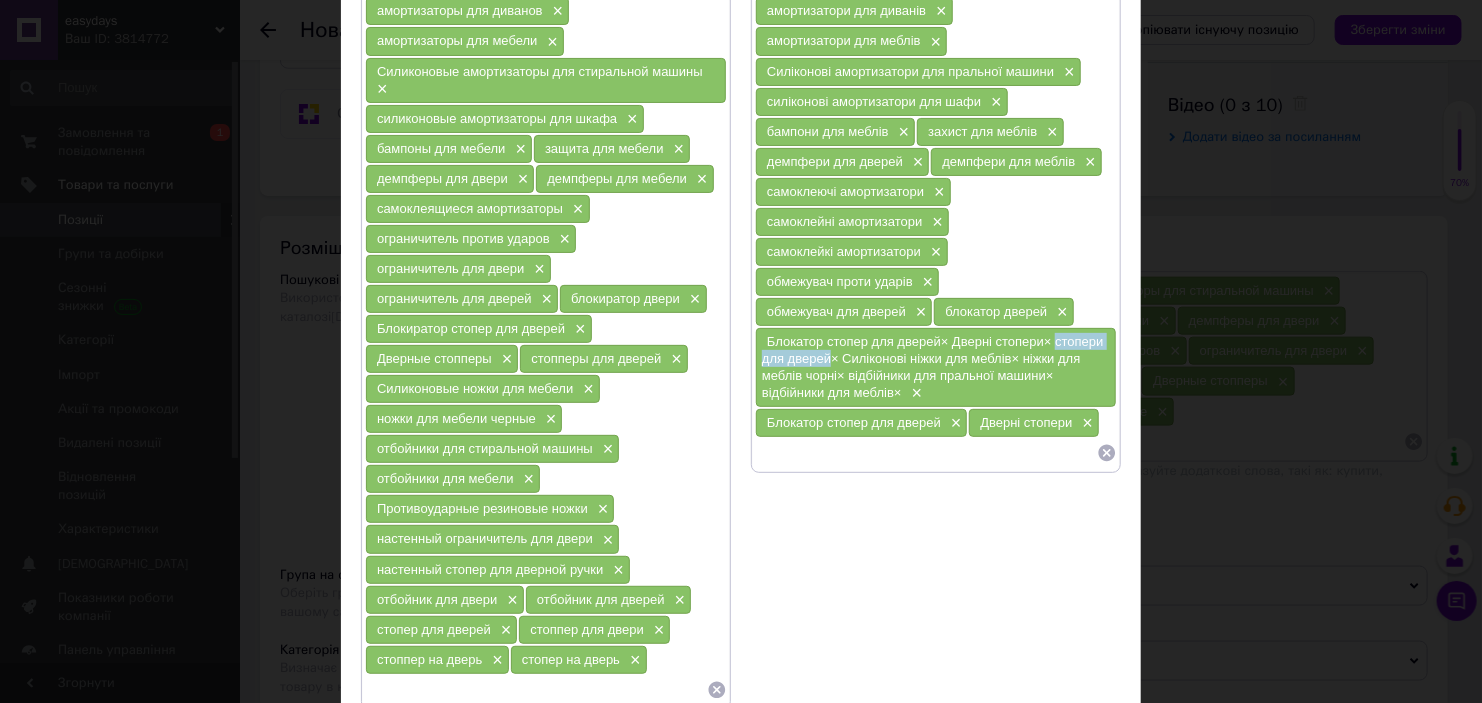 drag, startPoint x: 1052, startPoint y: 332, endPoint x: 825, endPoint y: 354, distance: 228.06358 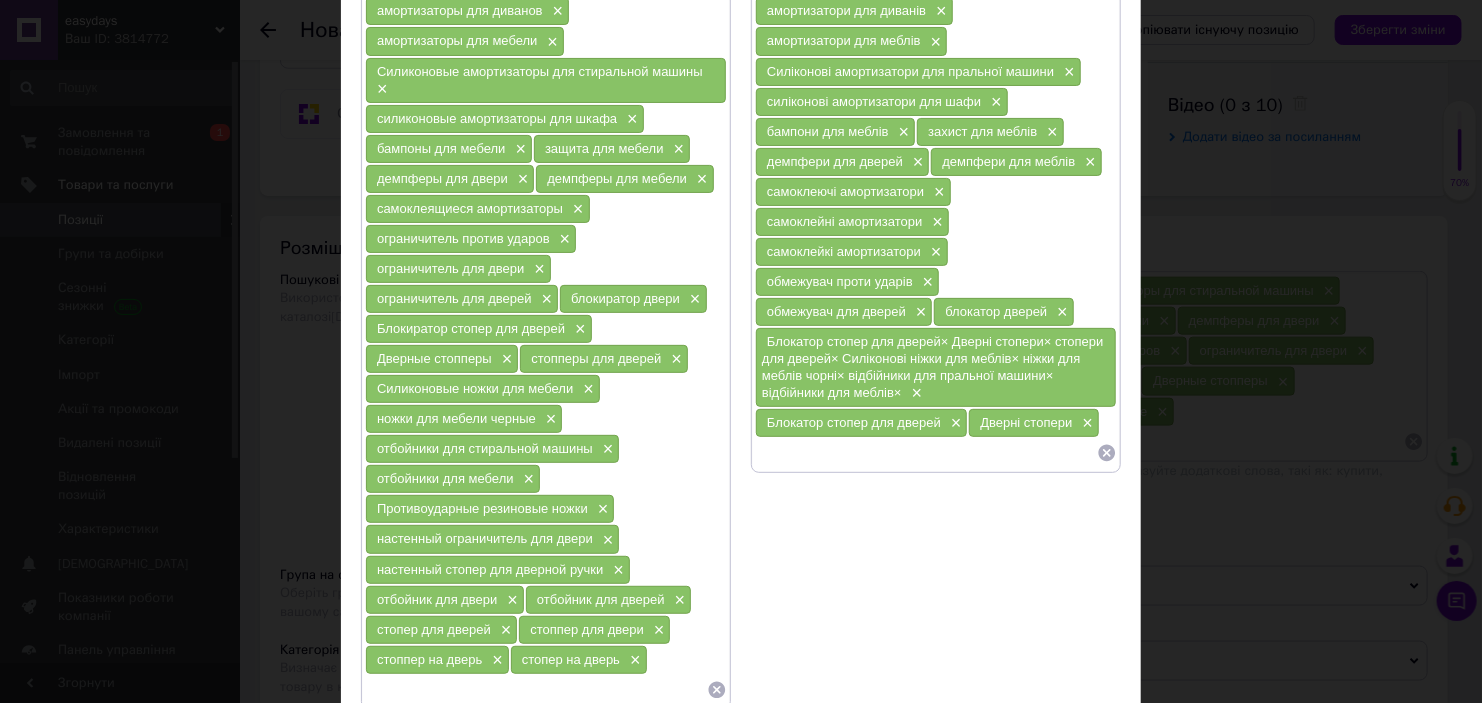 click at bounding box center (926, 453) 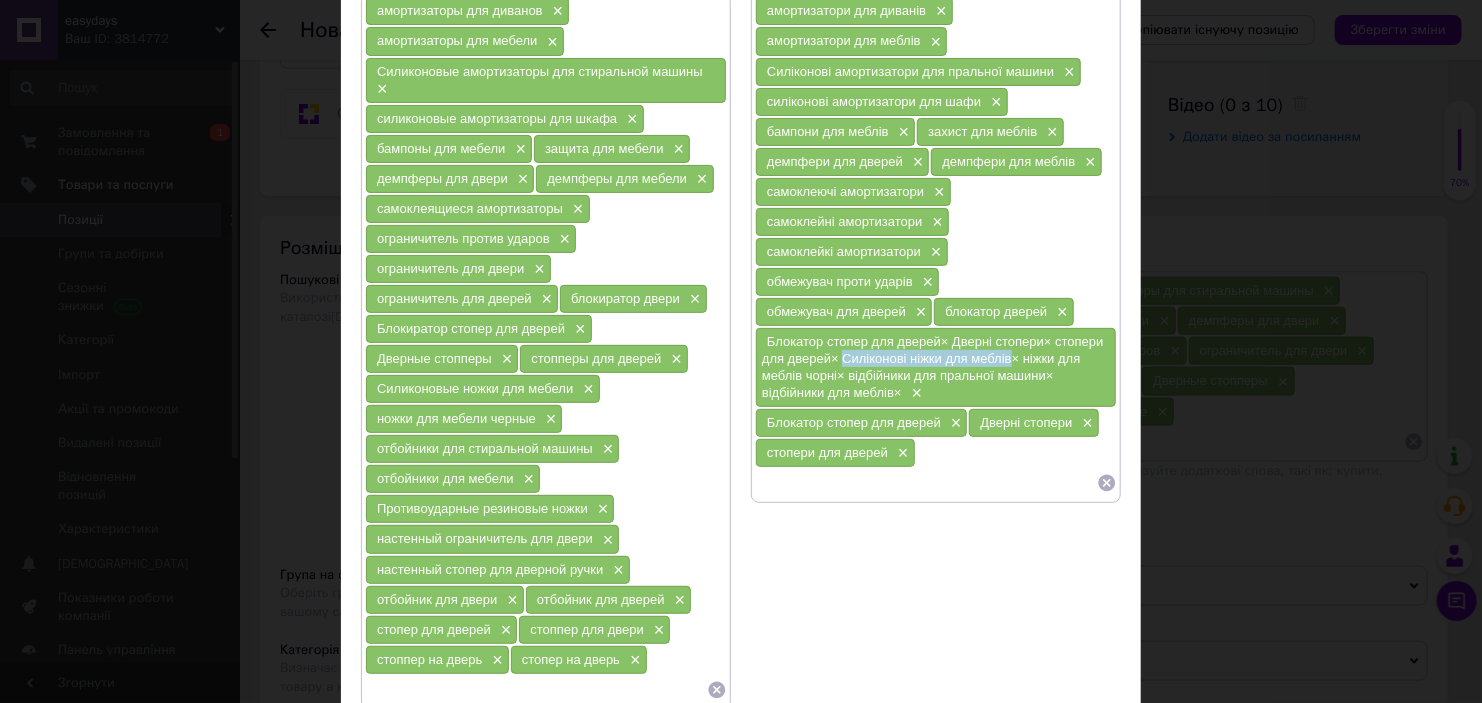 drag, startPoint x: 840, startPoint y: 349, endPoint x: 1007, endPoint y: 354, distance: 167.07483 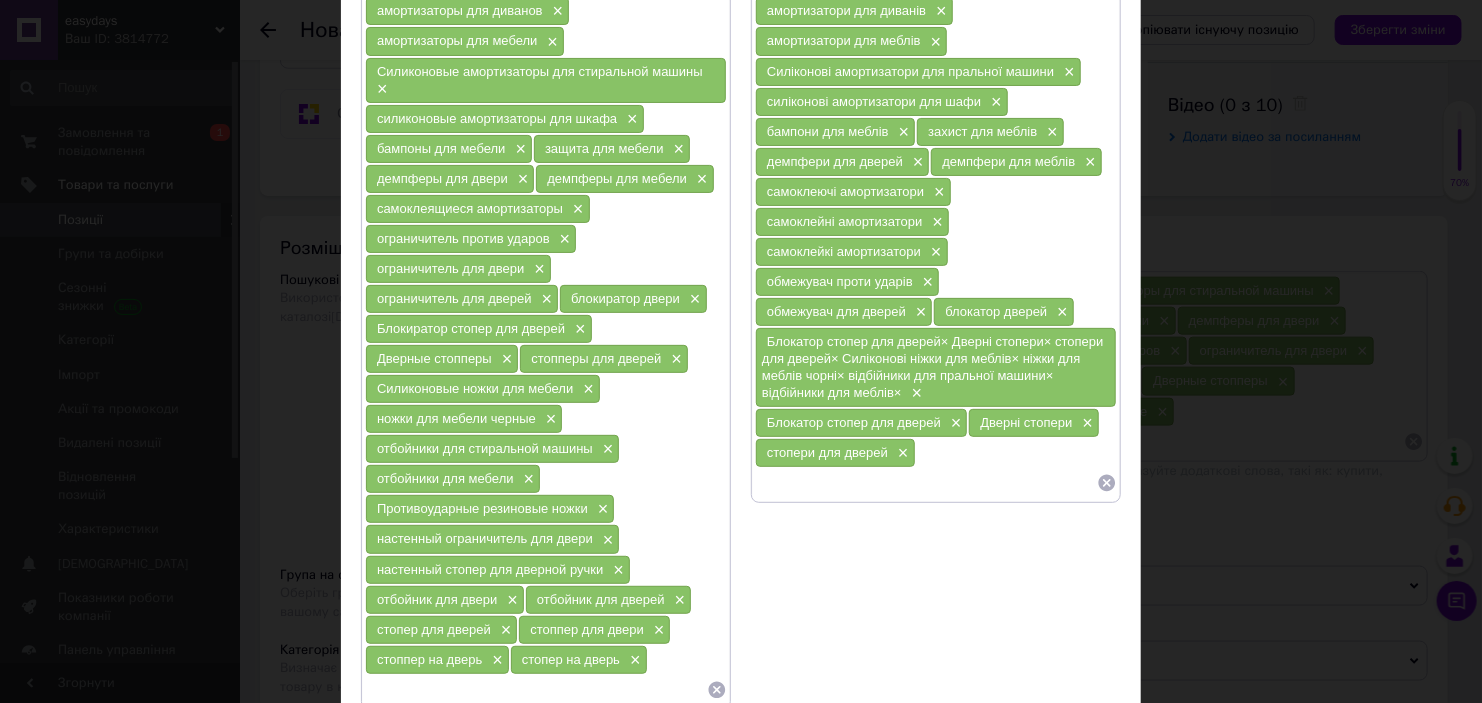 click at bounding box center [926, 483] 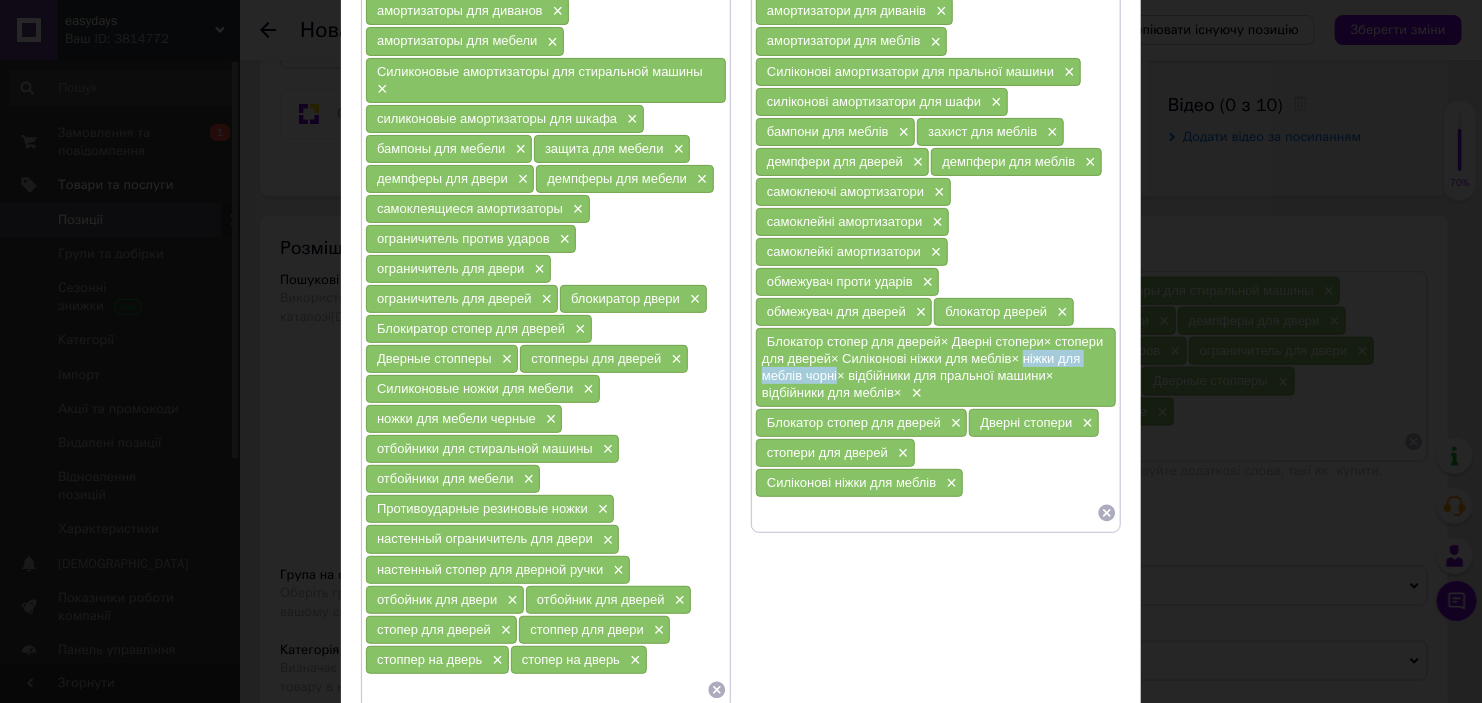drag, startPoint x: 1021, startPoint y: 349, endPoint x: 835, endPoint y: 372, distance: 187.41664 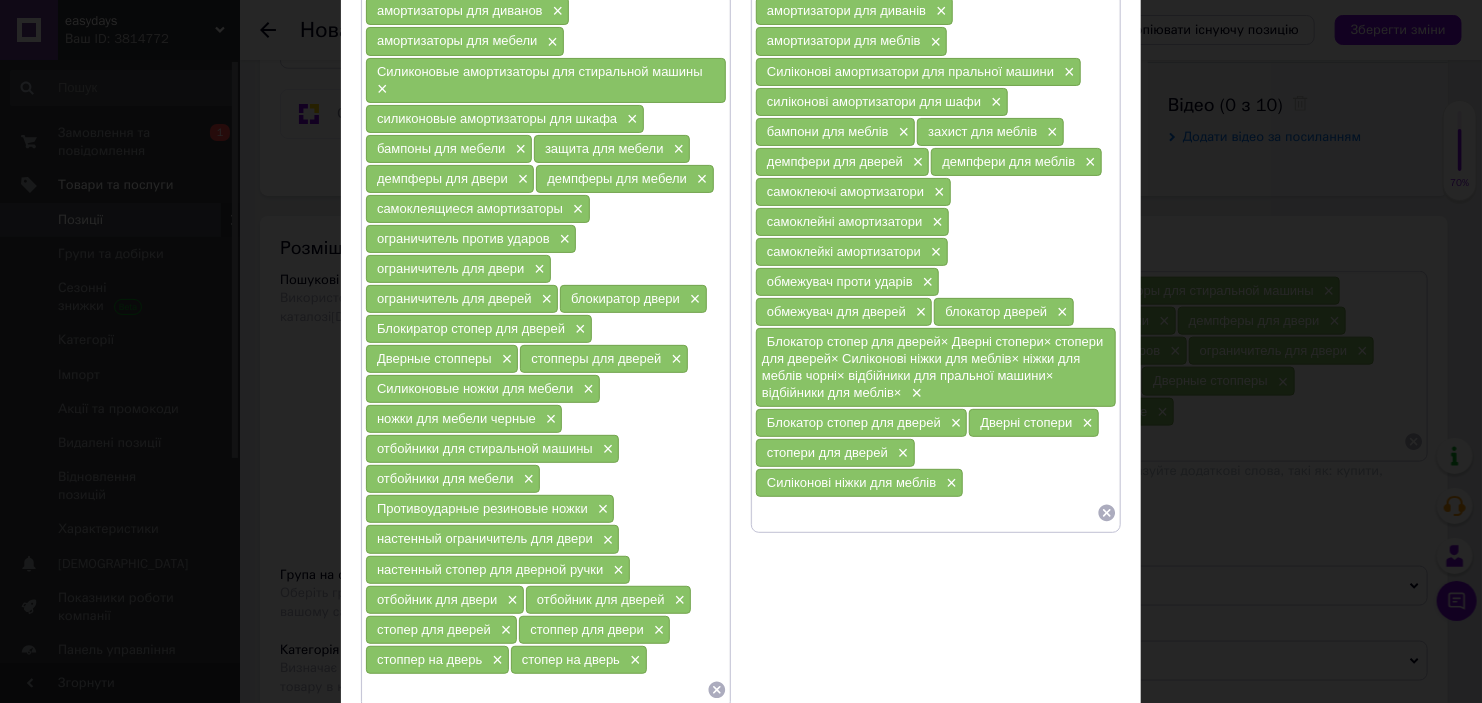 click at bounding box center (926, 513) 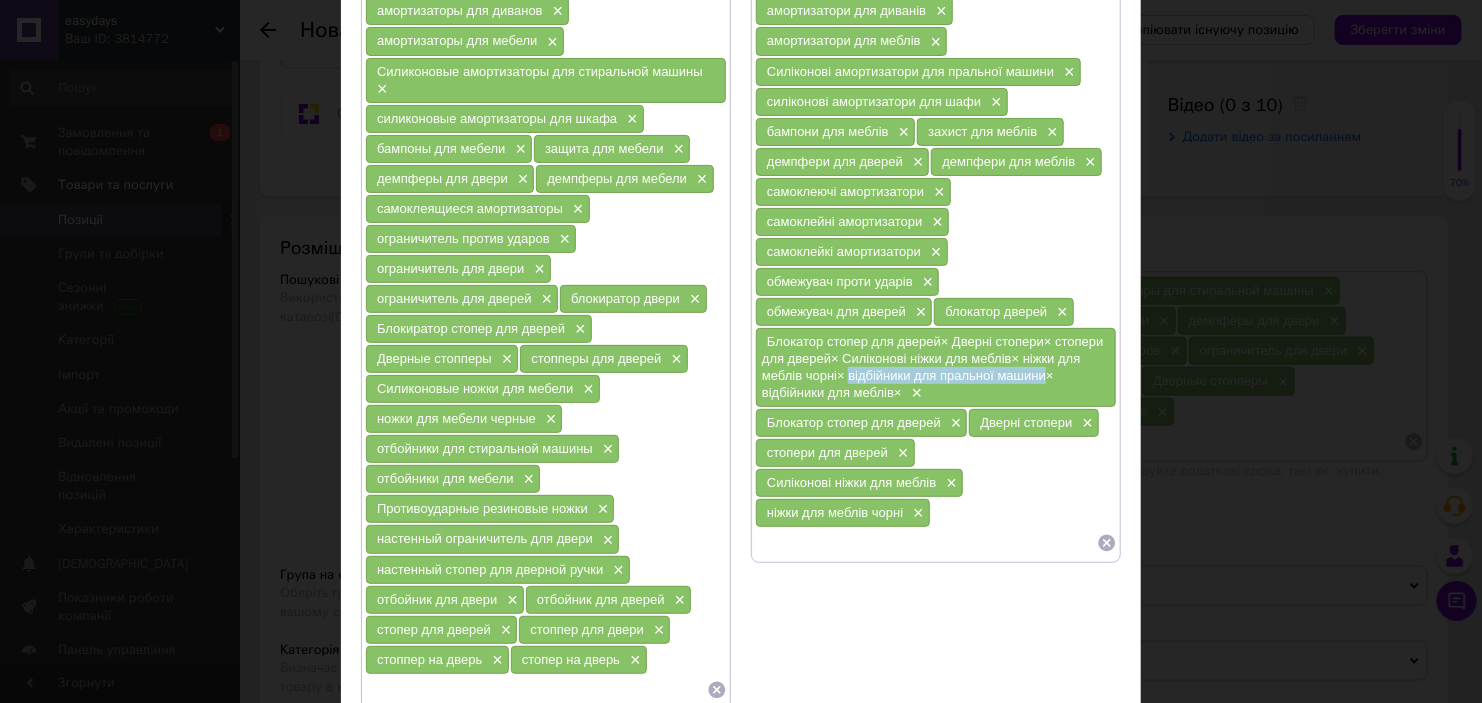 drag, startPoint x: 864, startPoint y: 369, endPoint x: 1044, endPoint y: 370, distance: 180.00278 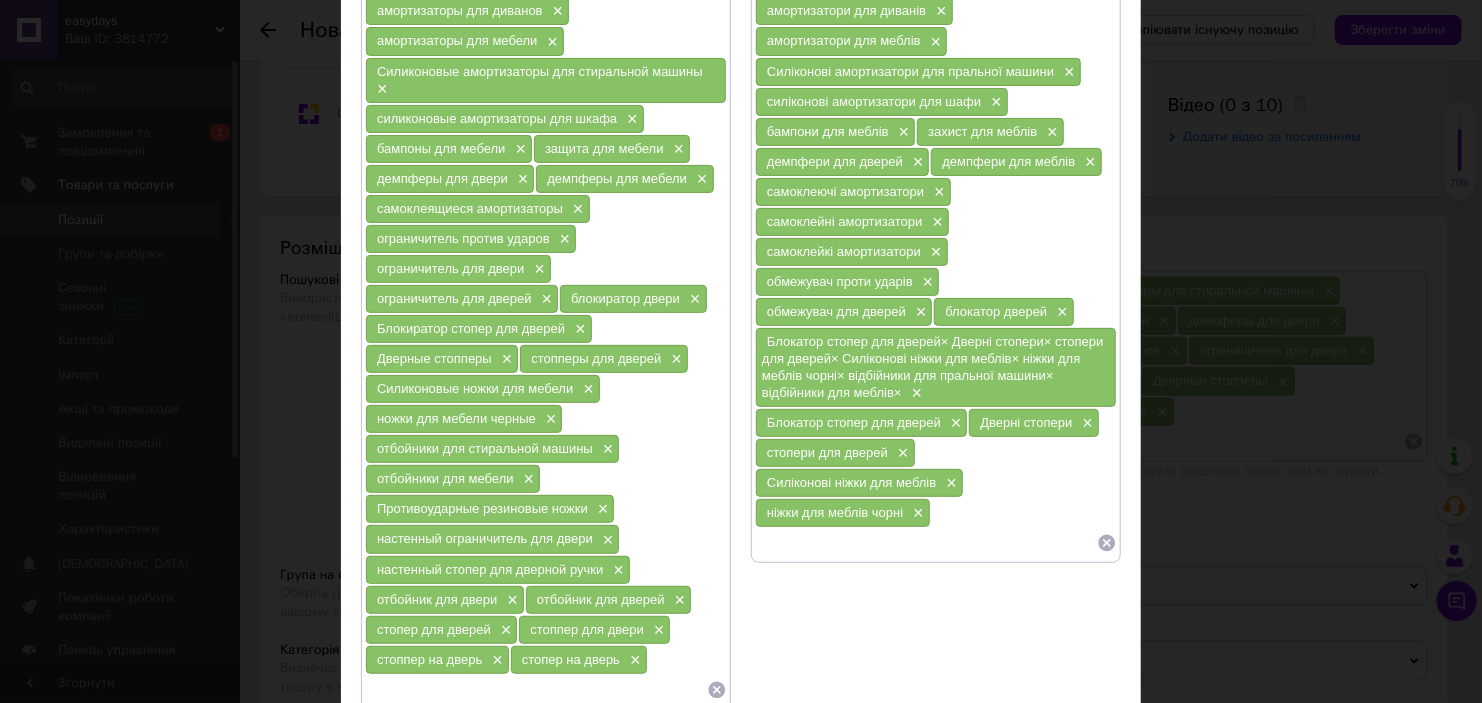 click at bounding box center [926, 543] 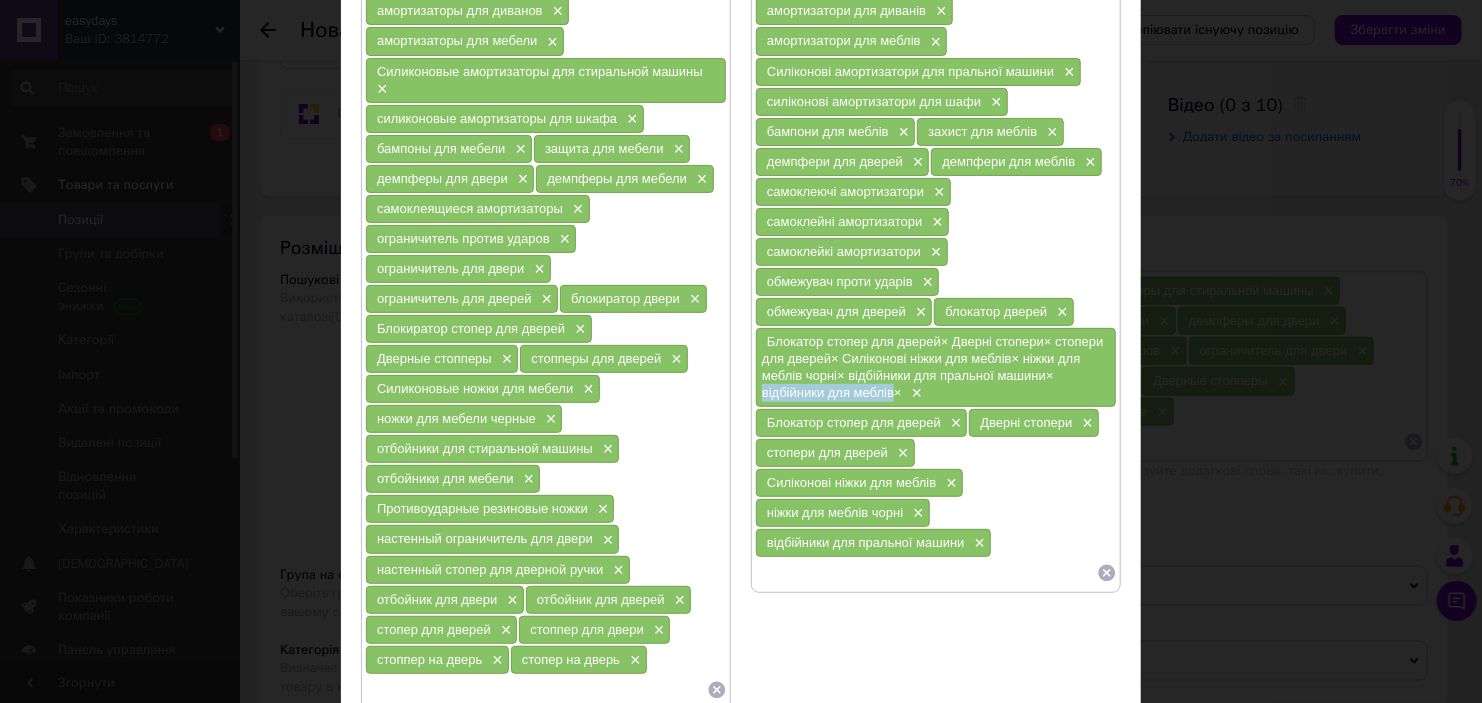 drag, startPoint x: 756, startPoint y: 386, endPoint x: 888, endPoint y: 395, distance: 132.30646 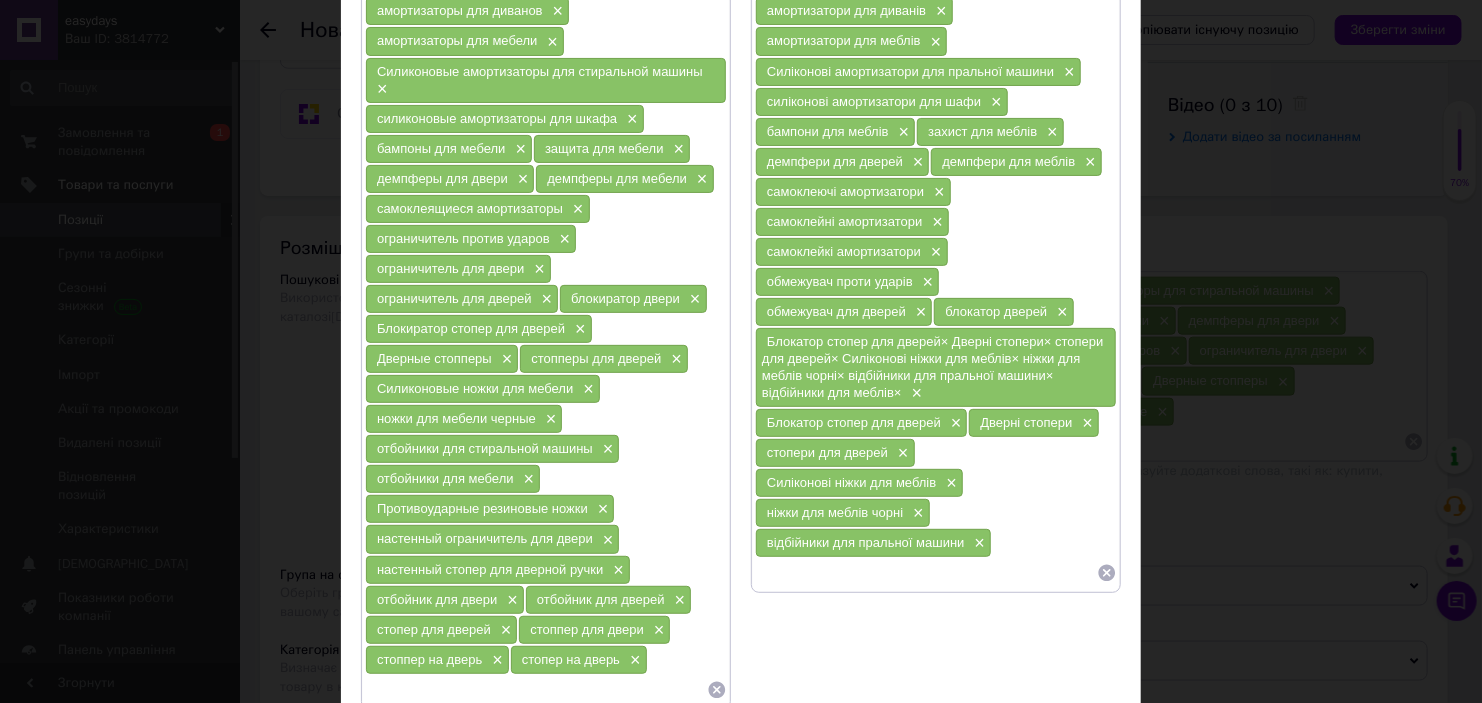 click at bounding box center (926, 573) 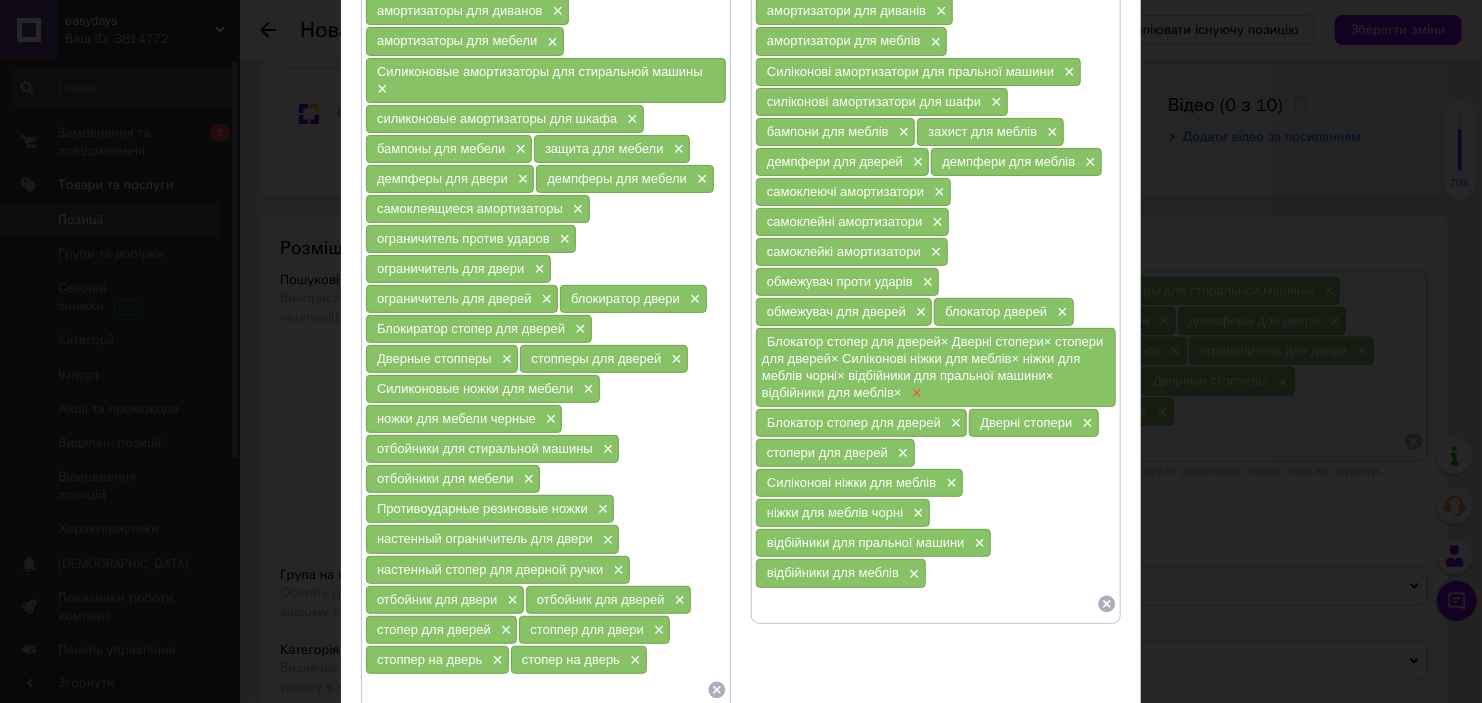 click on "×" at bounding box center (915, 393) 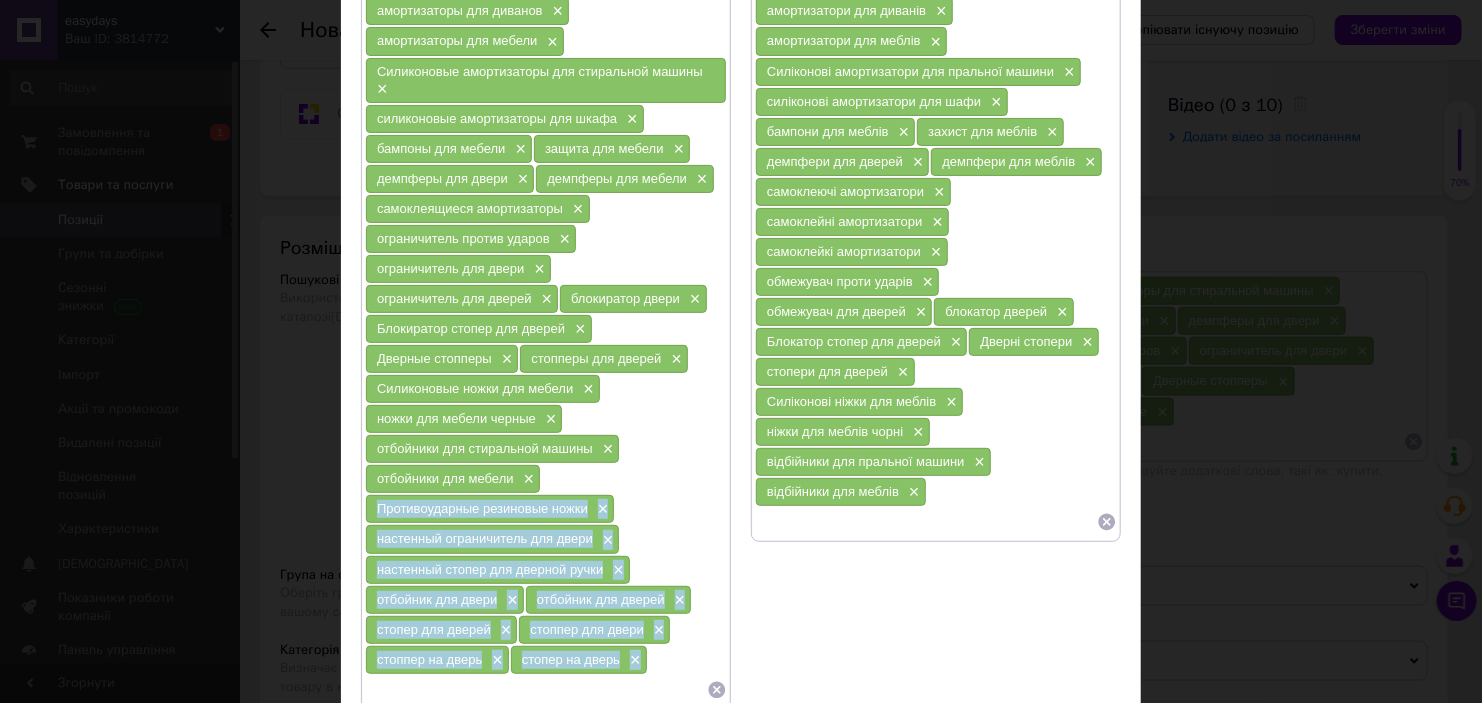 drag, startPoint x: 373, startPoint y: 495, endPoint x: 668, endPoint y: 652, distance: 334.1766 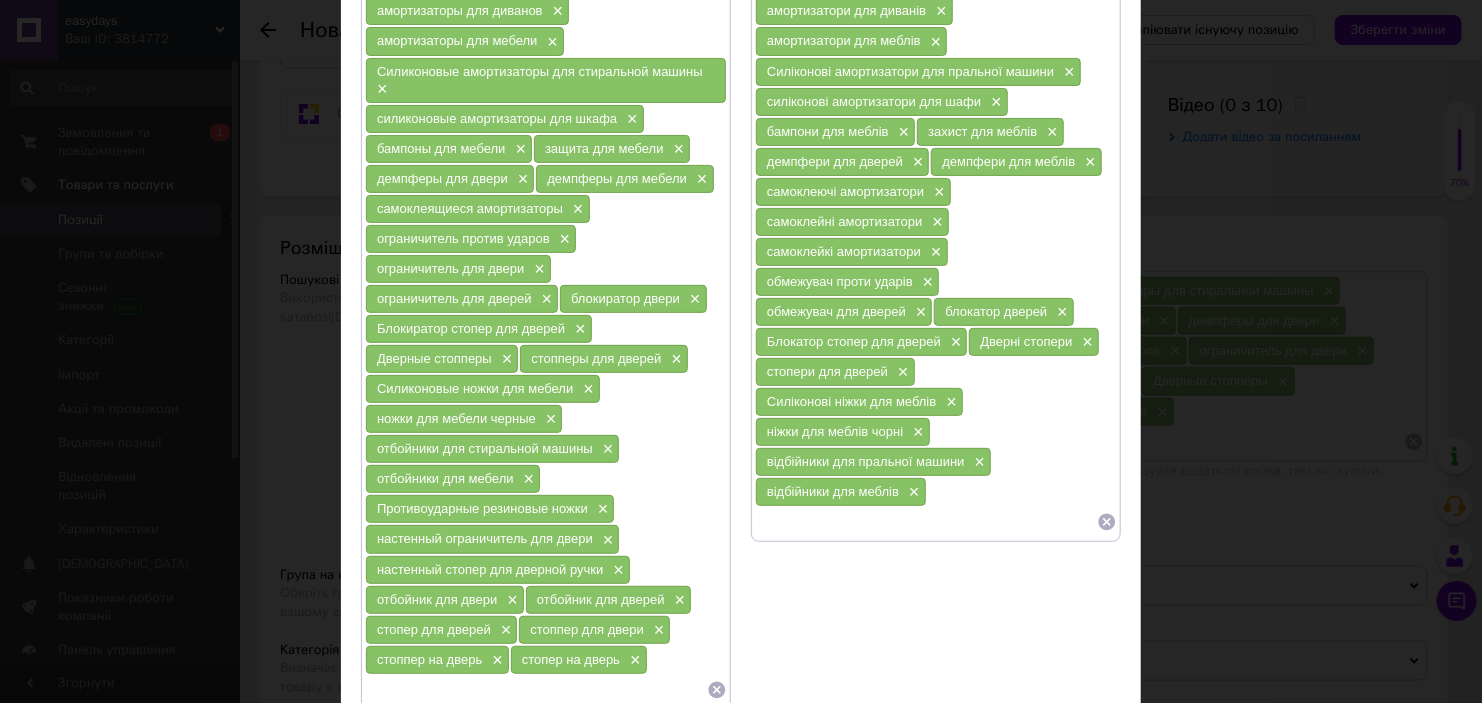 click at bounding box center (926, 522) 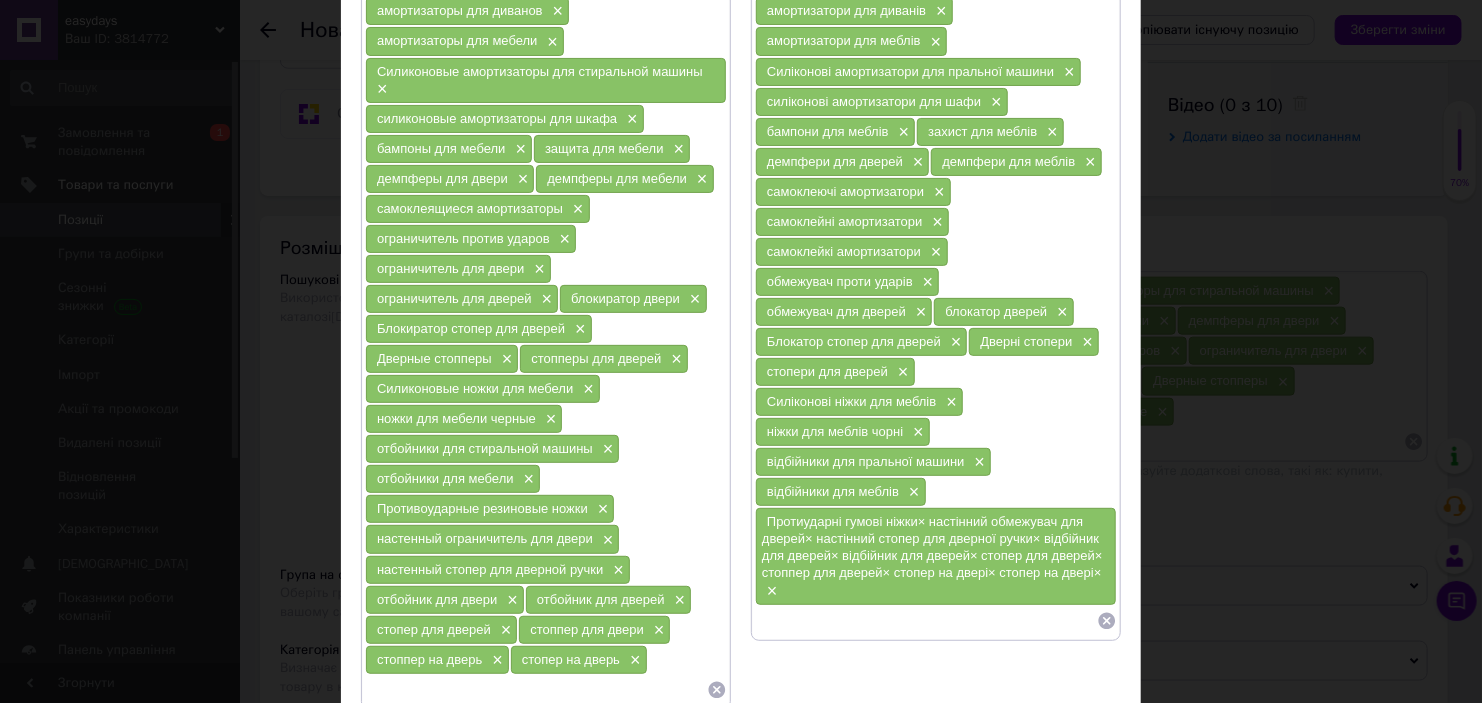 scroll, scrollTop: 0, scrollLeft: 0, axis: both 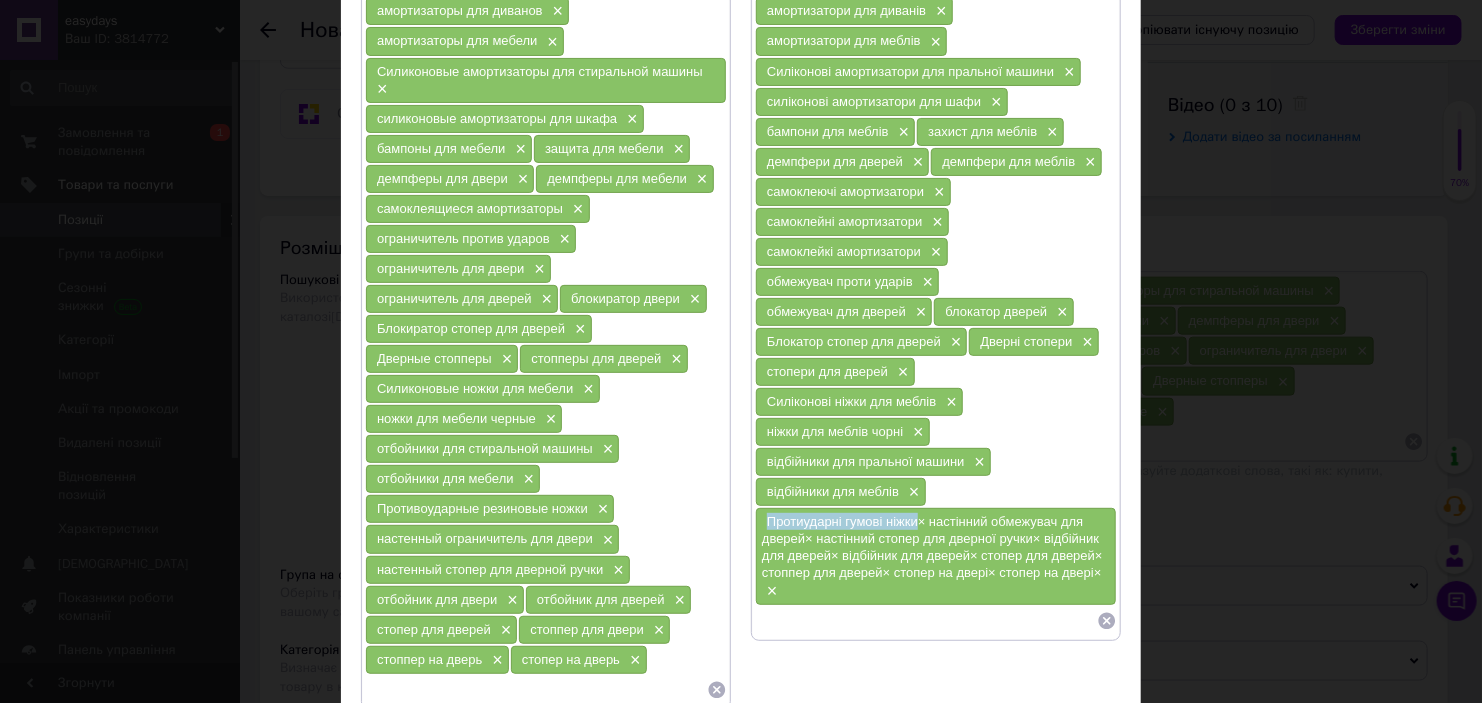 drag, startPoint x: 764, startPoint y: 513, endPoint x: 914, endPoint y: 513, distance: 150 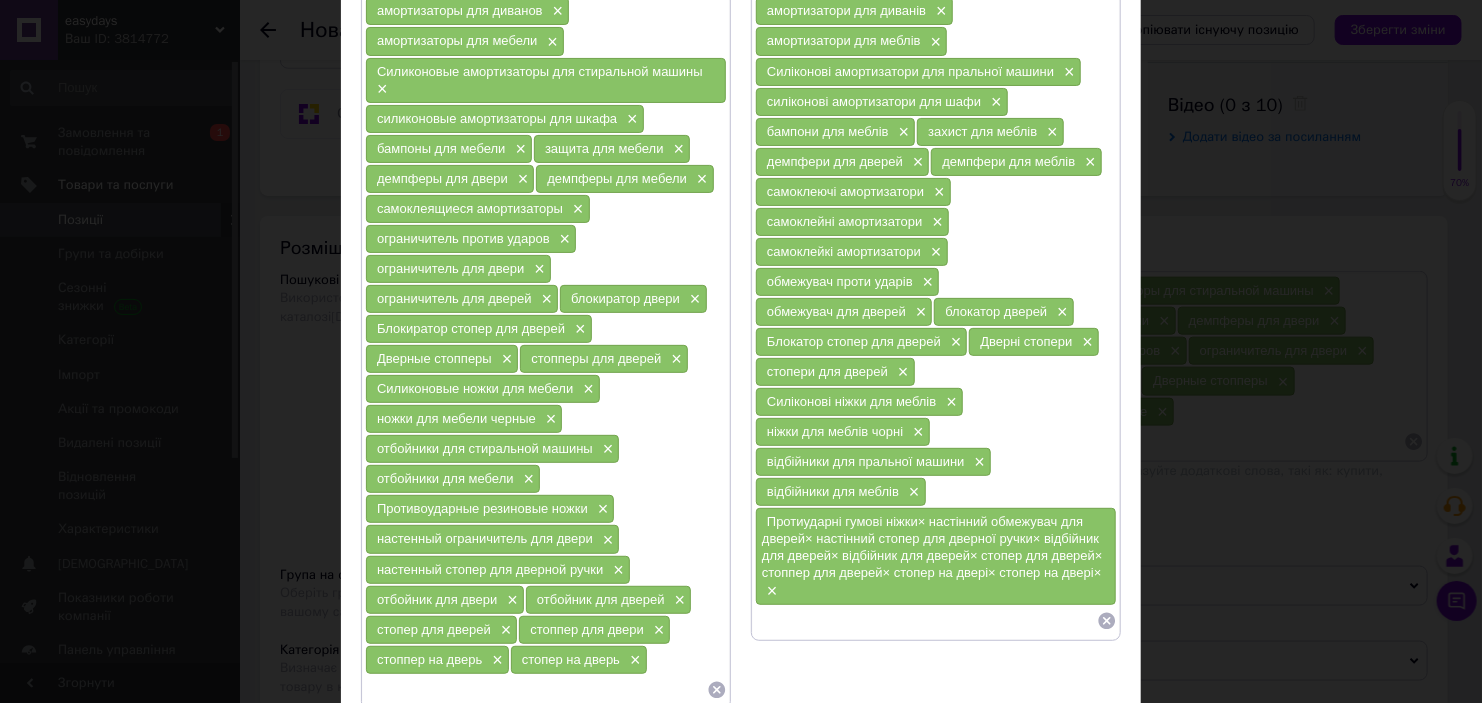 click at bounding box center (926, 621) 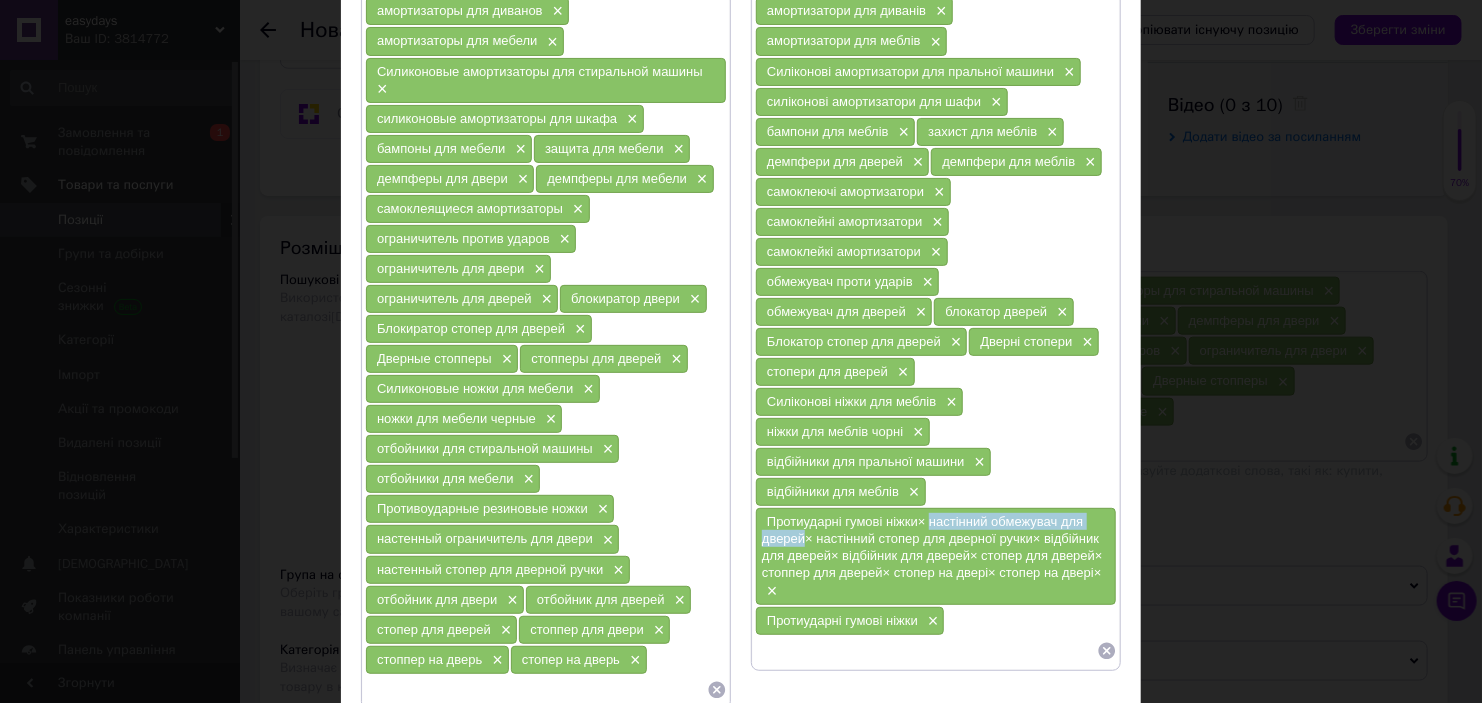 drag, startPoint x: 927, startPoint y: 514, endPoint x: 801, endPoint y: 528, distance: 126.77539 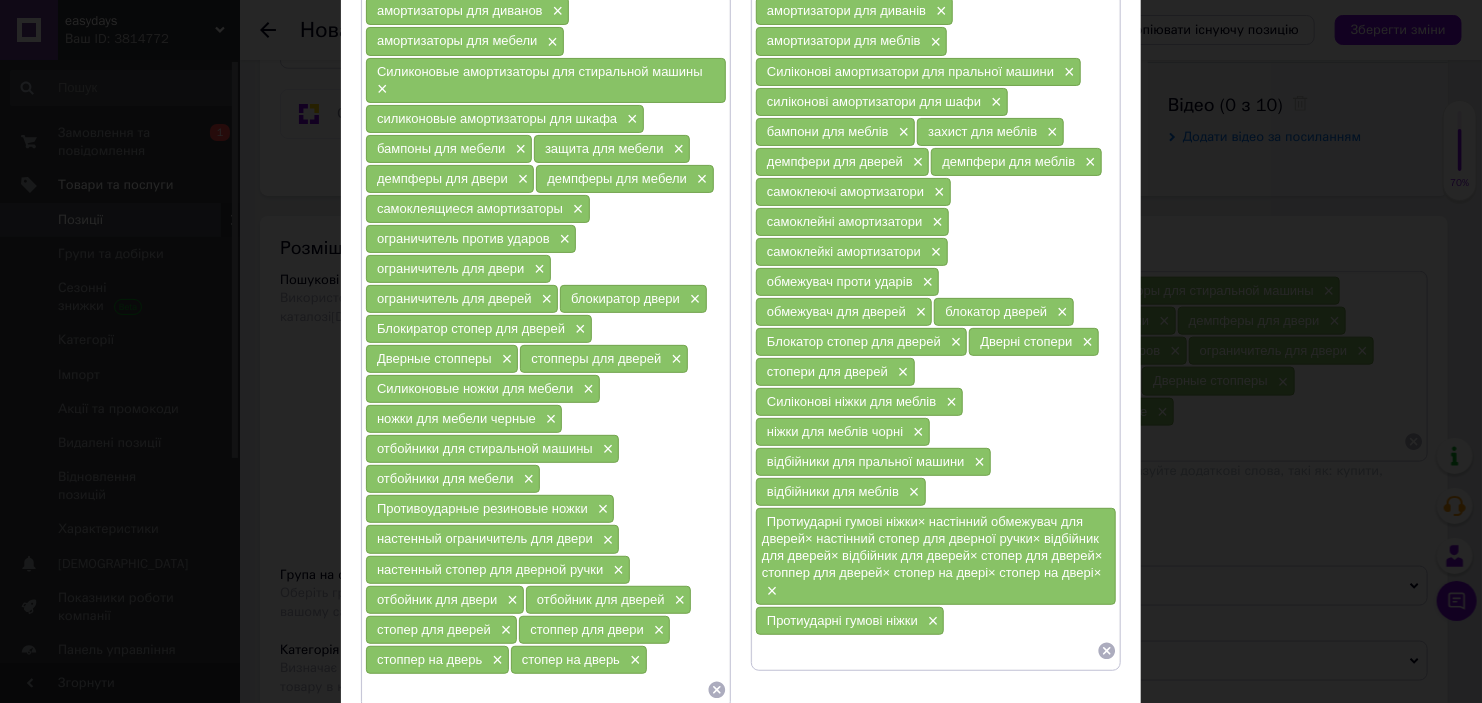 click at bounding box center (926, 651) 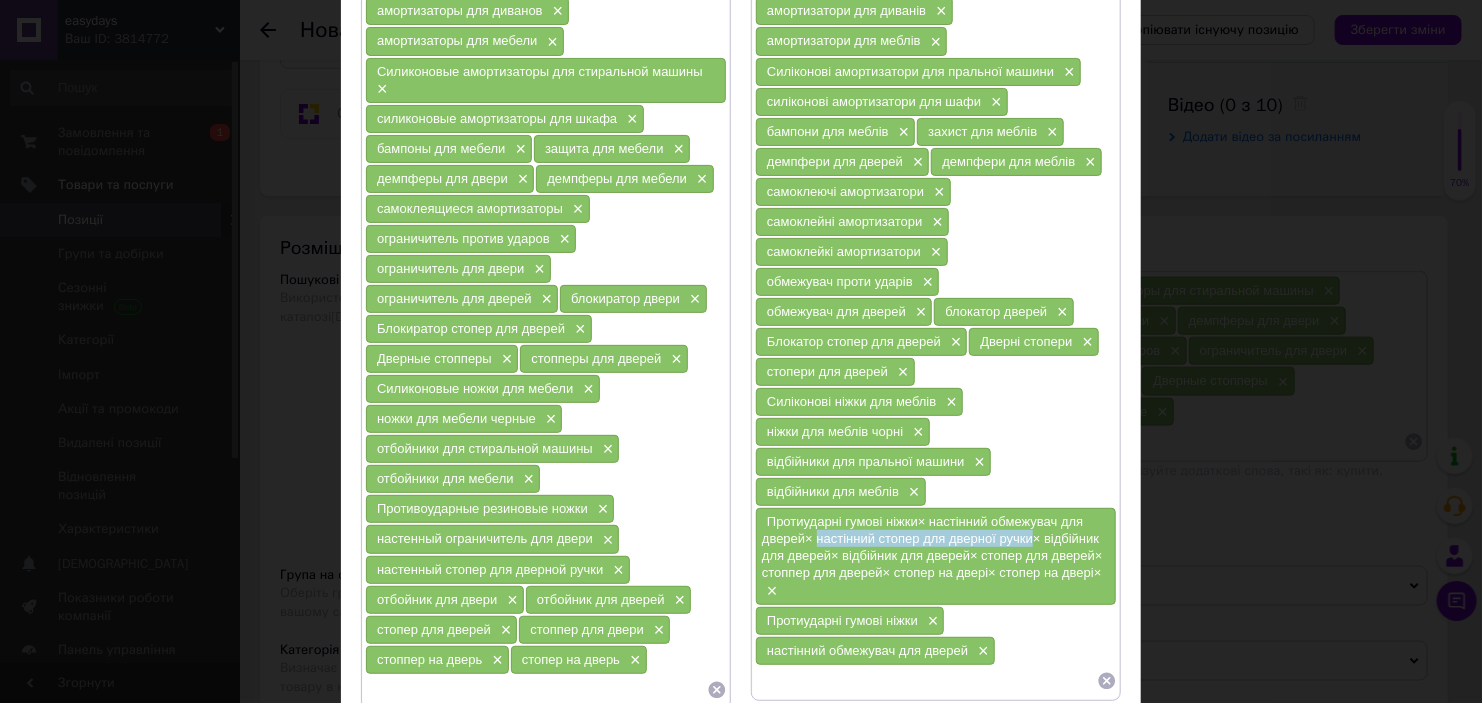 drag, startPoint x: 815, startPoint y: 529, endPoint x: 1030, endPoint y: 531, distance: 215.00931 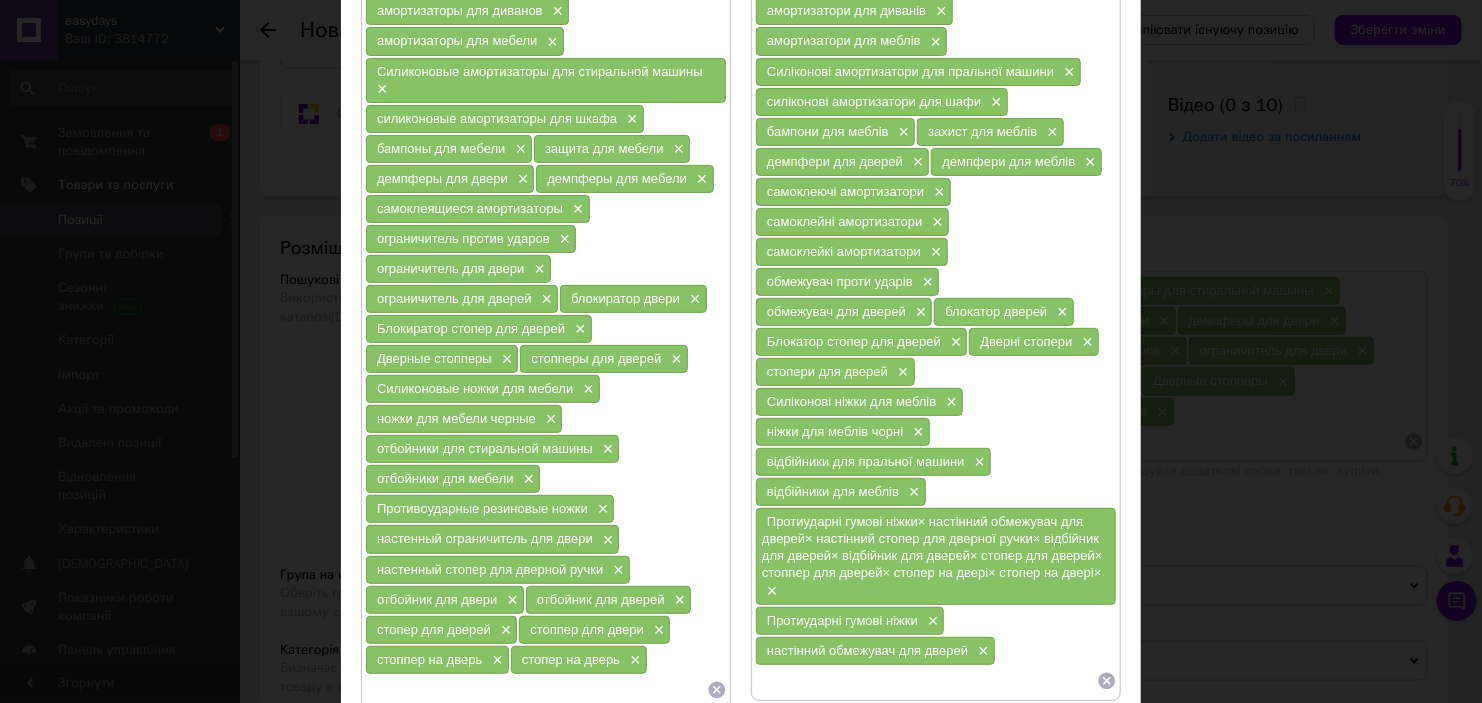 click at bounding box center (926, 681) 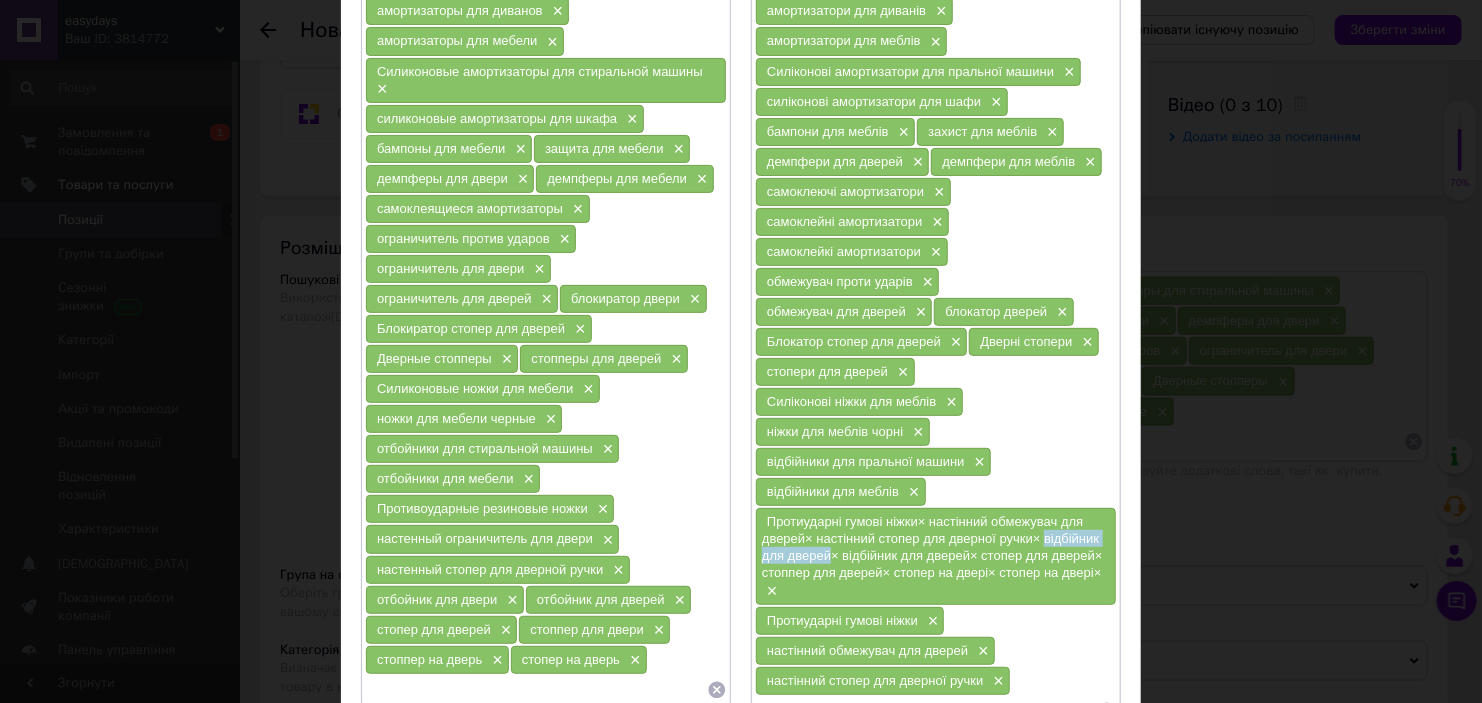 drag, startPoint x: 1041, startPoint y: 528, endPoint x: 830, endPoint y: 552, distance: 212.36055 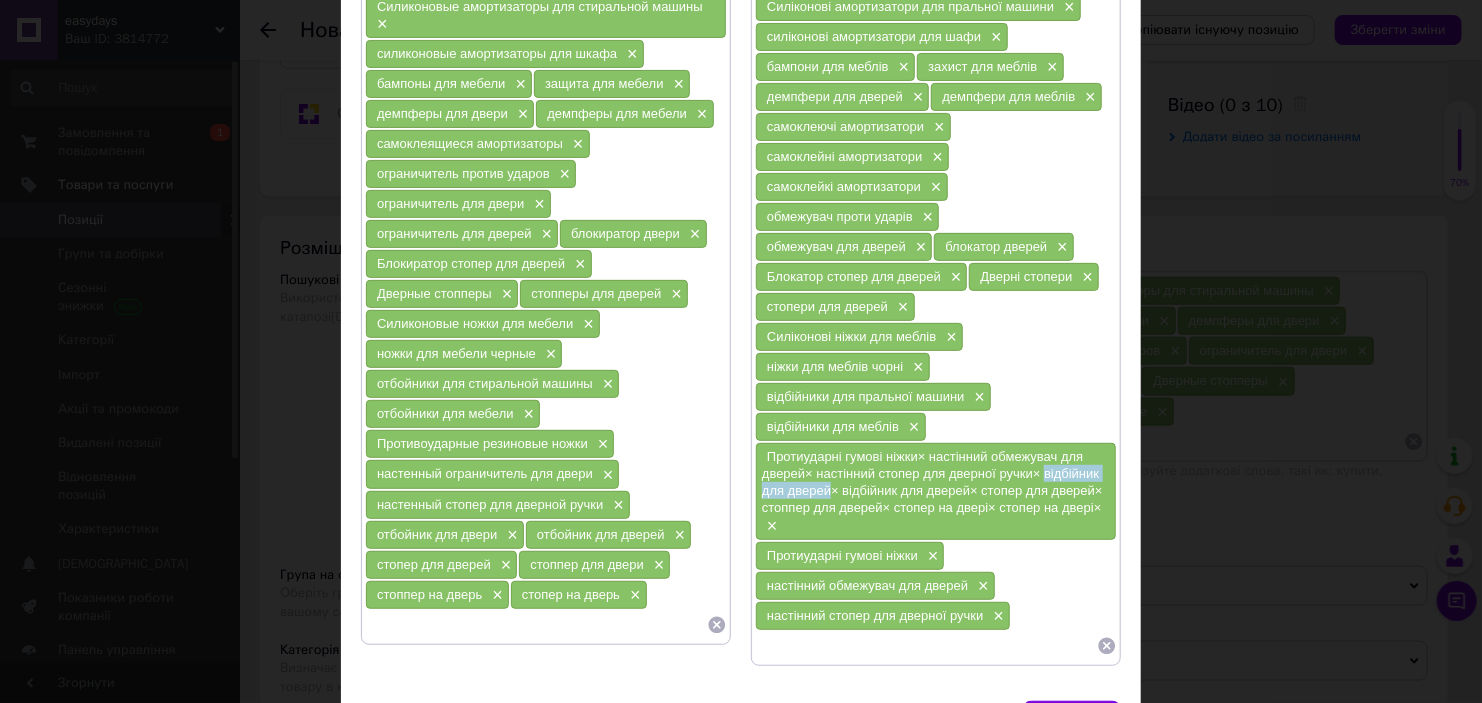 scroll, scrollTop: 300, scrollLeft: 0, axis: vertical 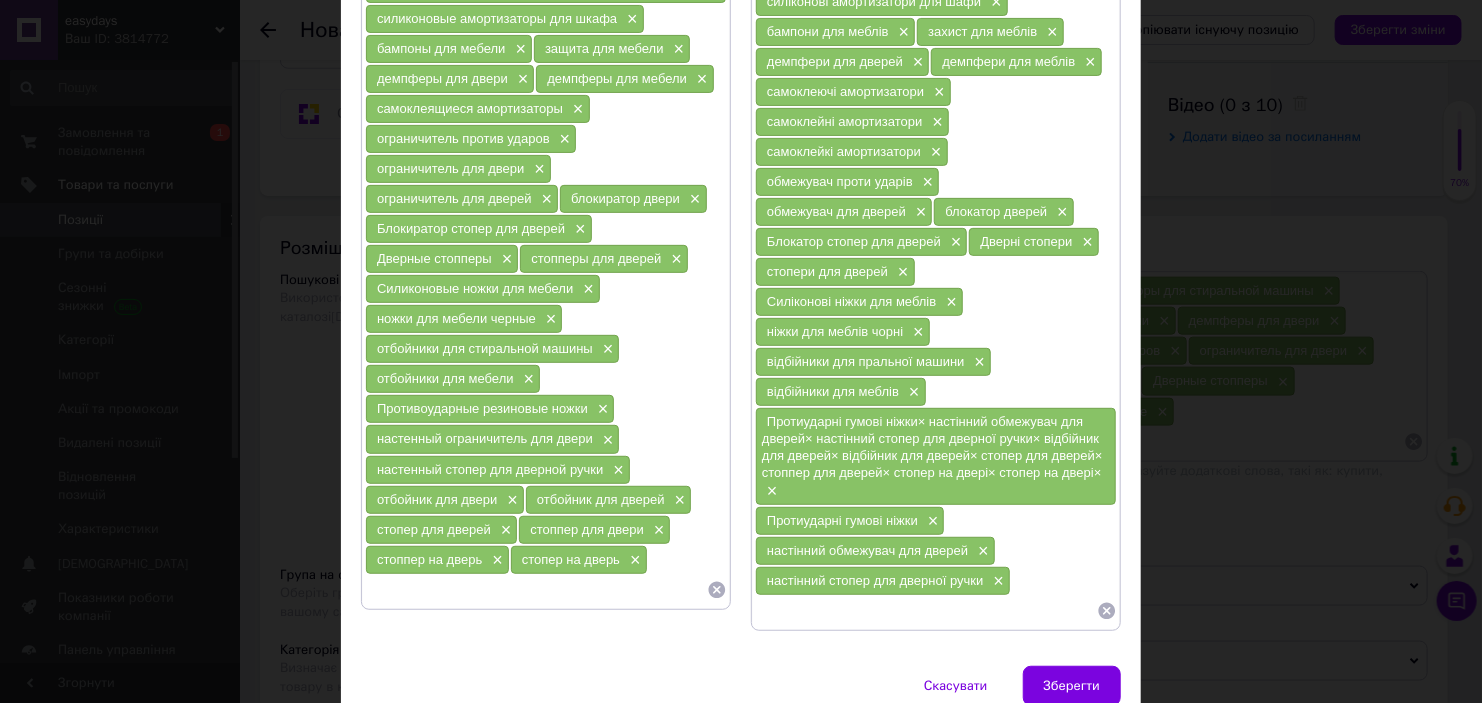 click at bounding box center (926, 611) 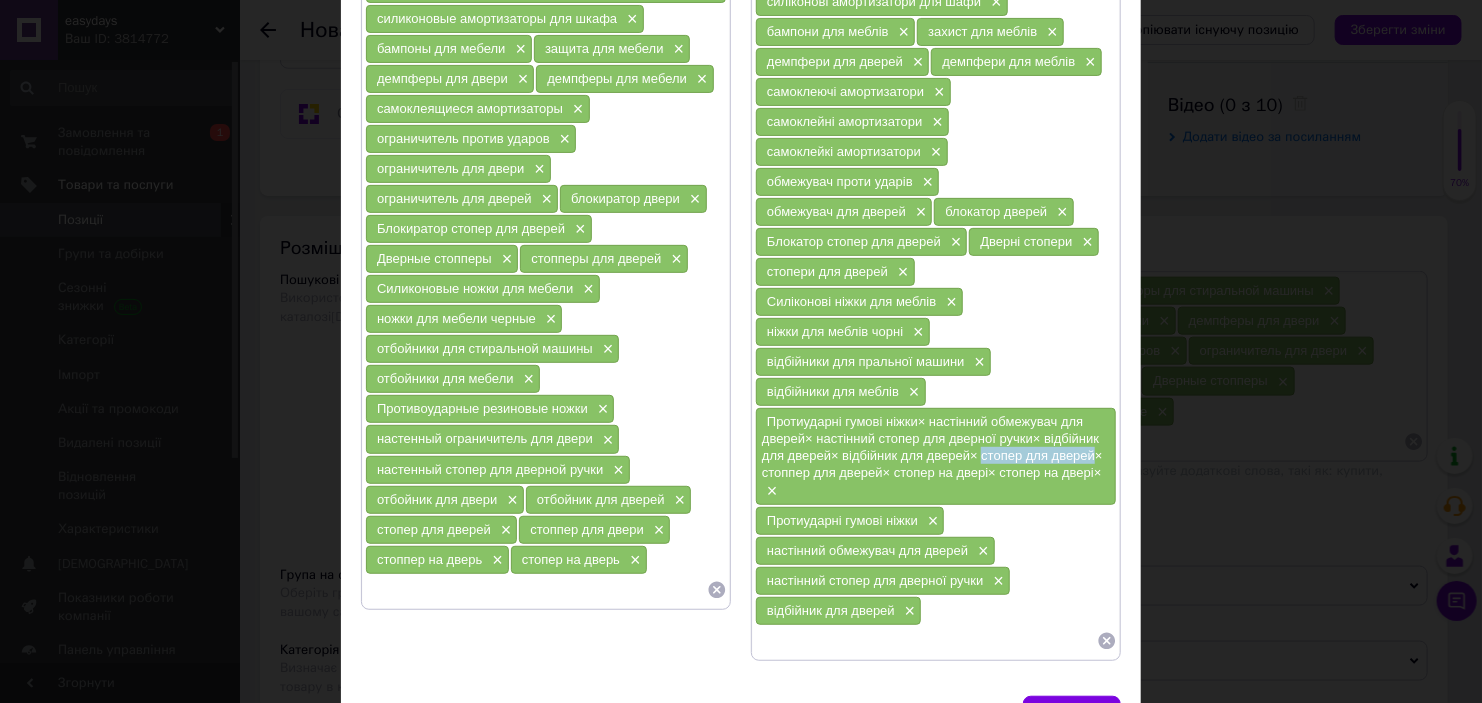 drag, startPoint x: 982, startPoint y: 446, endPoint x: 1090, endPoint y: 447, distance: 108.00463 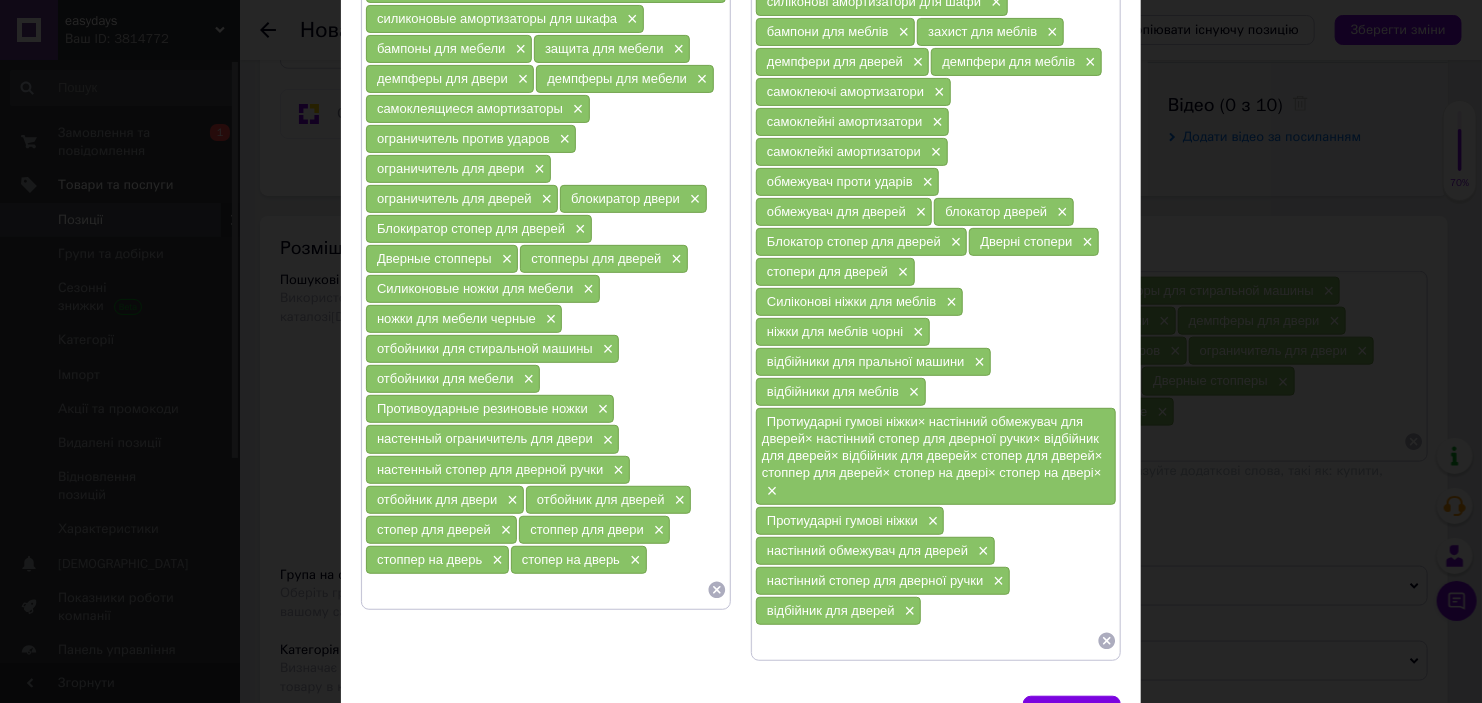 click at bounding box center (926, 641) 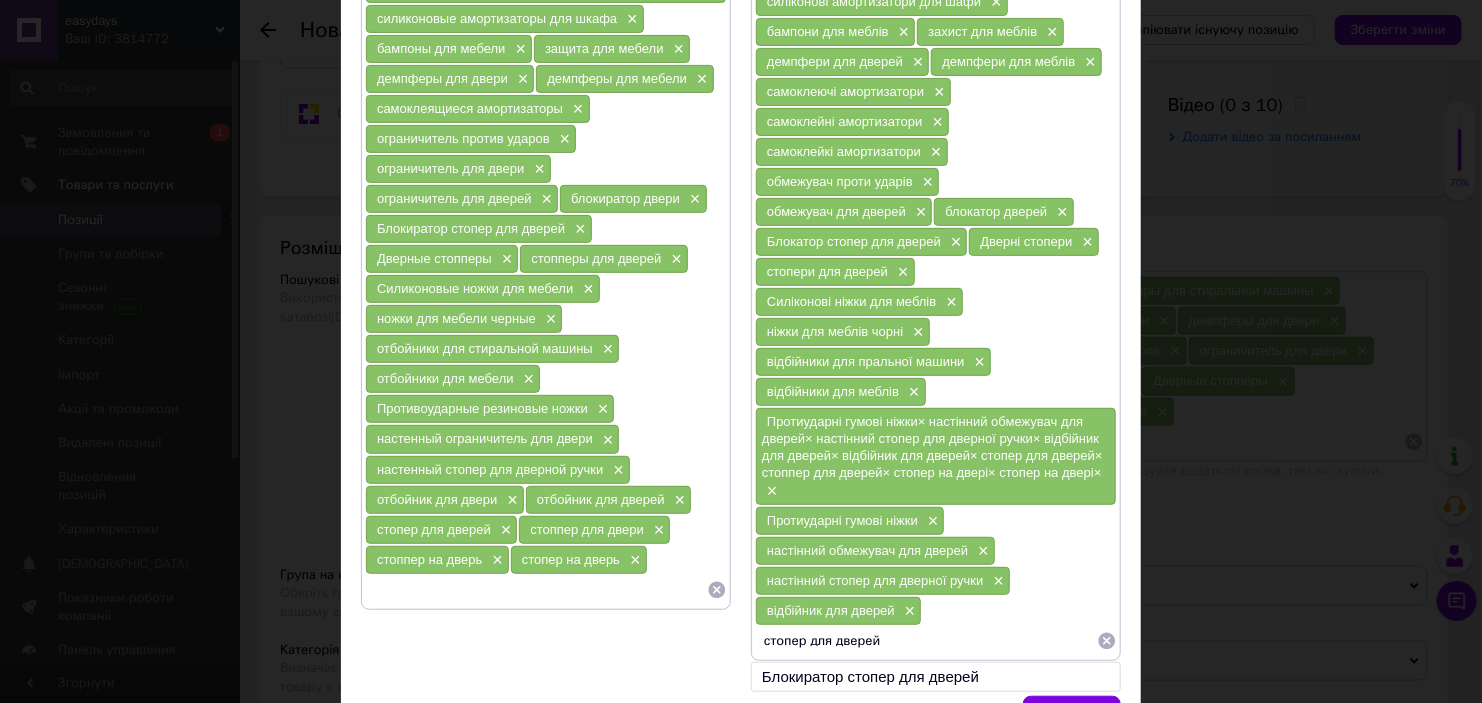 click on "стопер для дверей" at bounding box center [926, 641] 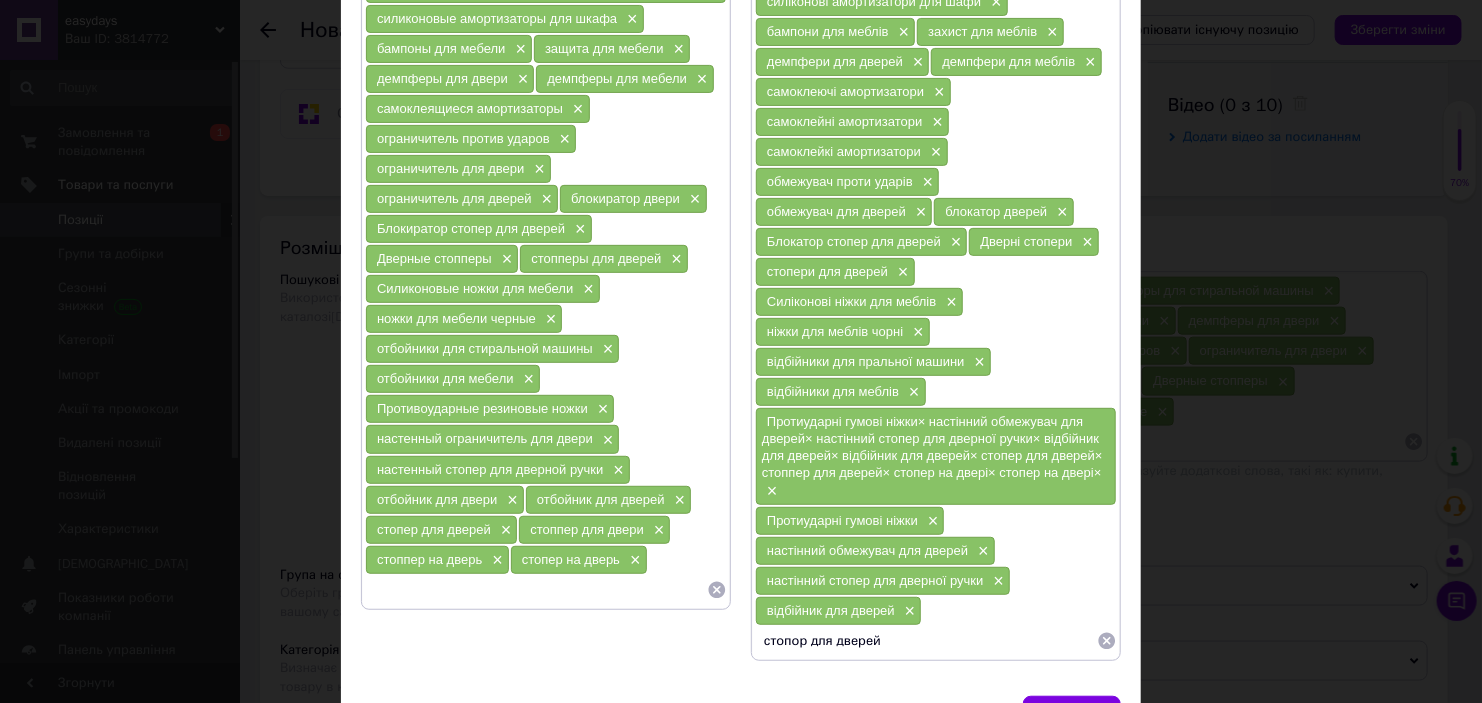 click on "стопор для дверей" at bounding box center [926, 641] 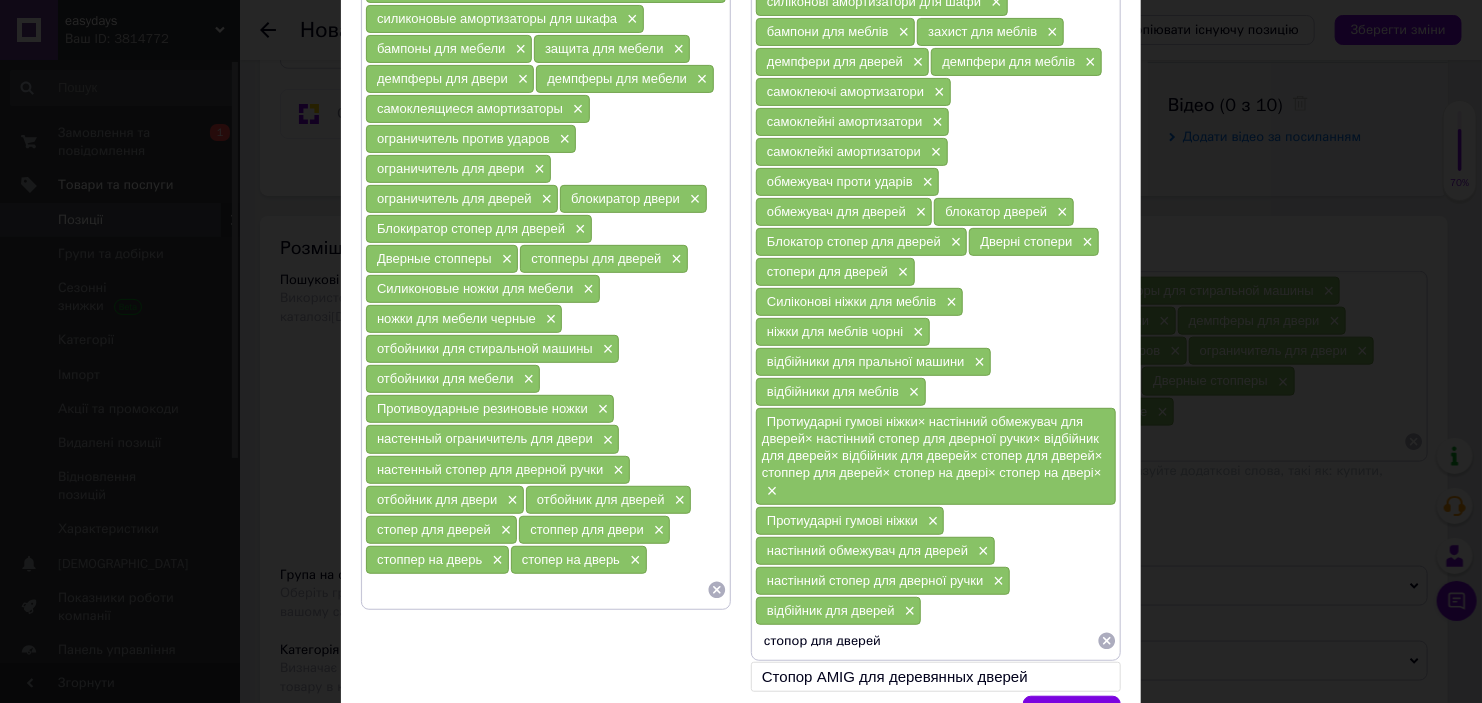 type 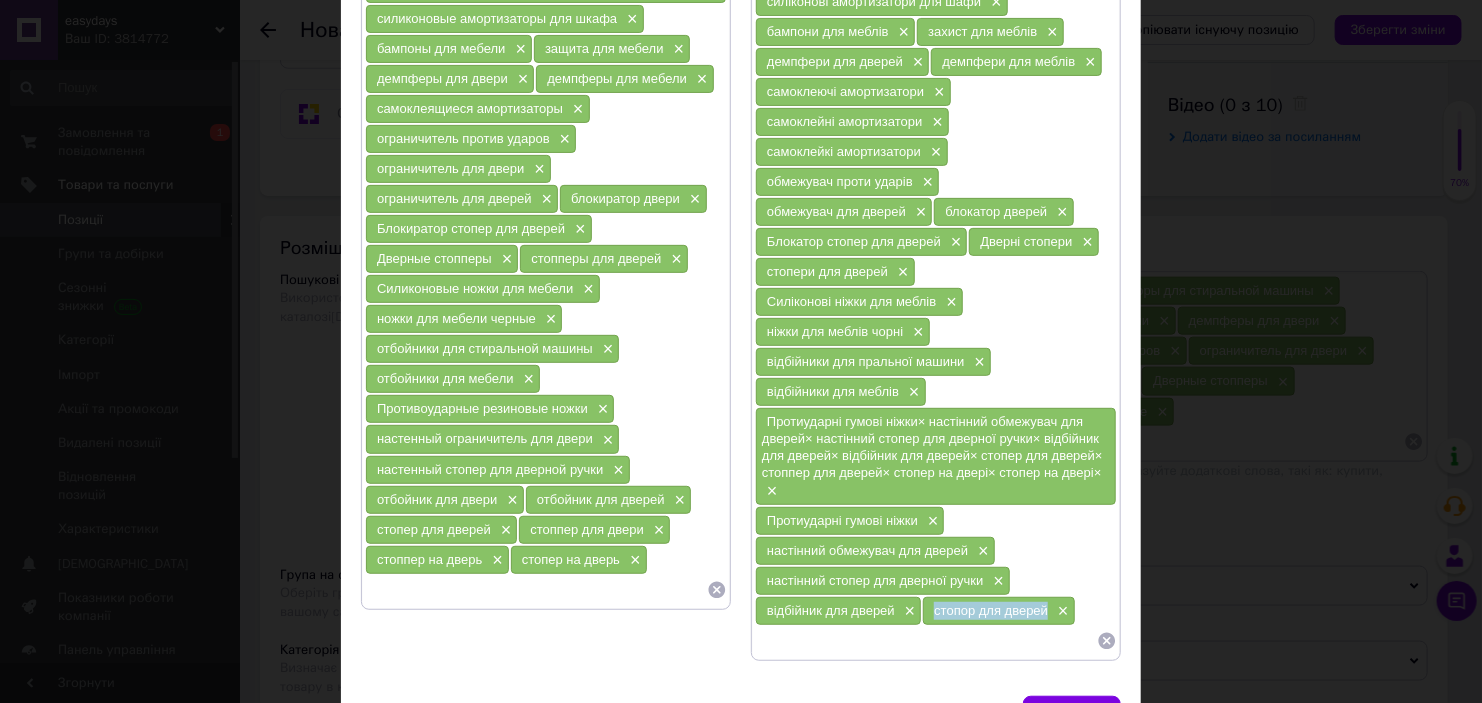 drag, startPoint x: 930, startPoint y: 598, endPoint x: 1047, endPoint y: 600, distance: 117.01709 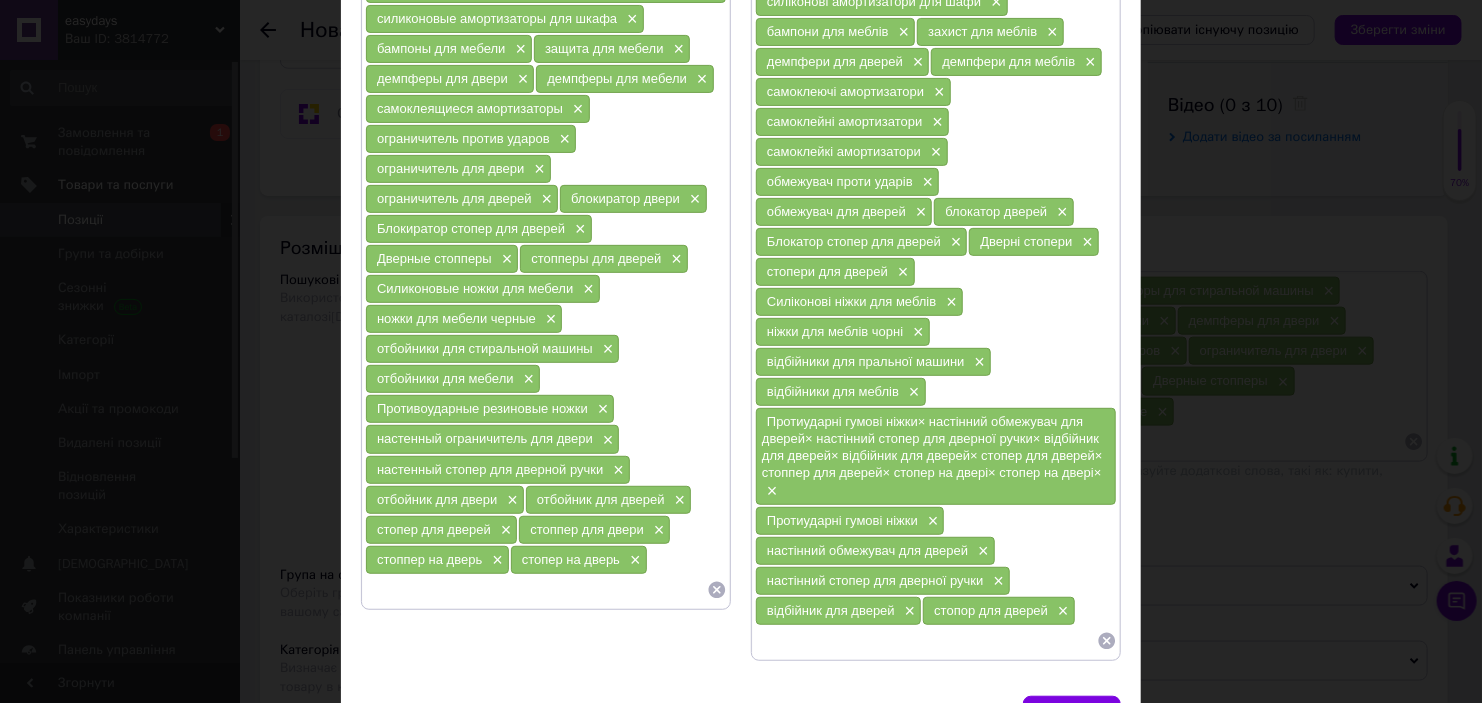 click at bounding box center [536, 590] 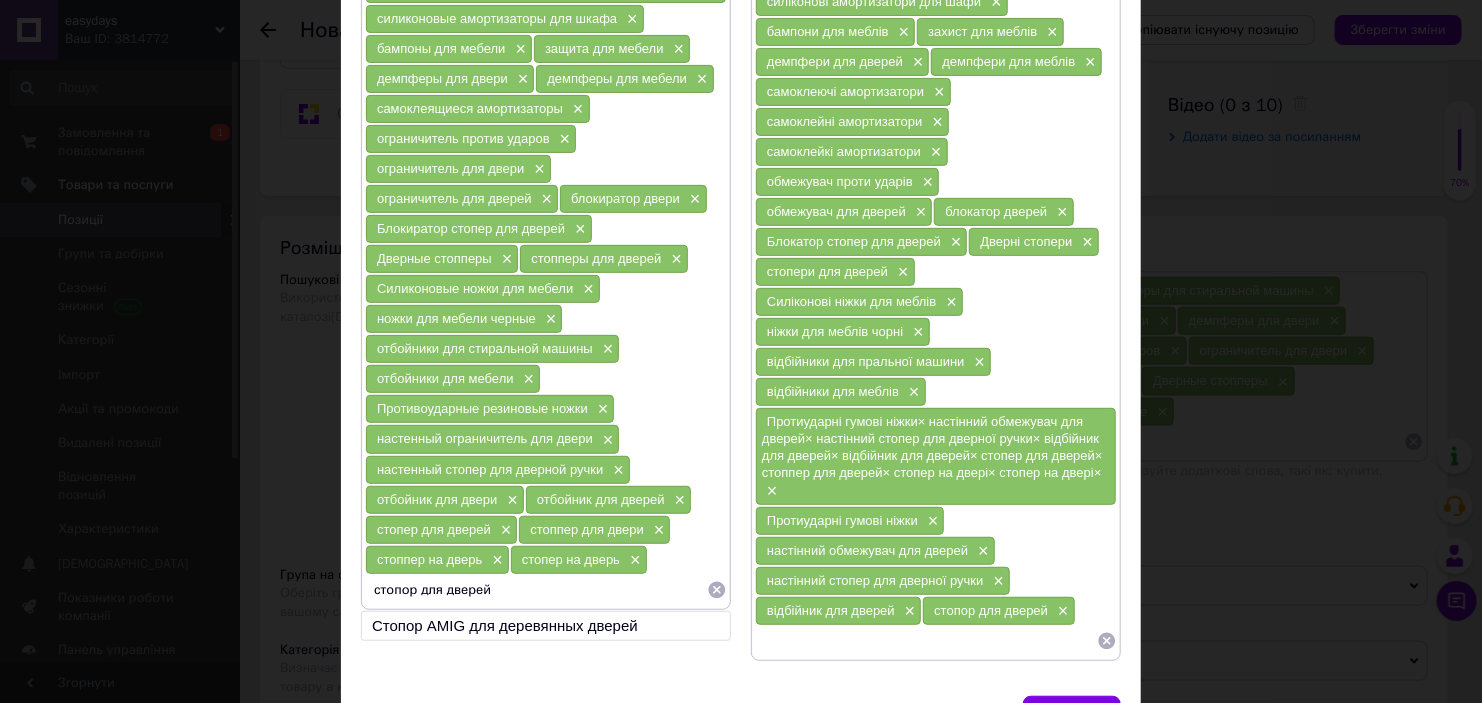 type 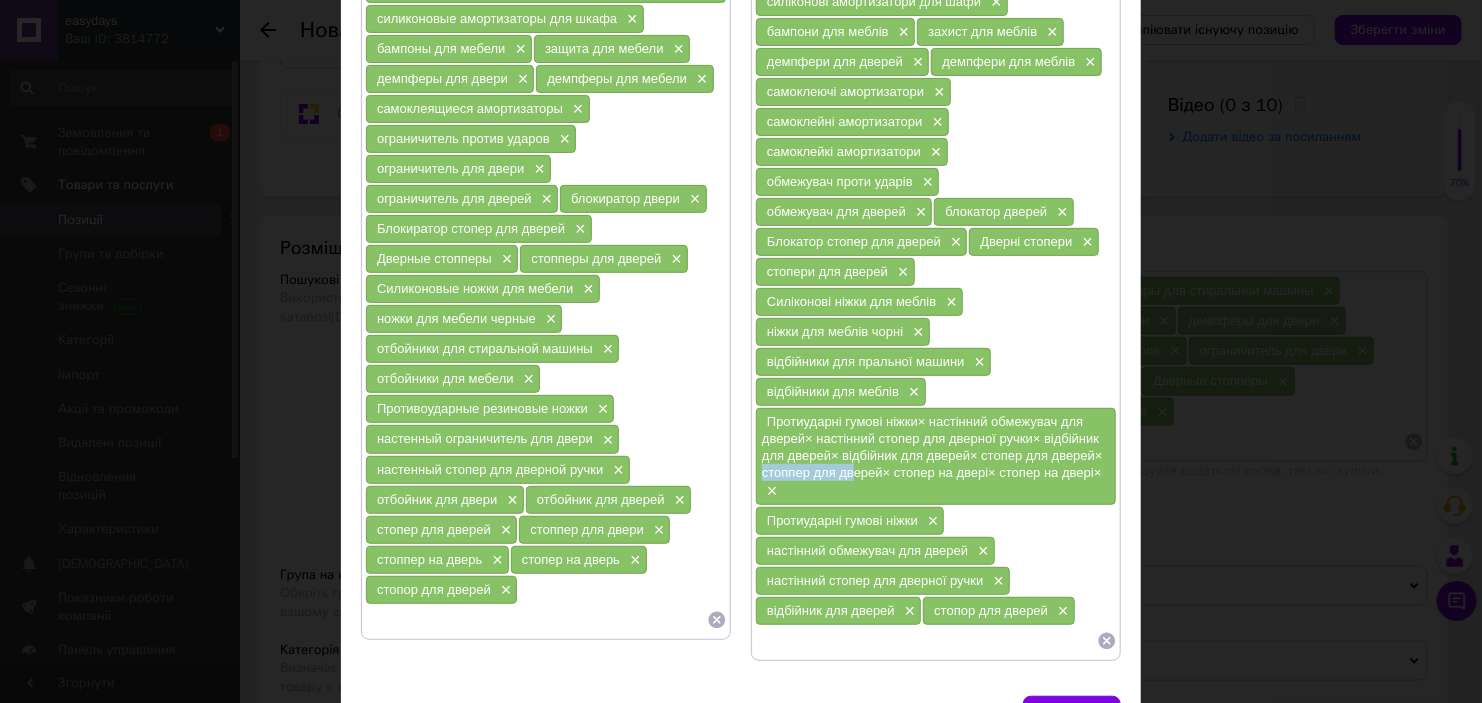 drag, startPoint x: 758, startPoint y: 462, endPoint x: 855, endPoint y: 465, distance: 97.04638 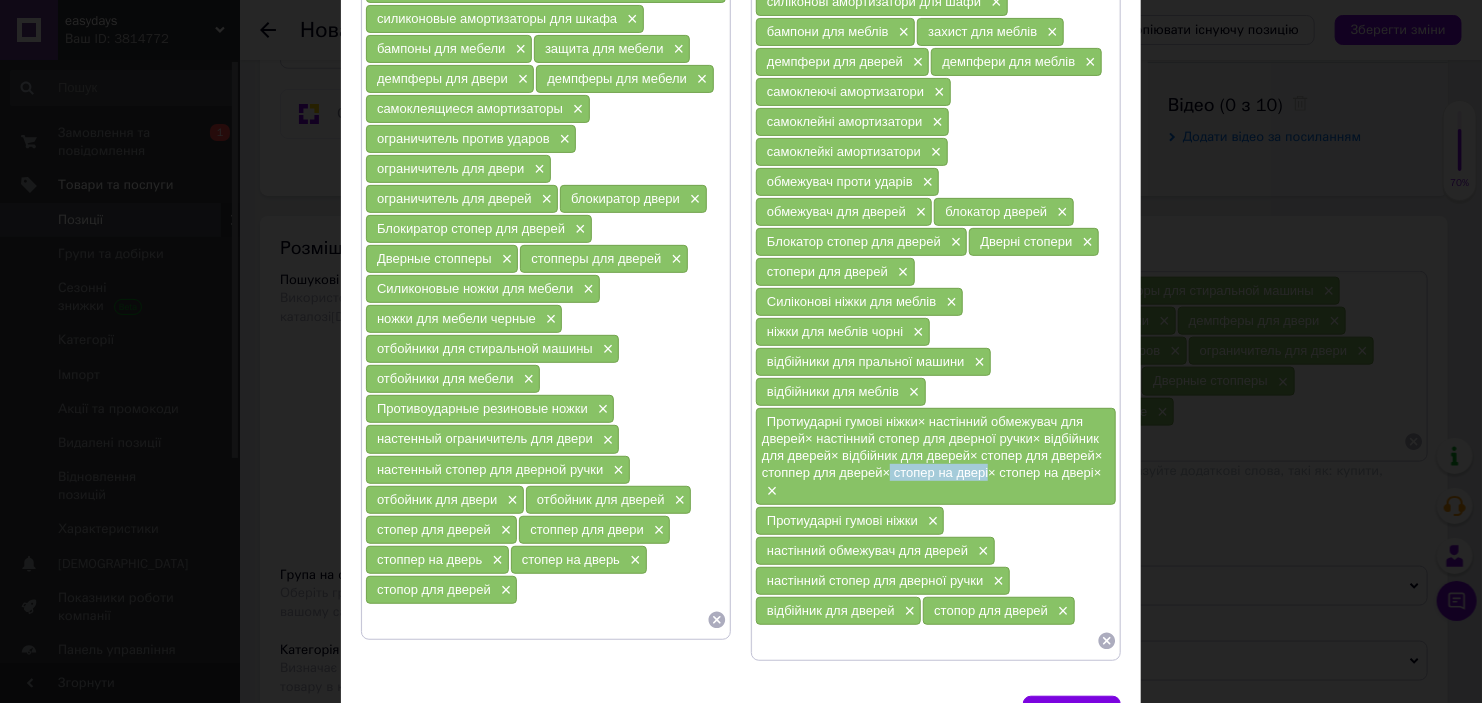 drag, startPoint x: 887, startPoint y: 465, endPoint x: 917, endPoint y: 547, distance: 87.31552 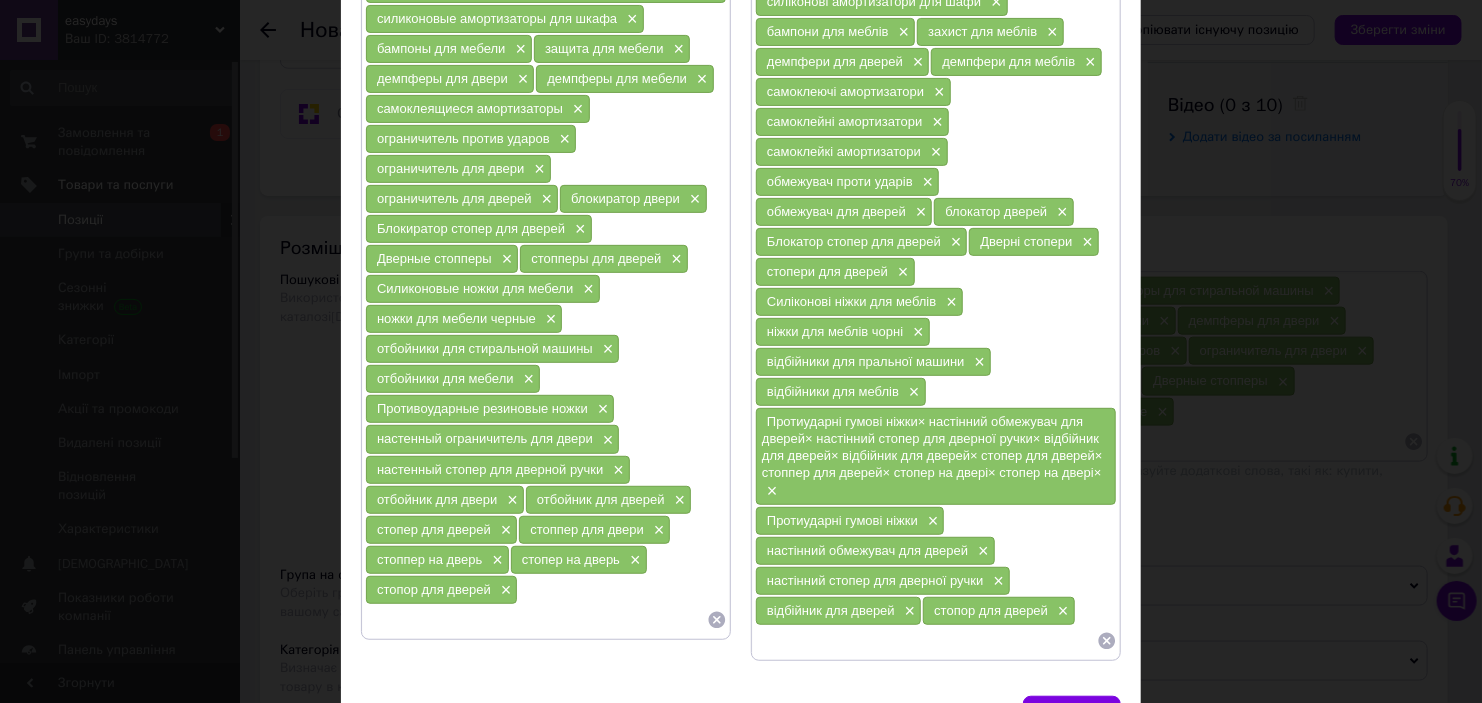 click at bounding box center [926, 641] 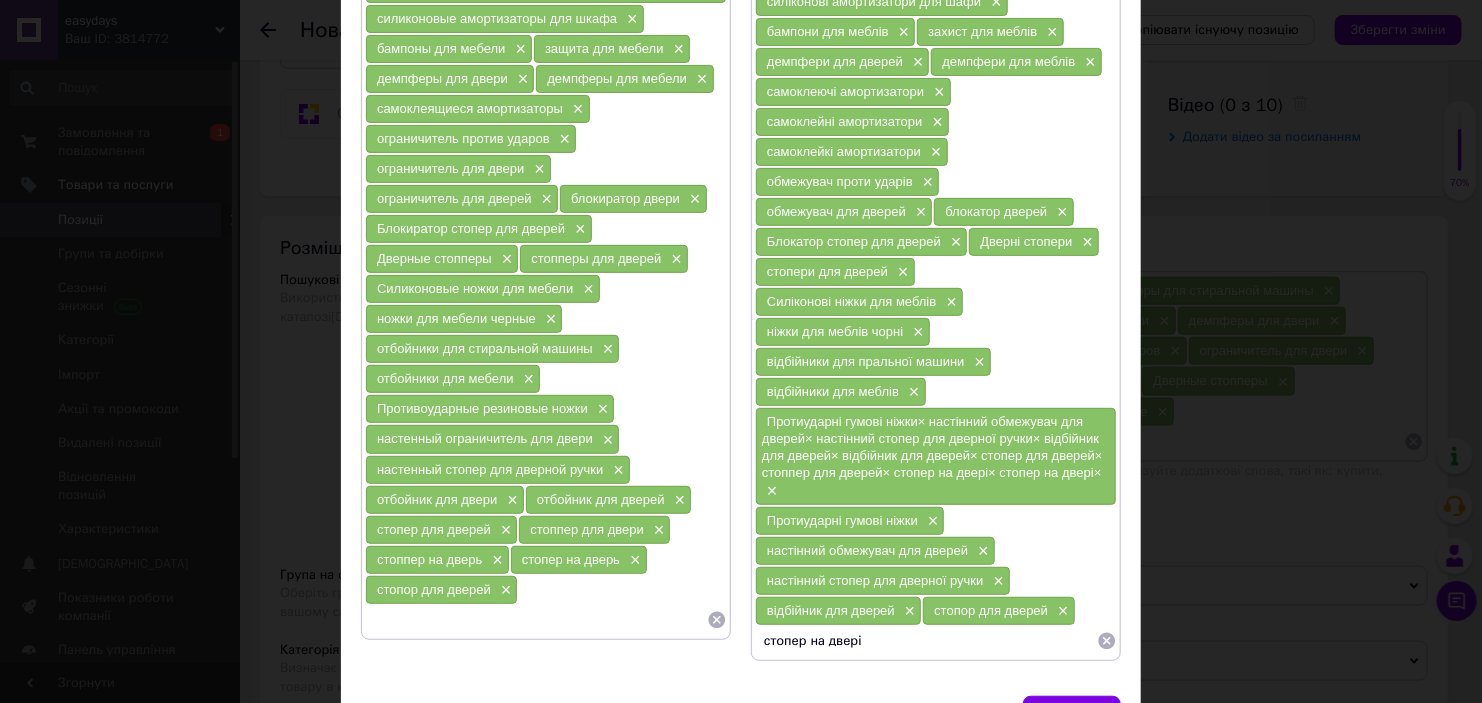 click on "стопер на двері" at bounding box center [926, 641] 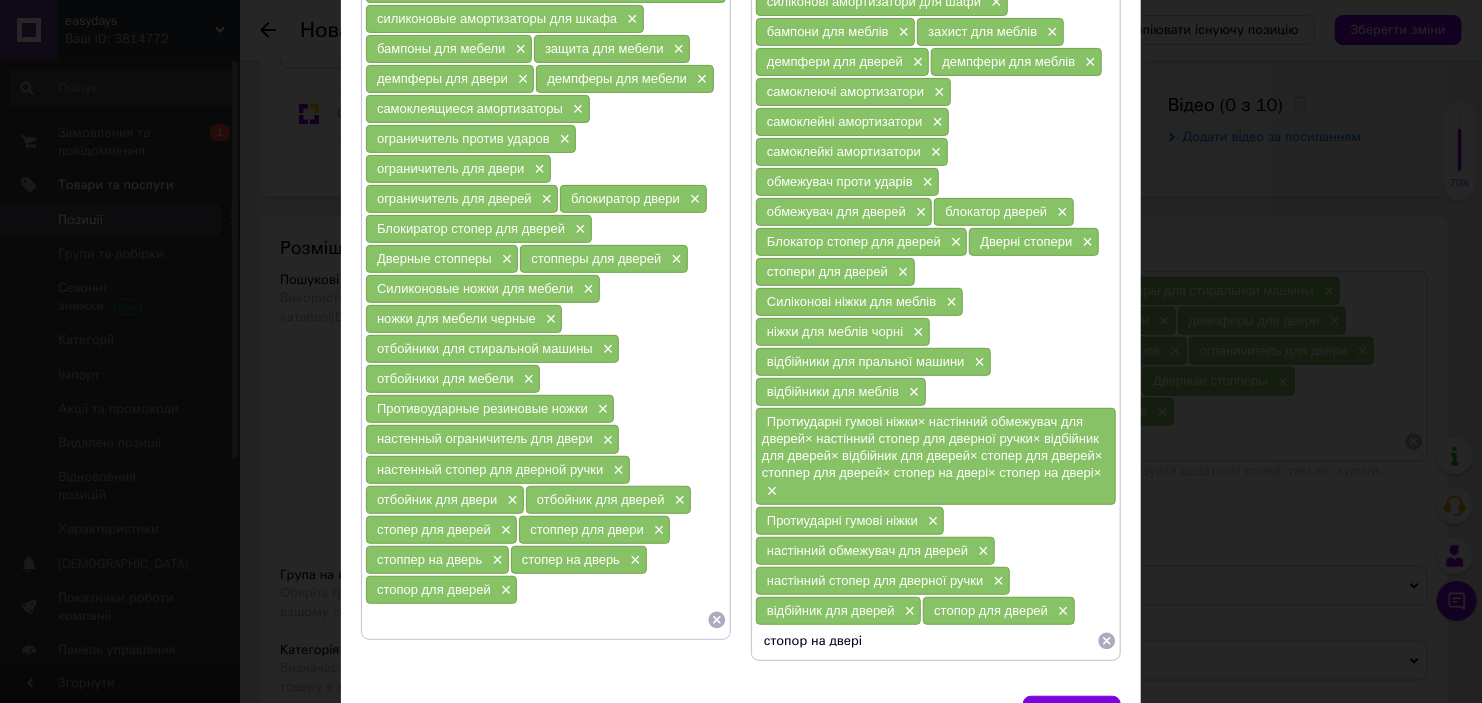 click on "стопор на двері" at bounding box center [926, 641] 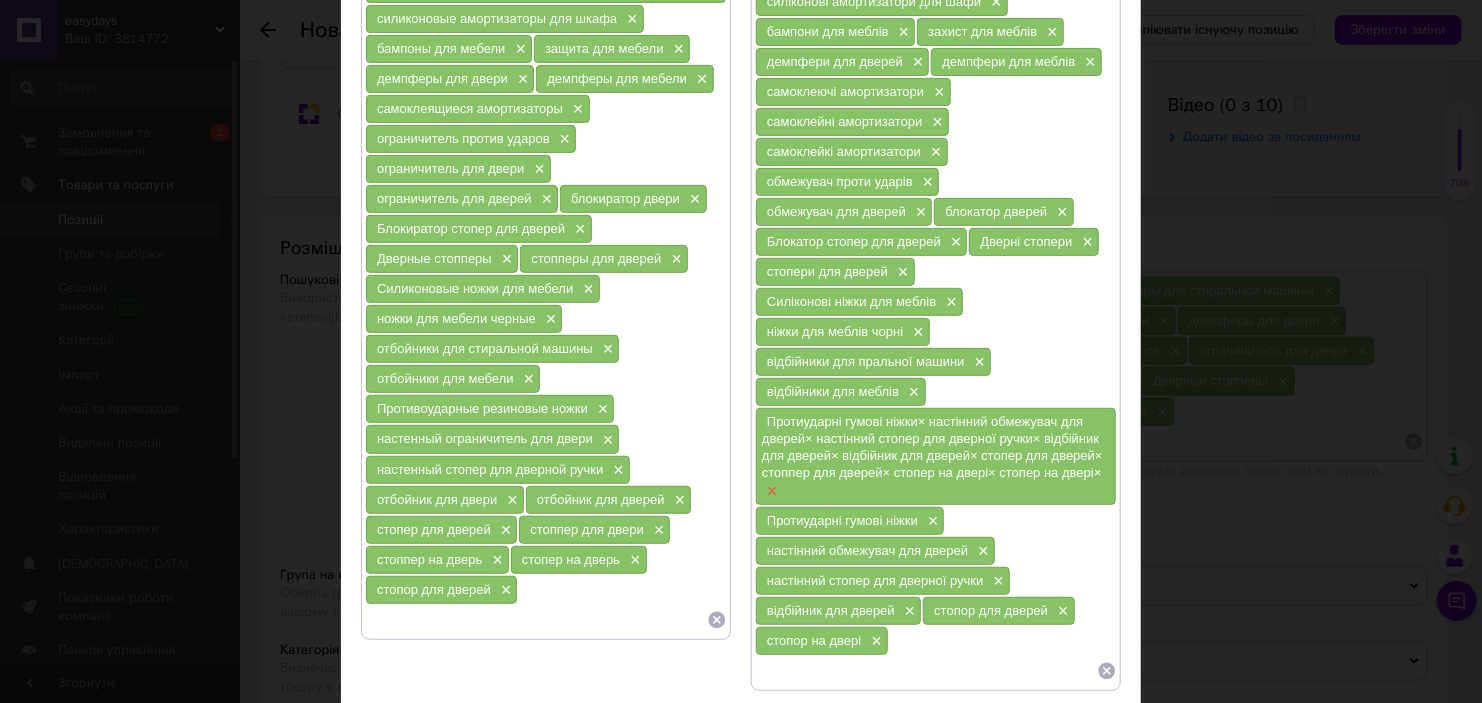 click on "×" at bounding box center [770, 491] 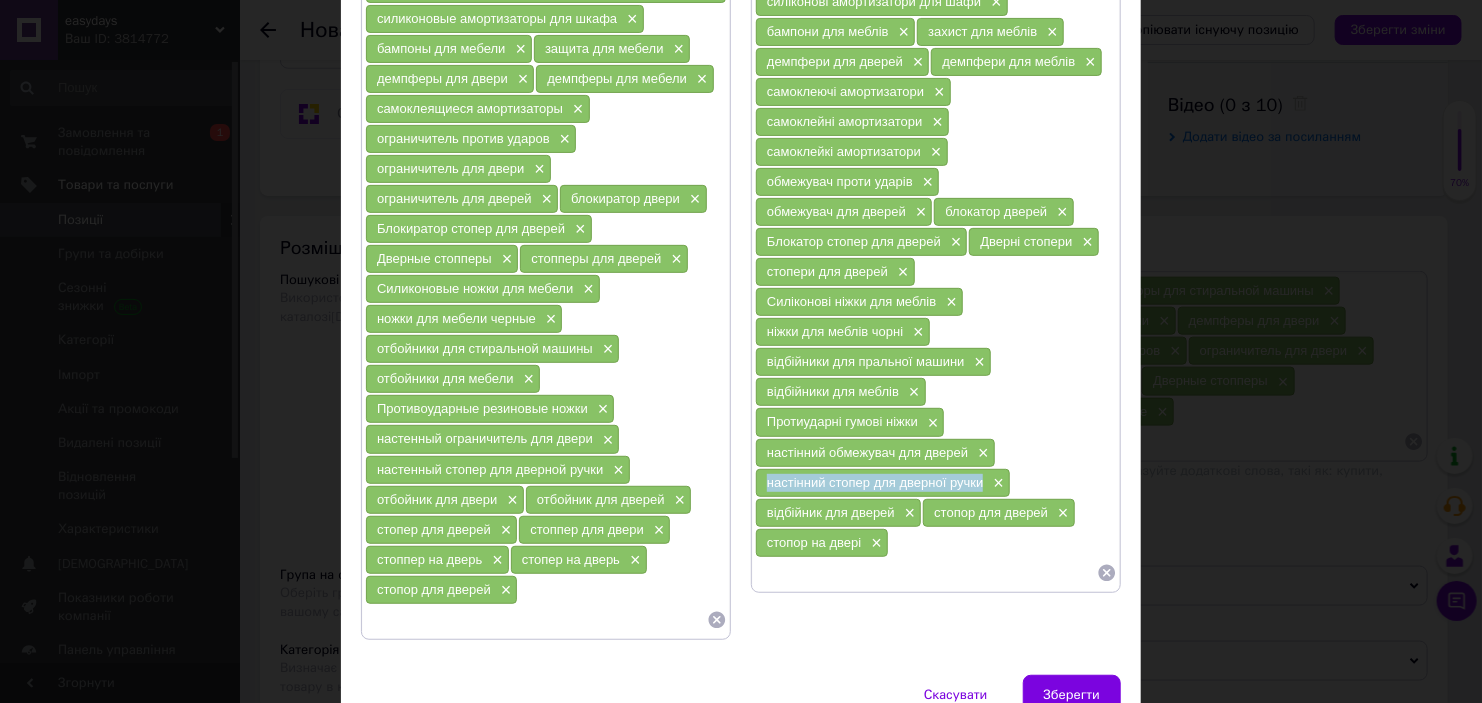 drag, startPoint x: 763, startPoint y: 439, endPoint x: 978, endPoint y: 448, distance: 215.1883 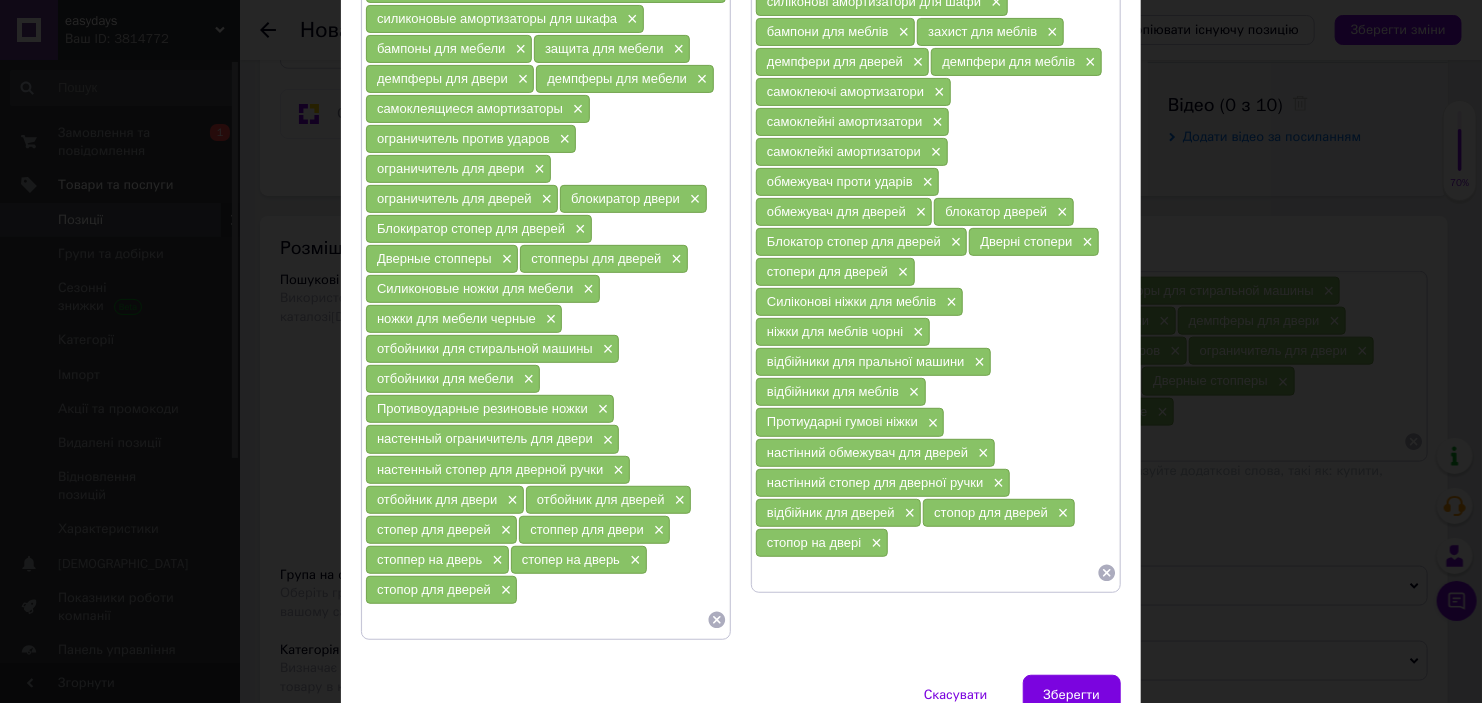 click at bounding box center (926, 573) 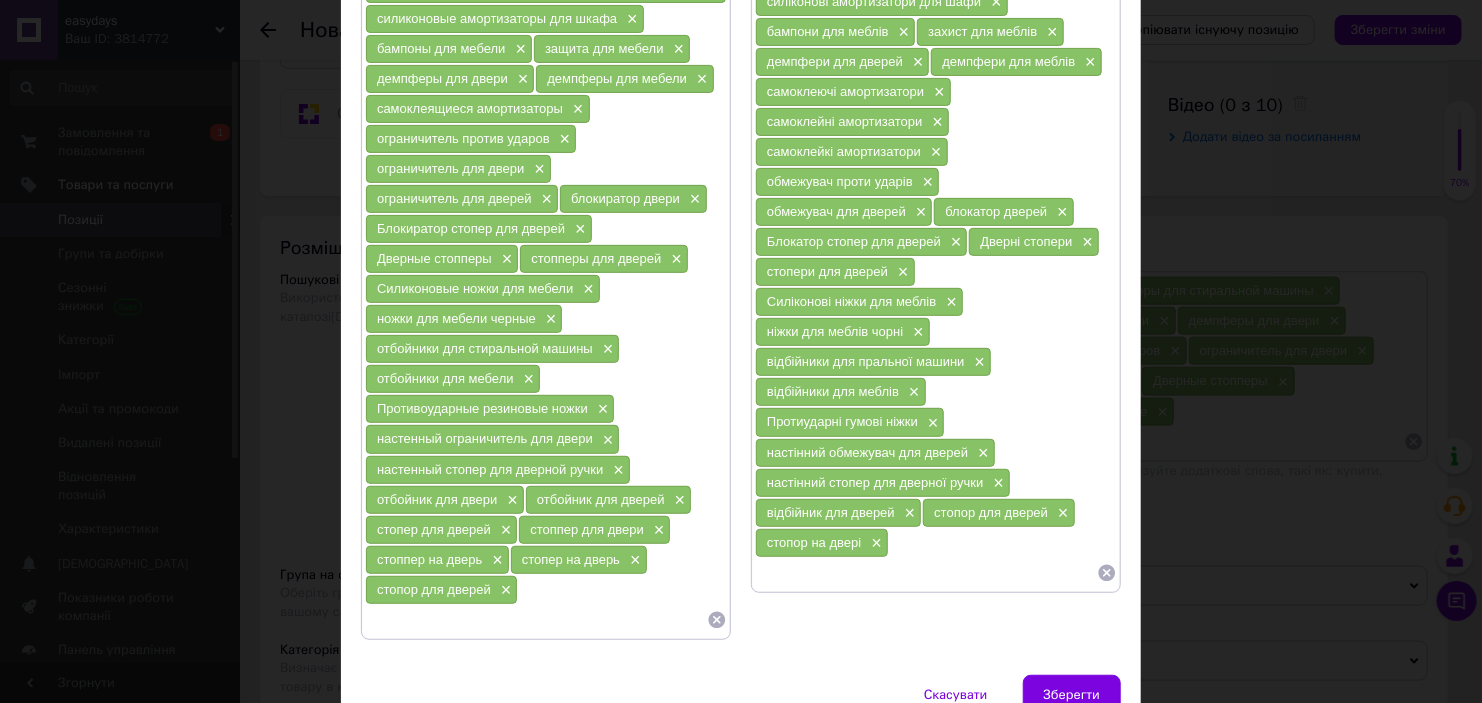 click at bounding box center [926, 573] 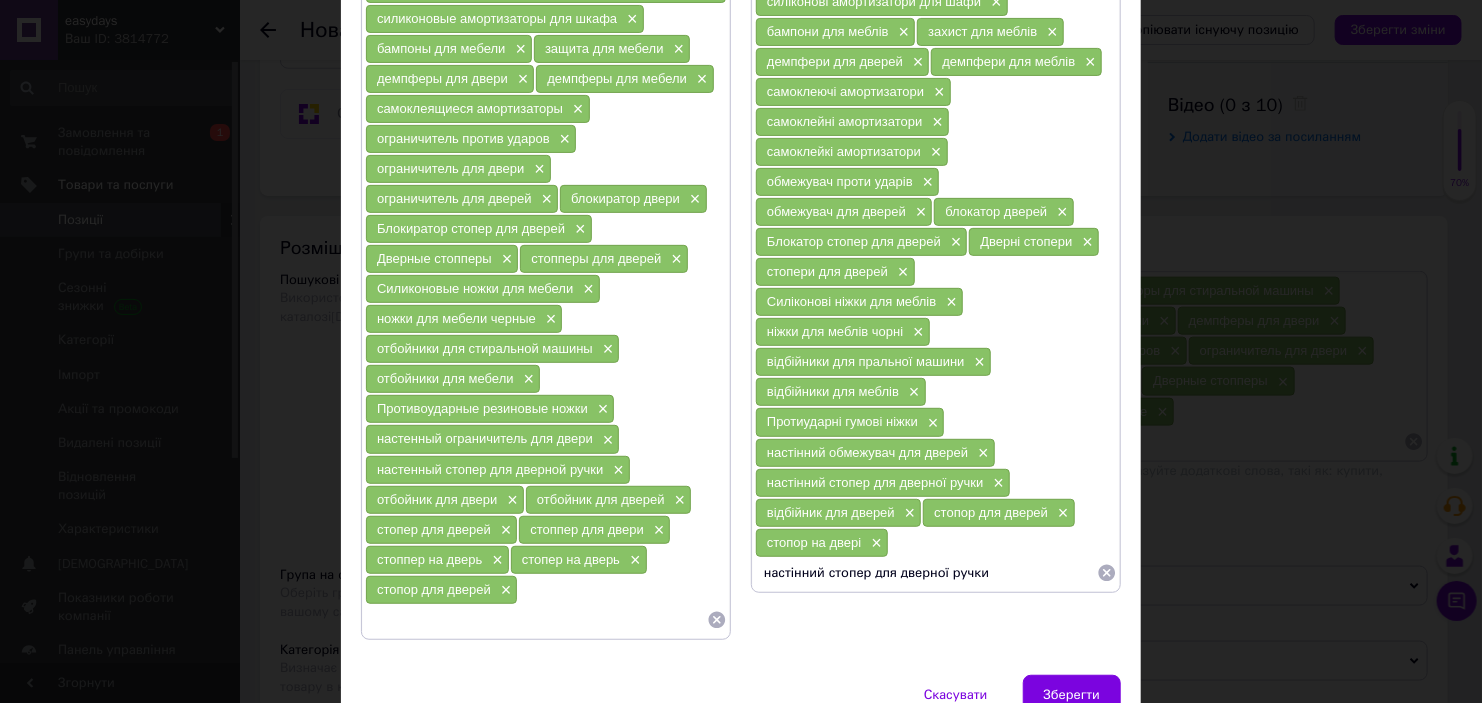 click on "настінний стопер для дверної ручки" at bounding box center [926, 573] 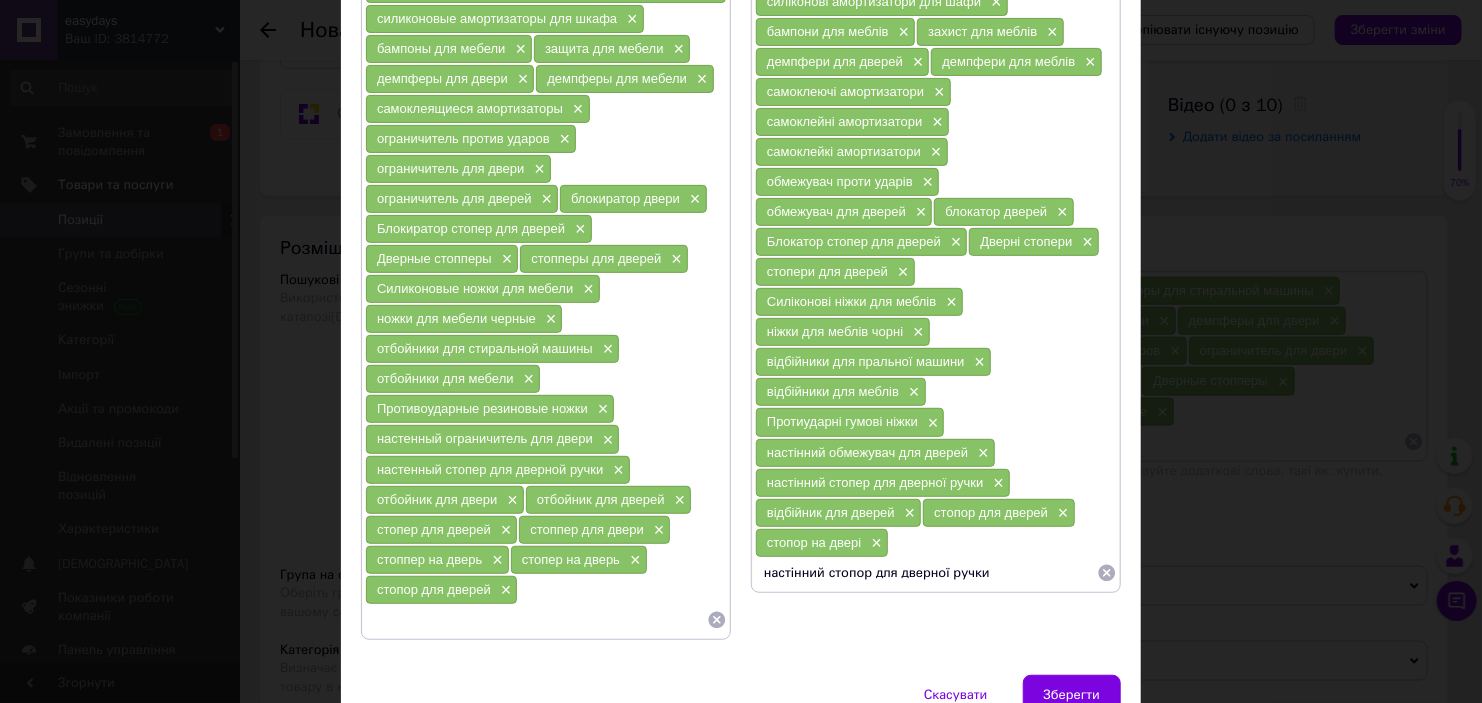 click on "настінний стопор для дверної ручки" at bounding box center [926, 573] 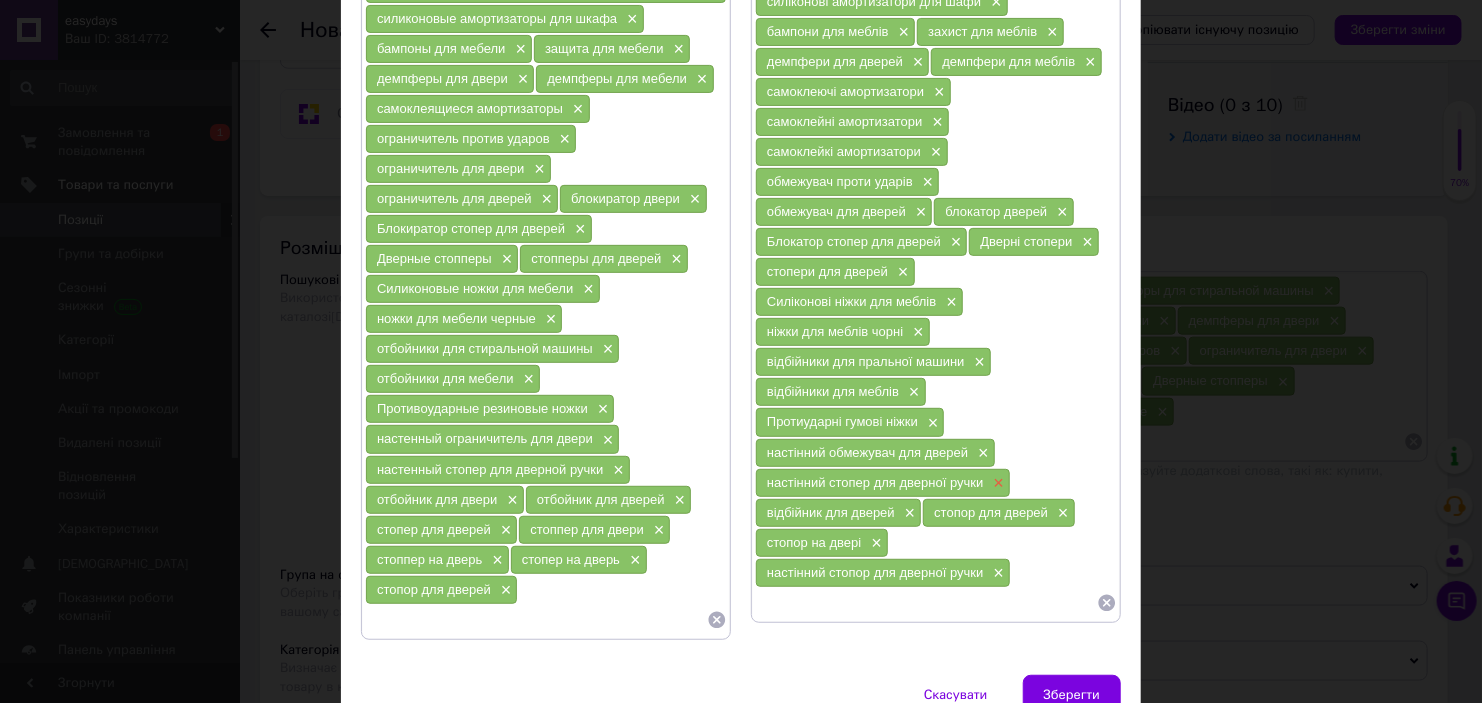 click on "×" at bounding box center (996, 483) 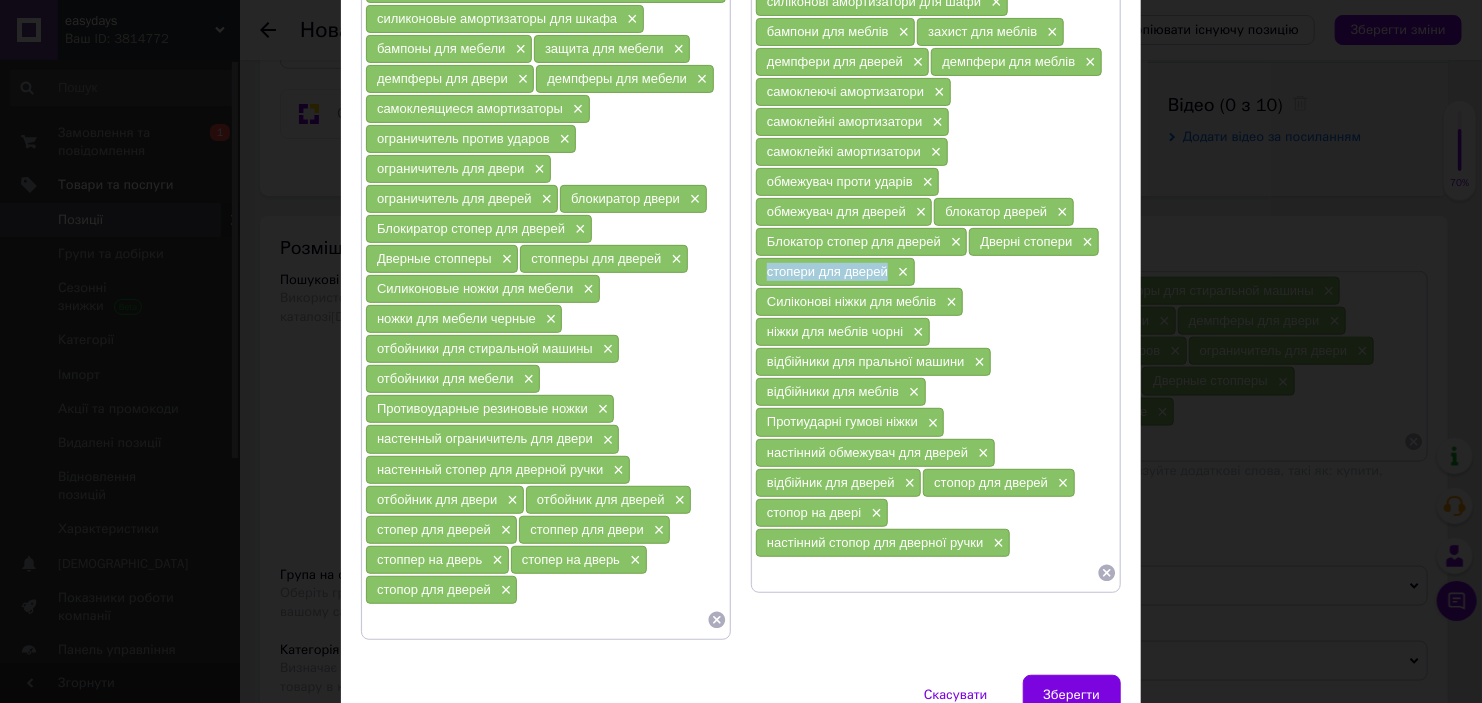 drag, startPoint x: 764, startPoint y: 260, endPoint x: 883, endPoint y: 272, distance: 119.60351 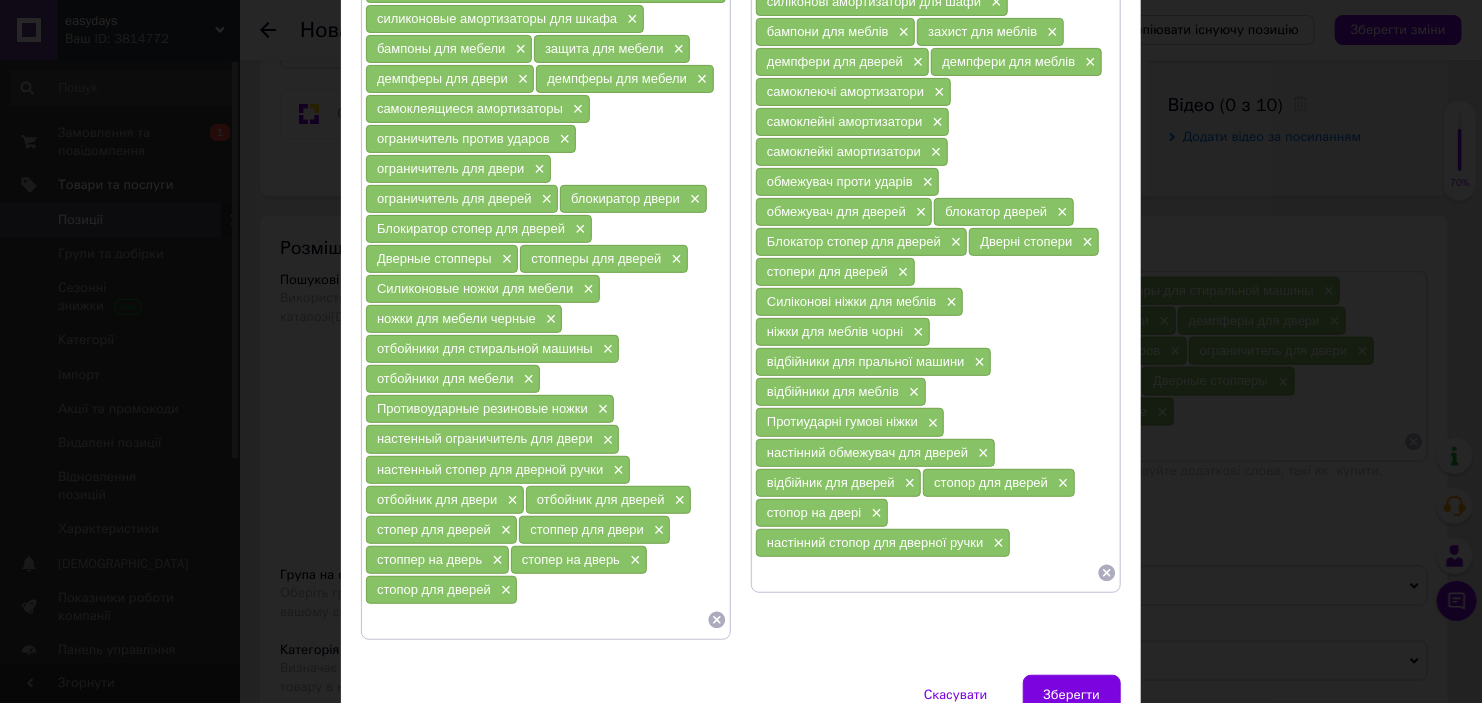 click at bounding box center (926, 573) 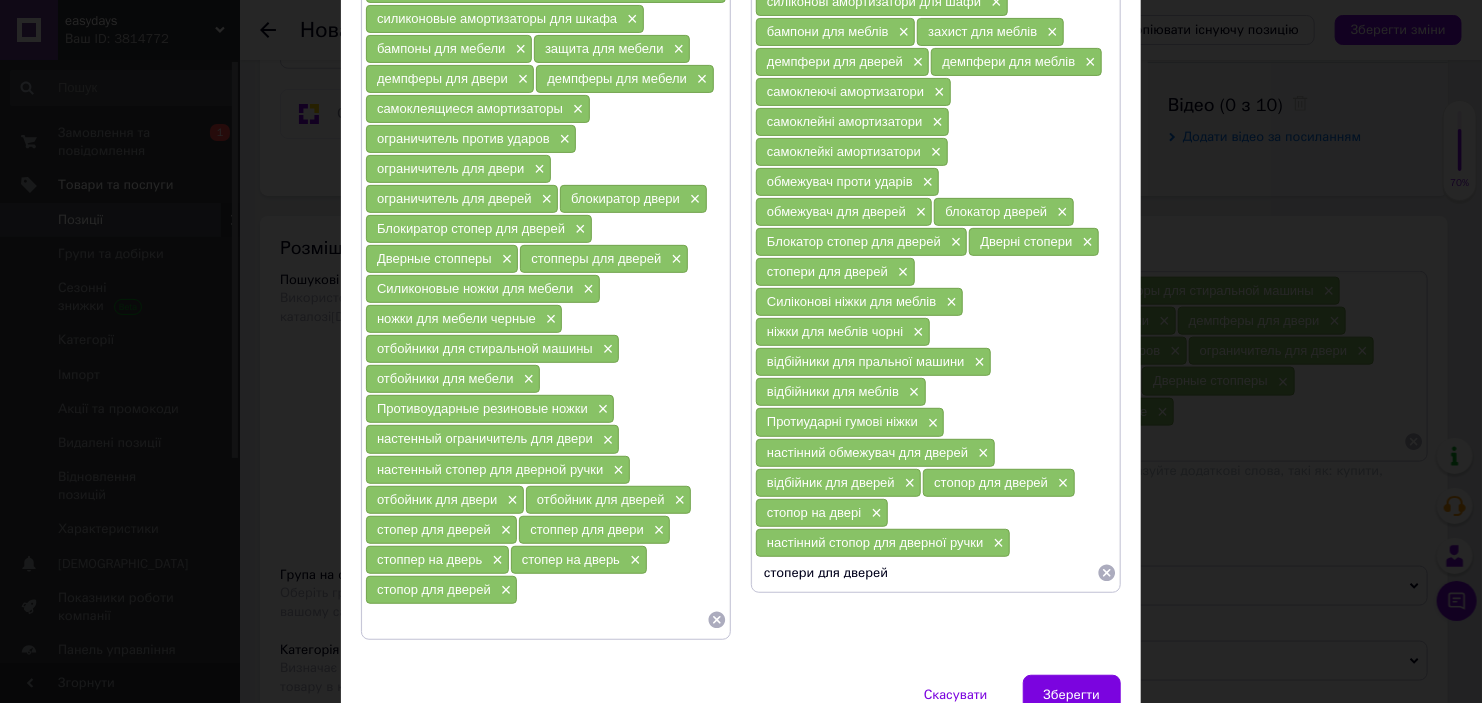 click on "стопери для дверей" at bounding box center (926, 573) 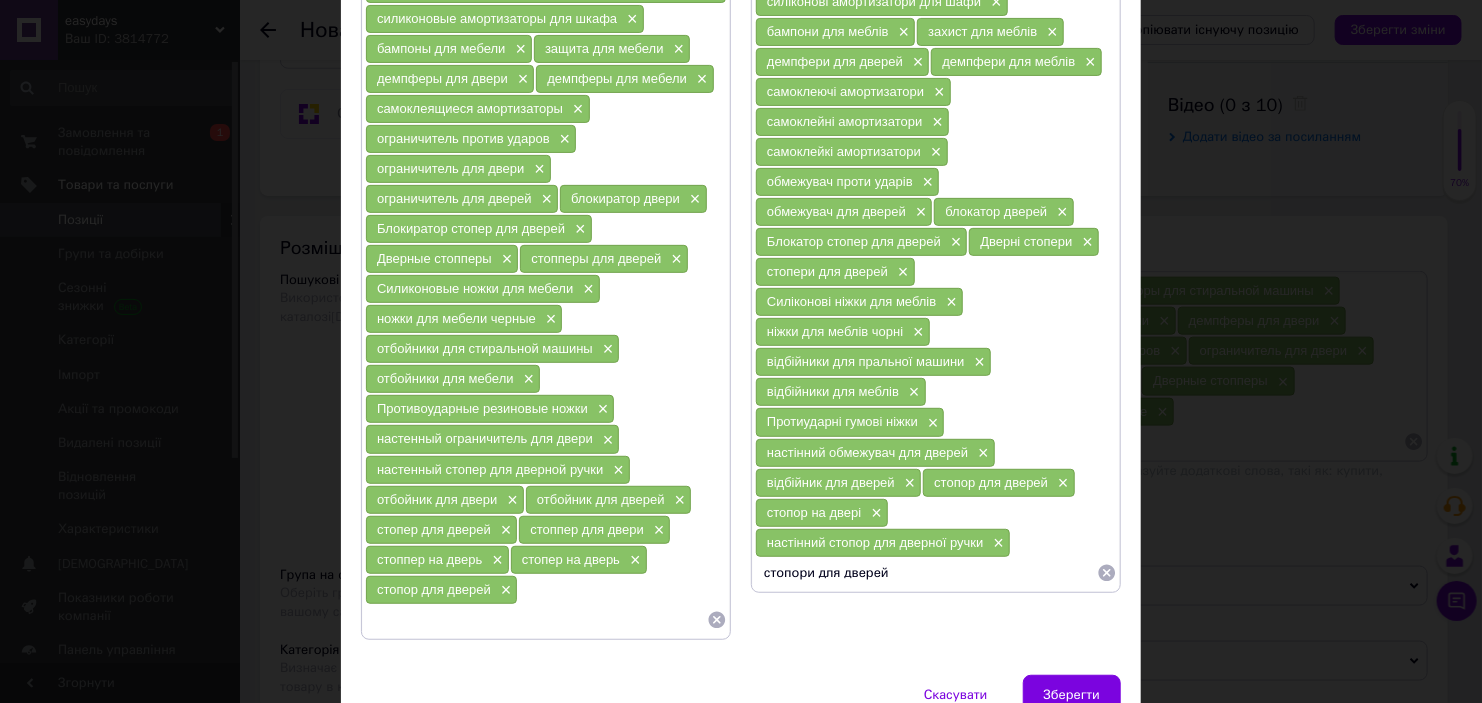 click on "стопори для дверей" at bounding box center [926, 573] 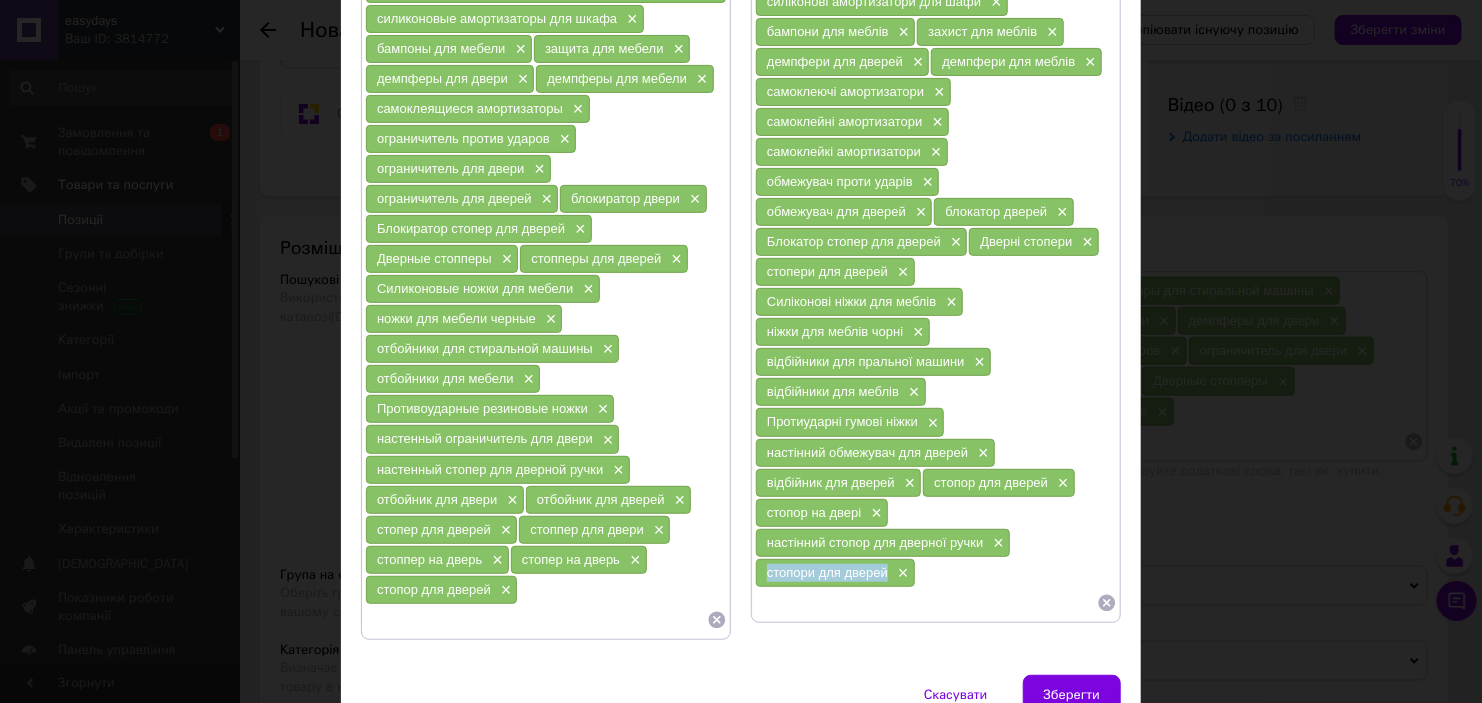 drag, startPoint x: 765, startPoint y: 535, endPoint x: 887, endPoint y: 539, distance: 122.06556 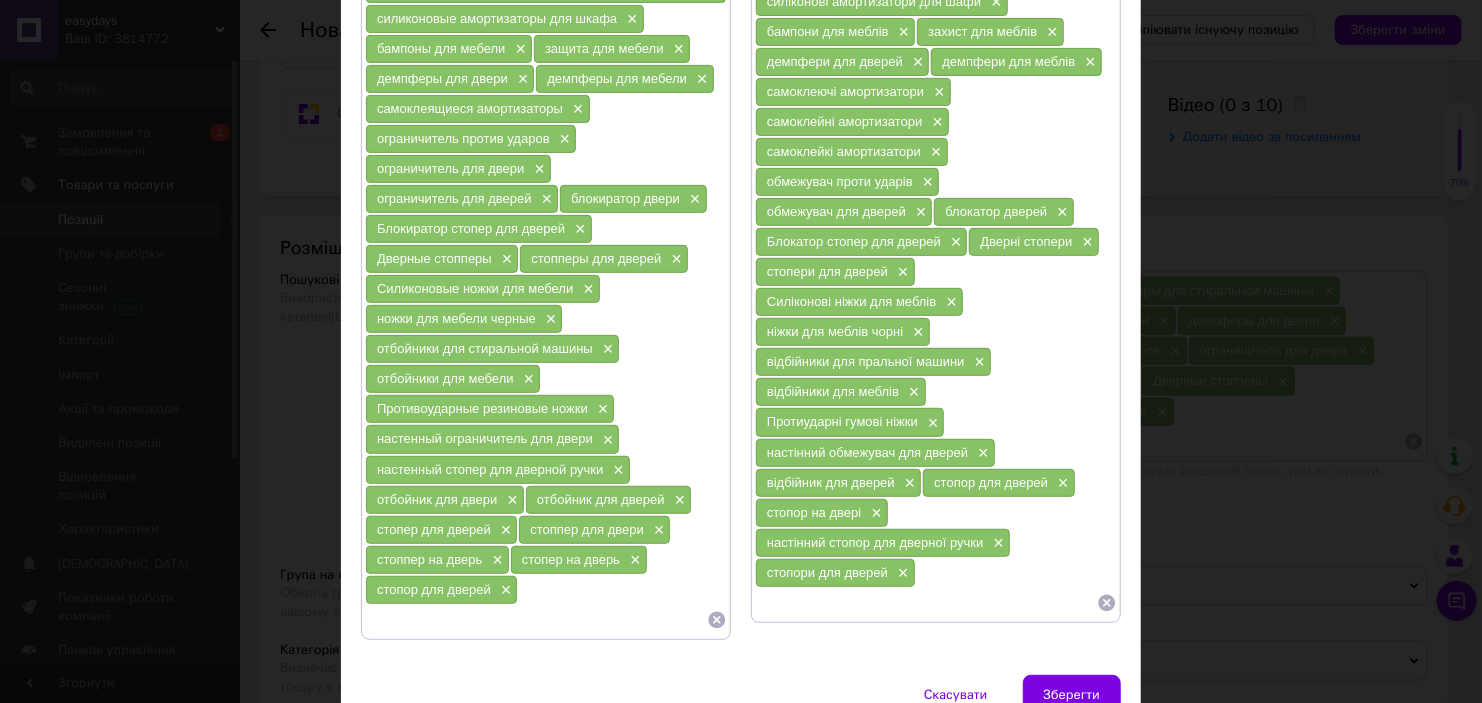 click at bounding box center [926, 603] 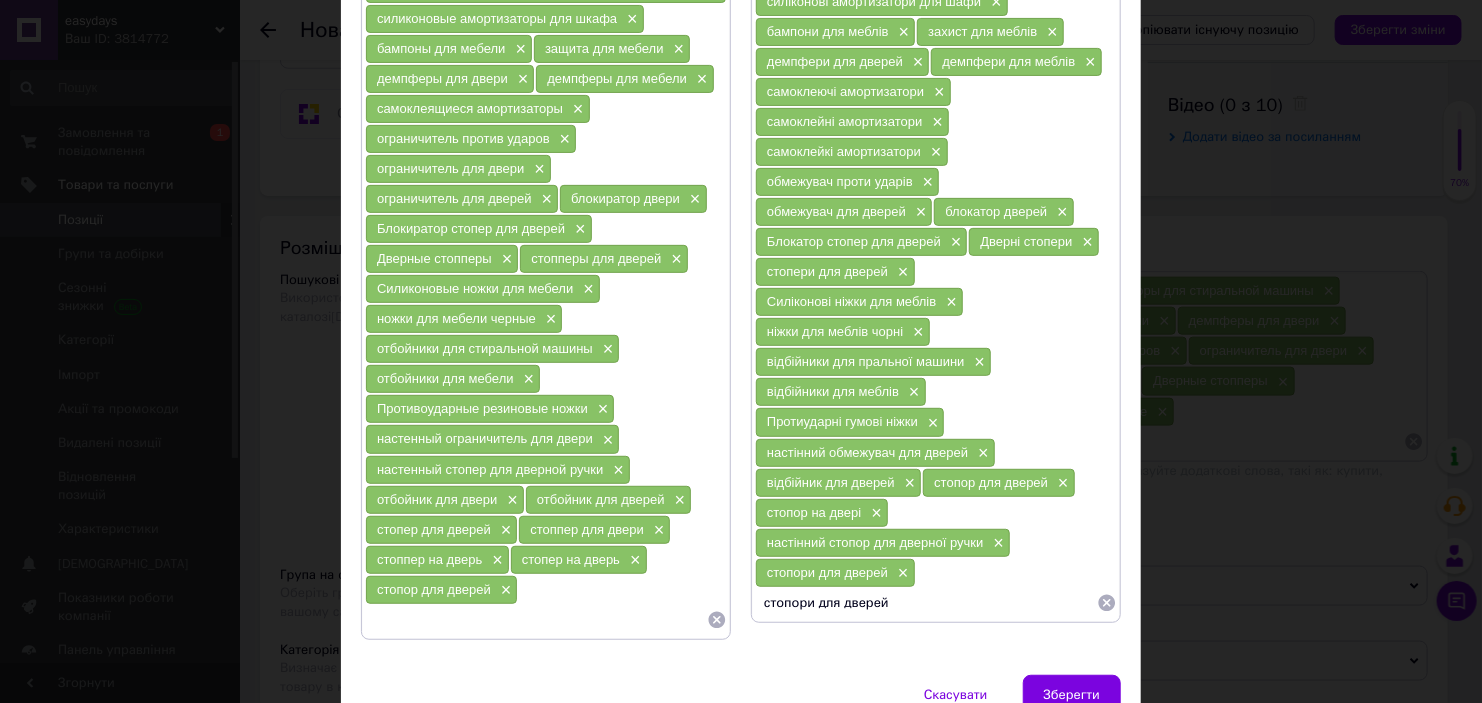 drag, startPoint x: 897, startPoint y: 561, endPoint x: 742, endPoint y: 560, distance: 155.00322 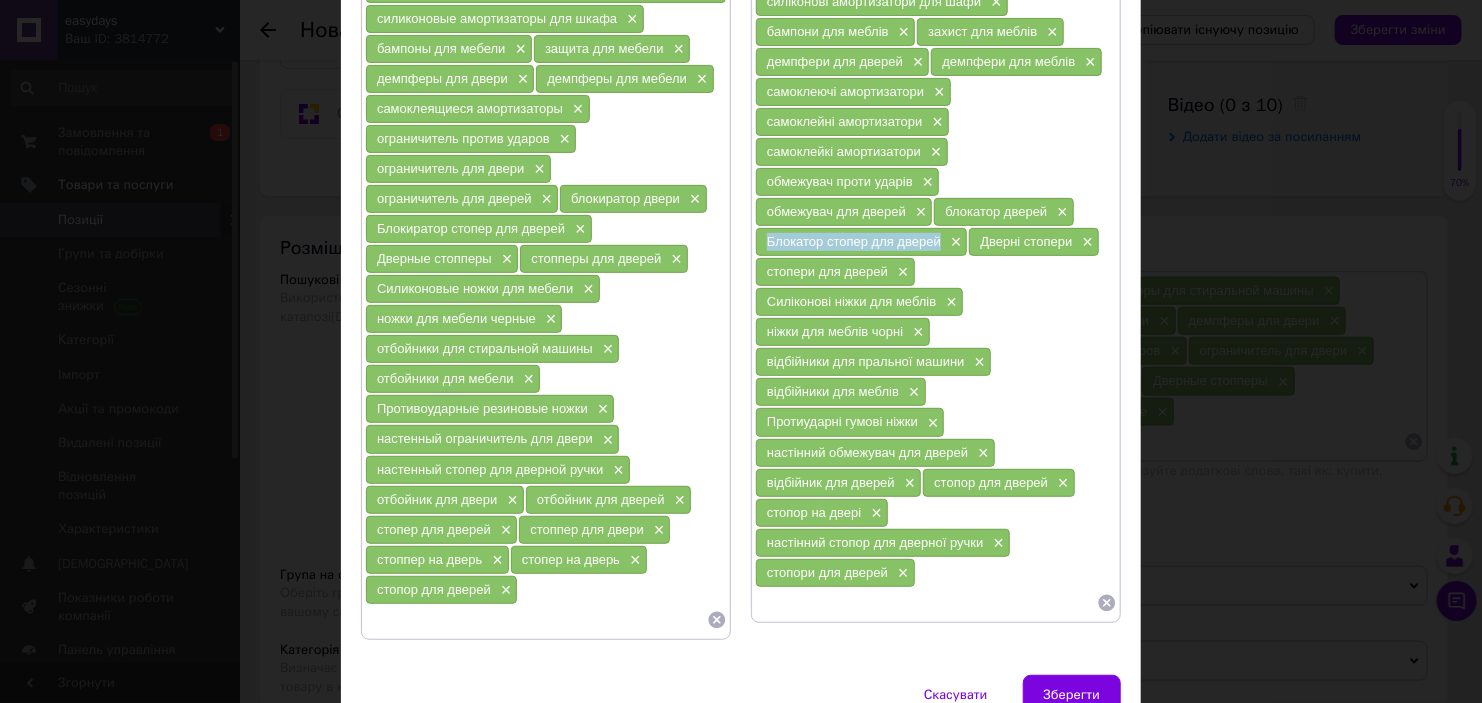 drag, startPoint x: 763, startPoint y: 239, endPoint x: 939, endPoint y: 244, distance: 176.07101 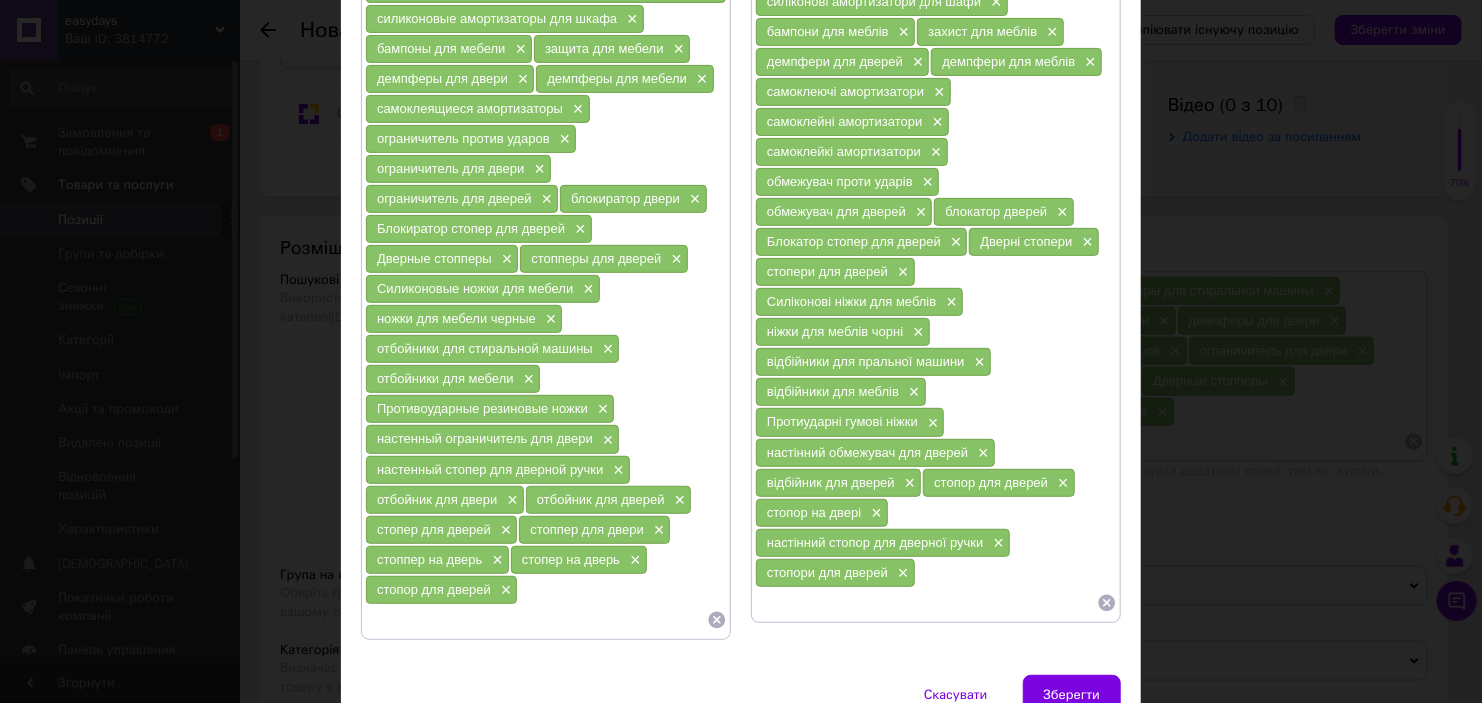 click at bounding box center [926, 603] 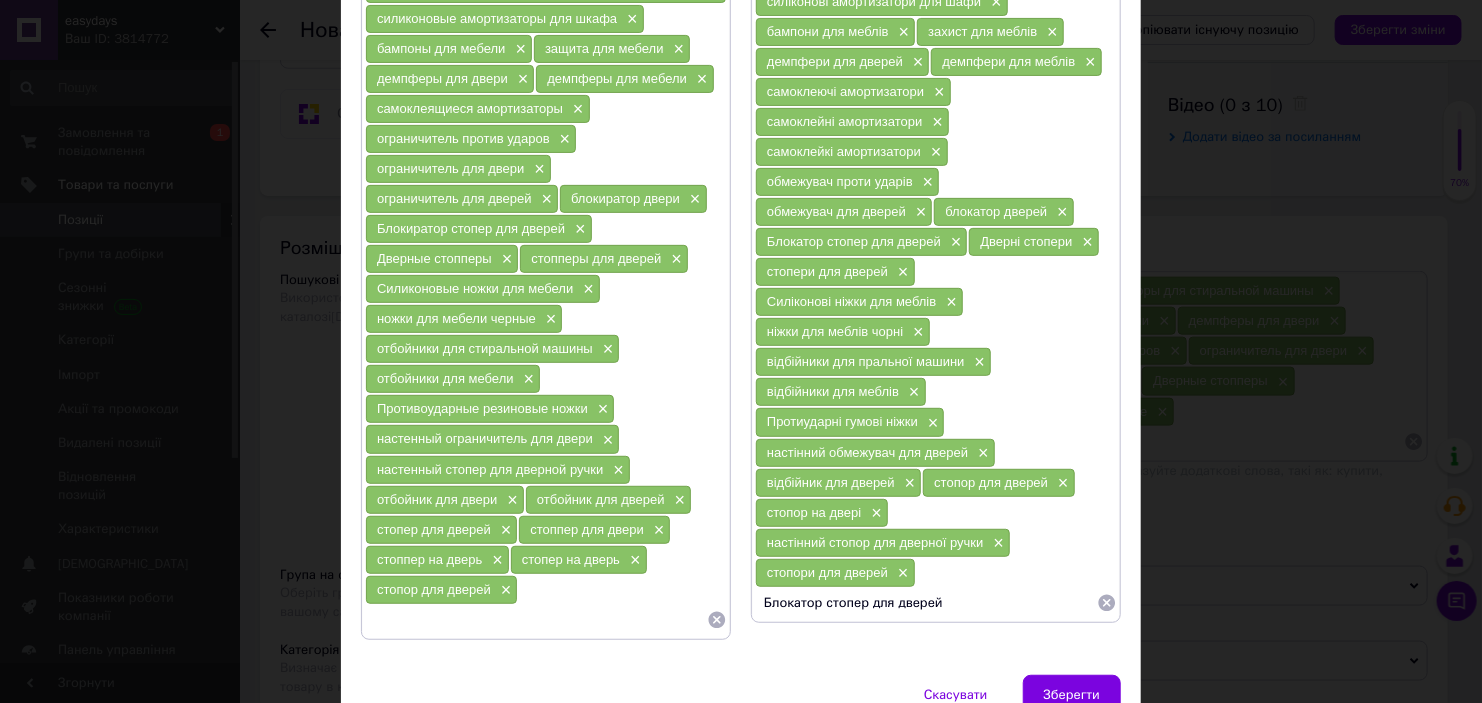 drag, startPoint x: 856, startPoint y: 562, endPoint x: 846, endPoint y: 560, distance: 10.198039 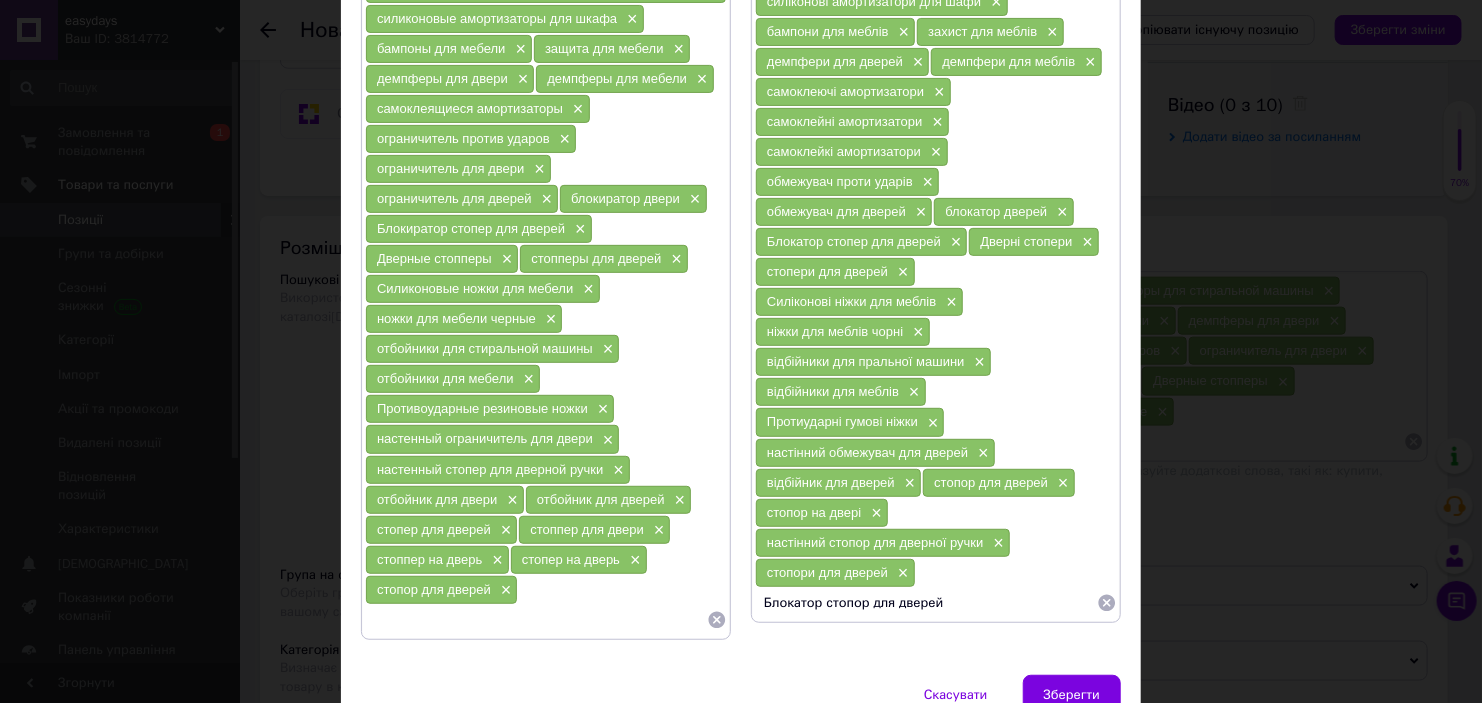 click on "Блокатор стопор для дверей" at bounding box center (926, 603) 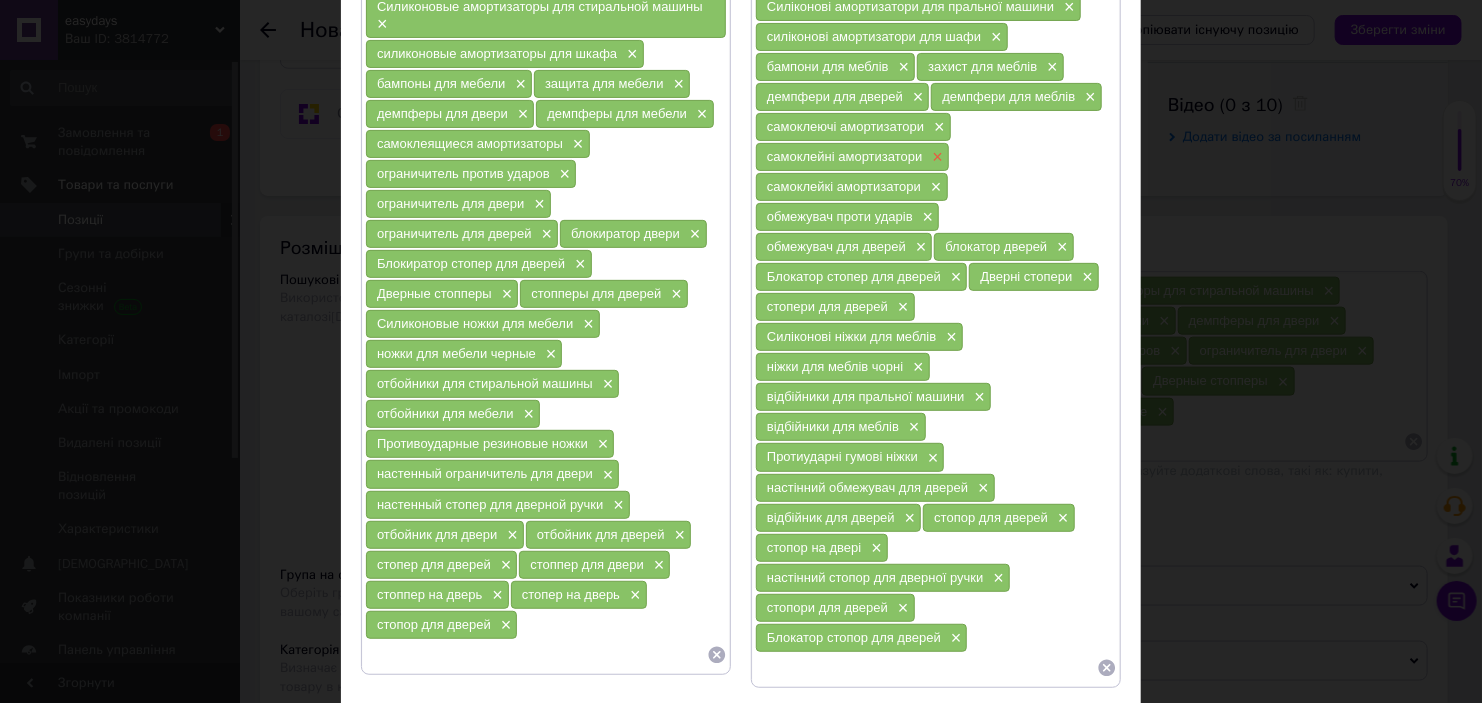 scroll, scrollTop: 300, scrollLeft: 0, axis: vertical 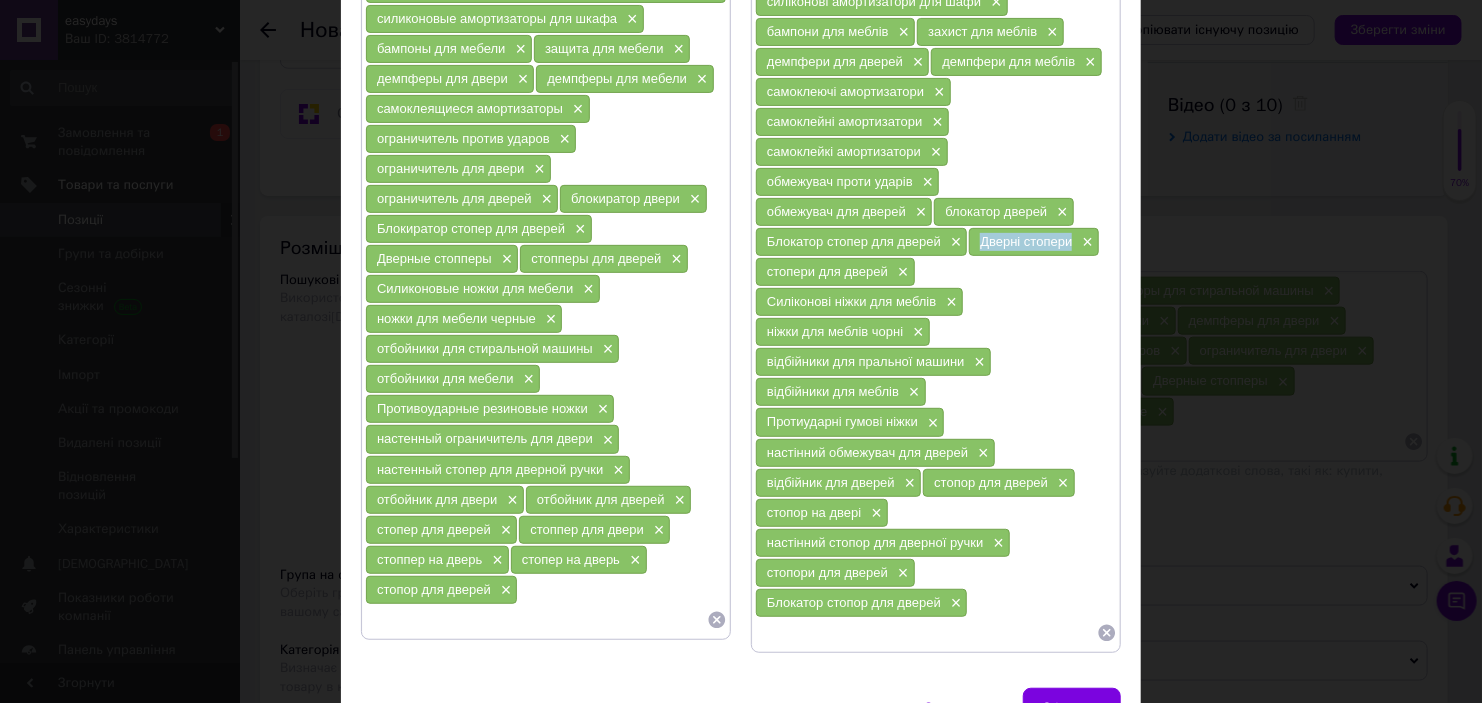 drag, startPoint x: 976, startPoint y: 236, endPoint x: 1067, endPoint y: 240, distance: 91.08787 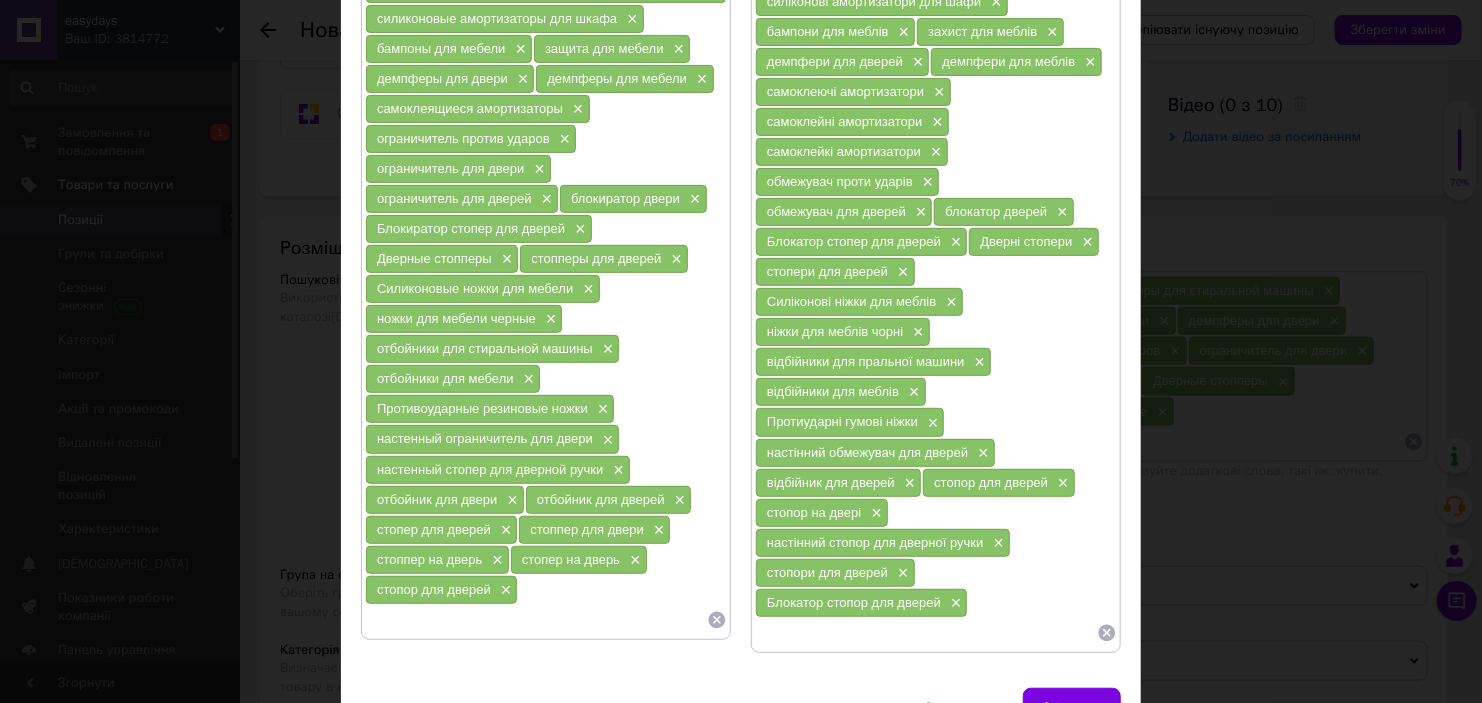 click at bounding box center (926, 633) 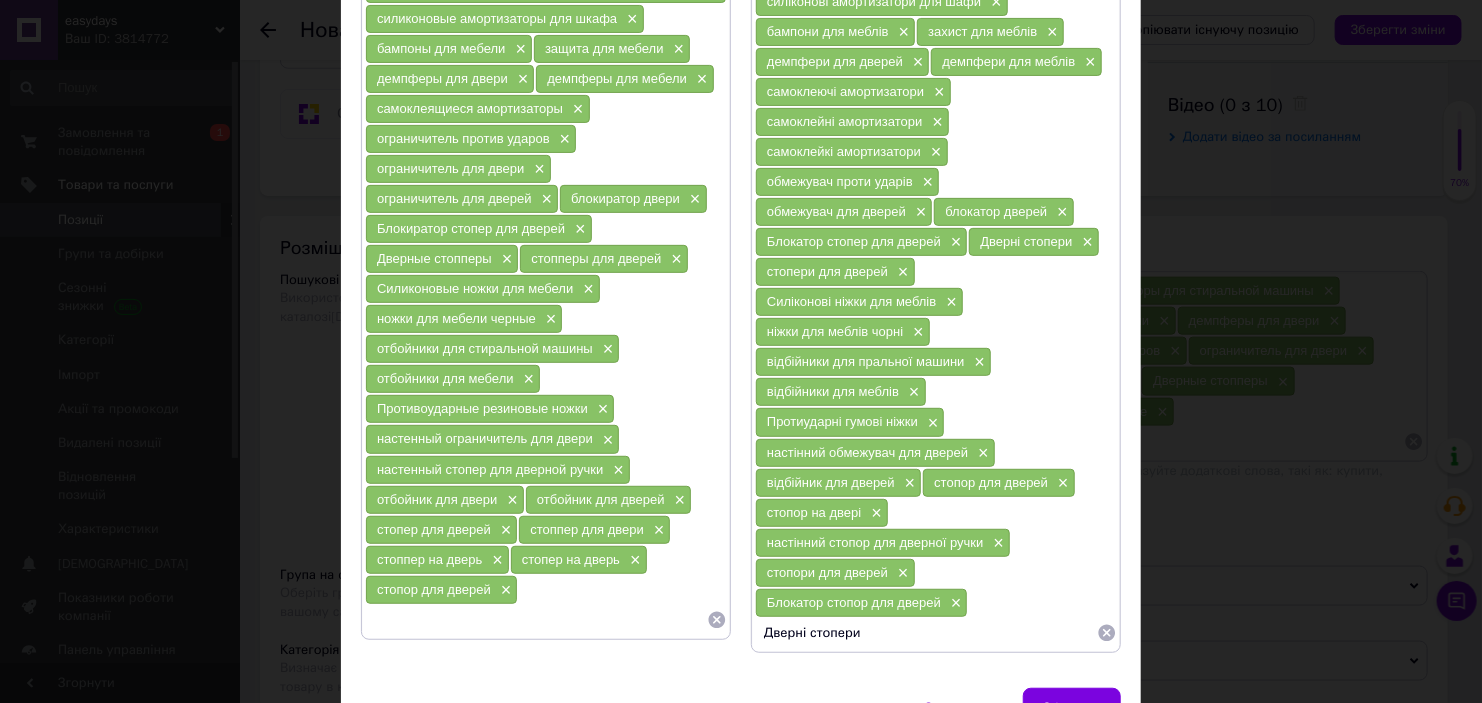 click on "Дверні стопери" at bounding box center [926, 633] 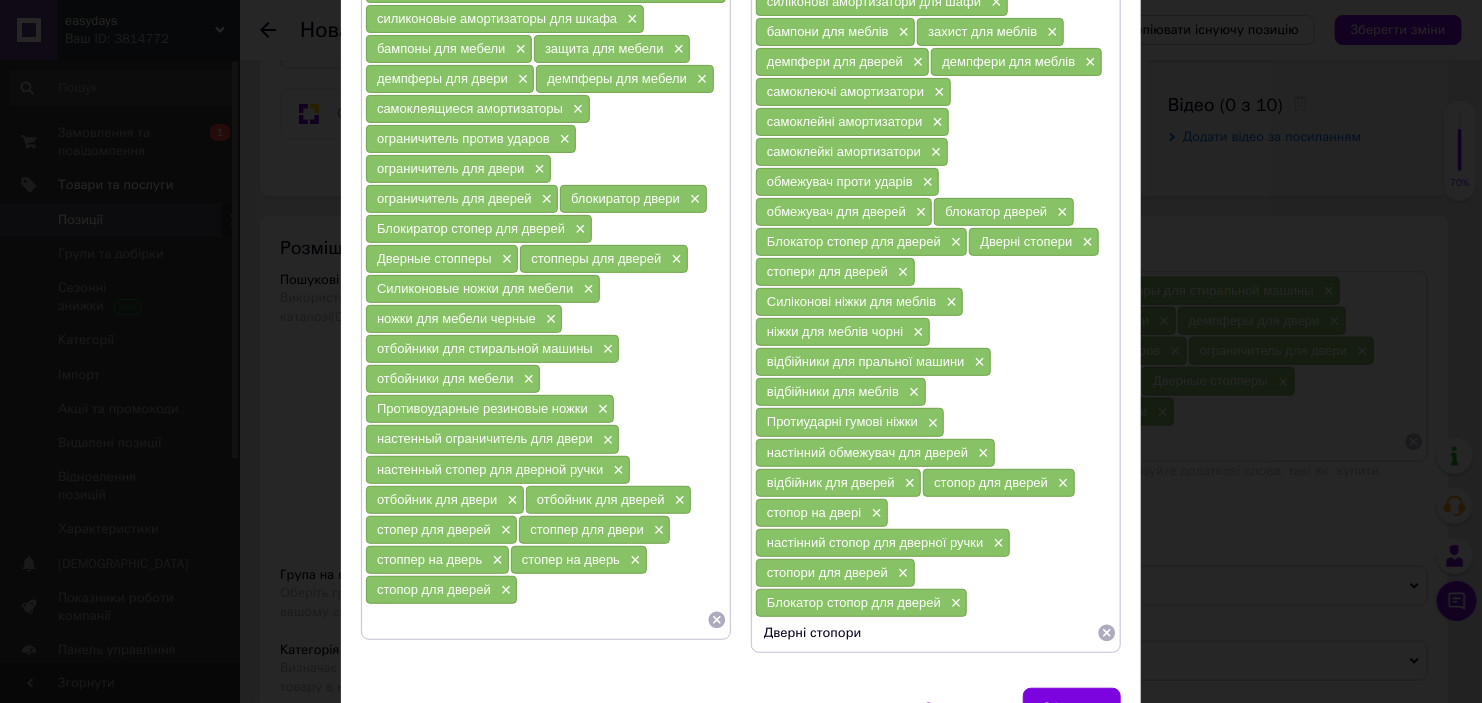 click on "Дверні стопори" at bounding box center (926, 633) 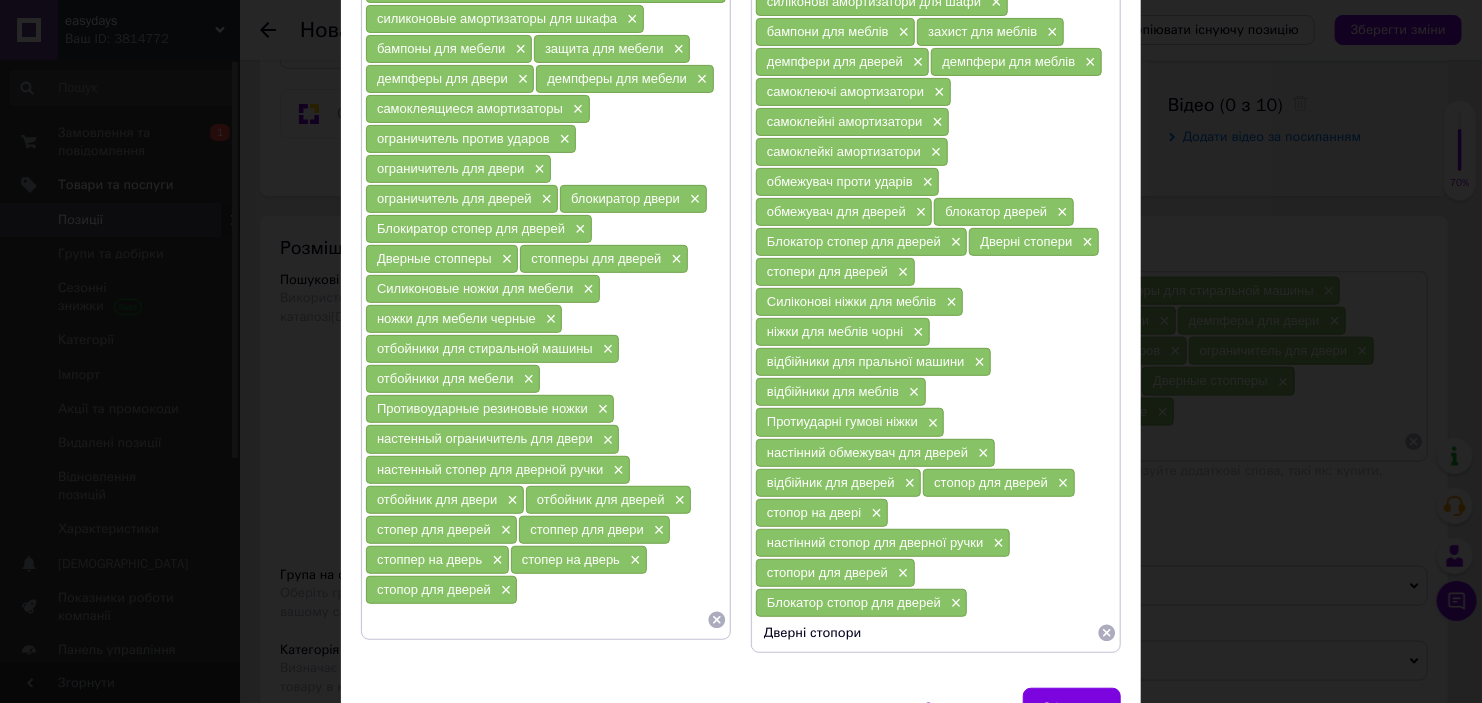 type 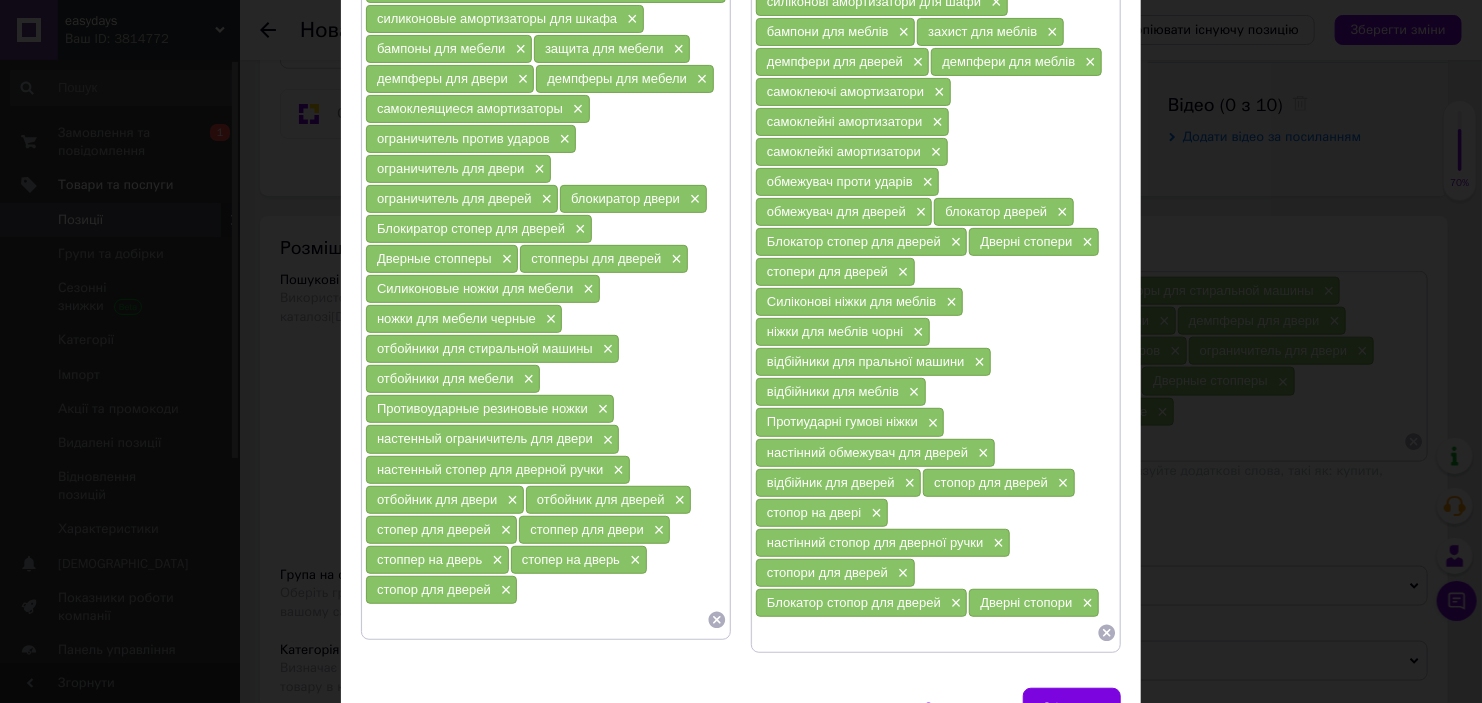 drag, startPoint x: 996, startPoint y: 588, endPoint x: 1027, endPoint y: 590, distance: 31.06445 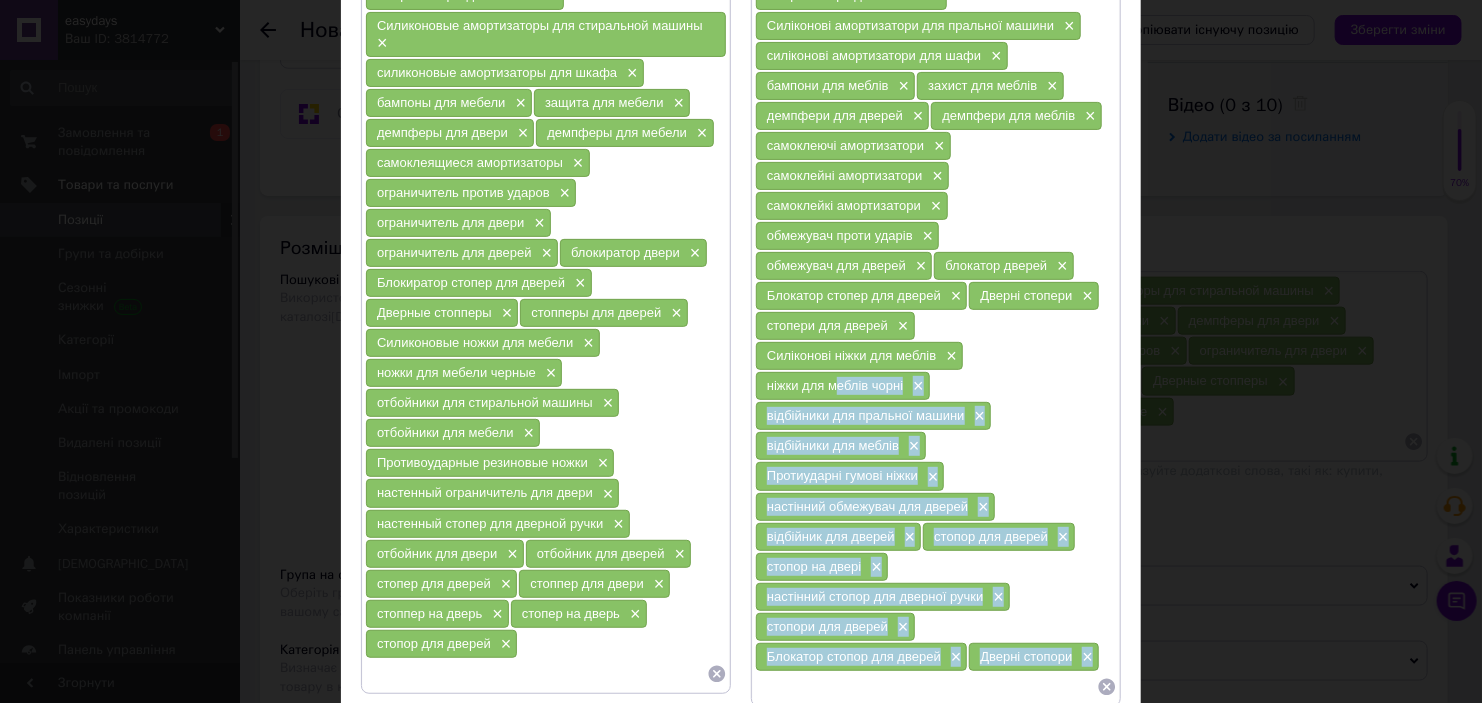 scroll, scrollTop: 100, scrollLeft: 0, axis: vertical 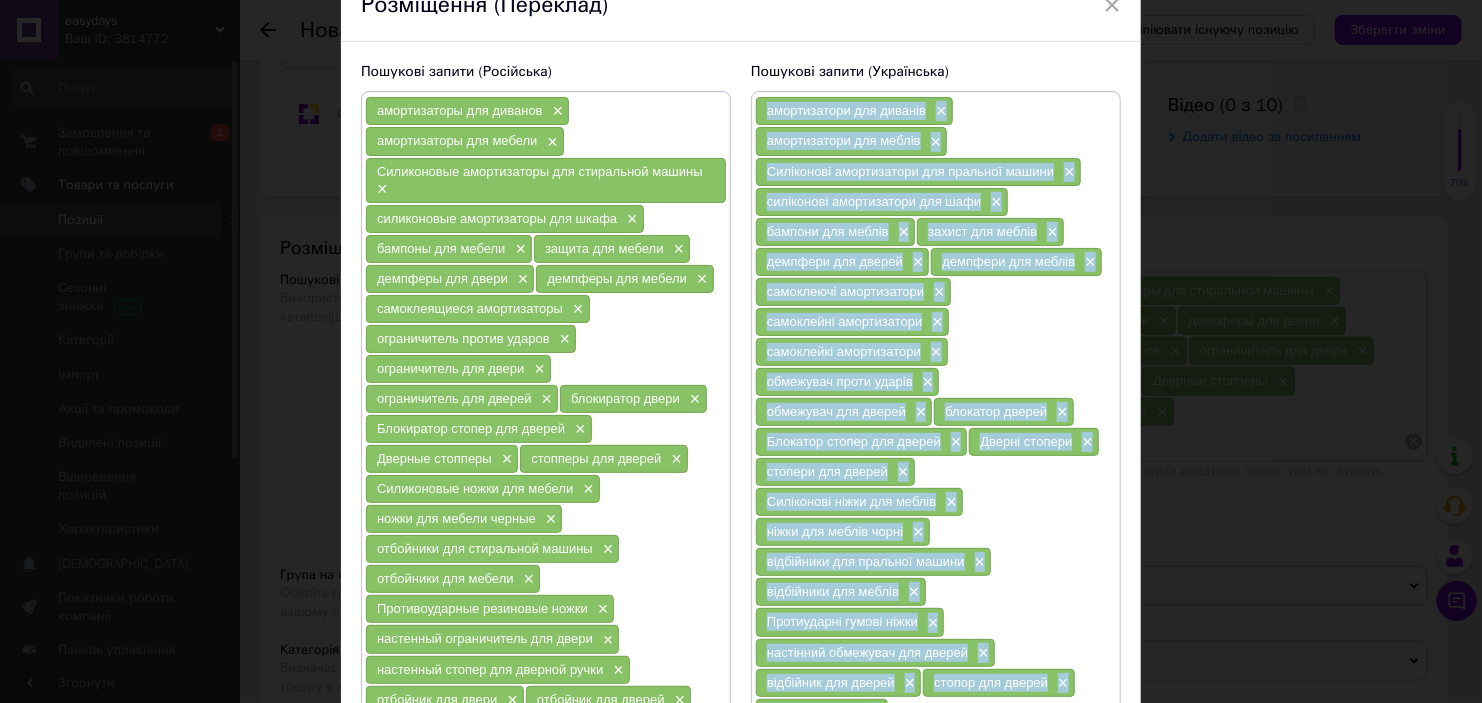 drag, startPoint x: 1101, startPoint y: 567, endPoint x: 763, endPoint y: 112, distance: 566.80597 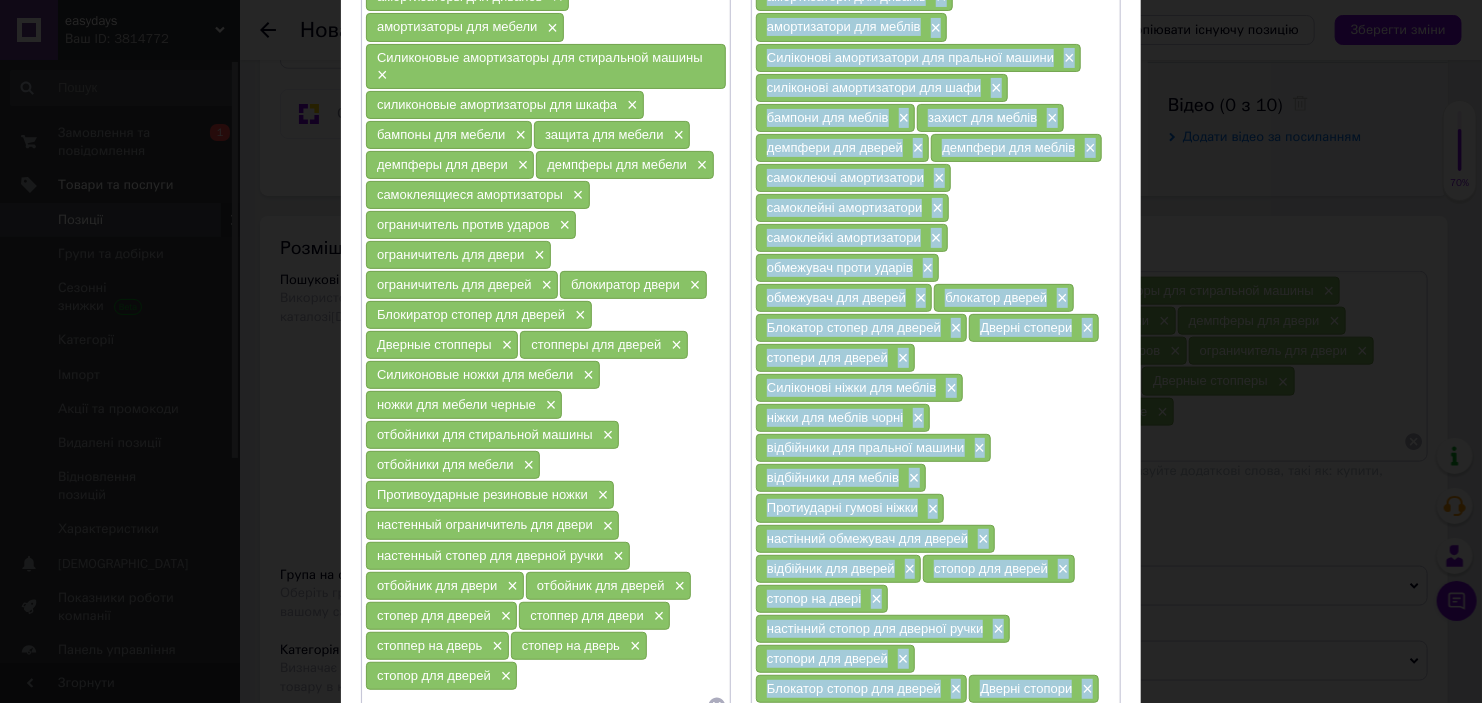 scroll, scrollTop: 388, scrollLeft: 0, axis: vertical 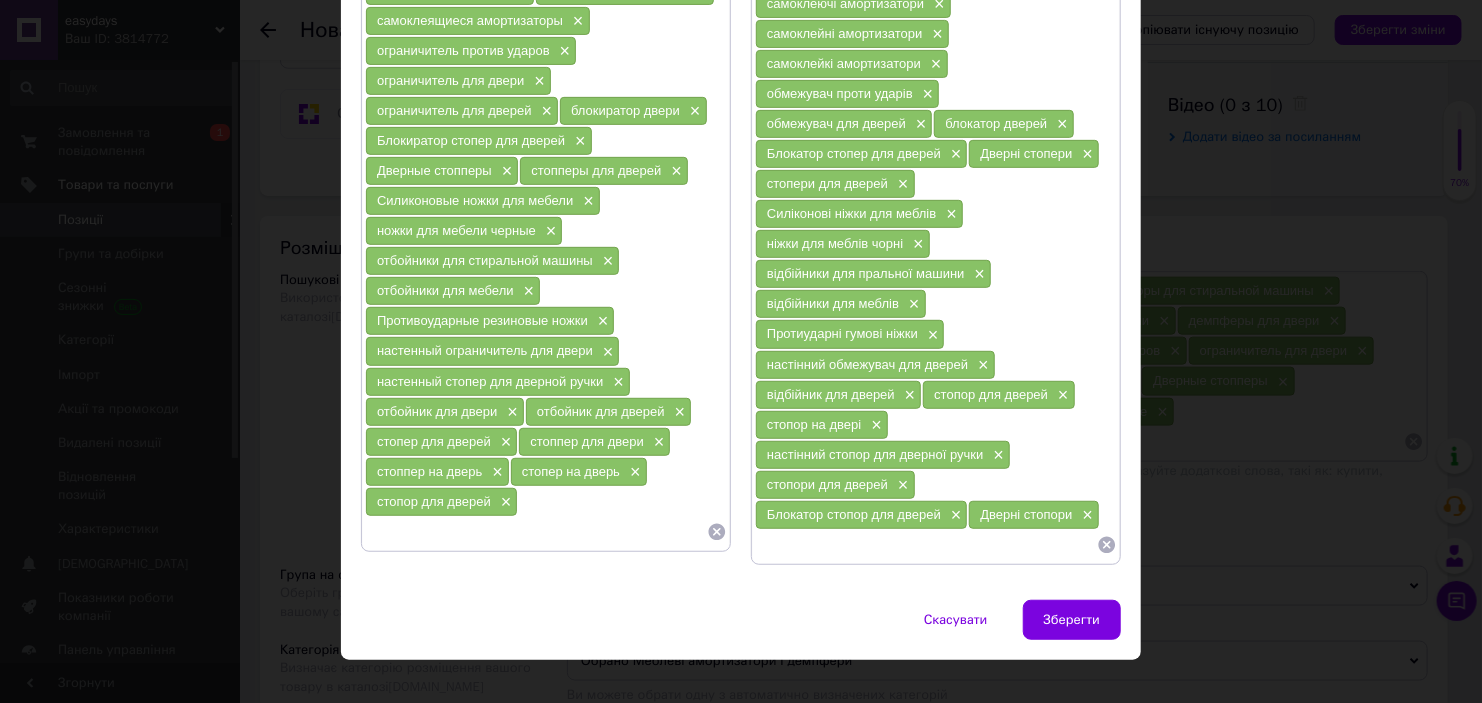 click at bounding box center (926, 545) 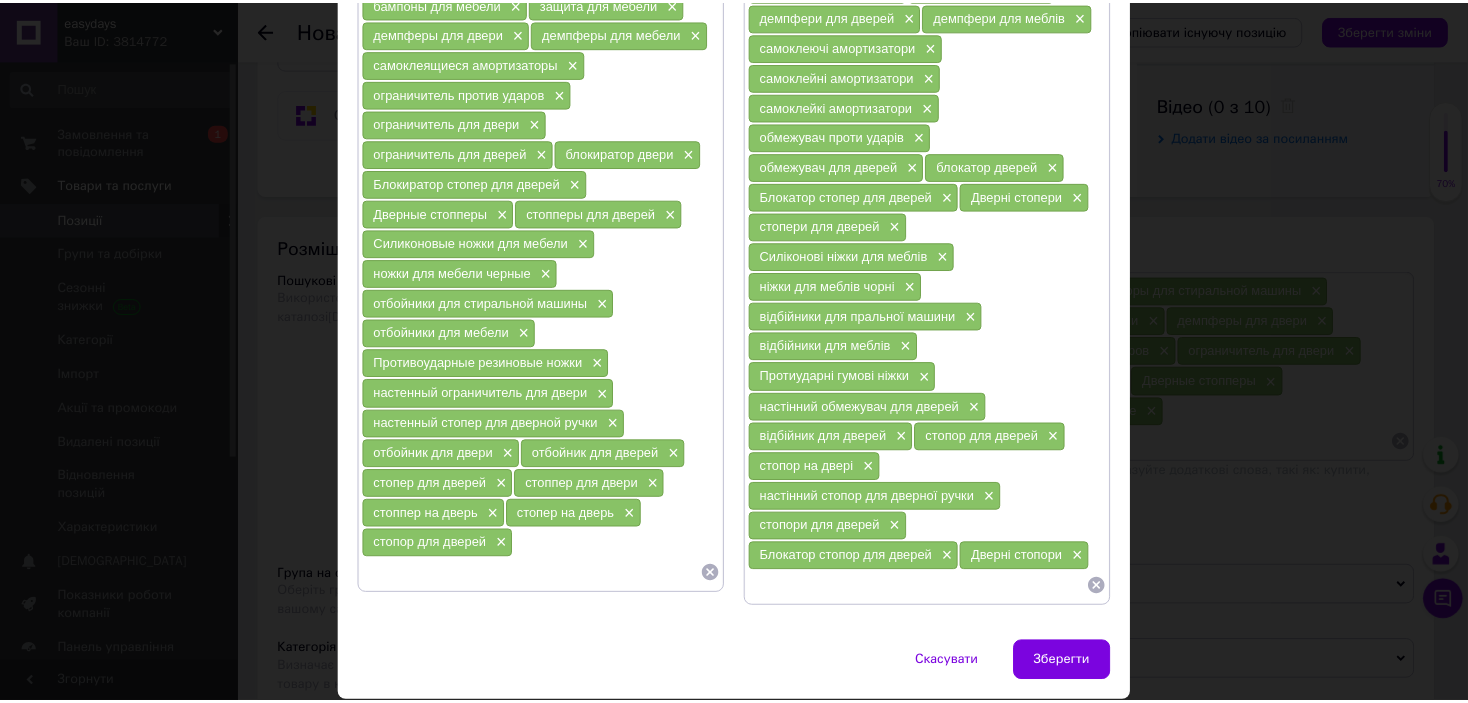 scroll, scrollTop: 388, scrollLeft: 0, axis: vertical 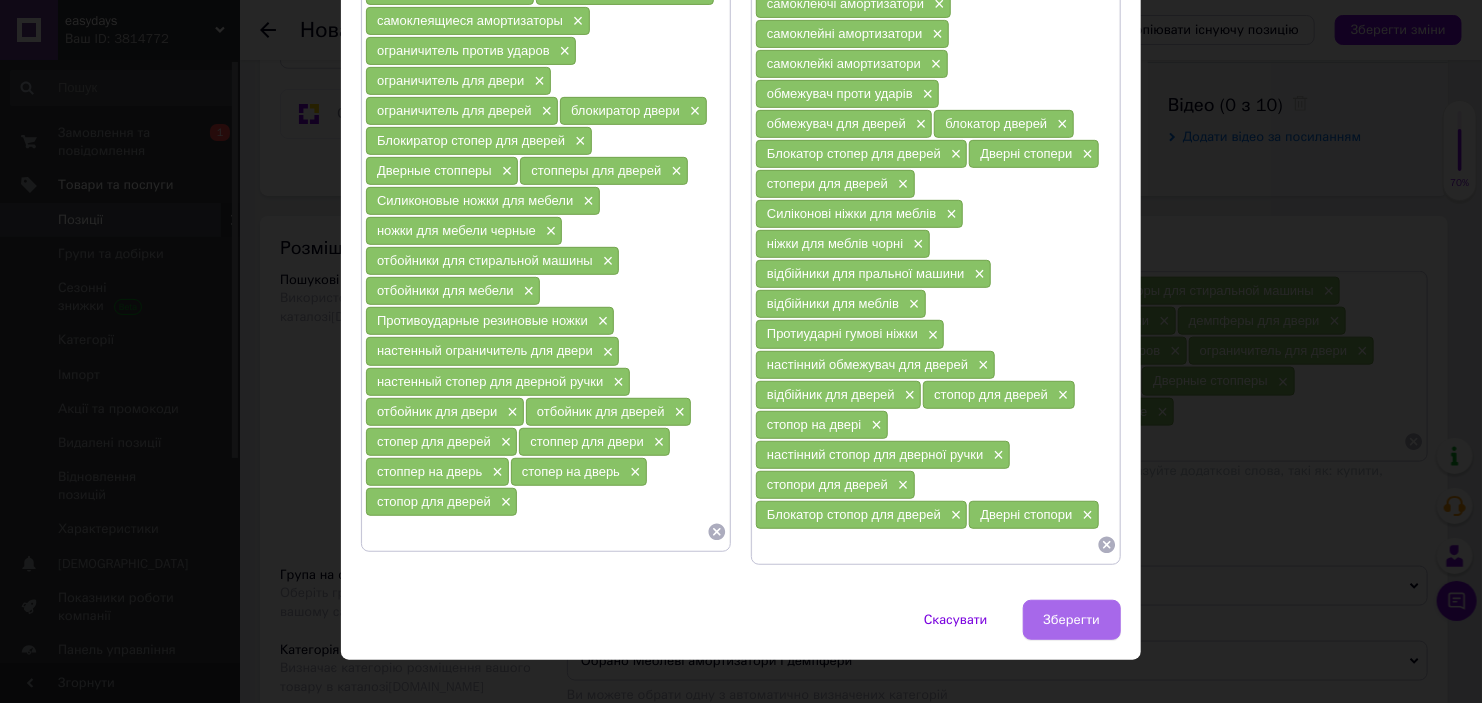 click on "Зберегти" at bounding box center [1072, 620] 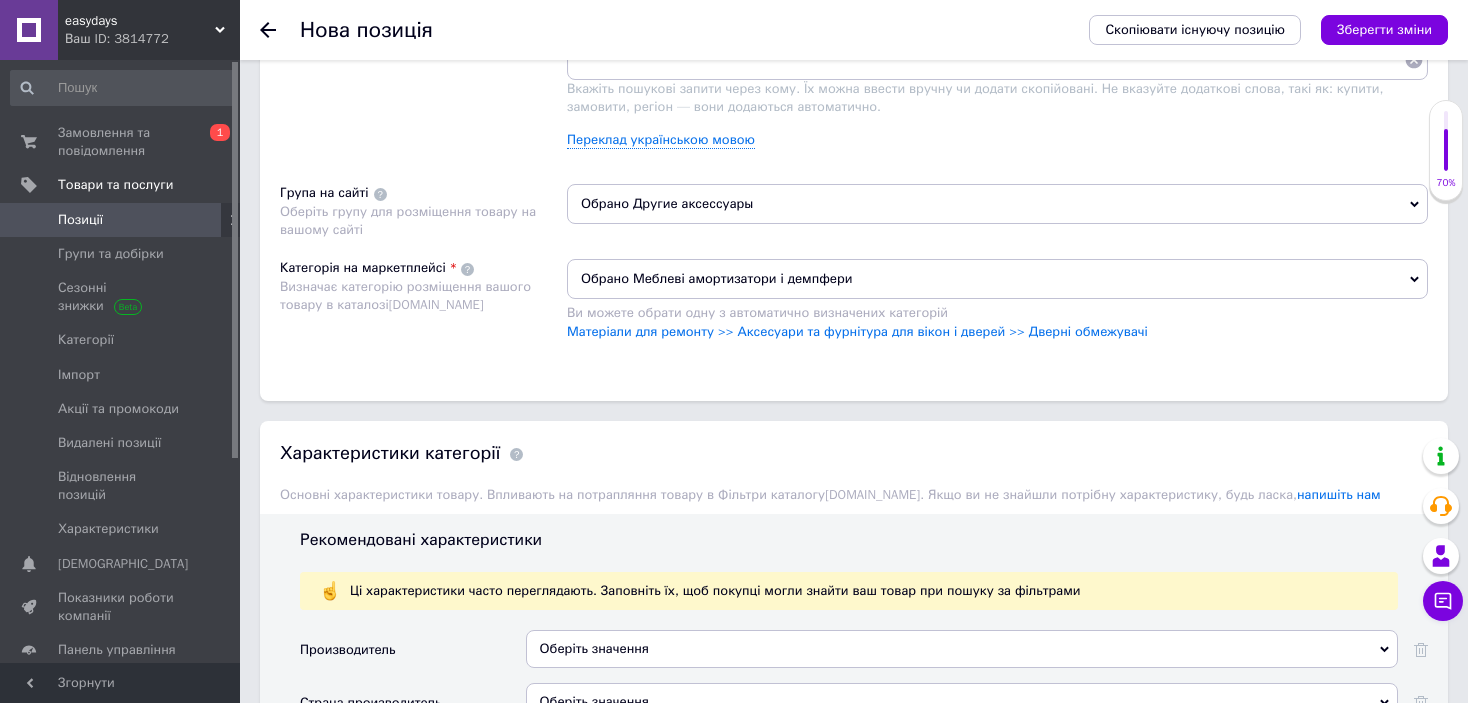 scroll, scrollTop: 1300, scrollLeft: 0, axis: vertical 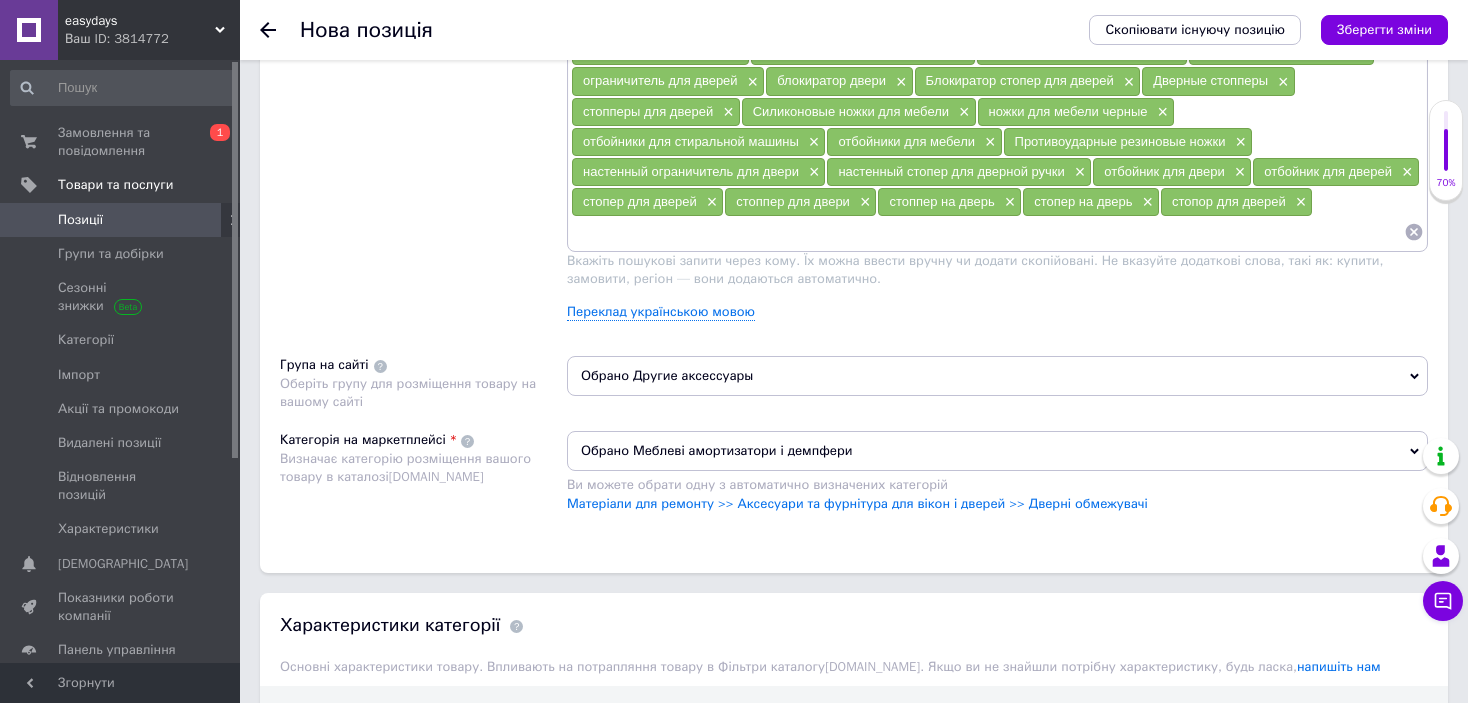 click on "Обрано Другие аксессуары" at bounding box center [997, 376] 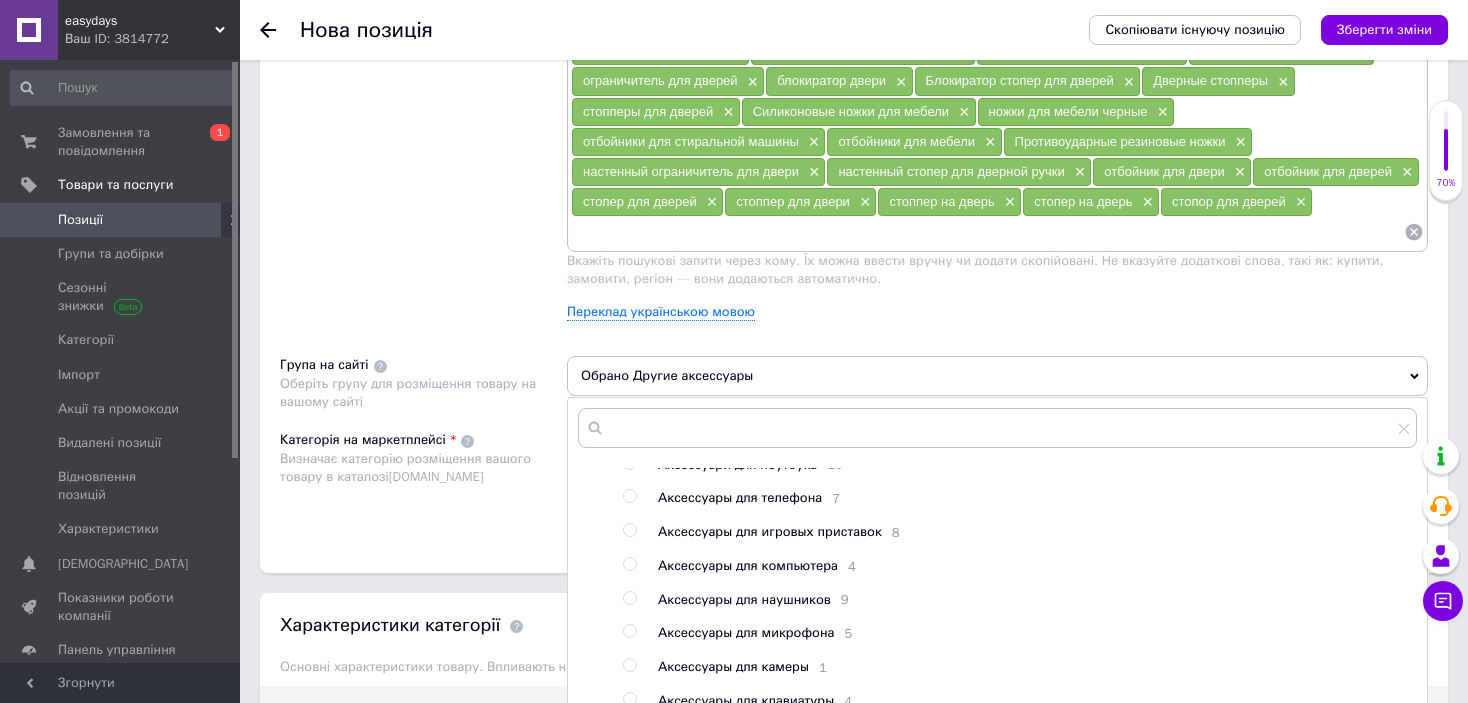 scroll, scrollTop: 71, scrollLeft: 0, axis: vertical 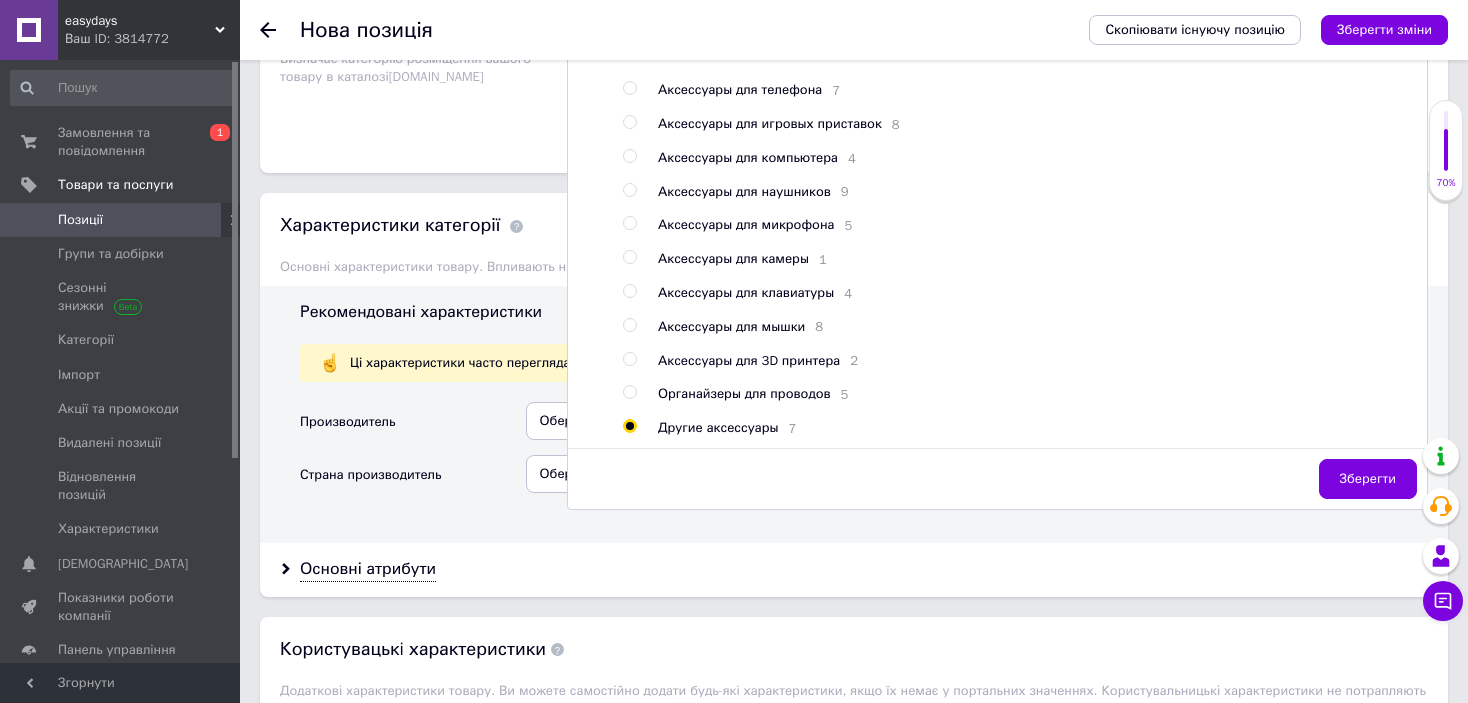 click on "Основні атрибути" at bounding box center [854, 569] 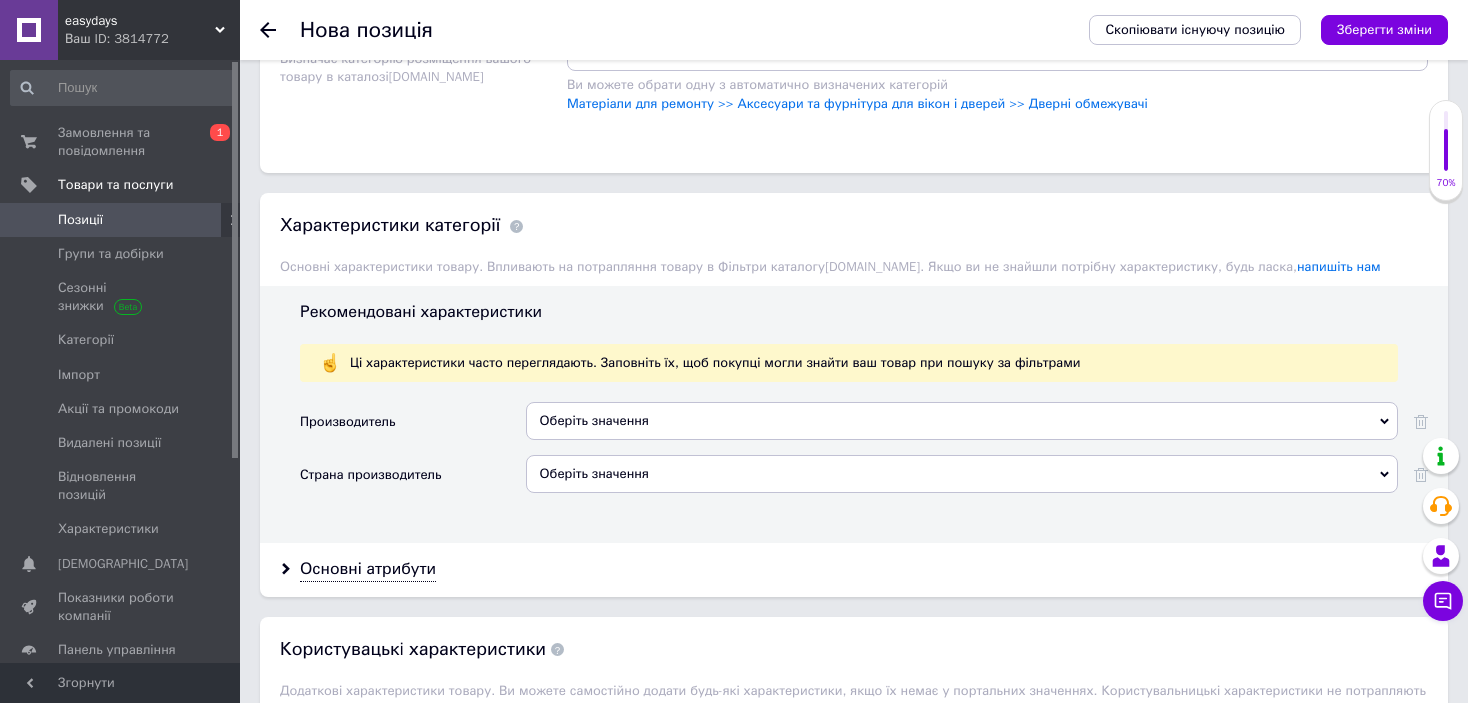 click on "Оберіть значення" at bounding box center (962, 474) 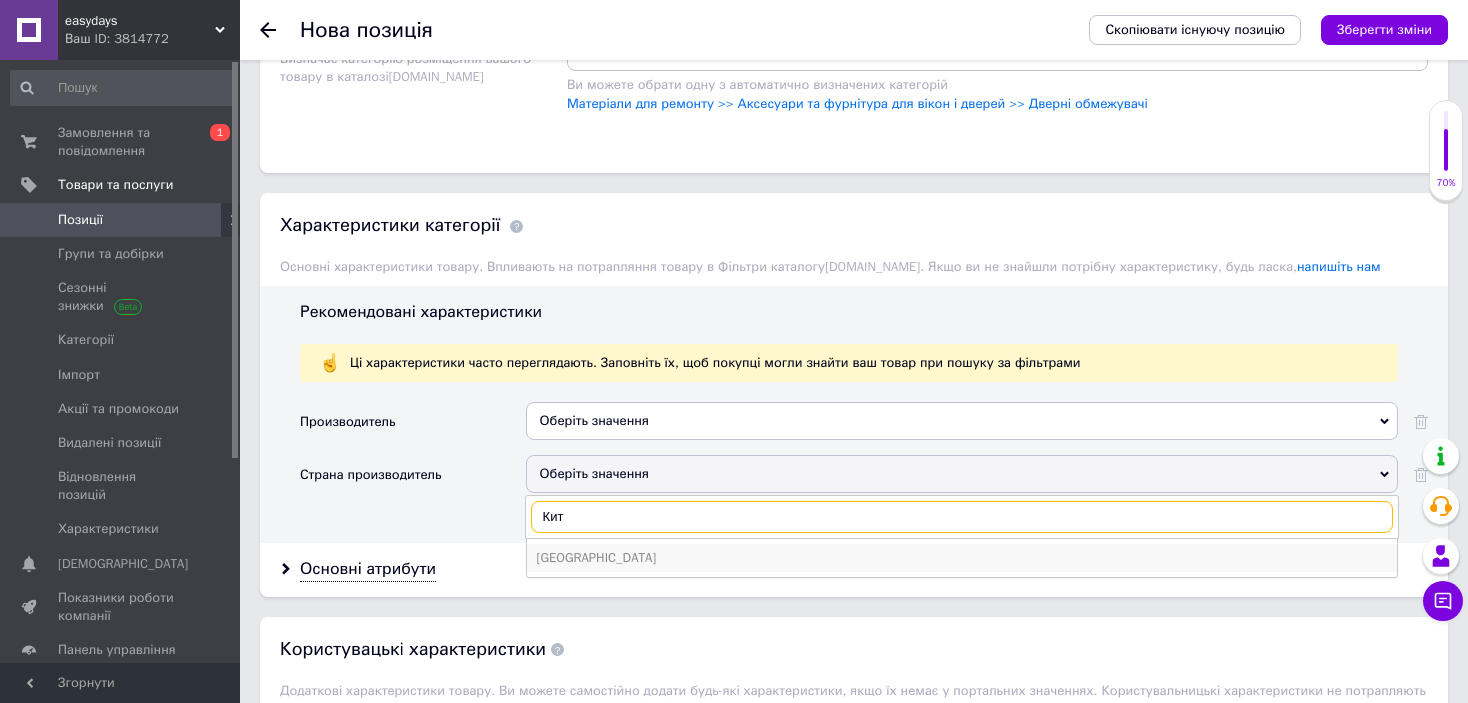 type on "Кит" 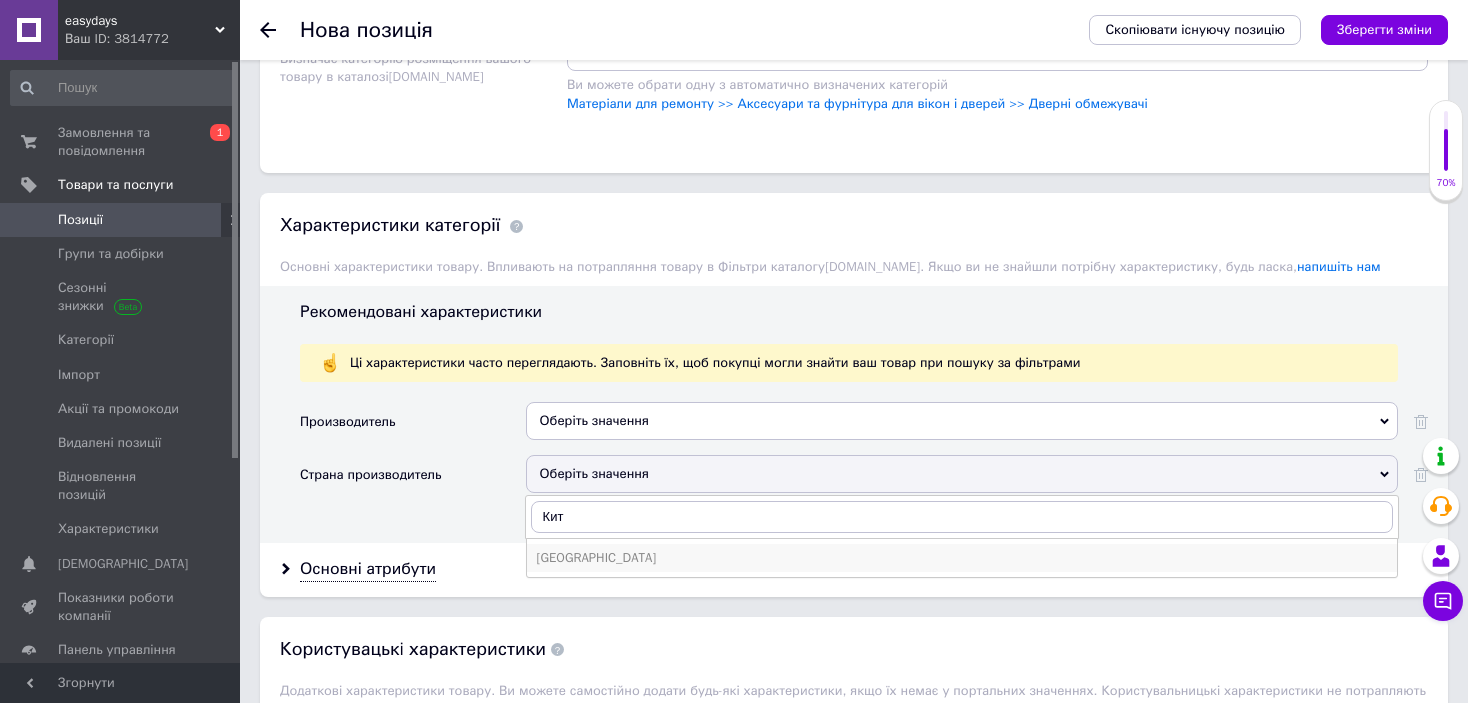 click on "Китай" at bounding box center [962, 558] 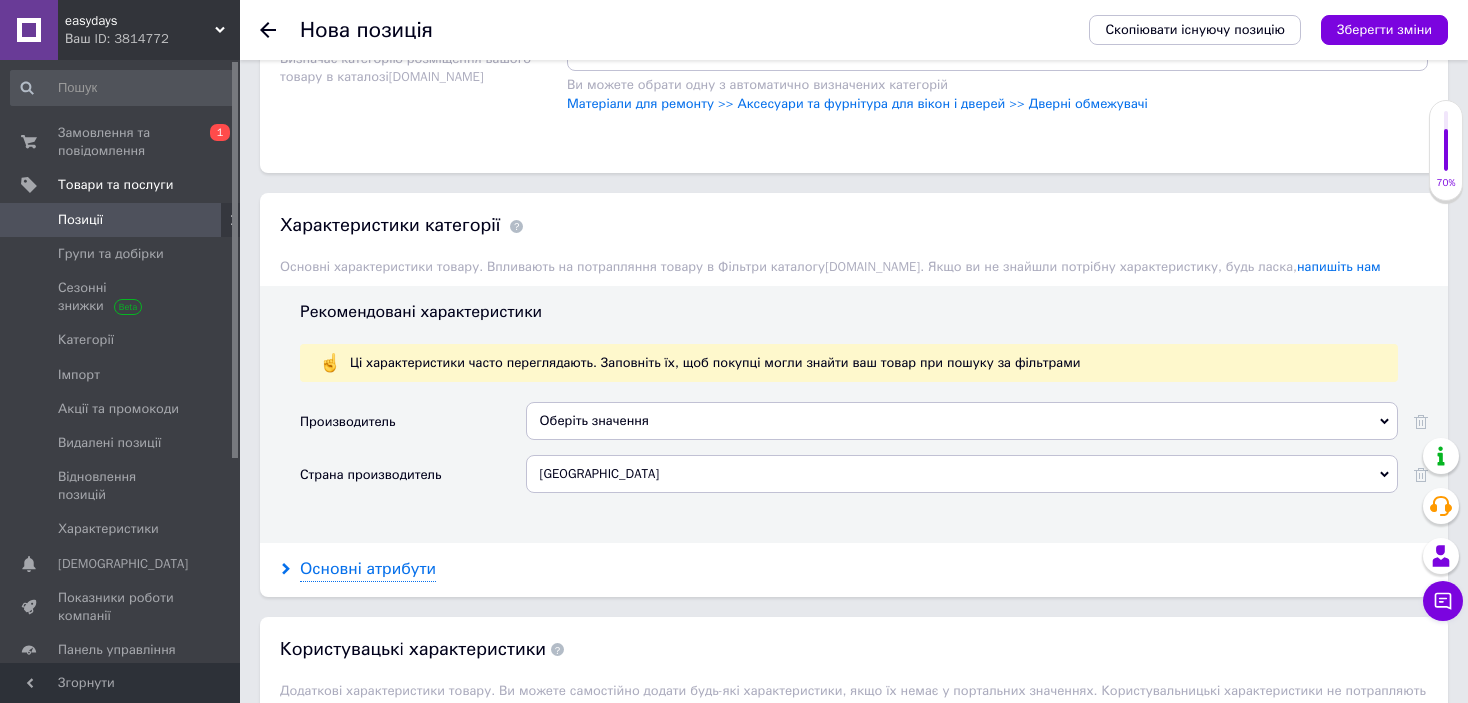 click on "Основні атрибути" at bounding box center [368, 569] 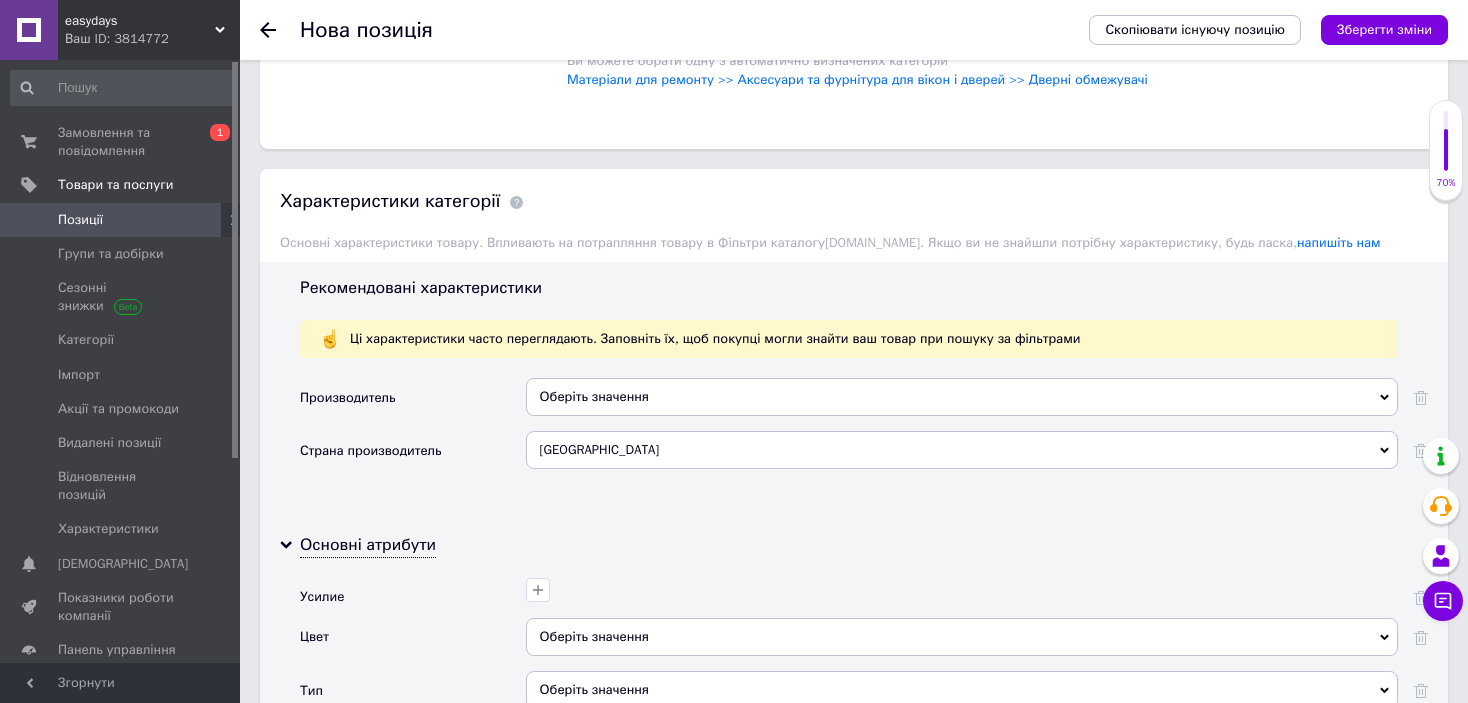 scroll, scrollTop: 1900, scrollLeft: 0, axis: vertical 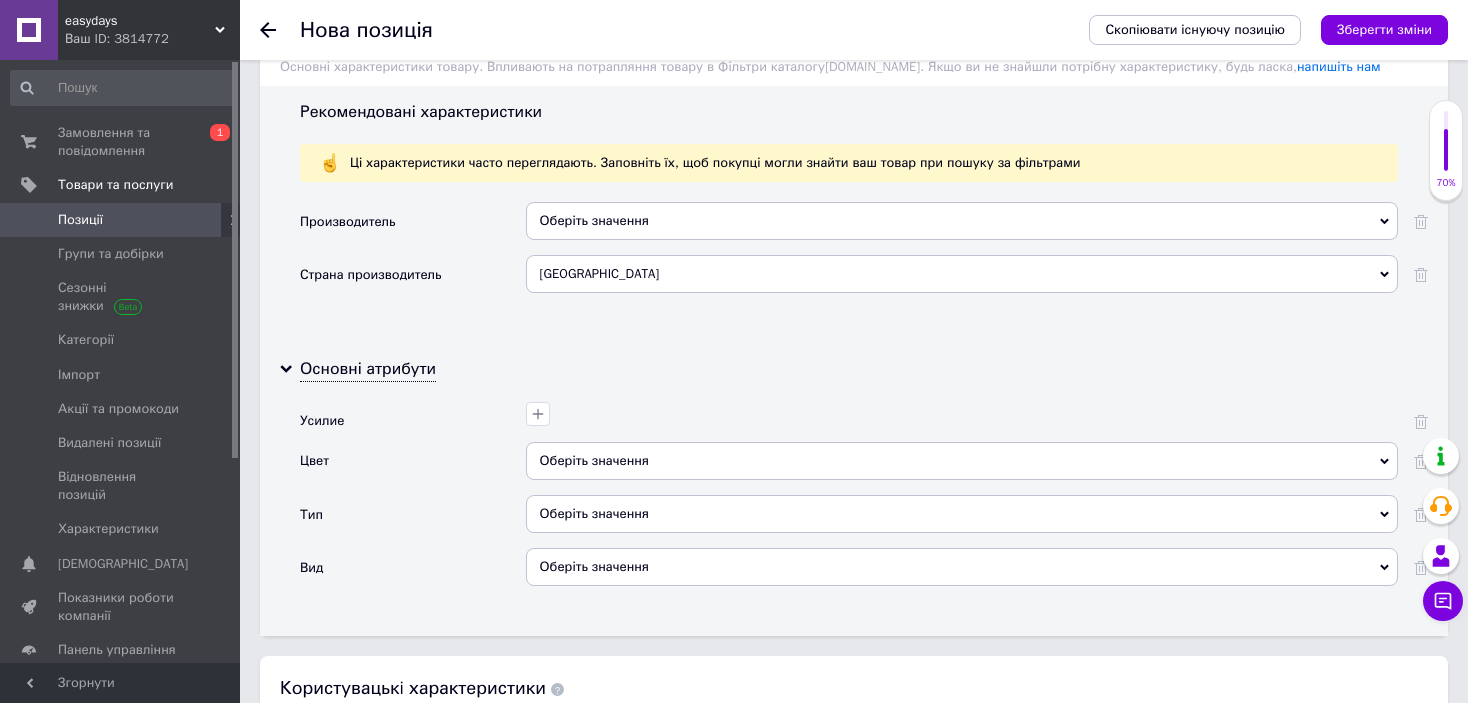 click on "Оберіть значення" at bounding box center (962, 461) 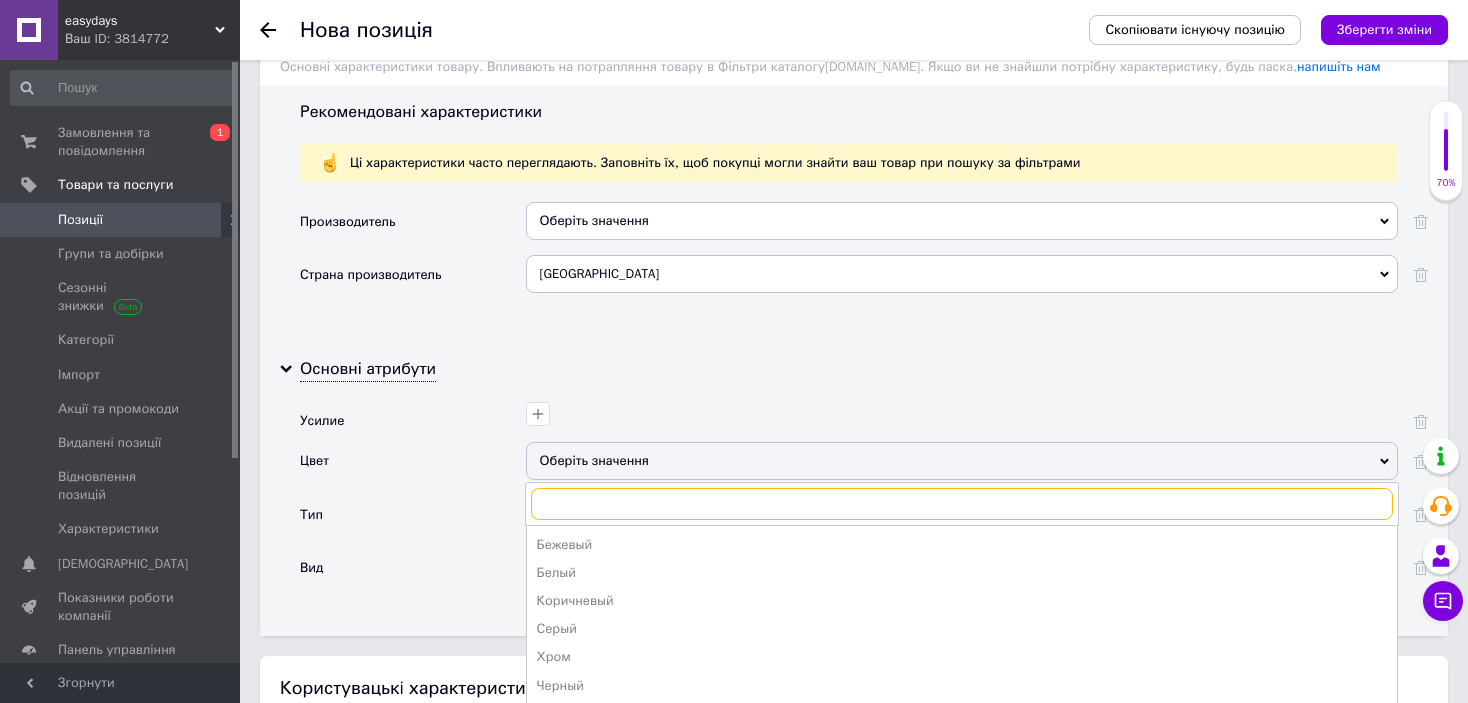 scroll, scrollTop: 2000, scrollLeft: 0, axis: vertical 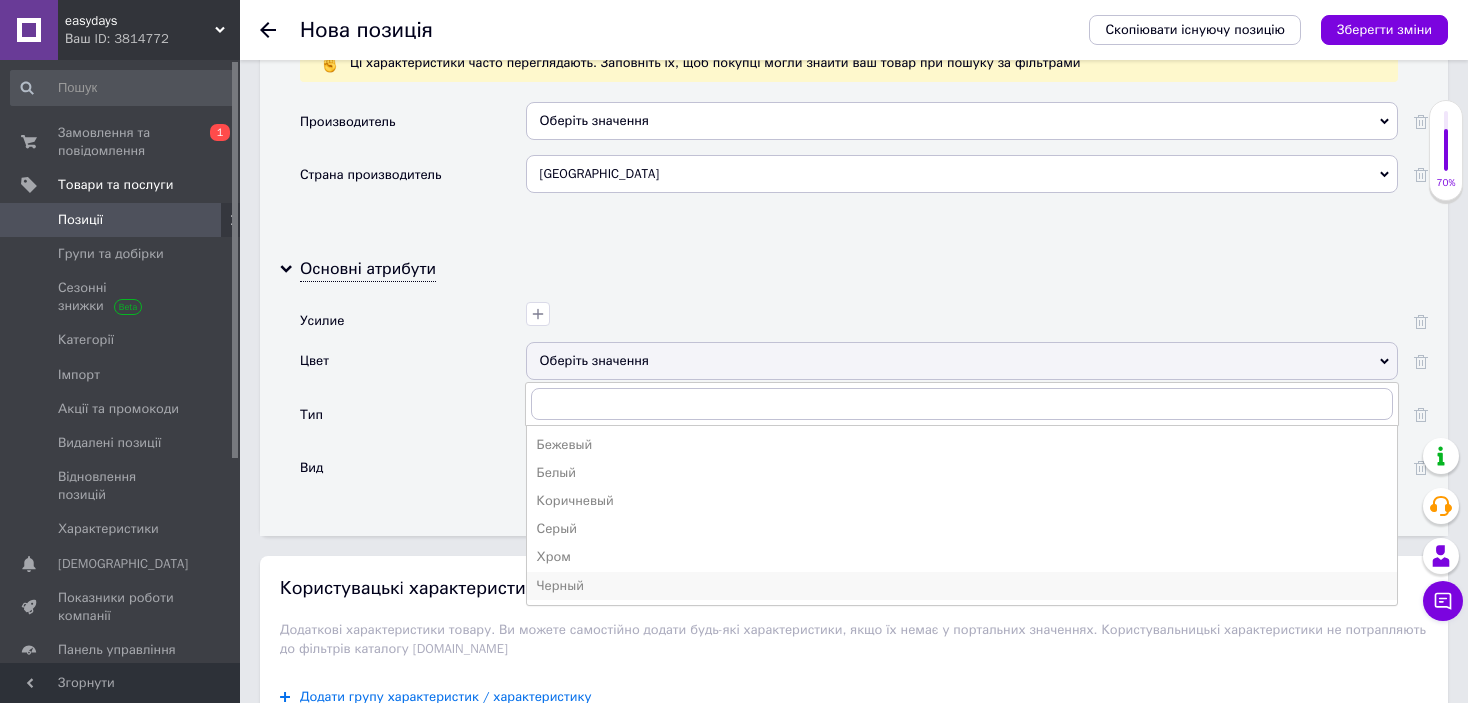click on "Черный" at bounding box center (962, 586) 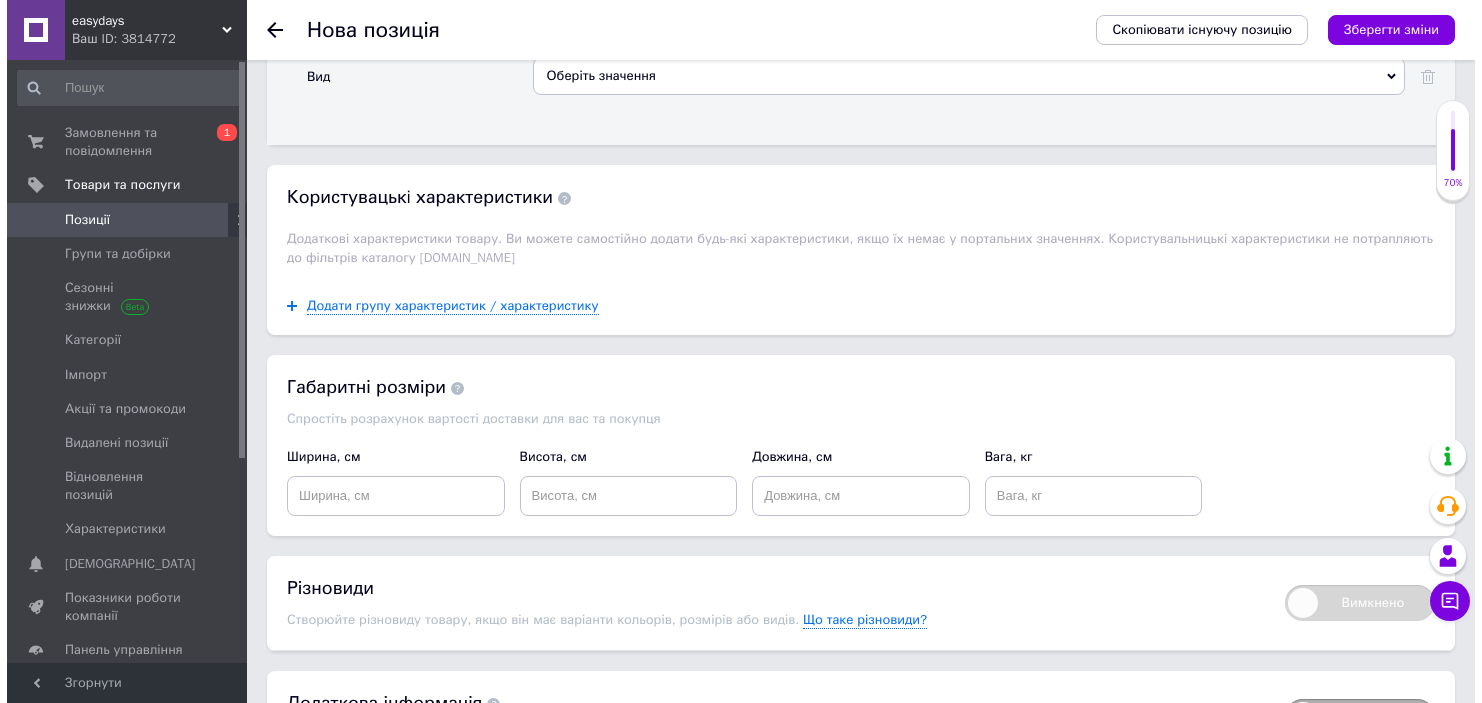 scroll, scrollTop: 2400, scrollLeft: 0, axis: vertical 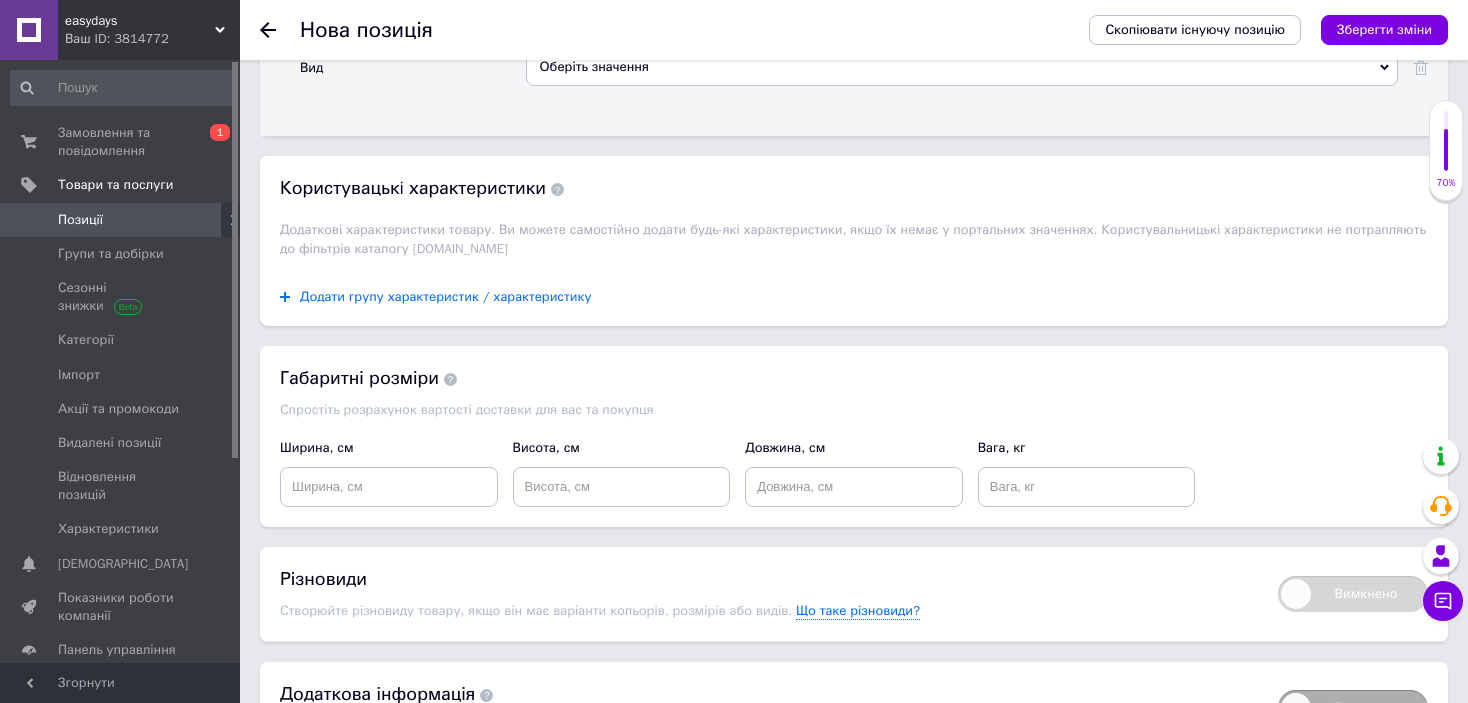 click on "Додати групу характеристик / характеристику" at bounding box center [446, 297] 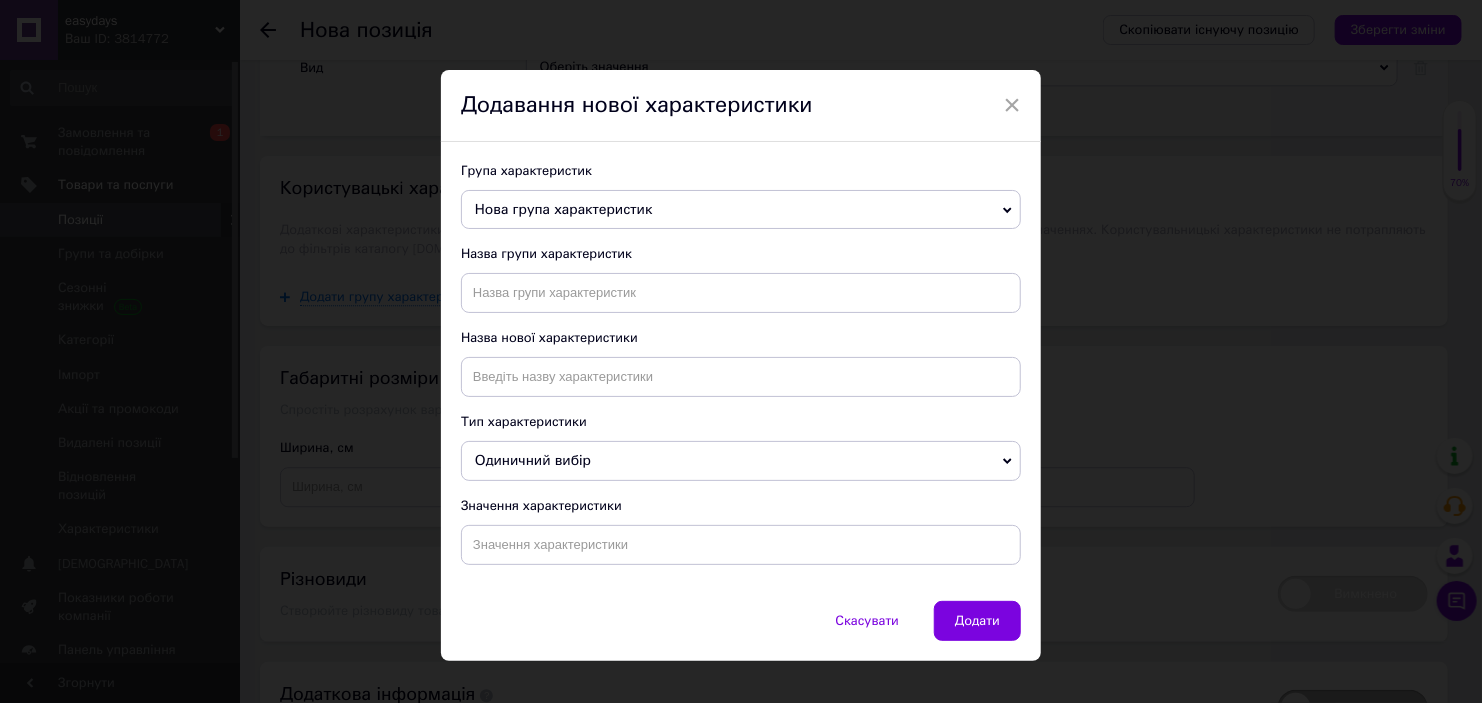click on "Нова група характеристик" at bounding box center (563, 209) 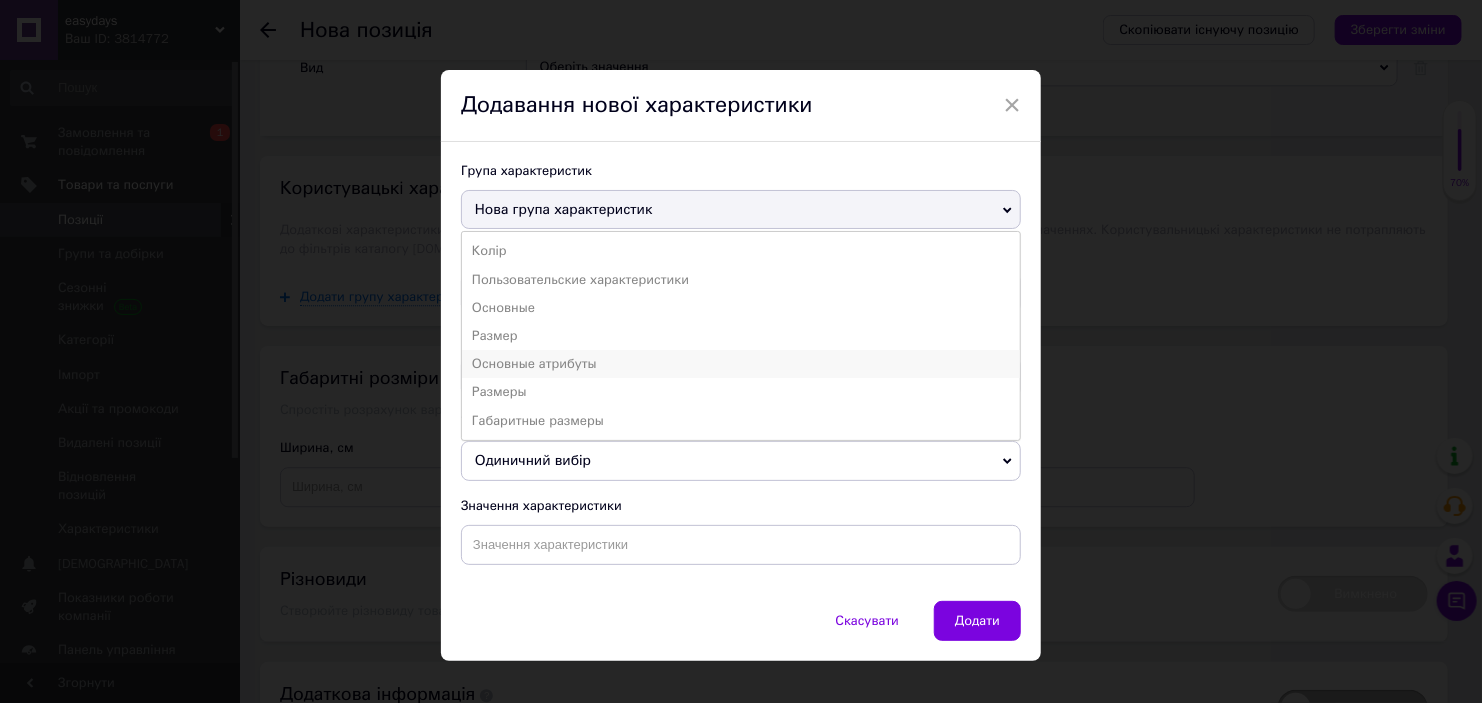 scroll, scrollTop: 24, scrollLeft: 0, axis: vertical 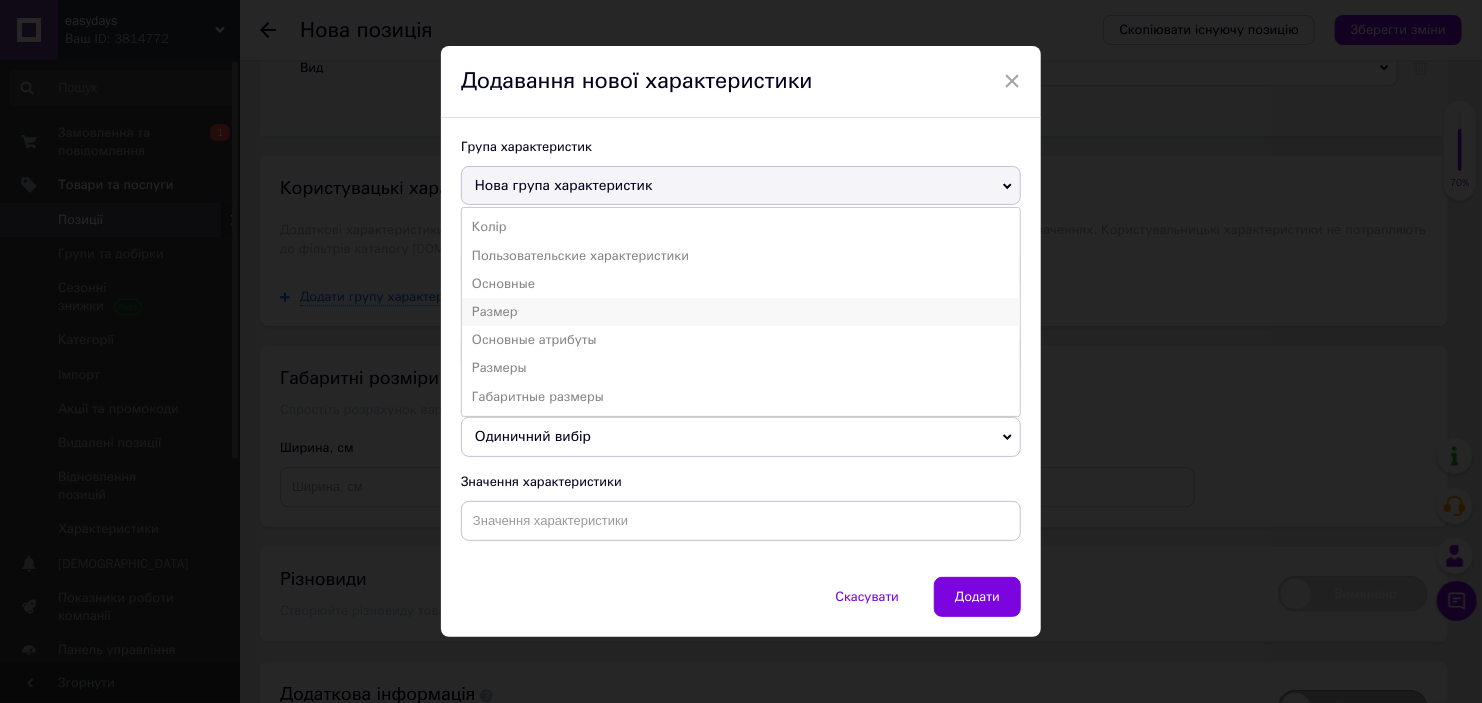 click on "Размер" at bounding box center (741, 312) 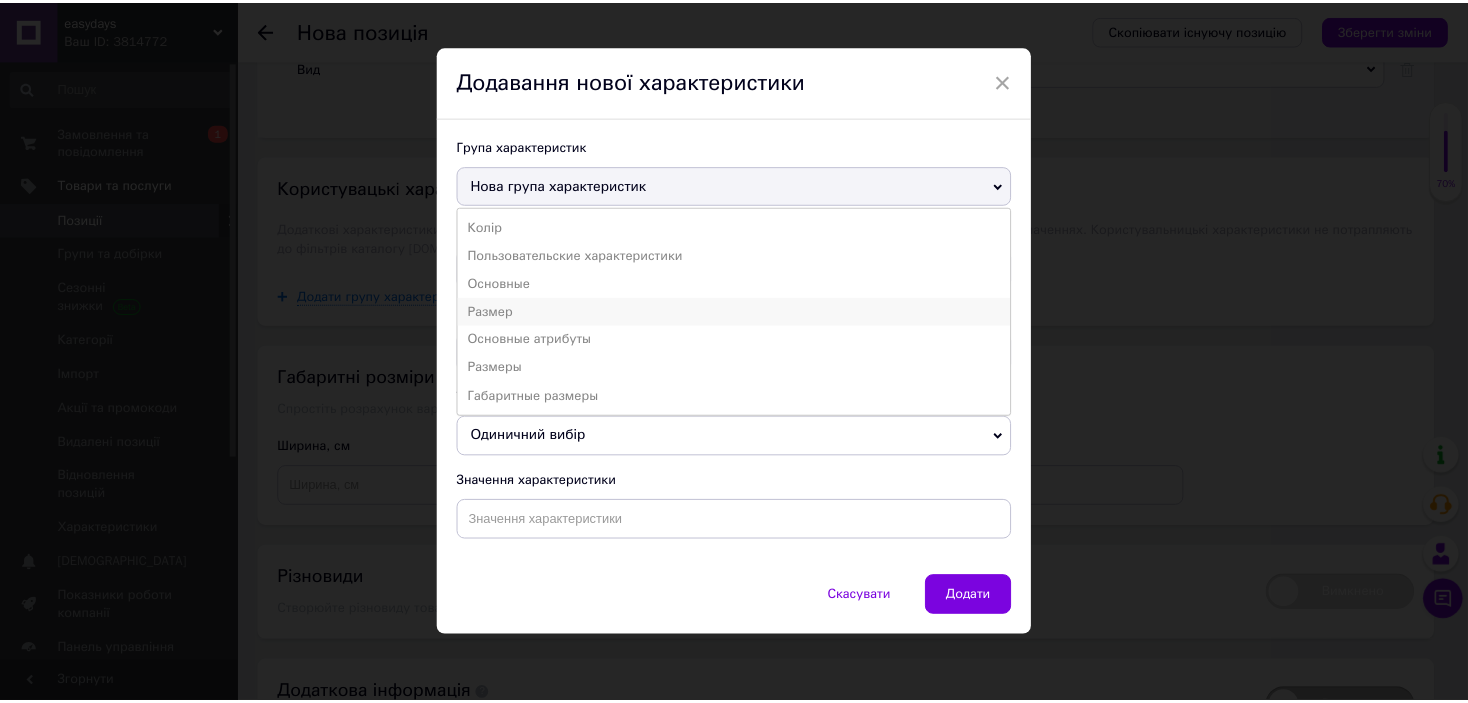 scroll, scrollTop: 0, scrollLeft: 0, axis: both 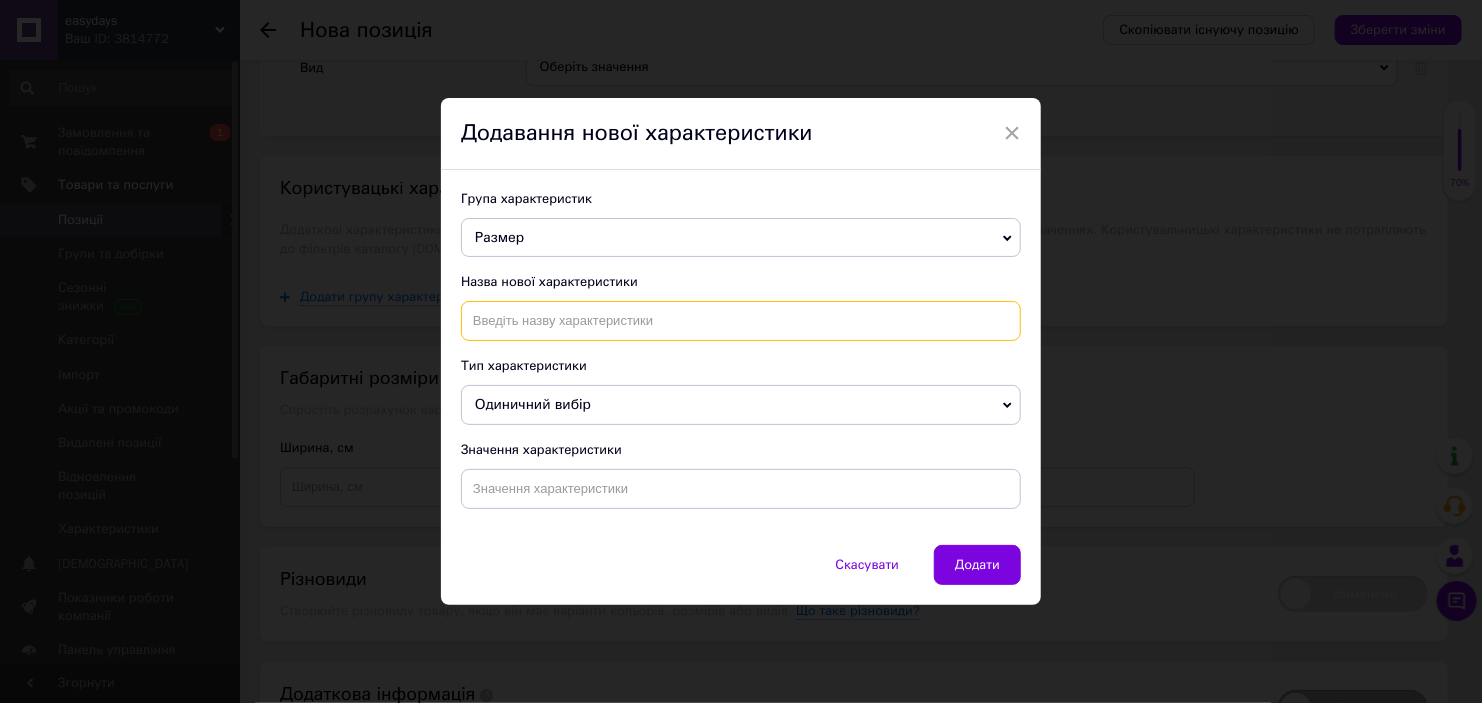 click at bounding box center [741, 321] 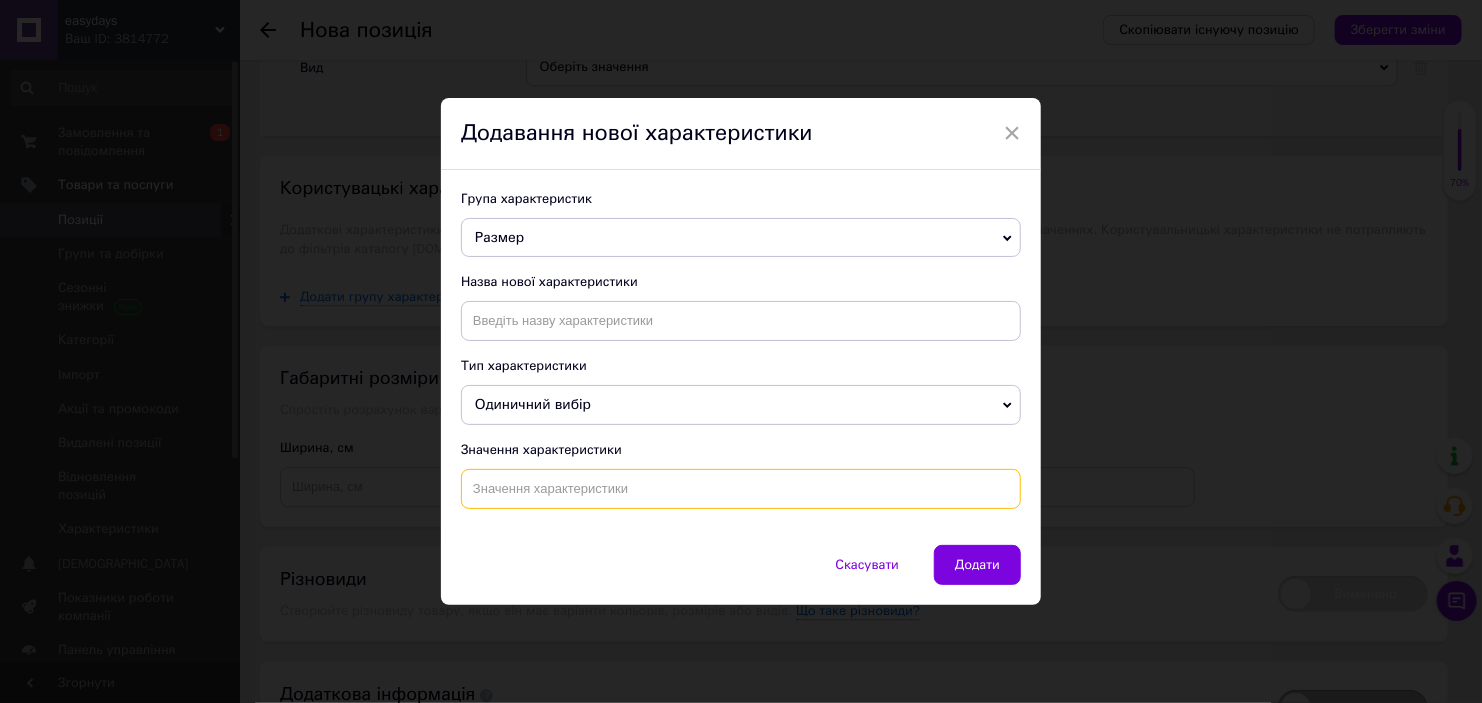 click at bounding box center [741, 489] 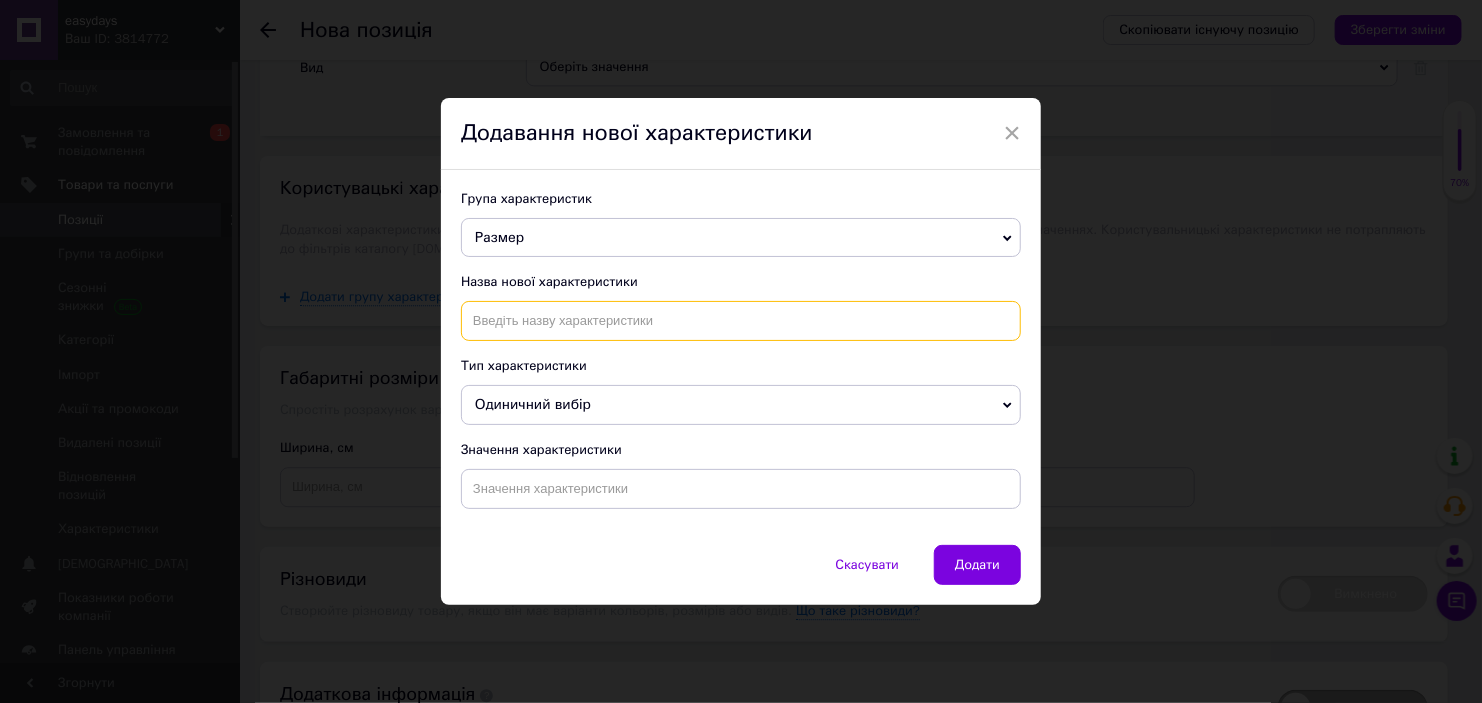 click at bounding box center (741, 321) 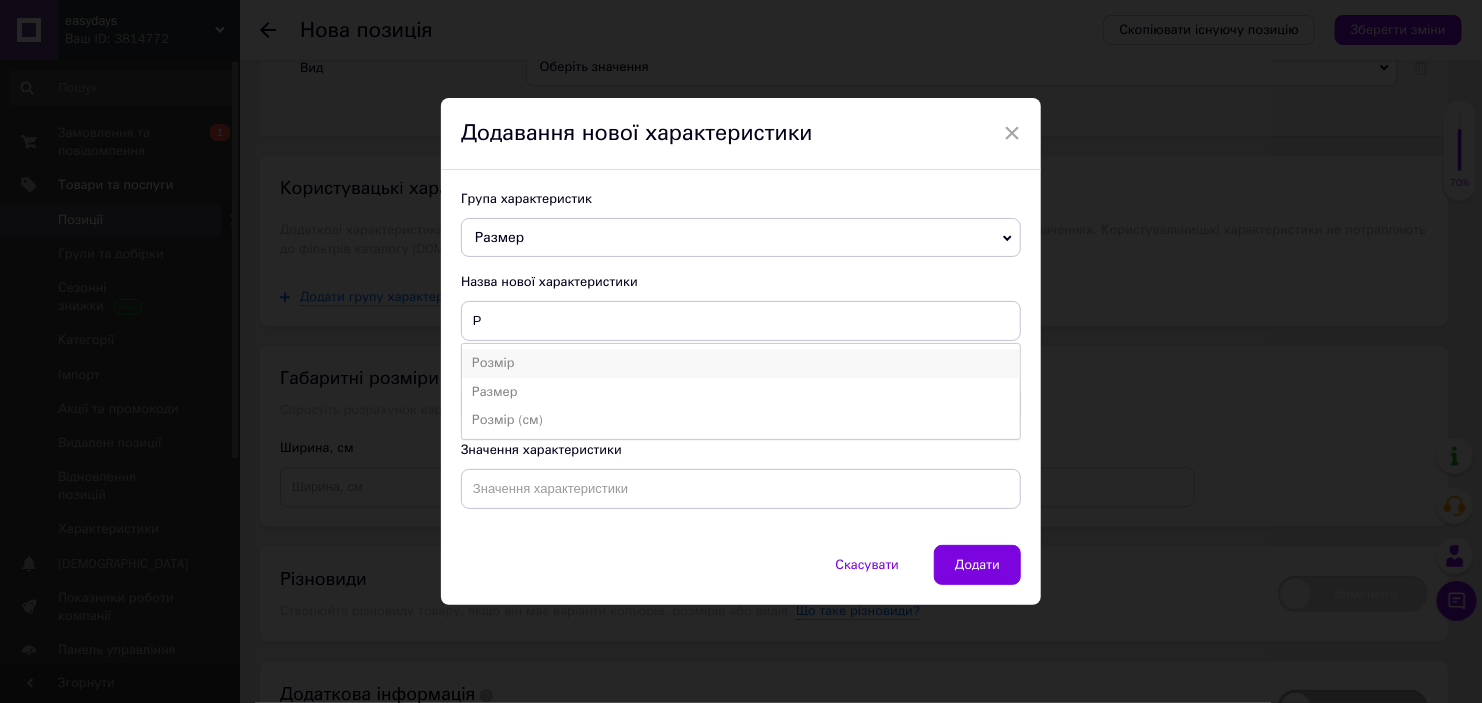 click on "Розмір" at bounding box center (741, 363) 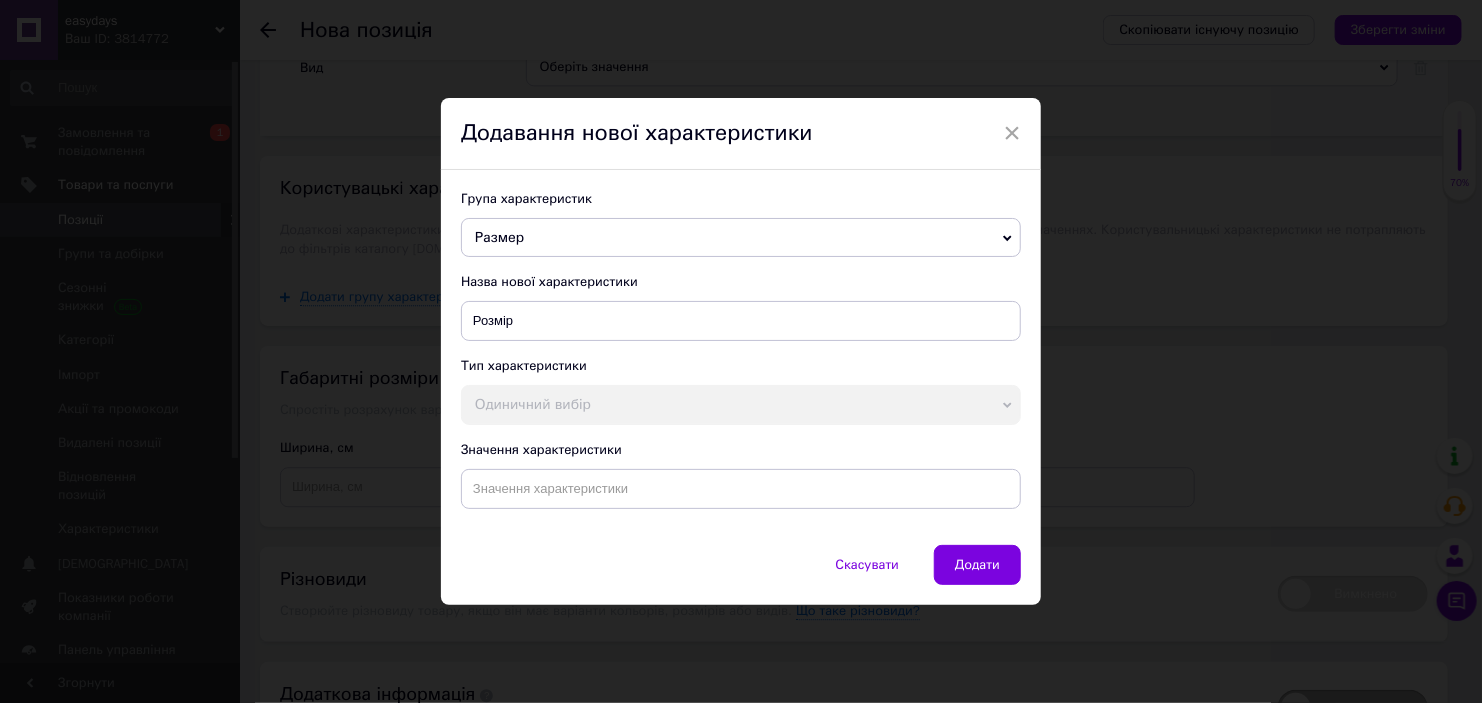 click on "Размер" at bounding box center [741, 238] 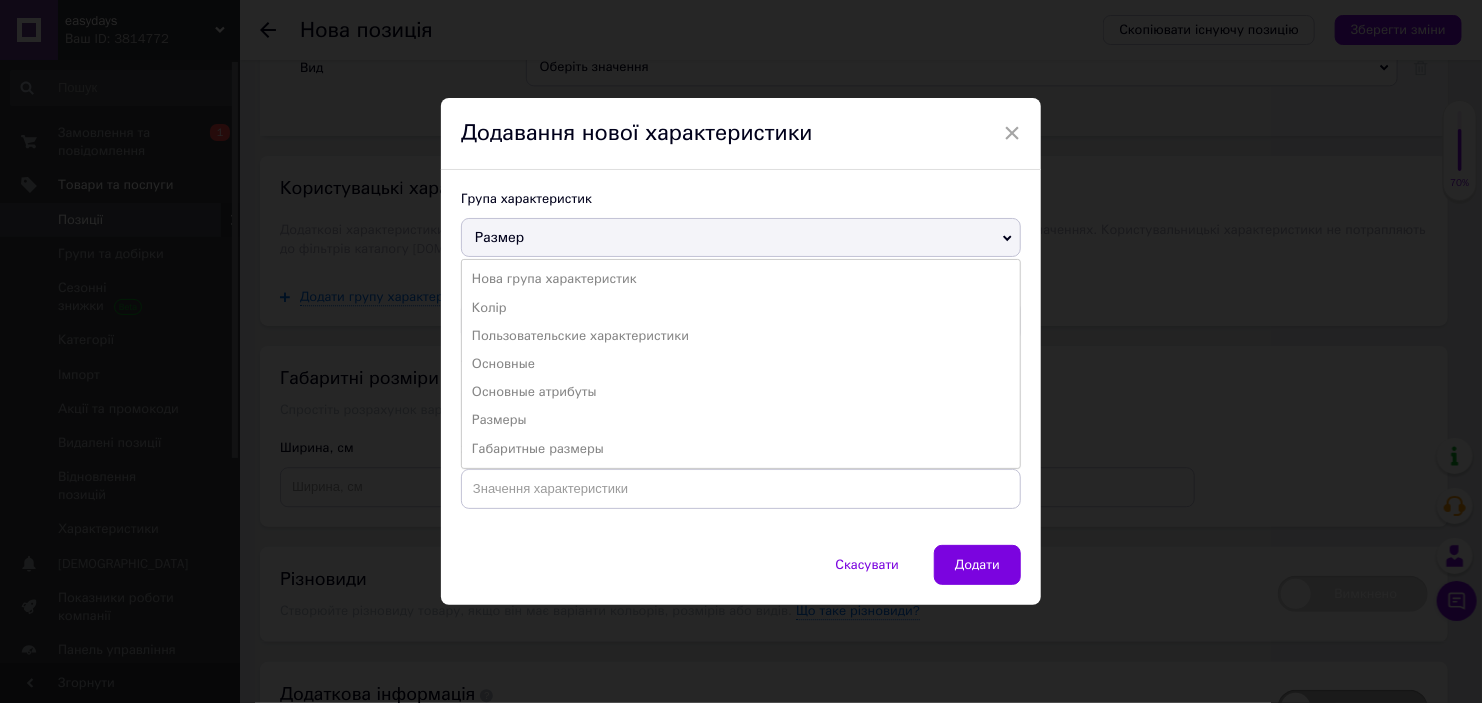 click on "Размер" at bounding box center (741, 238) 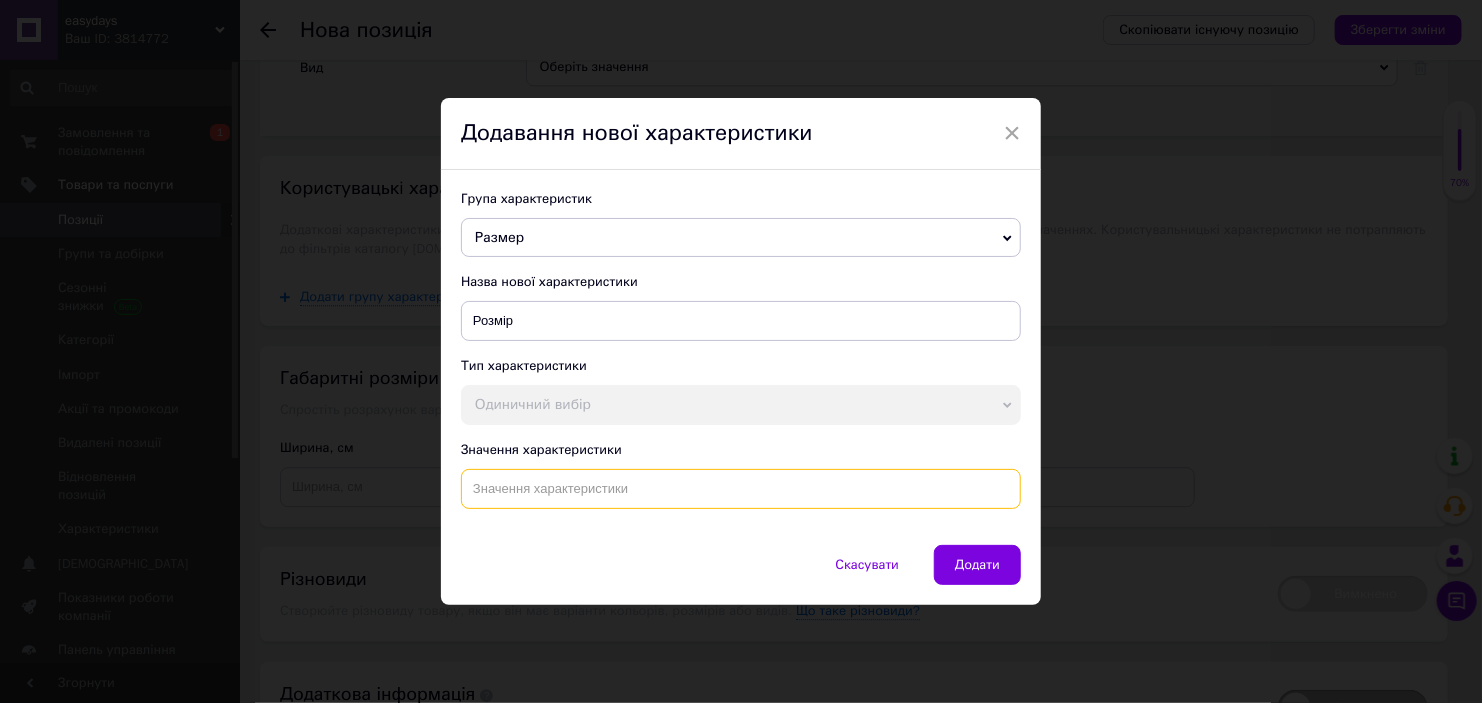 click at bounding box center [741, 489] 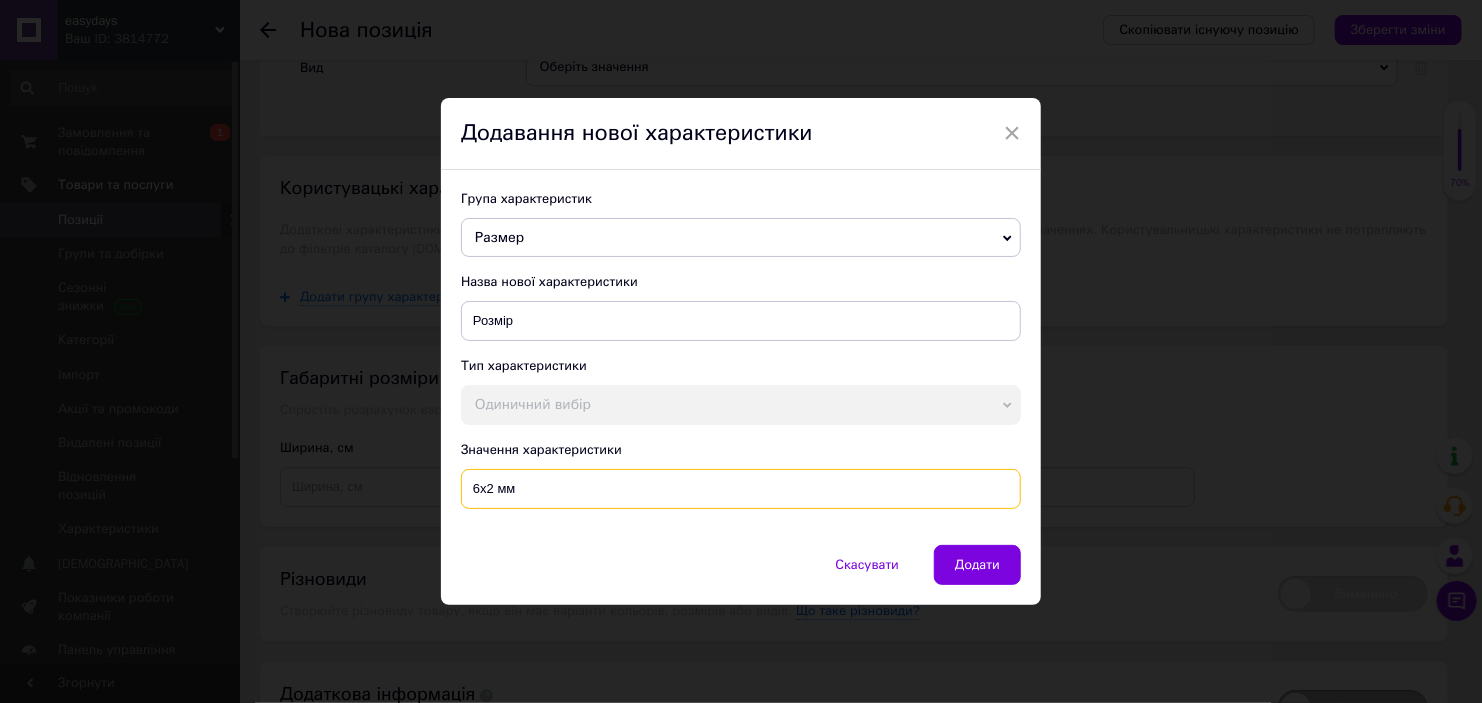 click on "6х2 мм" at bounding box center (741, 489) 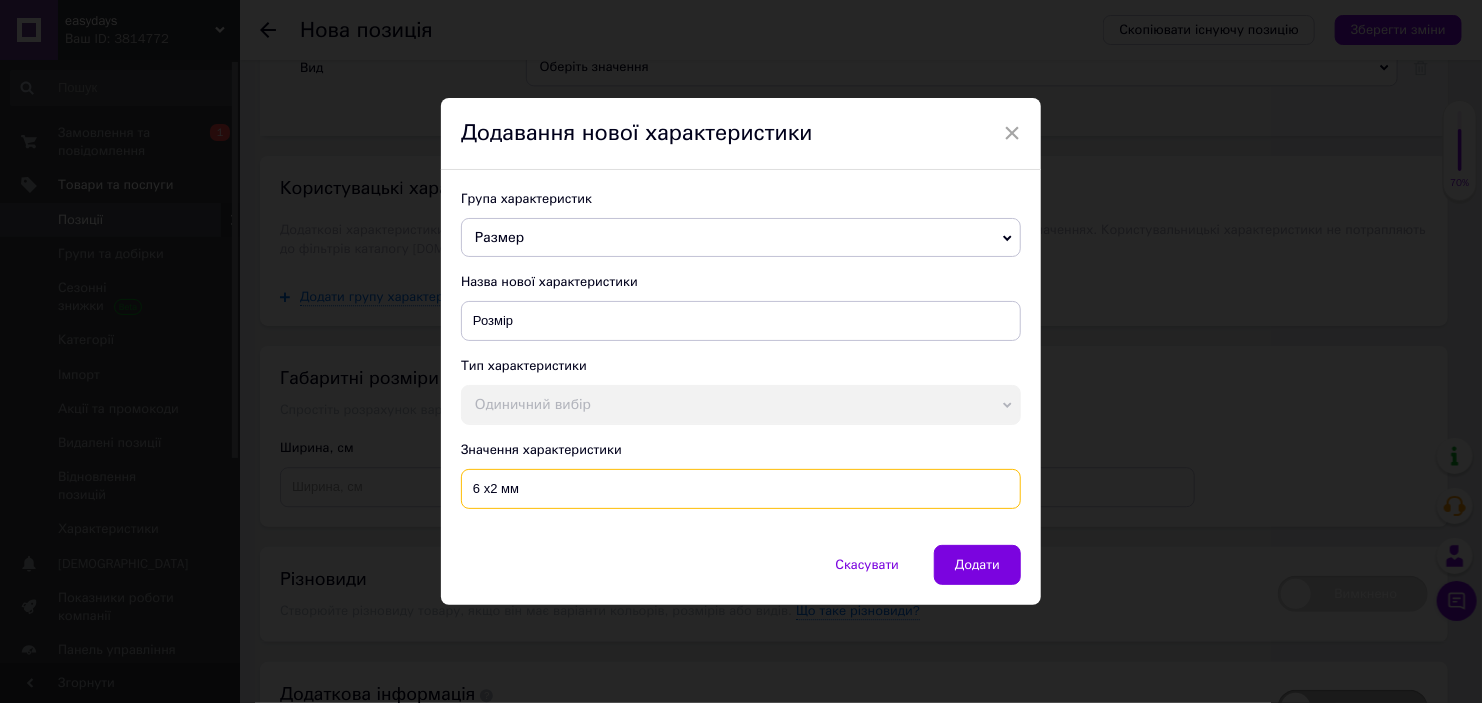 click on "6 х2 мм" at bounding box center [741, 489] 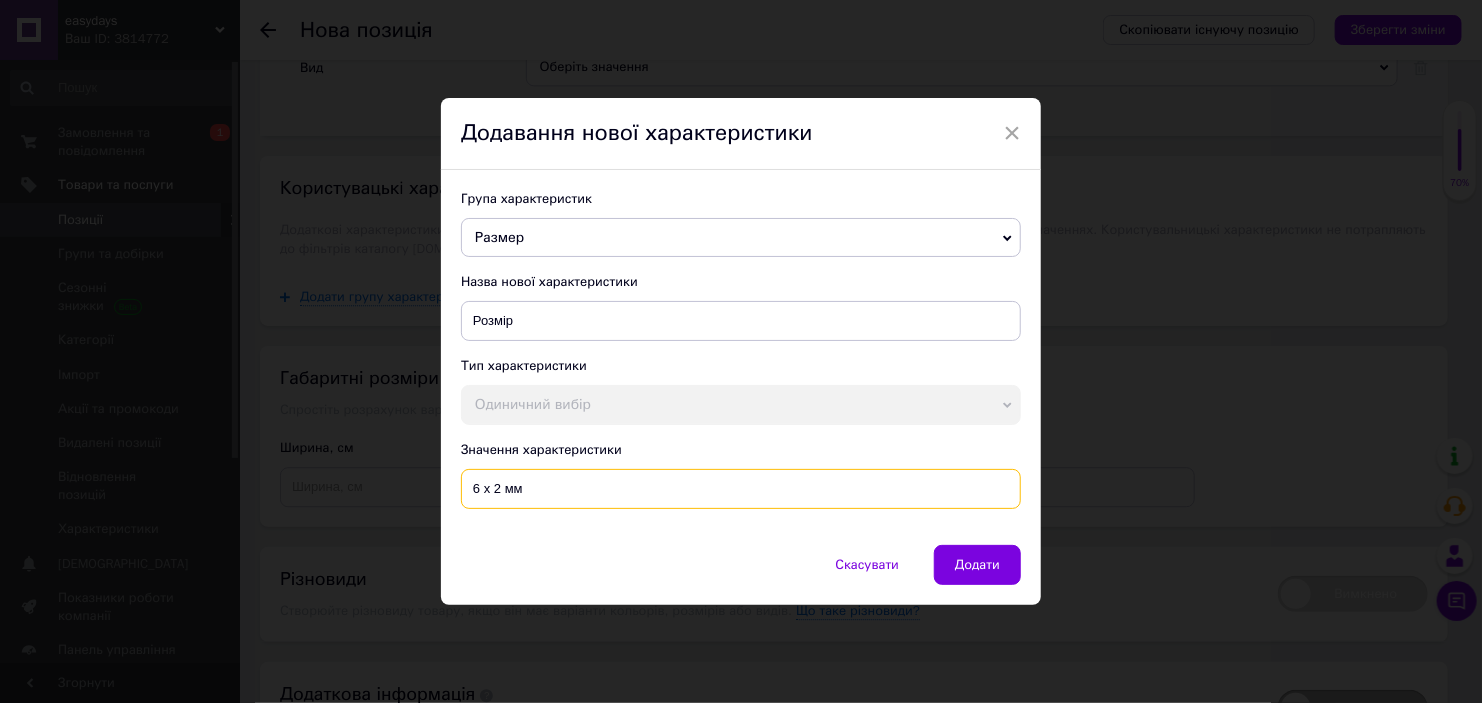 type on "6 х 2 мм" 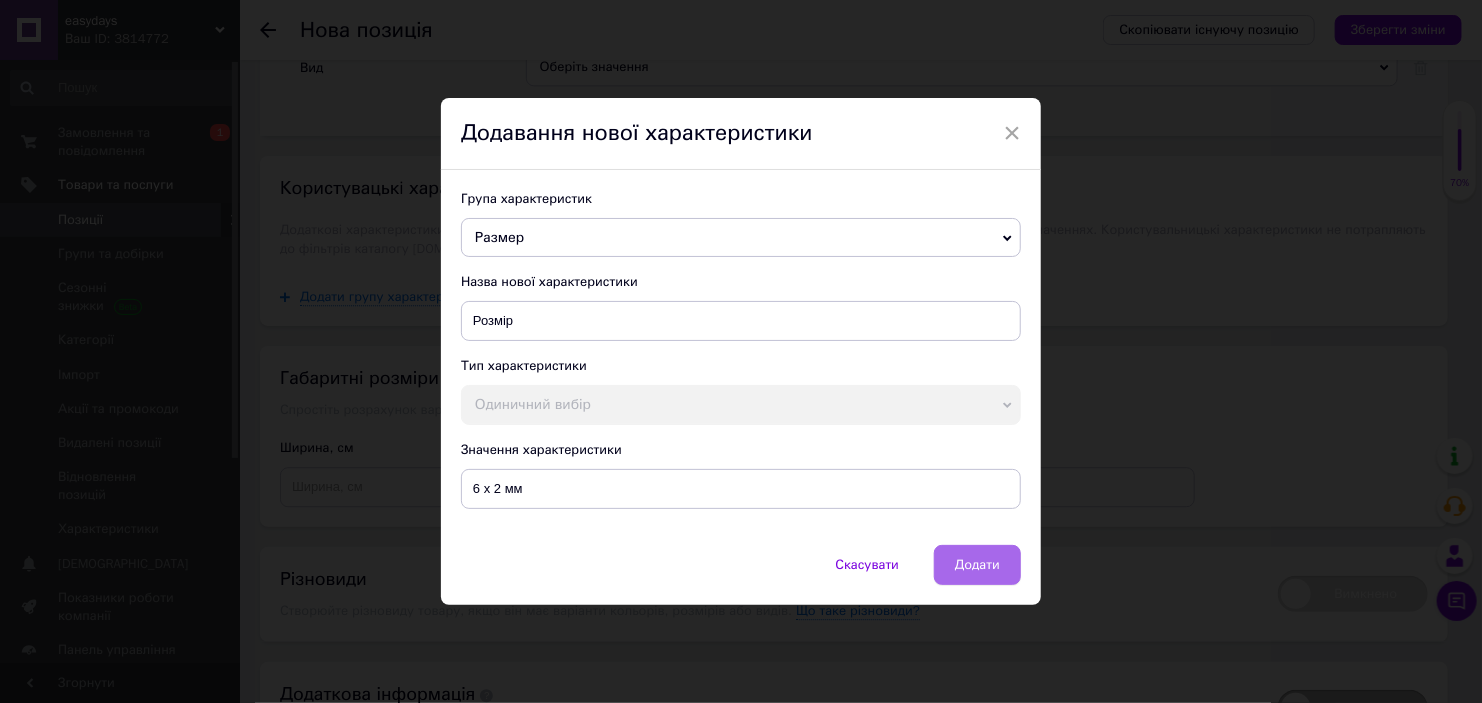 click on "Додати" at bounding box center (977, 565) 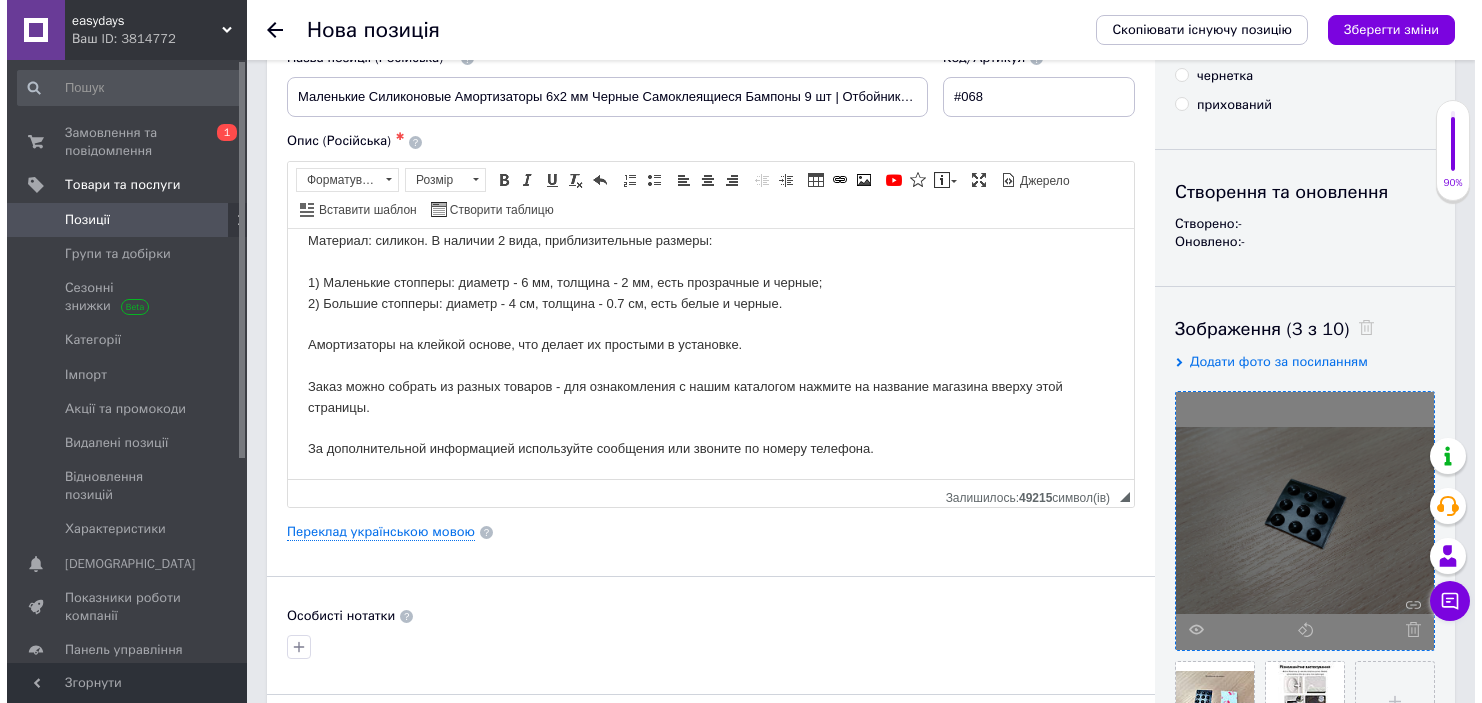 scroll, scrollTop: 84, scrollLeft: 0, axis: vertical 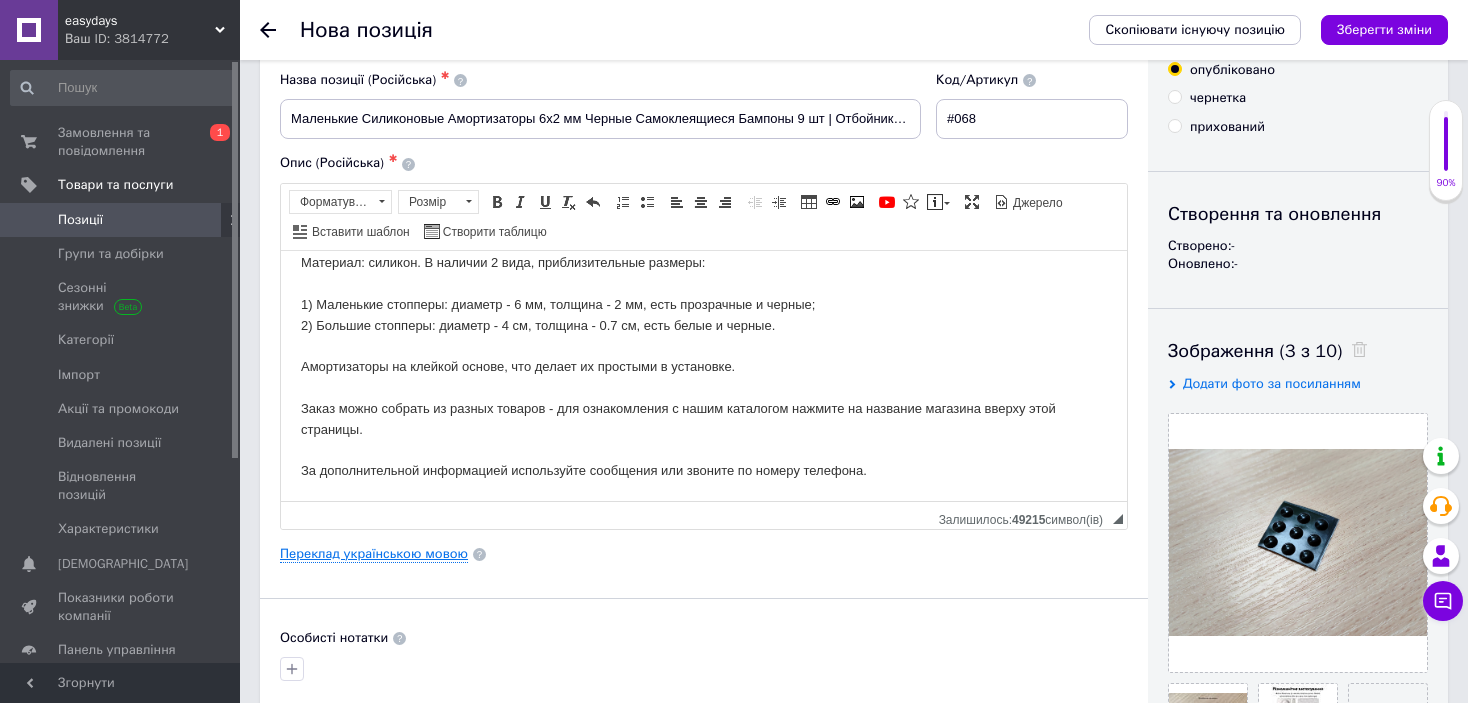 click on "Переклад українською мовою" at bounding box center (374, 554) 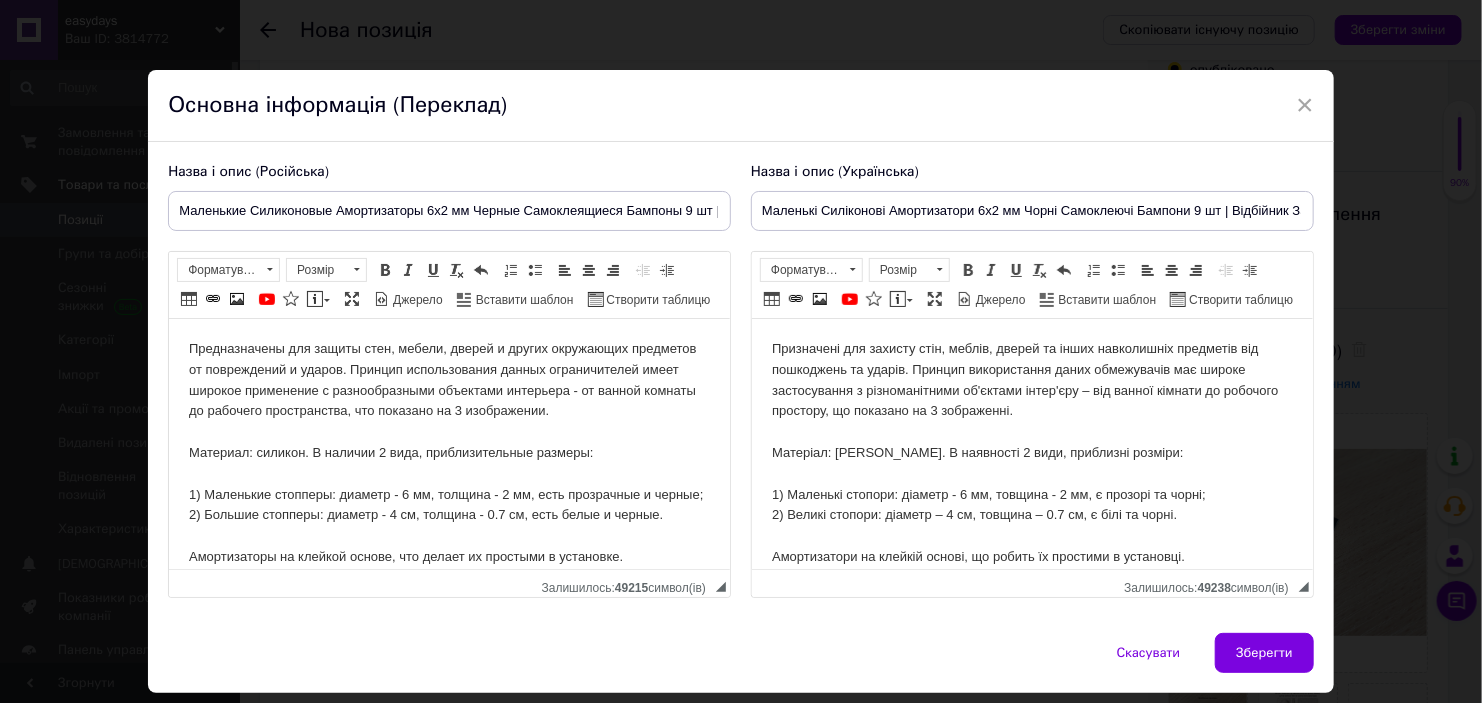 scroll, scrollTop: 0, scrollLeft: 0, axis: both 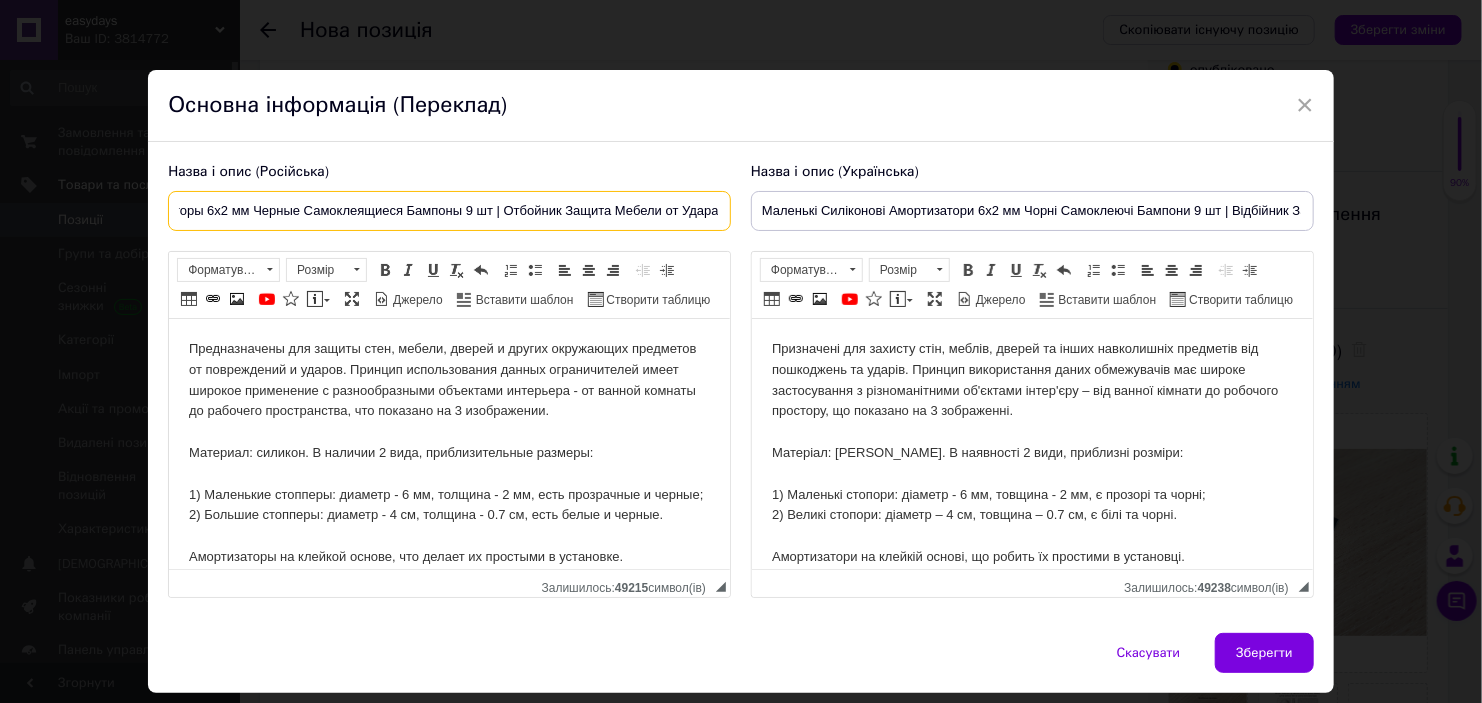 drag, startPoint x: 616, startPoint y: 212, endPoint x: 644, endPoint y: 215, distance: 28.160255 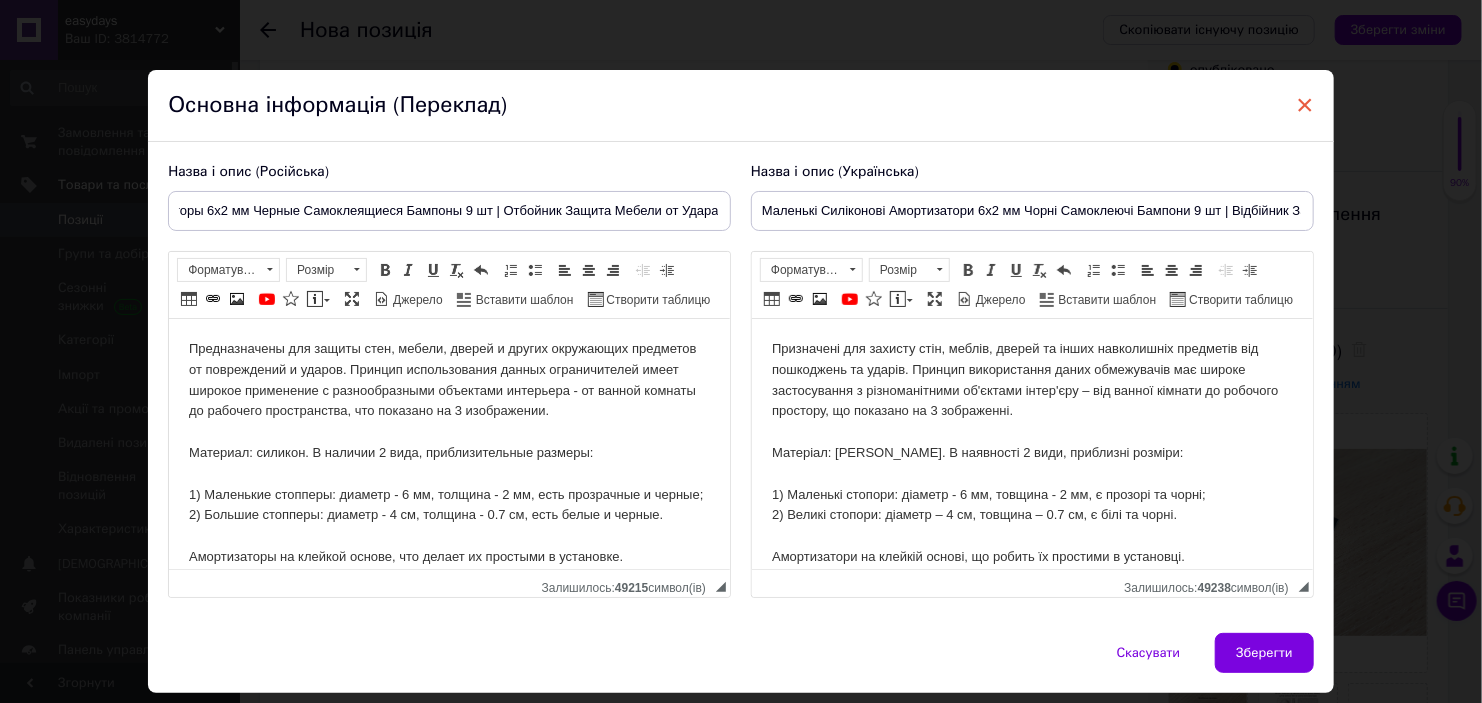 click on "×" at bounding box center [1305, 105] 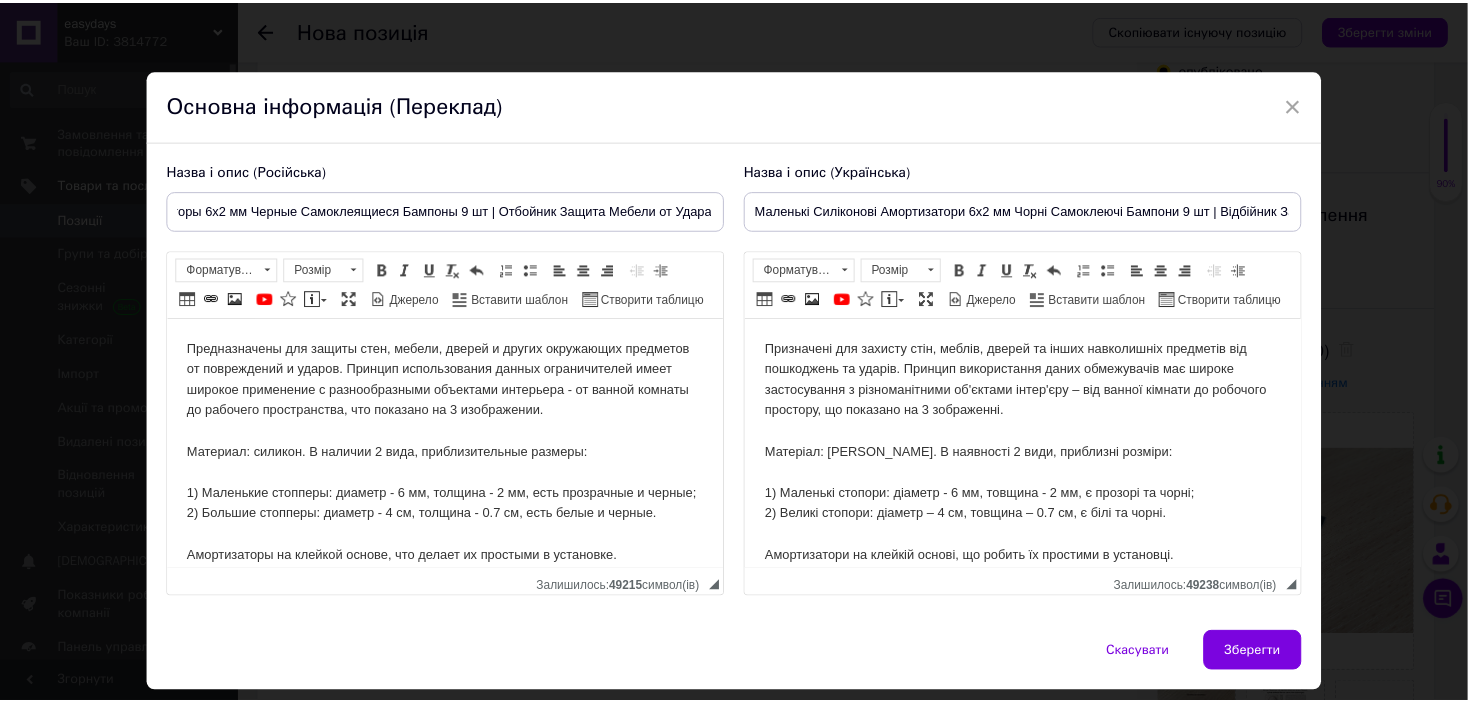 scroll, scrollTop: 0, scrollLeft: 0, axis: both 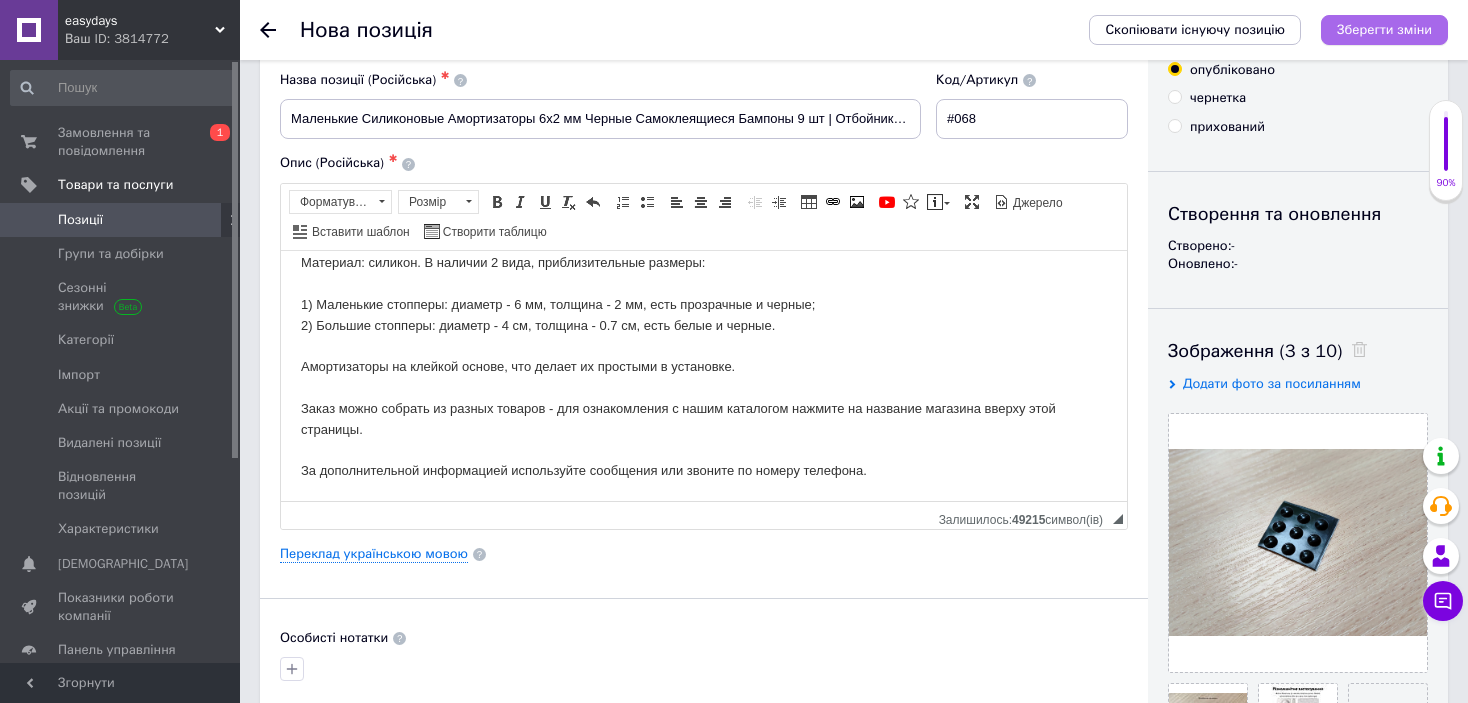 click on "Зберегти зміни" at bounding box center (1384, 29) 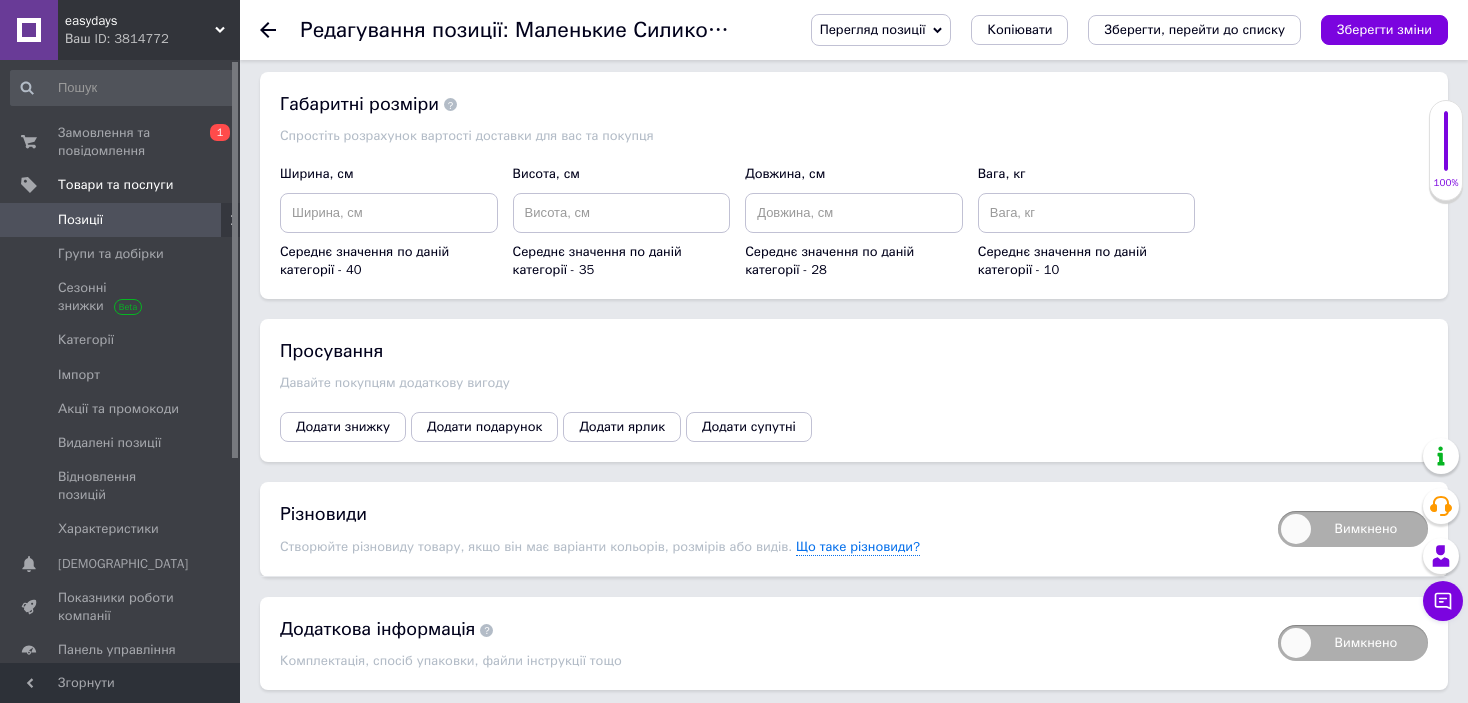 scroll, scrollTop: 2521, scrollLeft: 0, axis: vertical 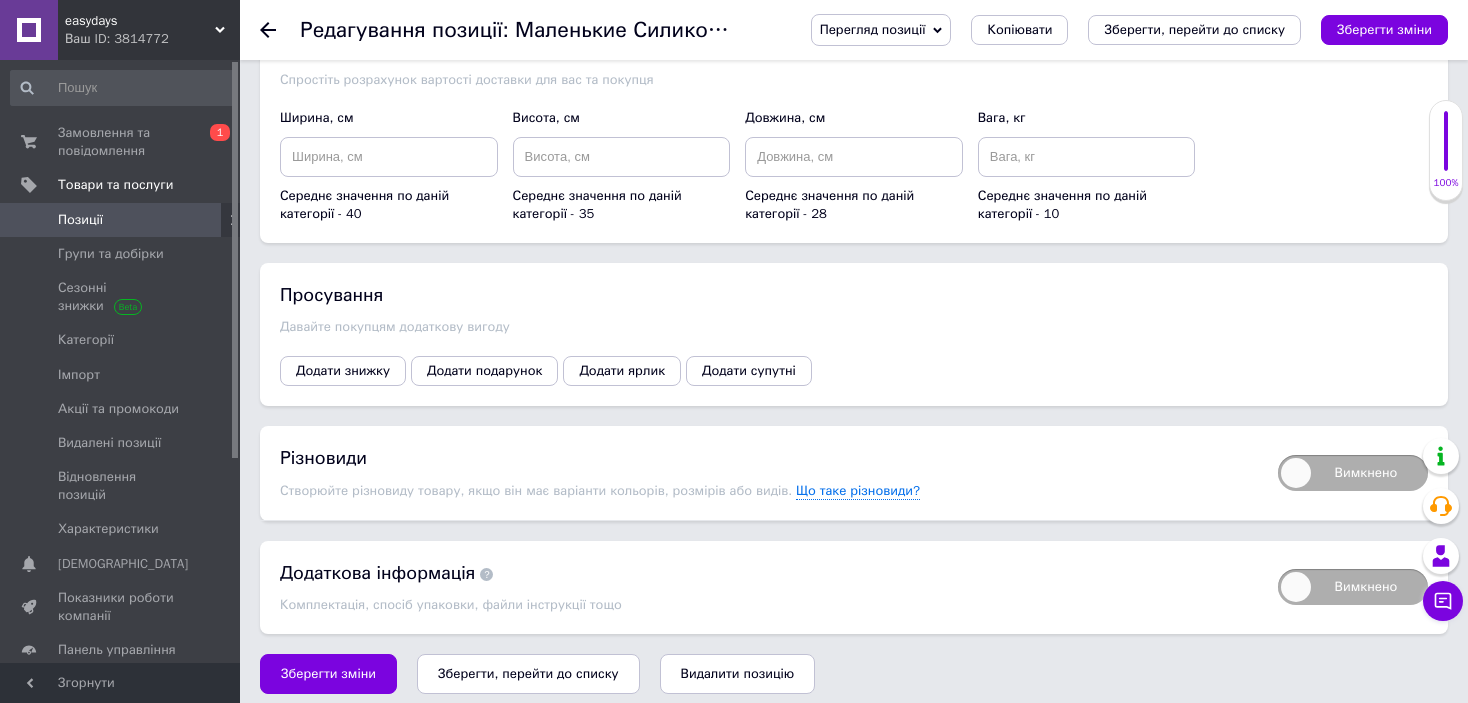 click on "Вимкнено" at bounding box center [1353, 473] 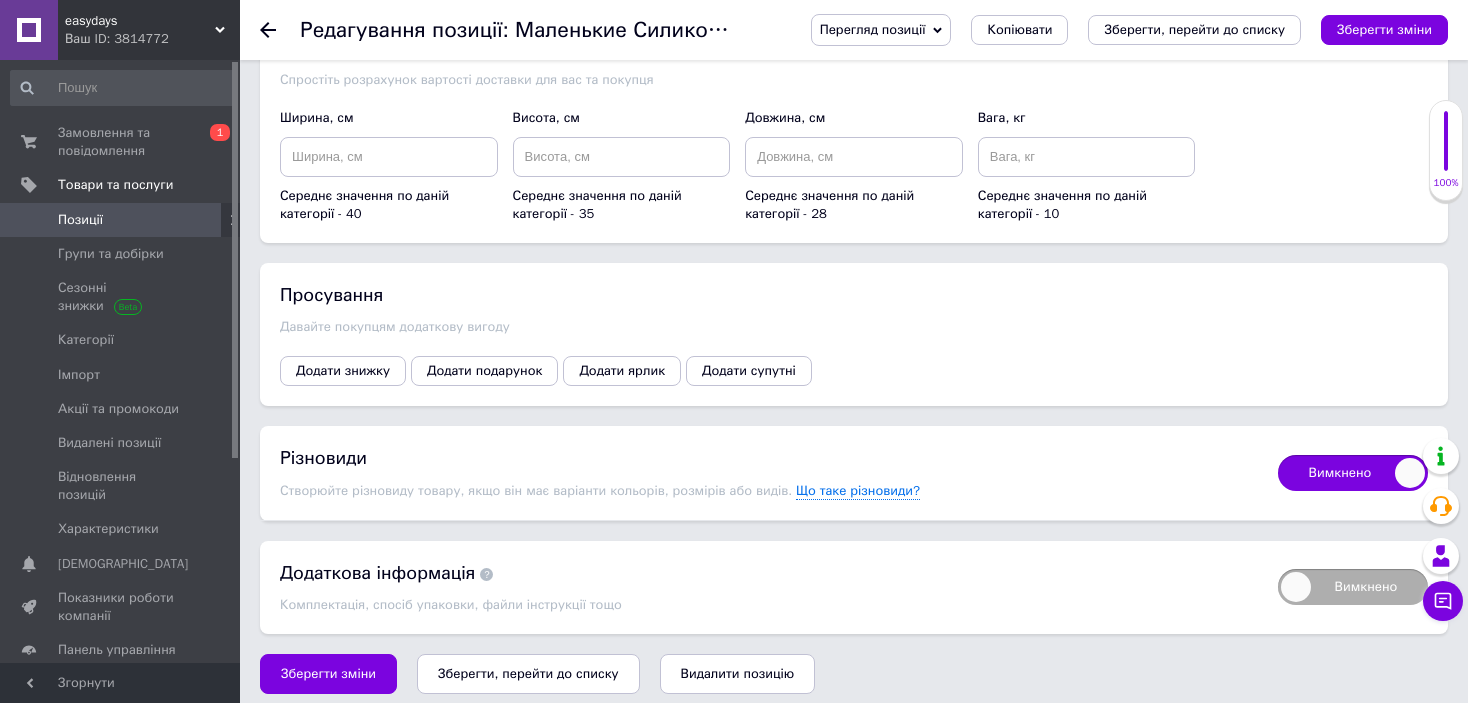 checkbox on "true" 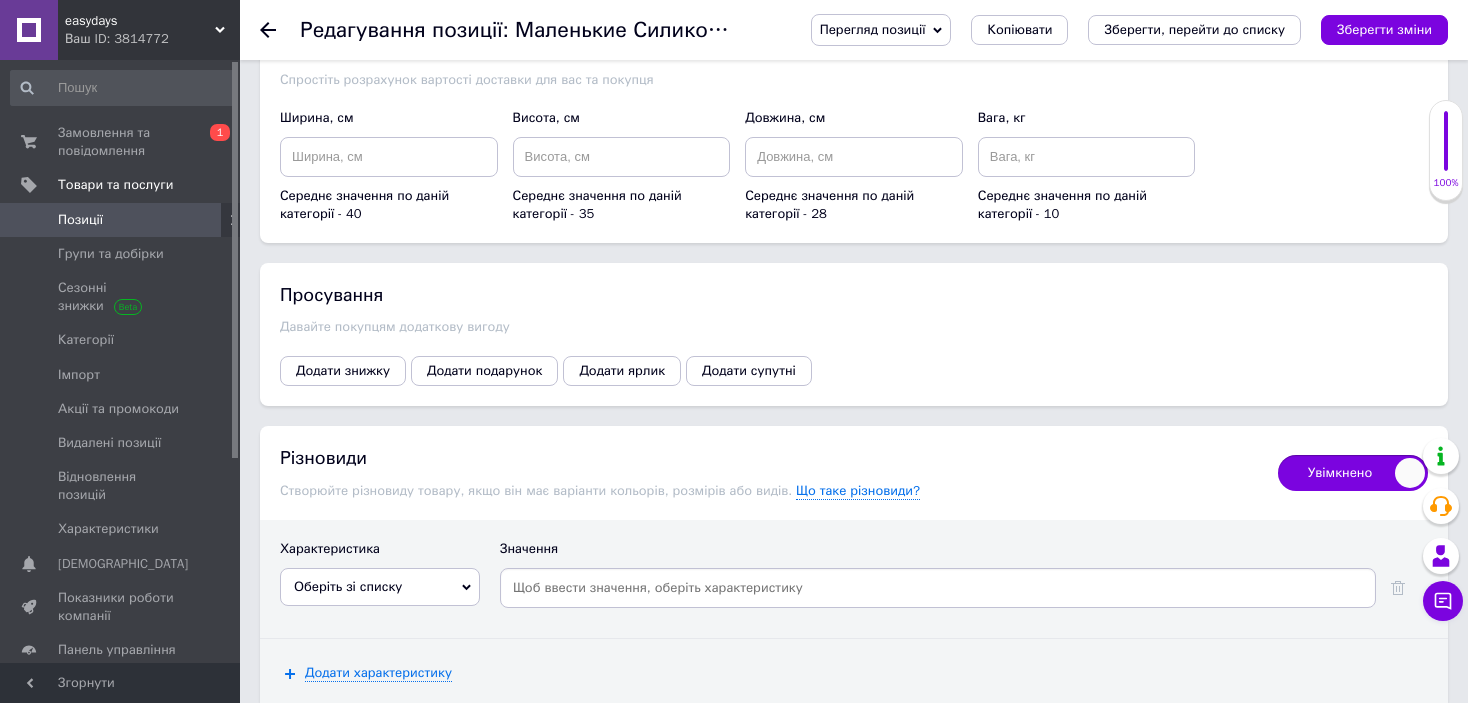 scroll, scrollTop: 2707, scrollLeft: 0, axis: vertical 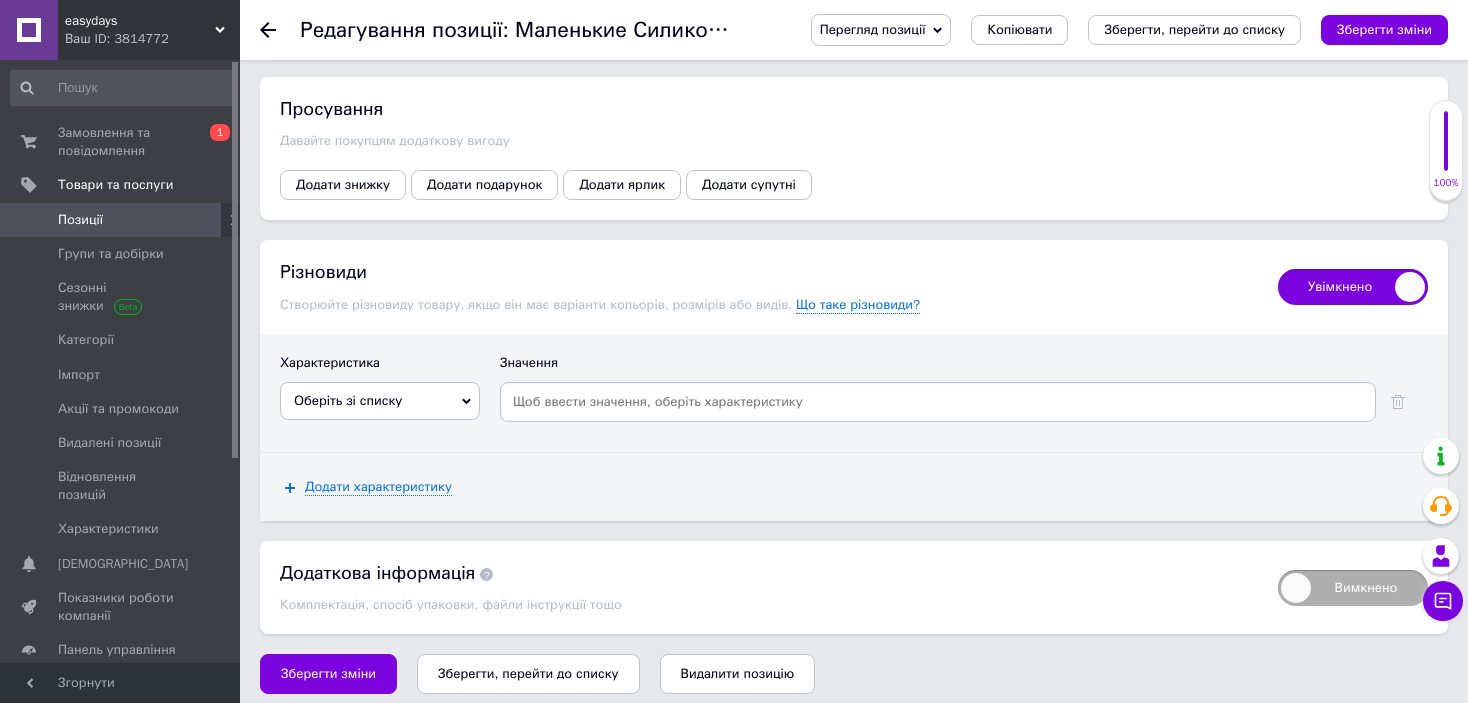 click on "Оберіть зі списку" at bounding box center [380, 401] 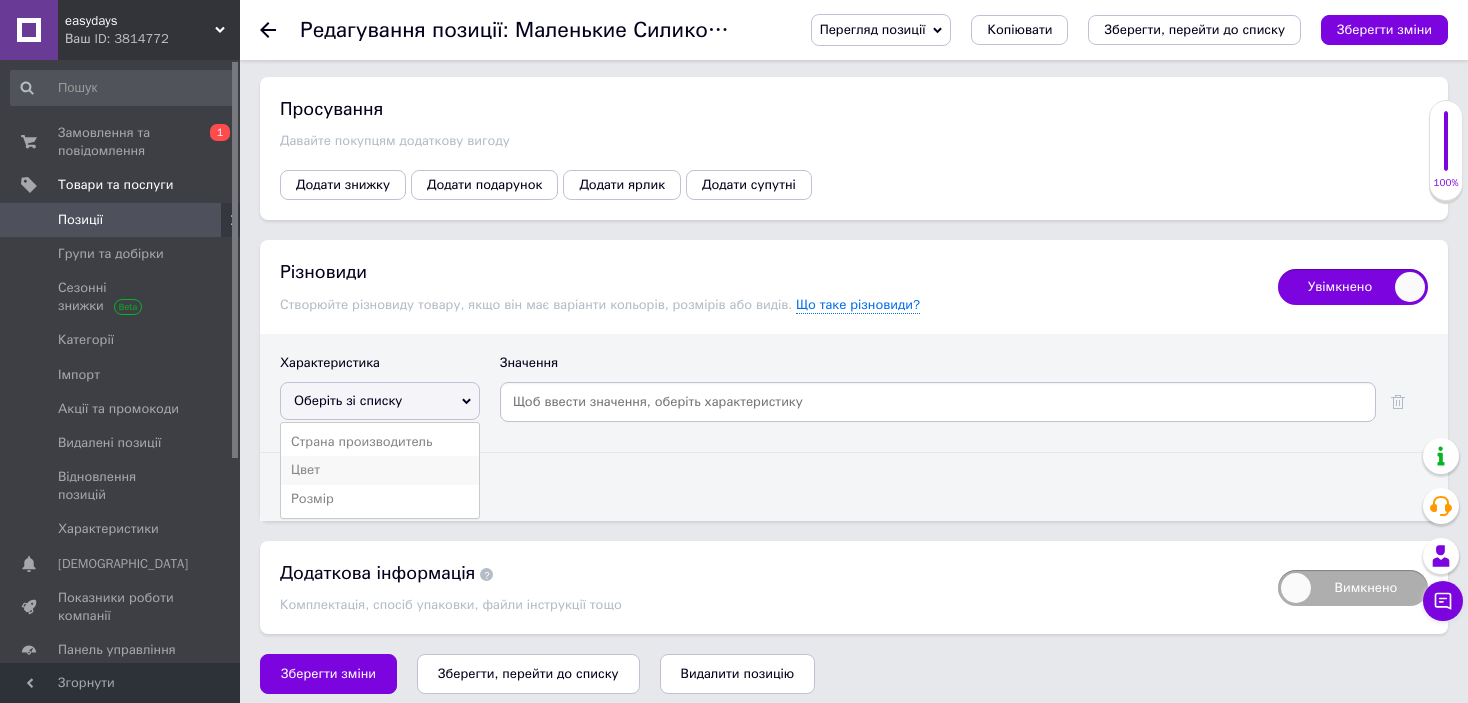 click on "Цвет" at bounding box center (380, 470) 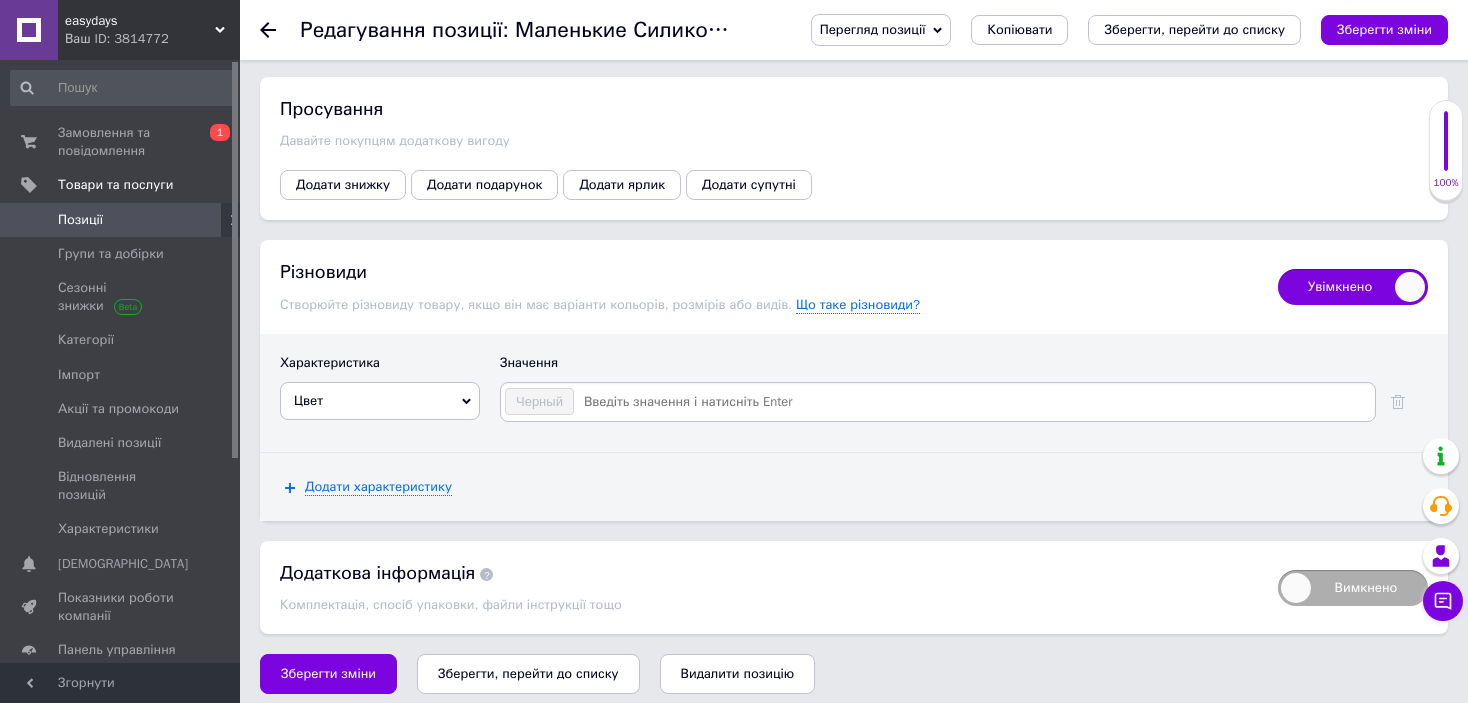click at bounding box center (973, 402) 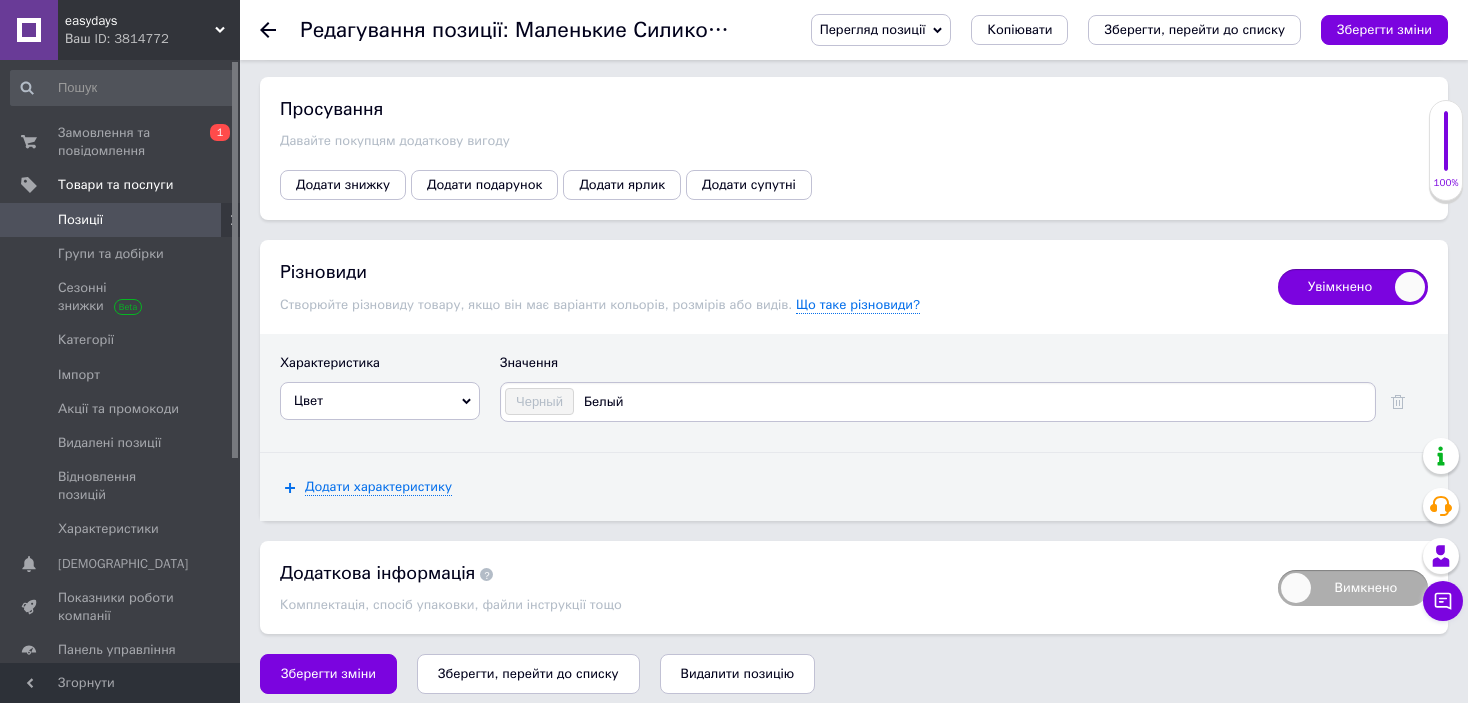 type on "Белый" 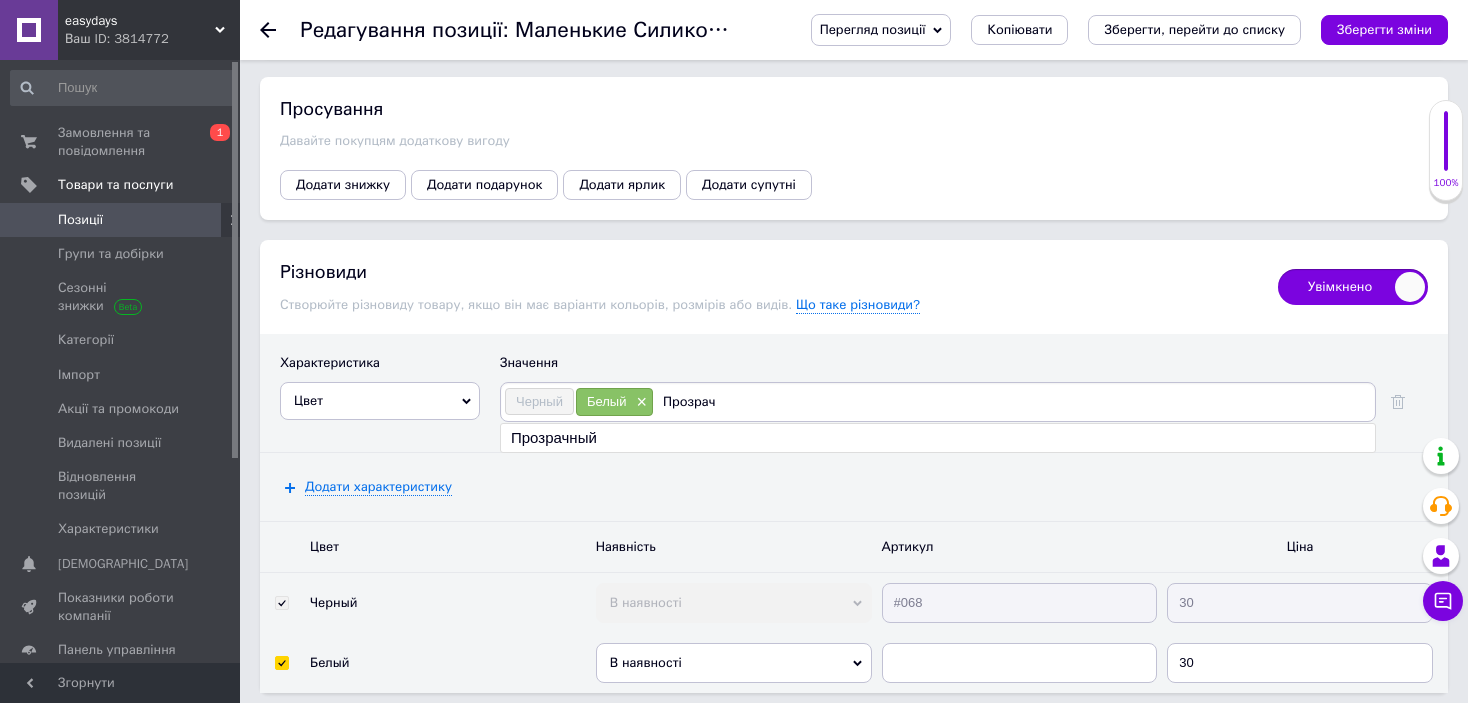 type on "Прозрач" 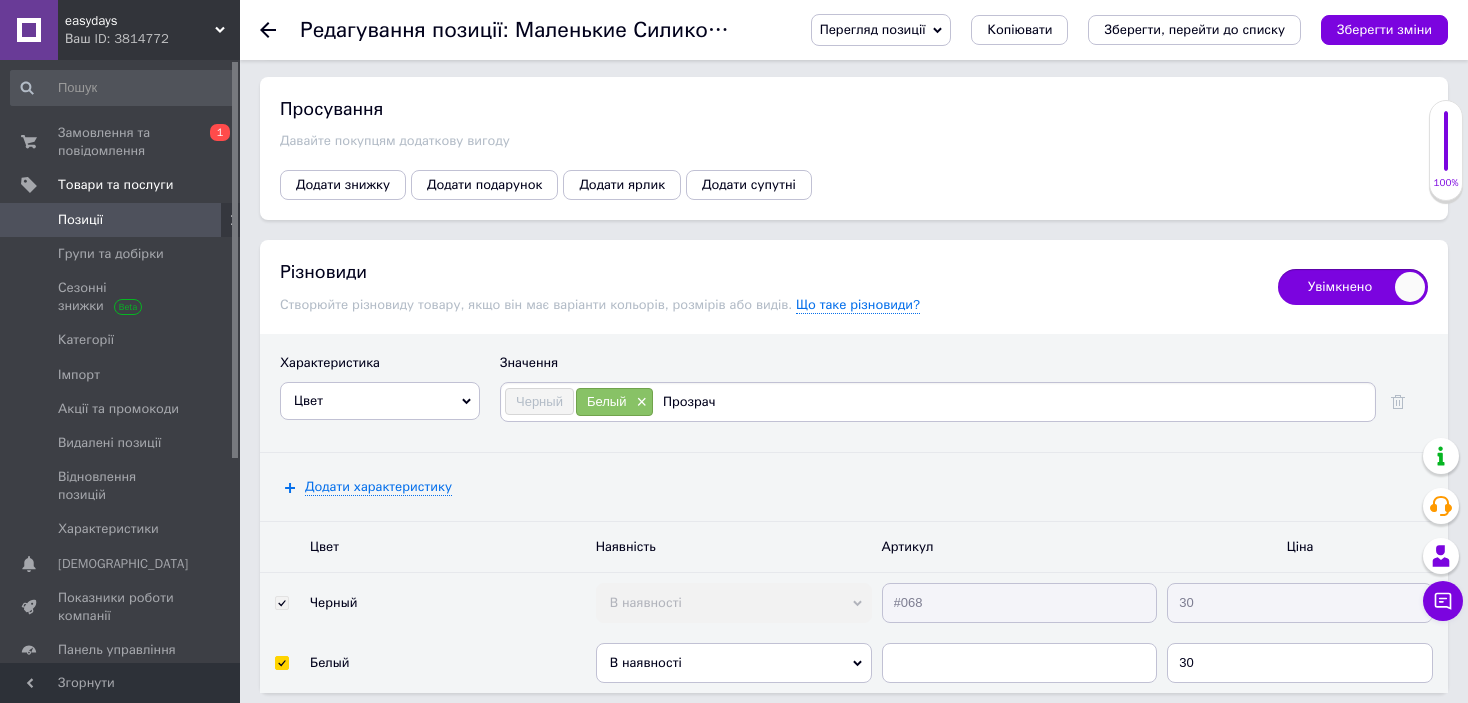 click on "Увімкнено" at bounding box center [1353, 287] 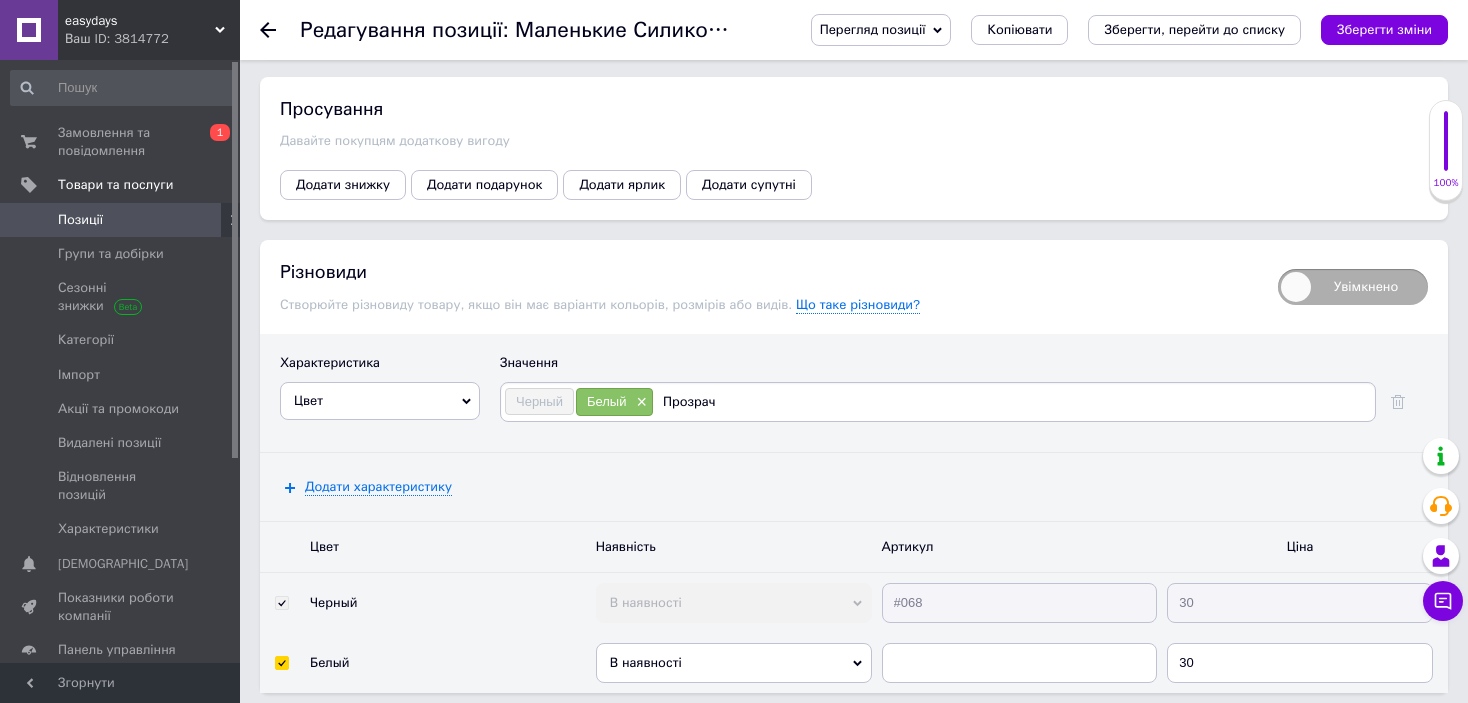 scroll, scrollTop: 2521, scrollLeft: 0, axis: vertical 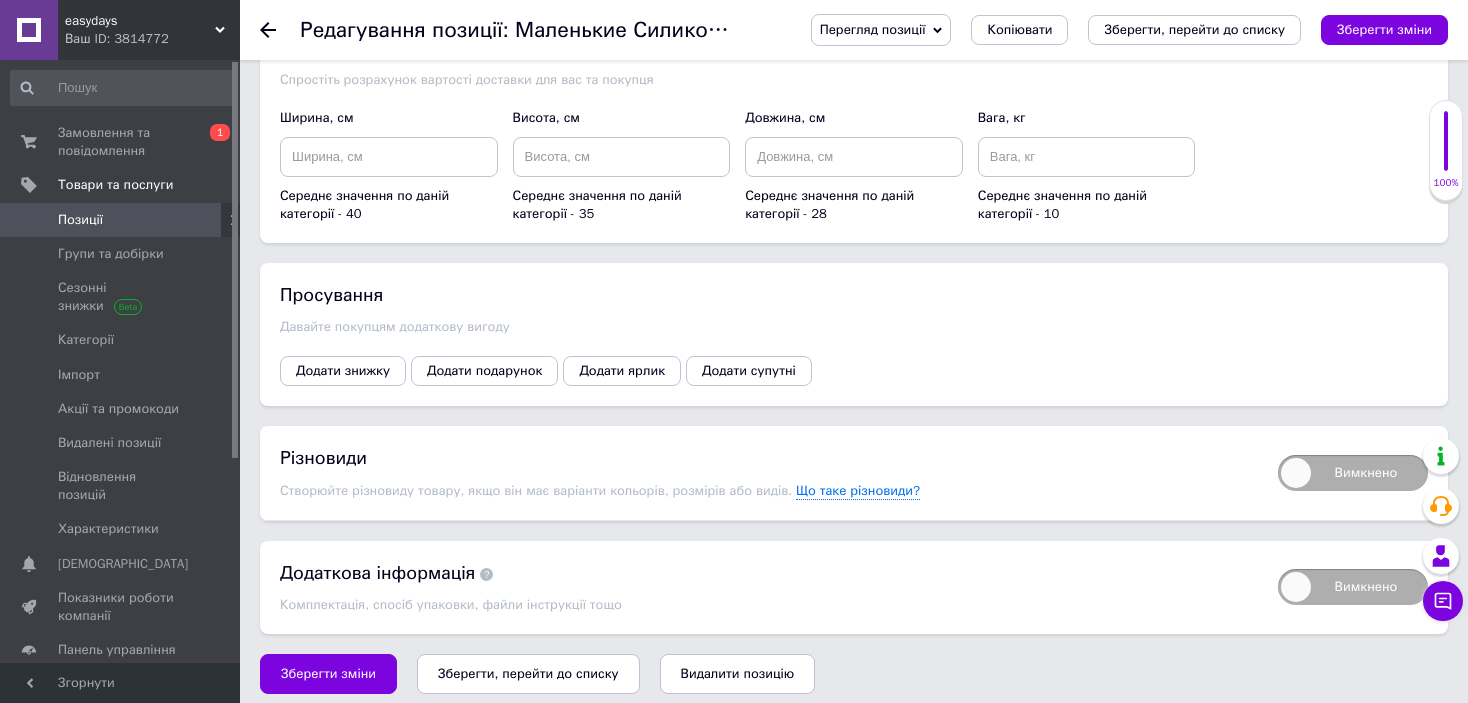 click on "Вимкнено" at bounding box center [1353, 473] 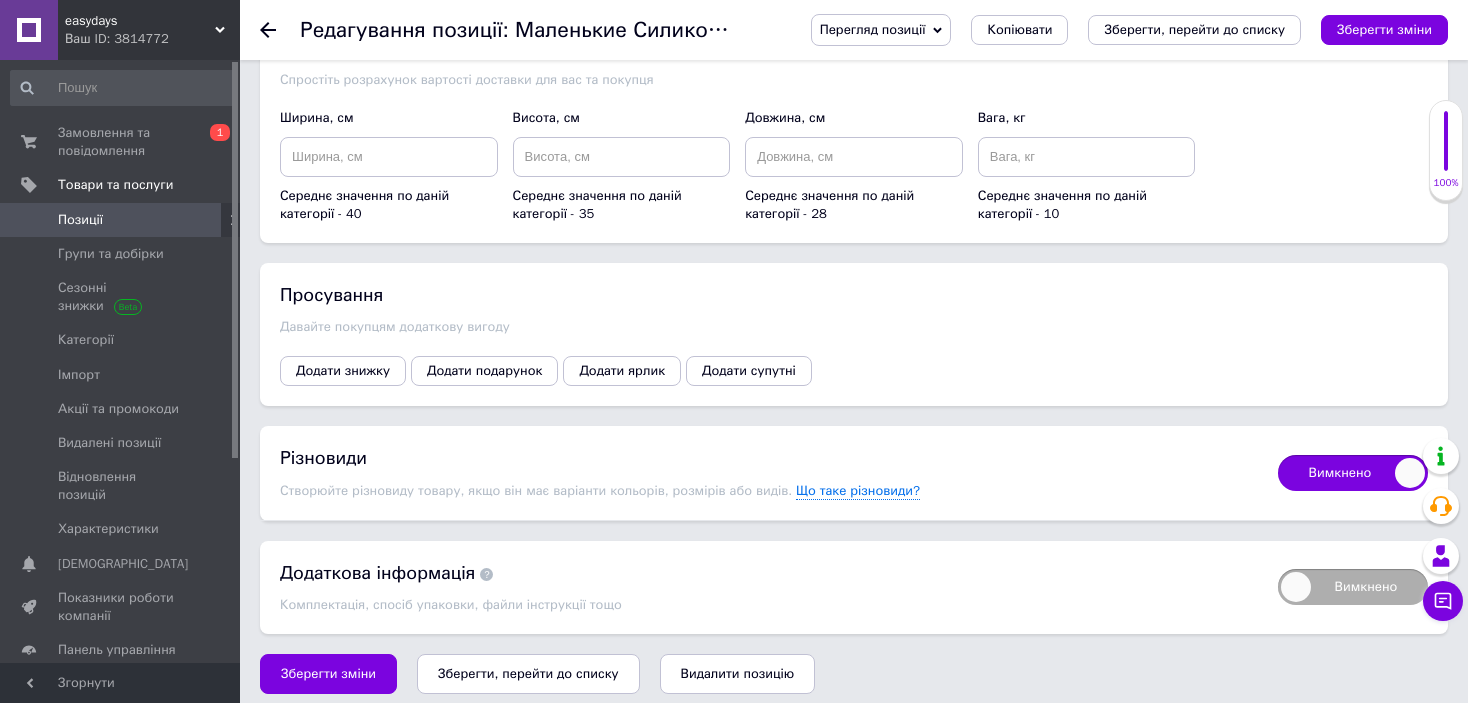 checkbox on "true" 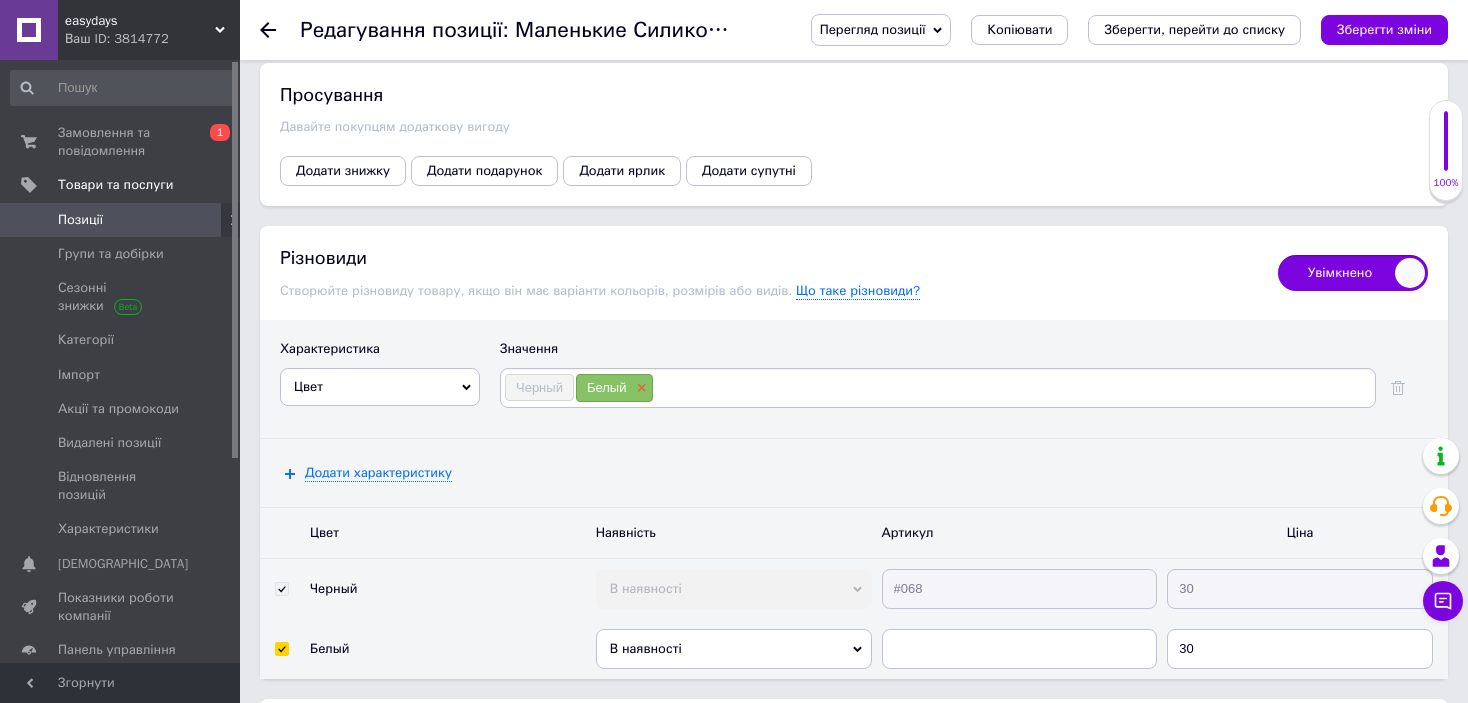 click on "×" at bounding box center (639, 388) 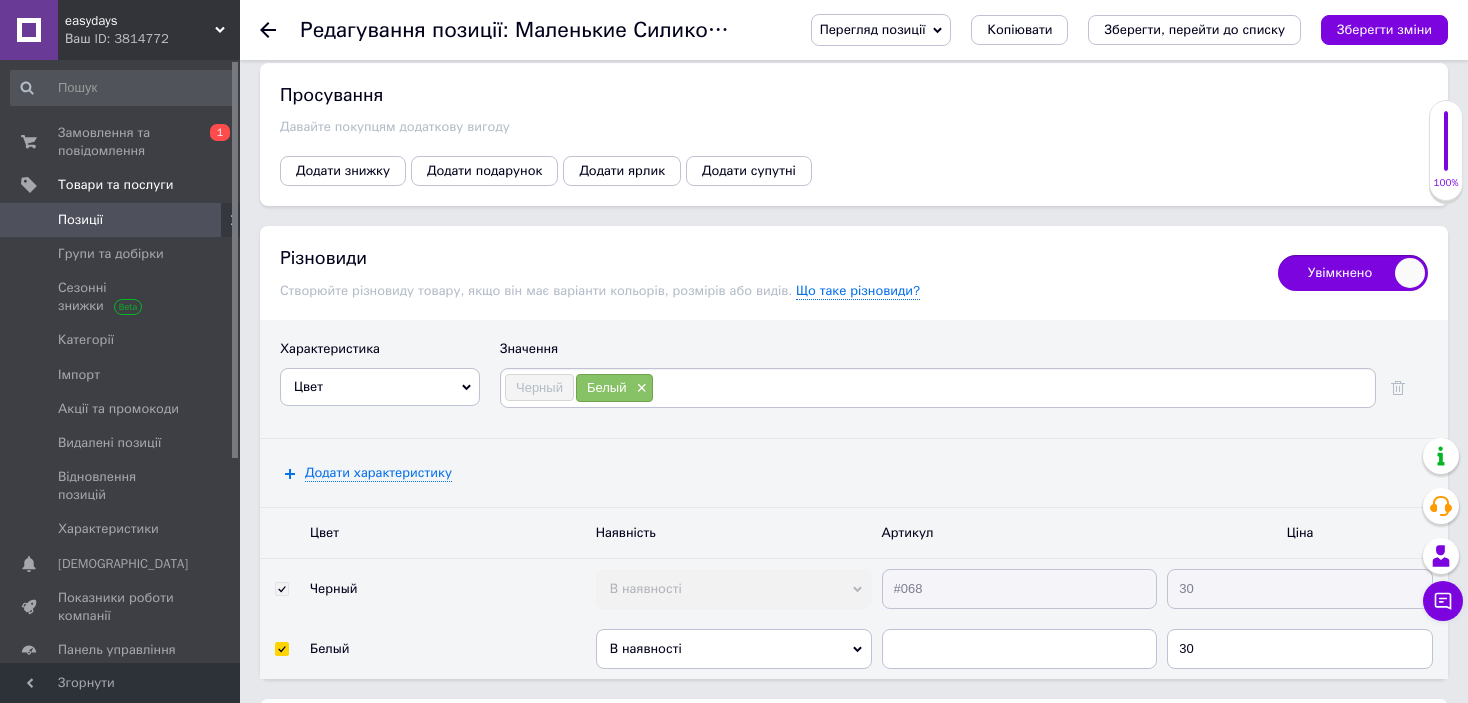 scroll, scrollTop: 2707, scrollLeft: 0, axis: vertical 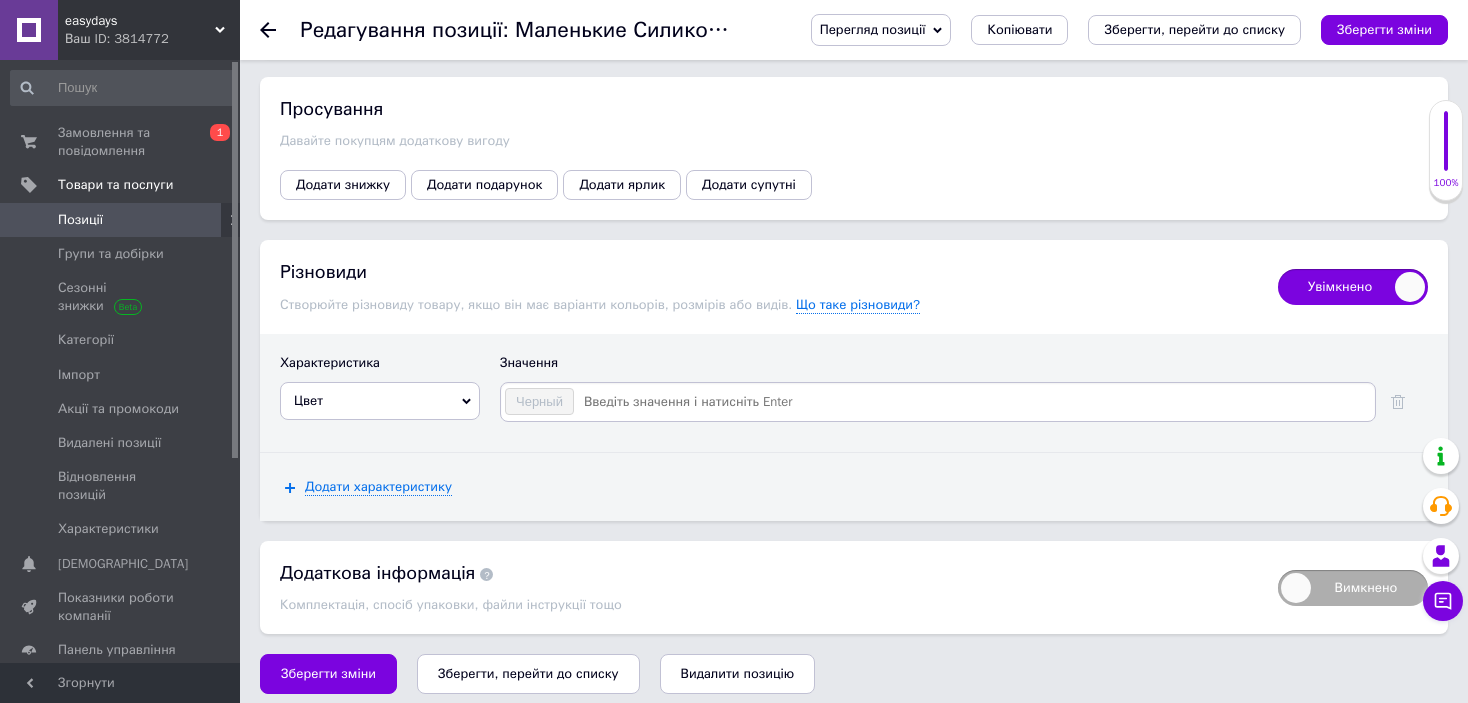 click on "Цвет" at bounding box center [380, 401] 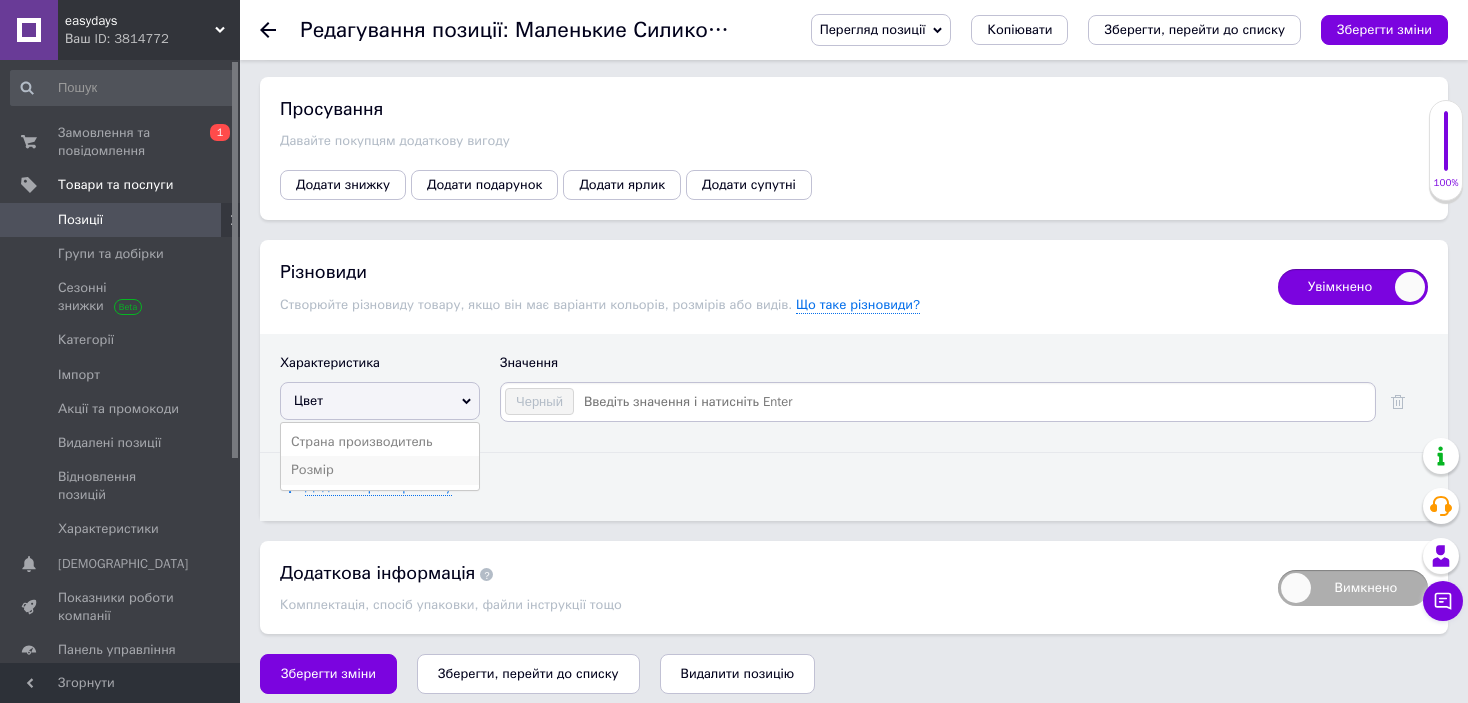 click on "Розмір" at bounding box center [380, 470] 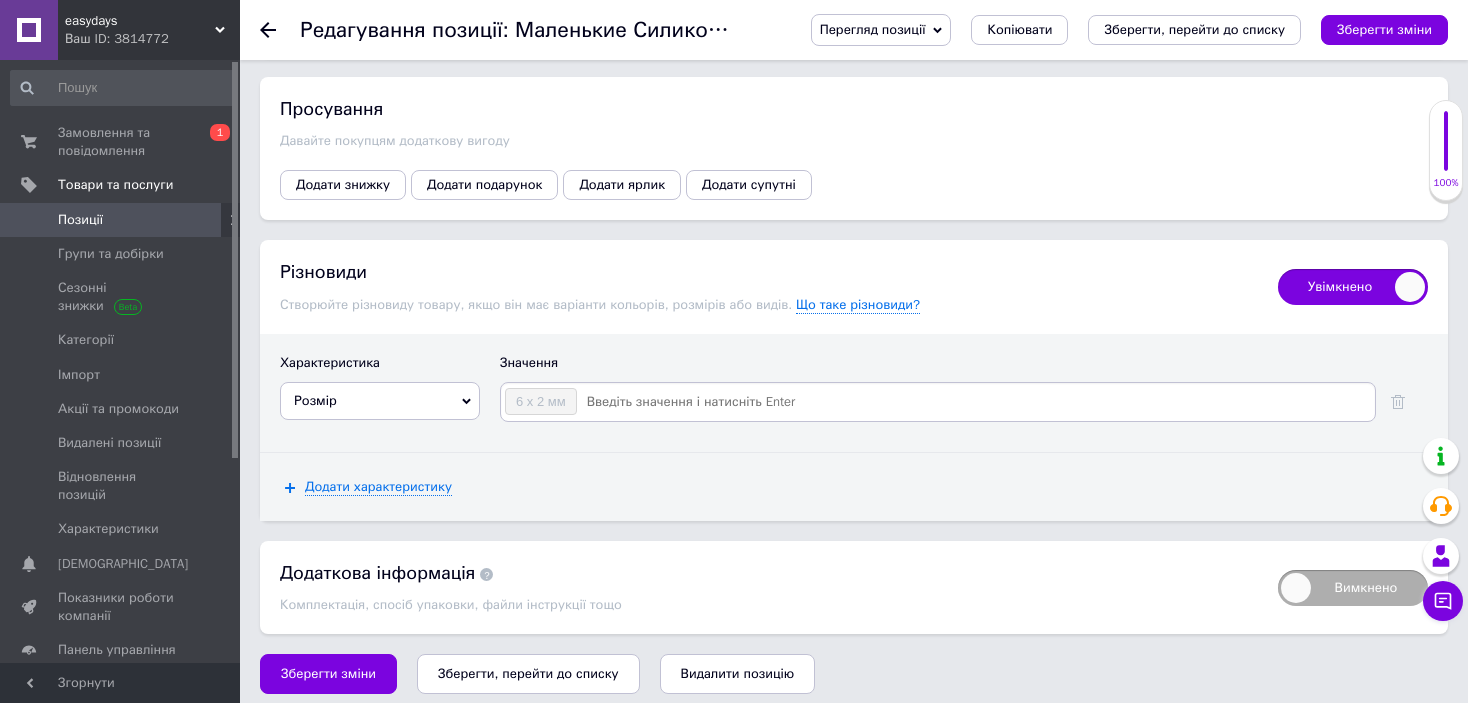 click at bounding box center [975, 402] 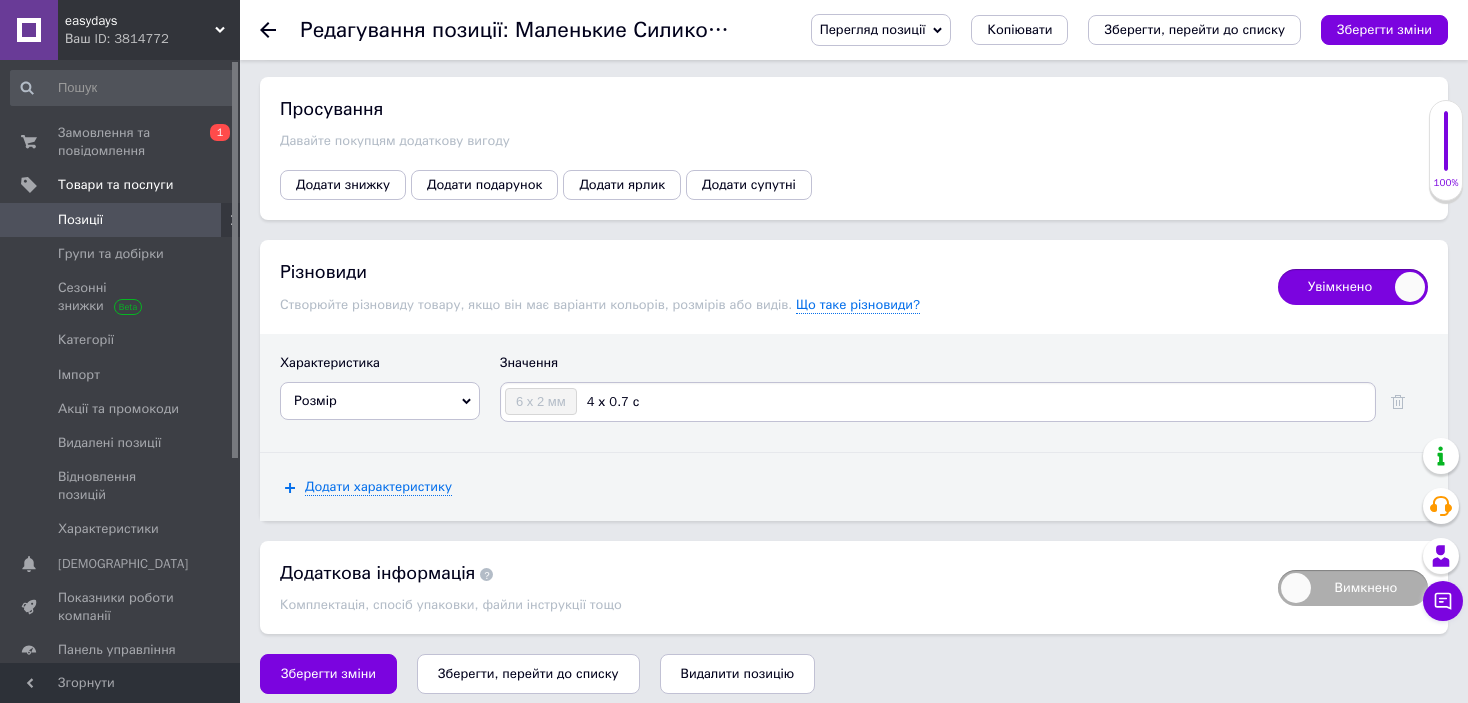 type on "4 х 0.7 см" 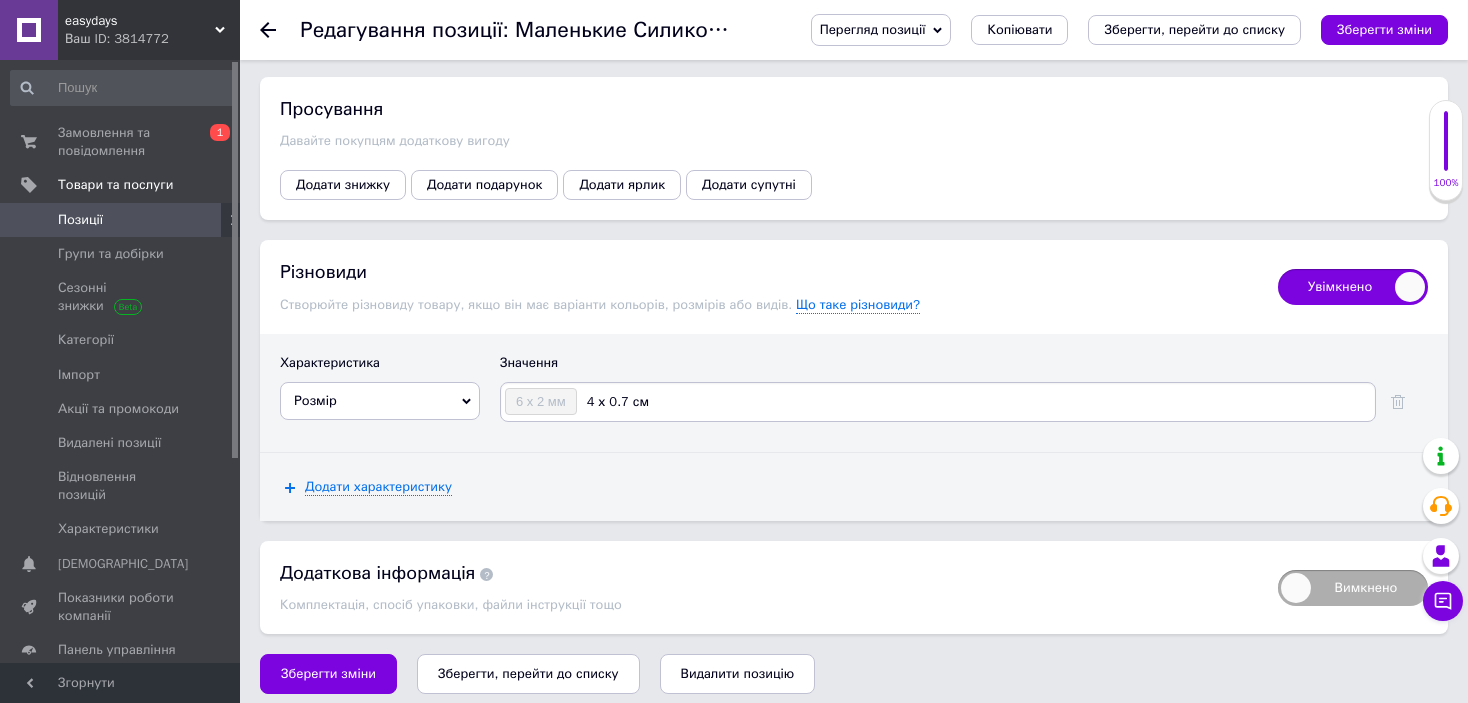 type 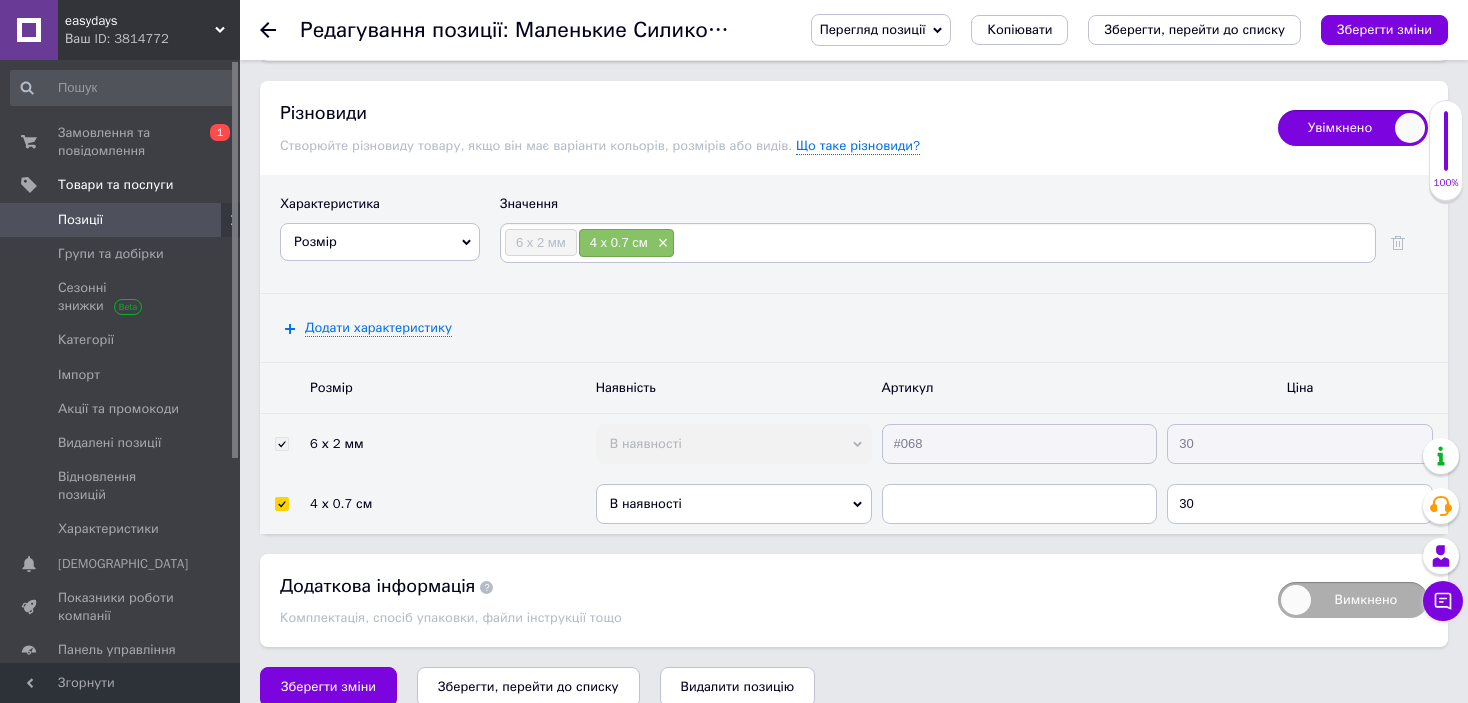 scroll, scrollTop: 2877, scrollLeft: 0, axis: vertical 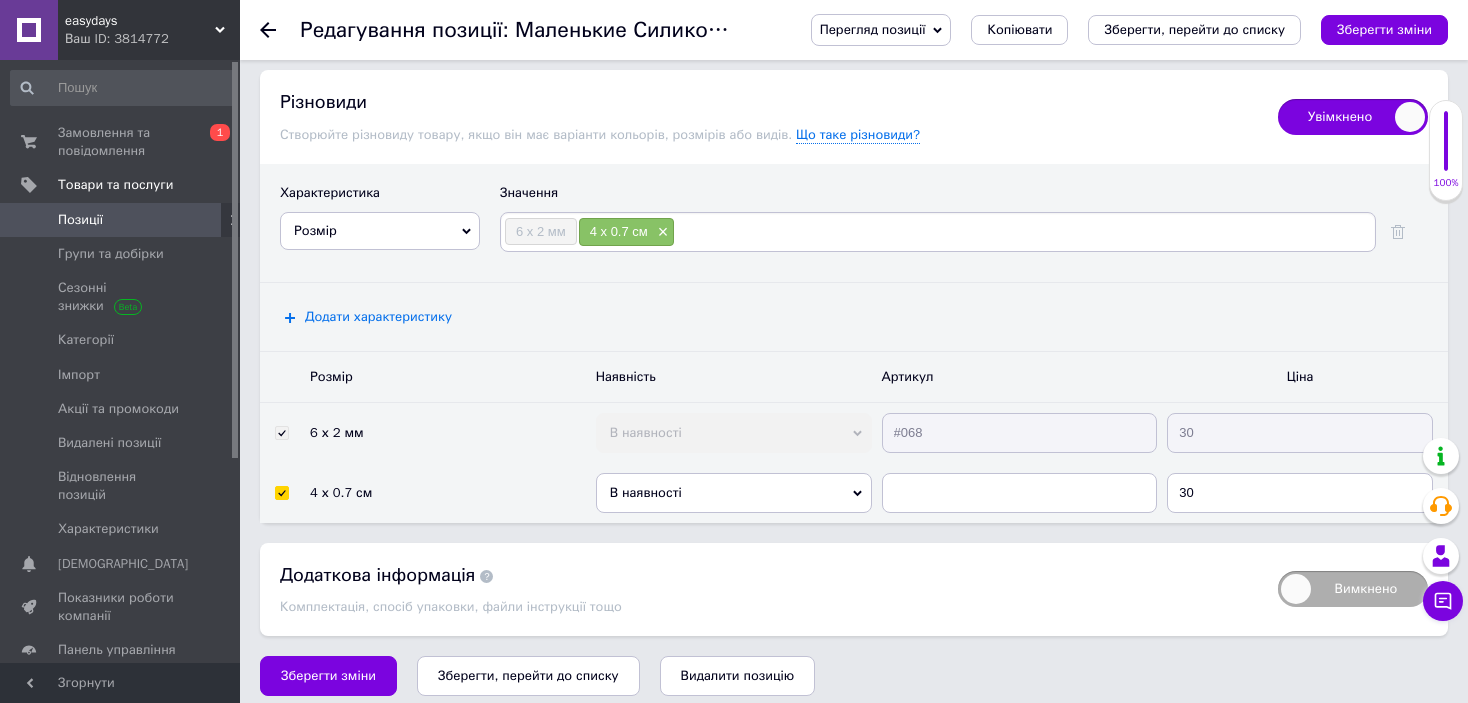 click on "Додати характеристику" at bounding box center (378, 317) 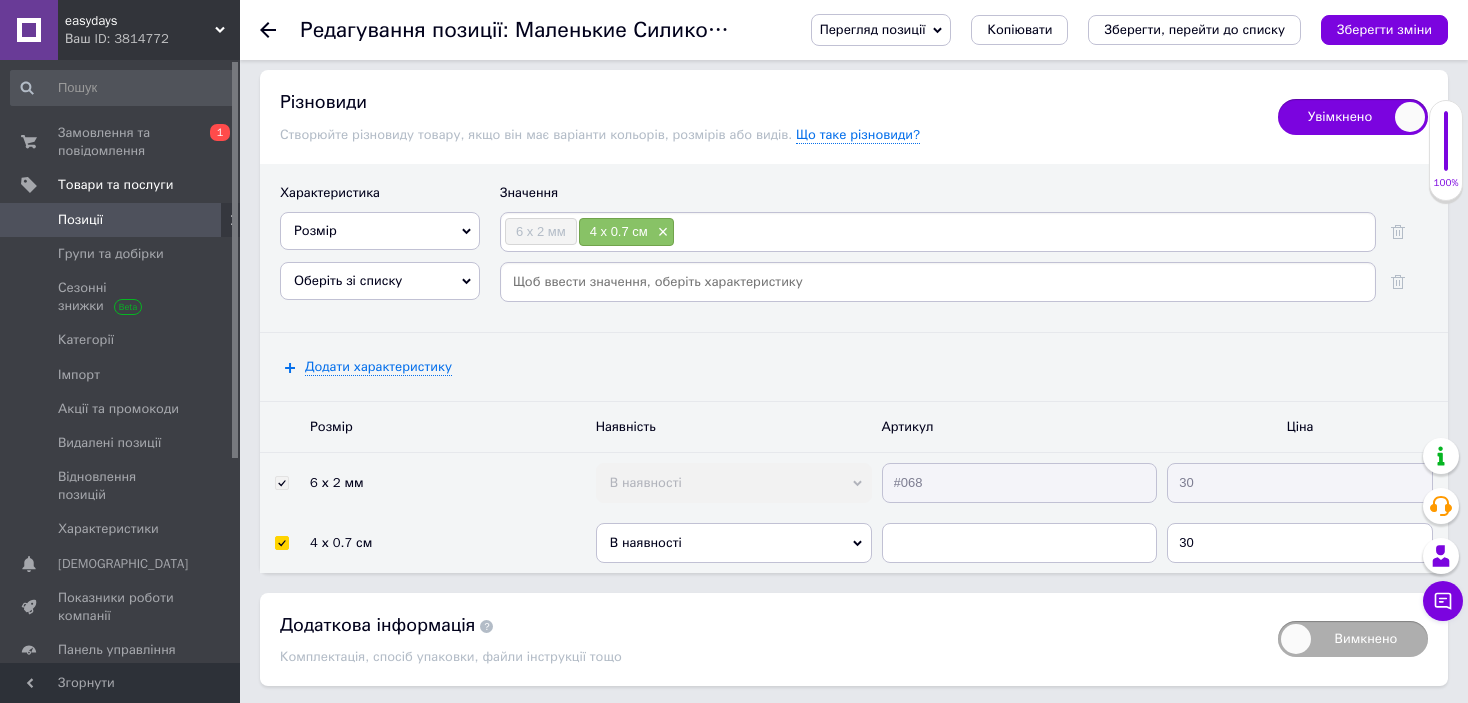 click on "Оберіть зі списку" at bounding box center (380, 281) 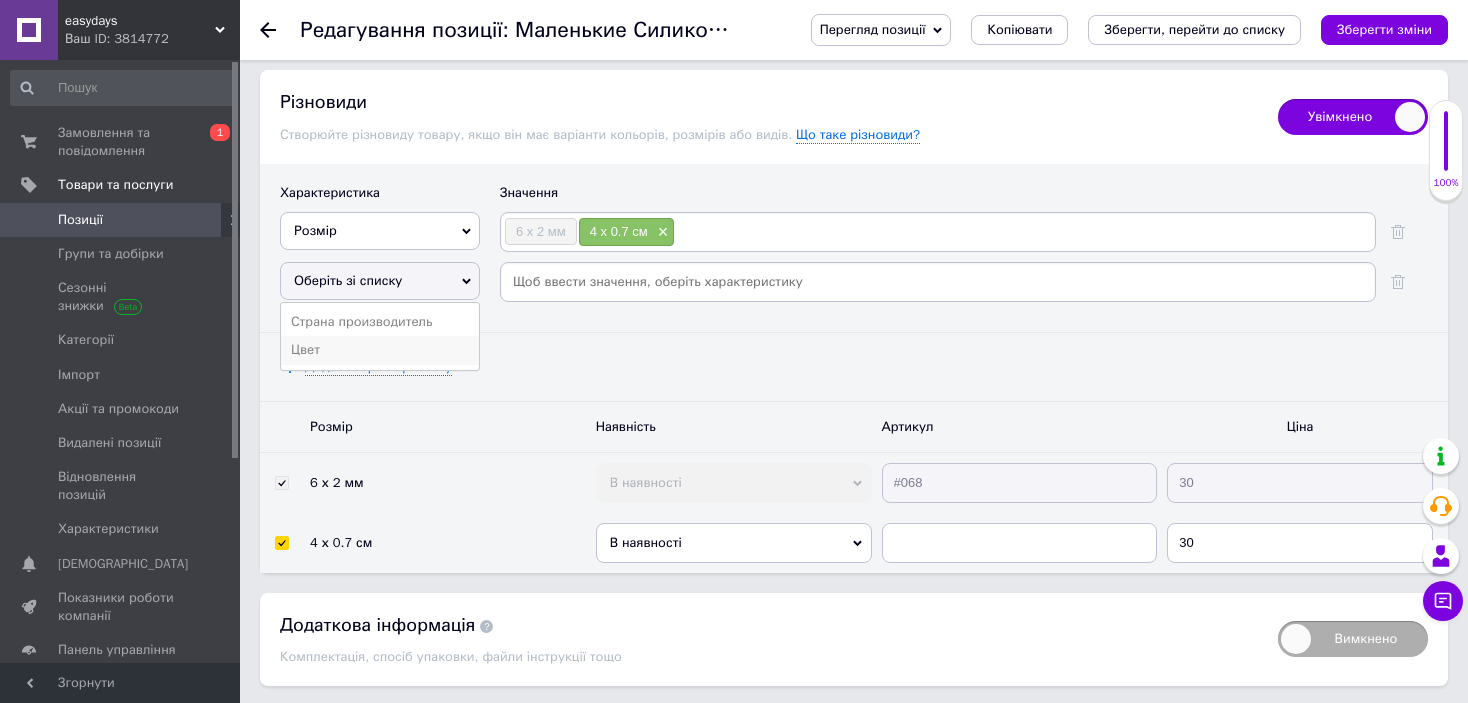 click on "Цвет" at bounding box center [380, 350] 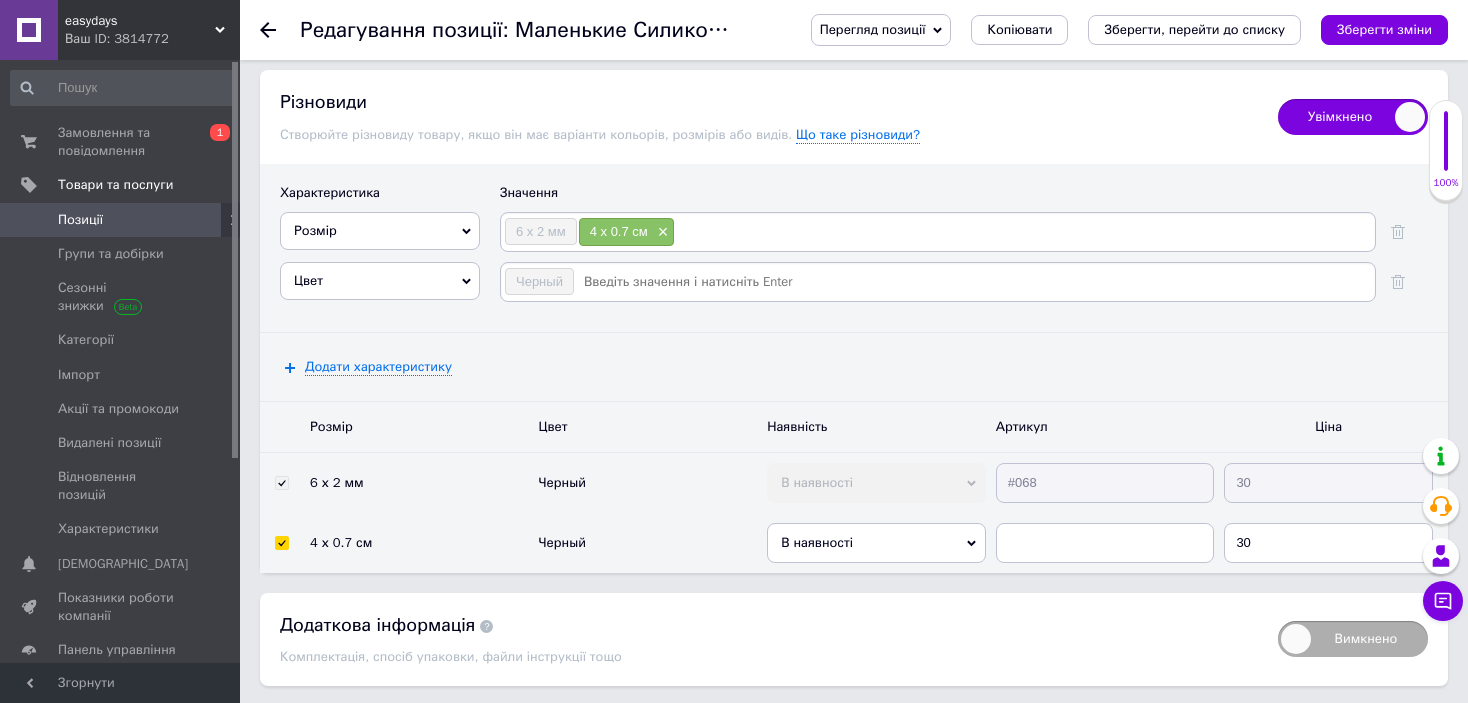 click at bounding box center (973, 282) 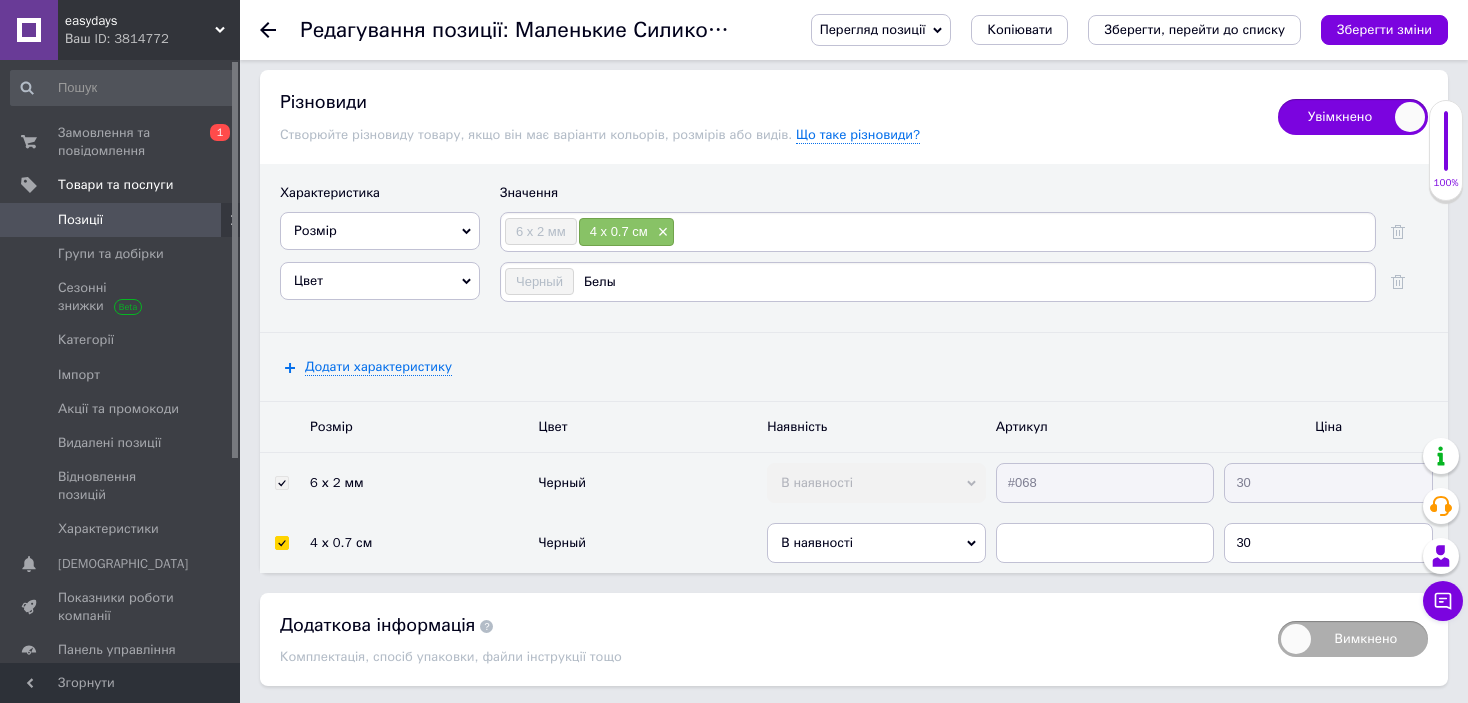 type on "Белый" 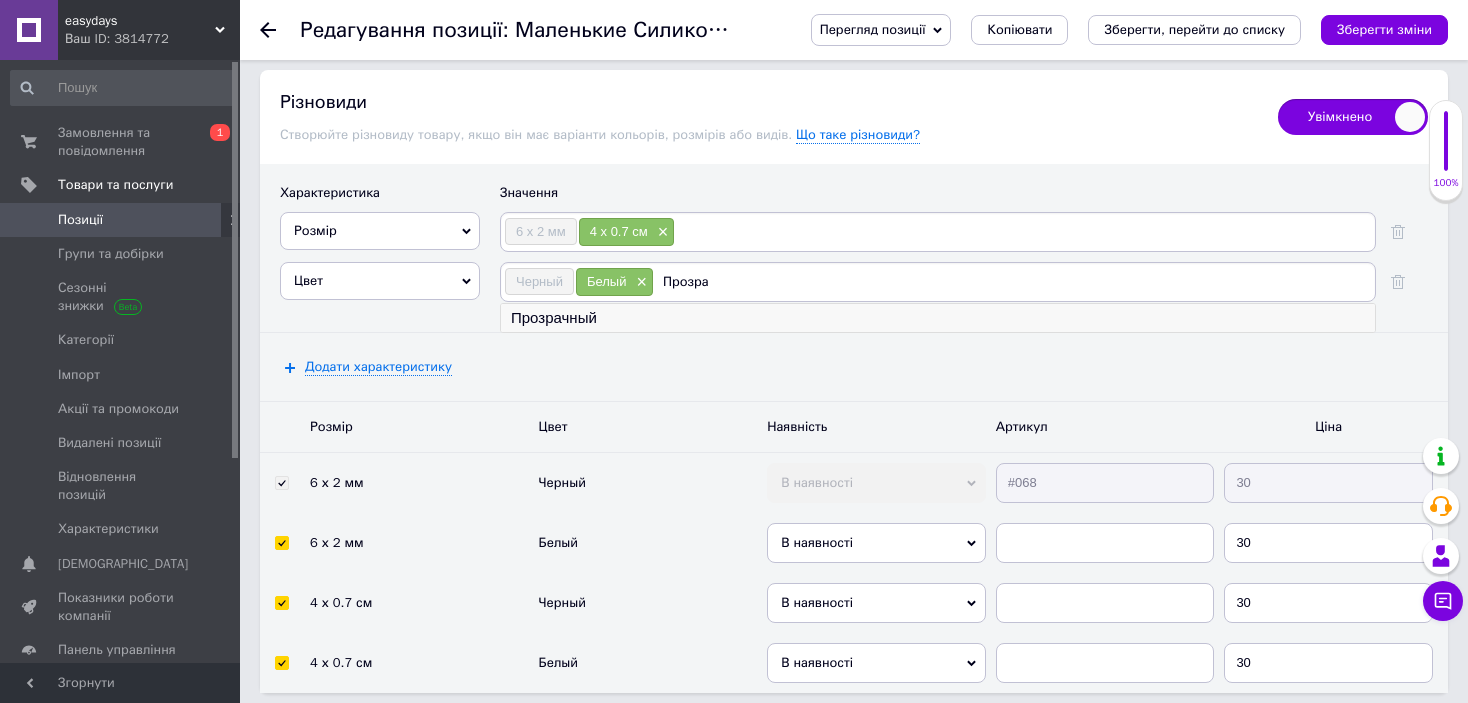 type on "Прозра" 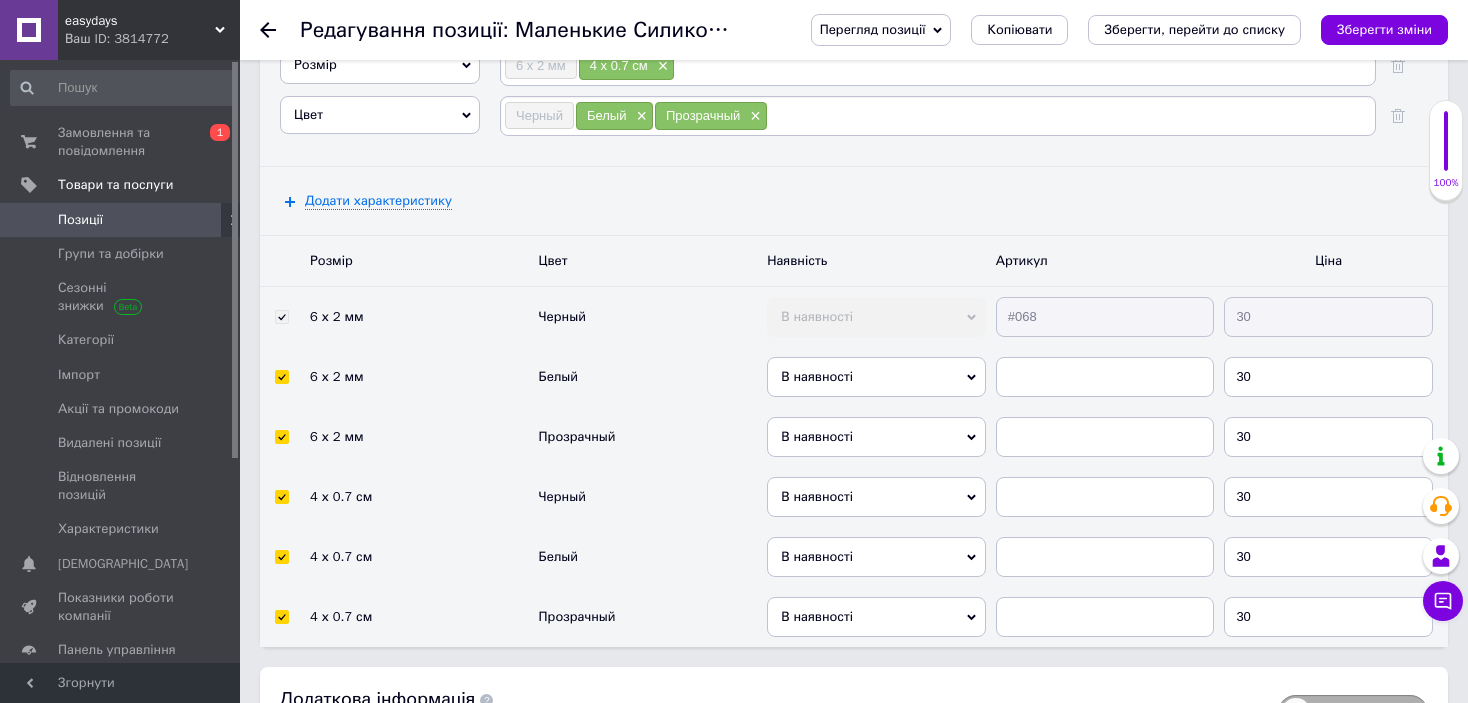 scroll, scrollTop: 3077, scrollLeft: 0, axis: vertical 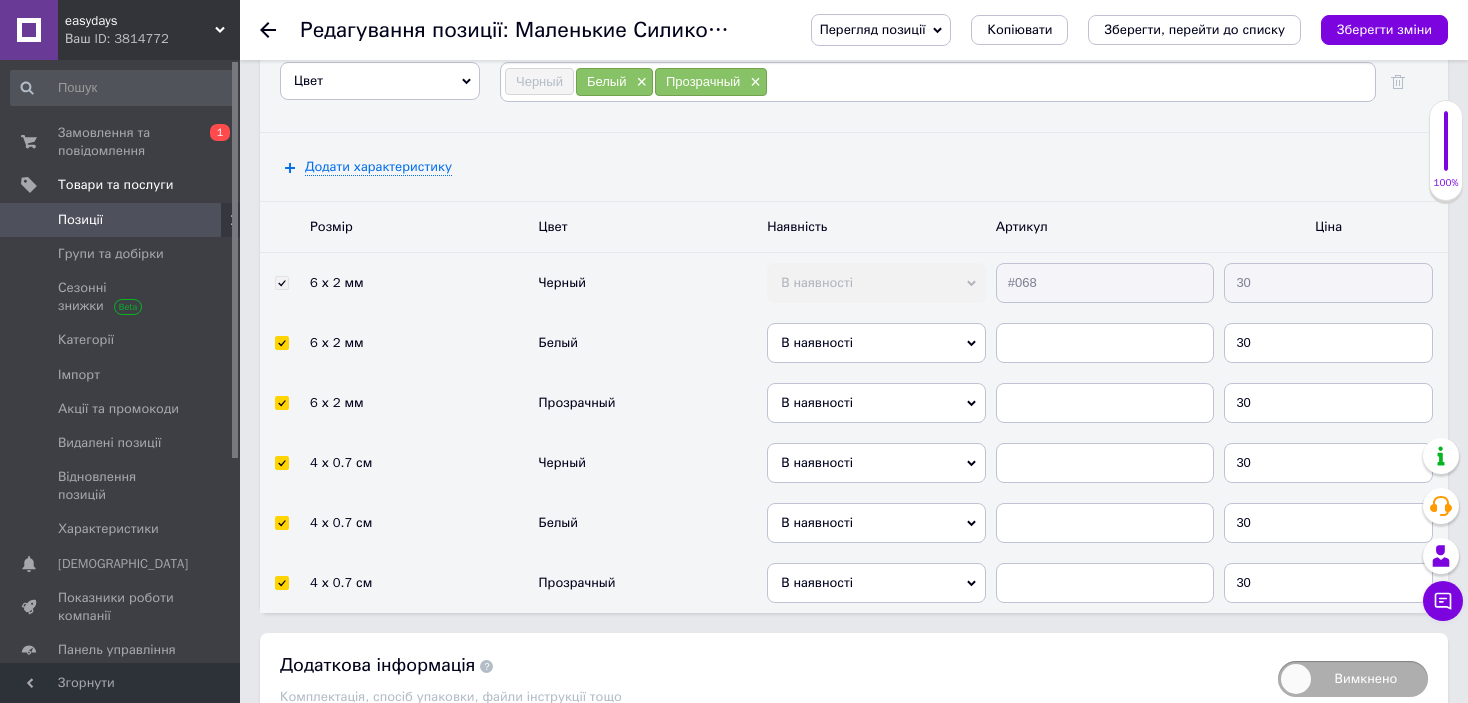 click at bounding box center [281, 343] 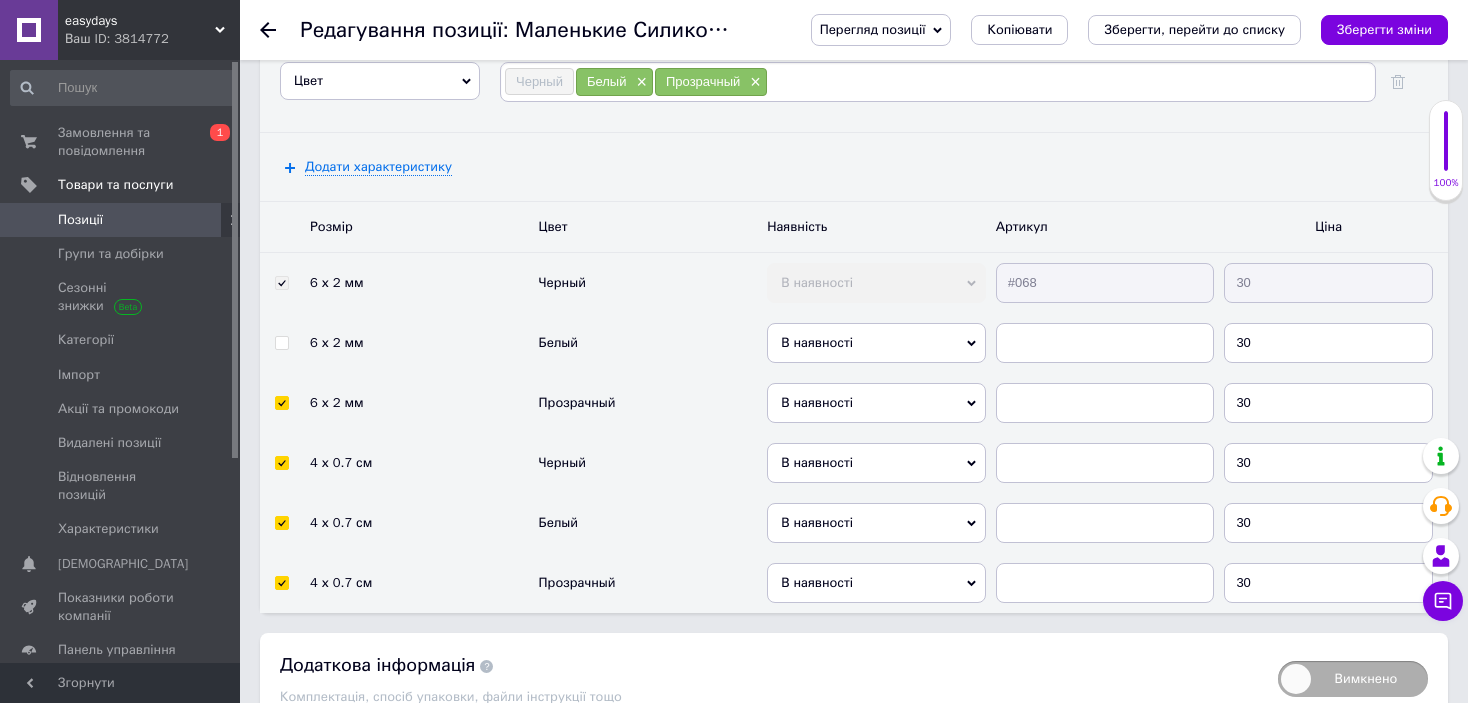 checkbox on "false" 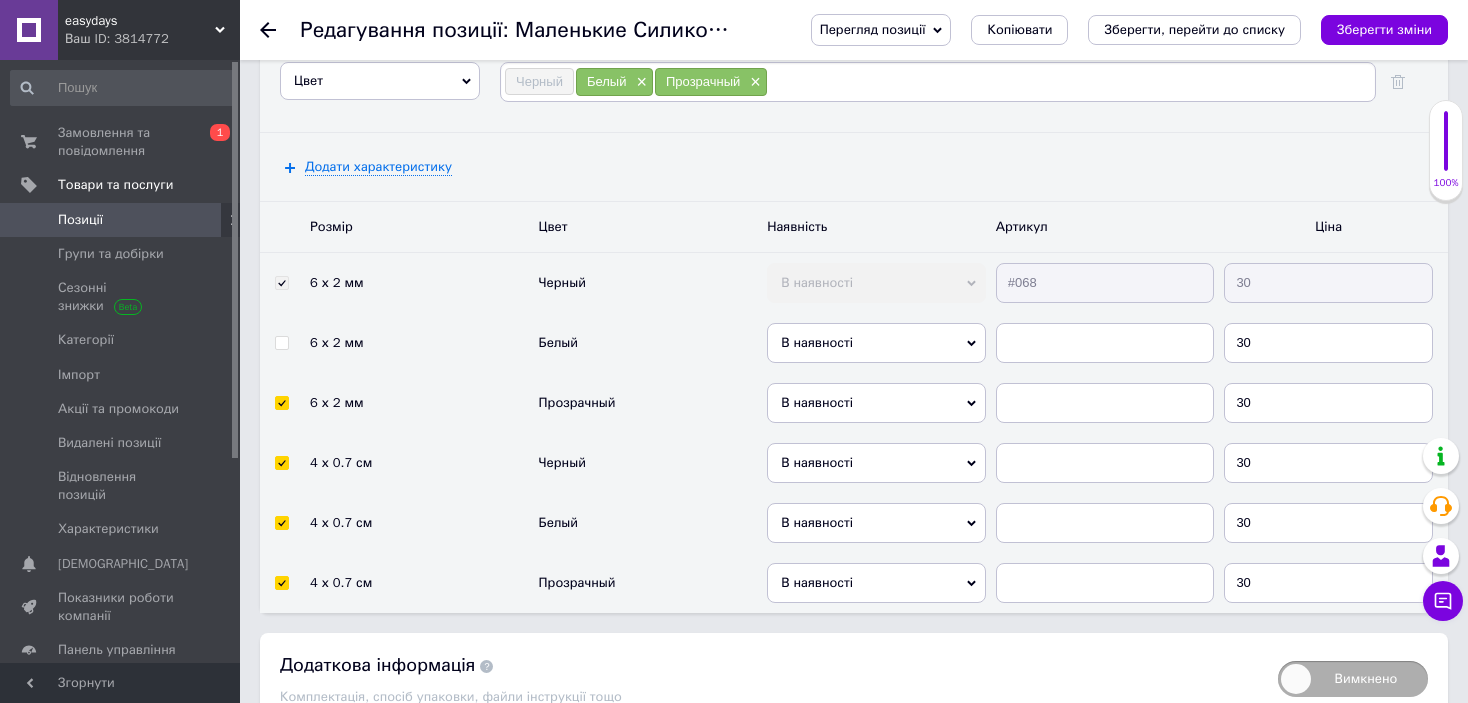 click at bounding box center (281, 583) 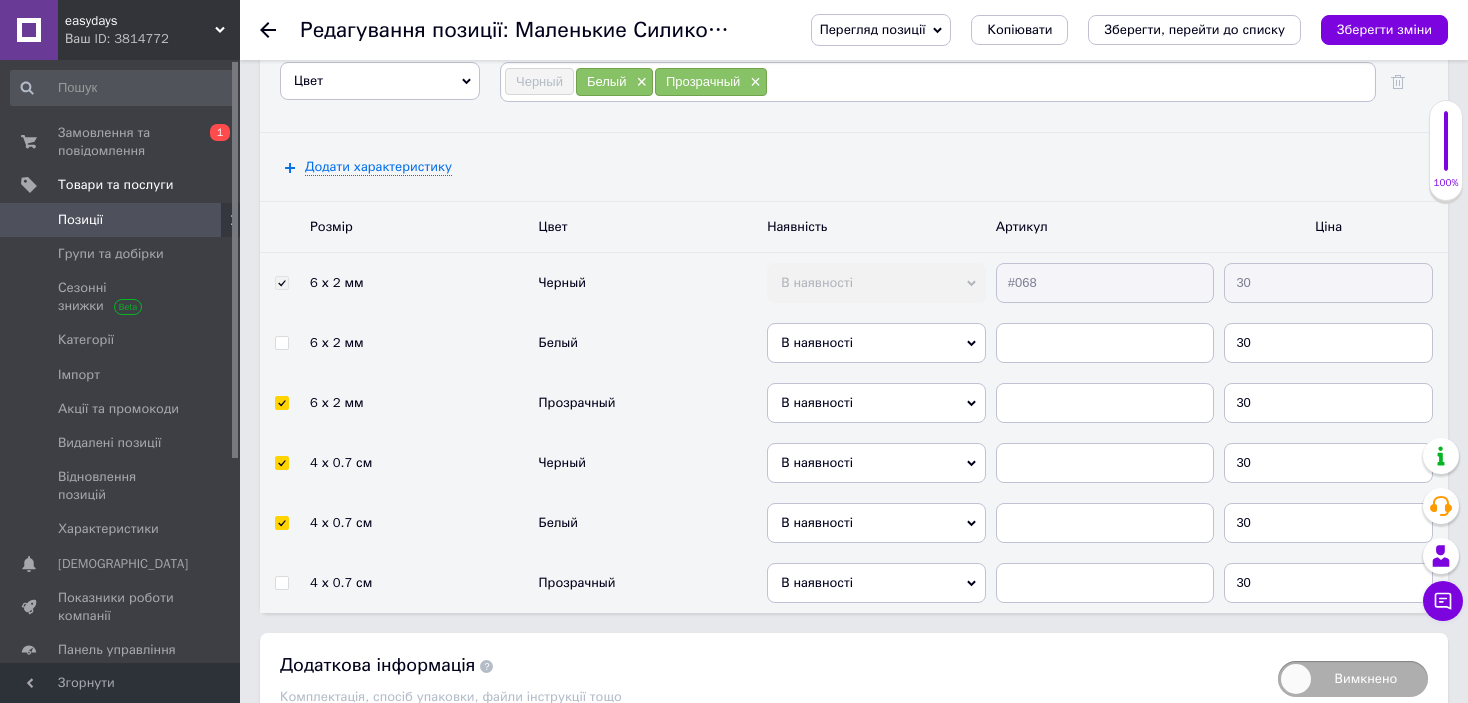 checkbox on "false" 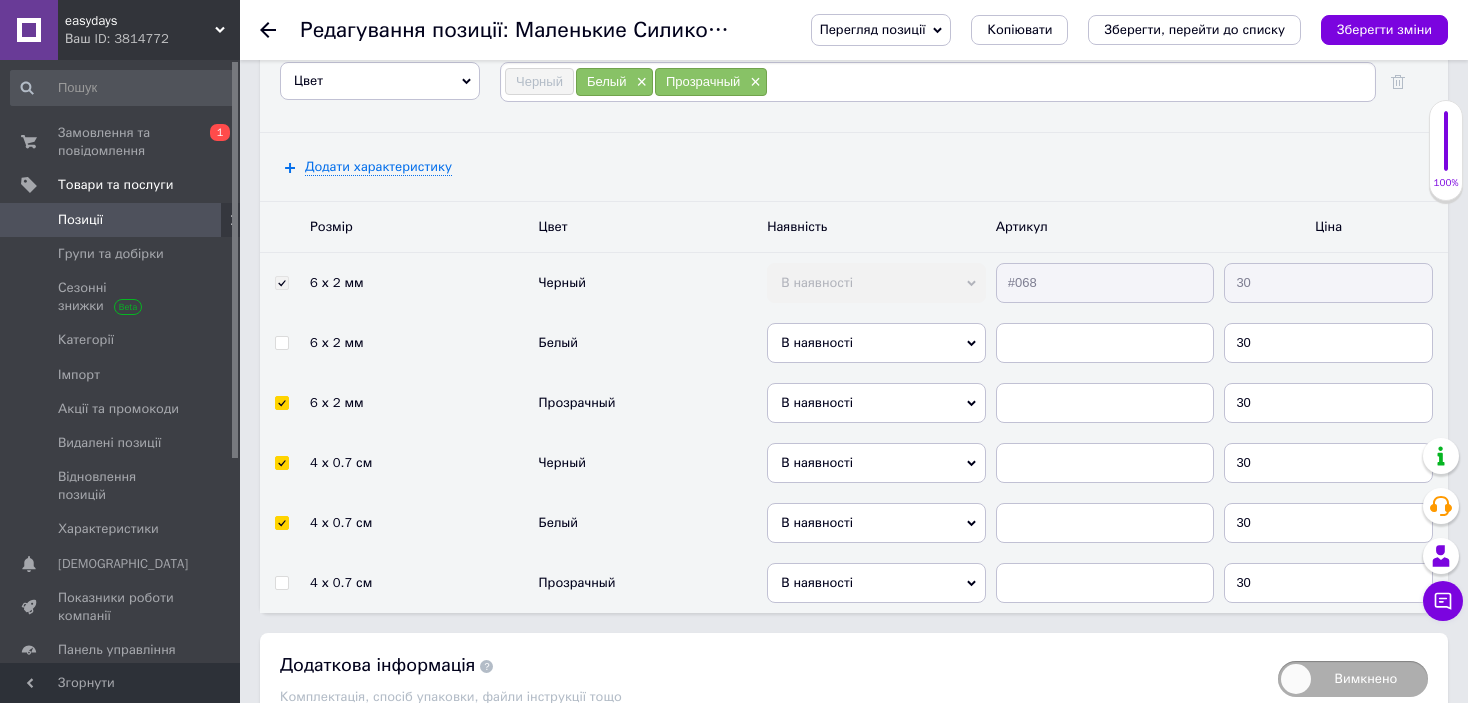 click on "В наявності Немає в наявності Під замовлення Готово до відправки" at bounding box center [876, 403] 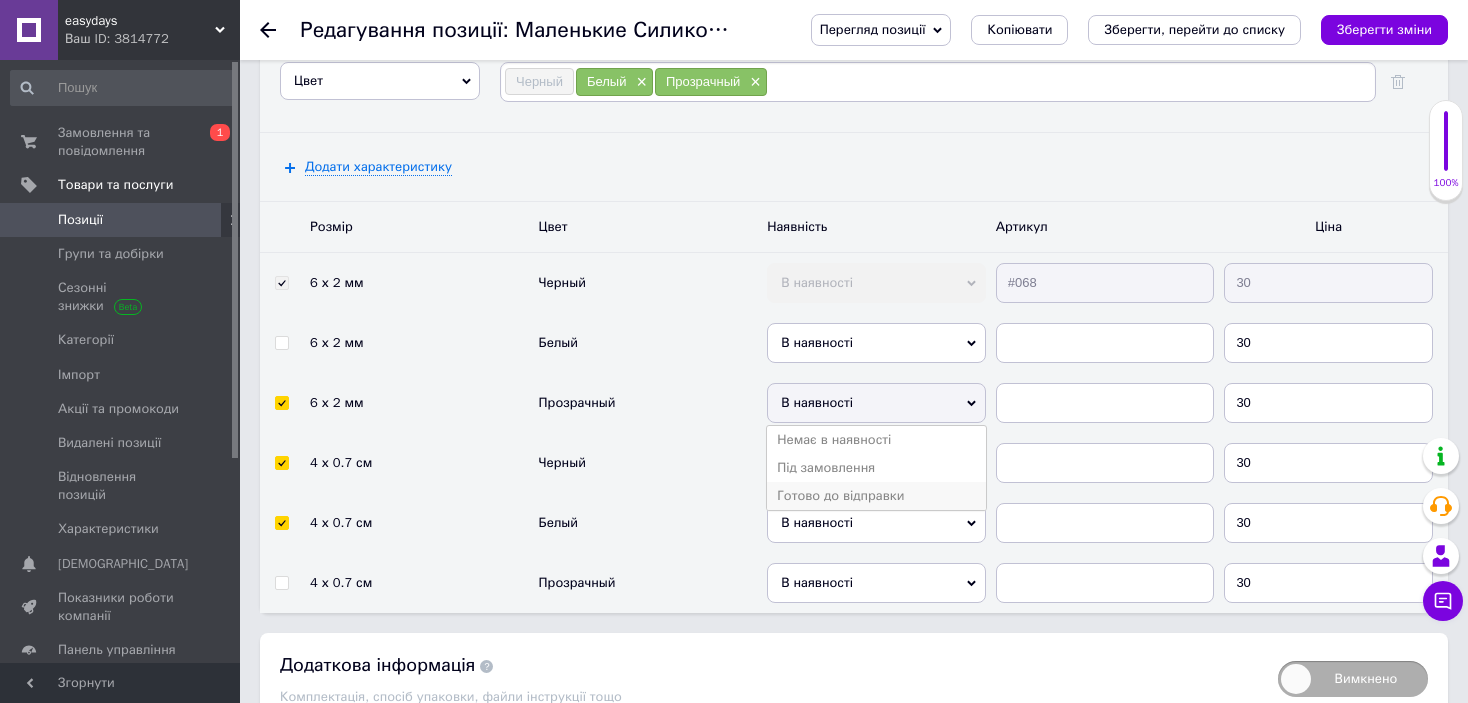 click on "Готово до відправки" at bounding box center [876, 496] 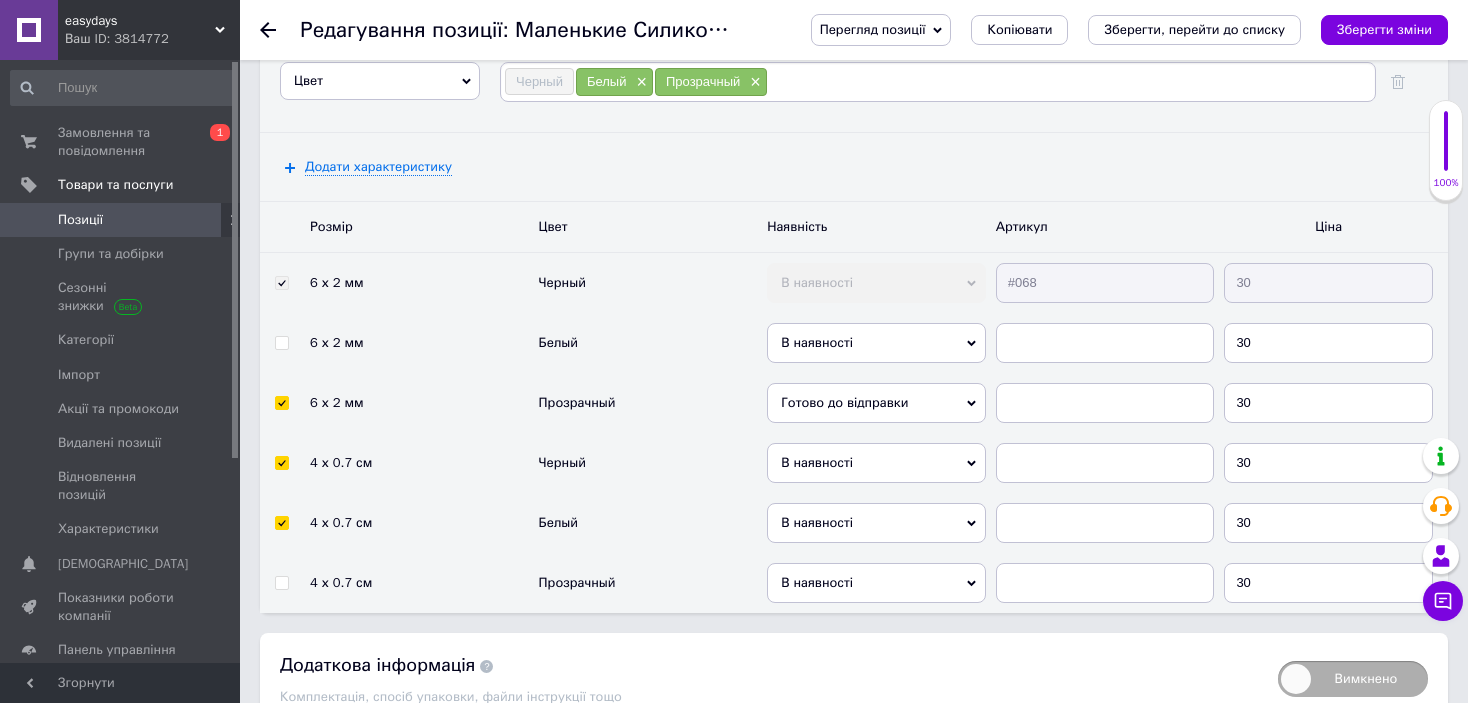 click on "В наявності" at bounding box center [876, 463] 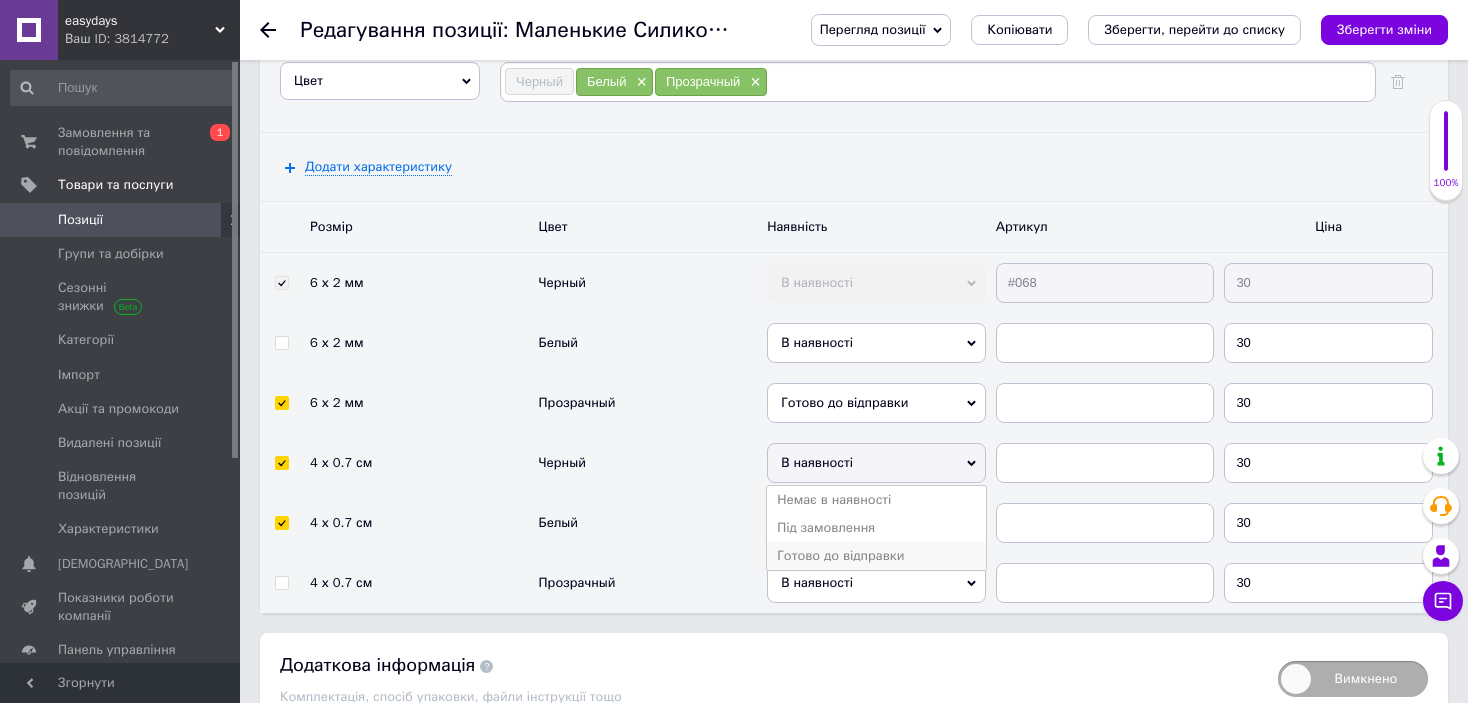 click on "Готово до відправки" at bounding box center (876, 556) 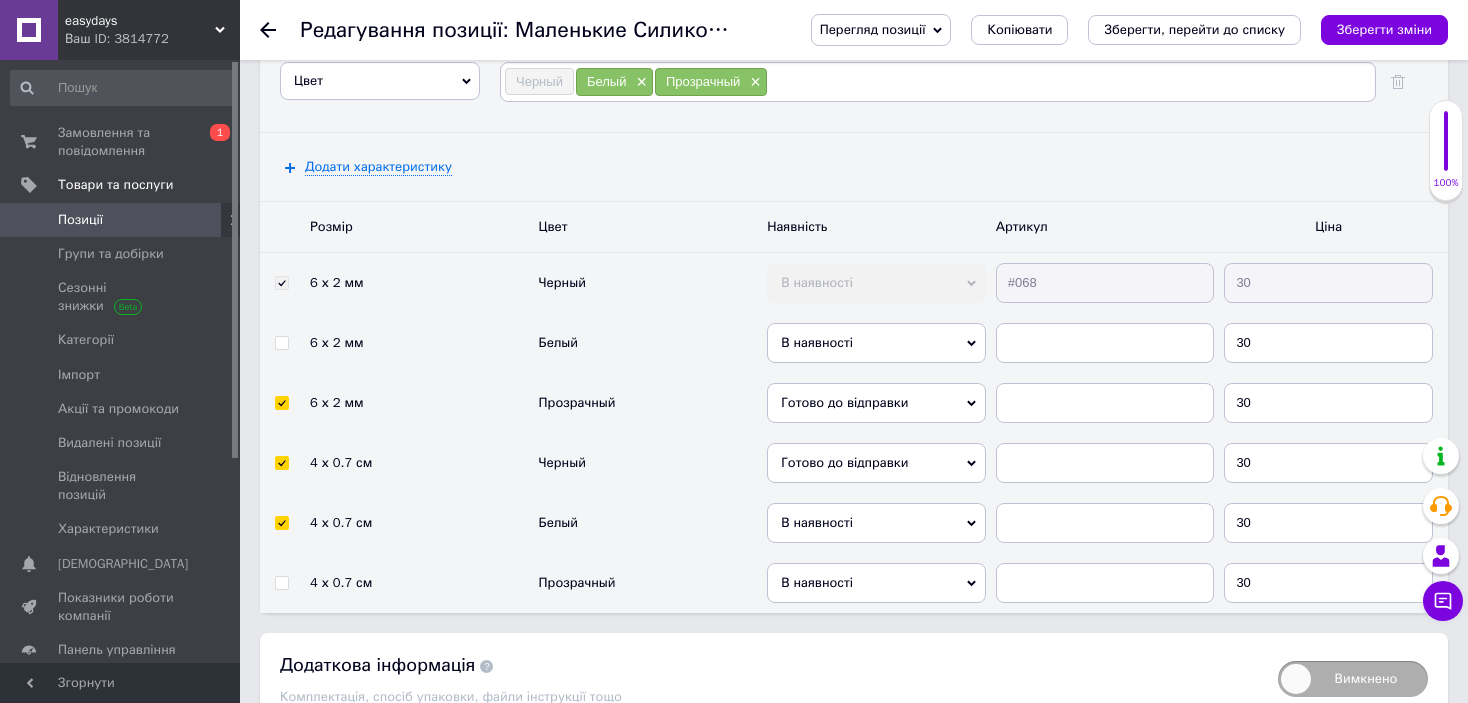 click on "В наявності" at bounding box center [876, 523] 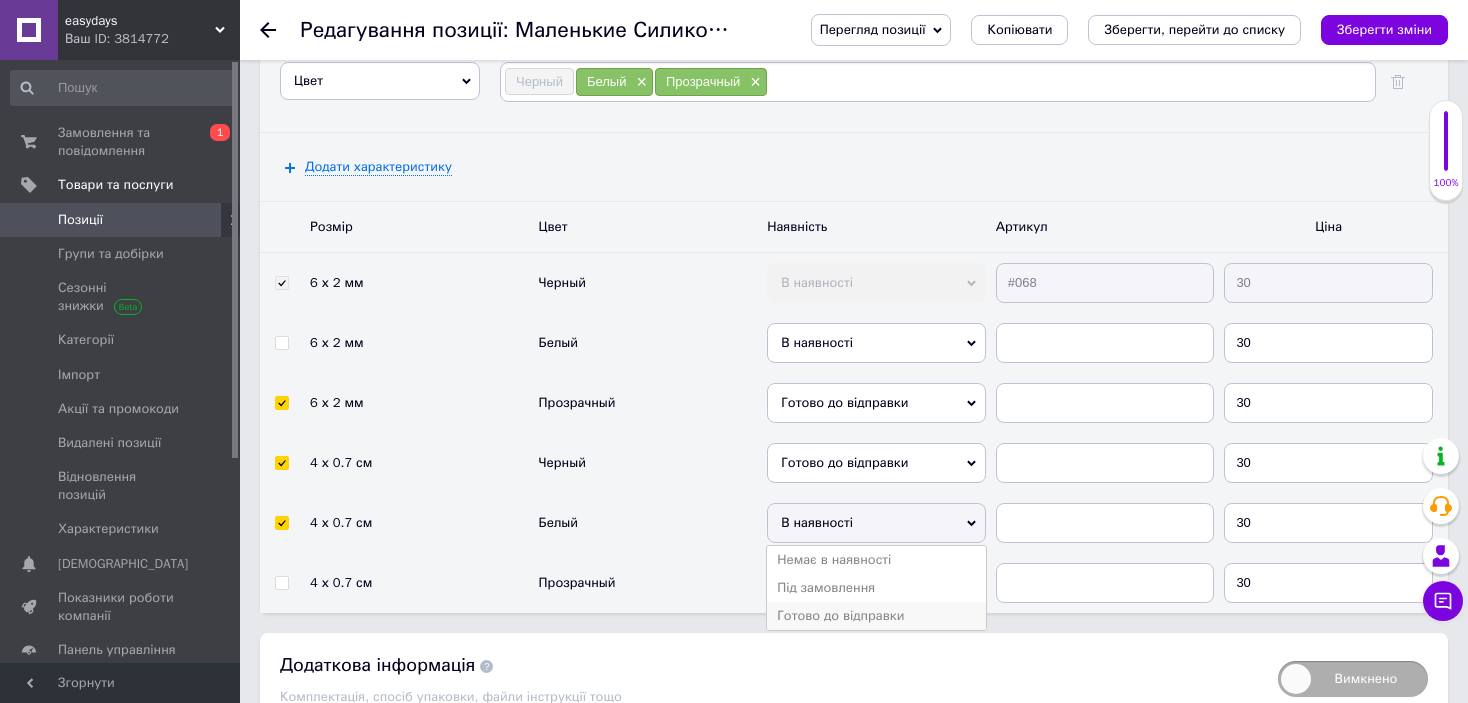 click on "Готово до відправки" at bounding box center (876, 616) 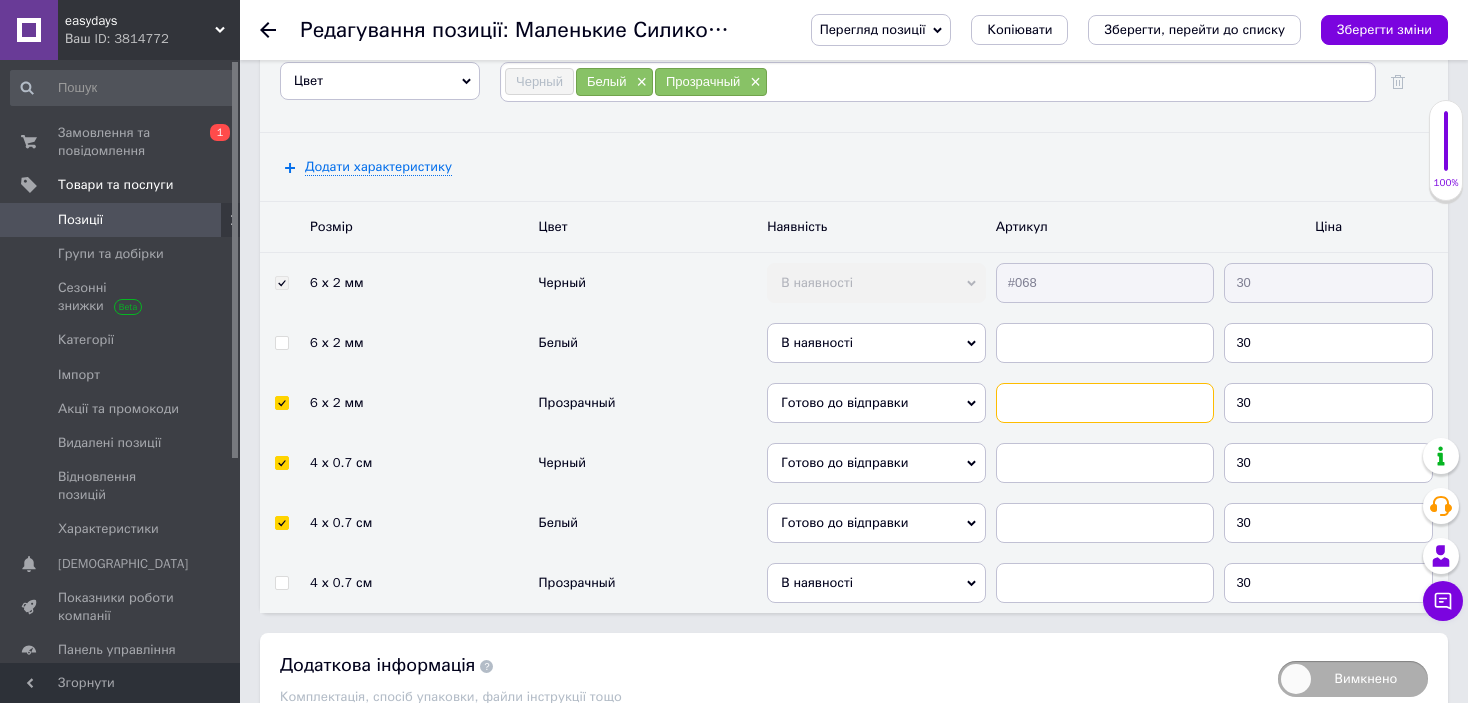 click at bounding box center (1105, 403) 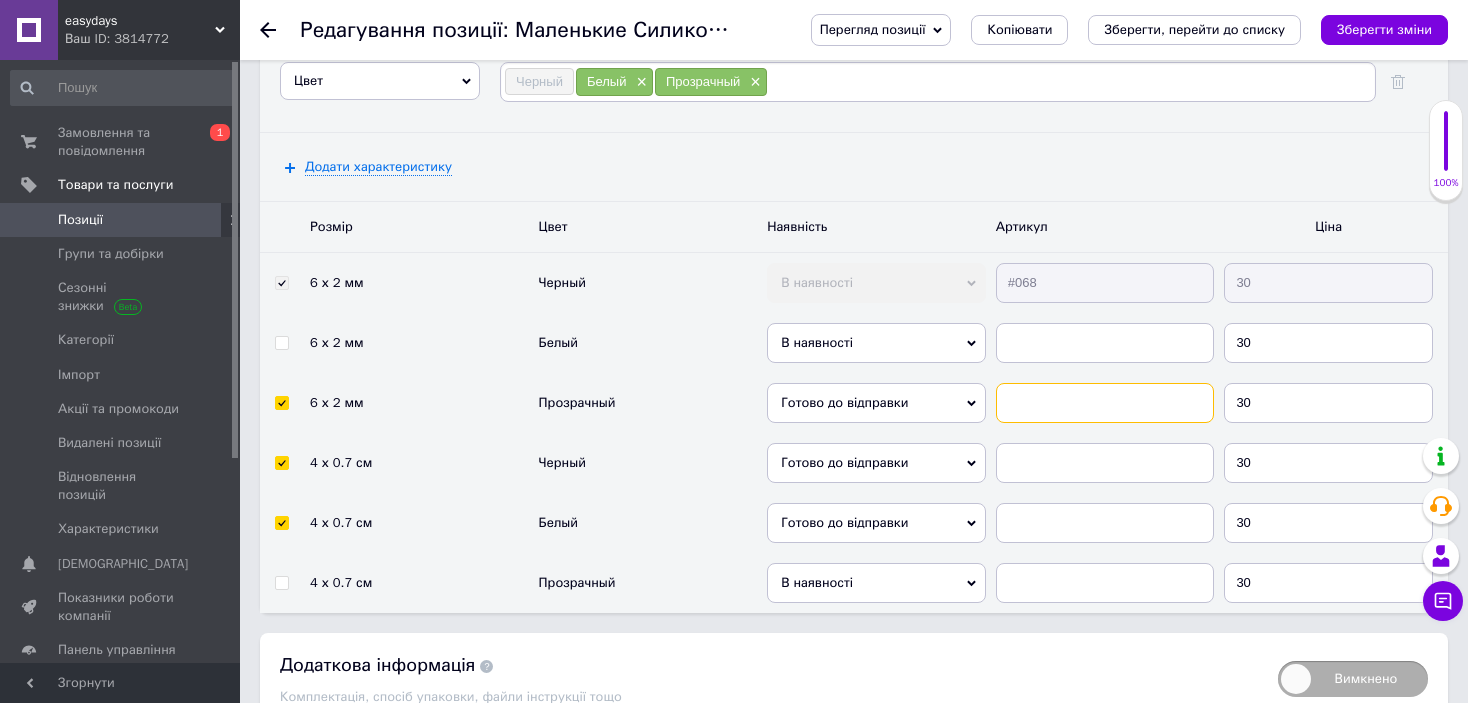type on "№" 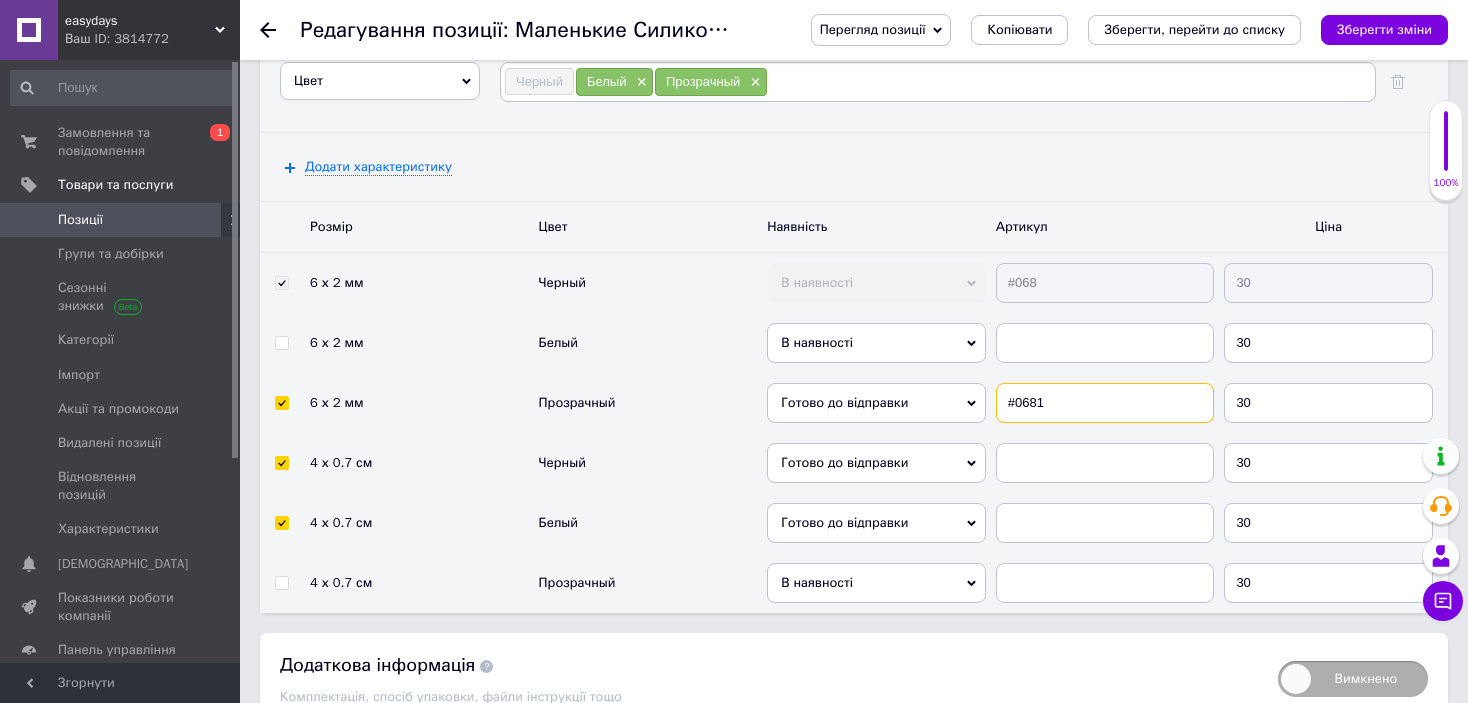 drag, startPoint x: 1056, startPoint y: 396, endPoint x: 1000, endPoint y: 389, distance: 56.435802 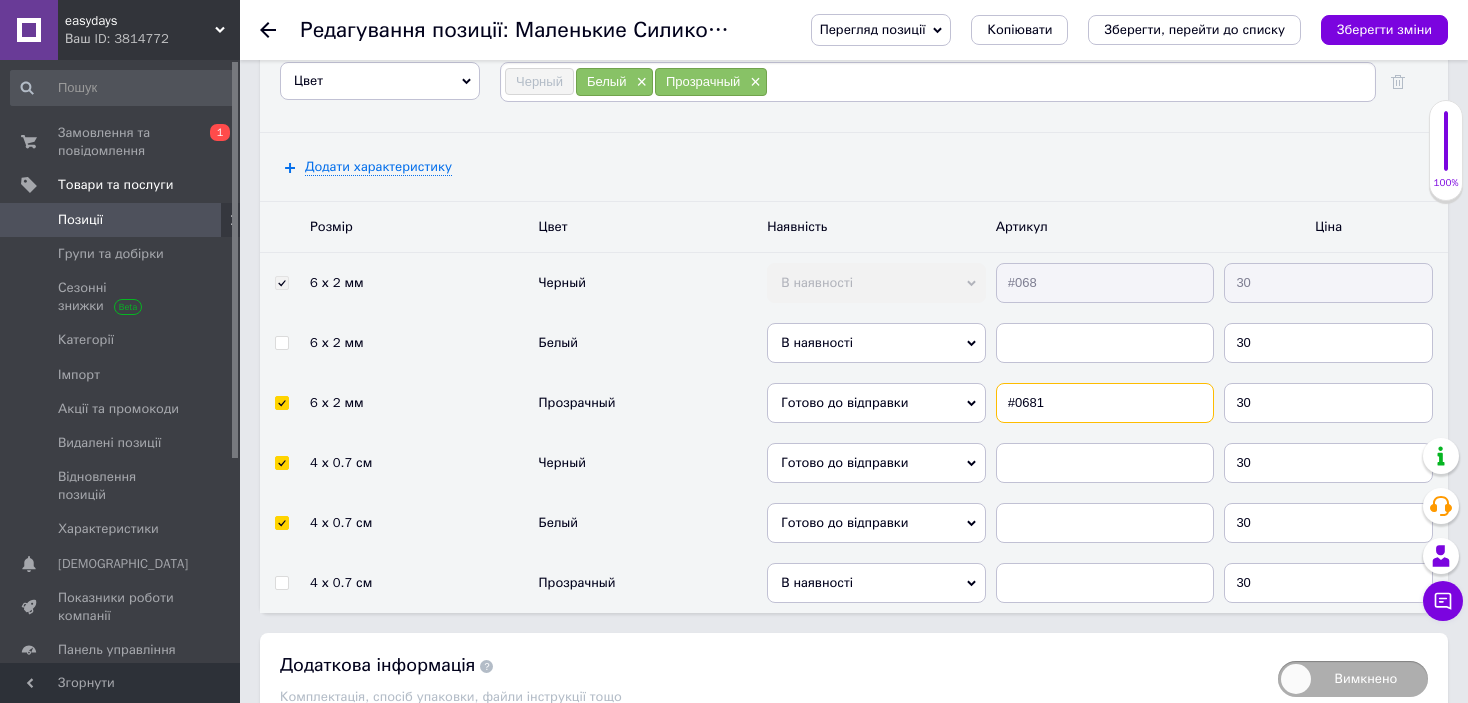 type on "#0681" 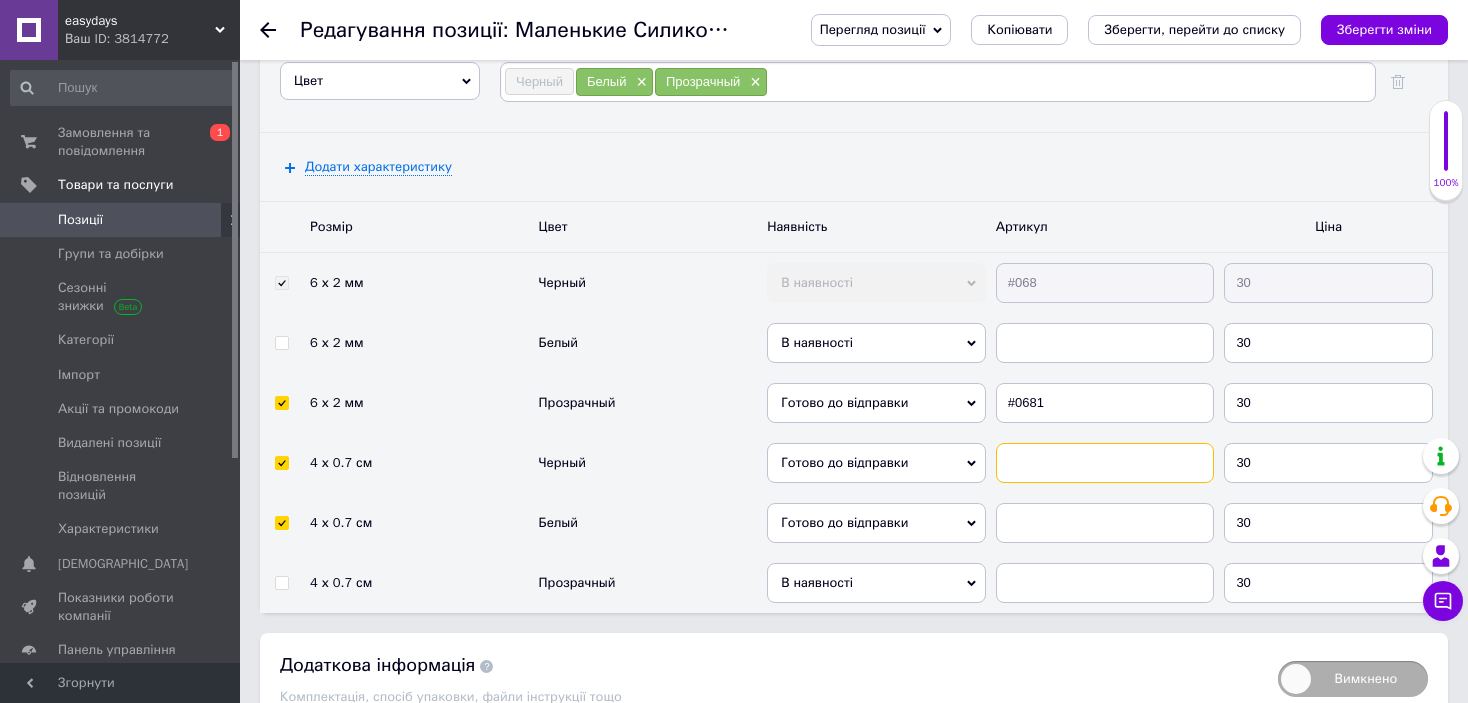 click at bounding box center [1105, 463] 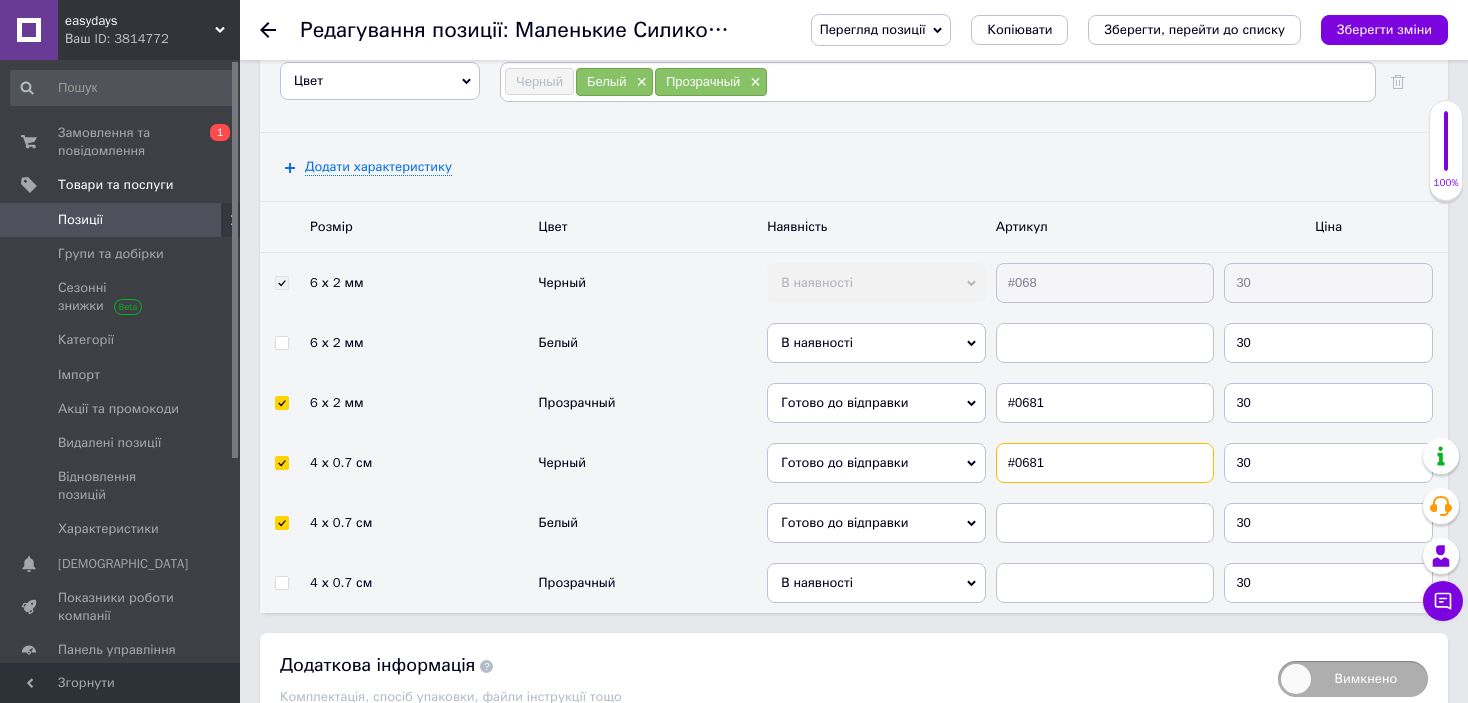 click on "#0681" at bounding box center (1105, 463) 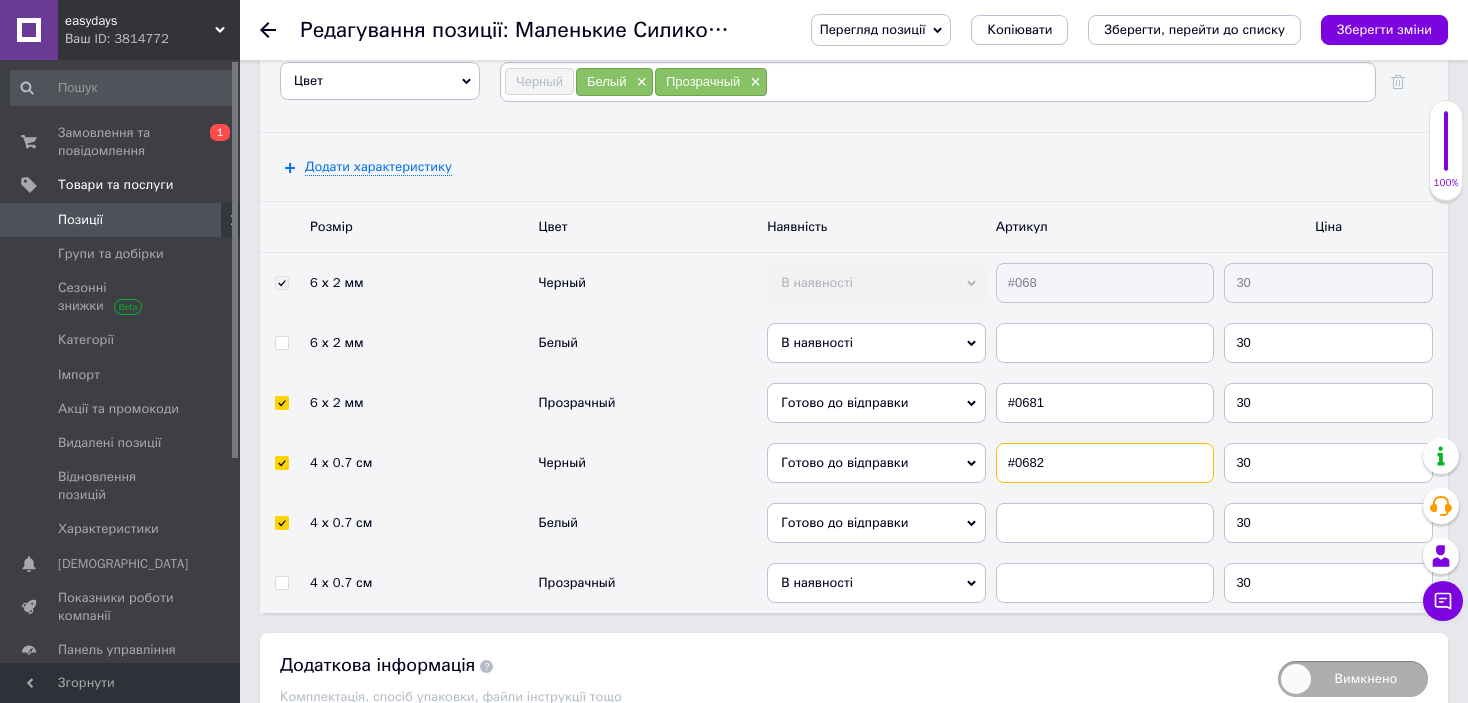 type on "#0682" 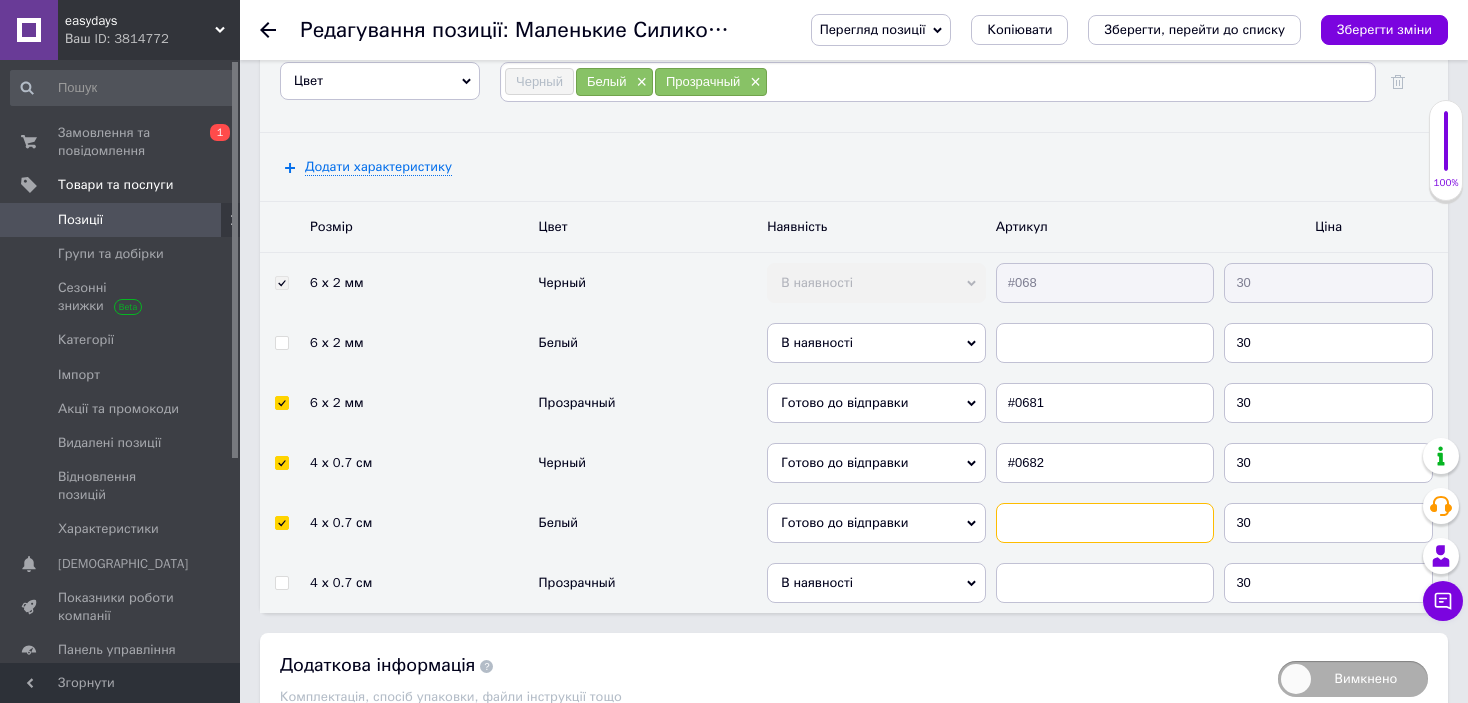 click at bounding box center [1105, 523] 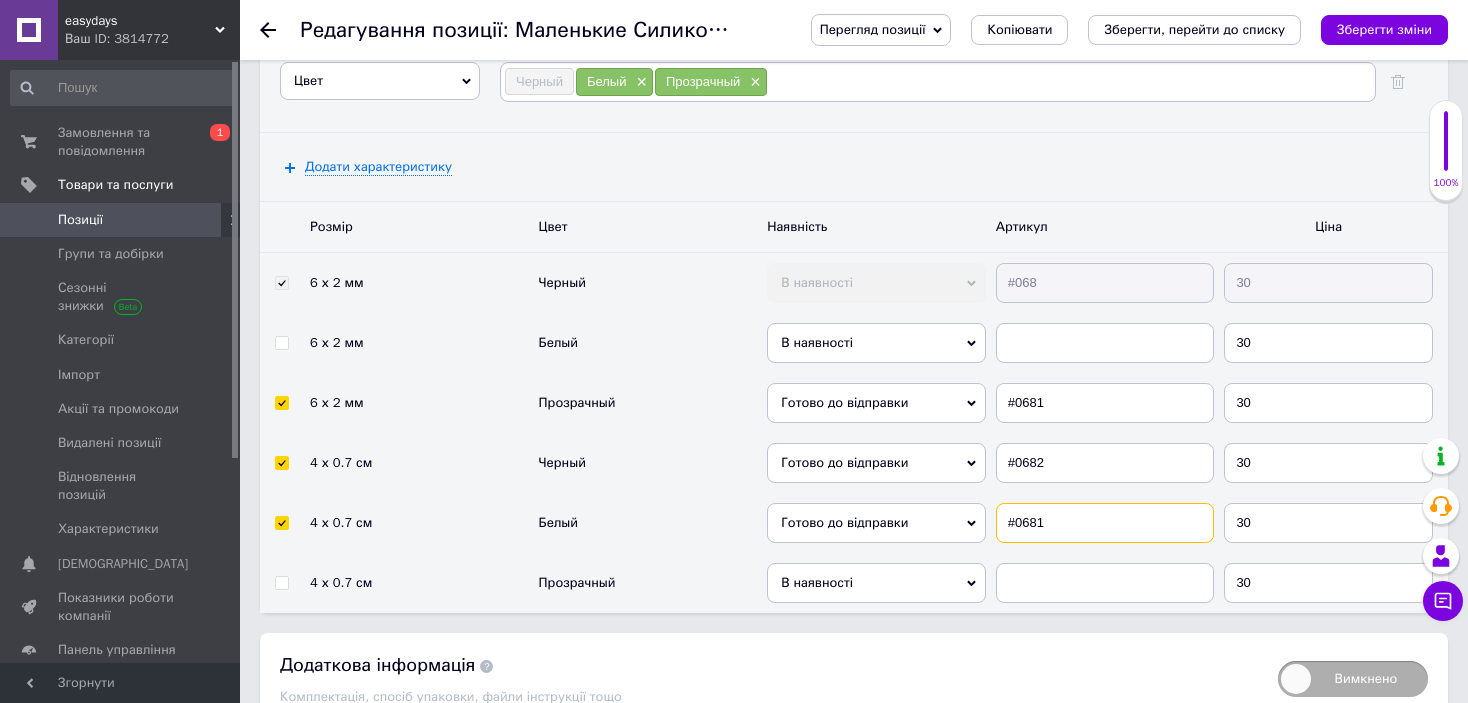 click on "#0681" at bounding box center (1105, 523) 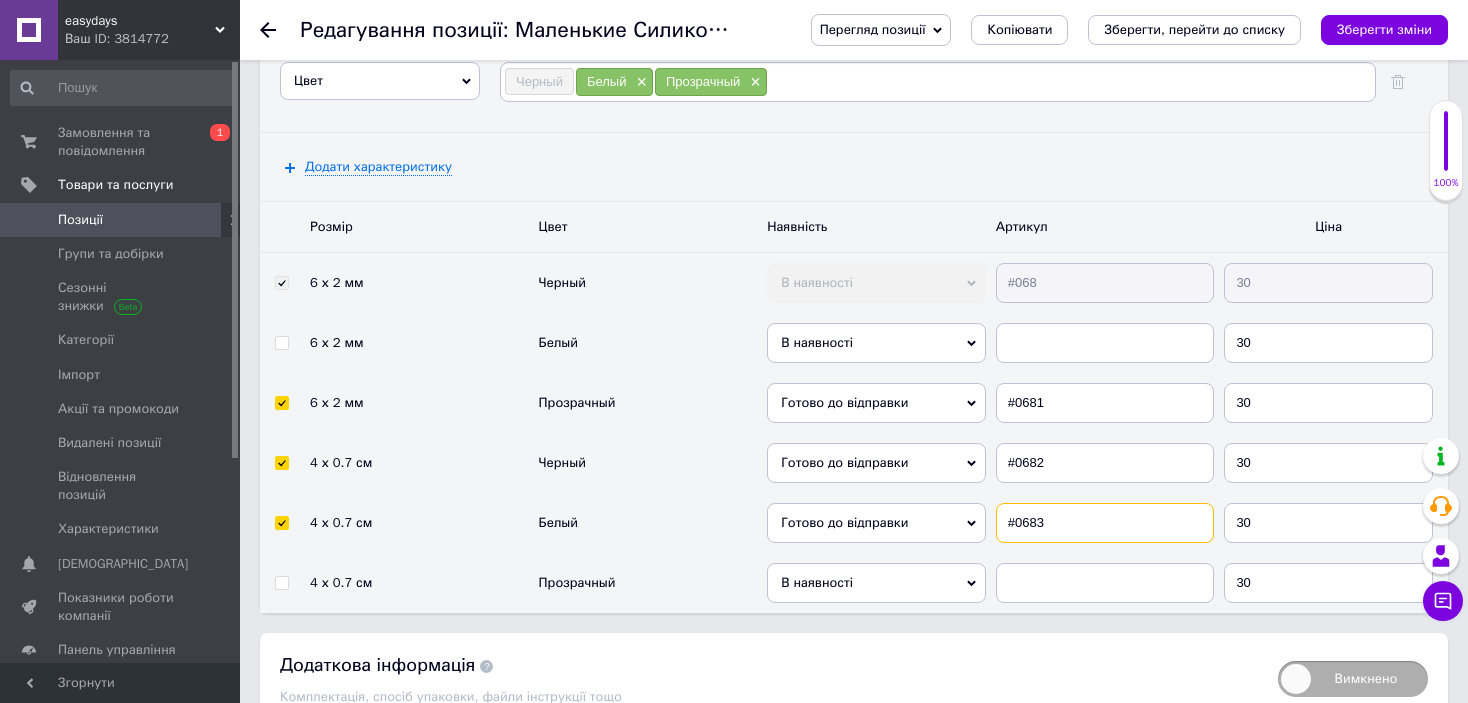type on "#0683" 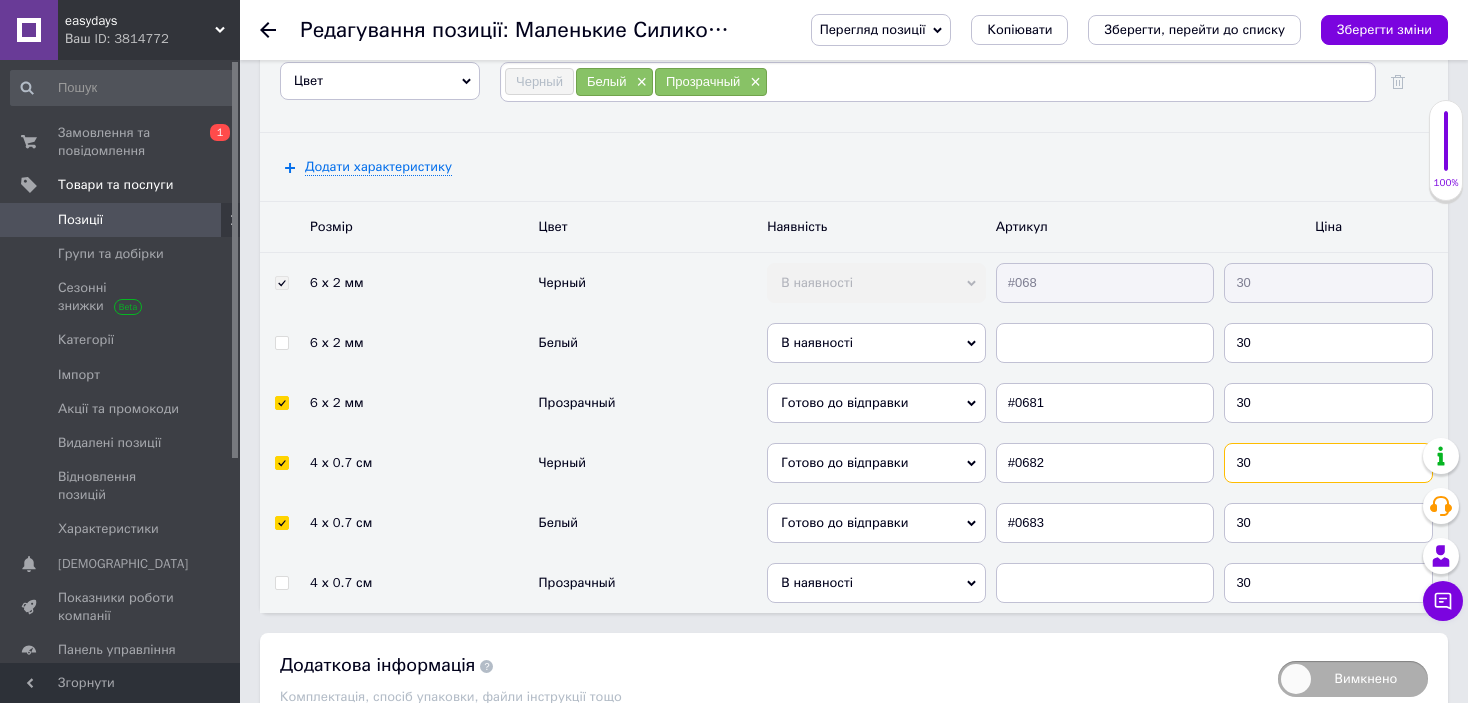 click on "30" at bounding box center (1328, 463) 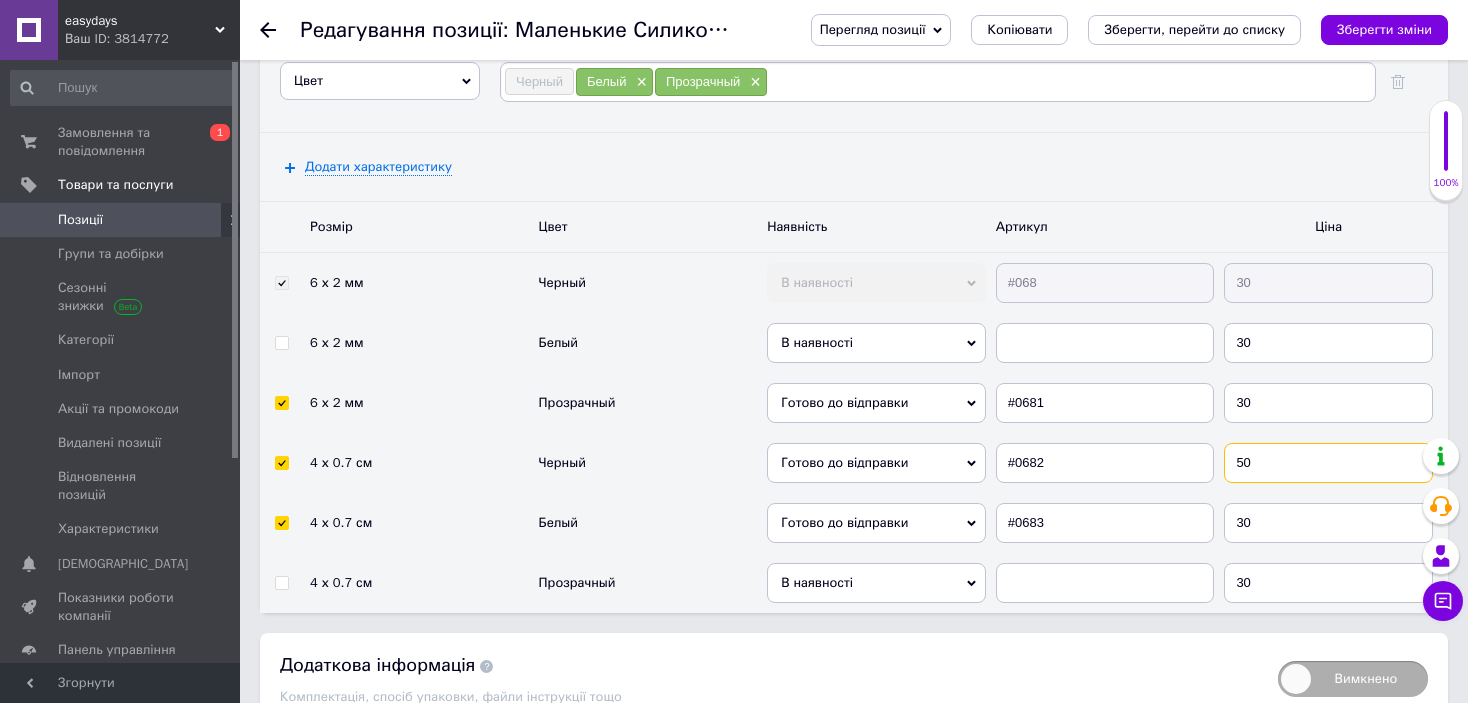 type on "50" 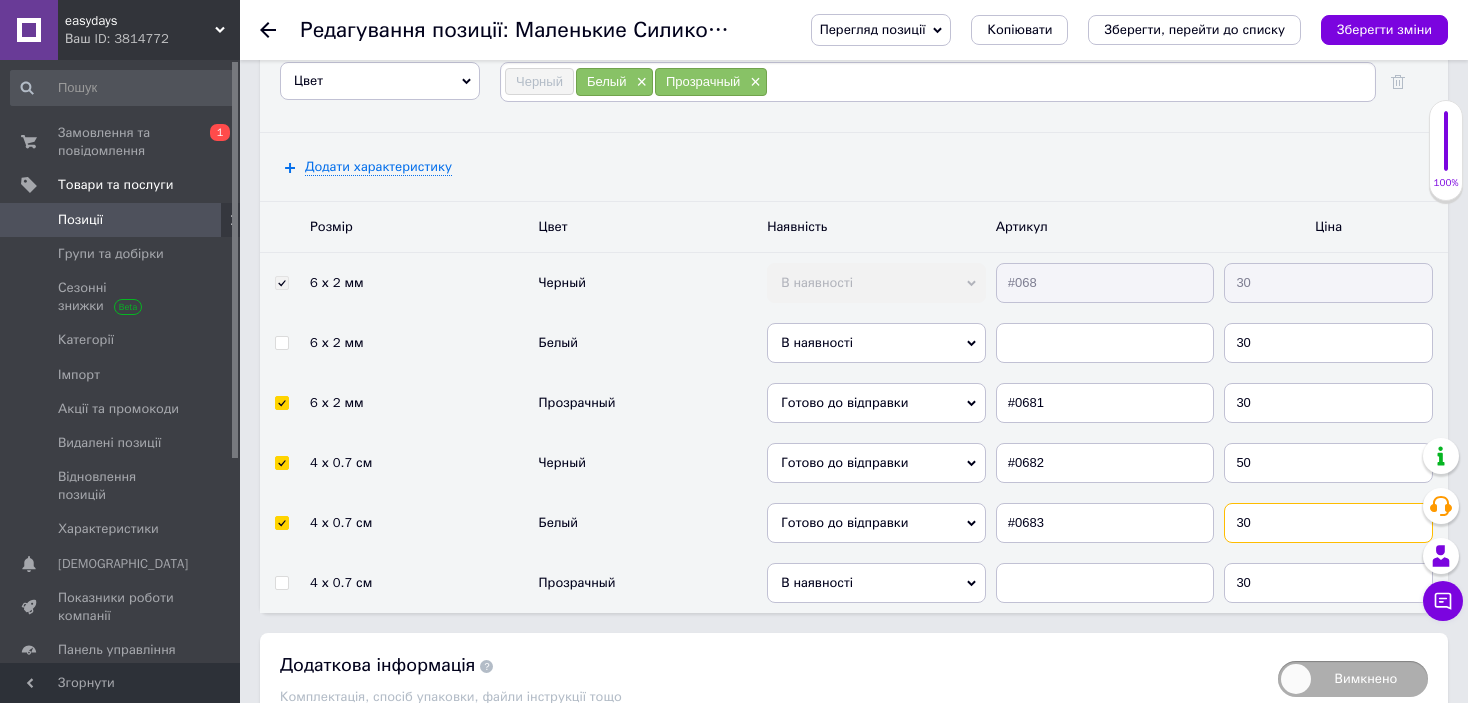 click on "30" at bounding box center [1328, 523] 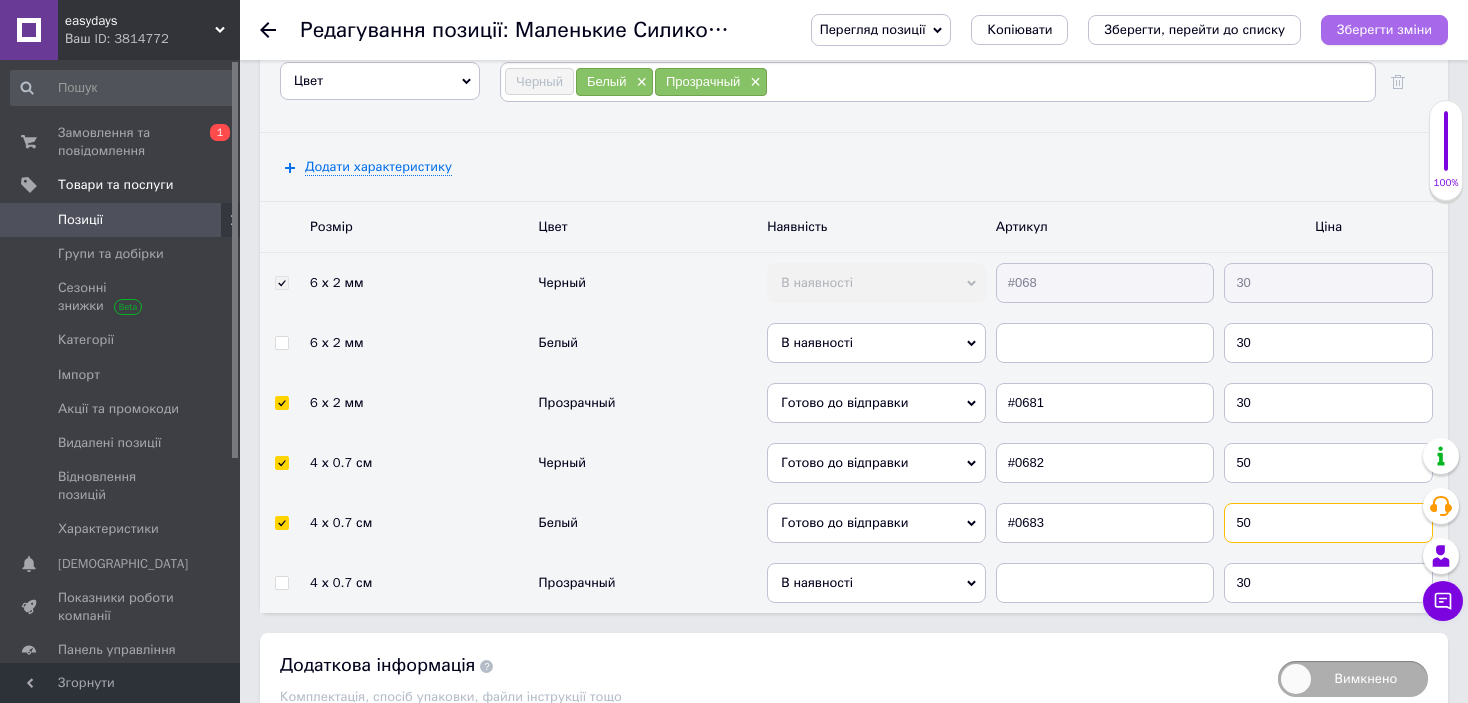type on "50" 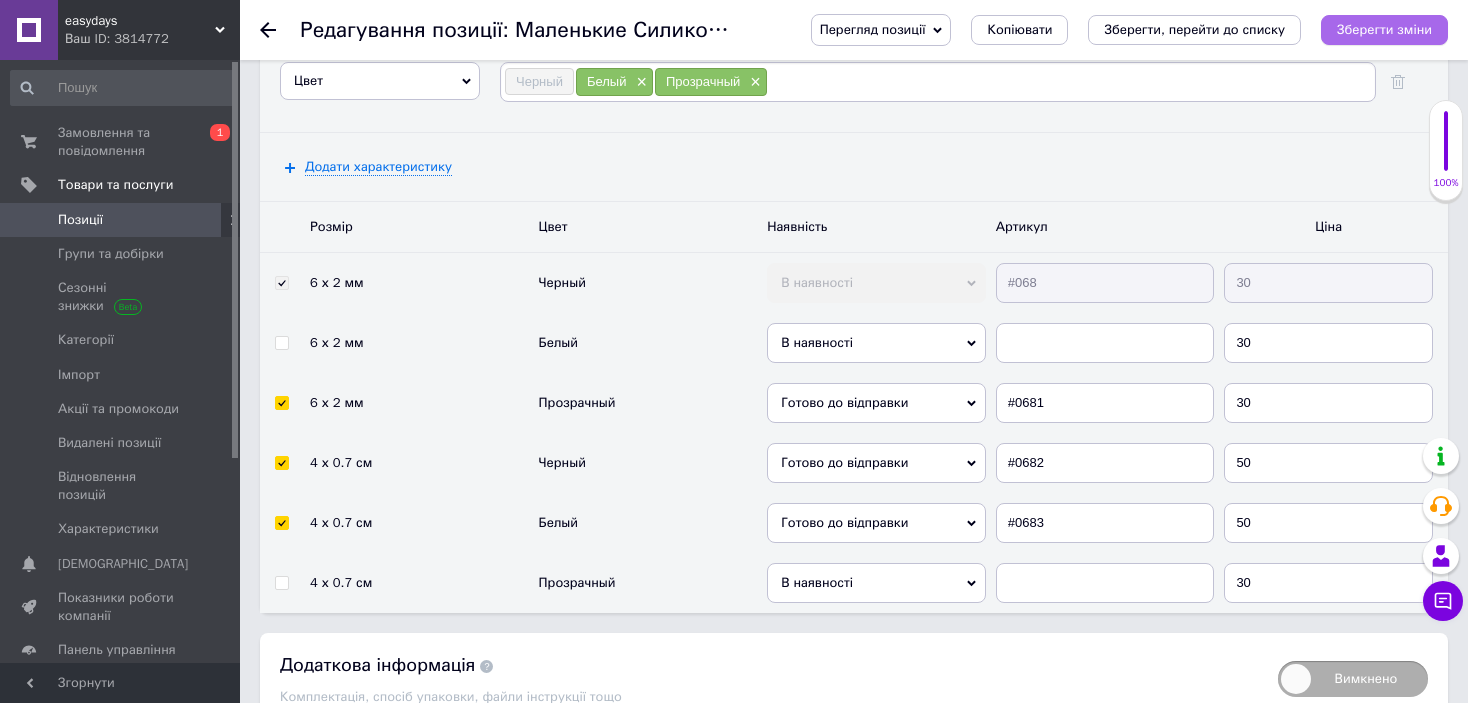 click on "Зберегти зміни" at bounding box center (1384, 29) 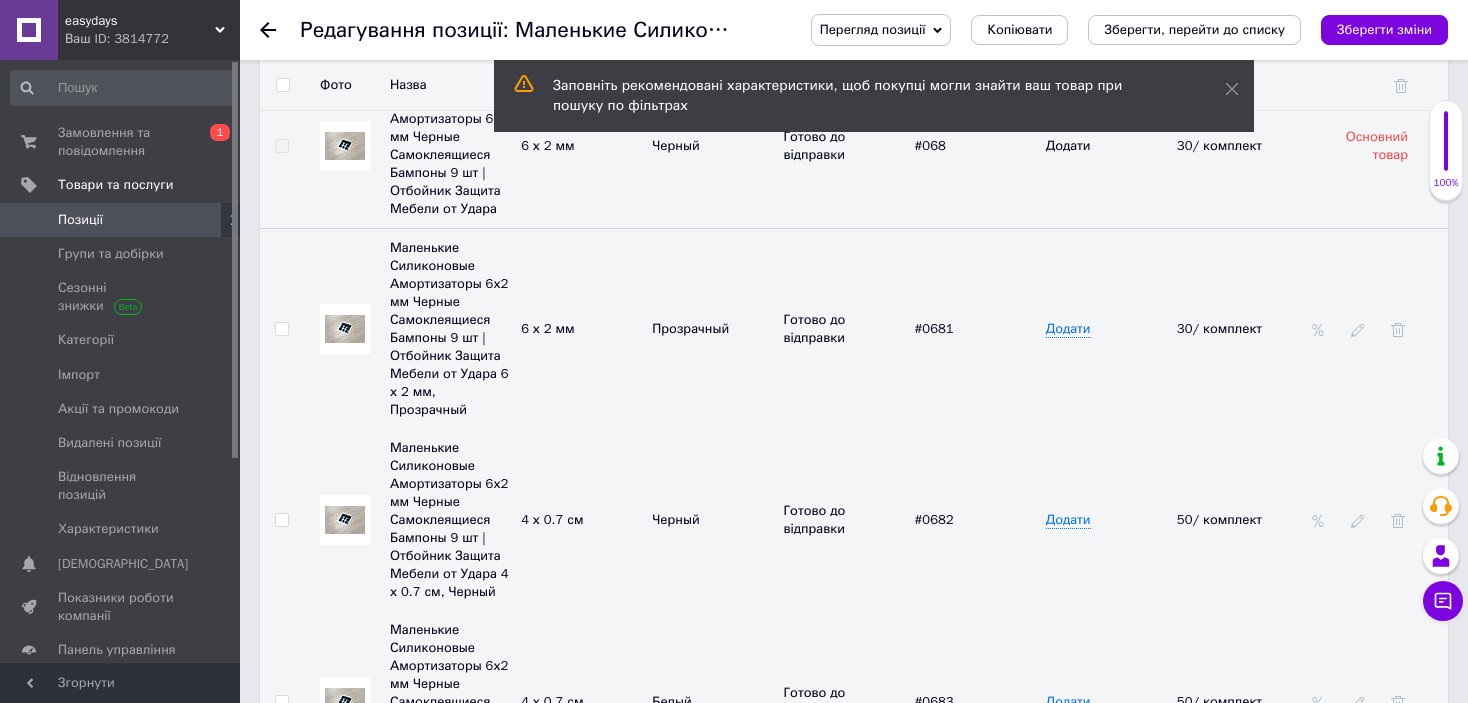 scroll, scrollTop: 2877, scrollLeft: 0, axis: vertical 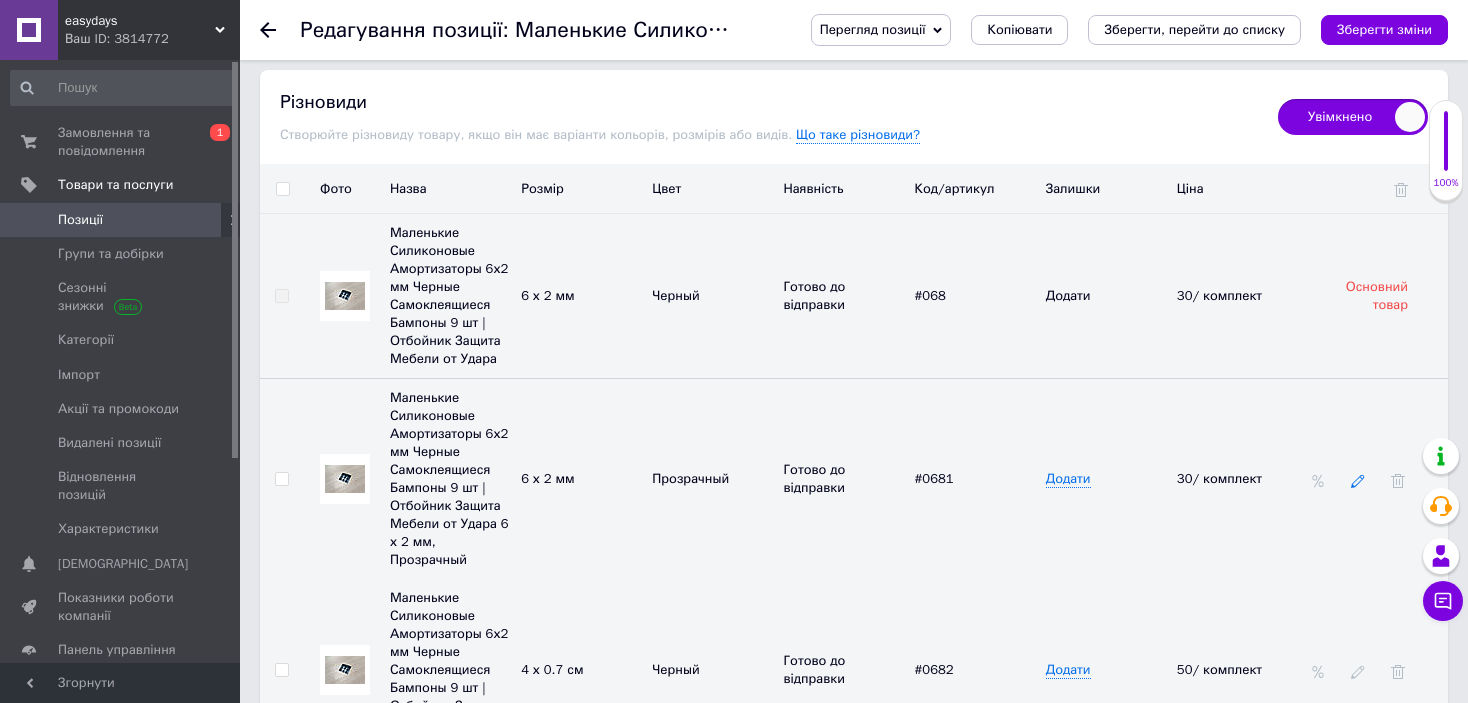 click 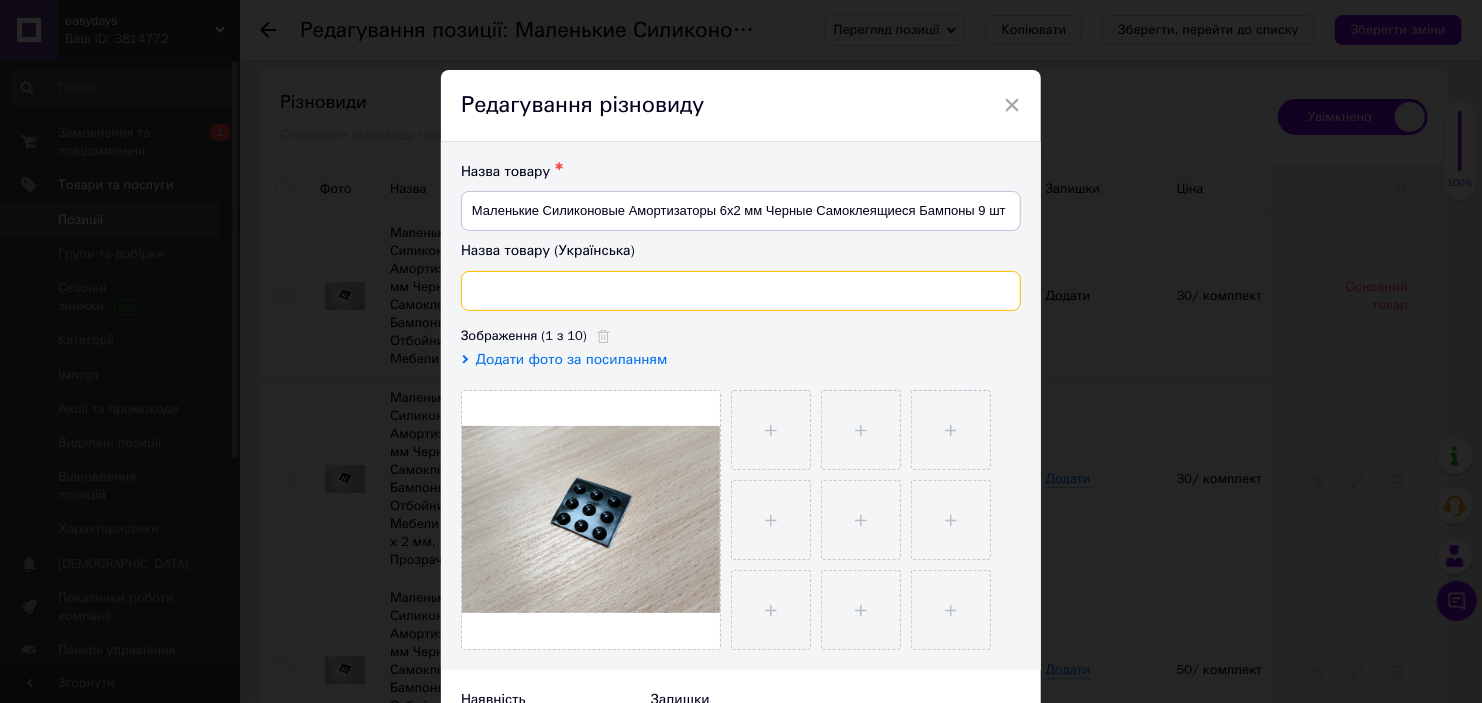 click at bounding box center (741, 291) 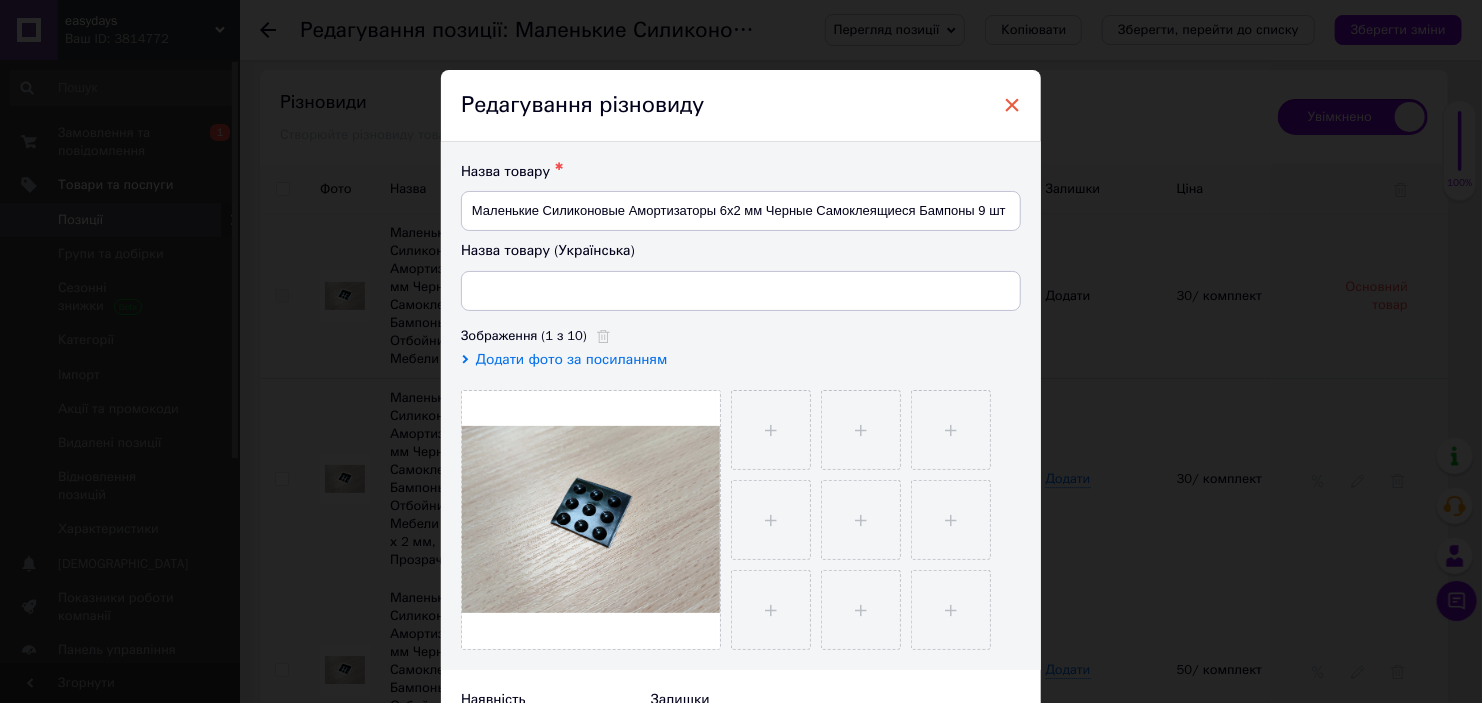 click on "×" at bounding box center [1012, 105] 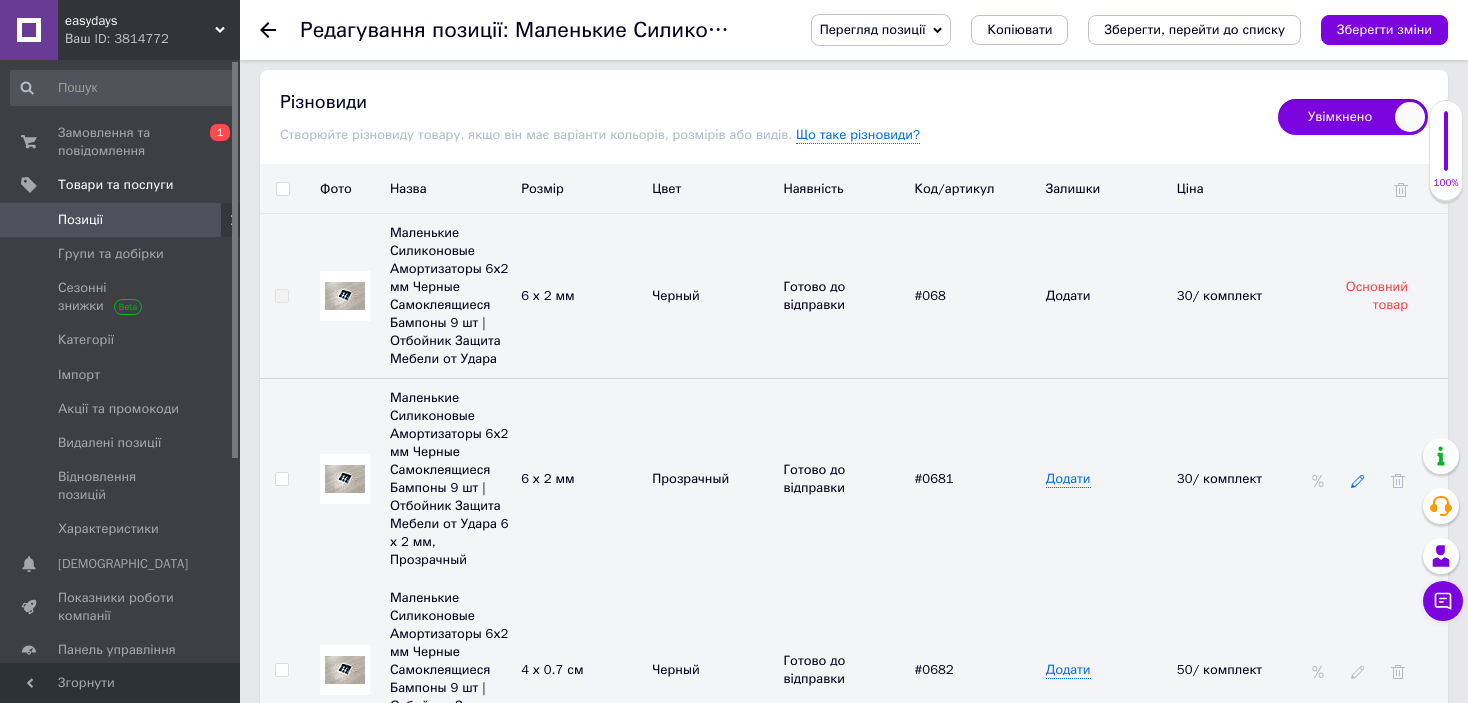 click 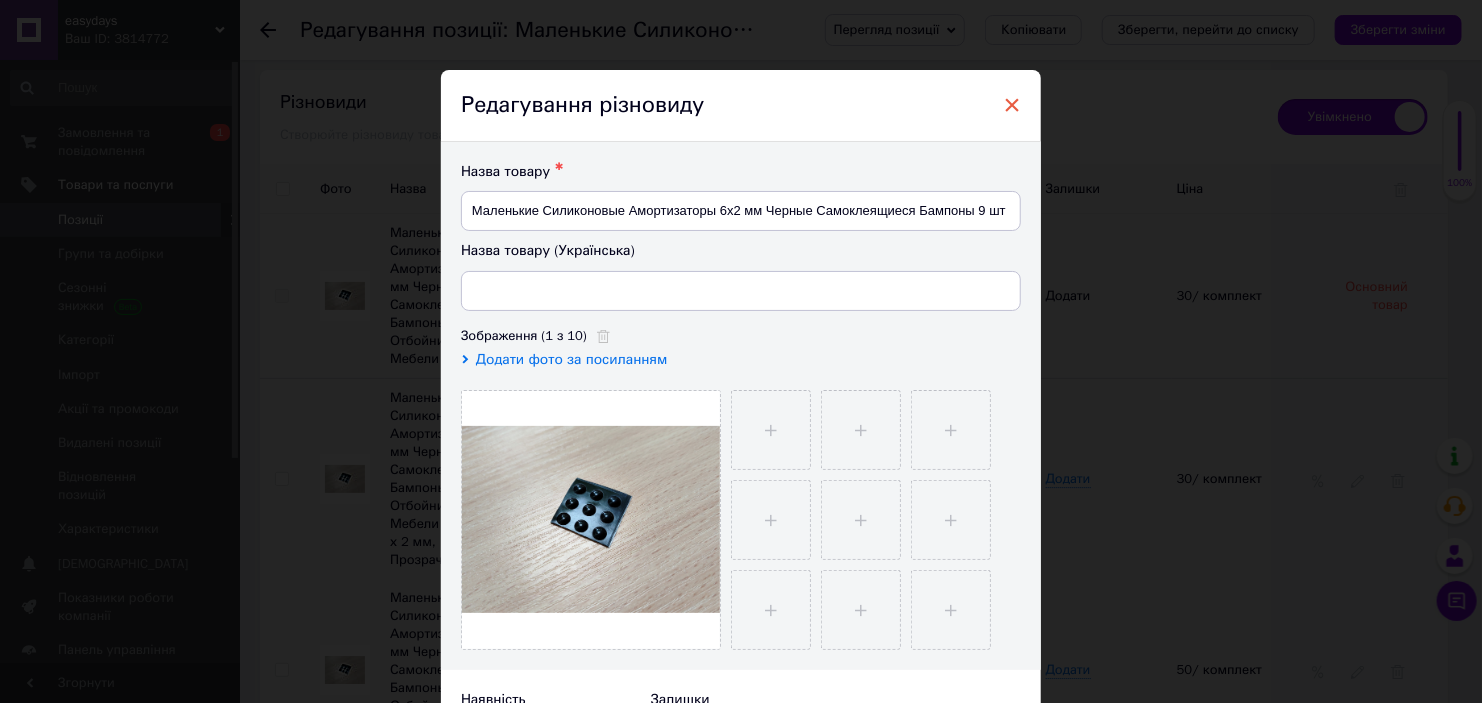 click on "×" at bounding box center [1012, 105] 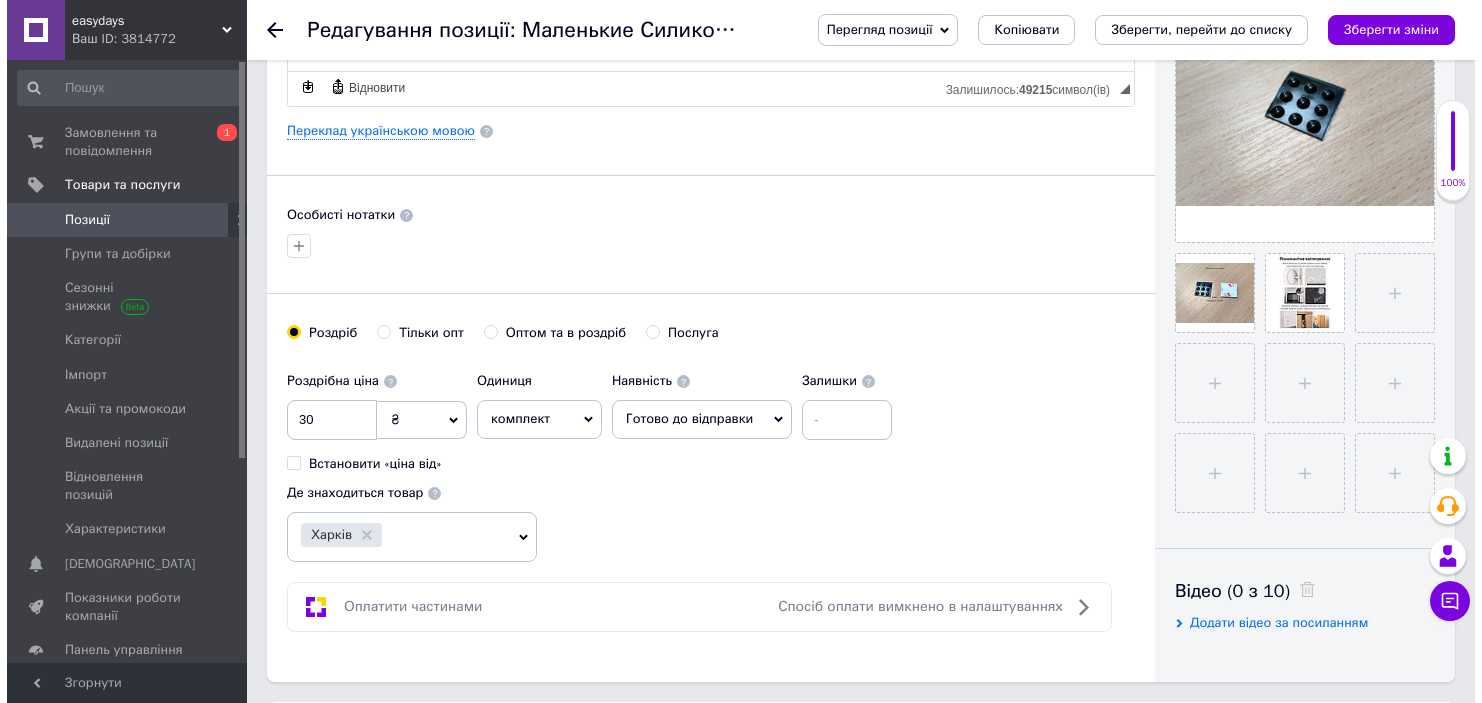scroll, scrollTop: 277, scrollLeft: 0, axis: vertical 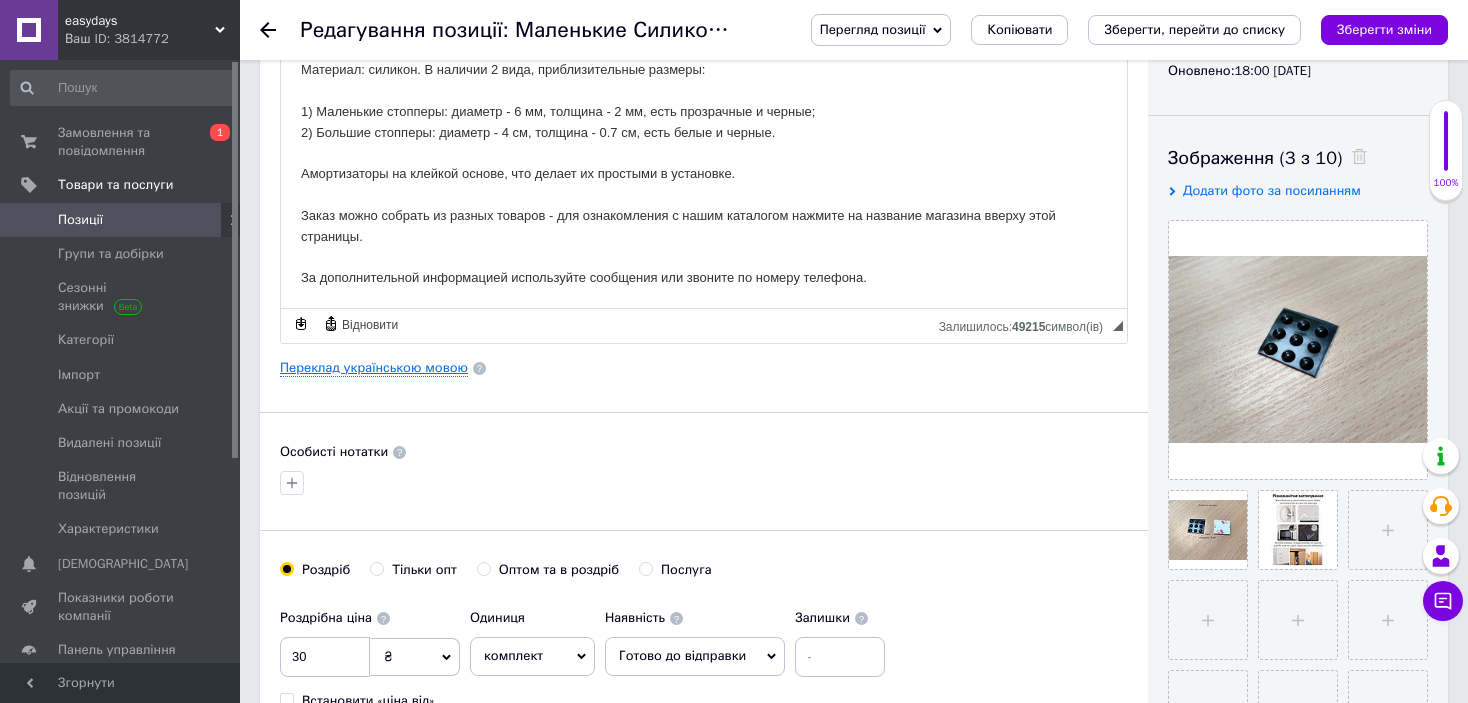 click on "Переклад українською мовою" at bounding box center [374, 368] 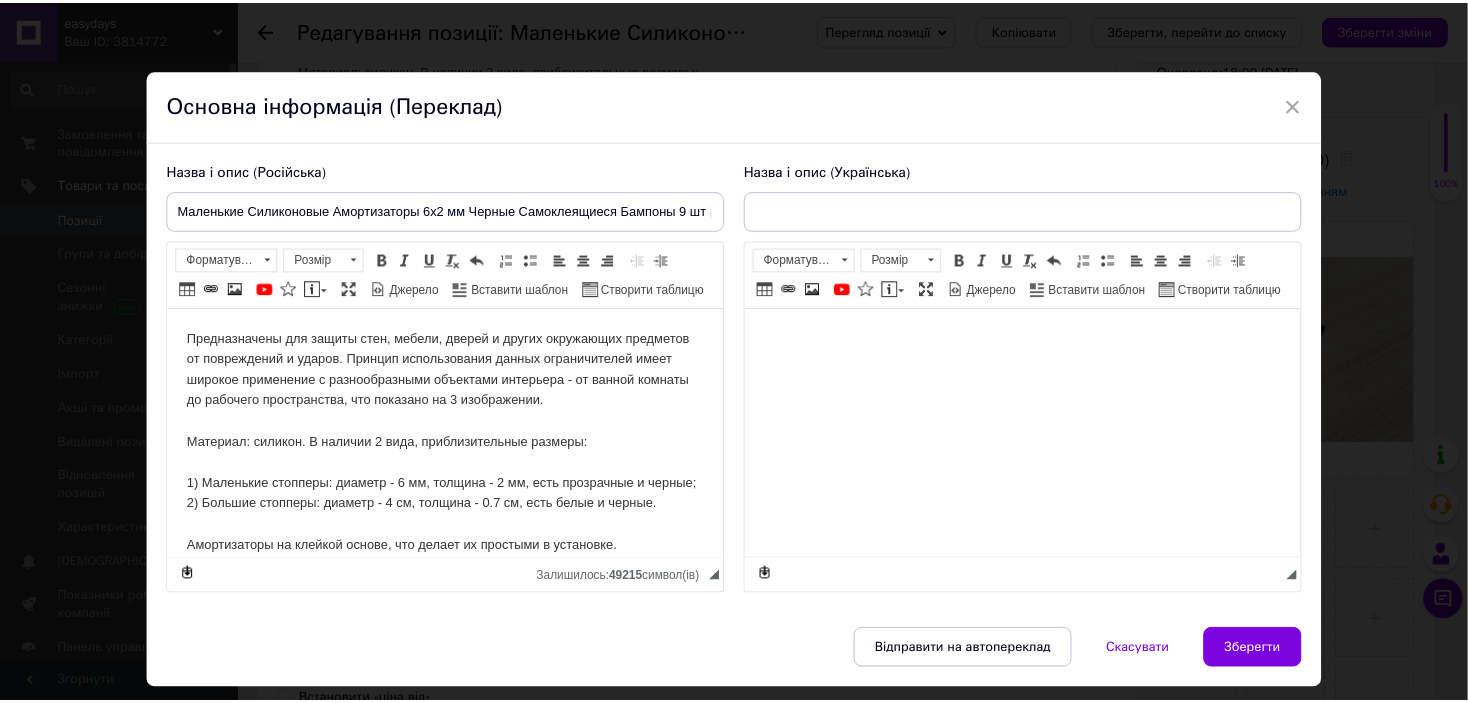 scroll, scrollTop: 0, scrollLeft: 0, axis: both 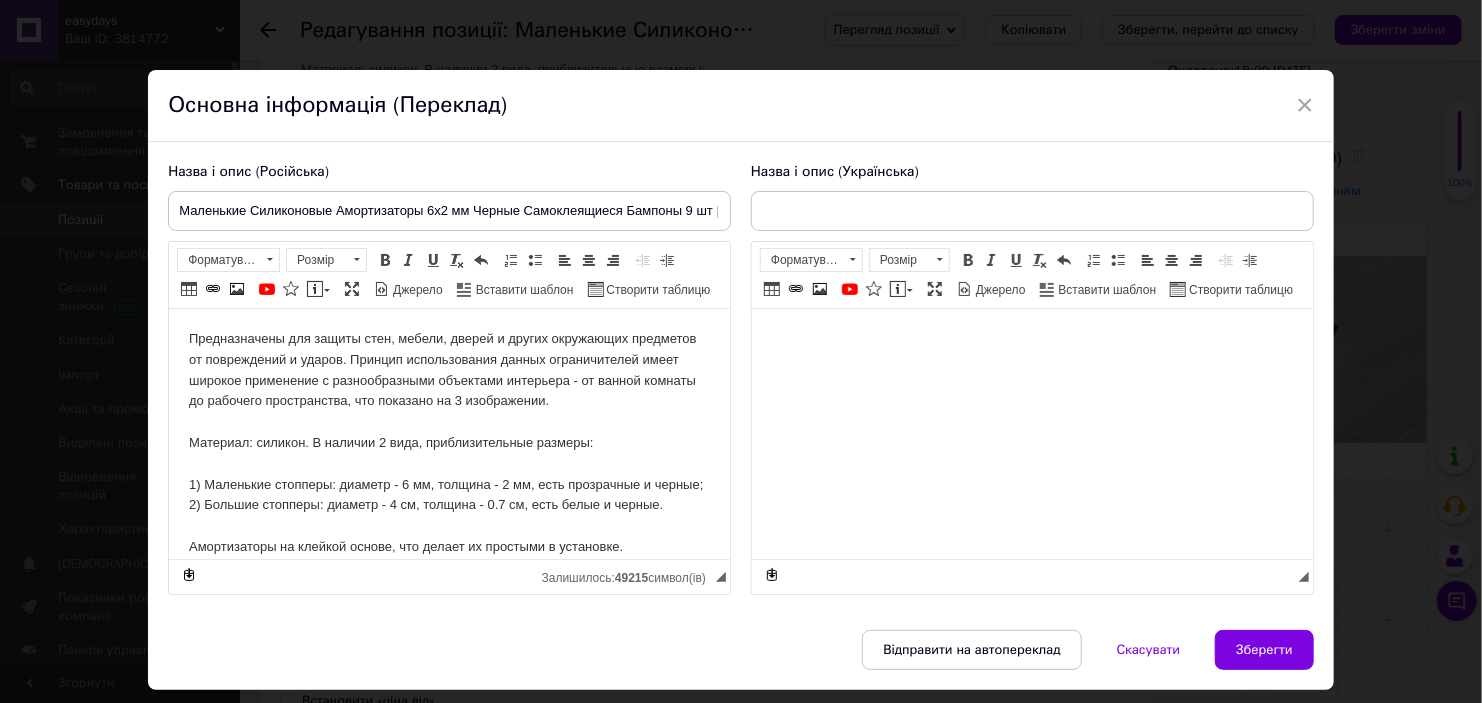 type on "Маленькі Силіконові Амортизатори 6х2 мм Чорні Самоклеючі Бампони 9 шт | Відбійник Захист Меблів від Удару" 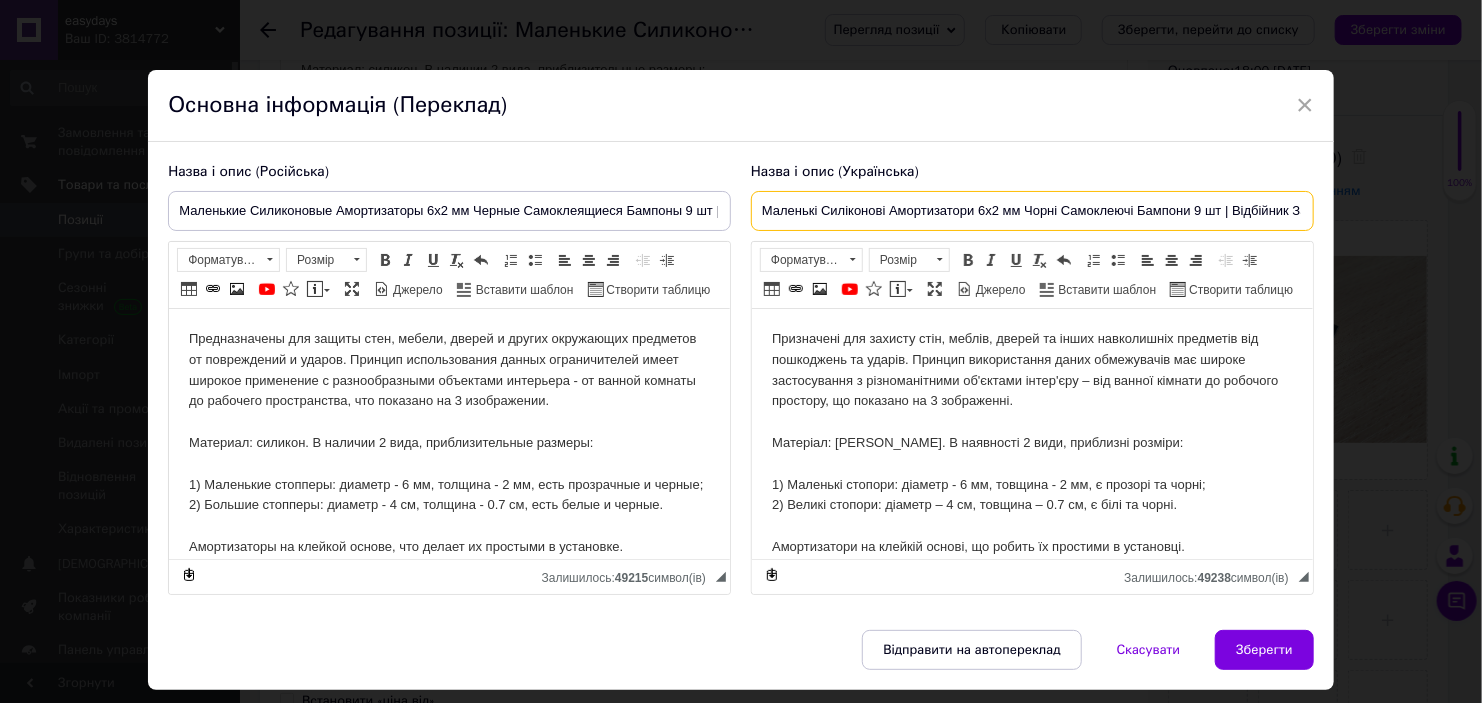 click on "Маленькі Силіконові Амортизатори 6х2 мм Чорні Самоклеючі Бампони 9 шт | Відбійник Захист Меблів від Удару" at bounding box center (1032, 211) 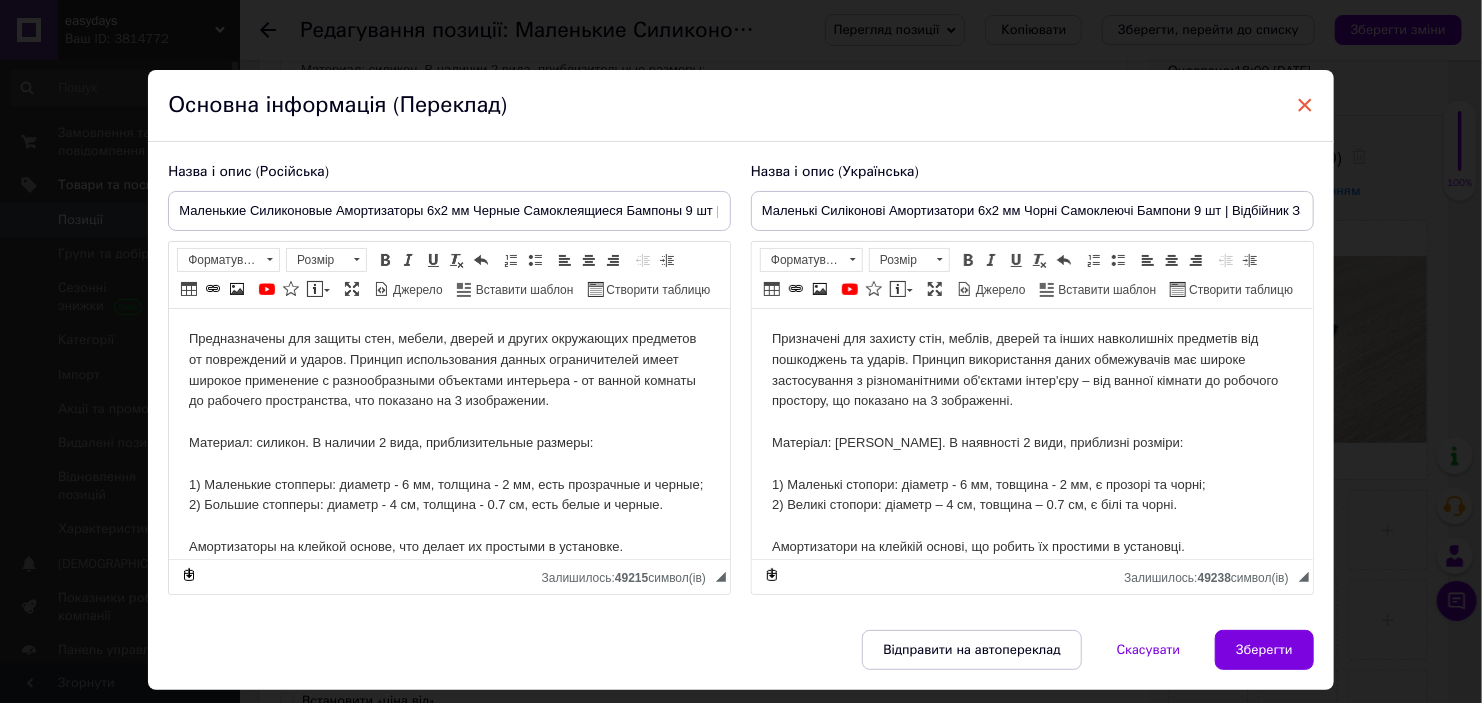click on "×" at bounding box center [1305, 105] 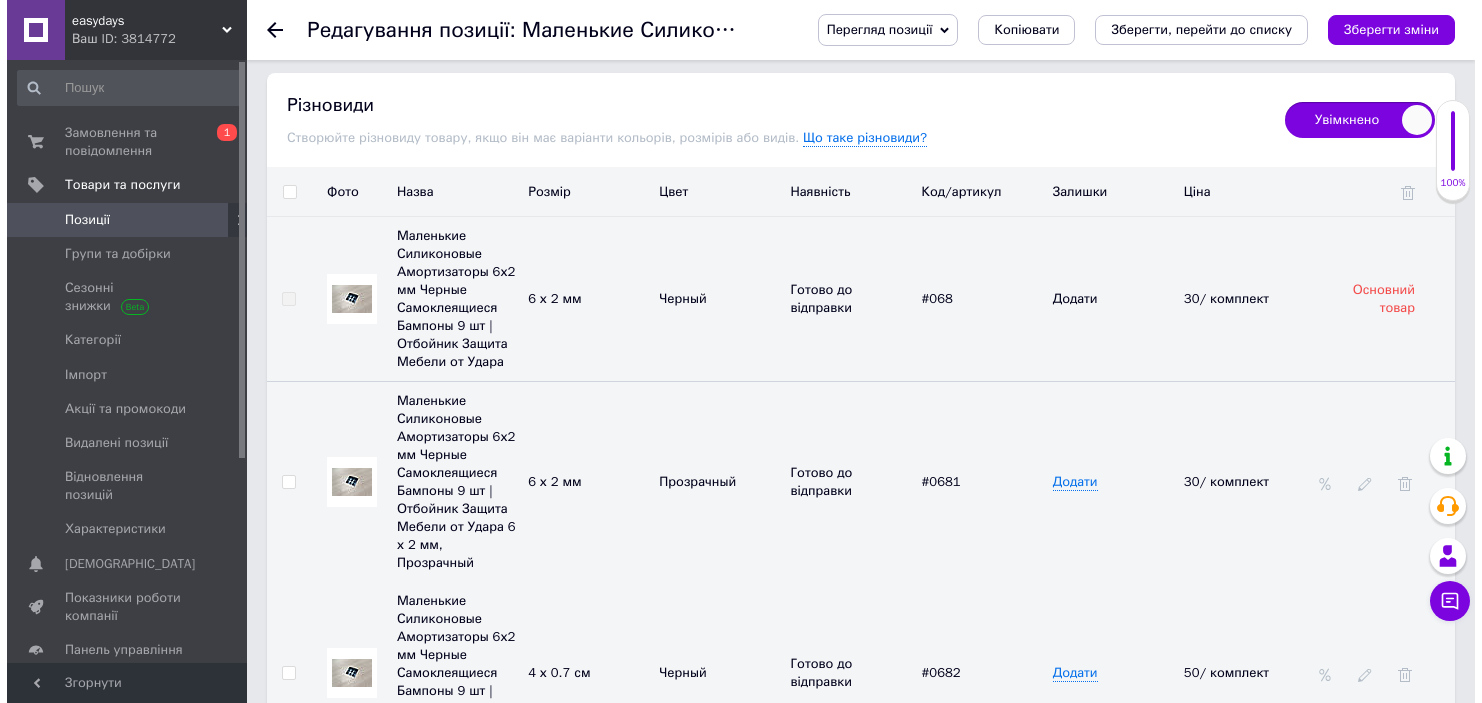 scroll, scrollTop: 2877, scrollLeft: 0, axis: vertical 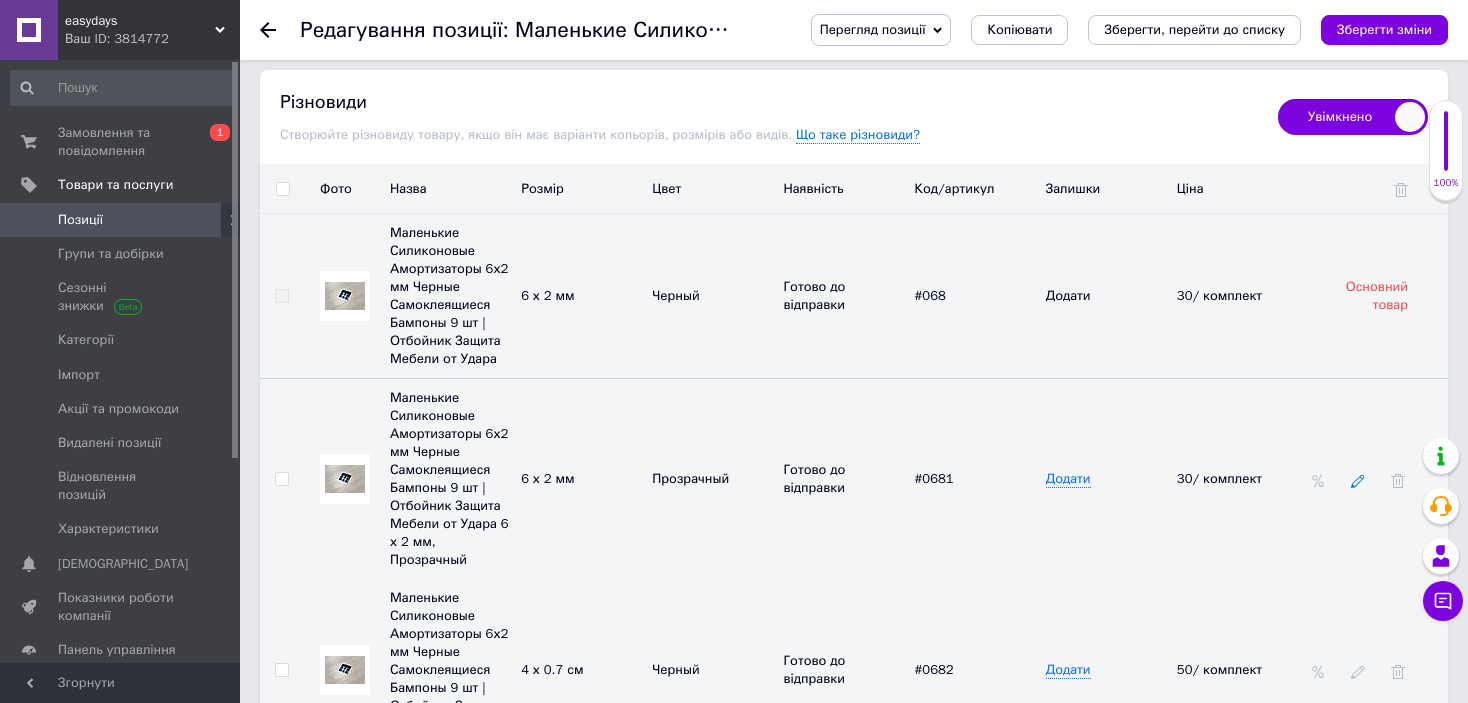 click at bounding box center (1358, 480) 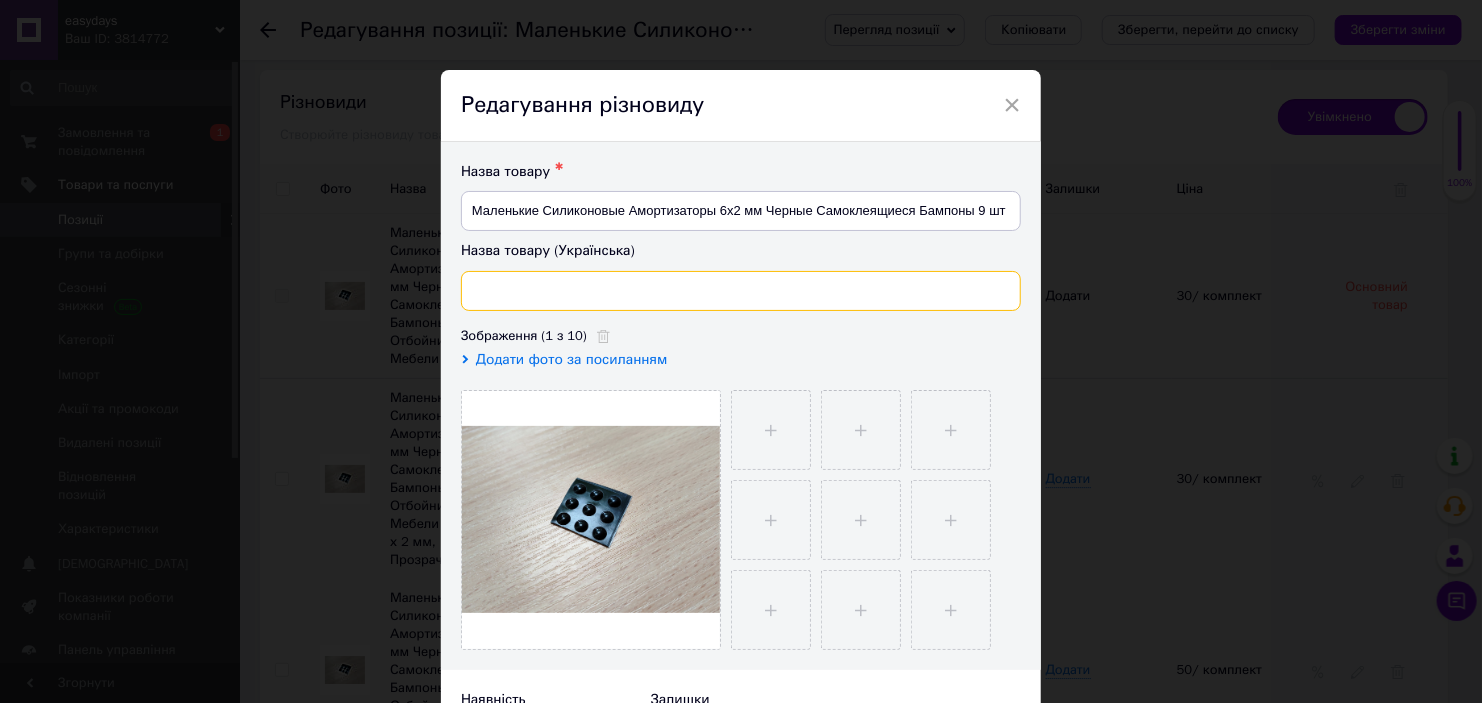 click at bounding box center (741, 291) 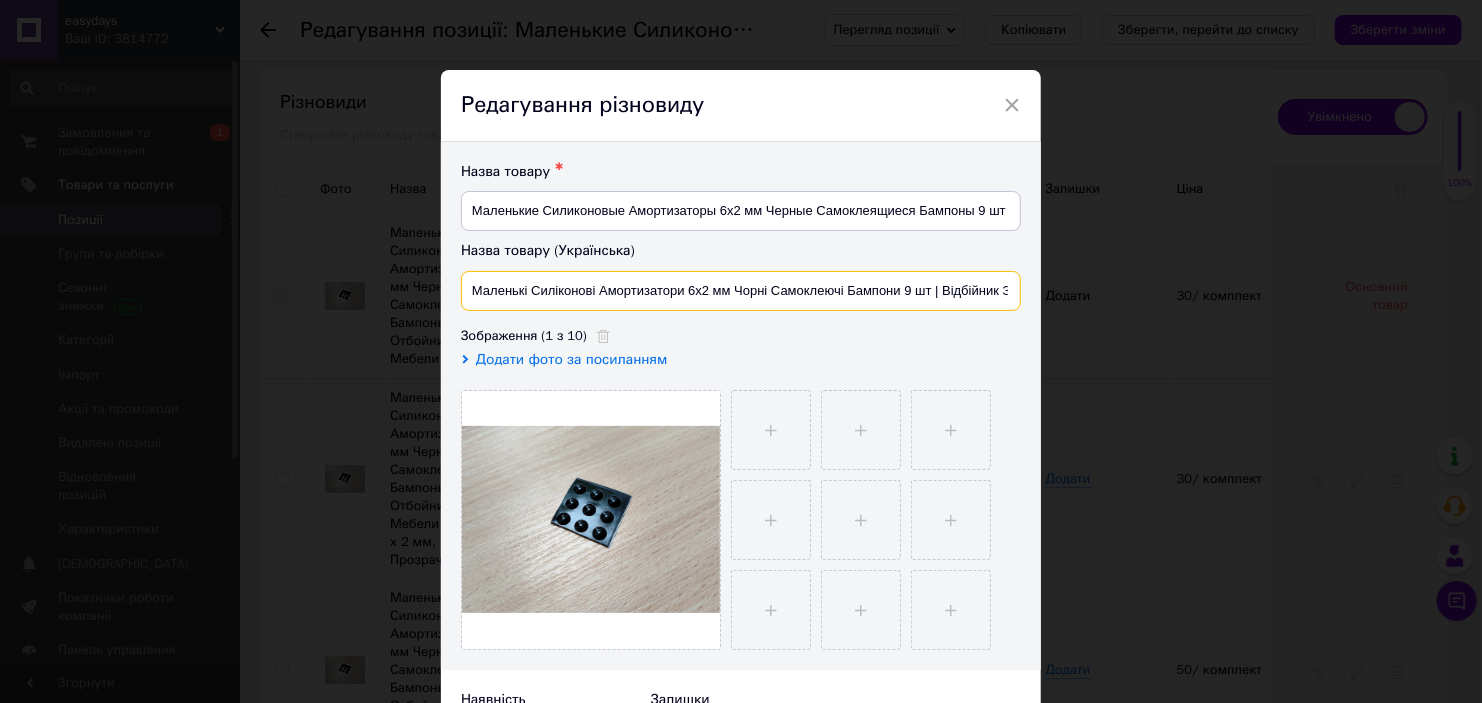 scroll, scrollTop: 0, scrollLeft: 141, axis: horizontal 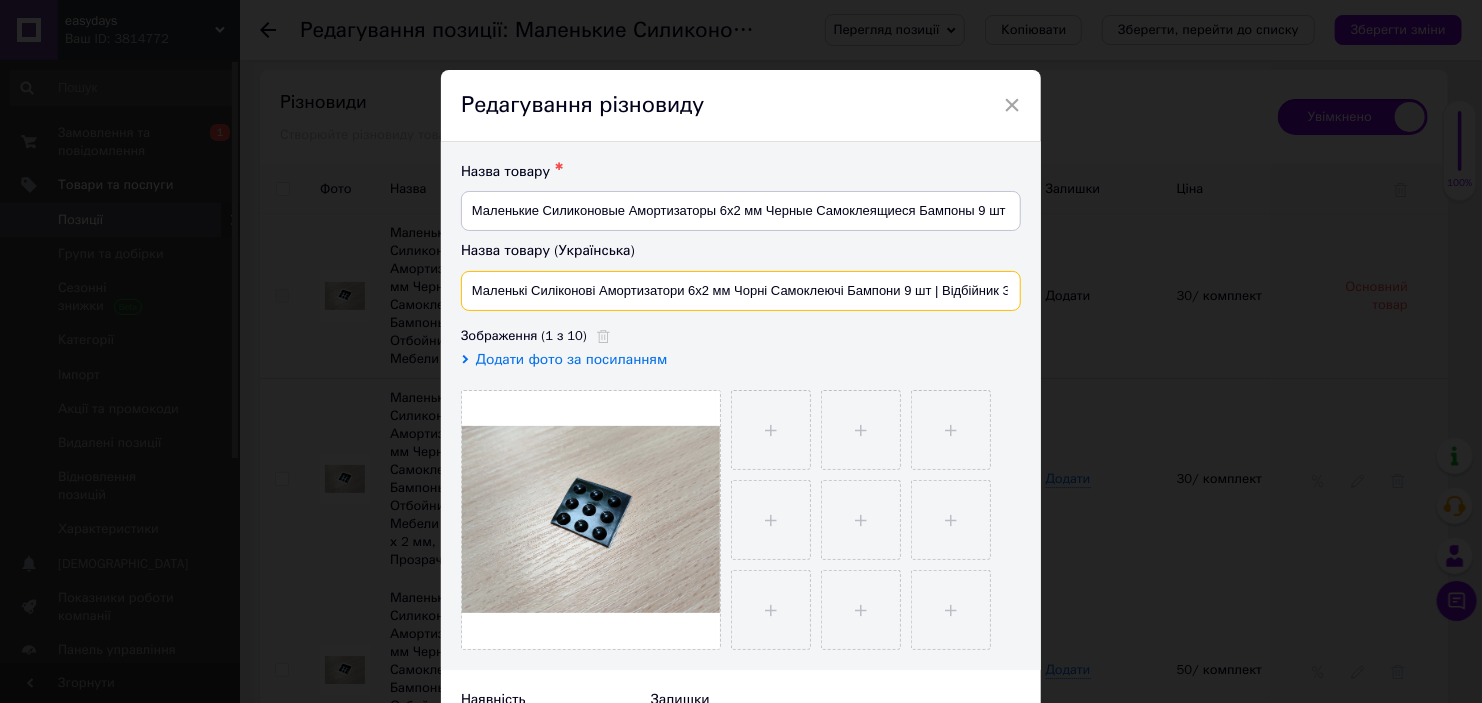 drag, startPoint x: 855, startPoint y: 295, endPoint x: 759, endPoint y: 286, distance: 96.42095 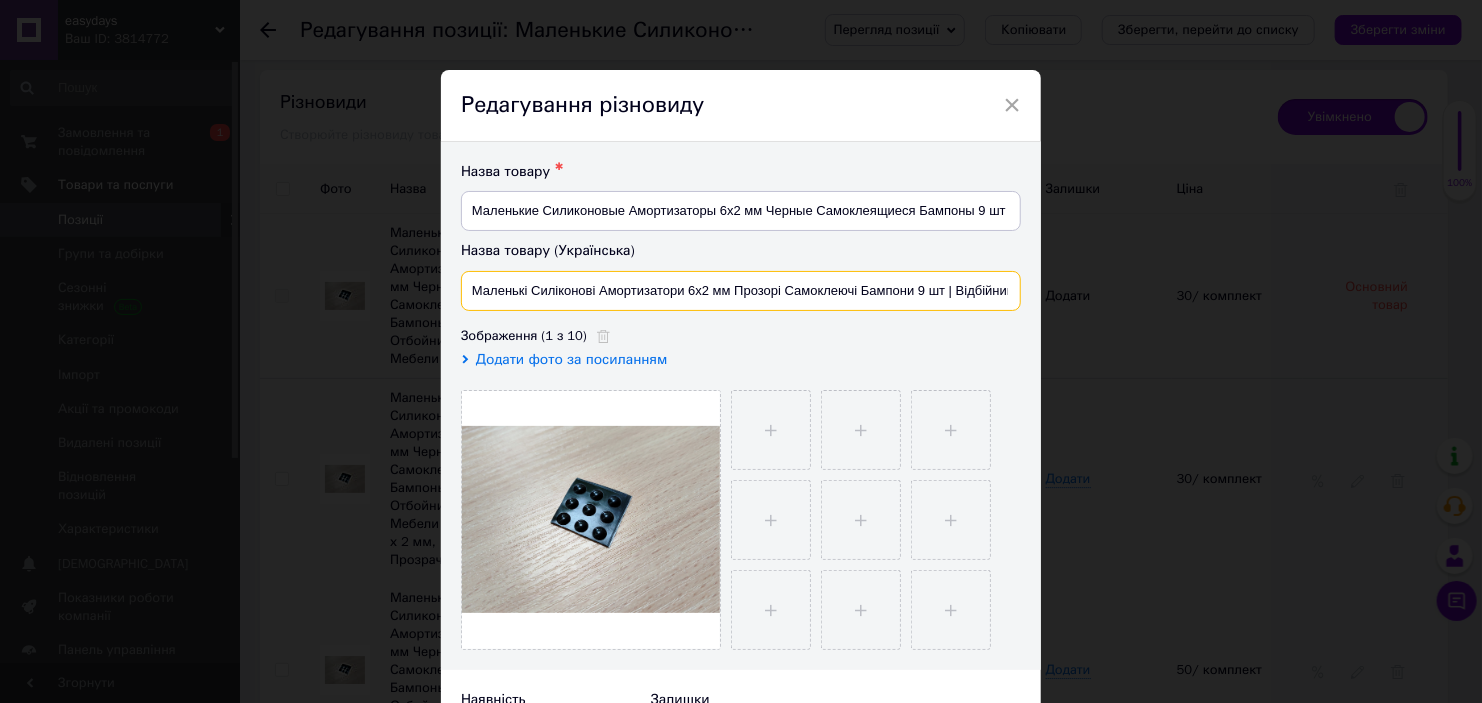 type on "Маленькі Силіконові Амортизатори 6х2 мм Прозорі Самоклеючі Бампони 9 шт | Відбійник Захист Меблів від Удару" 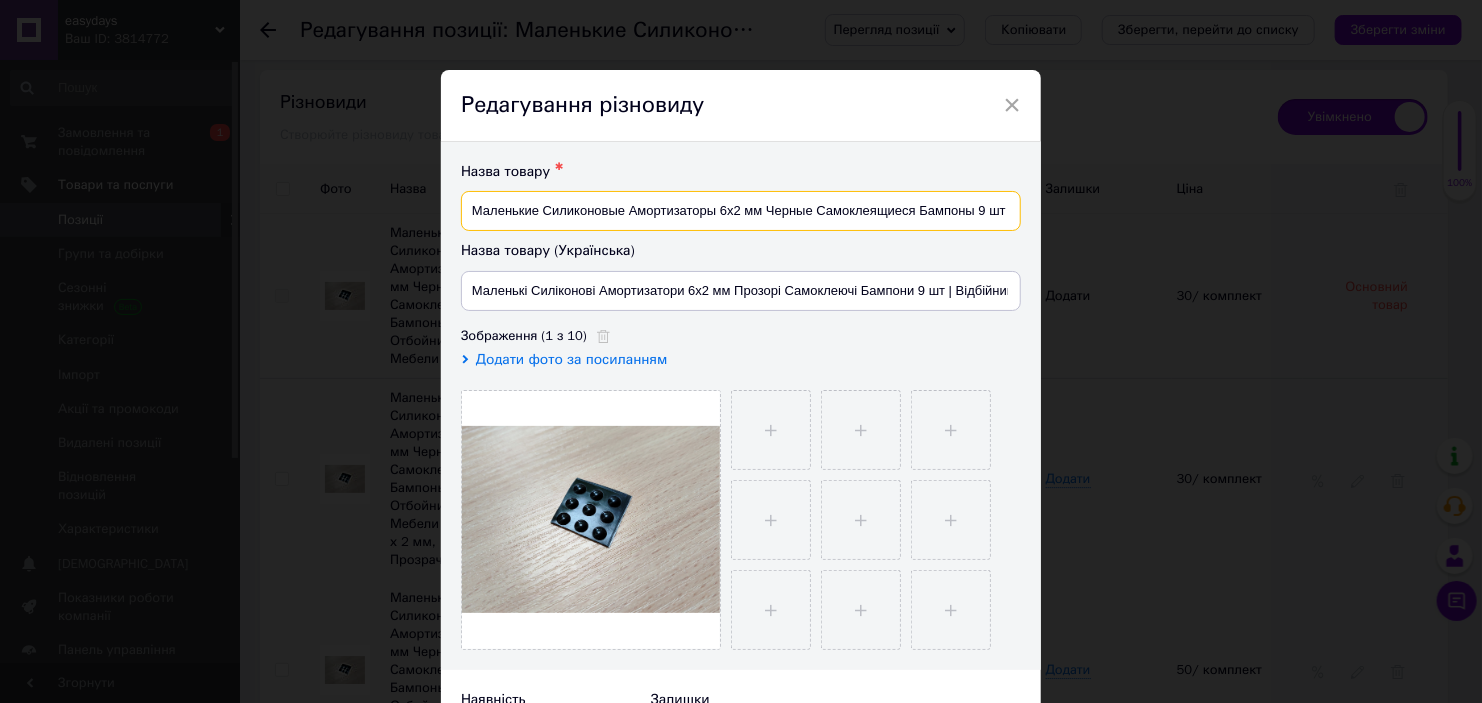 click on "Маленькие Силиконовые Амортизаторы 6х2 мм Черные Самоклеящиеся Бампоны 9 шт | Отбойник Защита Мебели от Удара 6 х 2 мм, Прозрачный" at bounding box center [741, 211] 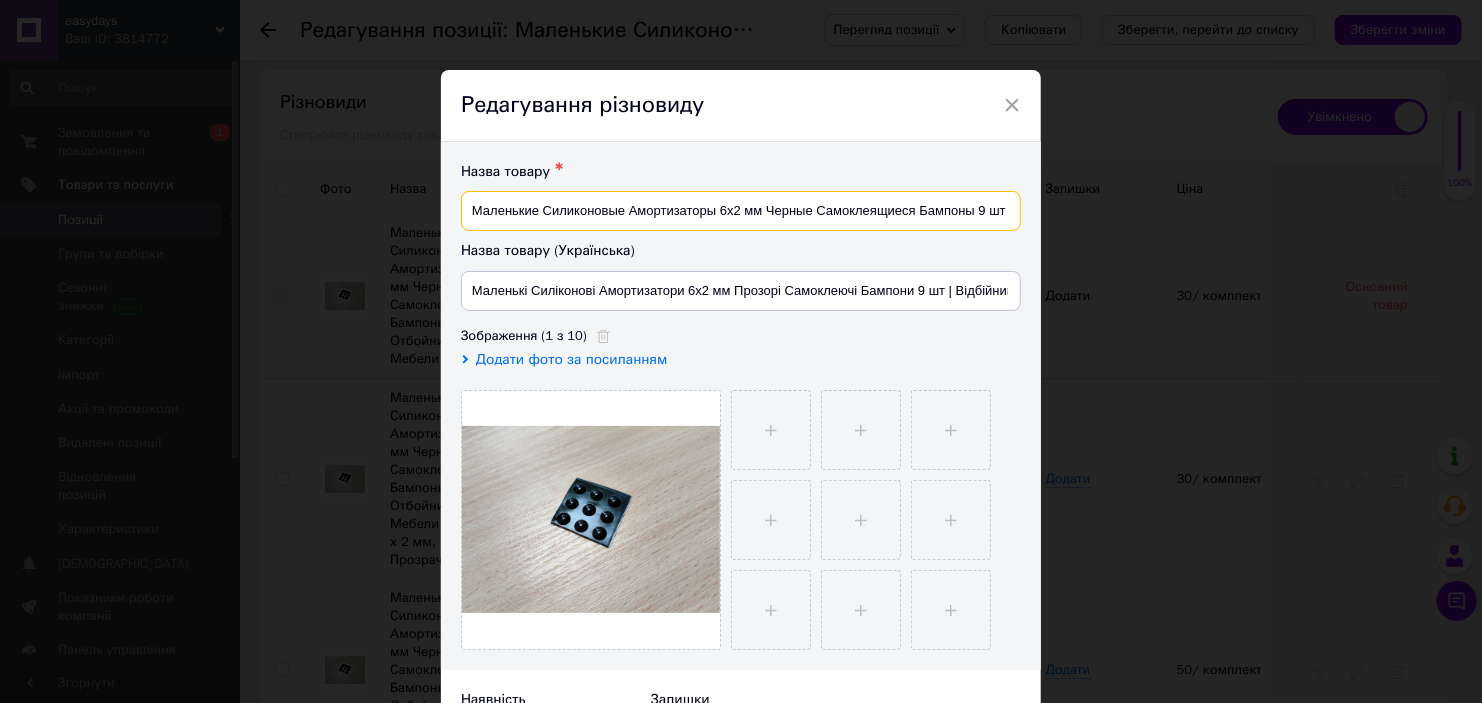 scroll, scrollTop: 0, scrollLeft: 357, axis: horizontal 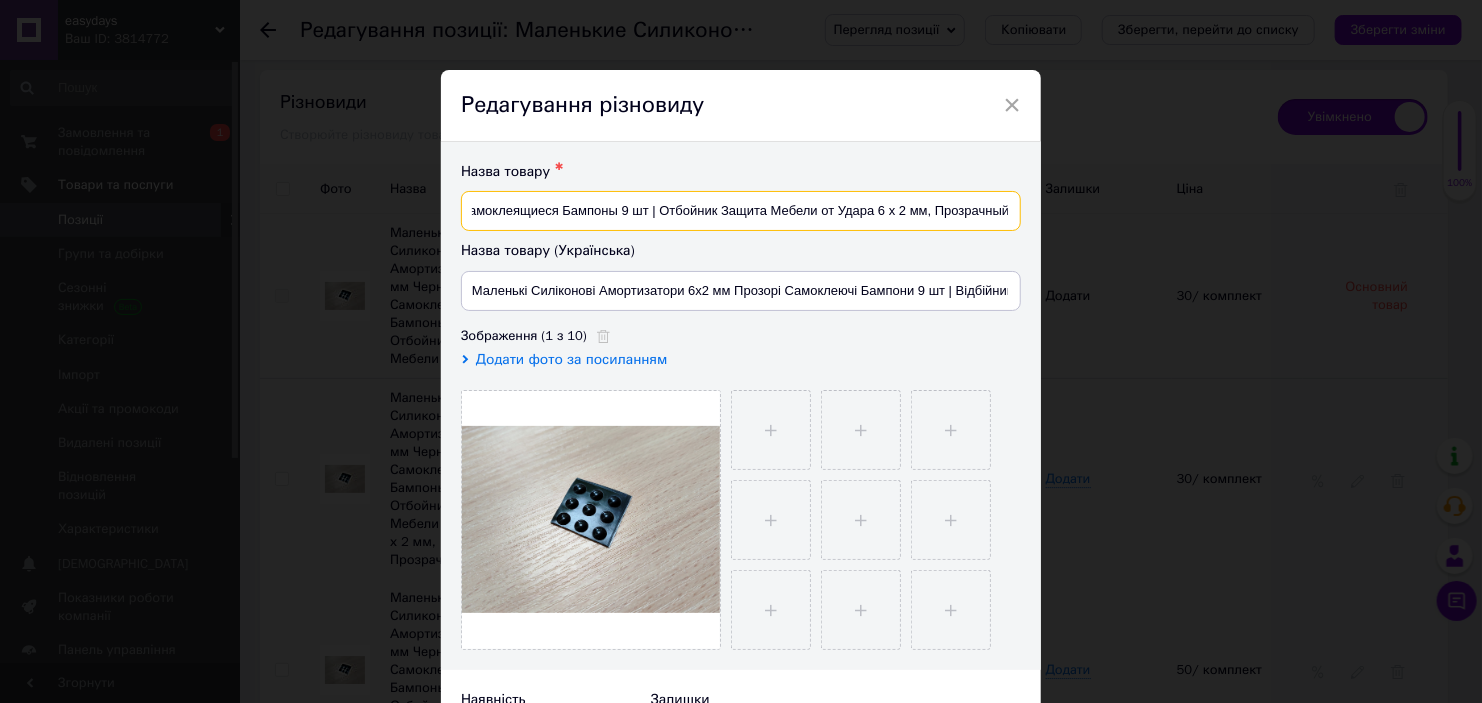 drag, startPoint x: 839, startPoint y: 216, endPoint x: 964, endPoint y: 214, distance: 125.016 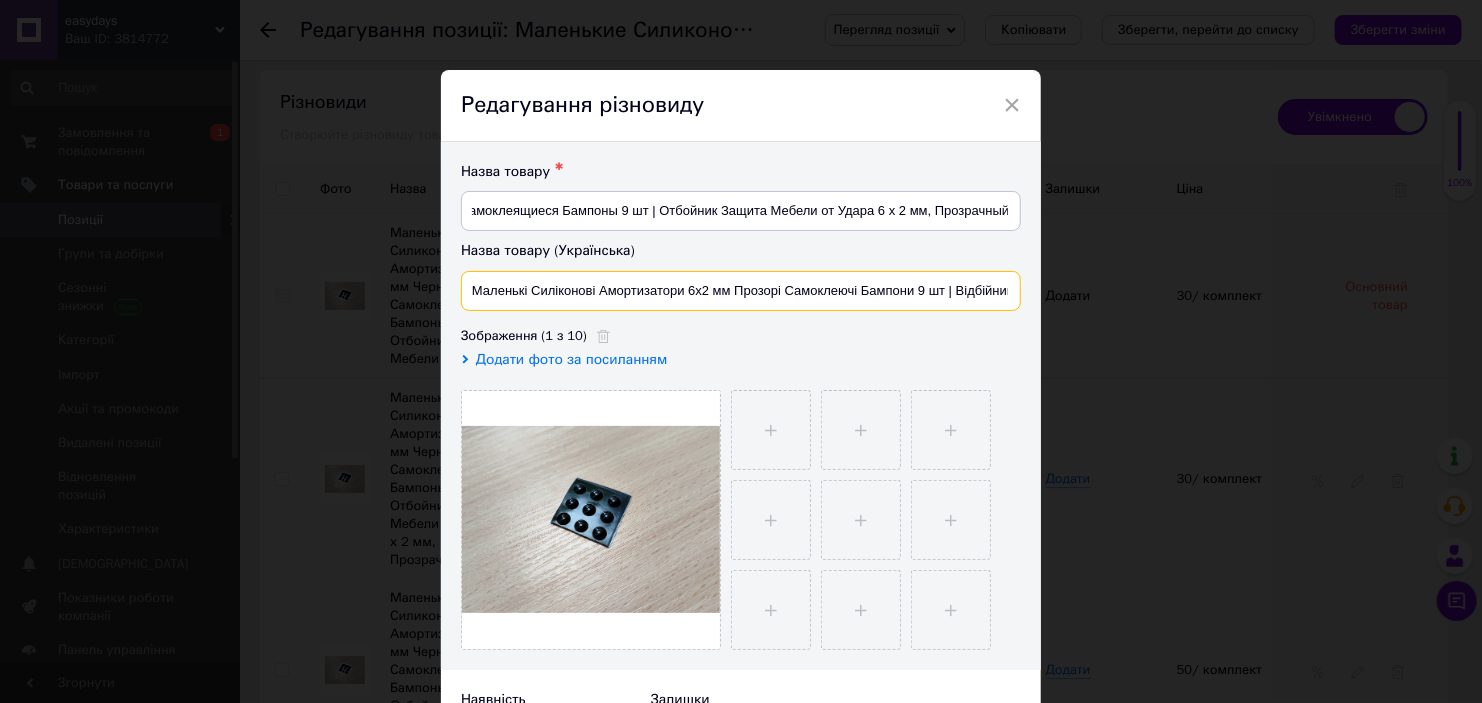 scroll, scrollTop: 0, scrollLeft: 0, axis: both 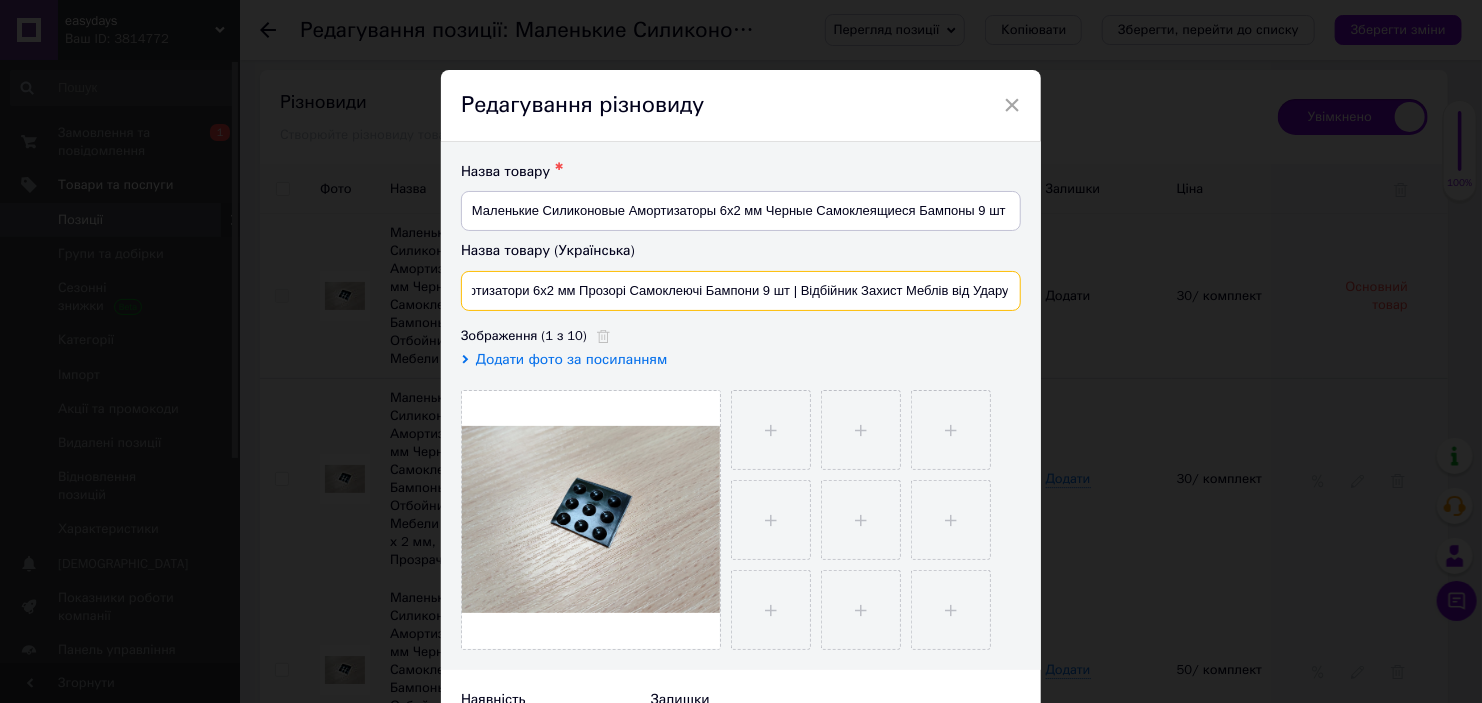 drag, startPoint x: 867, startPoint y: 291, endPoint x: 922, endPoint y: 292, distance: 55.00909 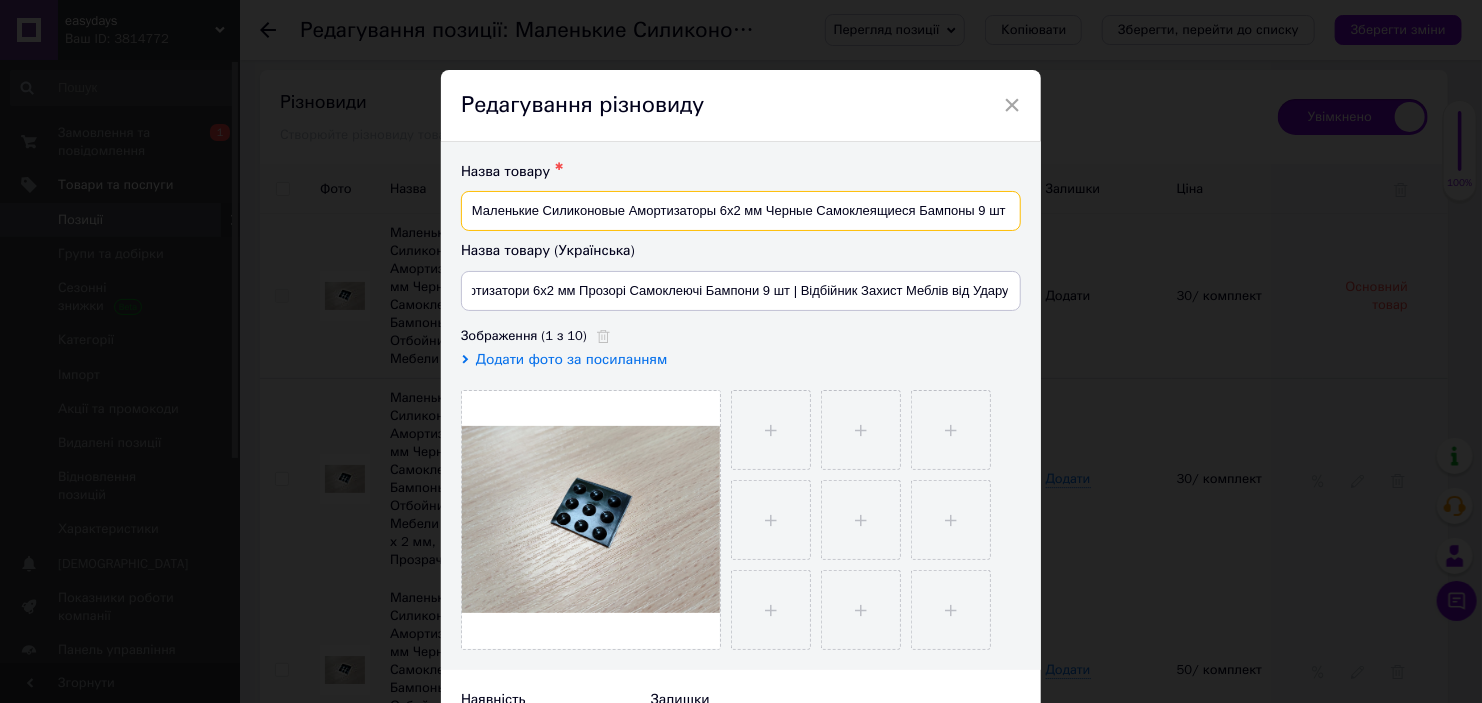 scroll, scrollTop: 0, scrollLeft: 0, axis: both 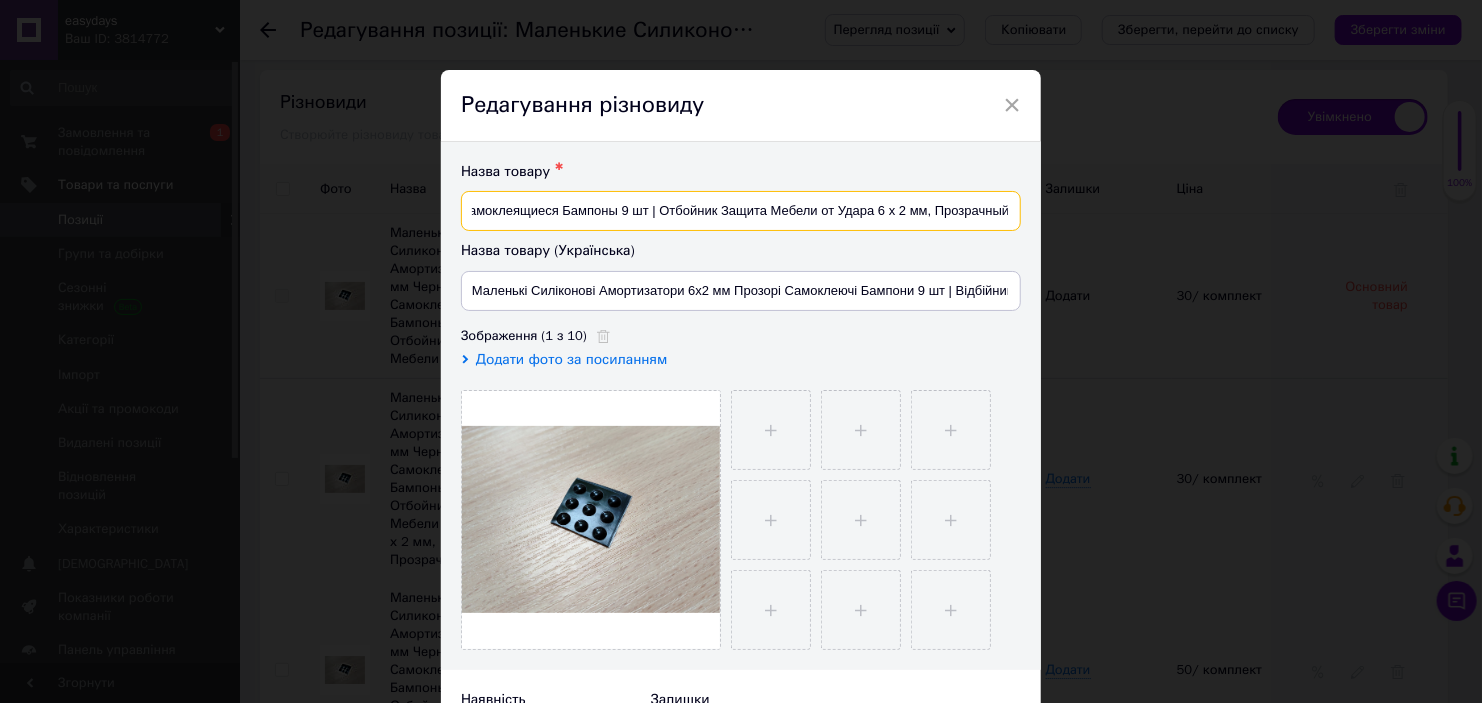 drag, startPoint x: 923, startPoint y: 212, endPoint x: 904, endPoint y: 215, distance: 19.235384 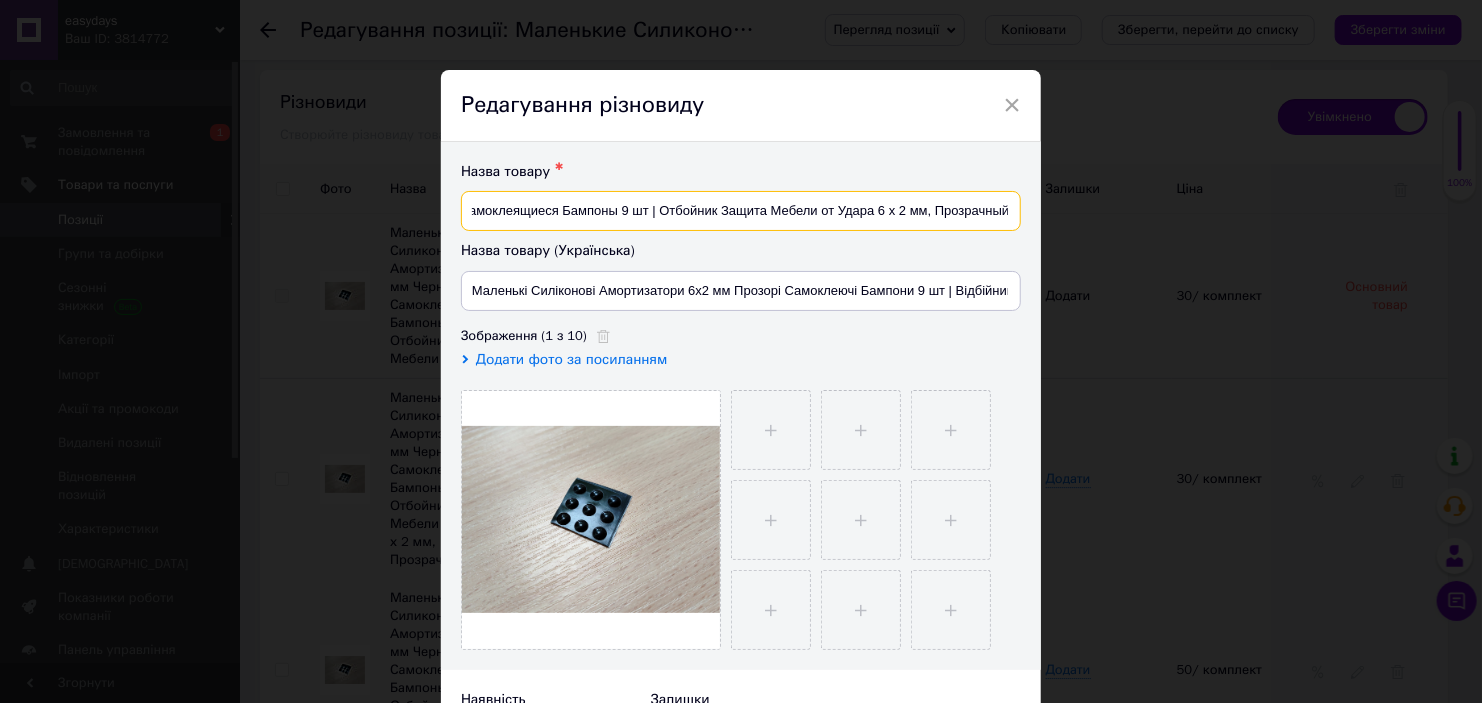 drag, startPoint x: 875, startPoint y: 211, endPoint x: 1004, endPoint y: 216, distance: 129.09686 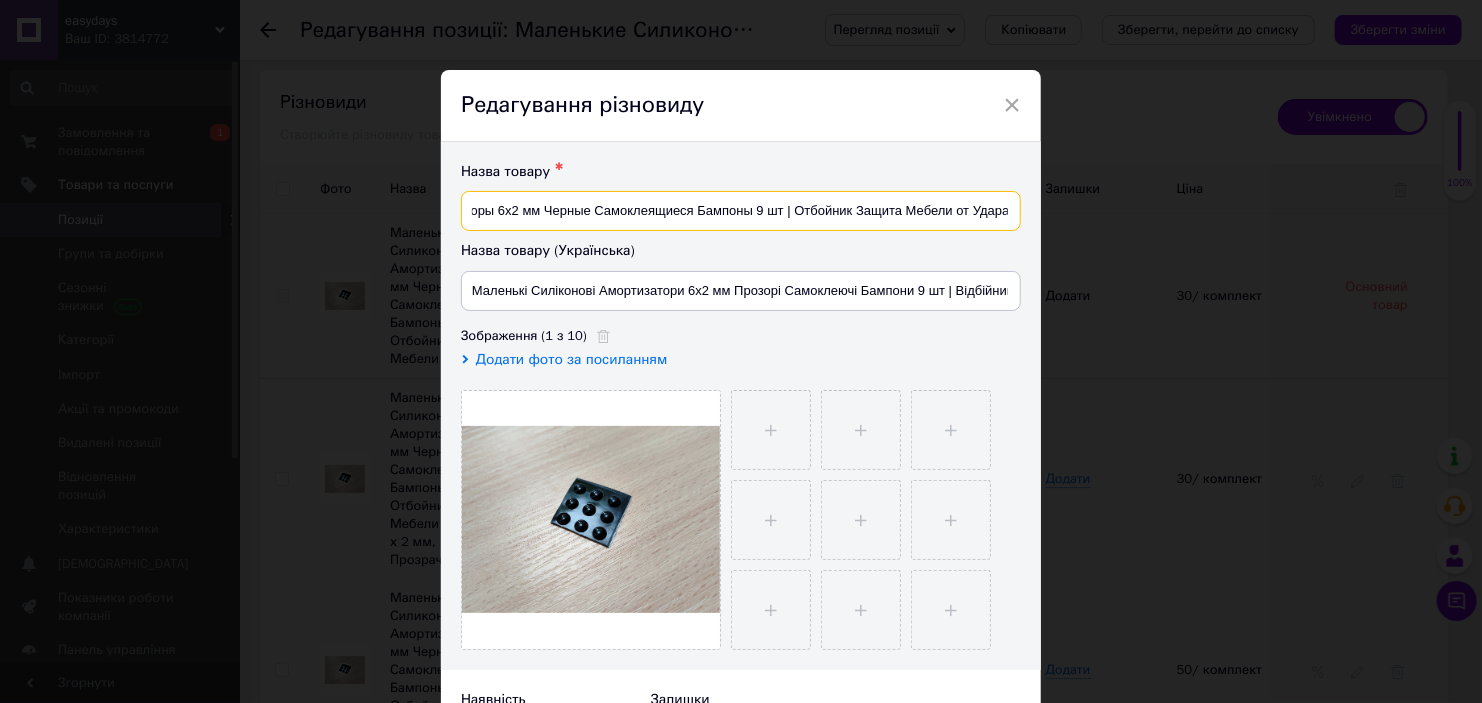 scroll, scrollTop: 0, scrollLeft: 0, axis: both 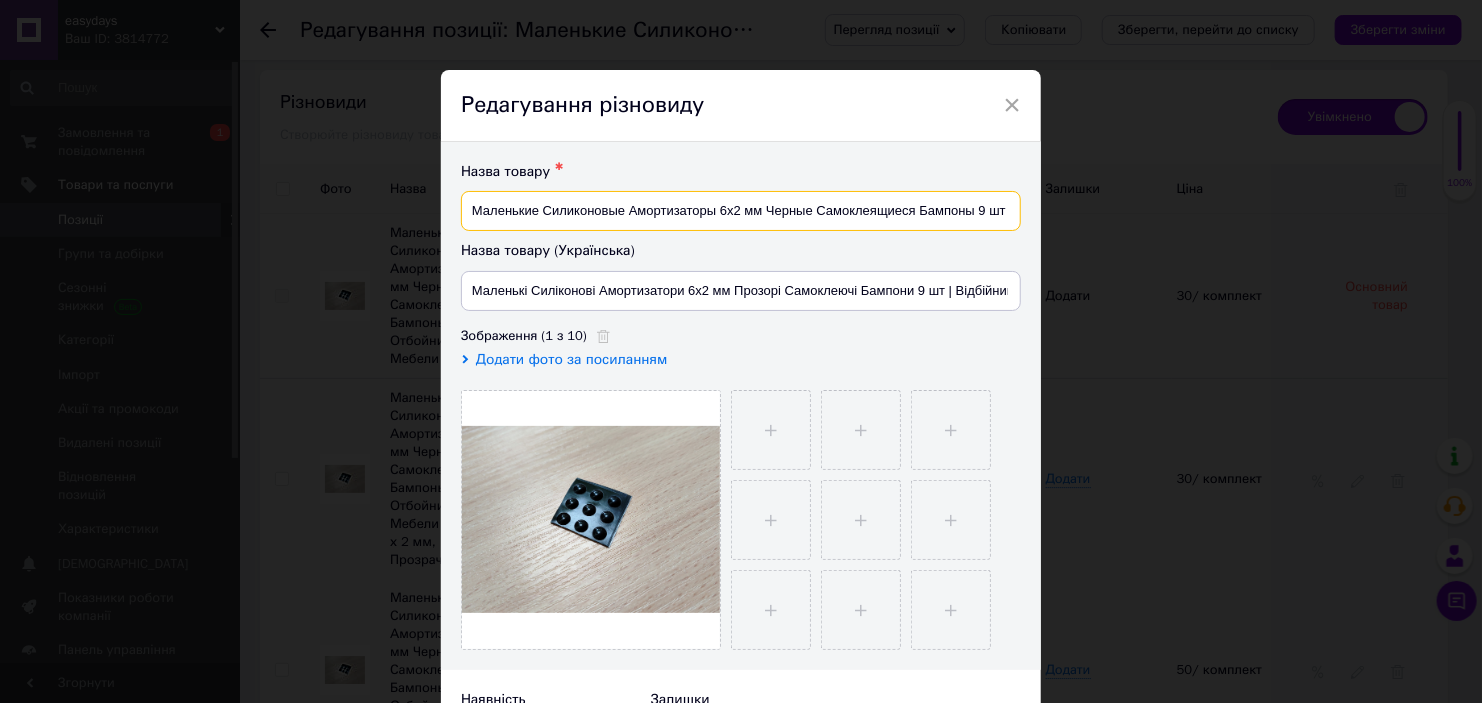 drag, startPoint x: 909, startPoint y: 208, endPoint x: 770, endPoint y: 211, distance: 139.03236 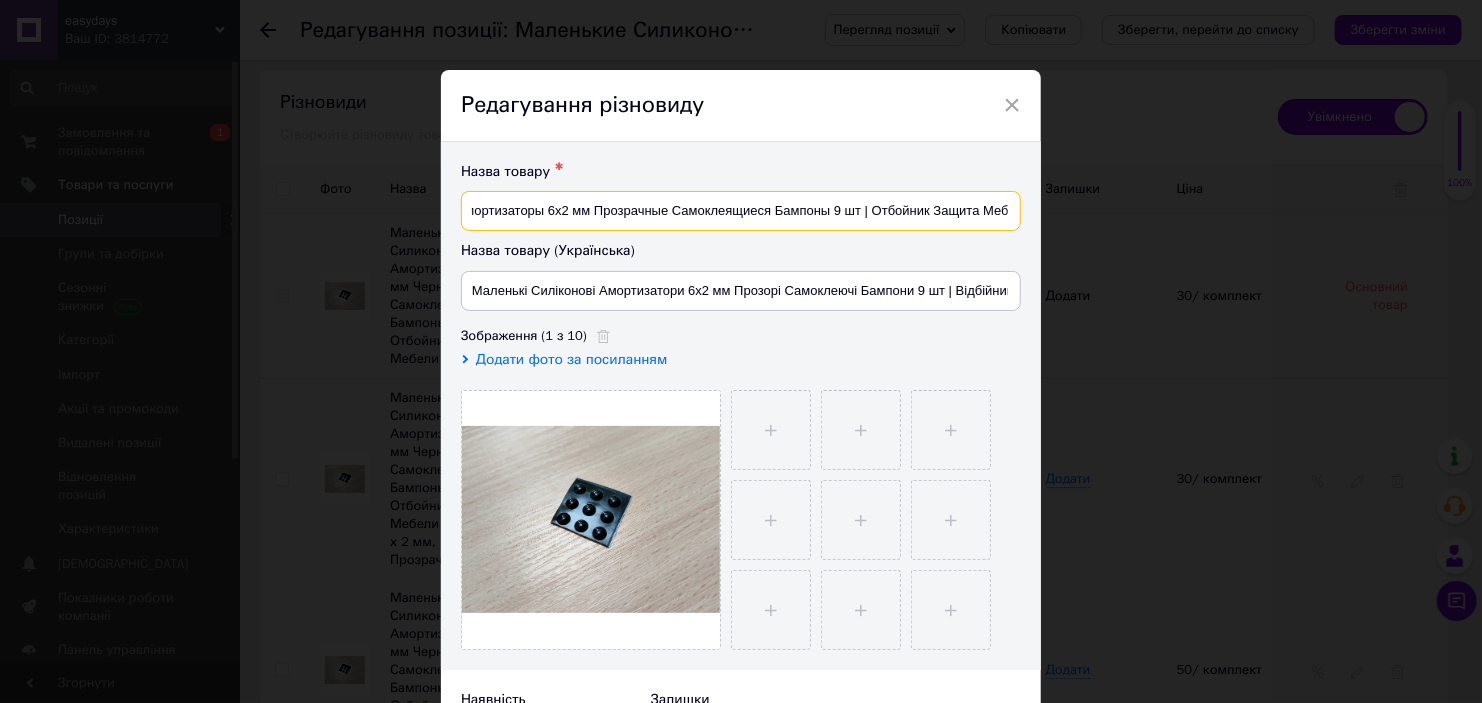 scroll, scrollTop: 0, scrollLeft: 250, axis: horizontal 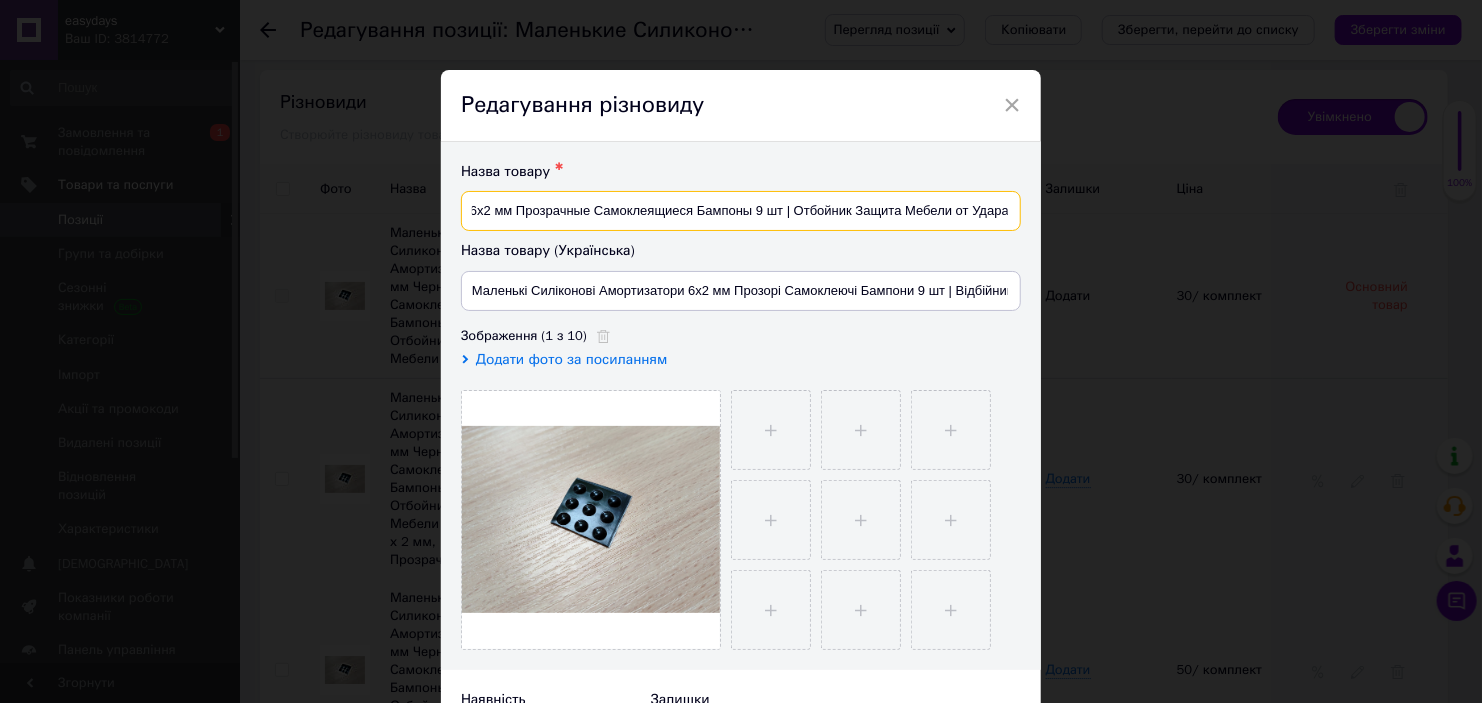 drag, startPoint x: 467, startPoint y: 207, endPoint x: 1003, endPoint y: 215, distance: 536.0597 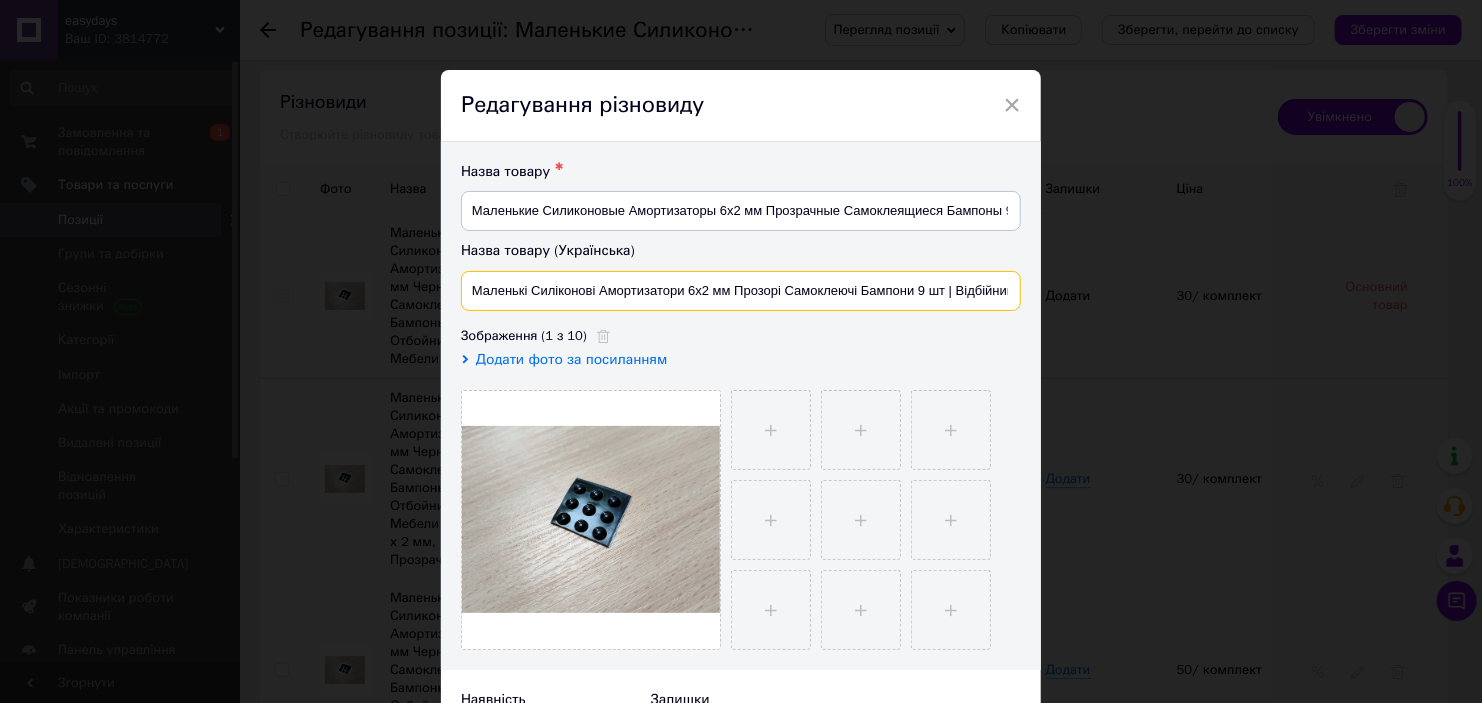 drag, startPoint x: 731, startPoint y: 290, endPoint x: 670, endPoint y: 296, distance: 61.294373 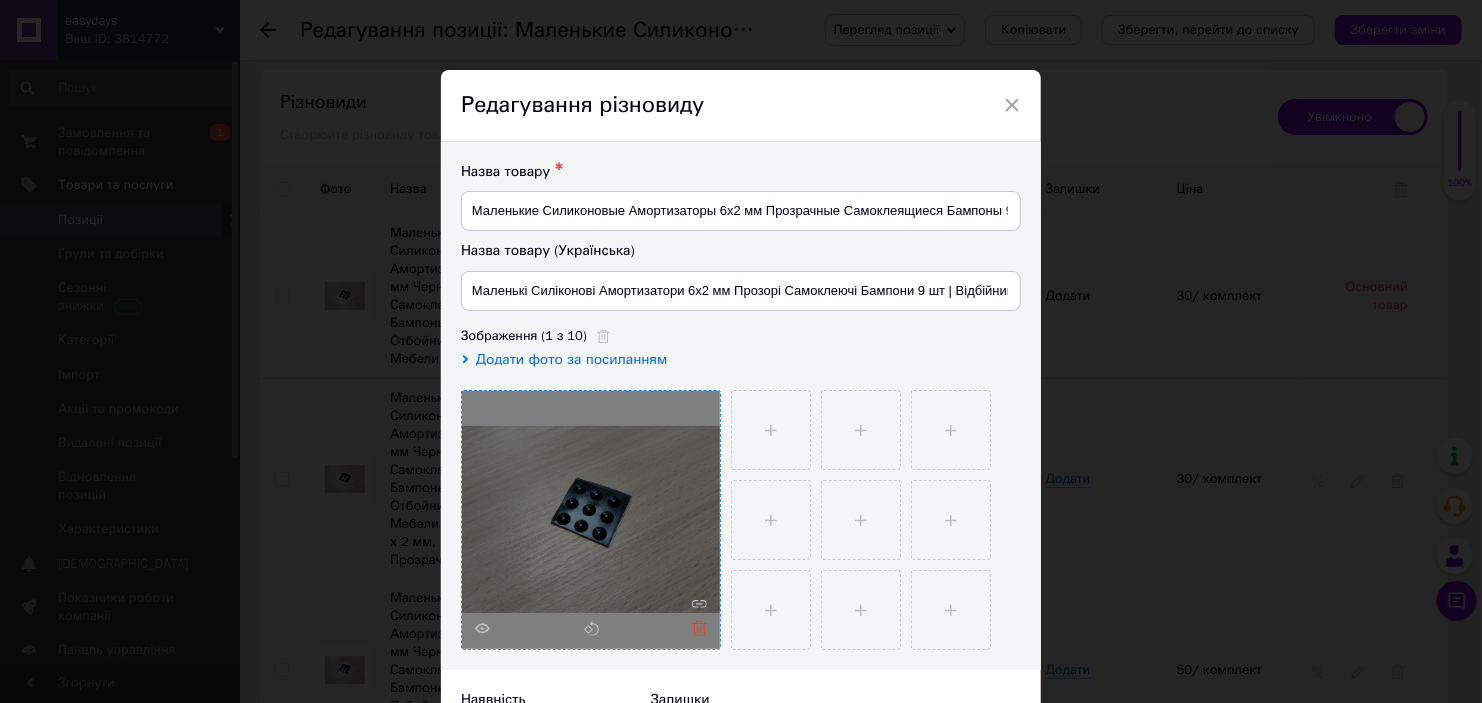 click 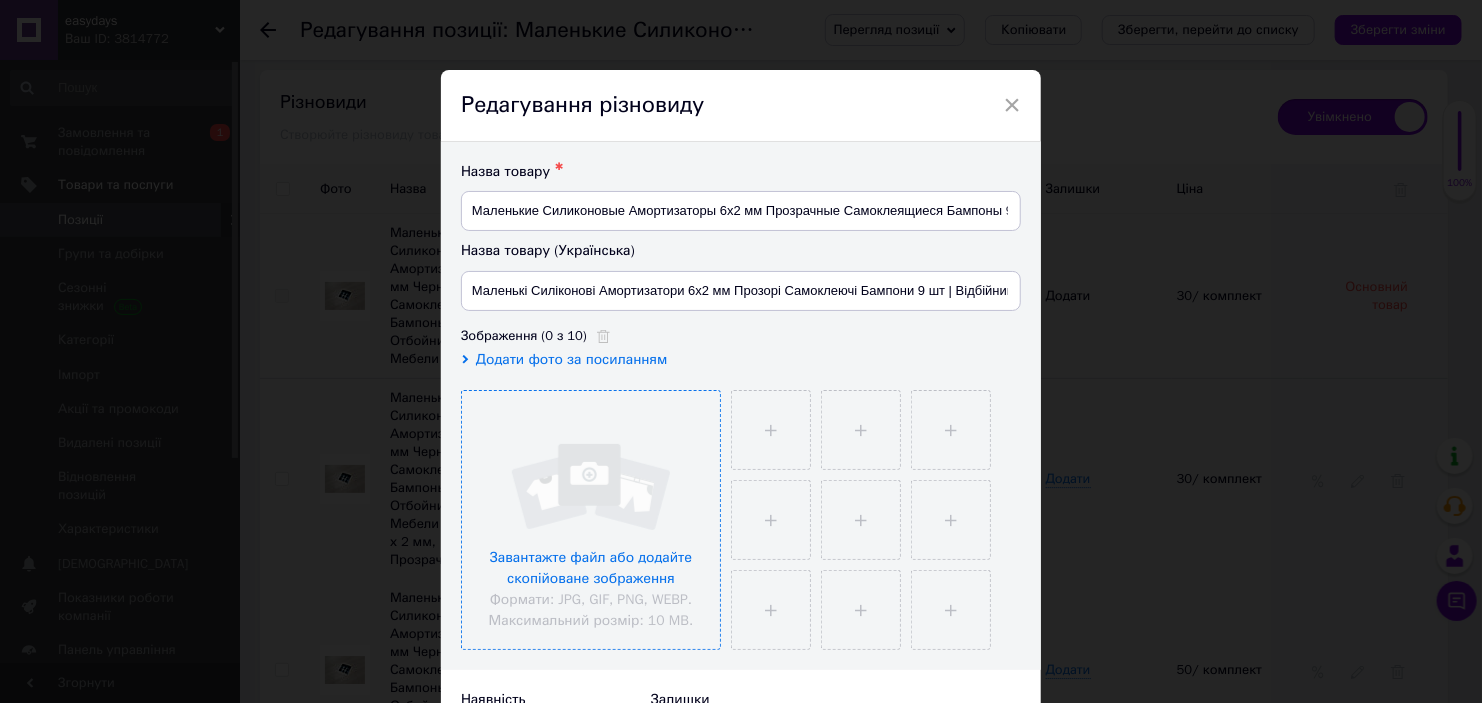 click at bounding box center (591, 520) 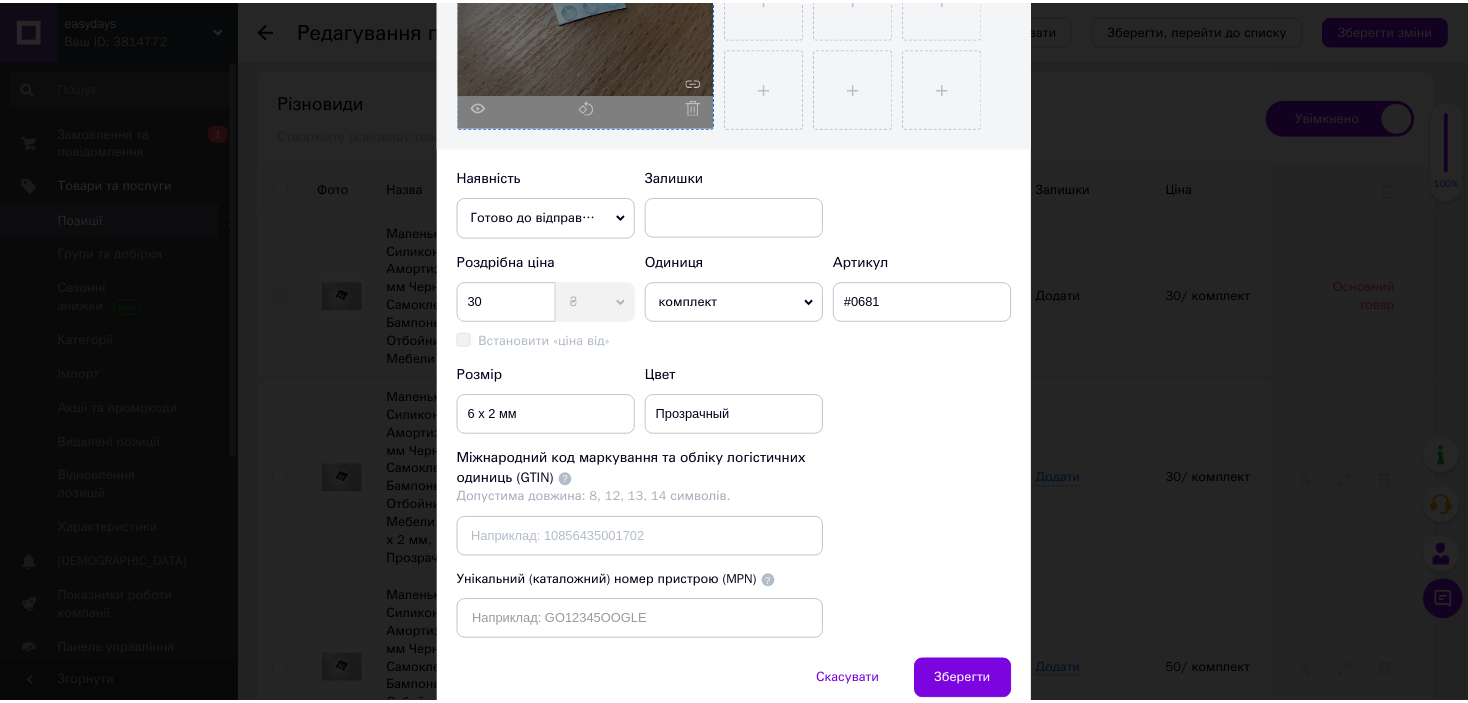 scroll, scrollTop: 607, scrollLeft: 0, axis: vertical 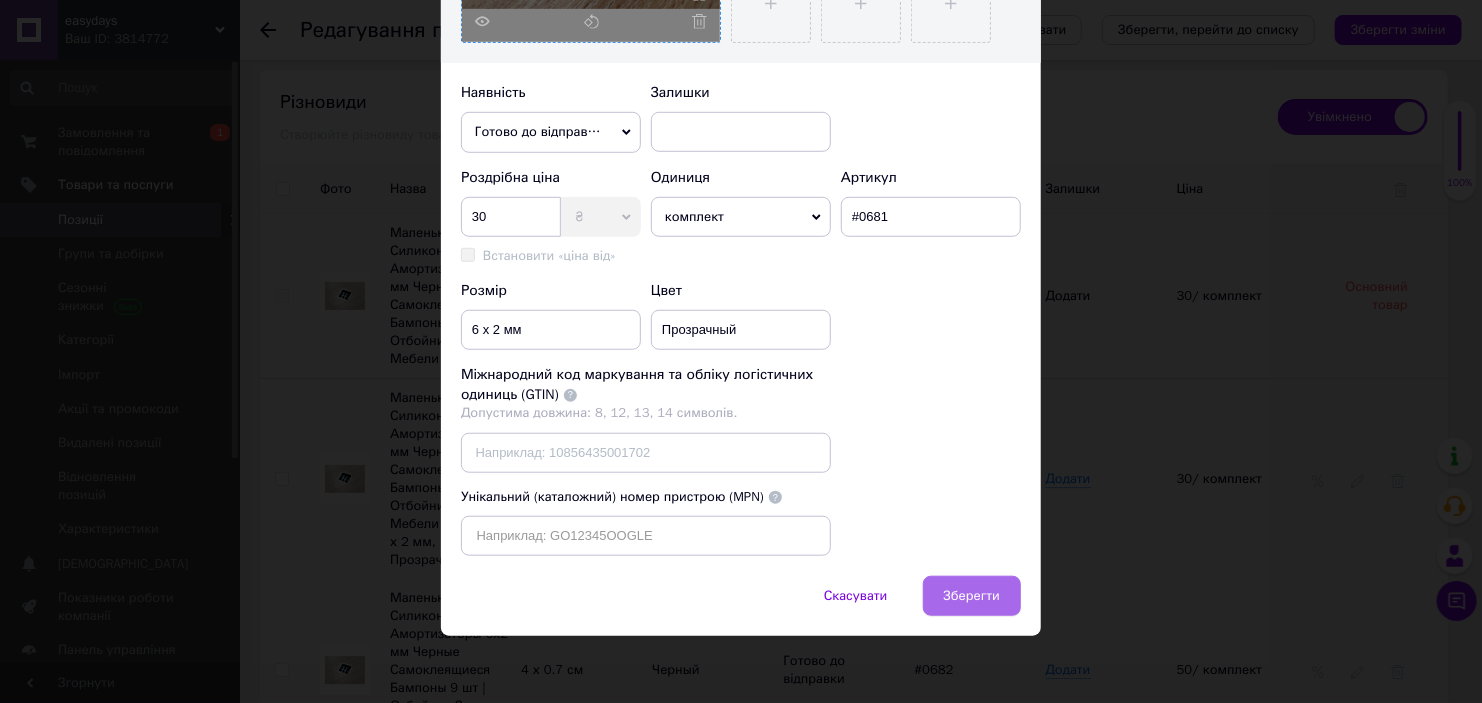 click on "Зберегти" at bounding box center [972, 596] 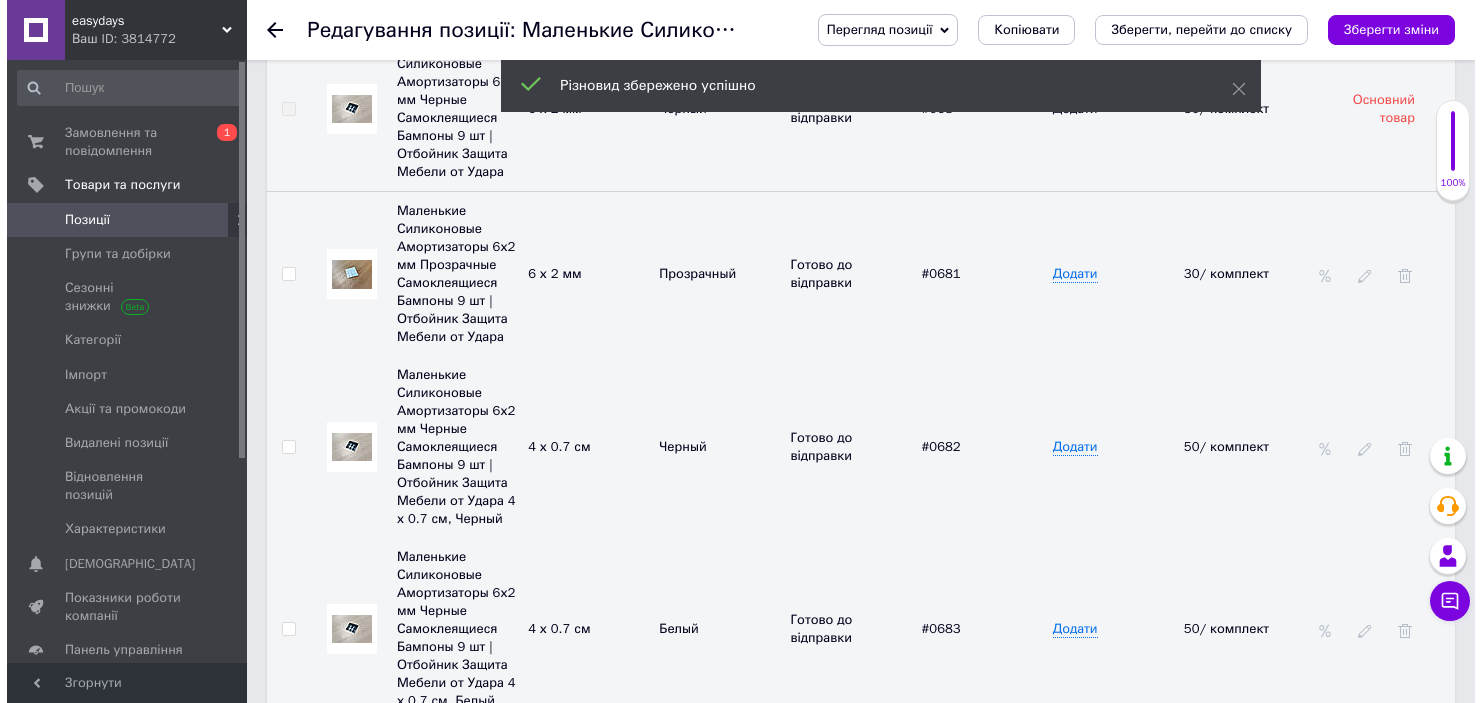 scroll, scrollTop: 3077, scrollLeft: 0, axis: vertical 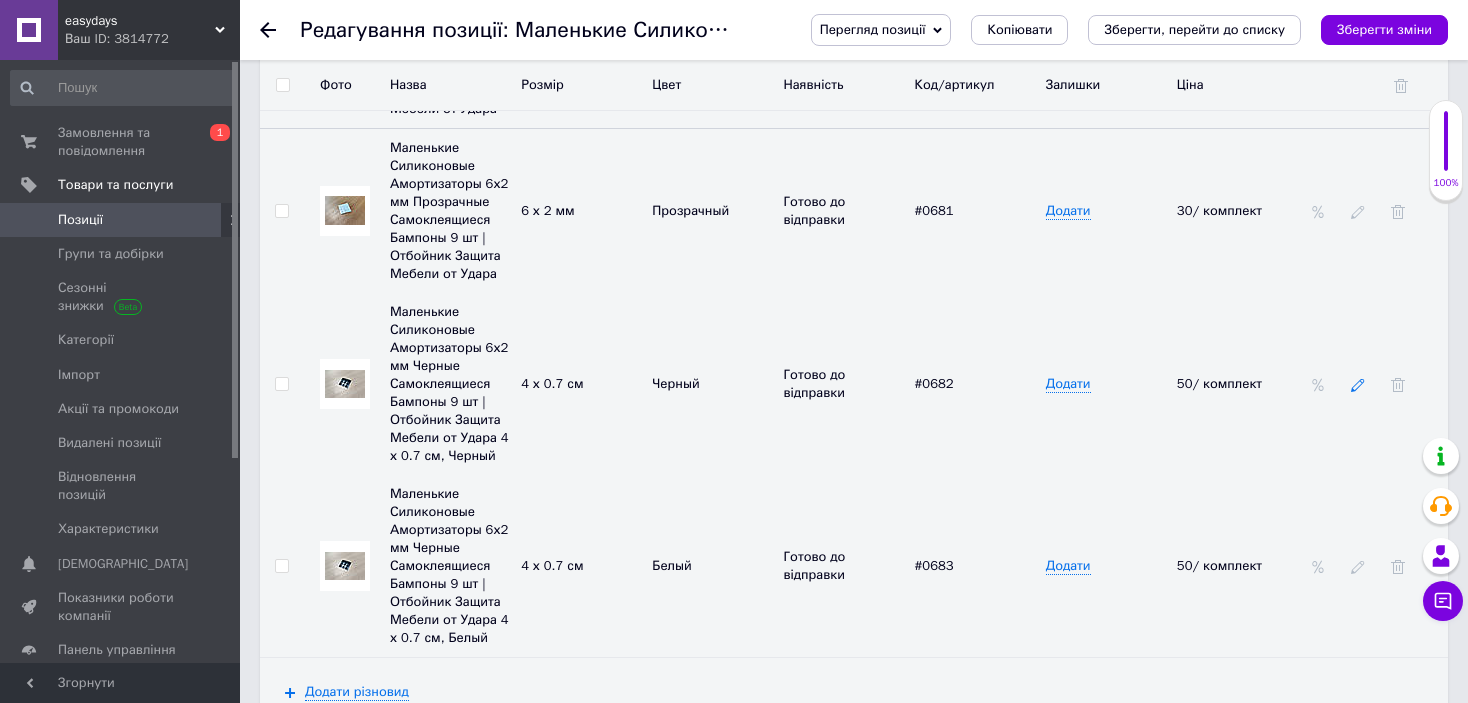 click 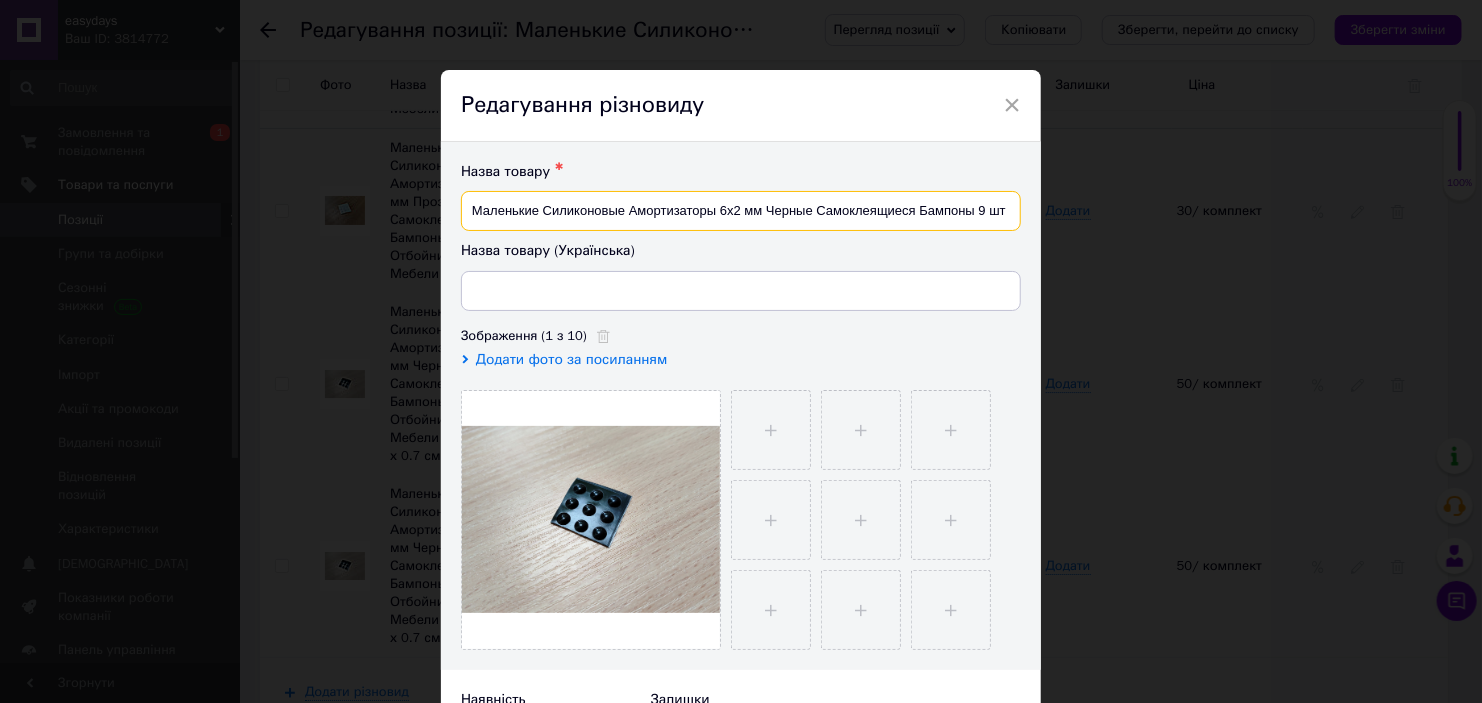 click on "Маленькие Силиконовые Амортизаторы 6х2 мм Черные Самоклеящиеся Бампоны 9 шт | Отбойник Защита Мебели от Удара 4 х 0.7 см, Черный" at bounding box center [741, 211] 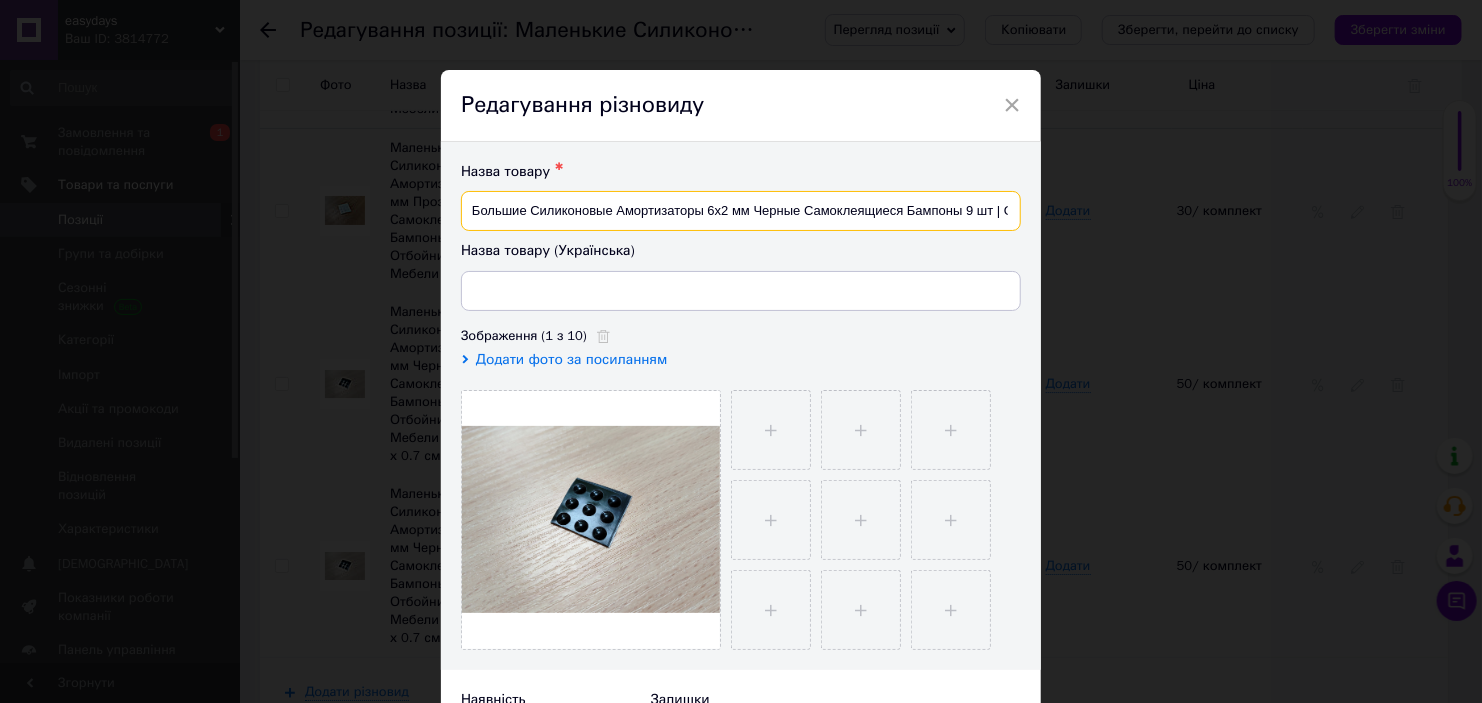 click on "Большие Силиконовые Амортизаторы 6х2 мм Черные Самоклеящиеся Бампоны 9 шт | Отбойник Защита Мебели от Удара 4 х 0.7 см, Черный" at bounding box center (741, 211) 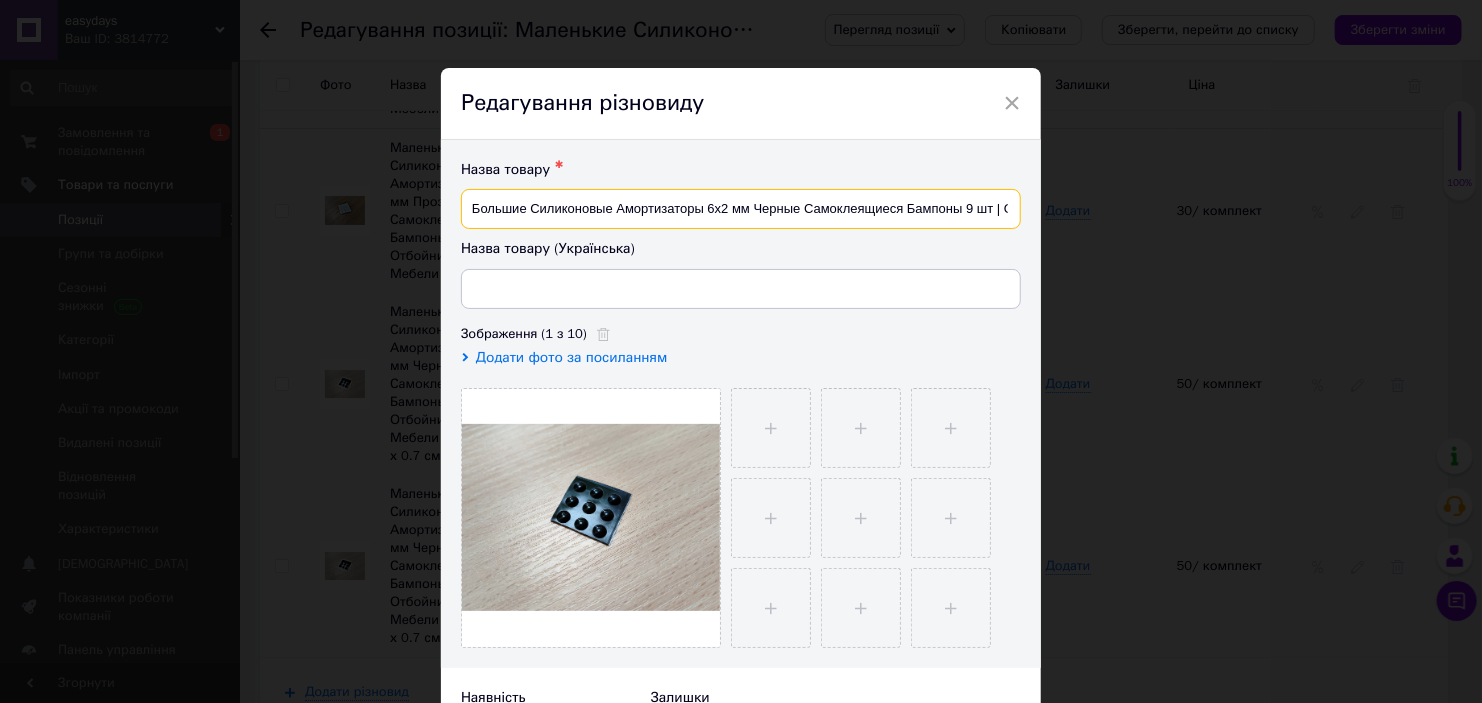 scroll, scrollTop: 0, scrollLeft: 0, axis: both 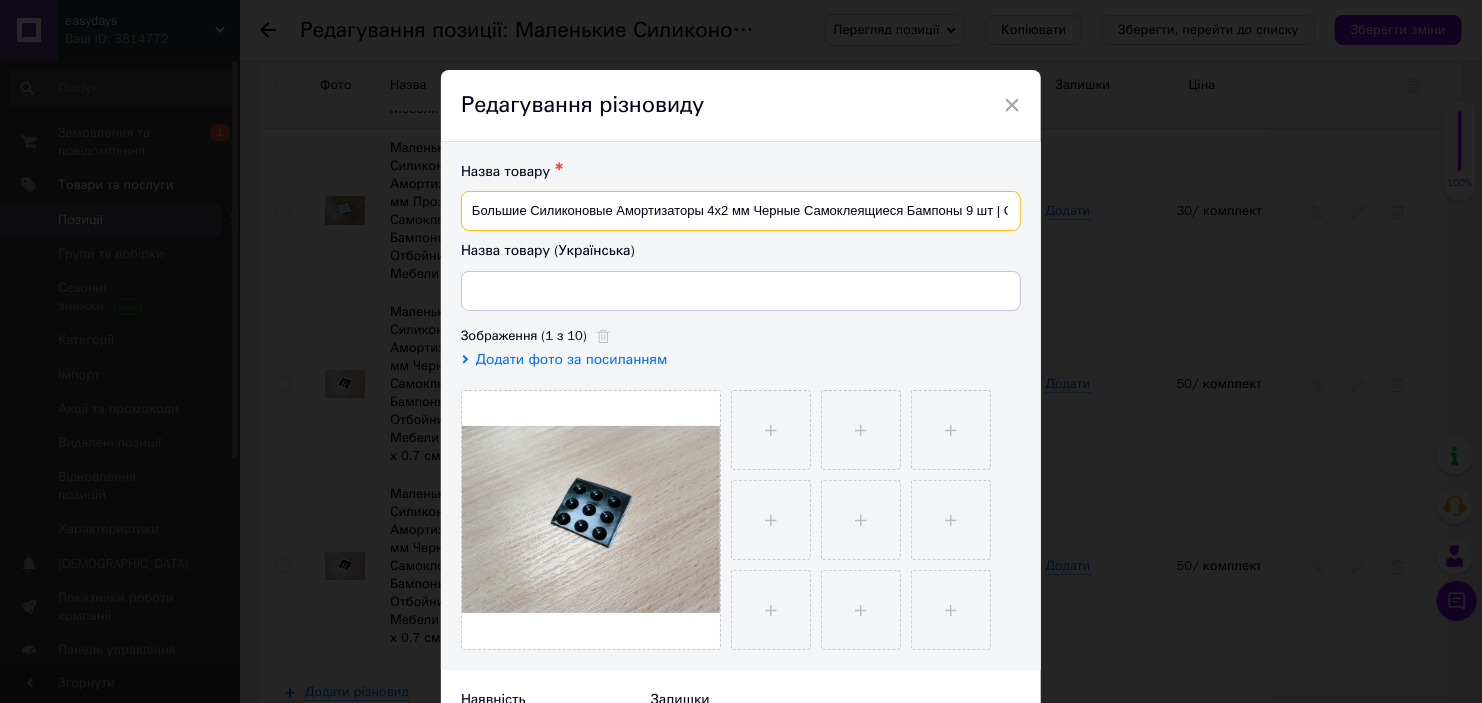 click on "Большие Силиконовые Амортизаторы 4х2 мм Черные Самоклеящиеся Бампоны 9 шт | Отбойник Защита Мебели от Удара 4 х 0.7 см, Черный" at bounding box center [741, 211] 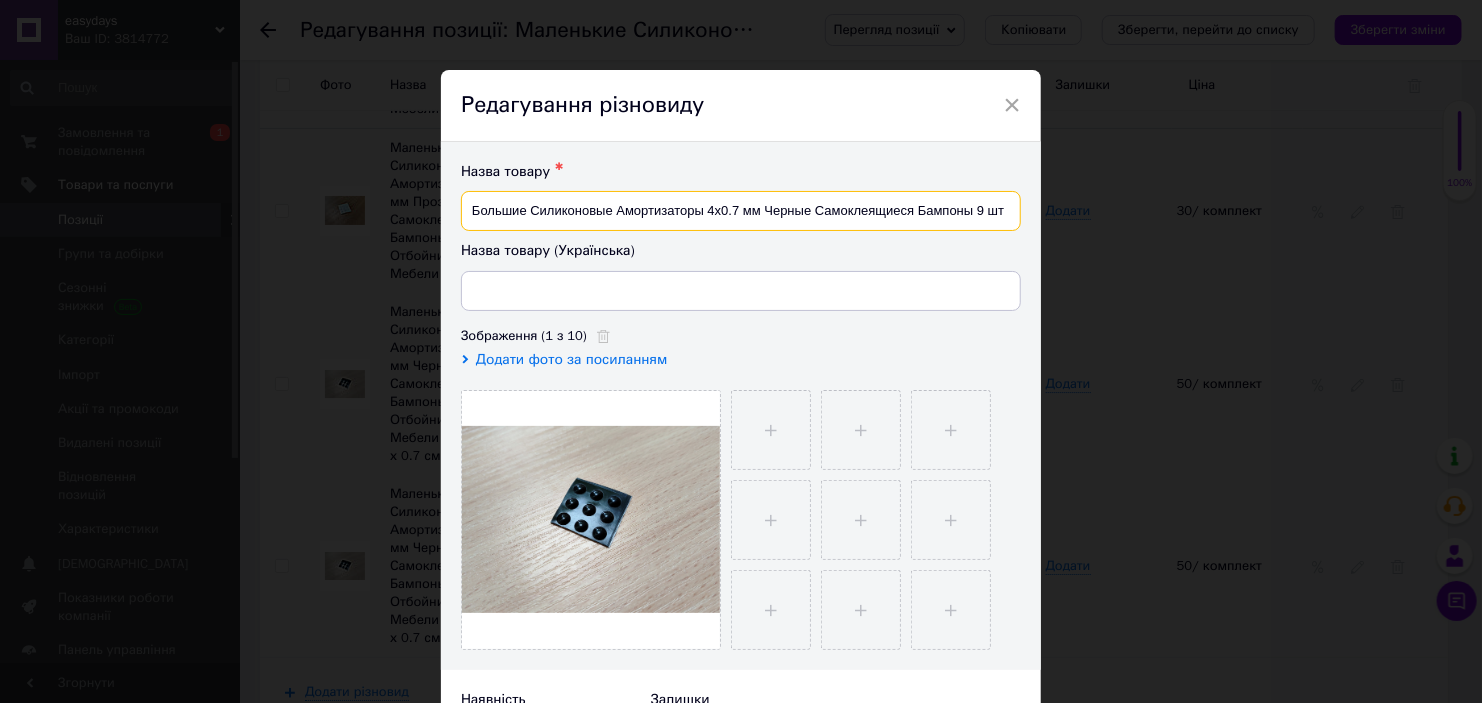 click on "Большие Силиконовые Амортизаторы 4х0.7 мм Черные Самоклеящиеся Бампоны 9 шт | Отбойник Защита Мебели от Удара 4 х 0.7 см, Черный" at bounding box center (741, 211) 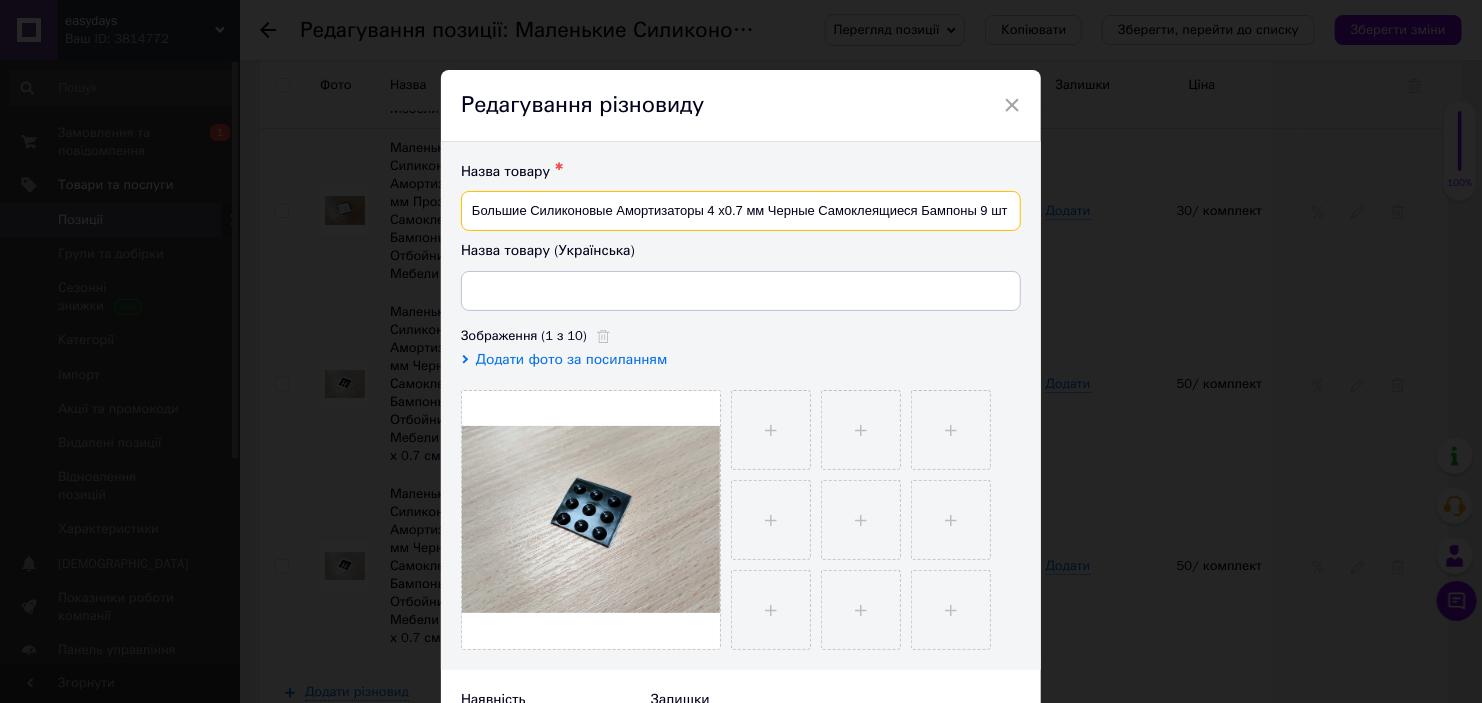 click on "Большие Силиконовые Амортизаторы 4 х0.7 мм Черные Самоклеящиеся Бампоны 9 шт | Отбойник Защита Мебели от Удара 4 х 0.7 см, Черный" at bounding box center (741, 211) 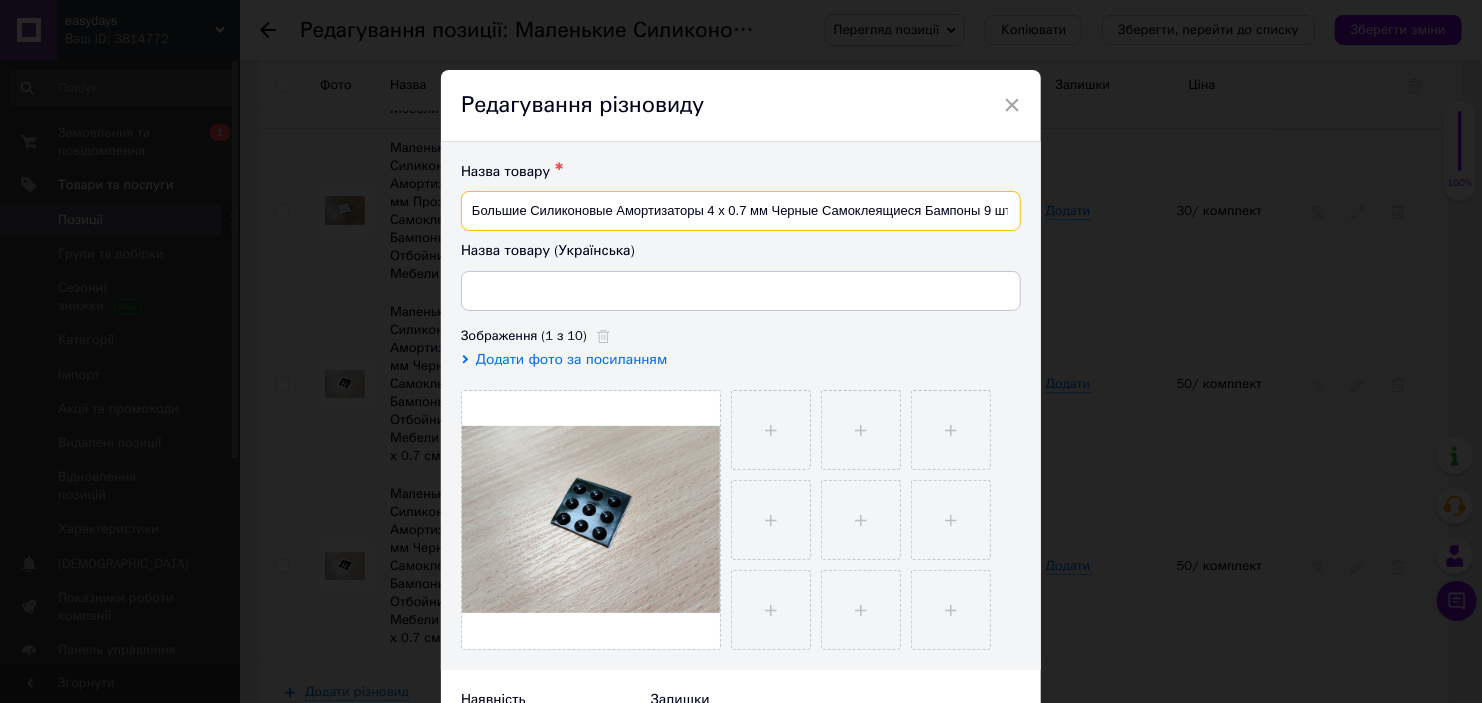 click on "Большие Силиконовые Амортизаторы 4 х 0.7 мм Черные Самоклеящиеся Бампоны 9 шт | Отбойник Защита Мебели от Удара 4 х 0.7 см, Черный" at bounding box center [741, 211] 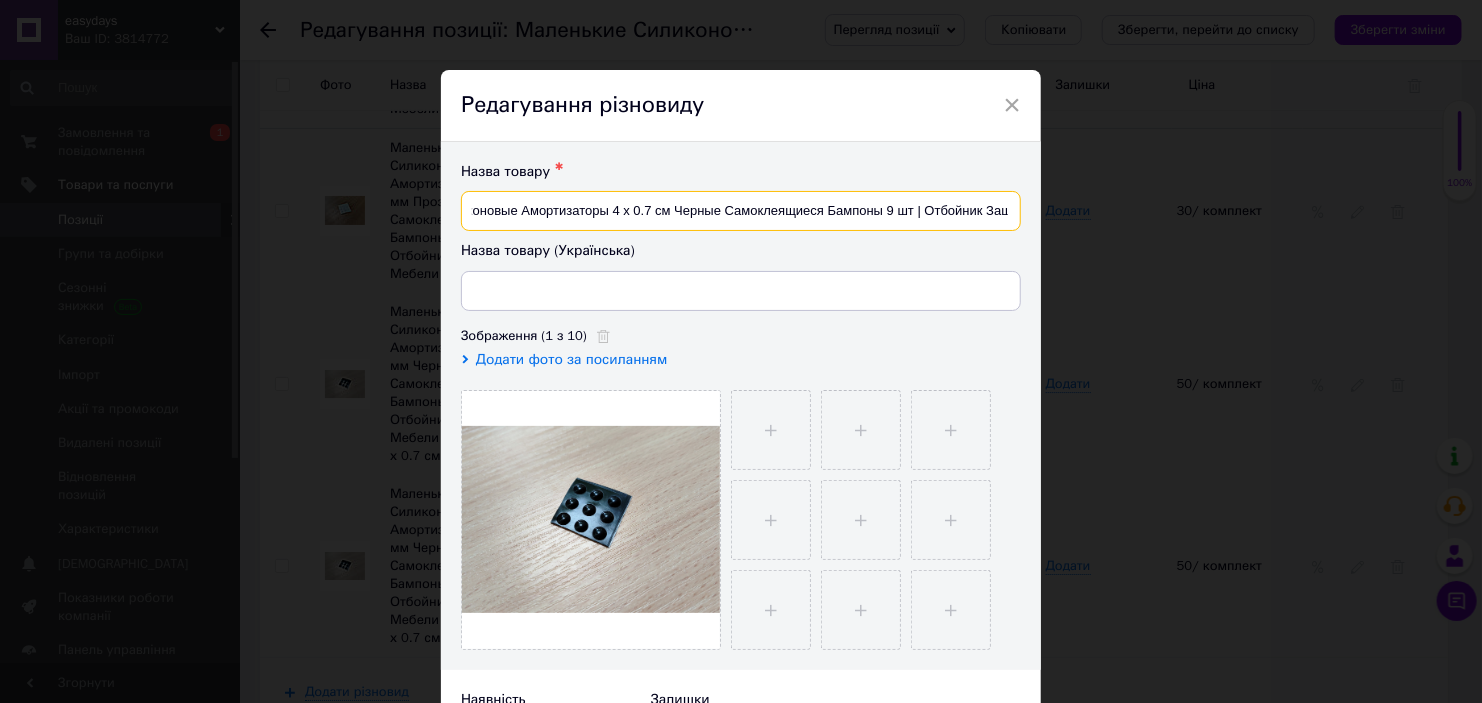 scroll, scrollTop: 0, scrollLeft: 0, axis: both 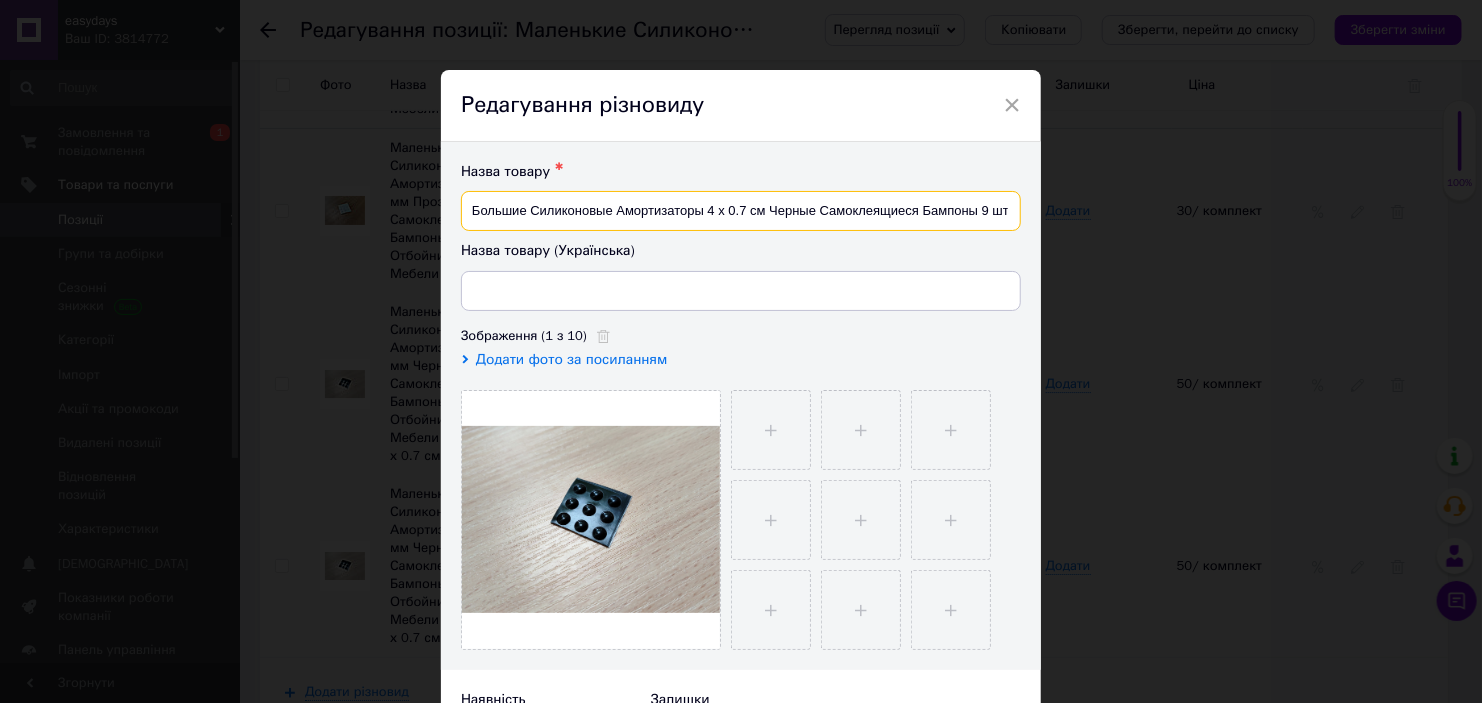 drag, startPoint x: 903, startPoint y: 216, endPoint x: 775, endPoint y: 209, distance: 128.19127 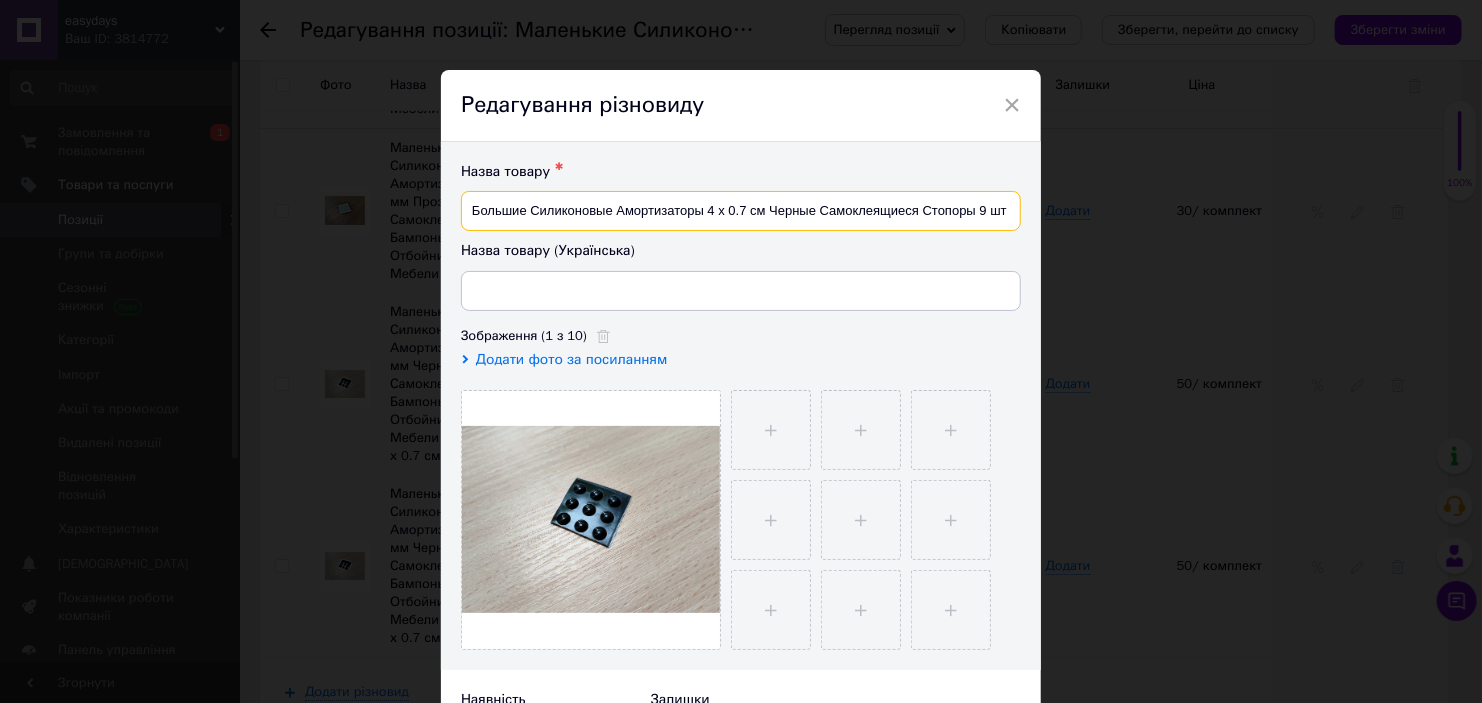 click on "Большие Силиконовые Амортизаторы 4 х 0.7 см Черные Самоклеящиеся Стопоры 9 шт | Отбойник Защита Мебели от Удара 4 х 0.7 см, Черный" at bounding box center [741, 211] 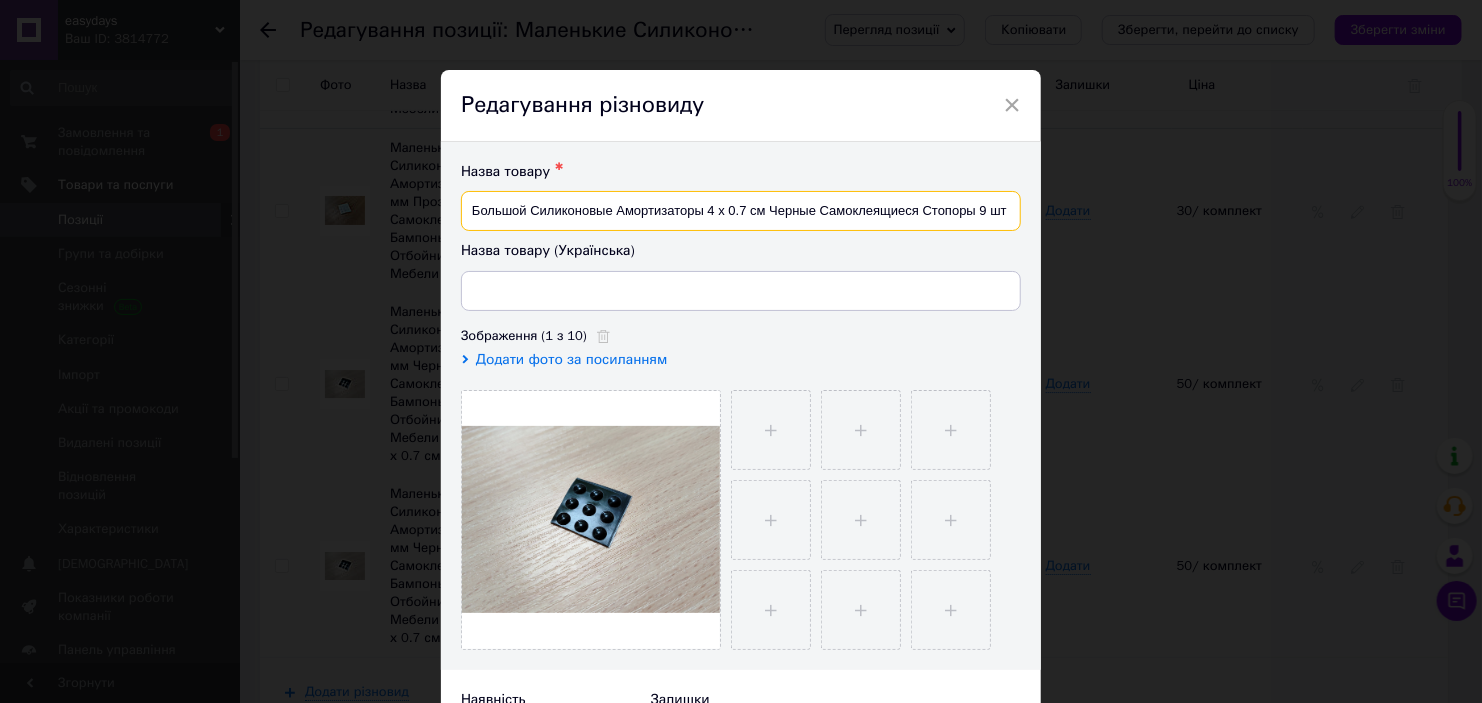 click on "Большой Силиконовые Амортизаторы 4 х 0.7 см Черные Самоклеящиеся Стопоры 9 шт | Отбойник Защита Мебели от Удара 4 х 0.7 см, Черный" at bounding box center [741, 211] 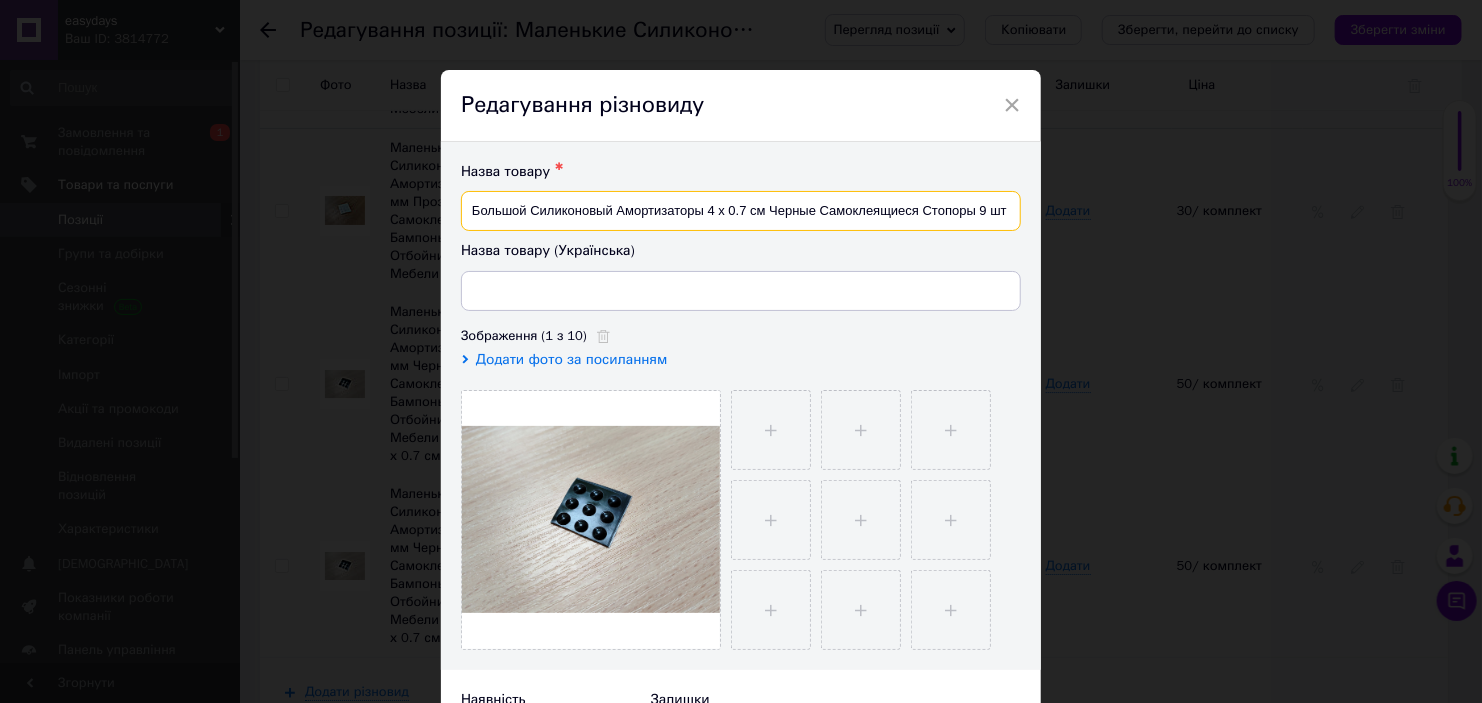 click on "Большой Силиконовый Амортизаторы 4 х 0.7 см Черные Самоклеящиеся Стопоры 9 шт | Отбойник Защита Мебели от Удара 4 х 0.7 см, Черный" at bounding box center [741, 211] 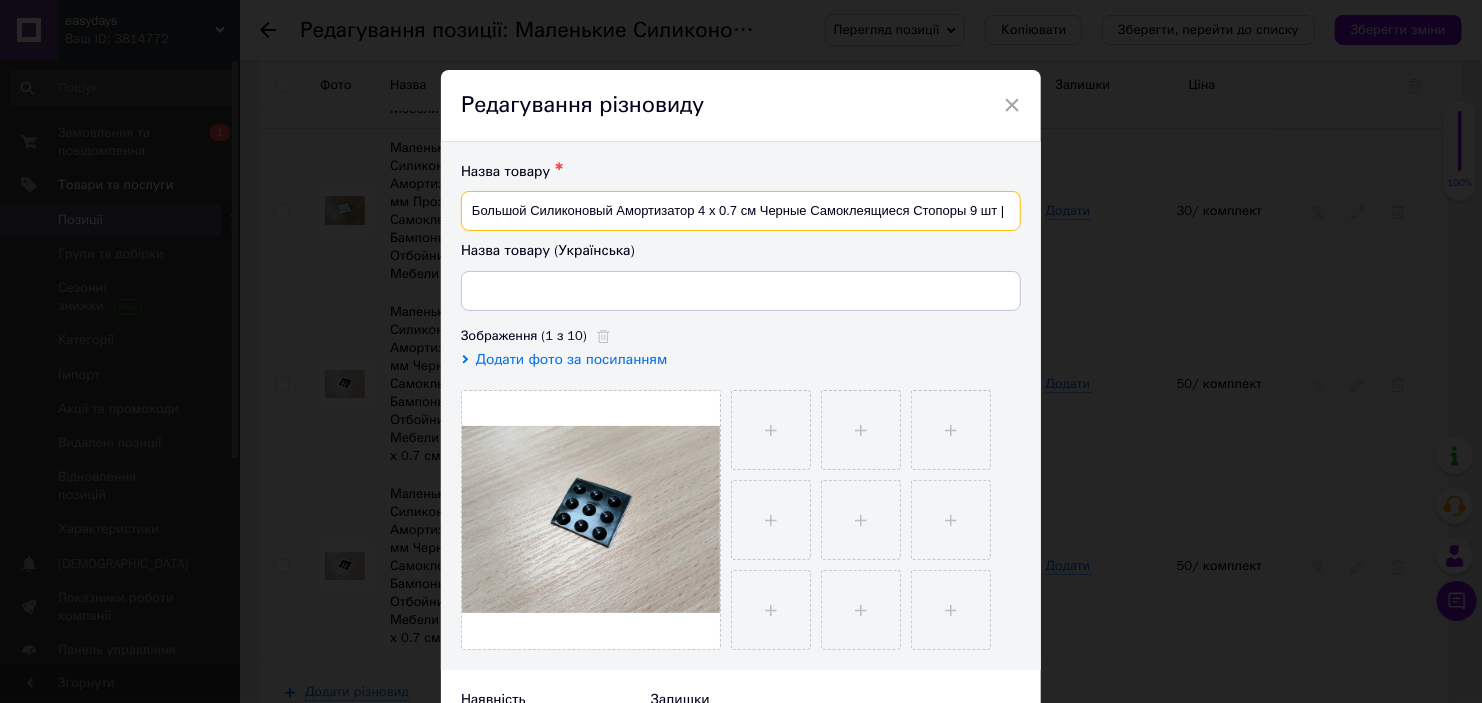 click on "Большой Силиконовый Амортизатор 4 х 0.7 см Черные Самоклеящиеся Стопоры 9 шт | Отбойник Защита Мебели от Удара 4 х 0.7 см, Черный" at bounding box center [741, 211] 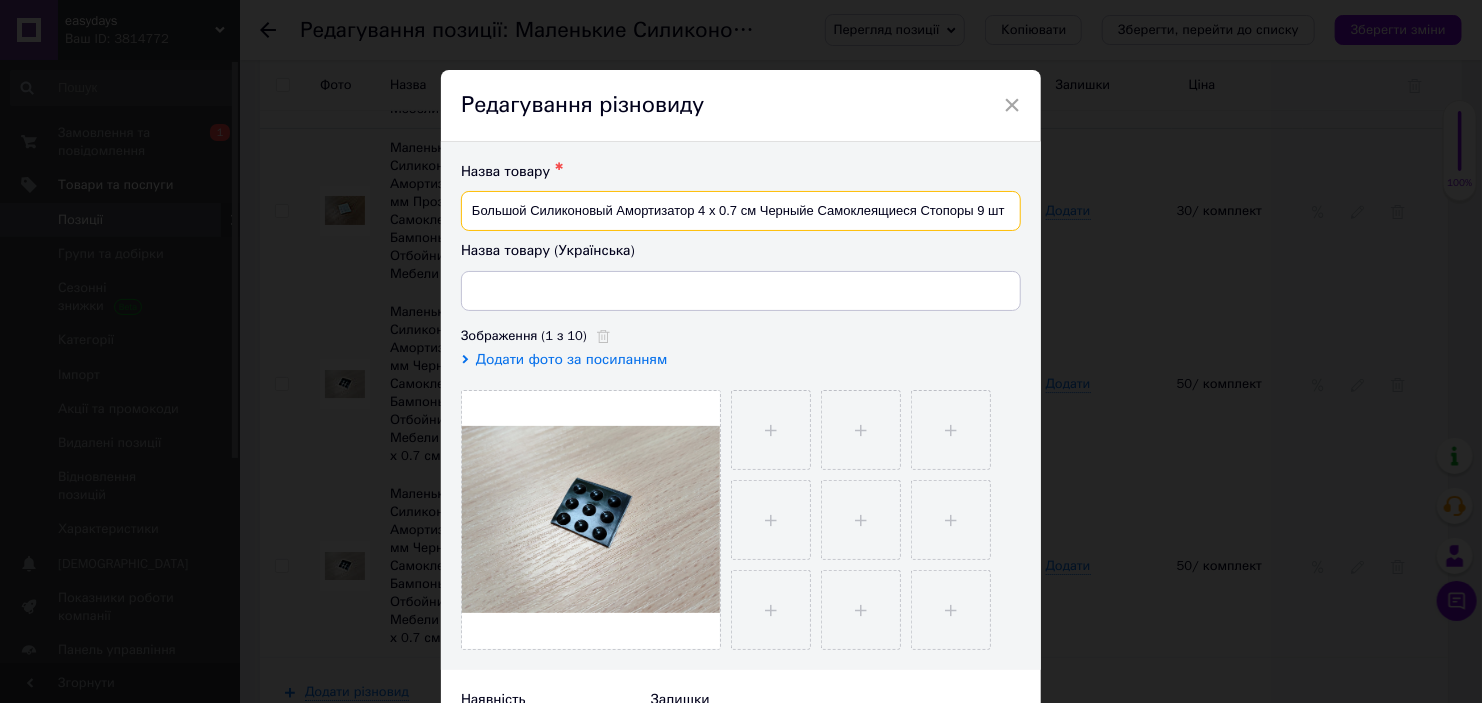 click on "Большой Силиконовый Амортизатор 4 х 0.7 см Черныйе Самоклеящиеся Стопоры 9 шт | Отбойник Защита Мебели от Удара 4 х 0.7 см, Черный" at bounding box center [741, 211] 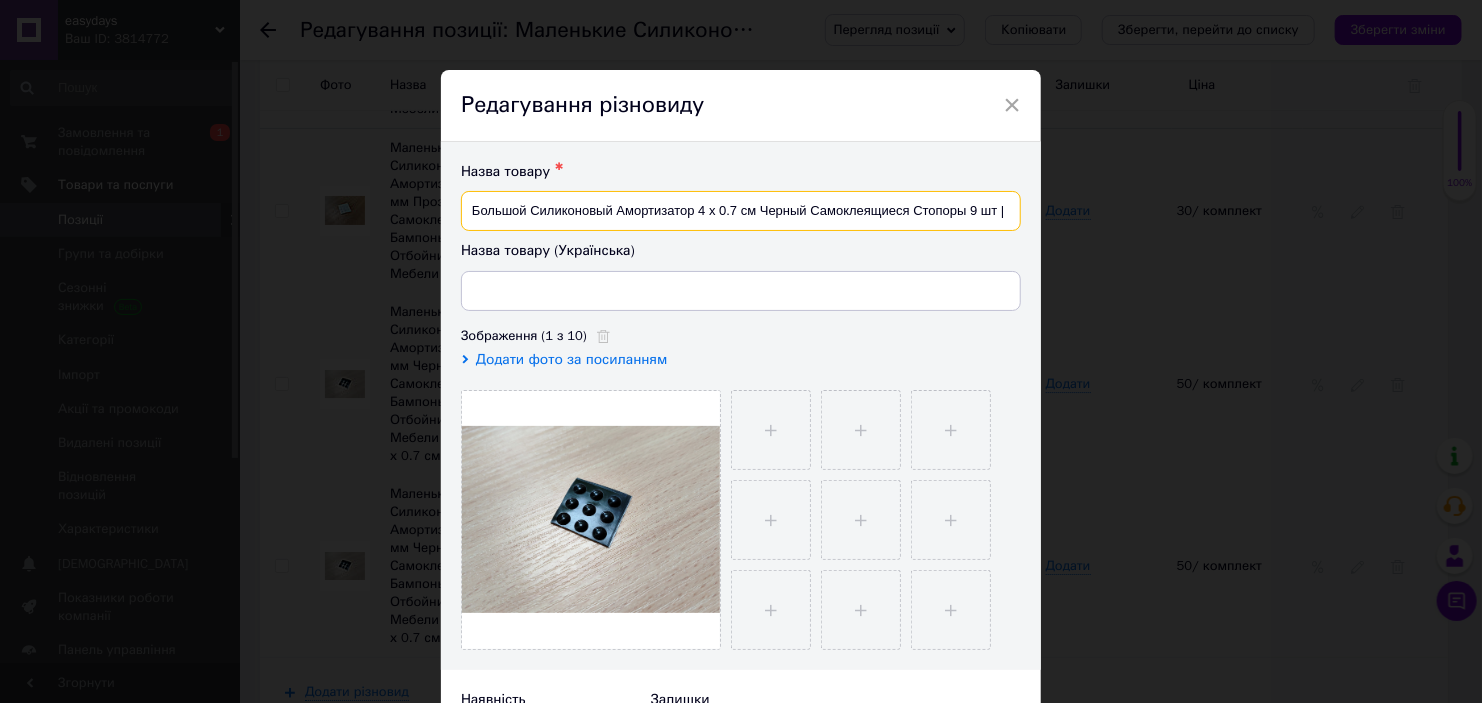 click on "Большой Силиконовый Амортизатор 4 х 0.7 см Черный Самоклеящиеся Стопоры 9 шт | Отбойник Защита Мебели от Удара 4 х 0.7 см, Черный" at bounding box center [741, 211] 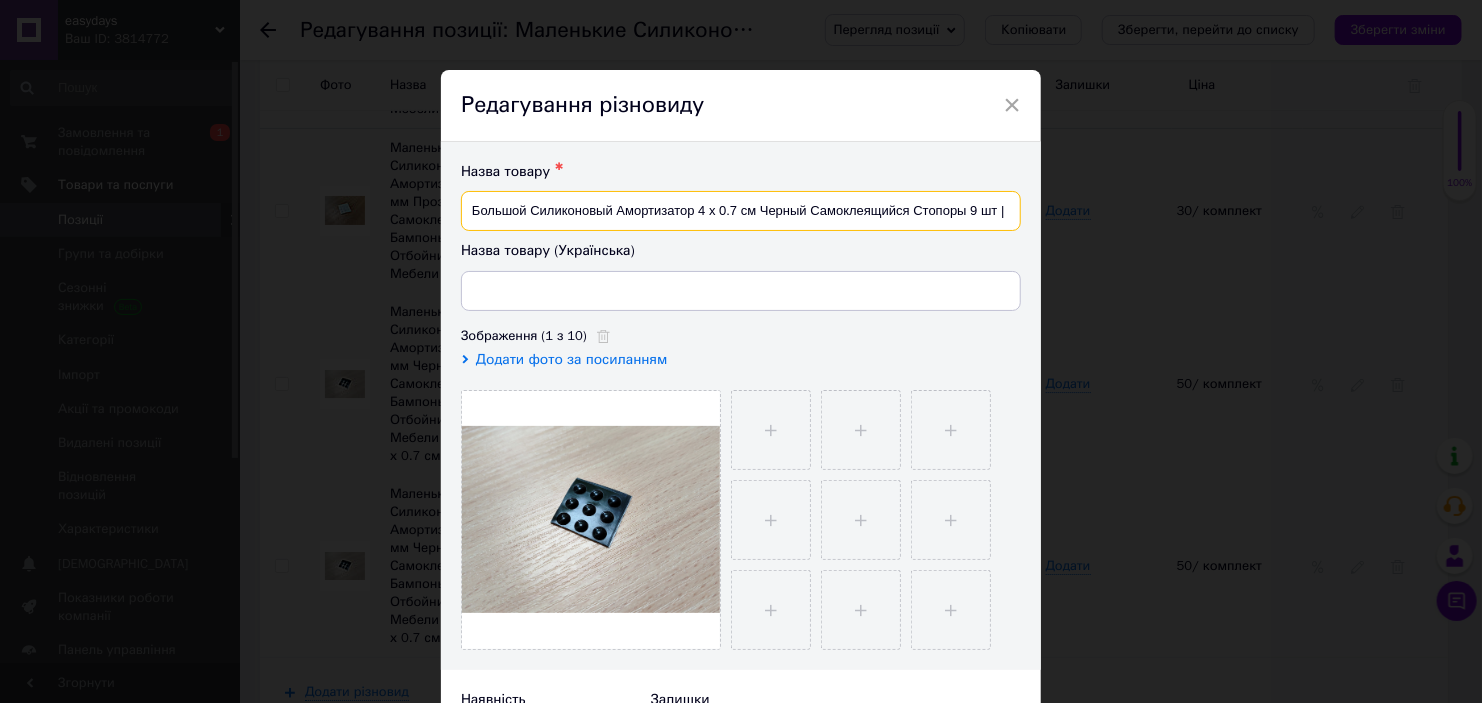 click on "Большой Силиконовый Амортизатор 4 х 0.7 см Черный Самоклеящийся Стопоры 9 шт | Отбойник Защита Мебели от Удара 4 х 0.7 см, Черный" at bounding box center [741, 211] 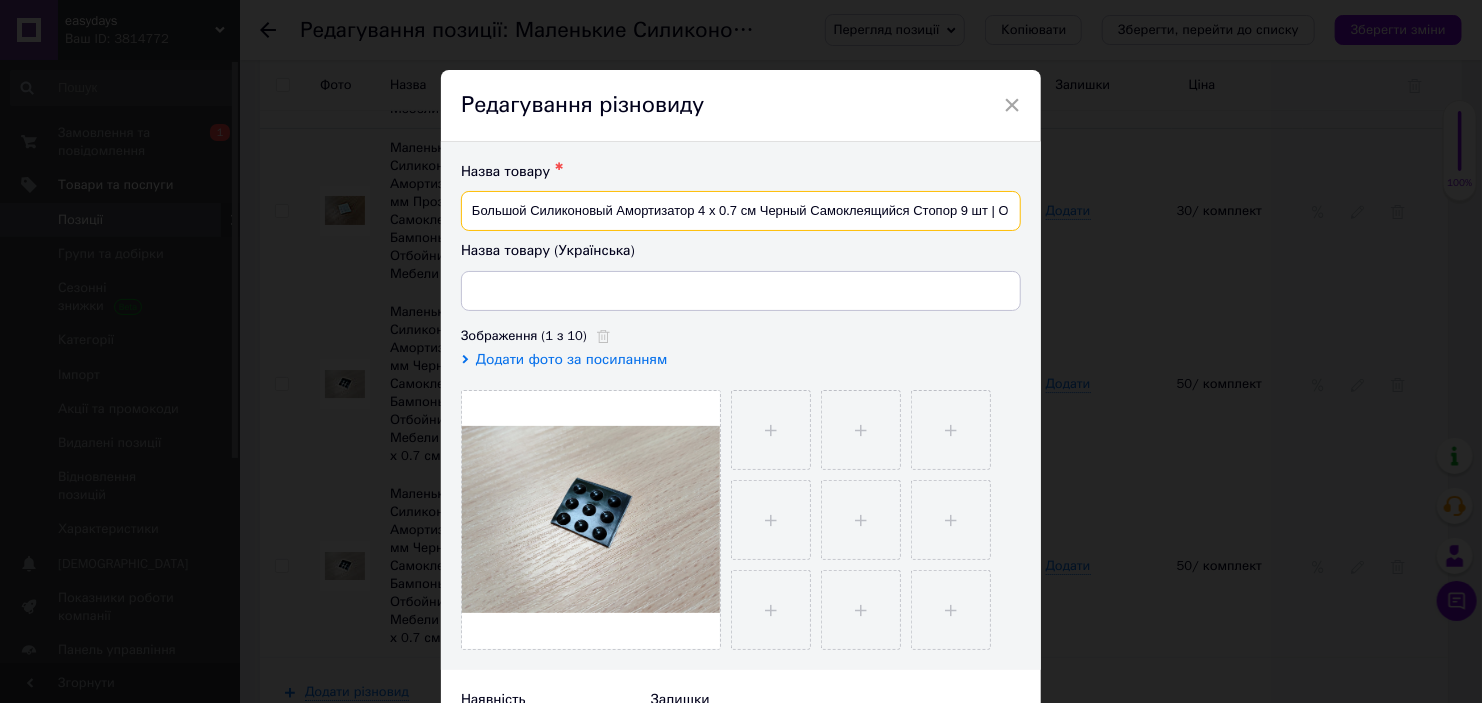 drag, startPoint x: 983, startPoint y: 212, endPoint x: 958, endPoint y: 212, distance: 25 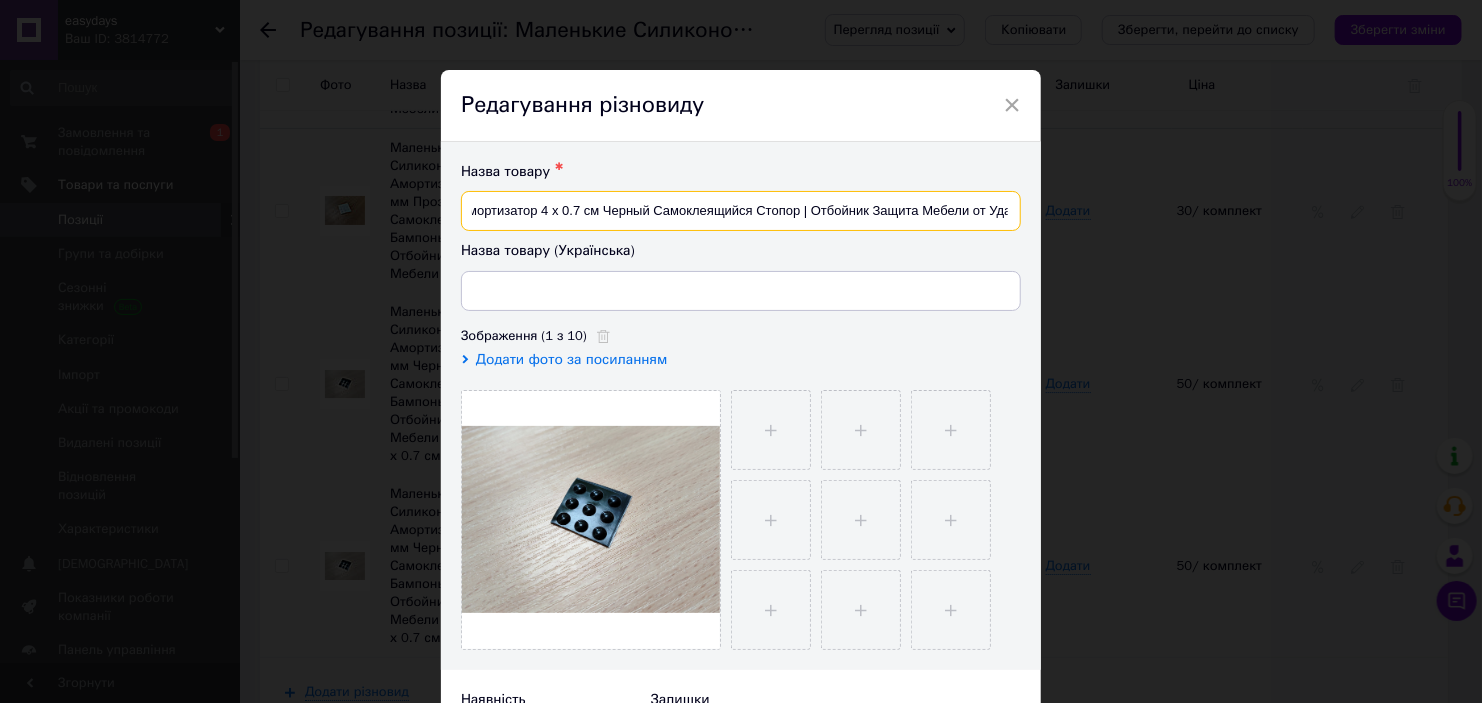 scroll, scrollTop: 0, scrollLeft: 290, axis: horizontal 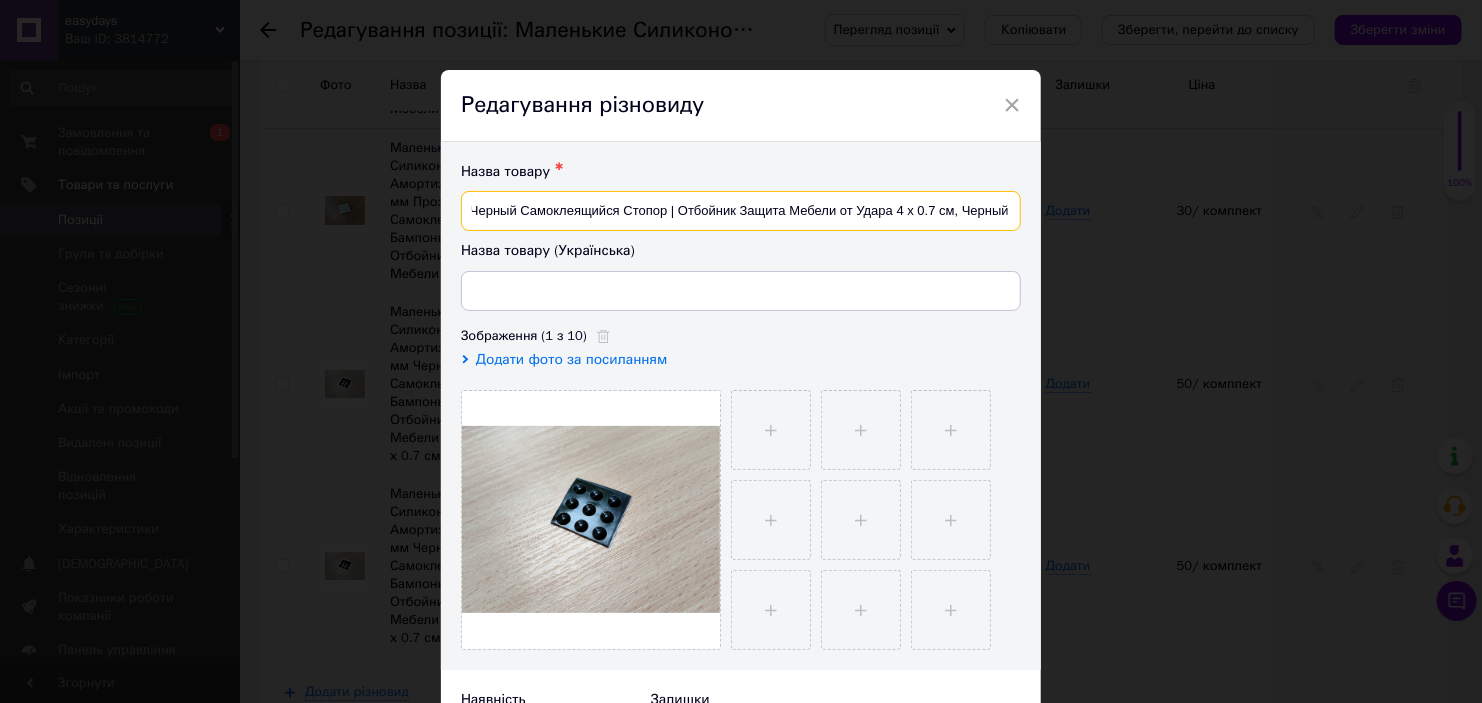 drag, startPoint x: 657, startPoint y: 218, endPoint x: 839, endPoint y: 223, distance: 182.06866 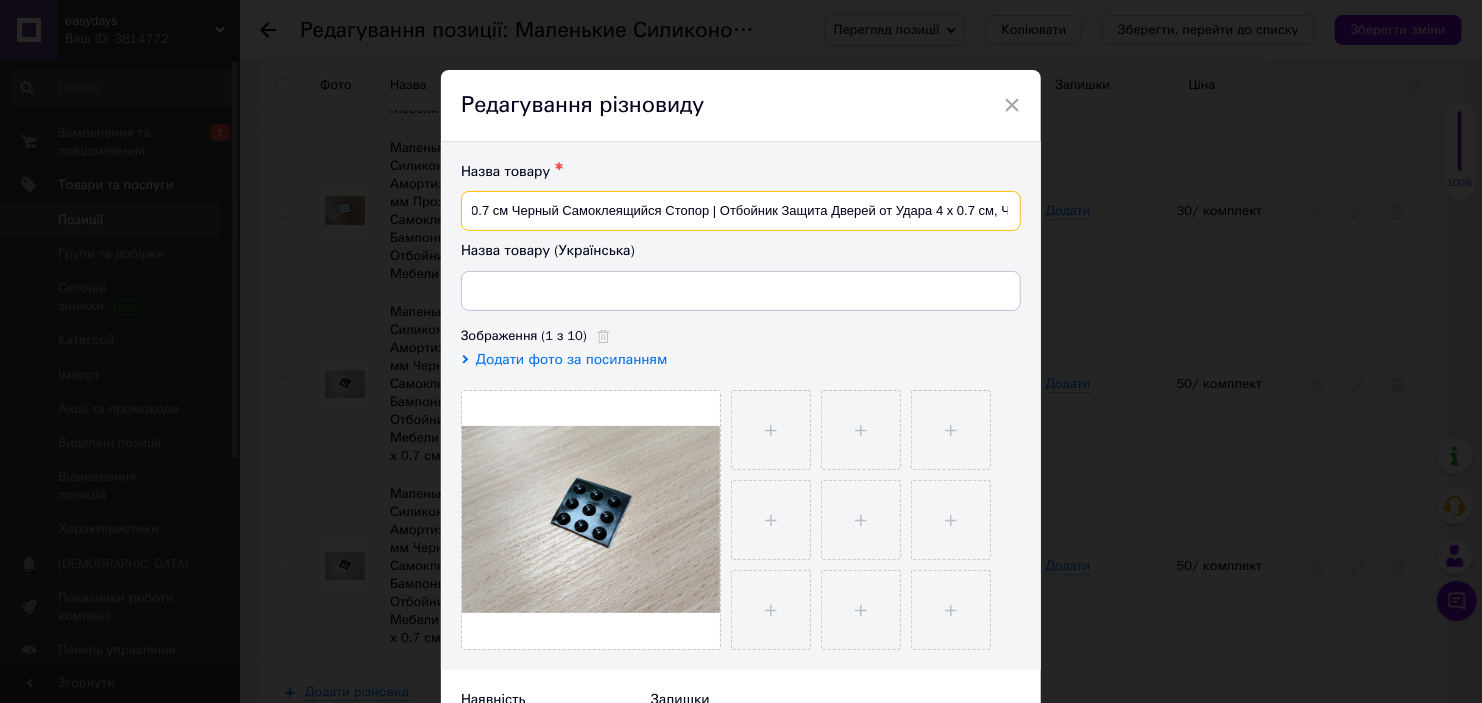 scroll, scrollTop: 0, scrollLeft: 287, axis: horizontal 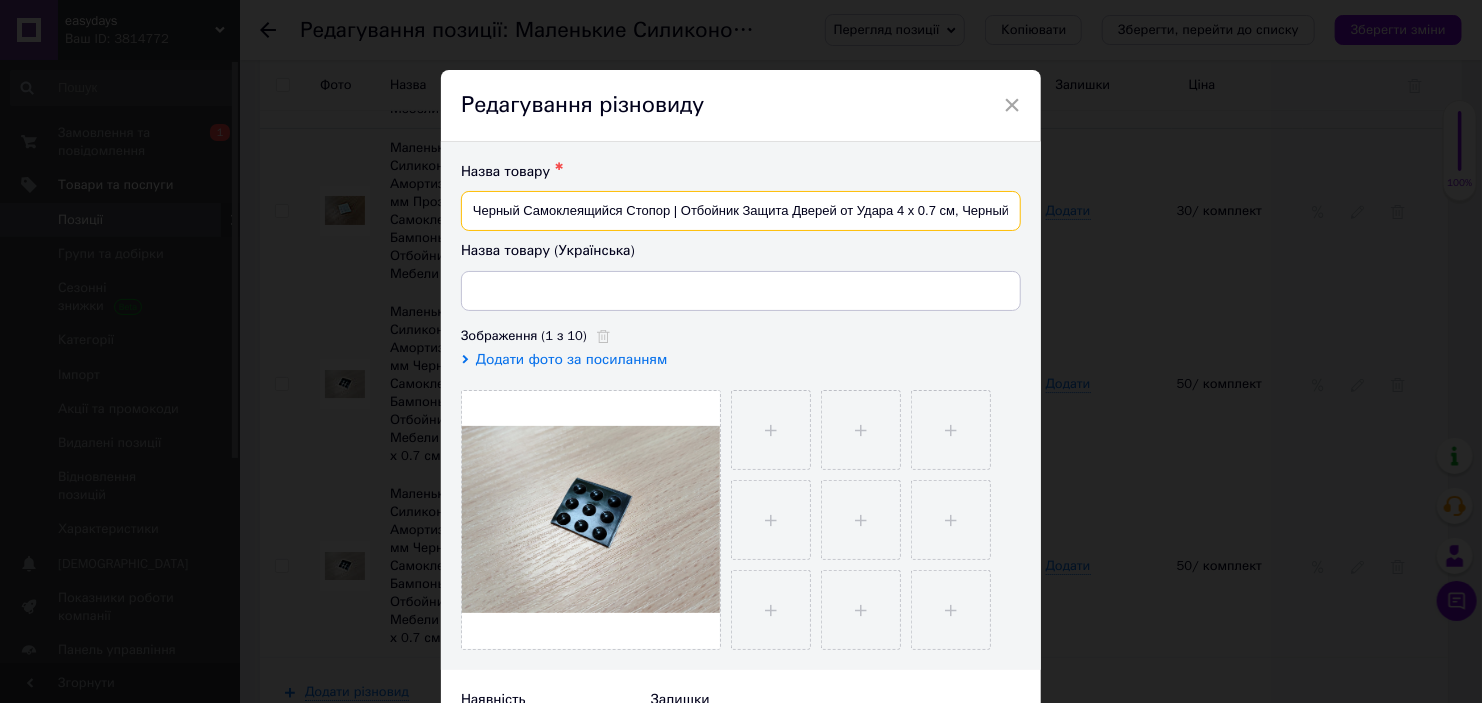 drag, startPoint x: 928, startPoint y: 214, endPoint x: 1007, endPoint y: 217, distance: 79.05694 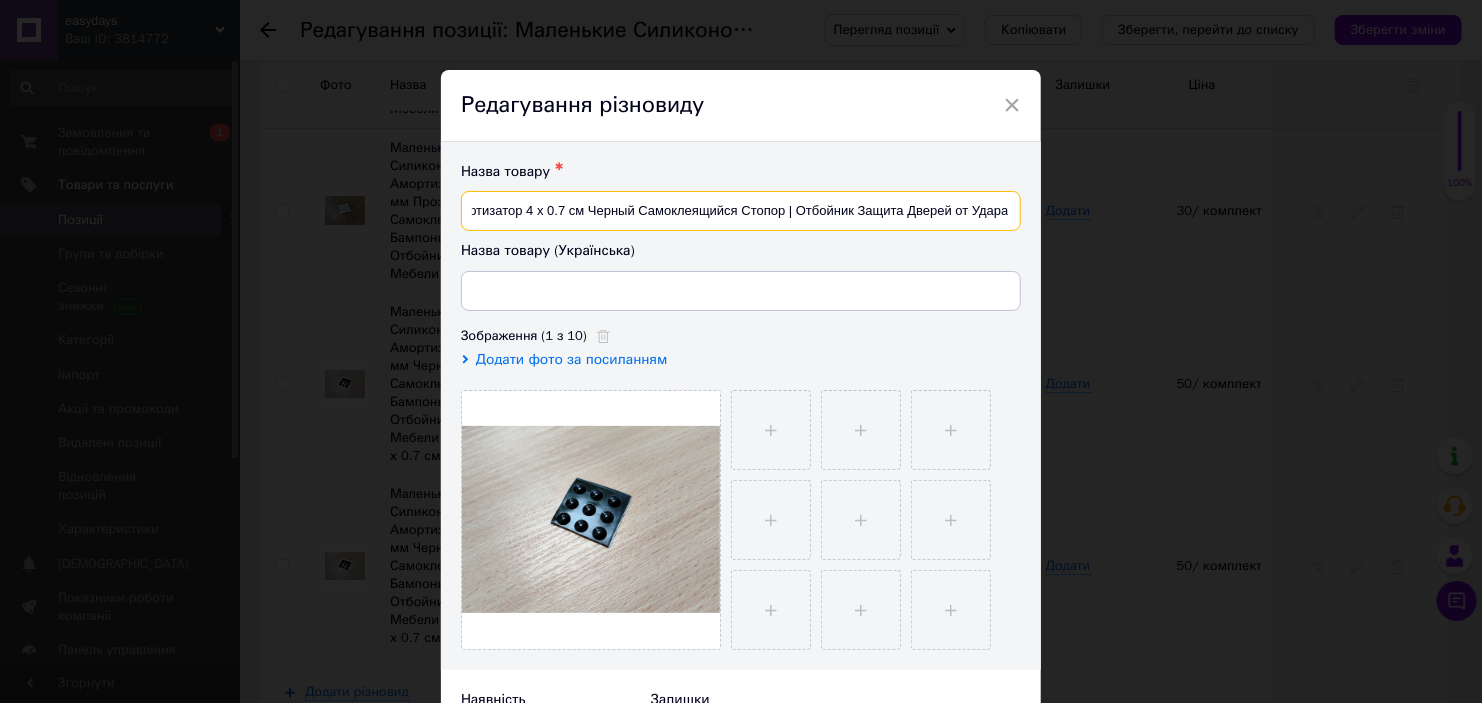 scroll, scrollTop: 0, scrollLeft: 0, axis: both 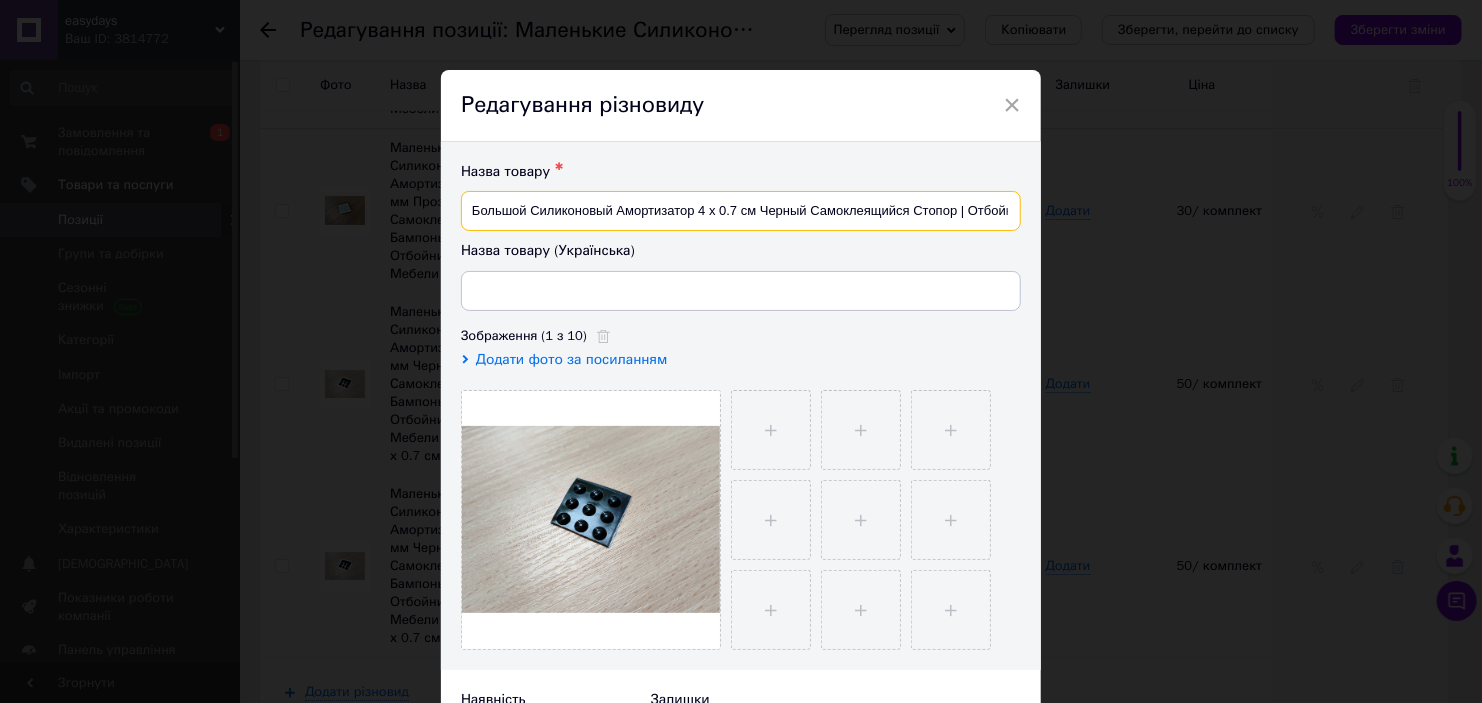 drag, startPoint x: 806, startPoint y: 216, endPoint x: 631, endPoint y: 206, distance: 175.28548 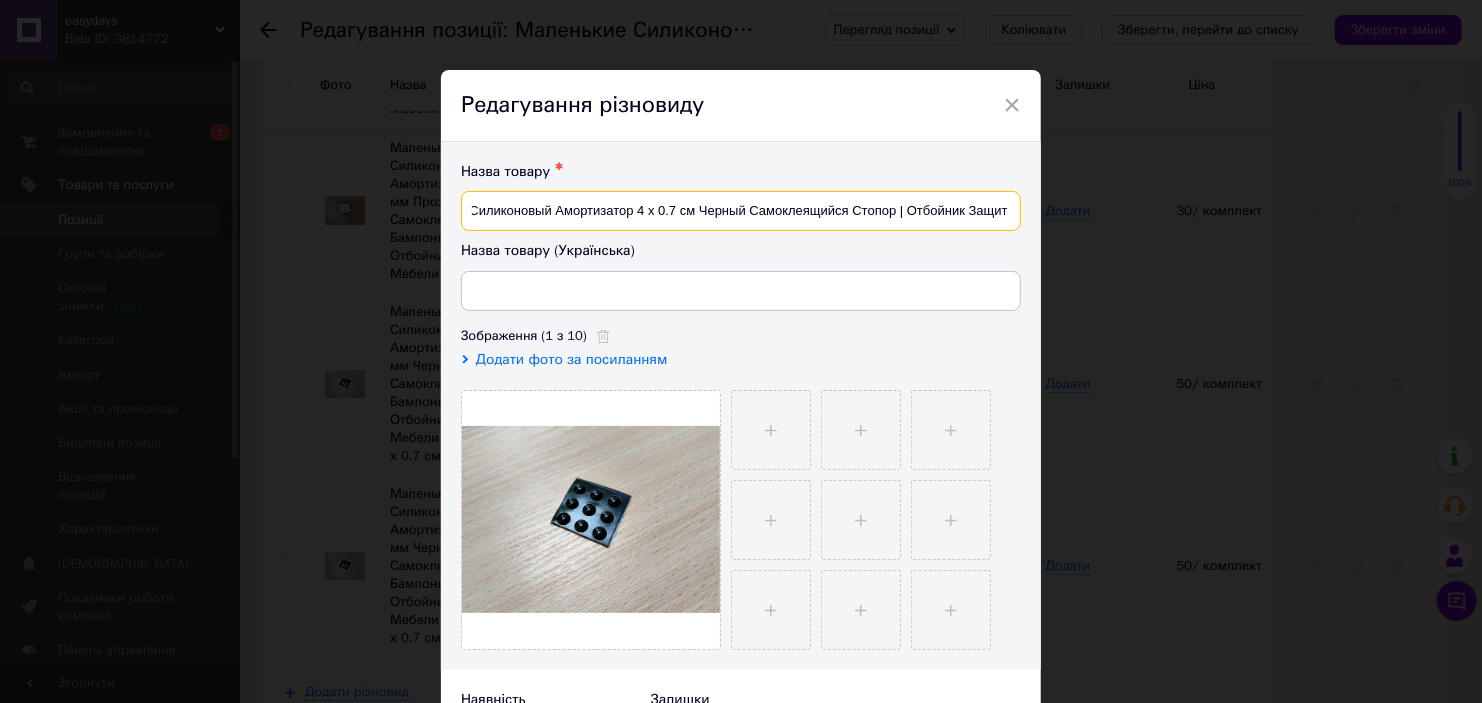 scroll, scrollTop: 0, scrollLeft: 172, axis: horizontal 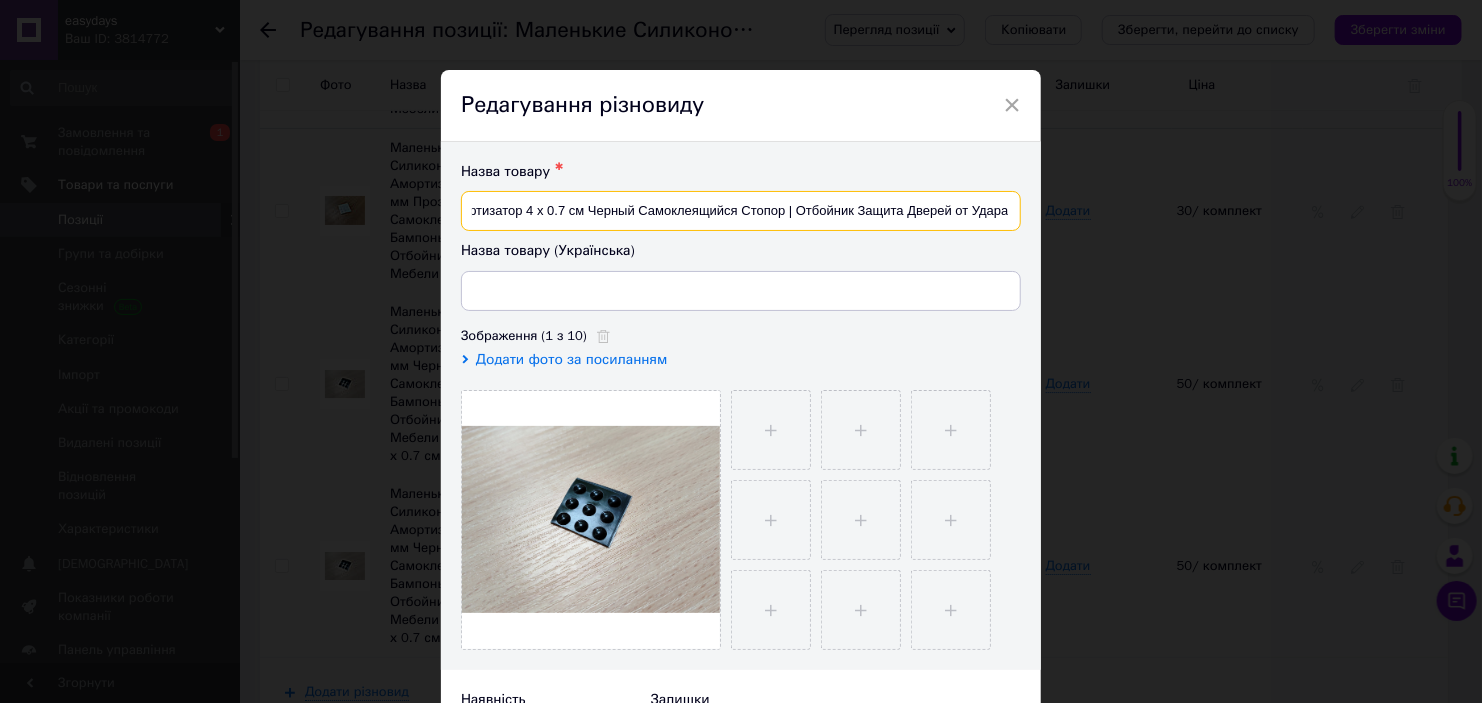 drag, startPoint x: 471, startPoint y: 208, endPoint x: 1004, endPoint y: 215, distance: 533.04596 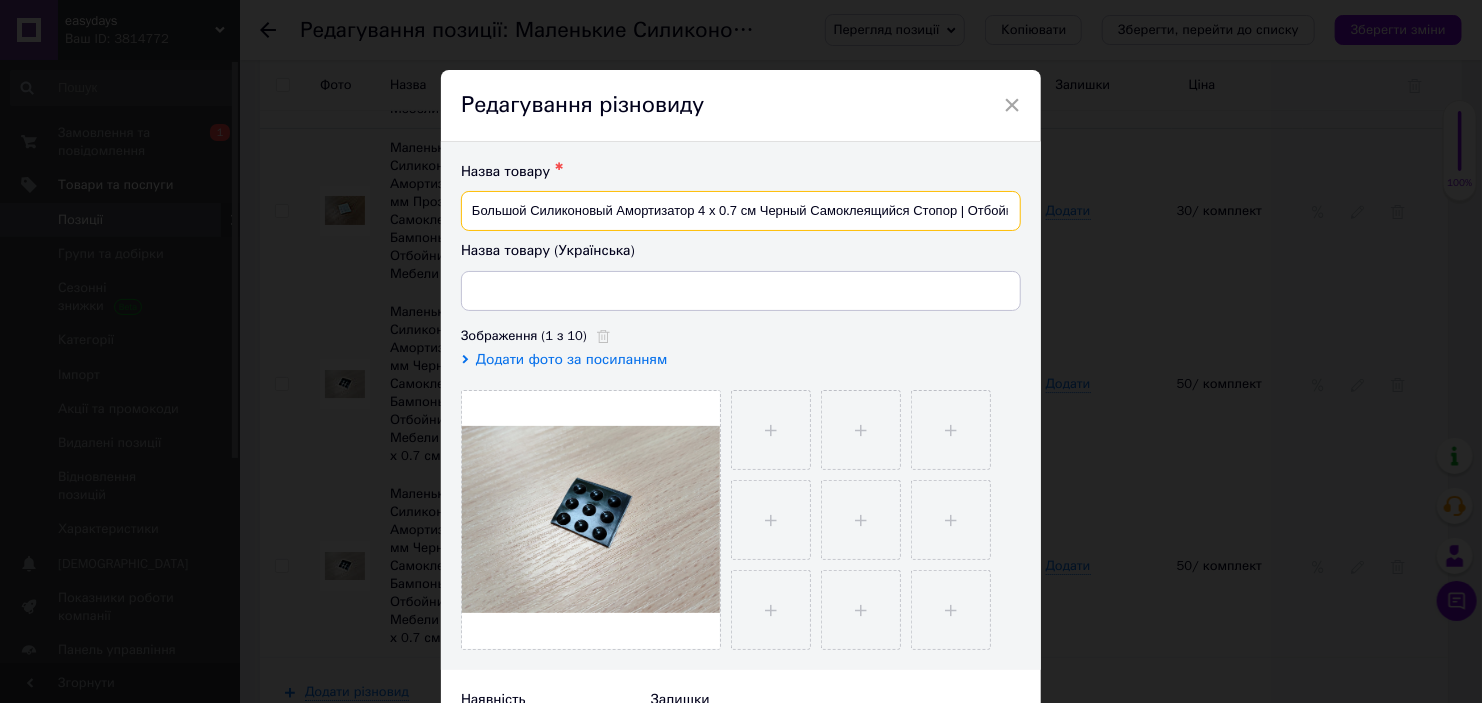 click on "Большой Силиконовый Амортизатор 4 х 0.7 см Черный Самоклеящийся Стопор | Отбойник Защита Дверей от Удара" at bounding box center (741, 211) 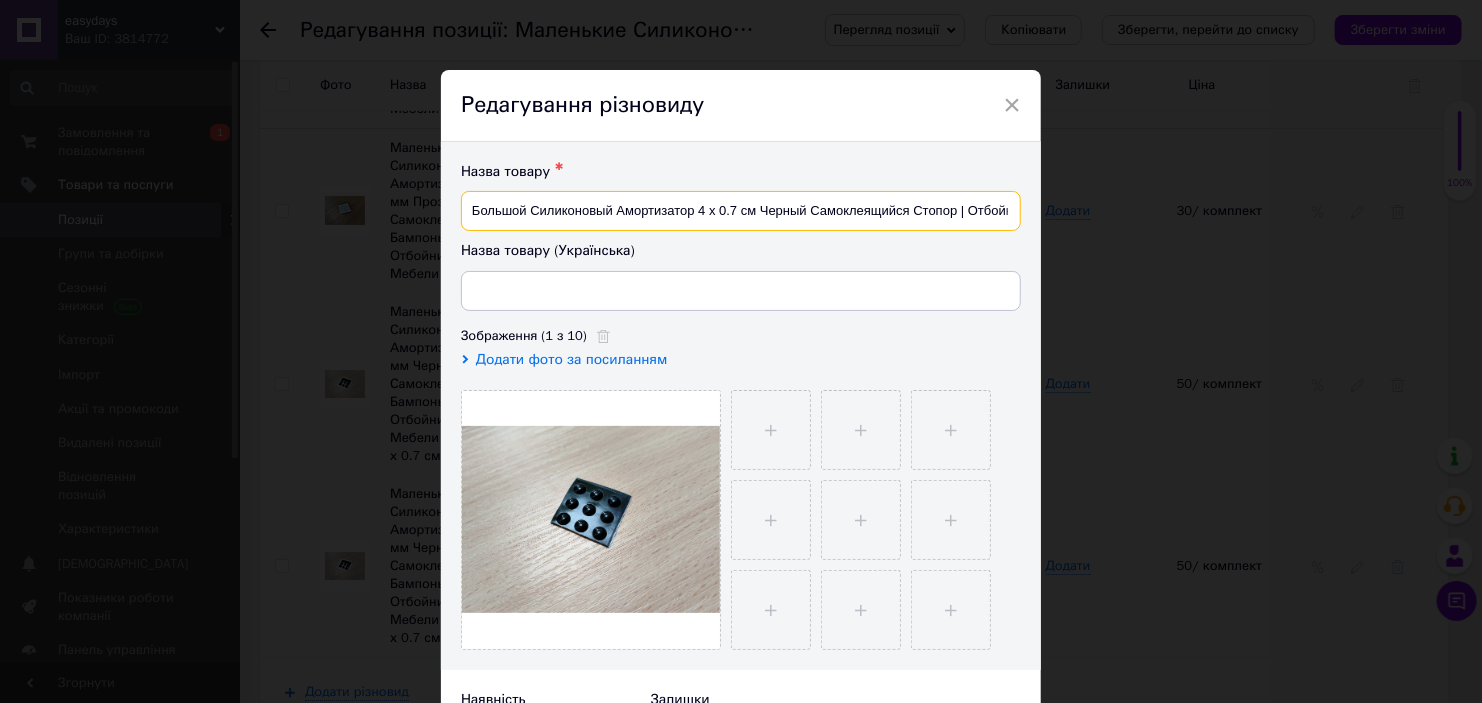 scroll, scrollTop: 0, scrollLeft: 172, axis: horizontal 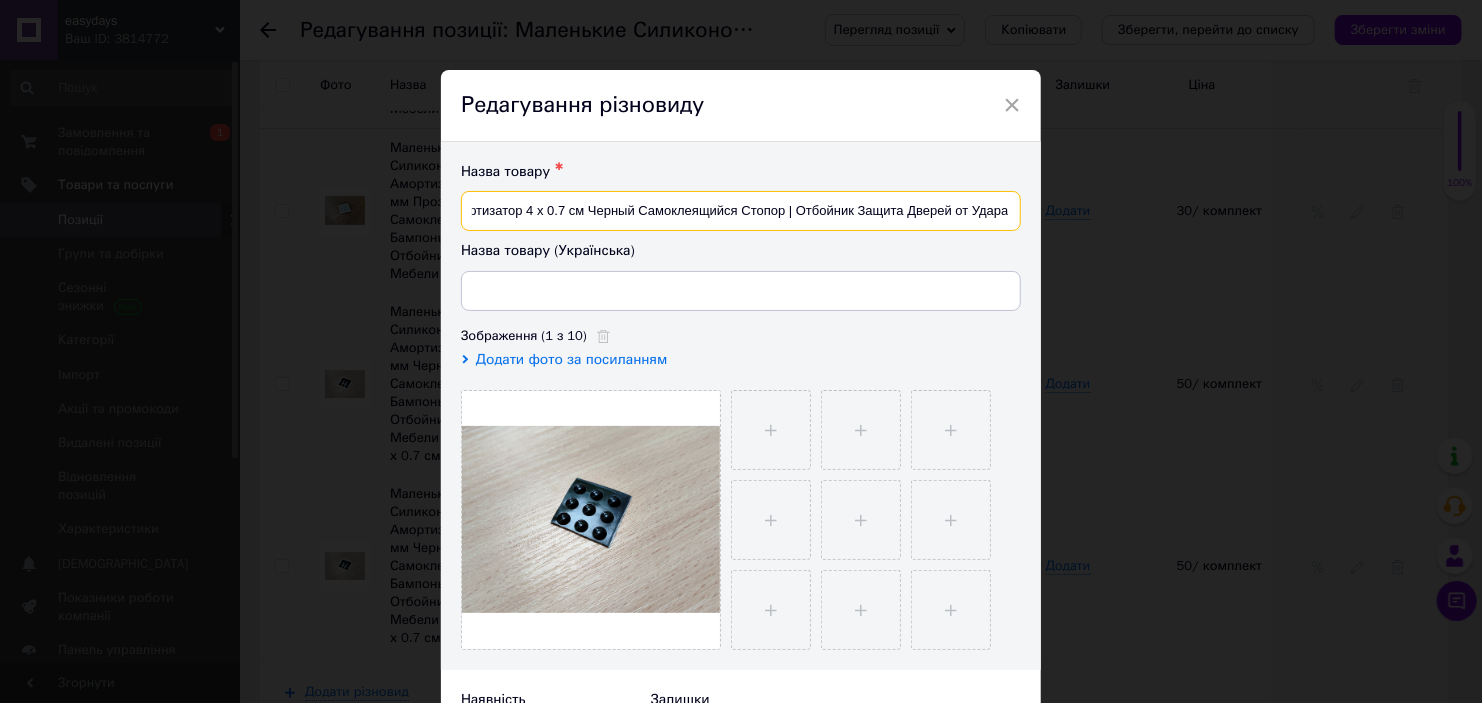 drag, startPoint x: 831, startPoint y: 213, endPoint x: 903, endPoint y: 224, distance: 72.835434 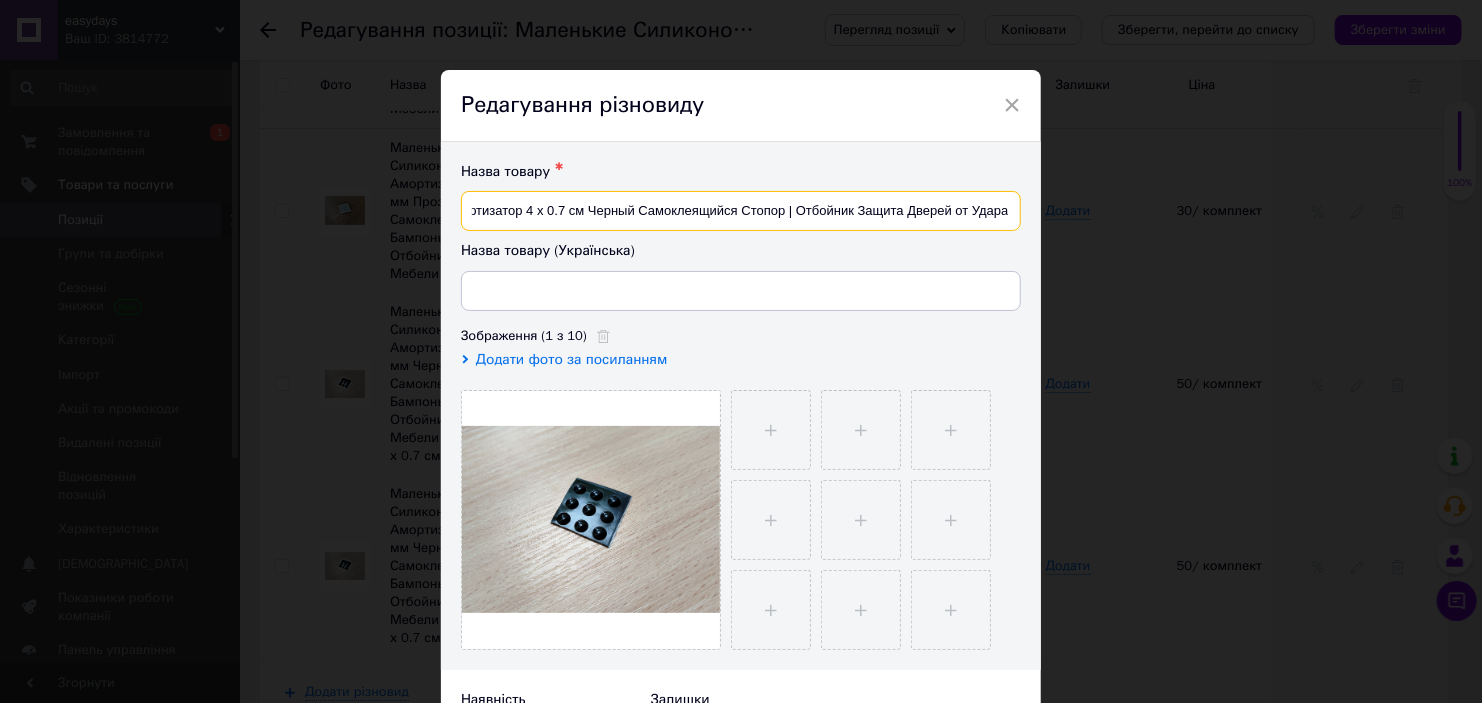 click on "Большой Силиконовый Амортизатор 4 х 0.7 см Черный Самоклеящийся Стопор | Отбойник Защита Дверей от Удара" at bounding box center (741, 211) 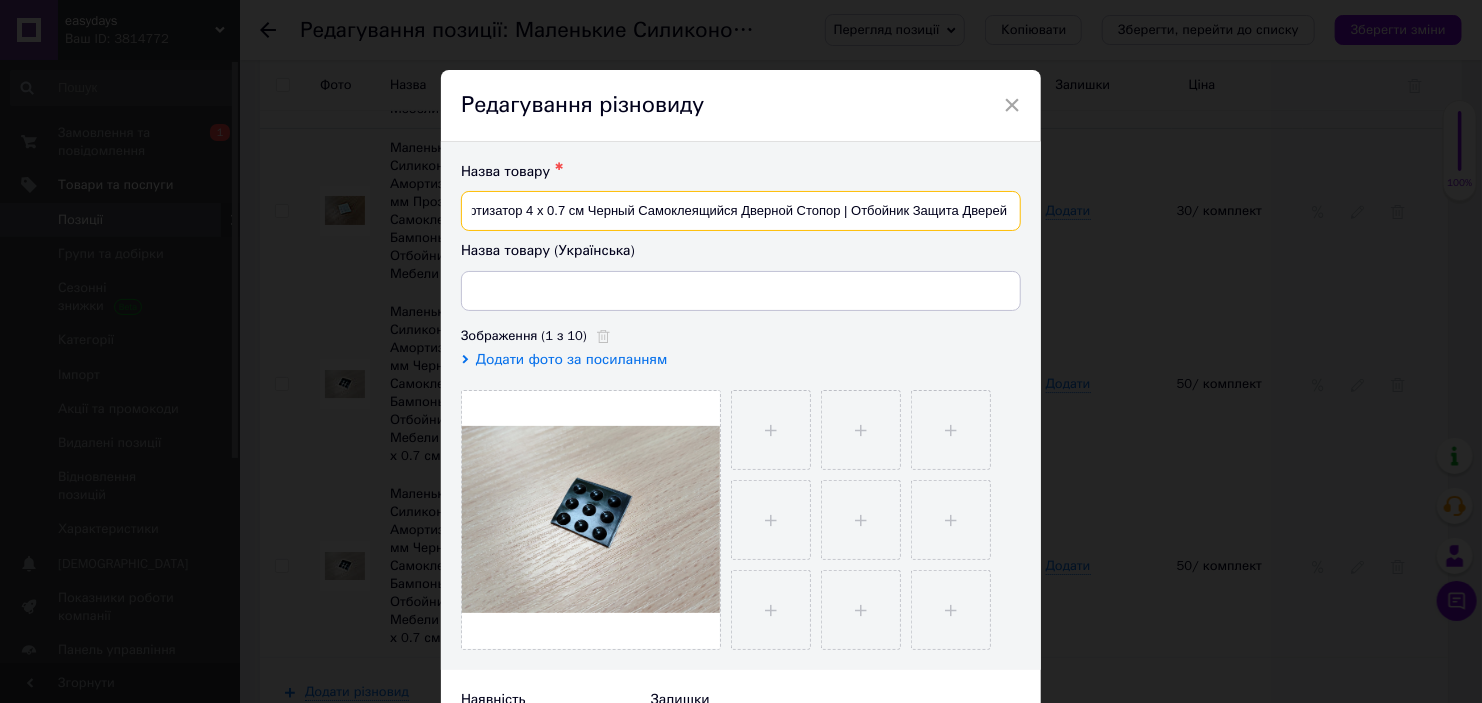 scroll, scrollTop: 0, scrollLeft: 0, axis: both 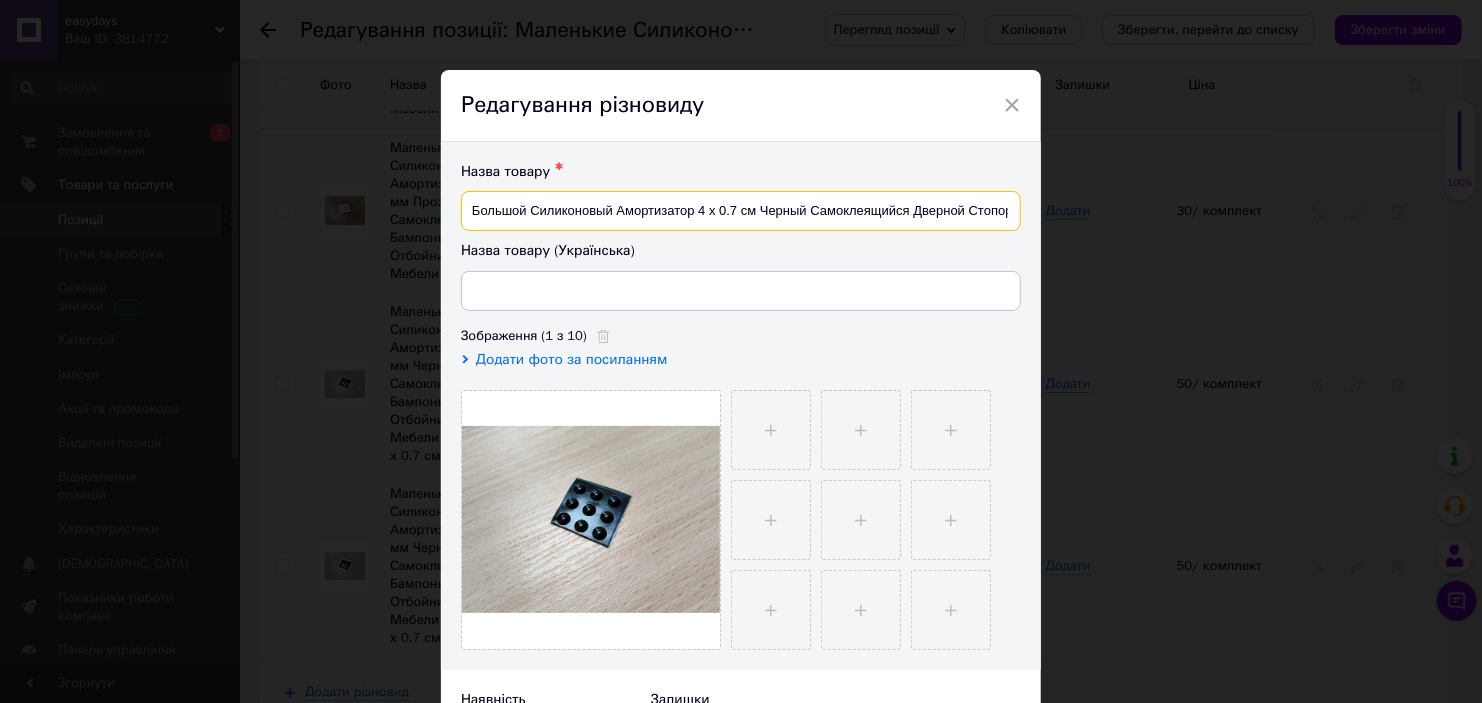 drag, startPoint x: 727, startPoint y: 208, endPoint x: 683, endPoint y: 205, distance: 44.102154 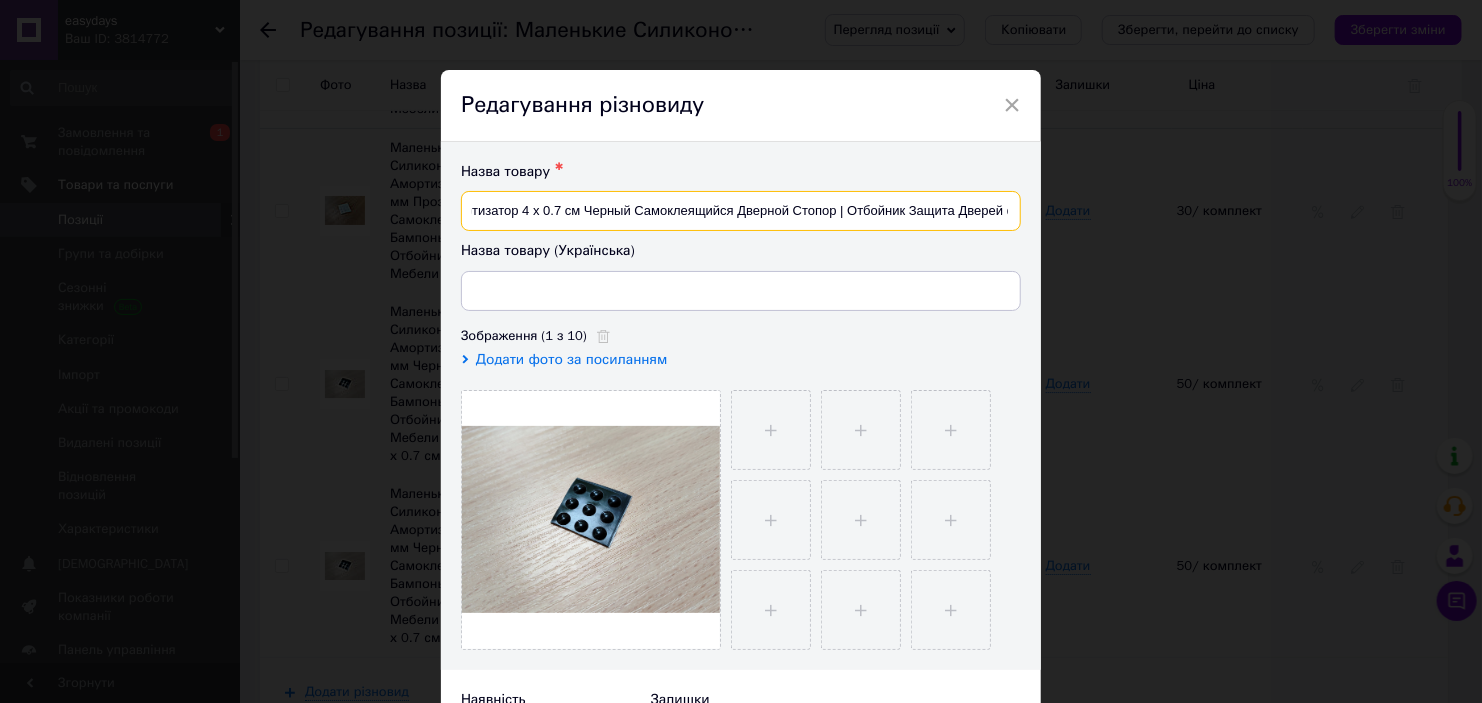 scroll, scrollTop: 0, scrollLeft: 227, axis: horizontal 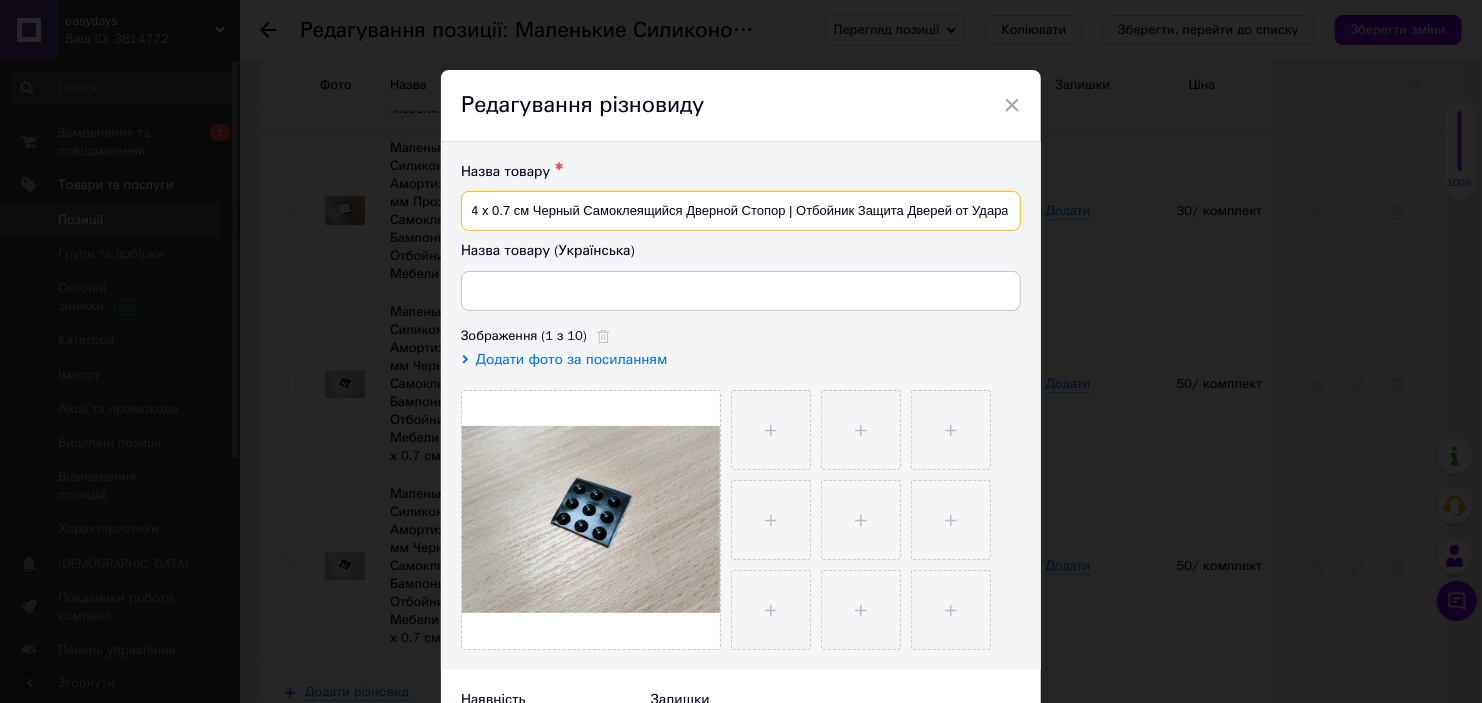 drag, startPoint x: 466, startPoint y: 209, endPoint x: 1003, endPoint y: 211, distance: 537.0037 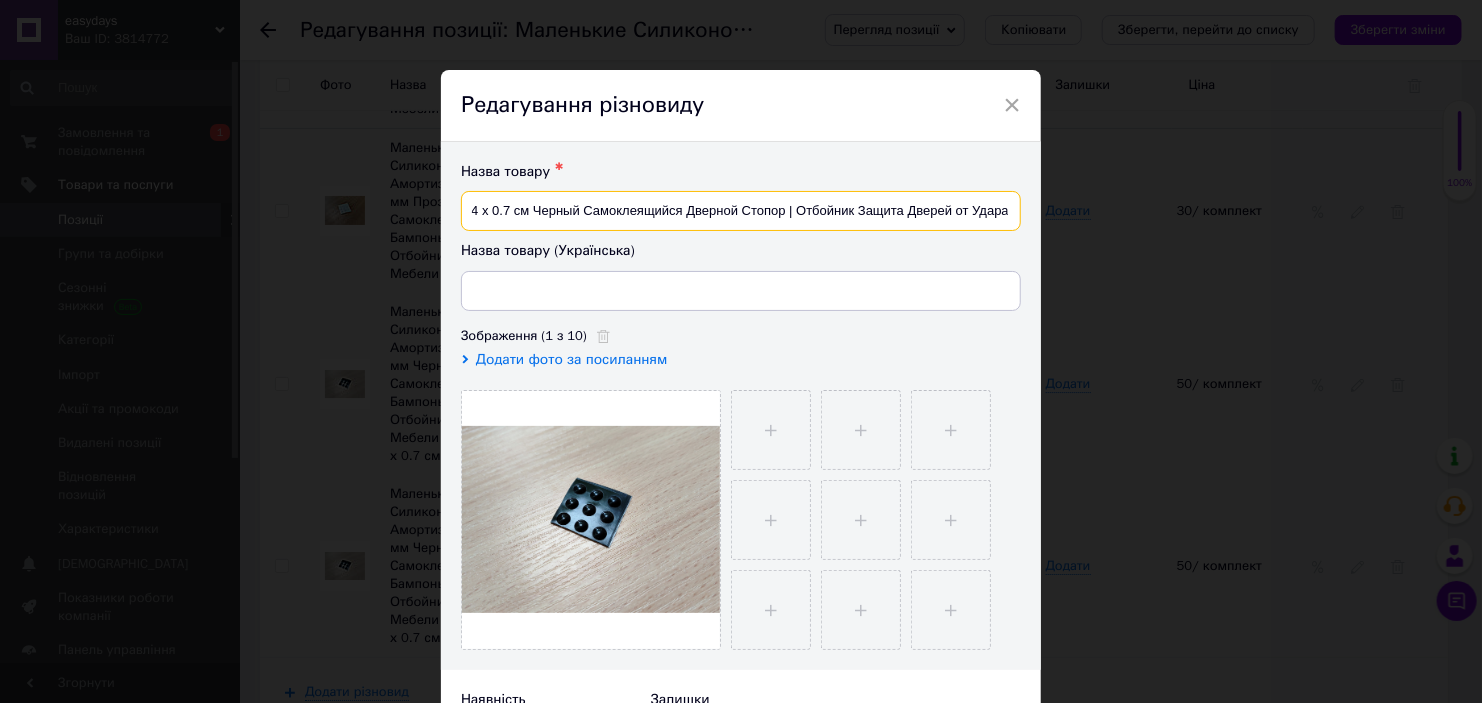 type on "Большой Силиконовый Амортизатор 4 х 0.7 см Черный Самоклеящийся Дверной Стопор | Отбойник Защита Дверей от Удара" 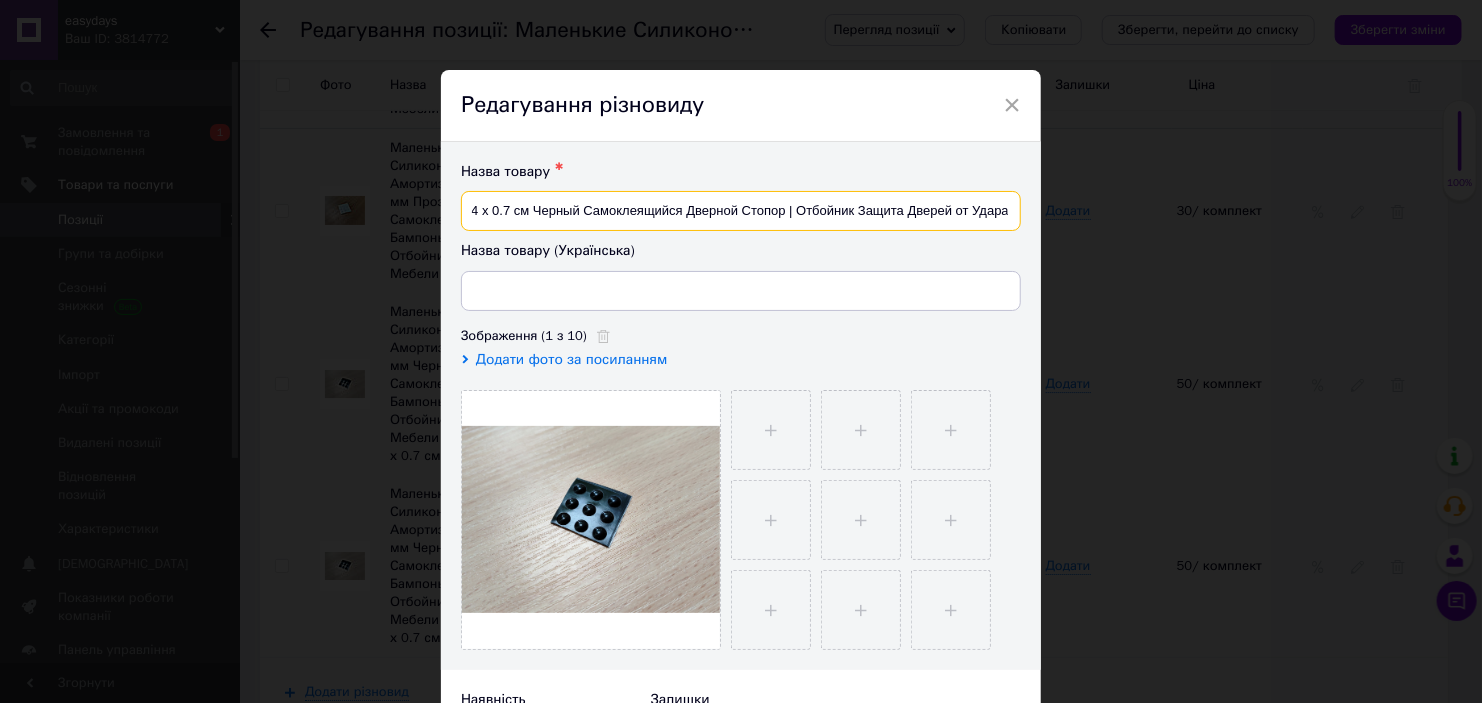 scroll, scrollTop: 0, scrollLeft: 0, axis: both 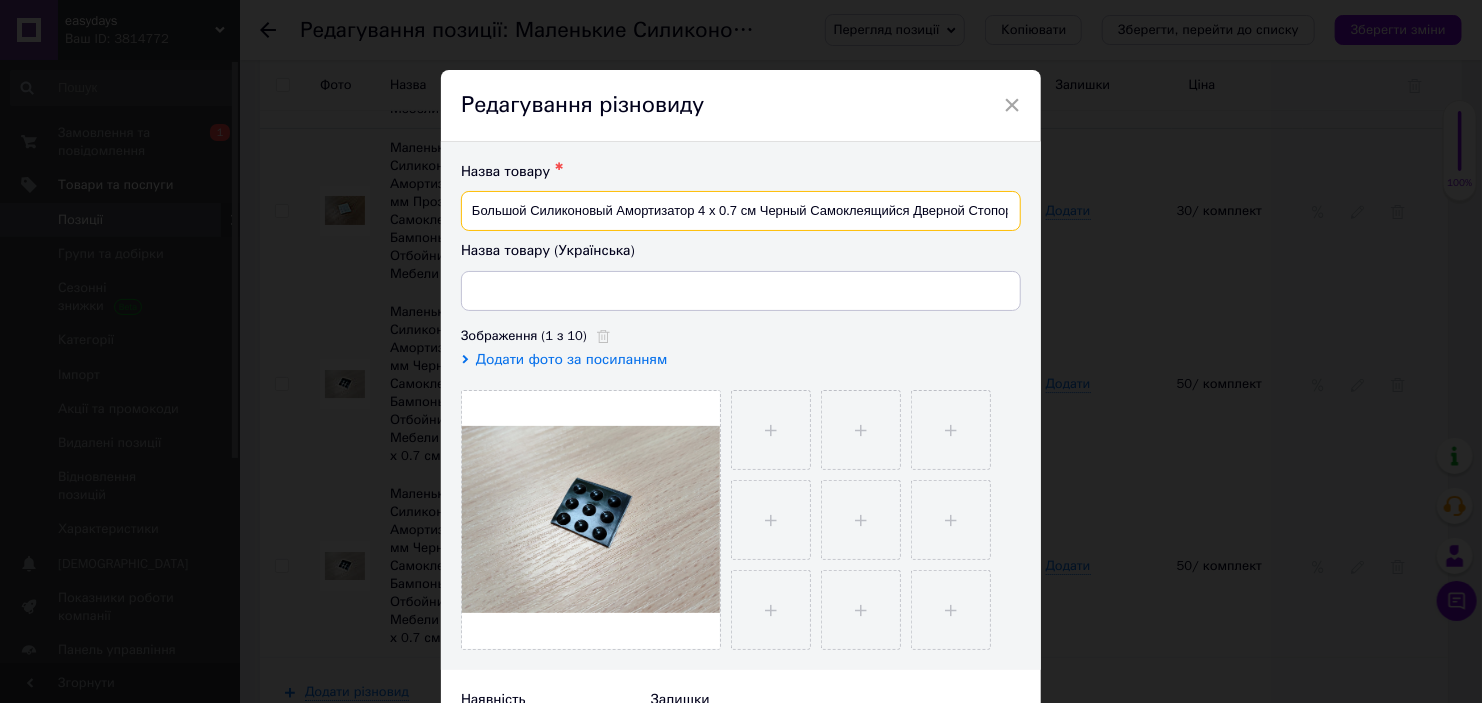 click on "Большой Силиконовый Амортизатор 4 х 0.7 см Черный Самоклеящийся Дверной Стопор | Отбойник Защита Дверей от Удара" at bounding box center [741, 211] 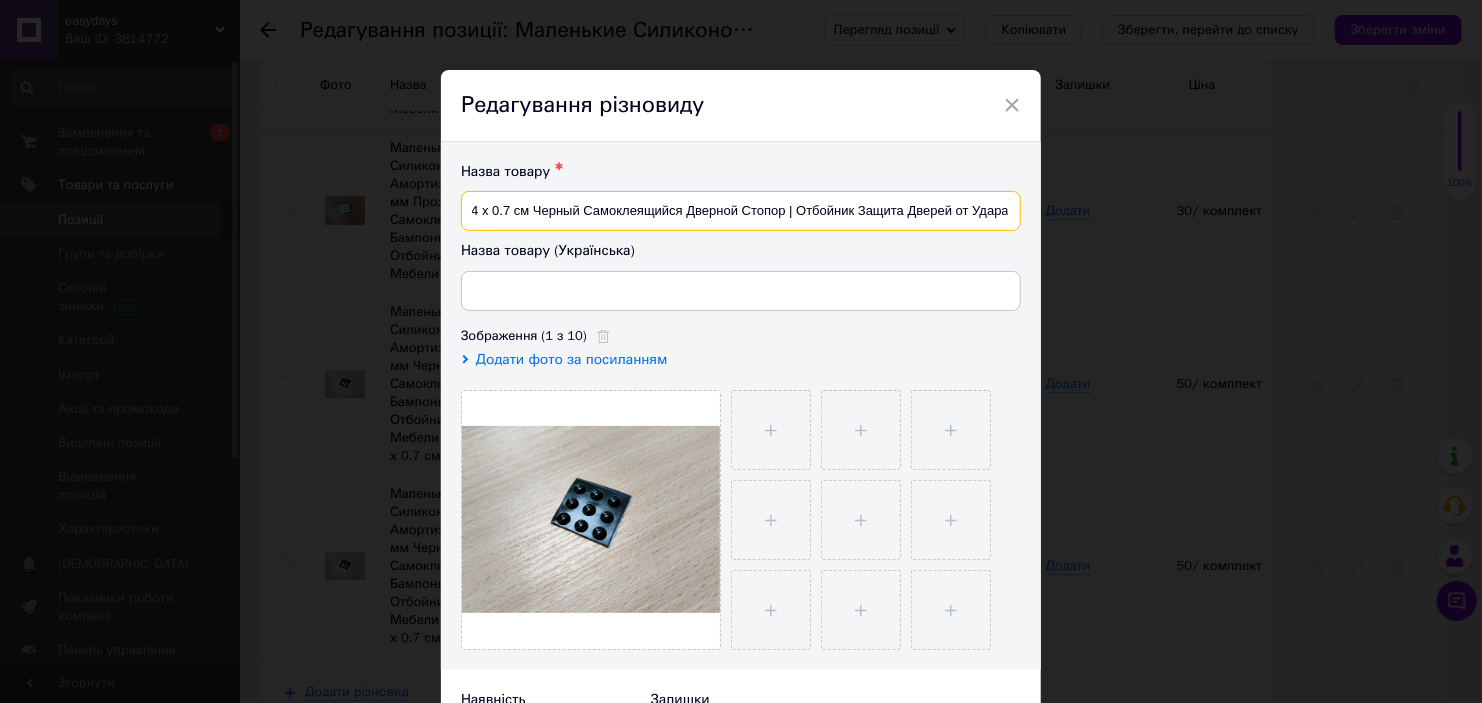 drag, startPoint x: 849, startPoint y: 212, endPoint x: 875, endPoint y: 221, distance: 27.513634 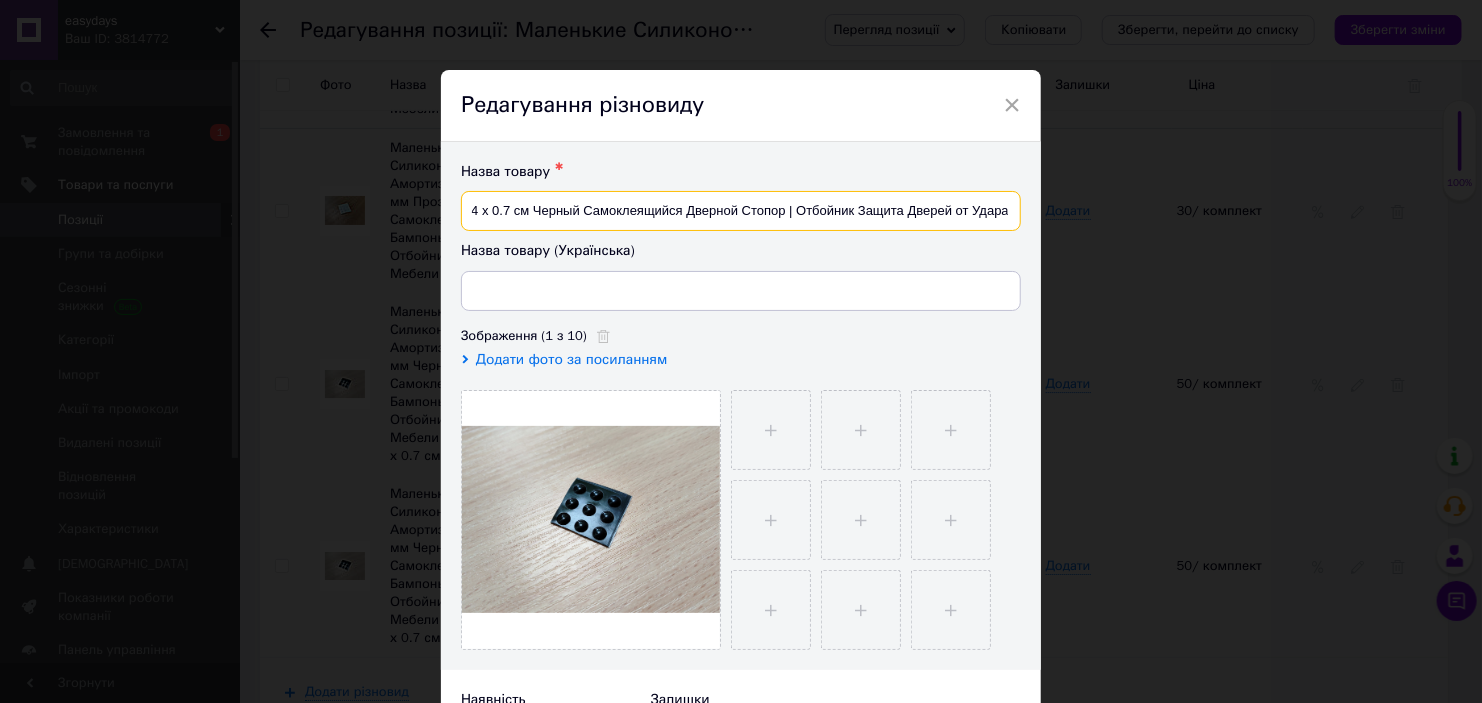 scroll, scrollTop: 0, scrollLeft: 0, axis: both 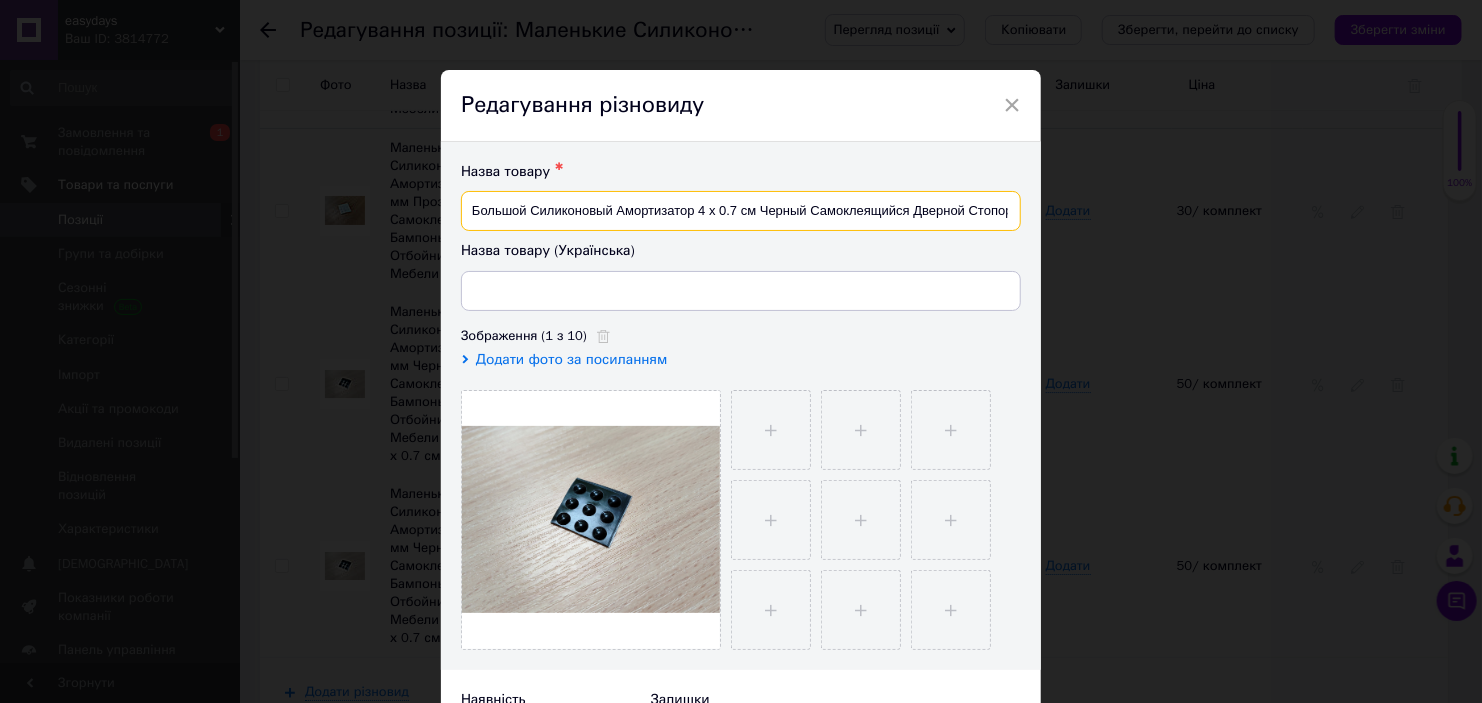 drag, startPoint x: 1008, startPoint y: 212, endPoint x: 468, endPoint y: 210, distance: 540.0037 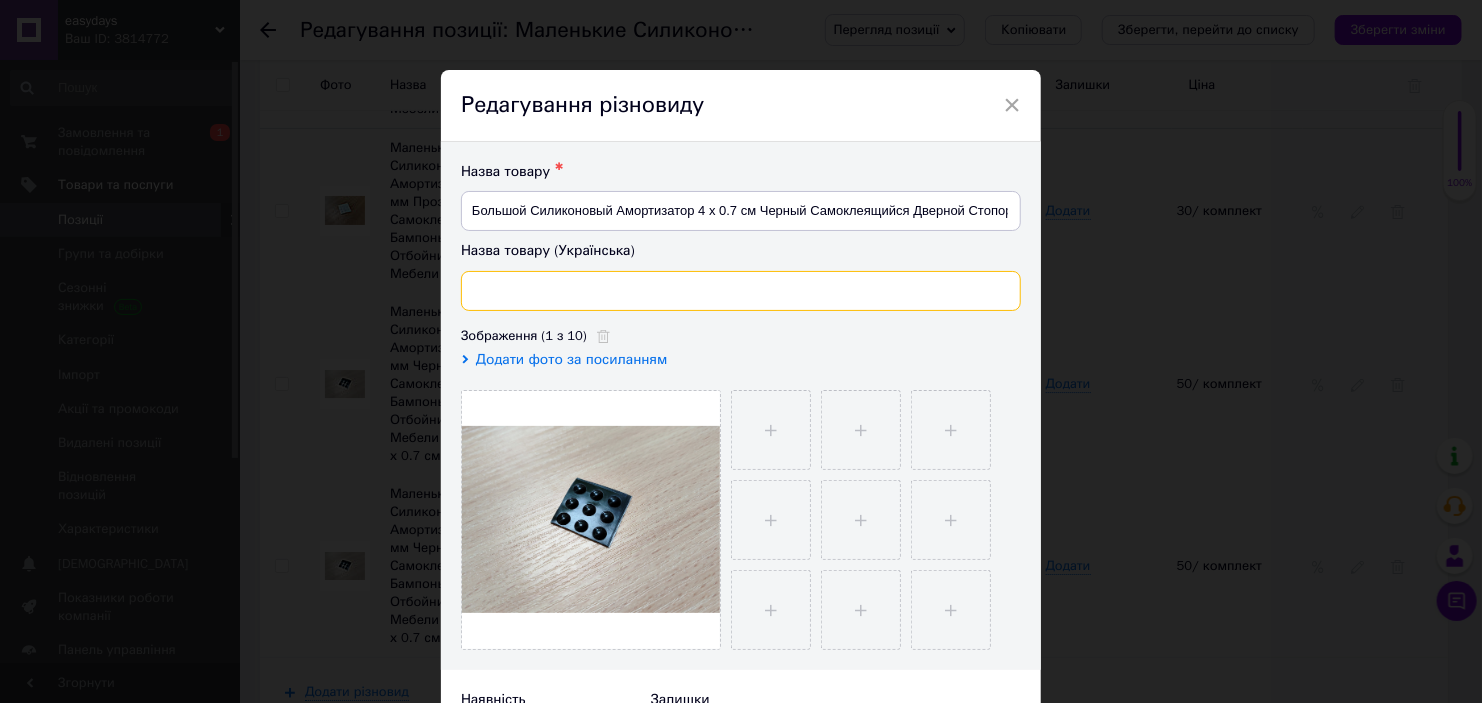click at bounding box center [741, 291] 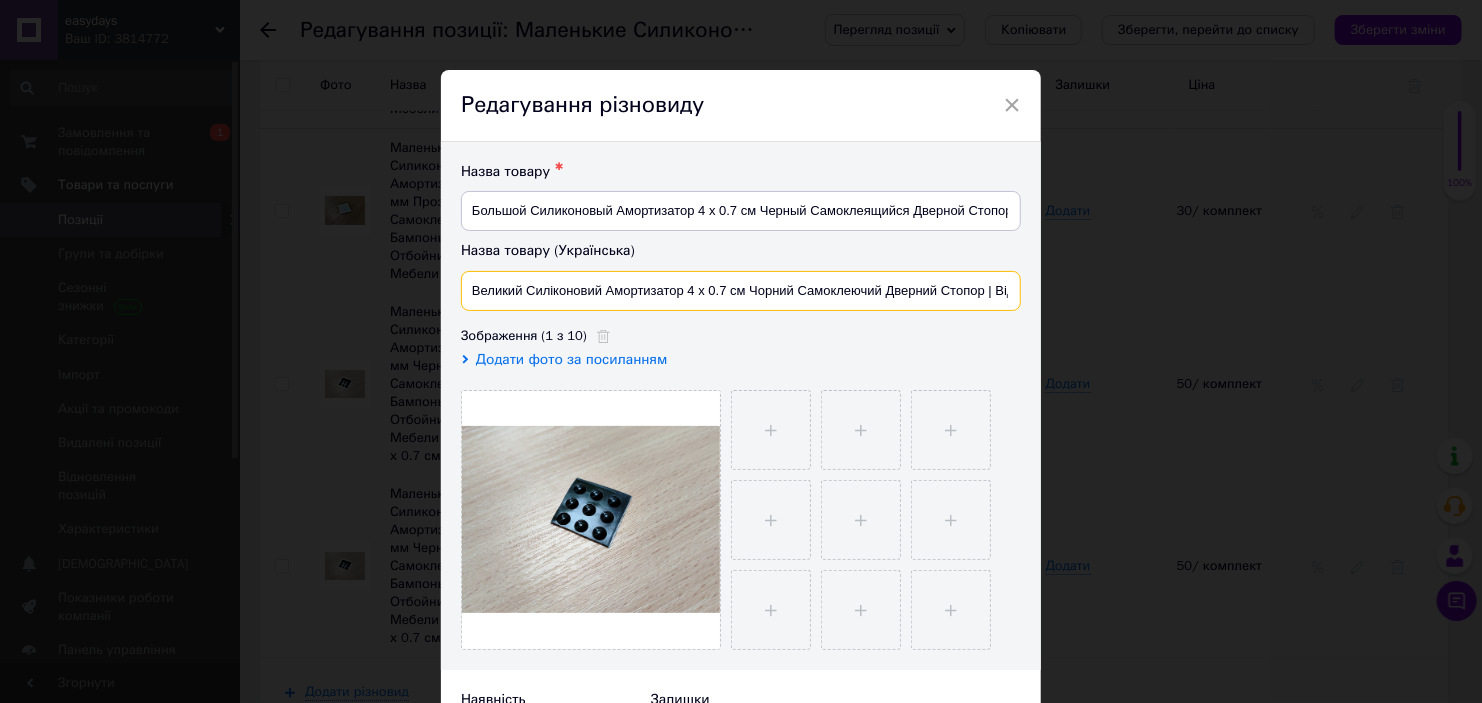 scroll, scrollTop: 0, scrollLeft: 196, axis: horizontal 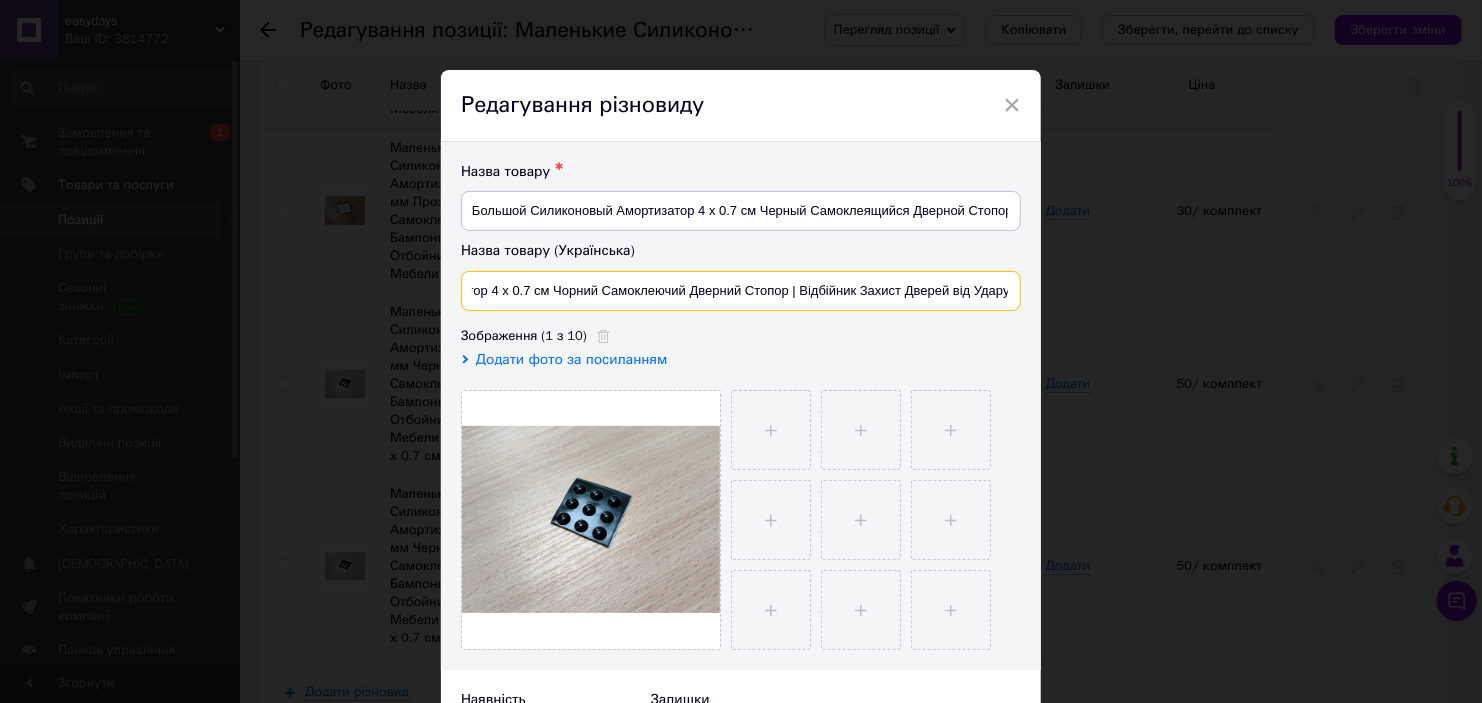 drag, startPoint x: 936, startPoint y: 294, endPoint x: 880, endPoint y: 290, distance: 56.142673 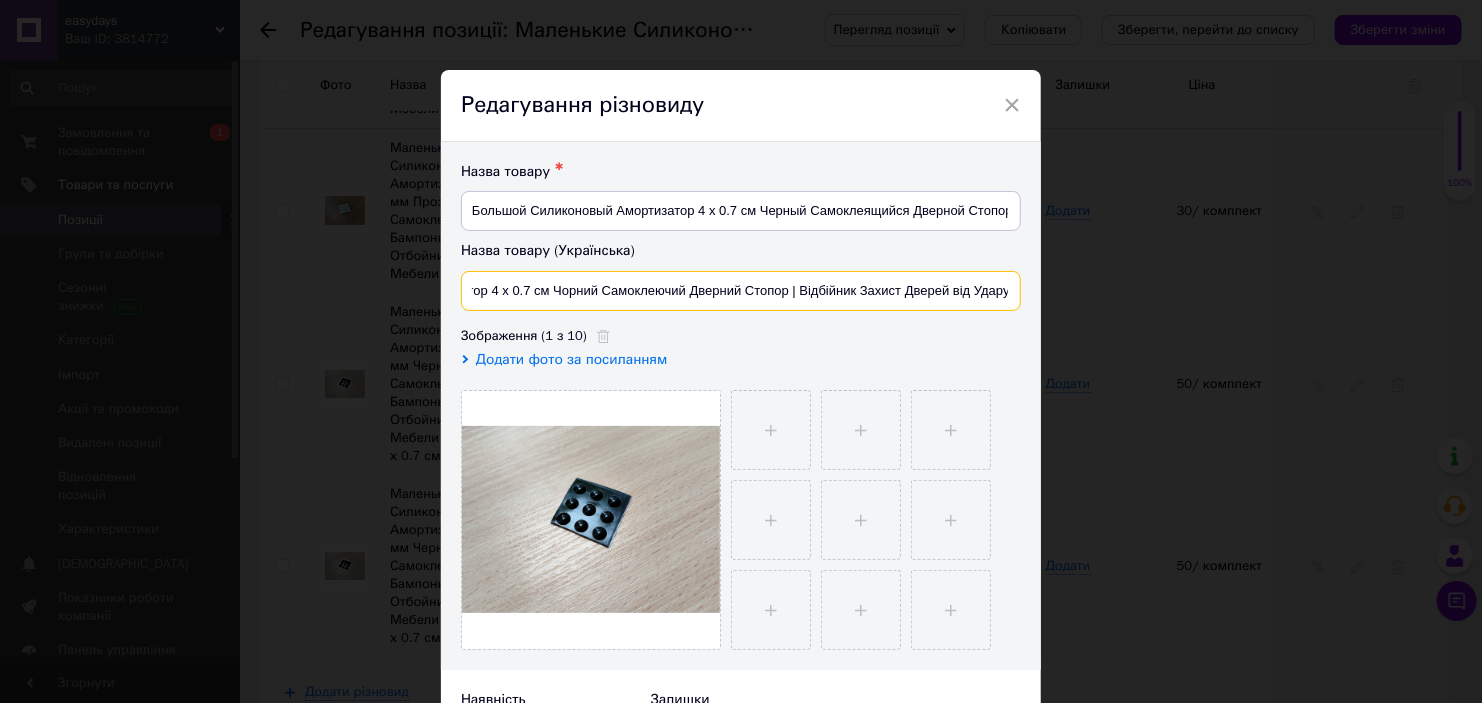 type on "Великий Силіконовий Амортизатор 4 х 0.7 см Чорний Самоклеючий Дверний Стопор | Відбійник Захист Дверей від Удару" 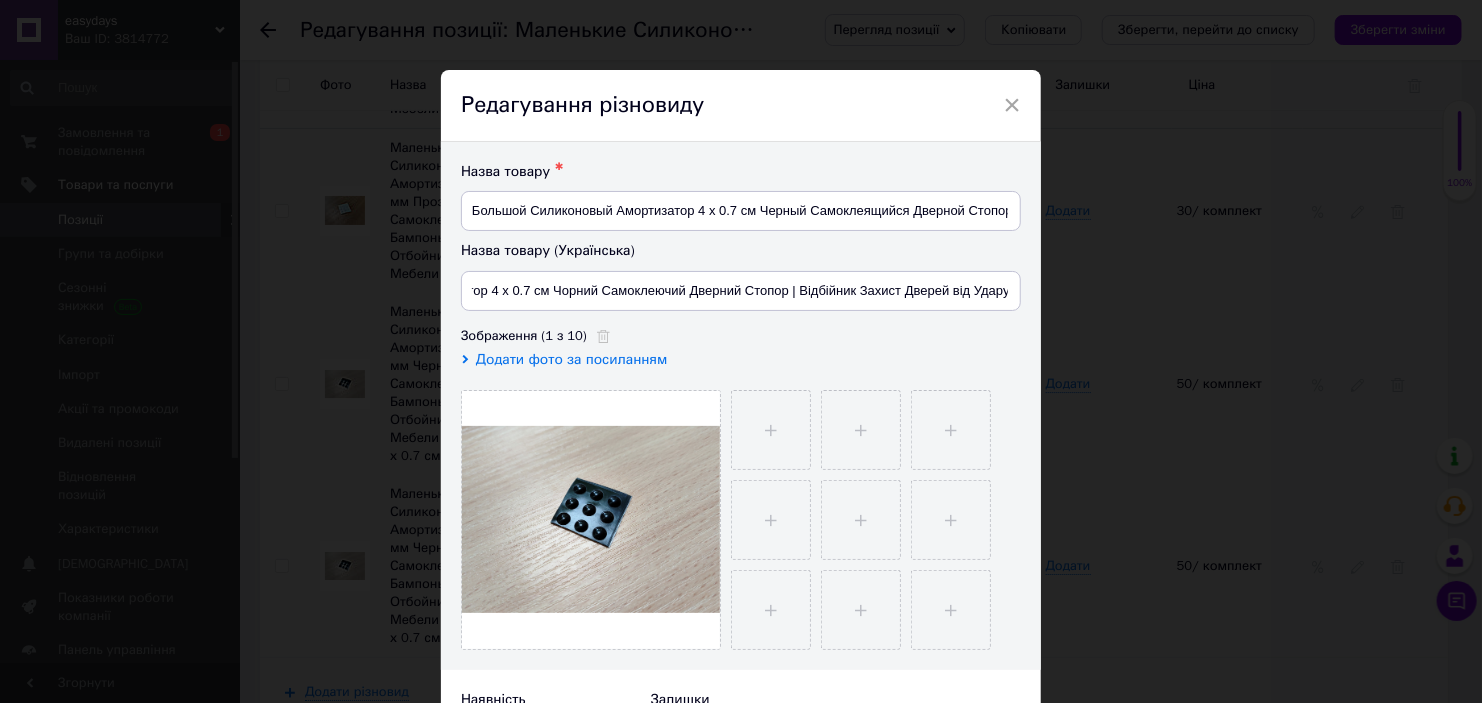 scroll, scrollTop: 0, scrollLeft: 0, axis: both 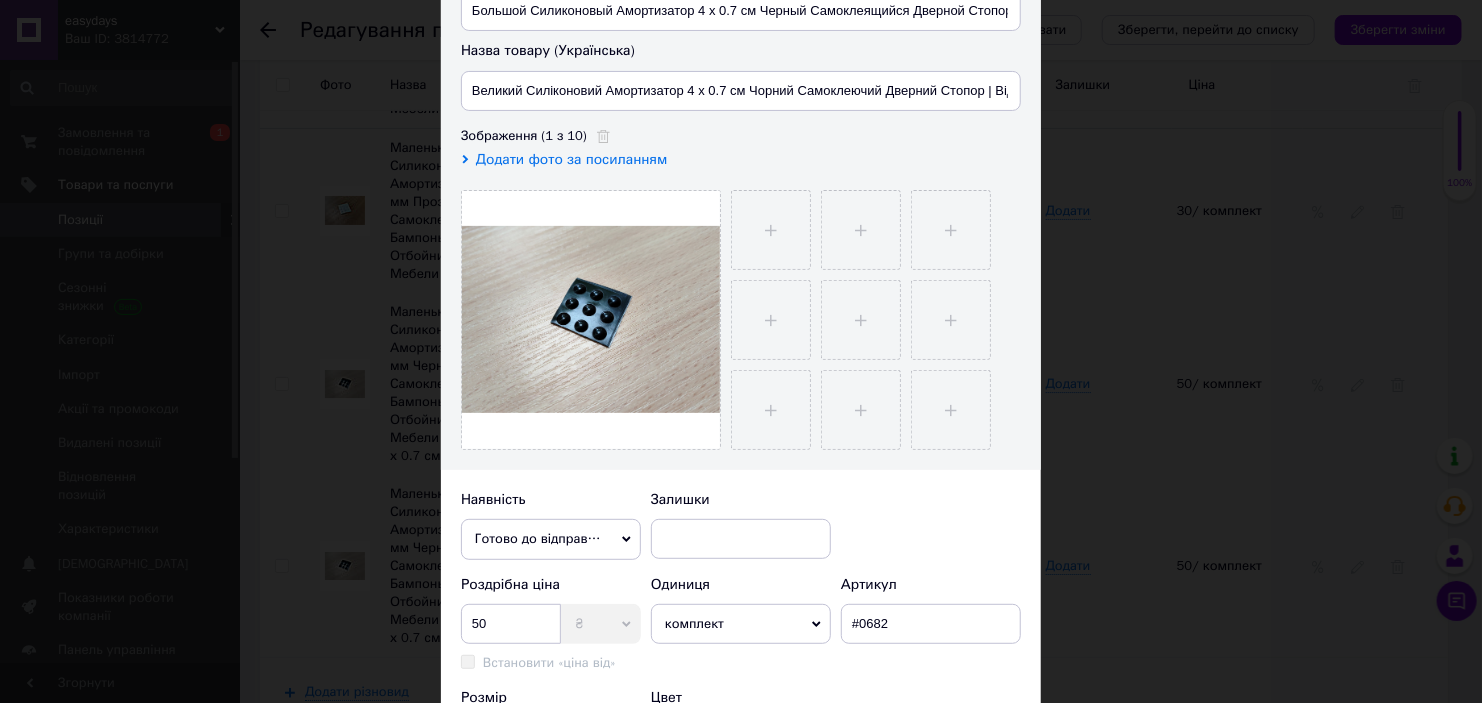 click on "комплект" at bounding box center [741, 624] 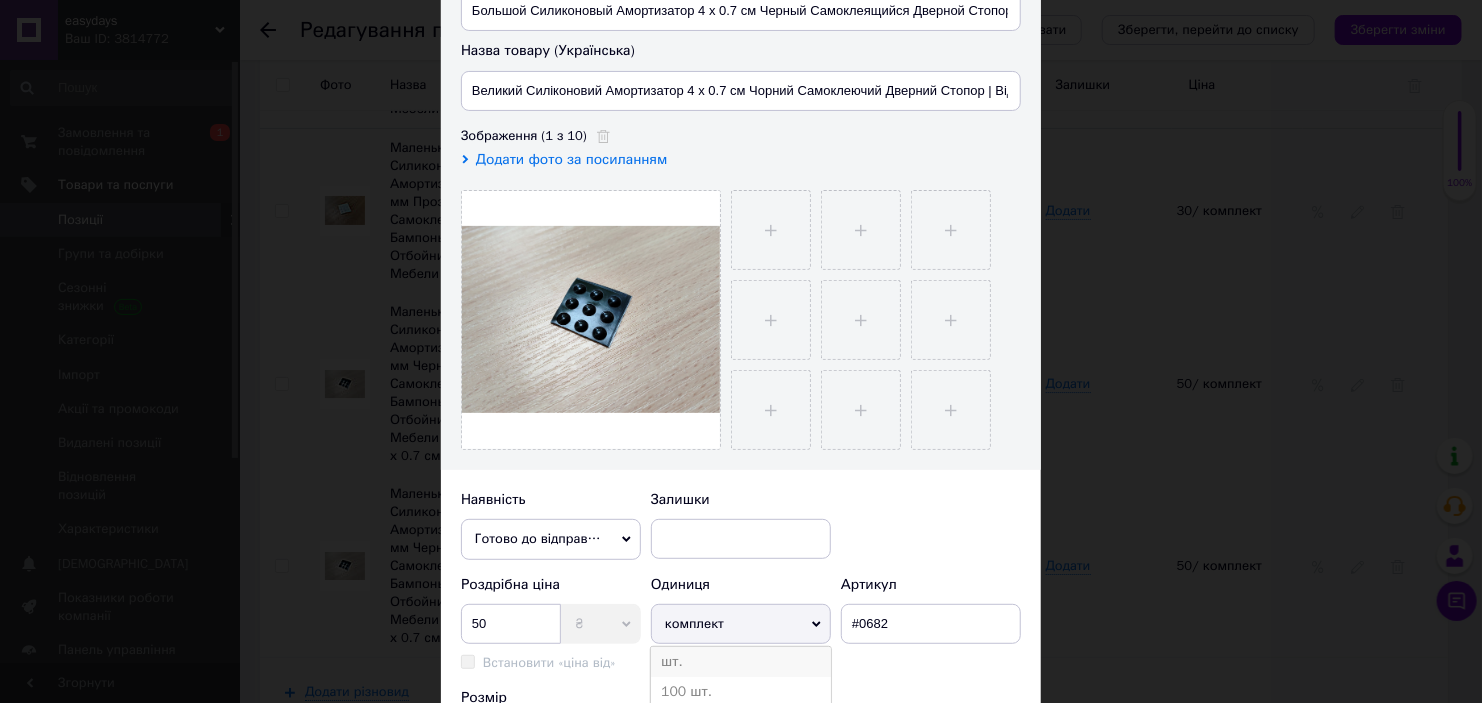 click on "шт." at bounding box center (741, 662) 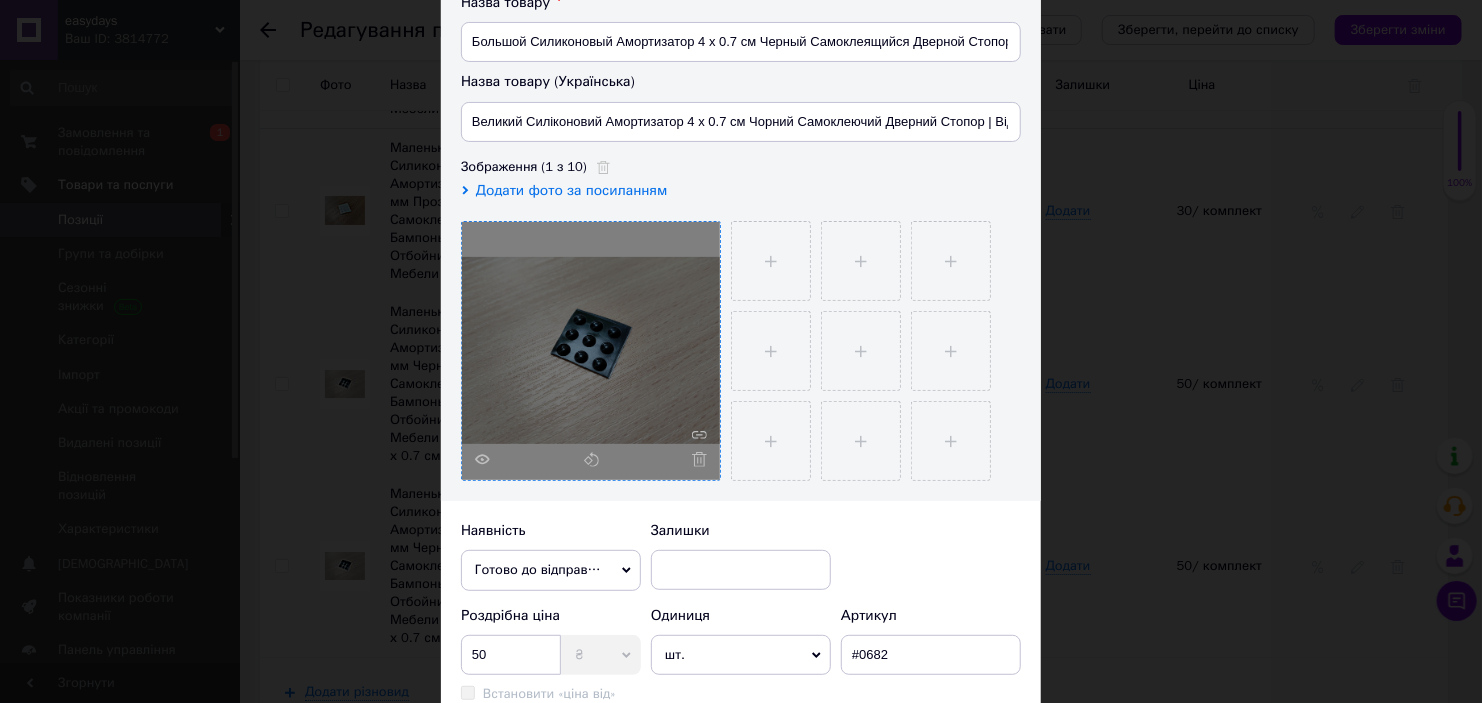 scroll, scrollTop: 100, scrollLeft: 0, axis: vertical 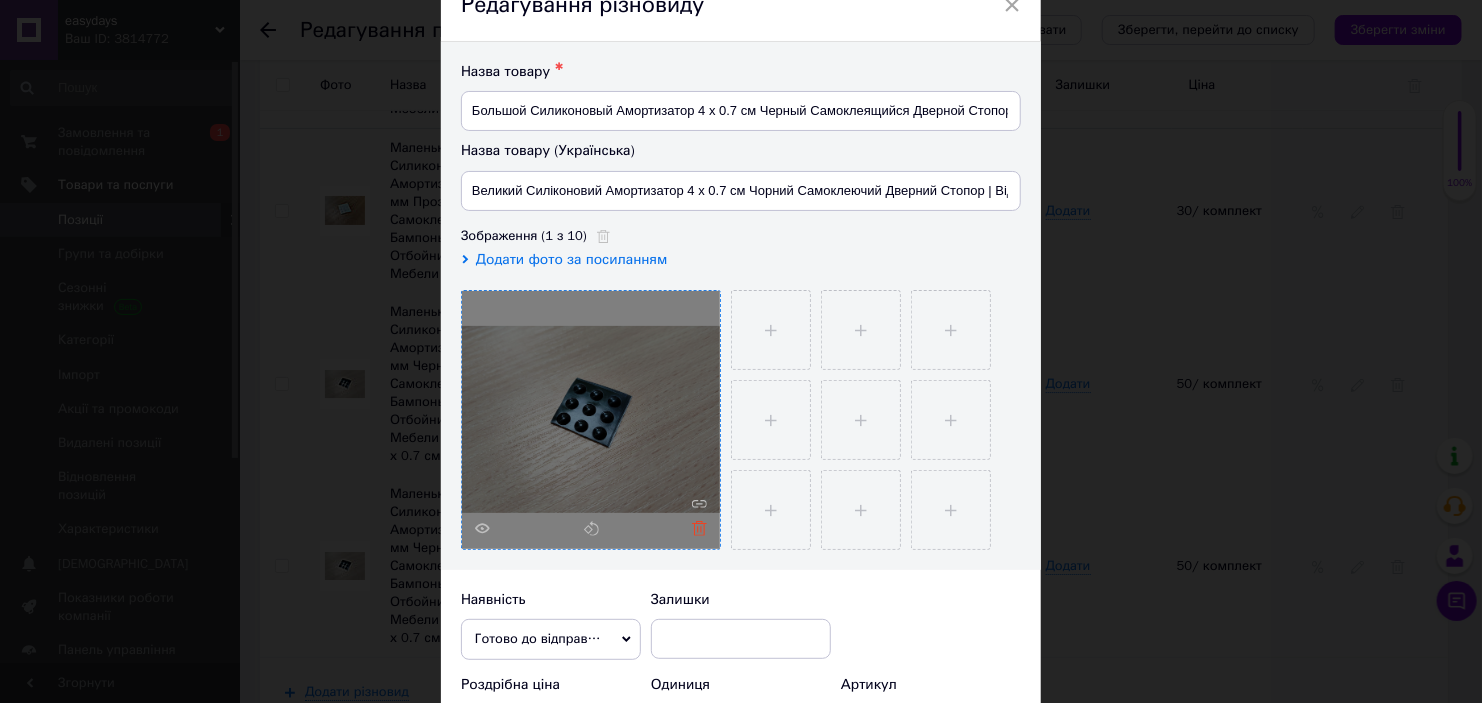 click 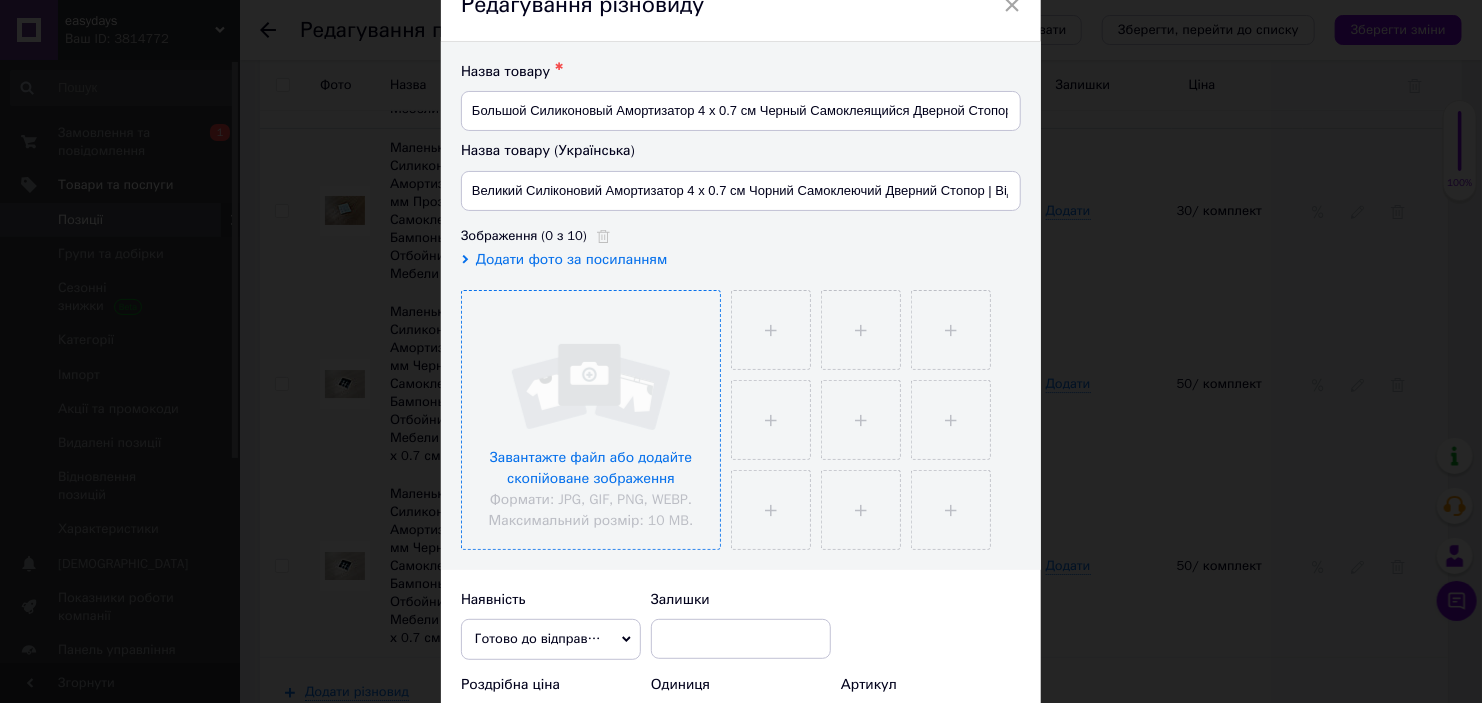 click at bounding box center [591, 420] 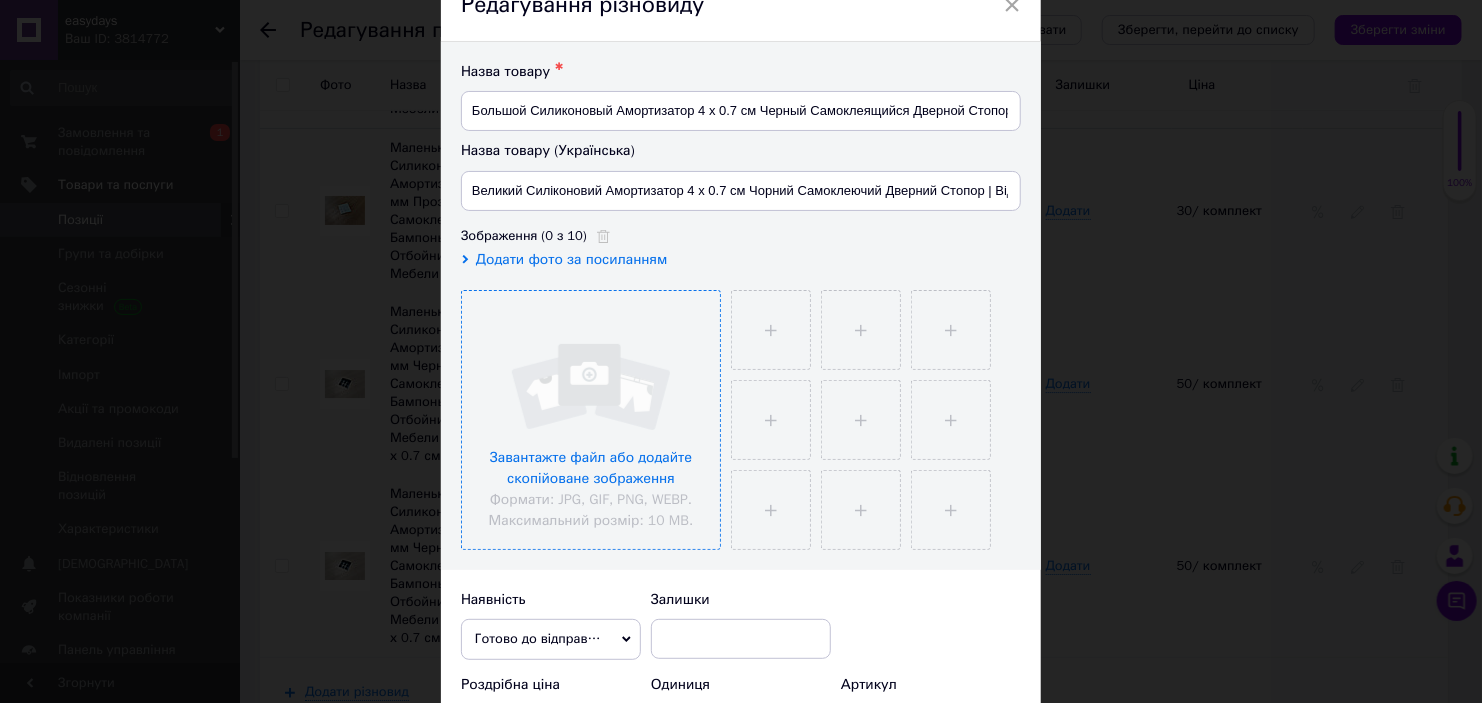 click at bounding box center (591, 420) 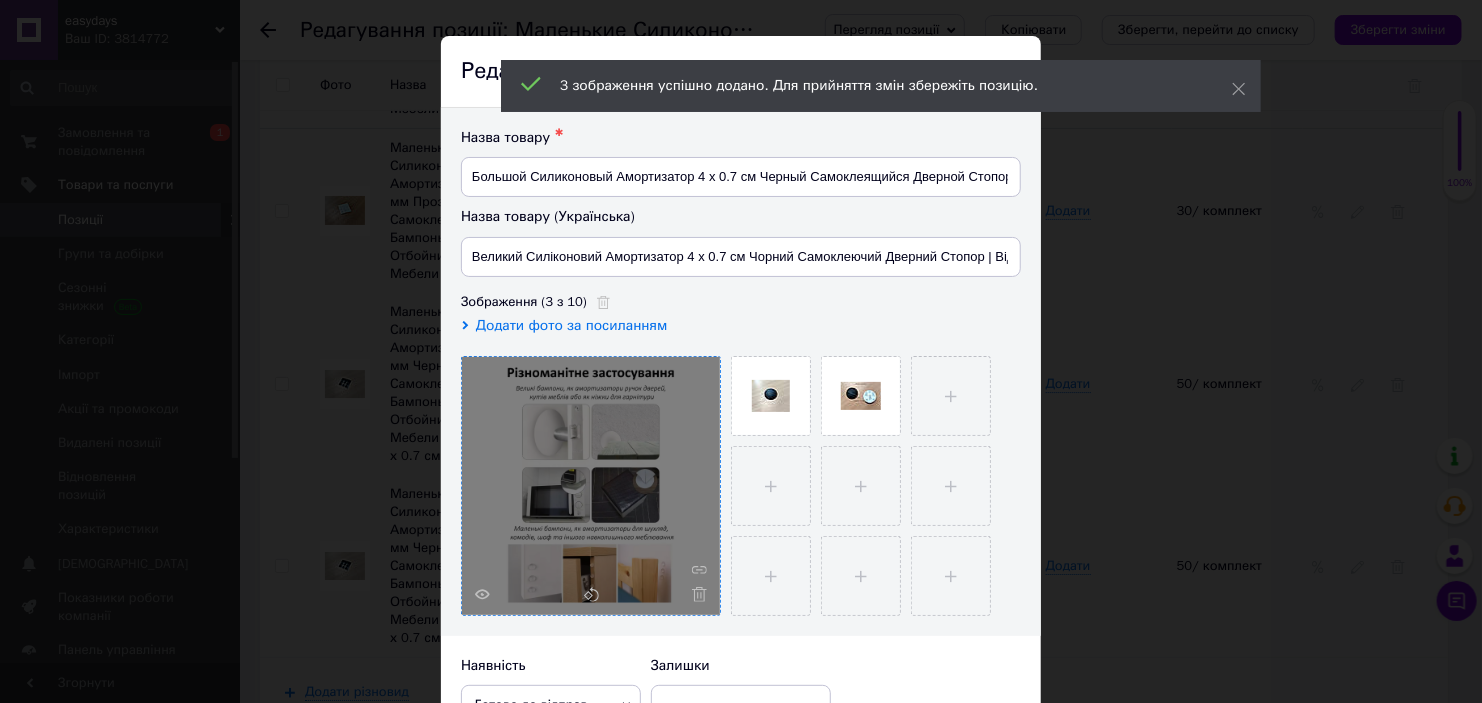 scroll, scrollTop: 0, scrollLeft: 0, axis: both 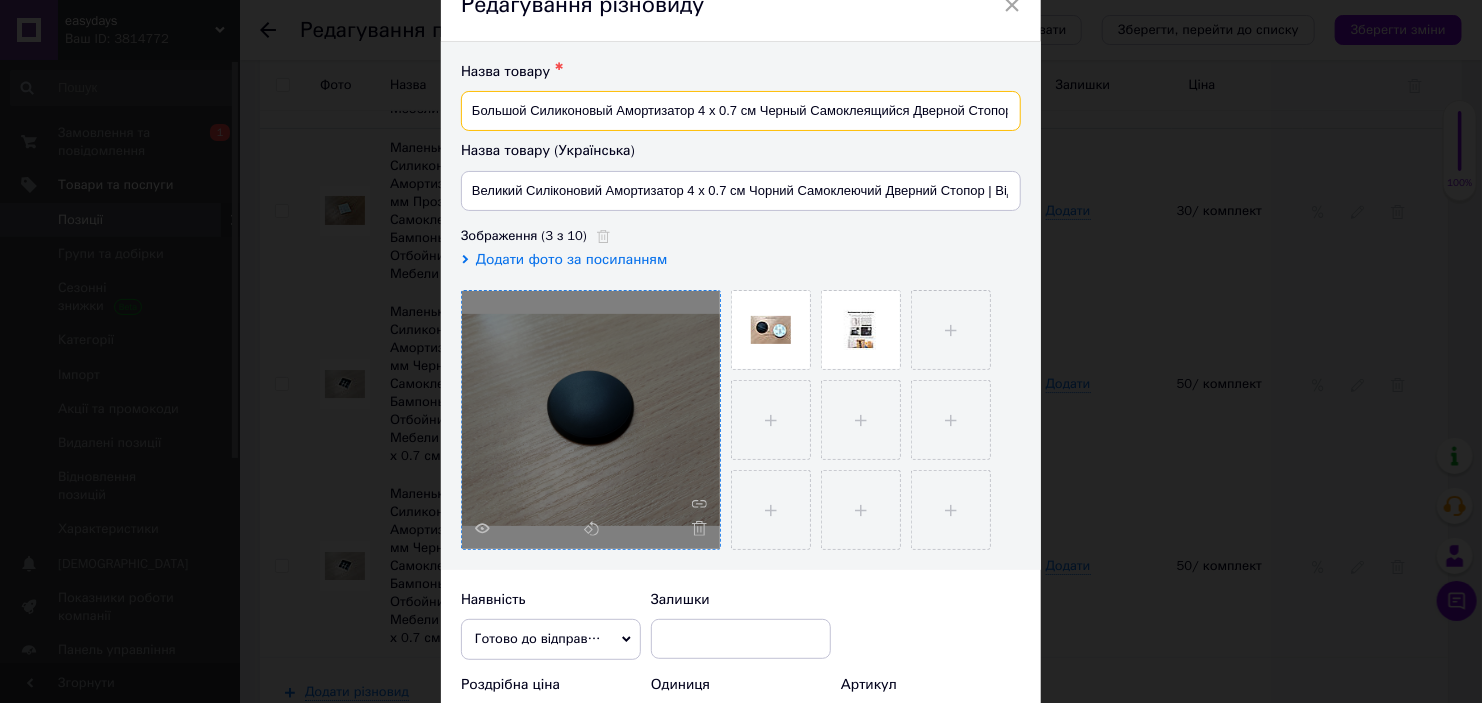 click on "Большой Силиконовый Амортизатор 4 х 0.7 см Черный Самоклеящийся Дверной Стопор | Отбойник Защита Дверей от Удара" at bounding box center (741, 111) 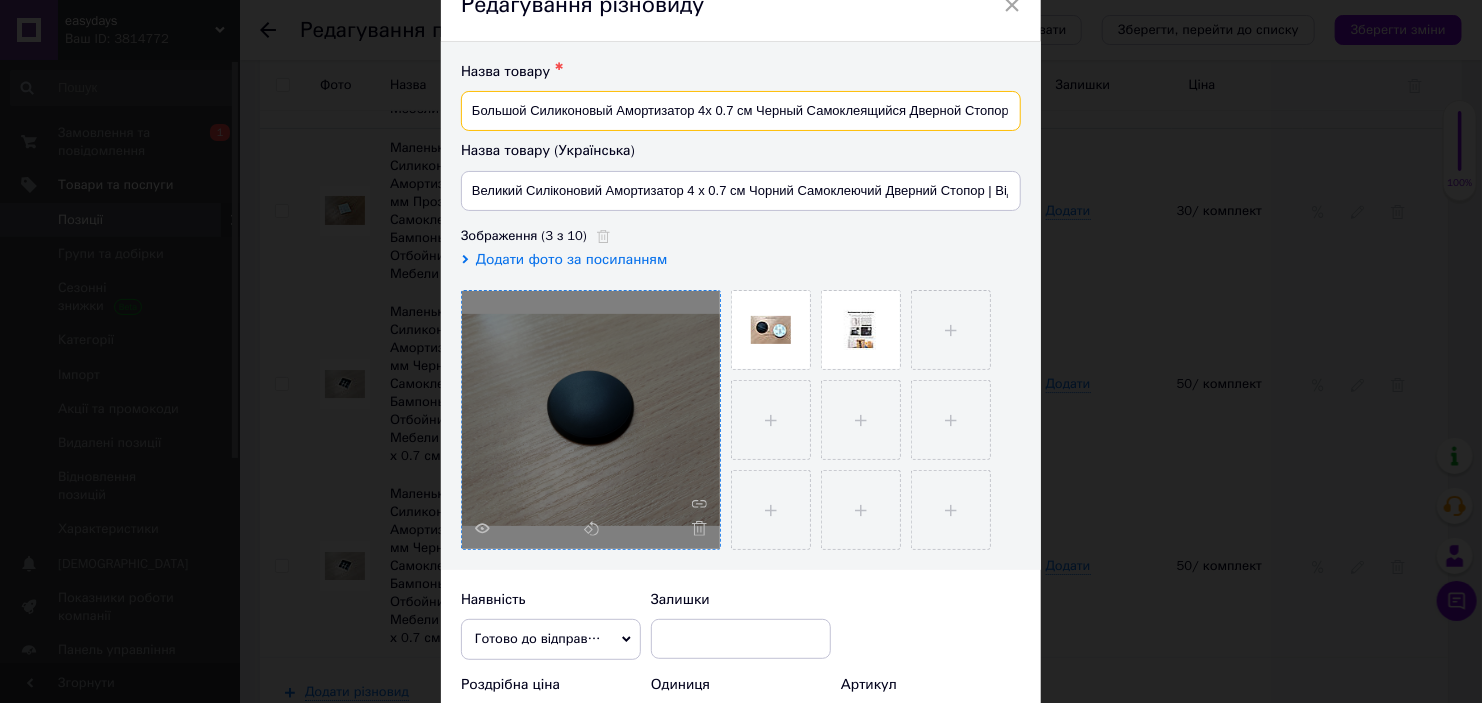 click on "Большой Силиконовый Амортизатор 4х 0.7 см Черный Самоклеящийся Дверной Стопор | Отбойник Защита Дверей от Удара" at bounding box center (741, 111) 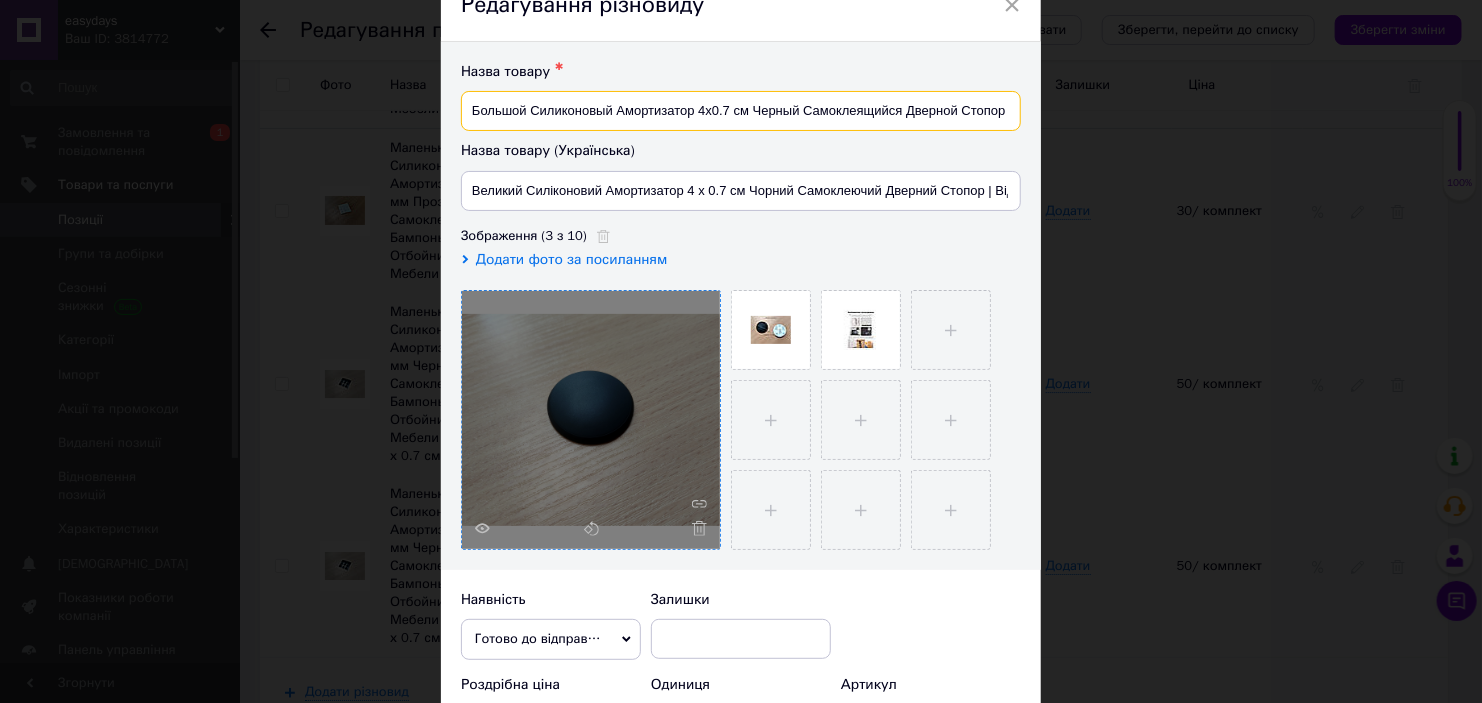 type on "Большой Силиконовый Амортизатор 4х0.7 см Черный Самоклеящийся Дверной Стопор | Отбойник Защита Дверей от Удара" 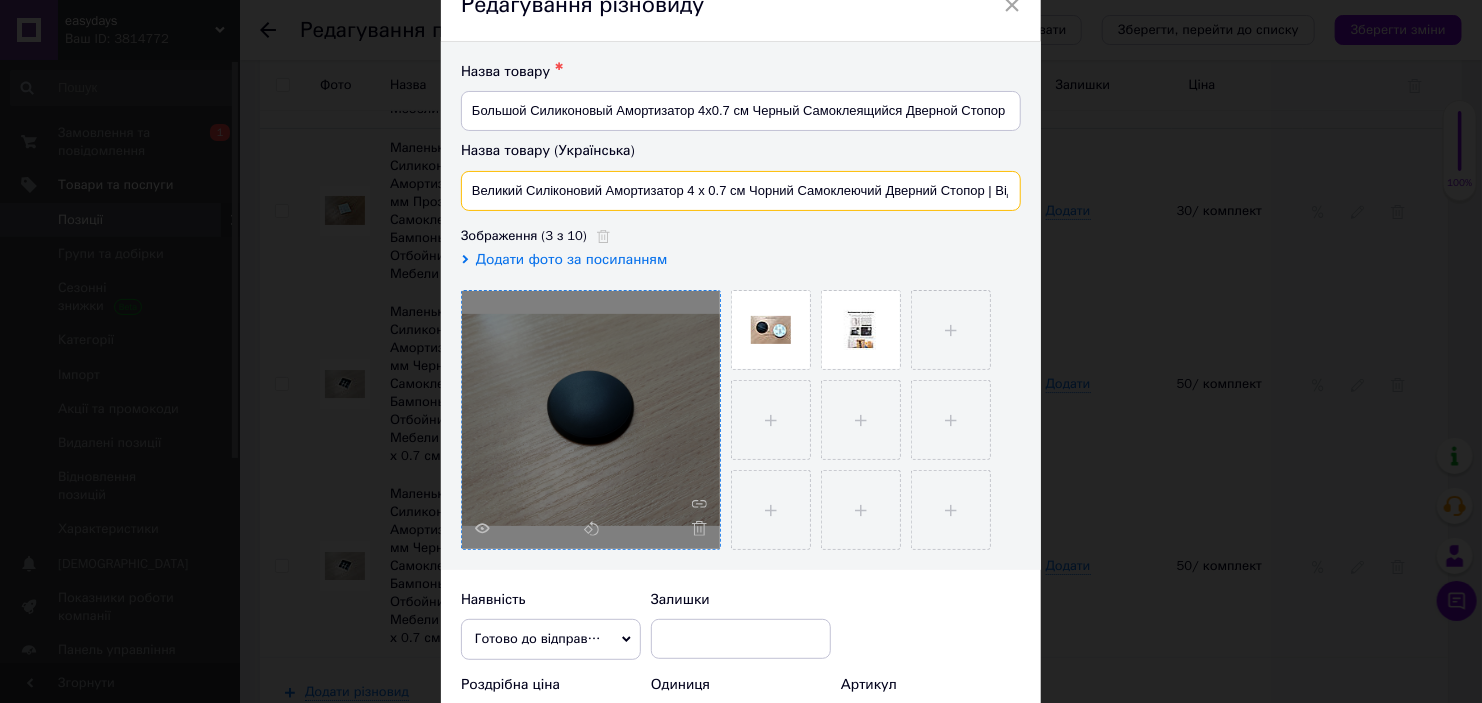 click on "Великий Силіконовий Амортизатор 4 х 0.7 см Чорний Самоклеючий Дверний Стопор | Відбійник Захист Дверей від Удару" at bounding box center (741, 191) 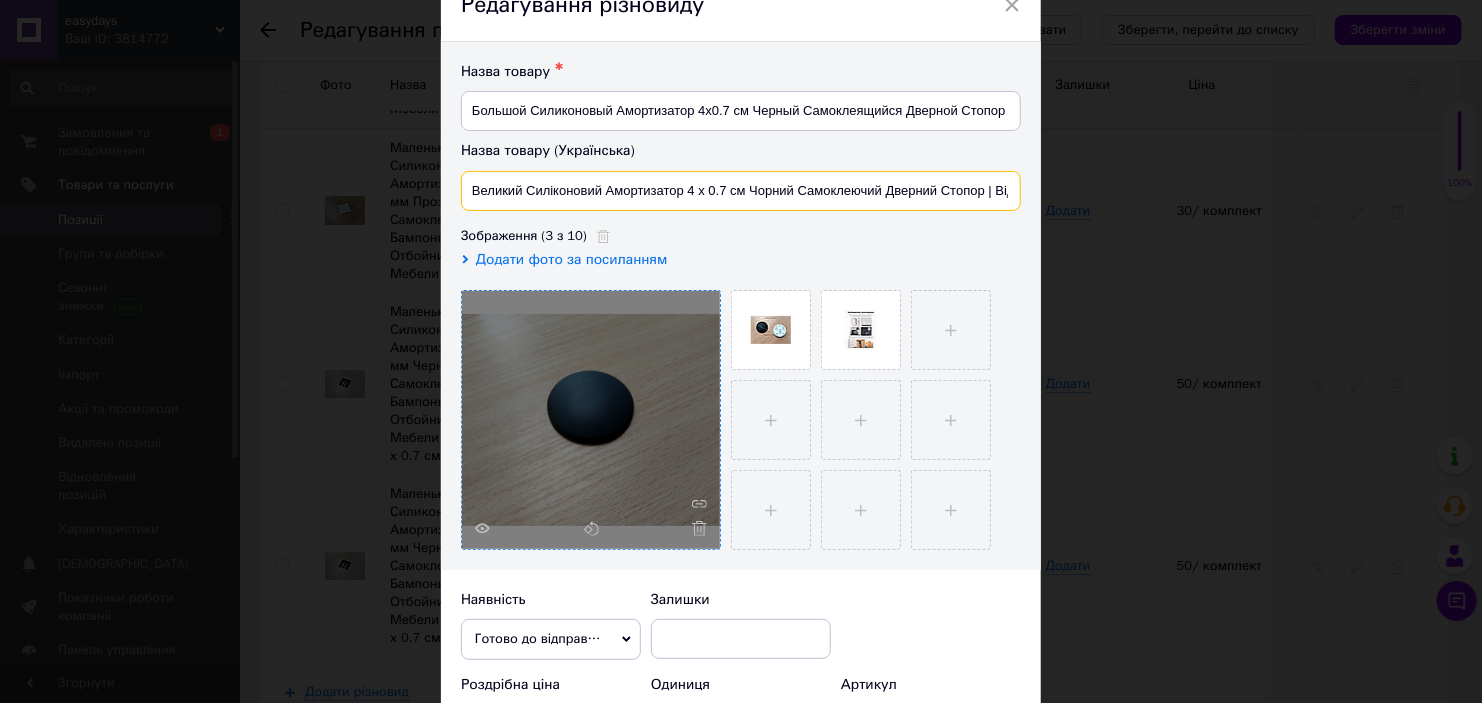 click on "Великий Силіконовий Амортизатор 4 х 0.7 см Чорний Самоклеючий Дверний Стопор | Відбійник Захист Дверей від Удару" at bounding box center (741, 191) 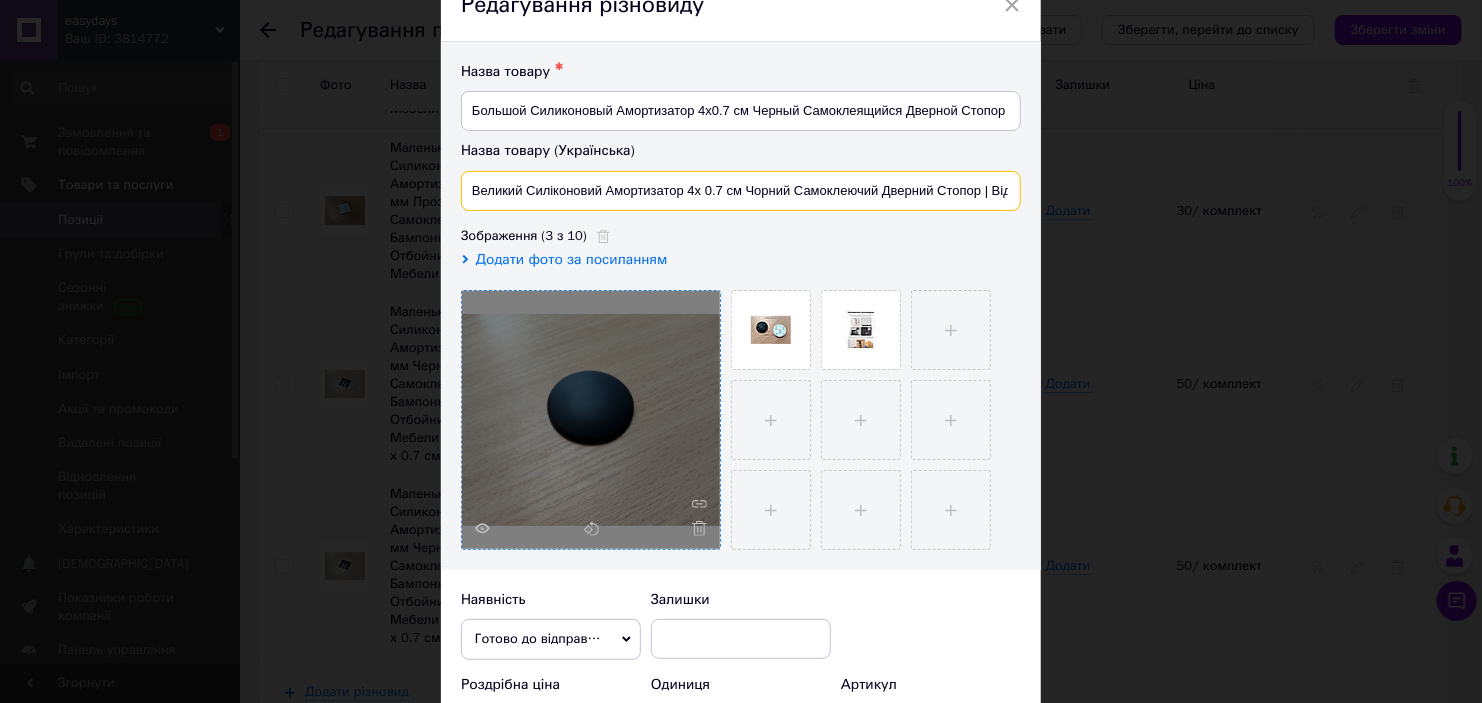 click on "Великий Силіконовий Амортизатор 4х 0.7 см Чорний Самоклеючий Дверний Стопор | Відбійник Захист Дверей від Удару" at bounding box center [741, 191] 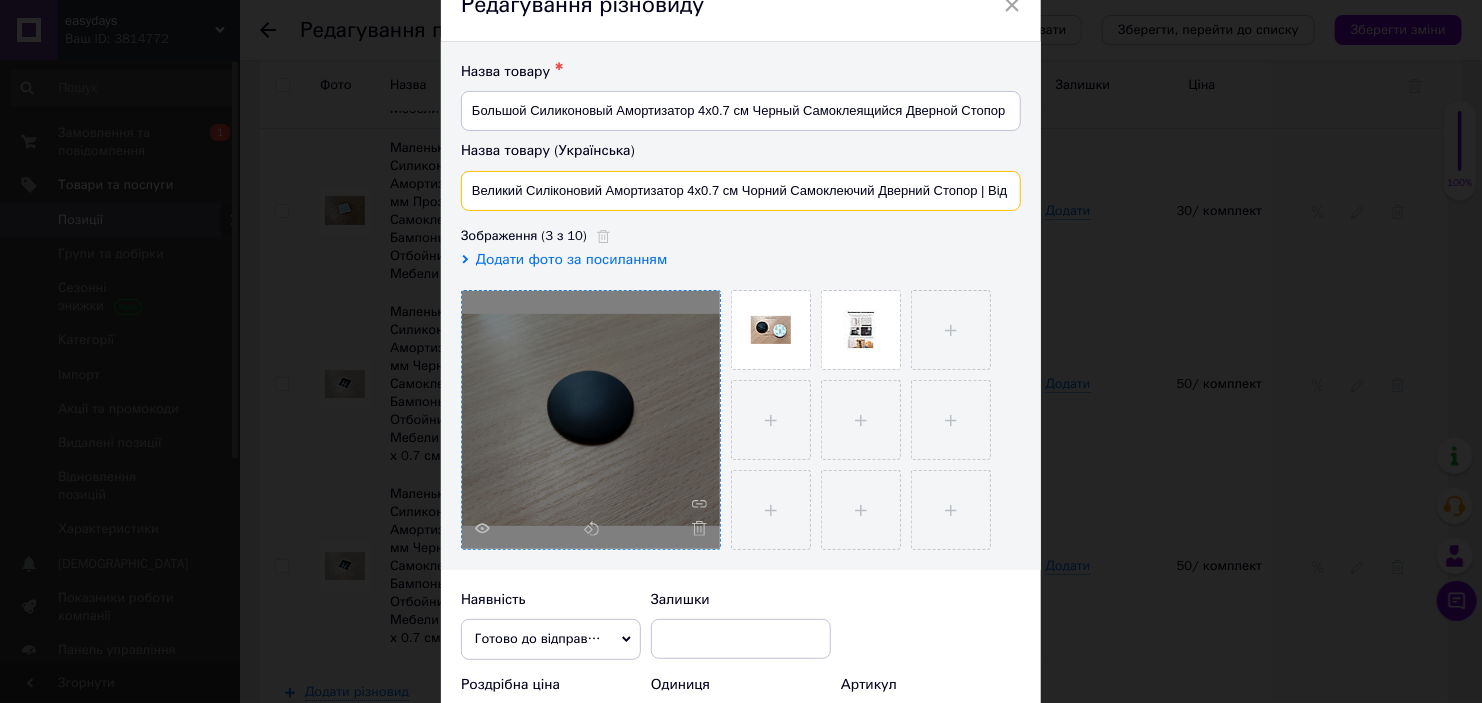 type on "Великий Силіконовий Амортизатор 4х0.7 см Чорний Самоклеючий Дверний Стопор | Відбійник Захист Дверей від Удару" 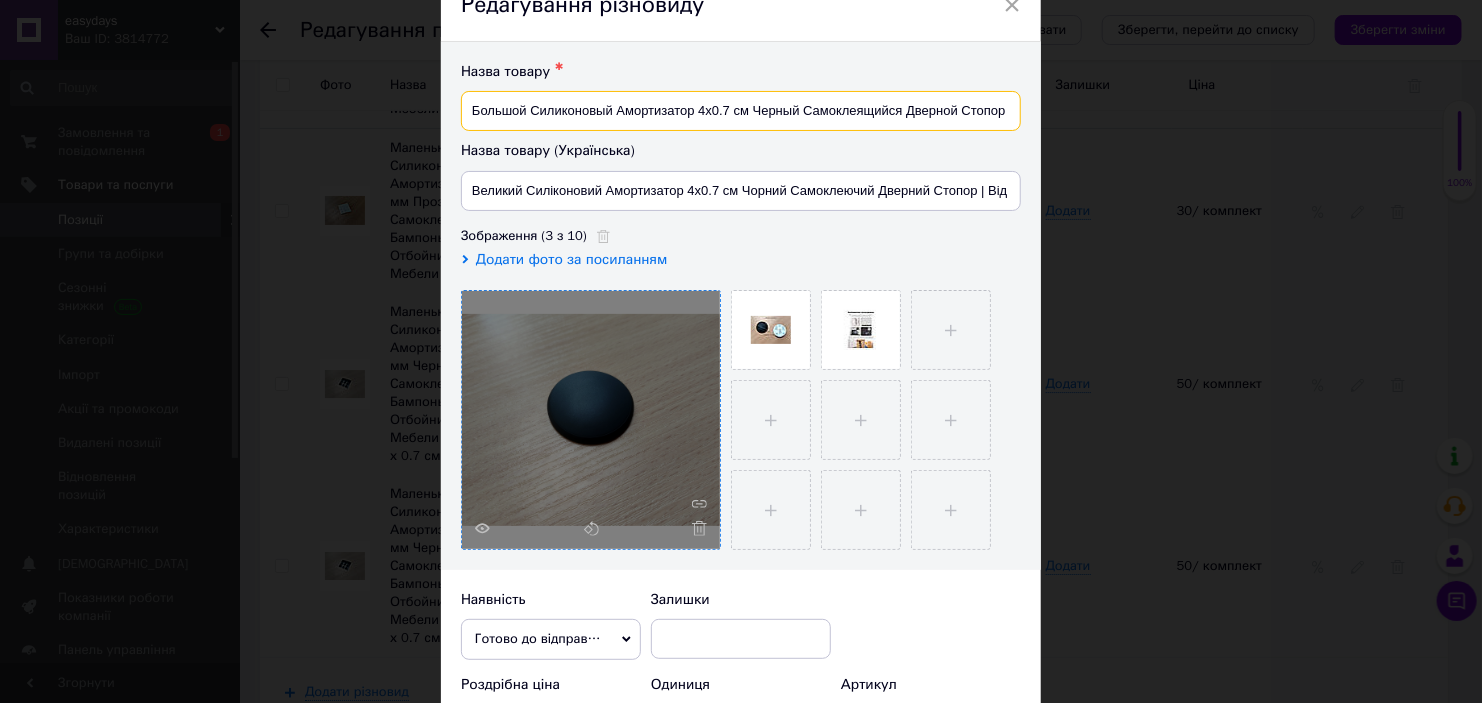click on "Большой Силиконовый Амортизатор 4х0.7 см Черный Самоклеящийся Дверной Стопор | Отбойник Защита Дверей от Удара" at bounding box center (741, 111) 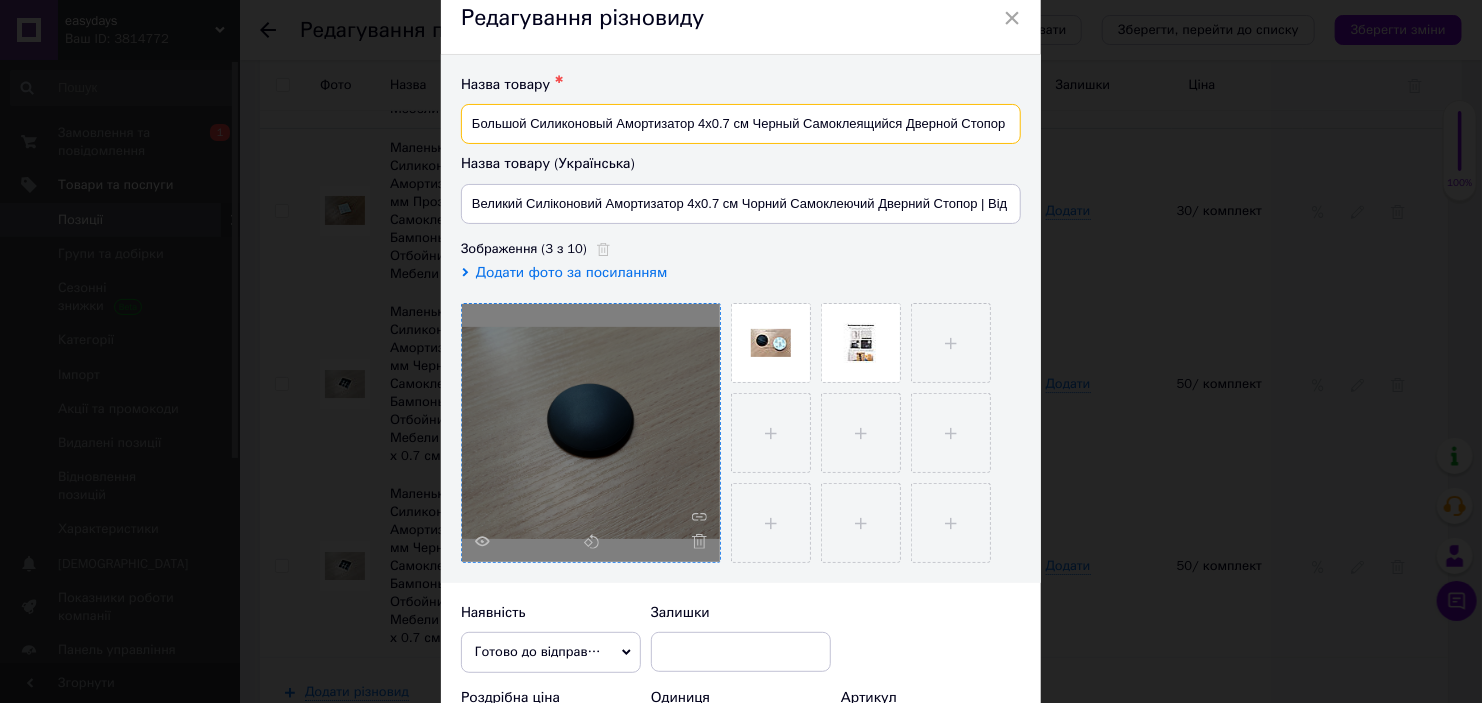 scroll, scrollTop: 0, scrollLeft: 0, axis: both 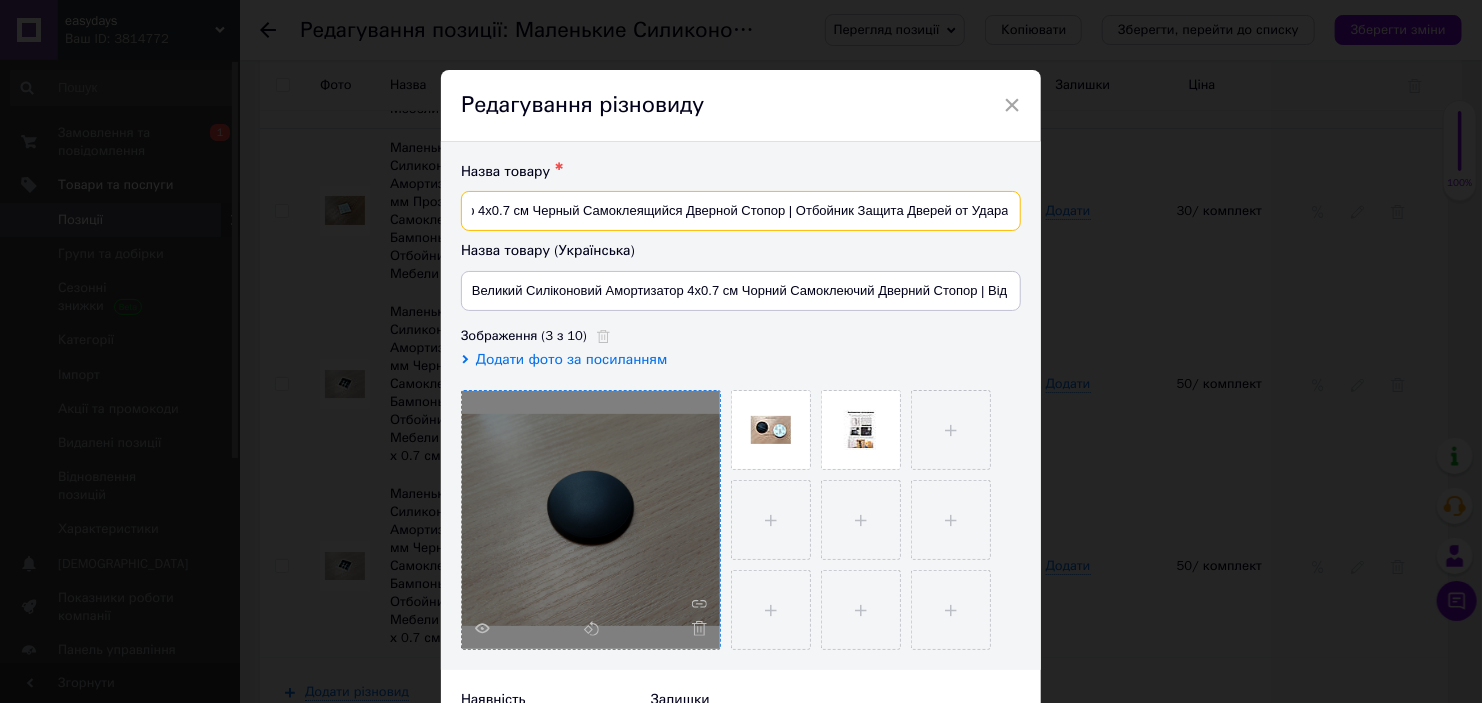 drag, startPoint x: 464, startPoint y: 207, endPoint x: 1006, endPoint y: 216, distance: 542.0747 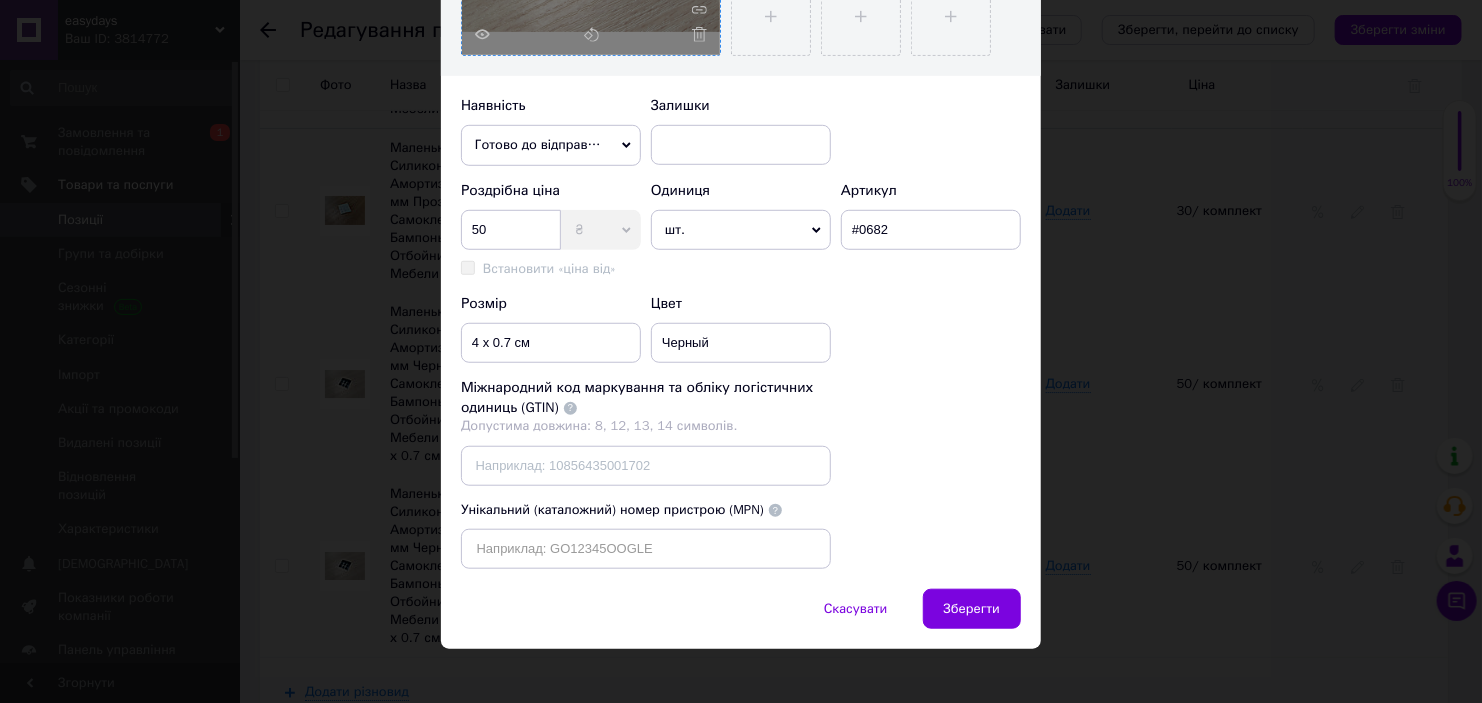 scroll, scrollTop: 607, scrollLeft: 0, axis: vertical 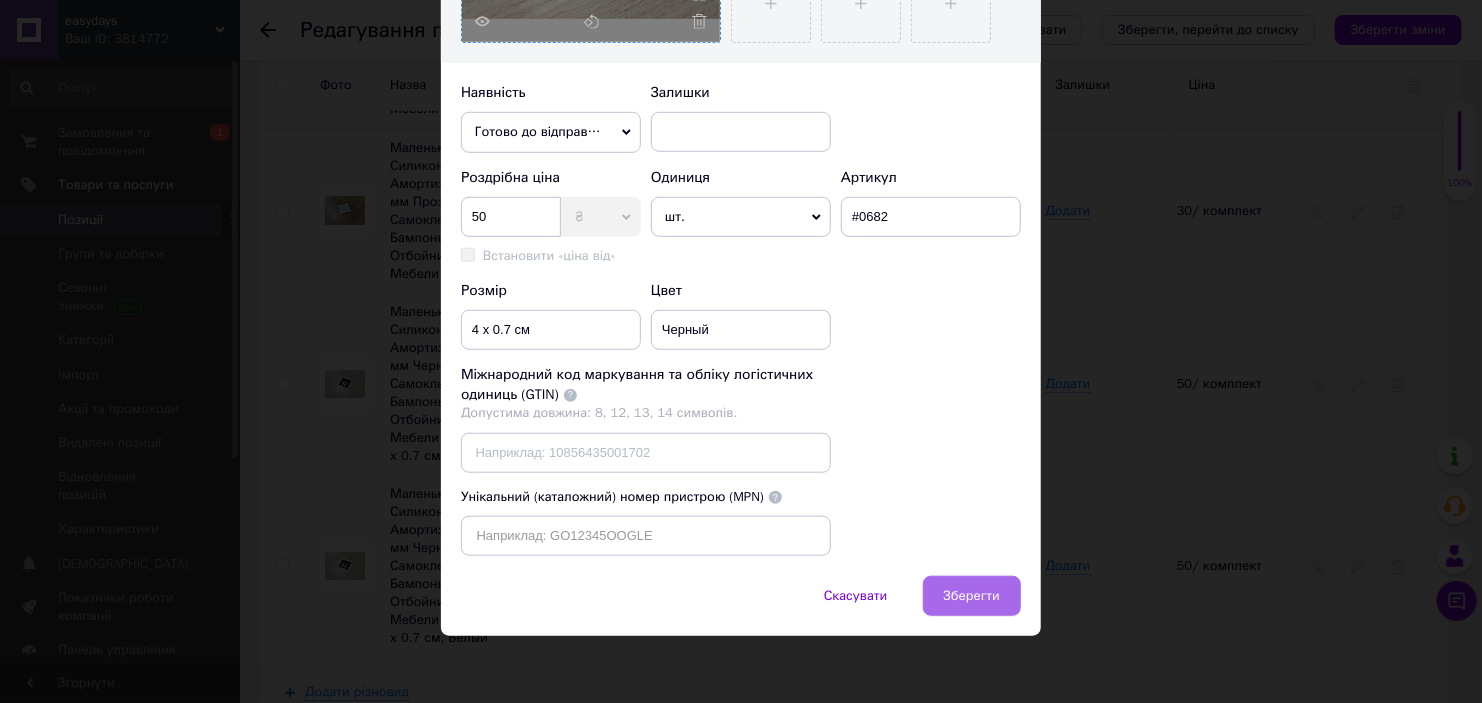 click on "Зберегти" at bounding box center [972, 596] 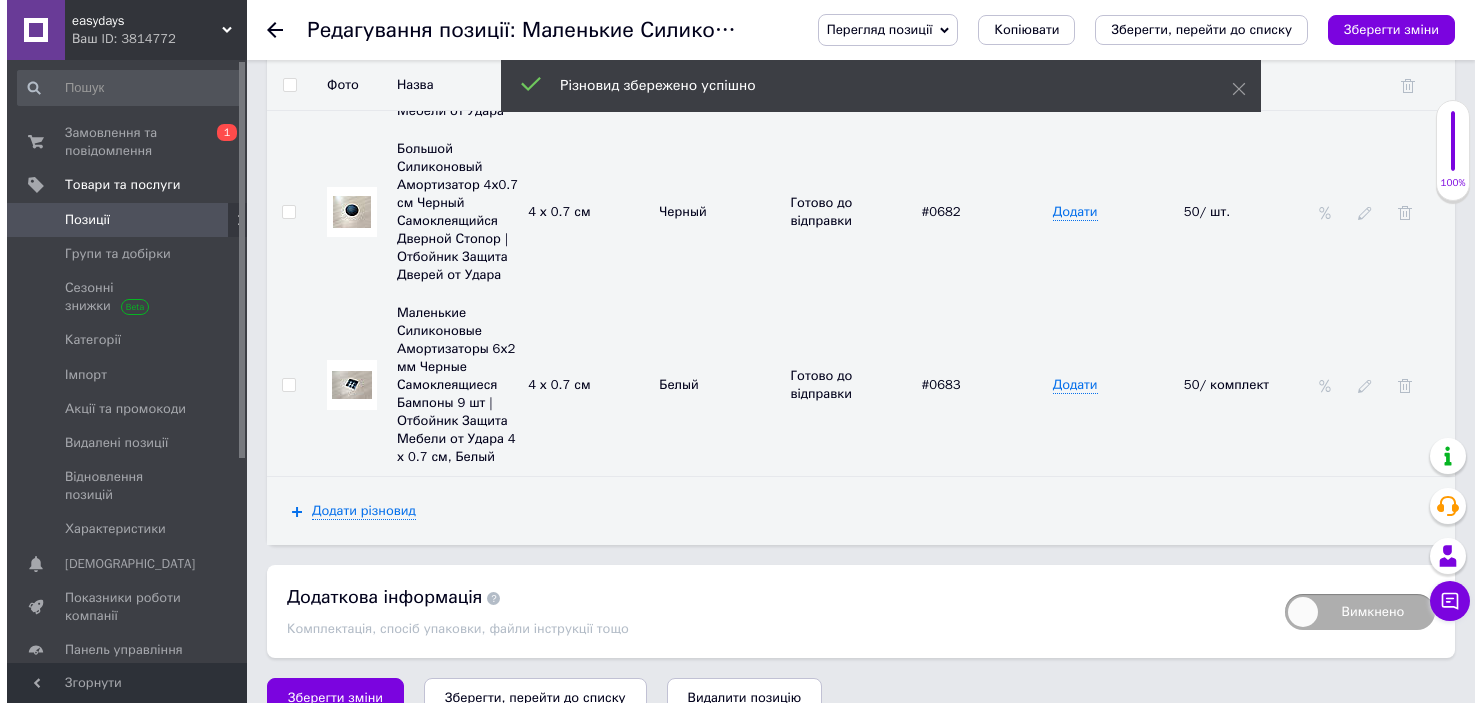 scroll, scrollTop: 3251, scrollLeft: 0, axis: vertical 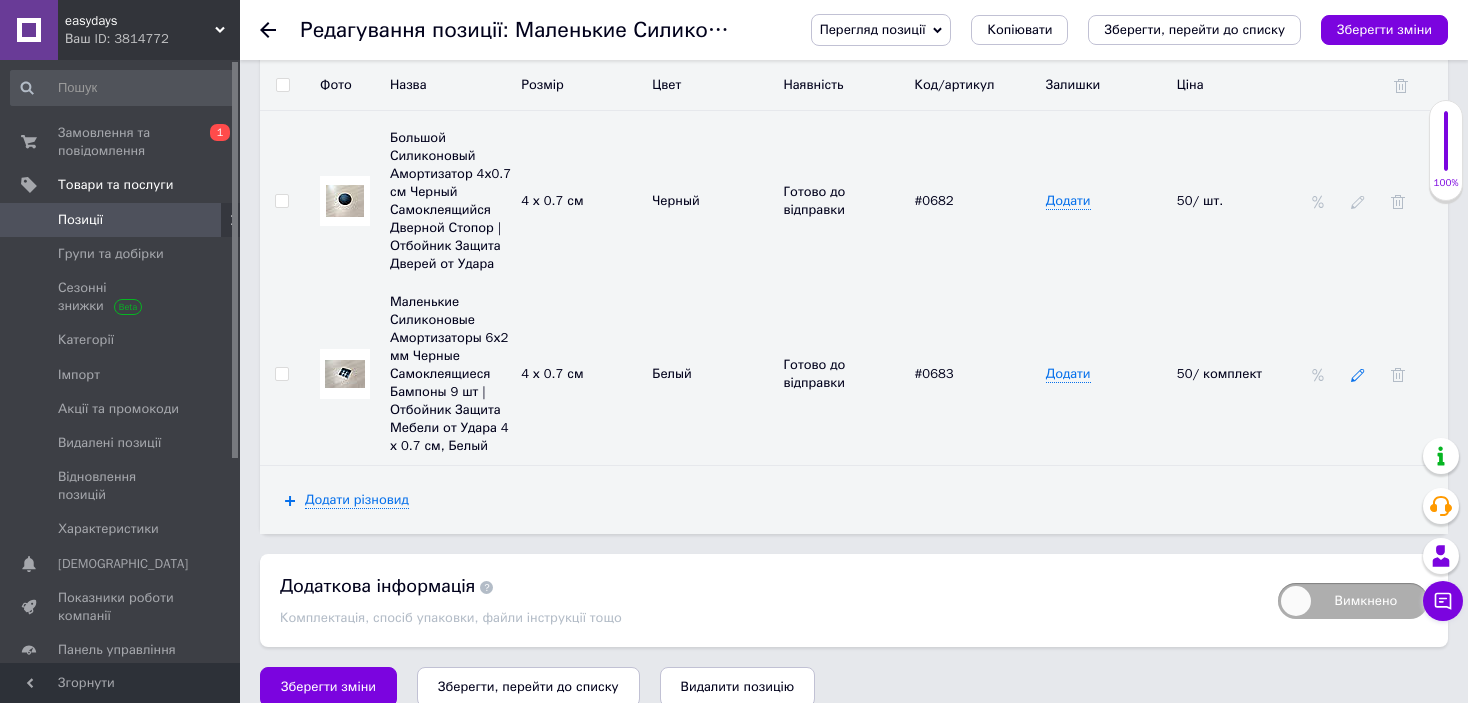 click 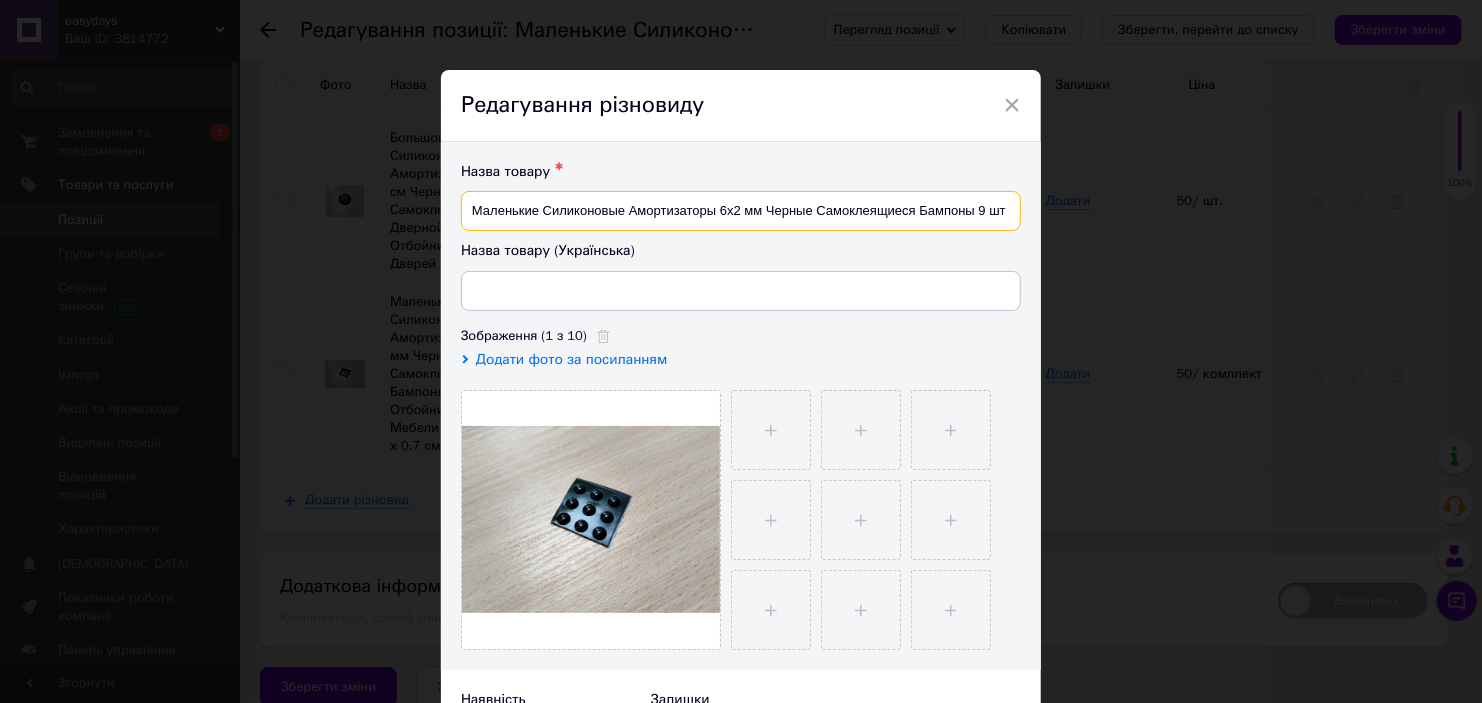 click on "Маленькие Силиконовые Амортизаторы 6х2 мм Черные Самоклеящиеся Бампоны 9 шт | Отбойник Защита Мебели от Удара 4 х 0.7 см, Белый" at bounding box center [741, 211] 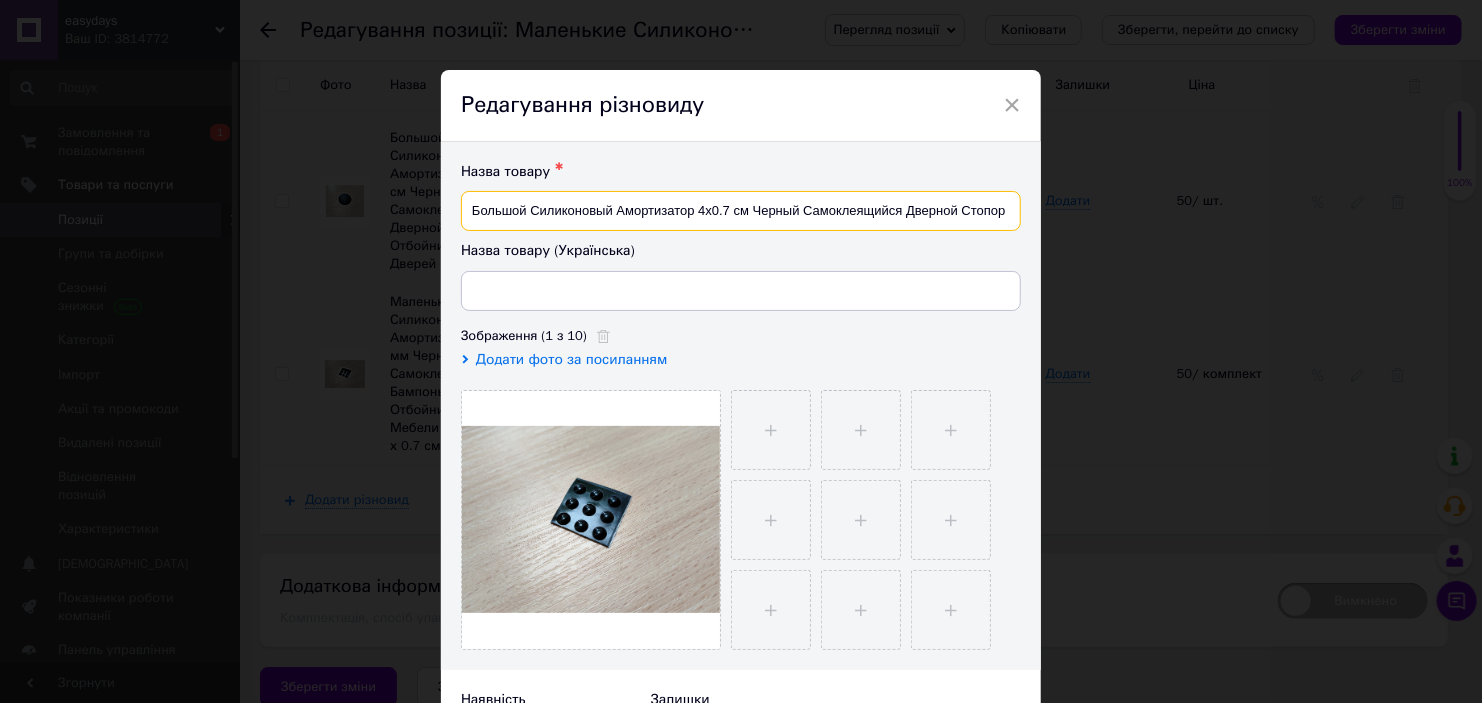 scroll, scrollTop: 0, scrollLeft: 220, axis: horizontal 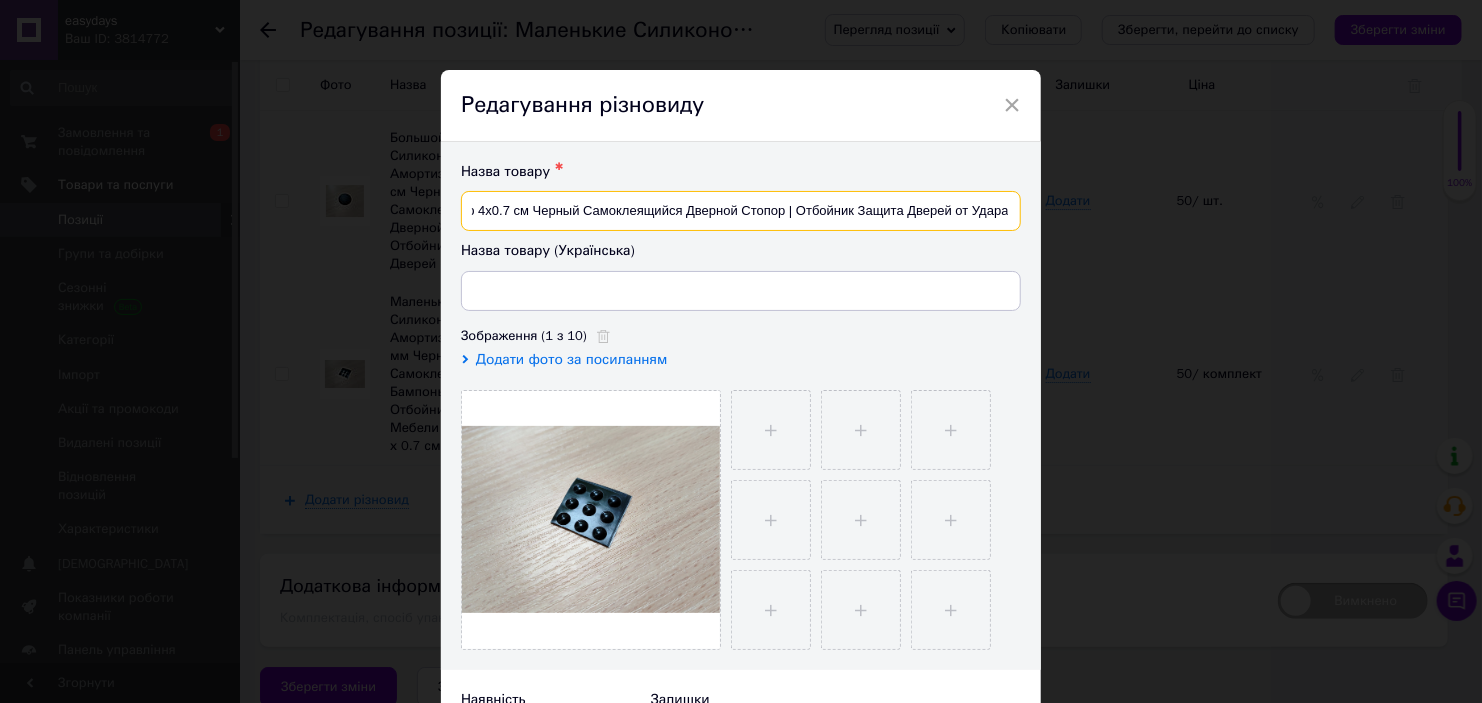 click on "Большой Силиконовый Амортизатор 4х0.7 см Черный Самоклеящийся Дверной Стопор | Отбойник Защита Дверей от Удара" at bounding box center (741, 211) 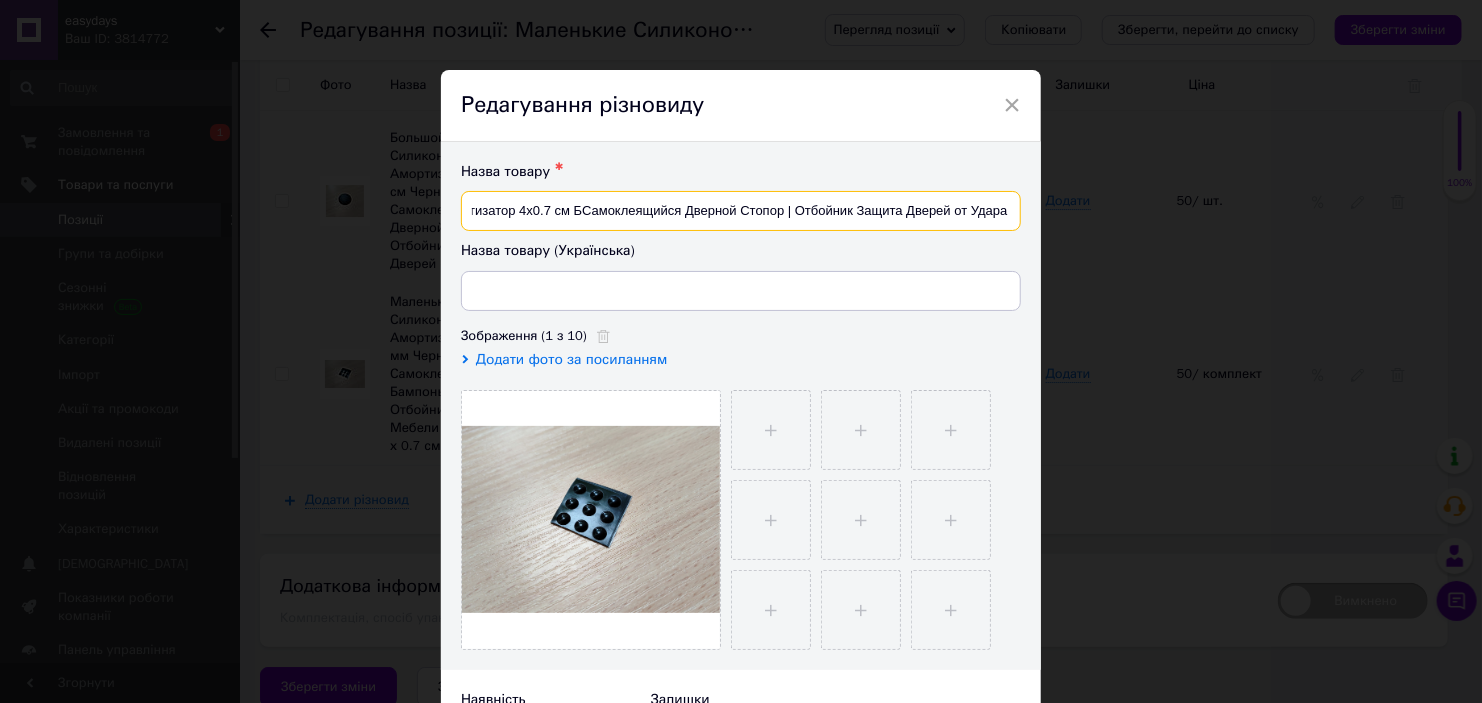 scroll, scrollTop: 0, scrollLeft: 177, axis: horizontal 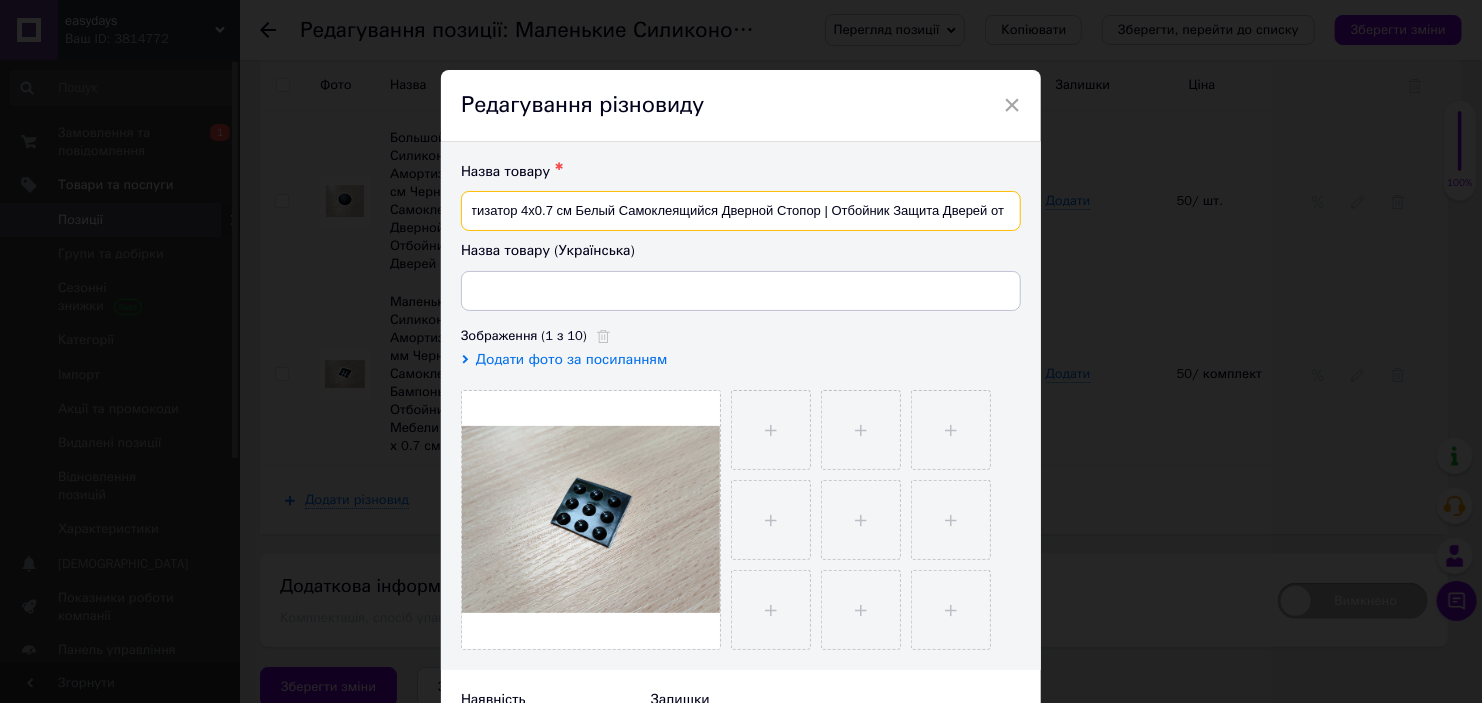 type on "Большой Силиконовый Амортизатор 4х0.7 см Белый Самоклеящийся Дверной Стопор | Отбойник Защита Дверей от Удара" 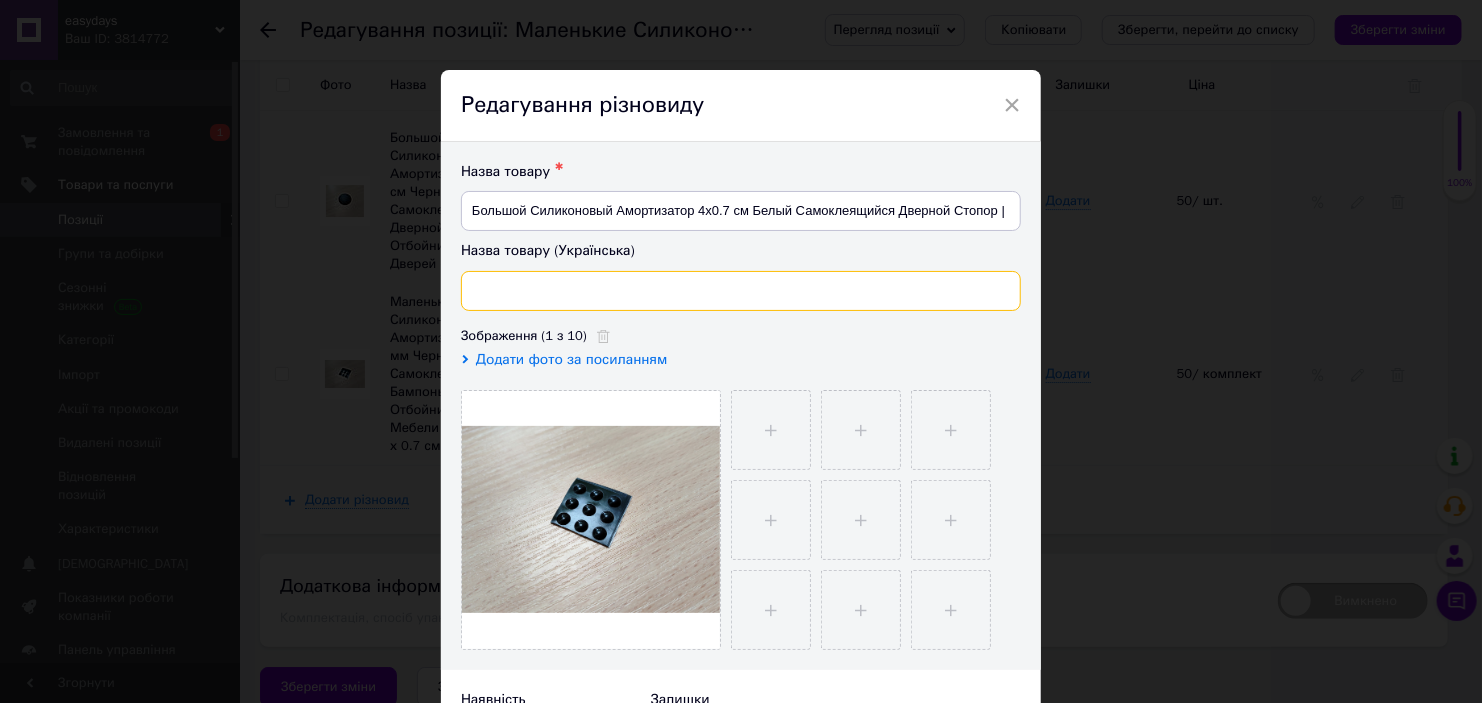 click at bounding box center [741, 291] 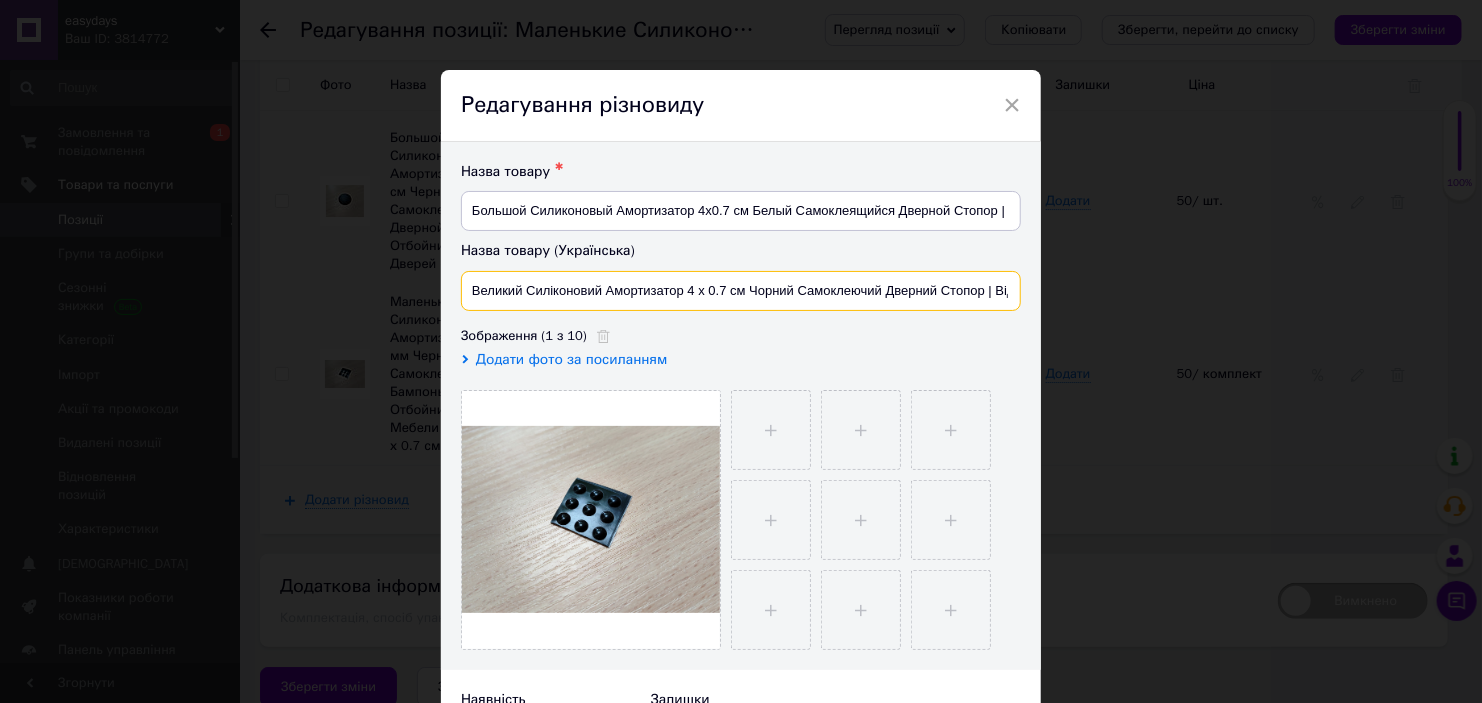 scroll, scrollTop: 0, scrollLeft: 196, axis: horizontal 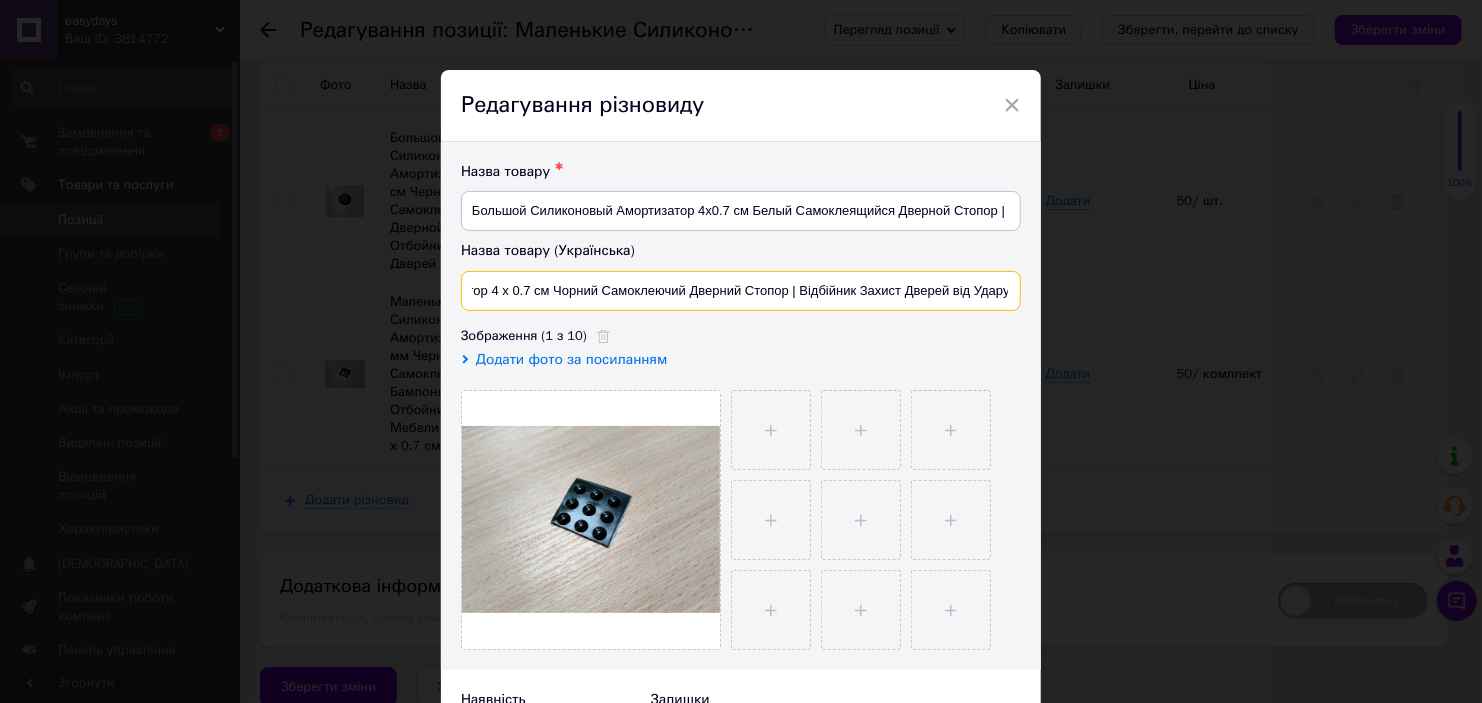 click on "Великий Силіконовий Амортизатор 4 х 0.7 см Чорний Самоклеючий Дверний Стопор | Відбійник Захист Дверей від Удару" at bounding box center [741, 291] 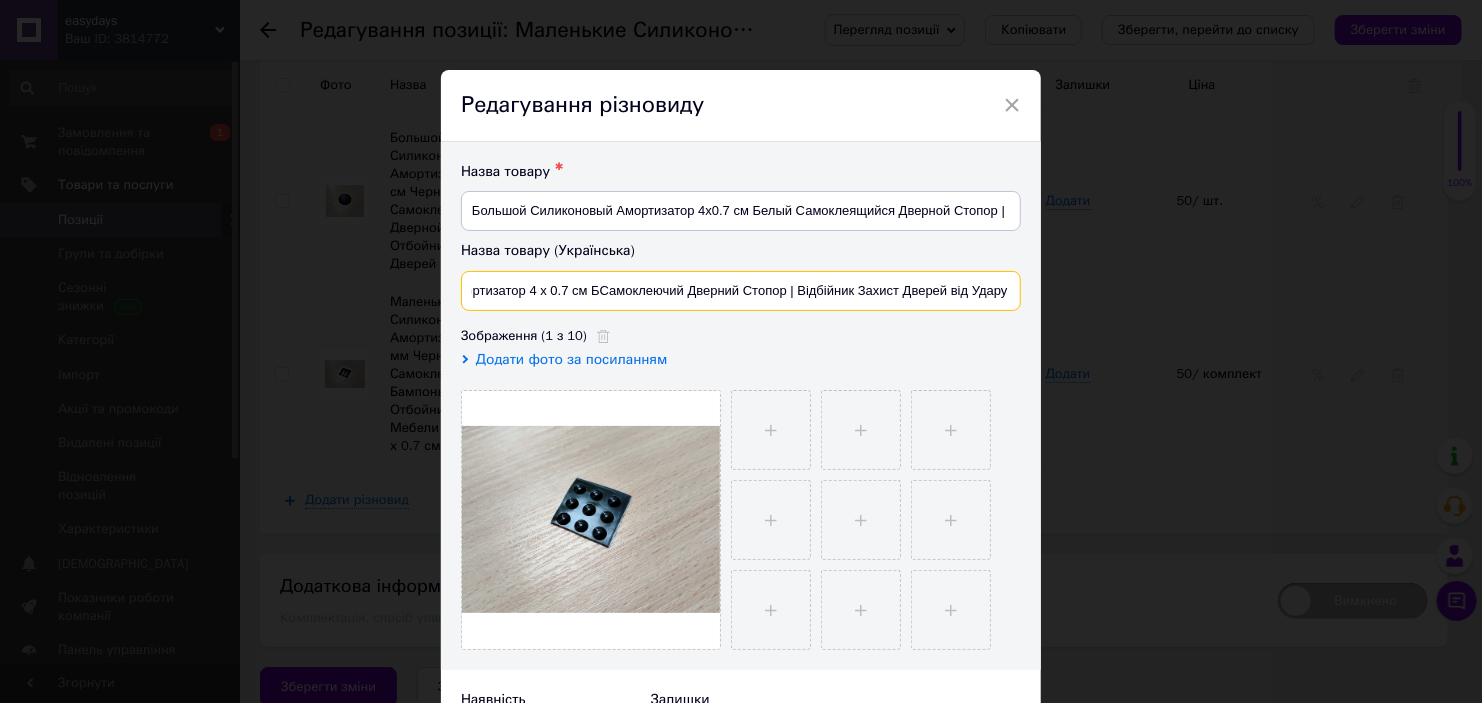 scroll, scrollTop: 0, scrollLeft: 156, axis: horizontal 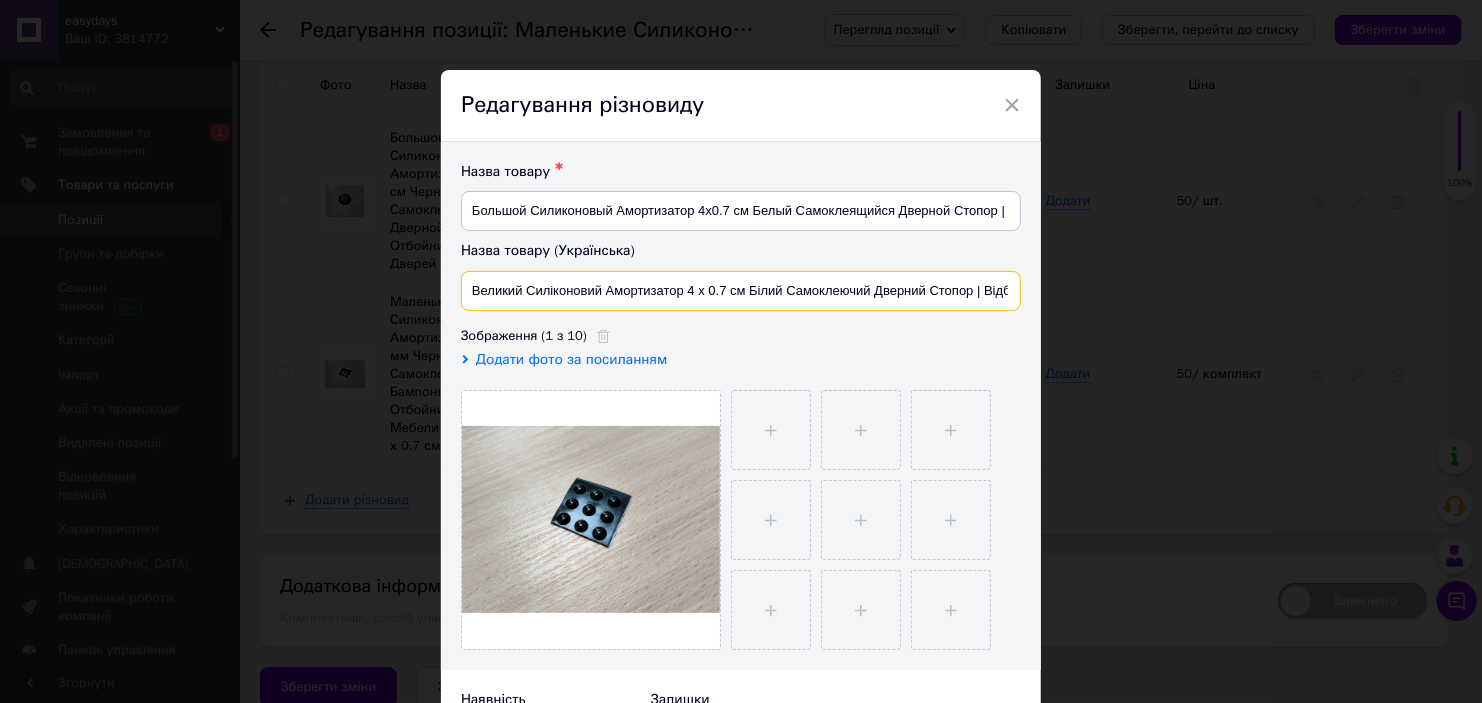 drag, startPoint x: 641, startPoint y: 283, endPoint x: 672, endPoint y: 285, distance: 31.06445 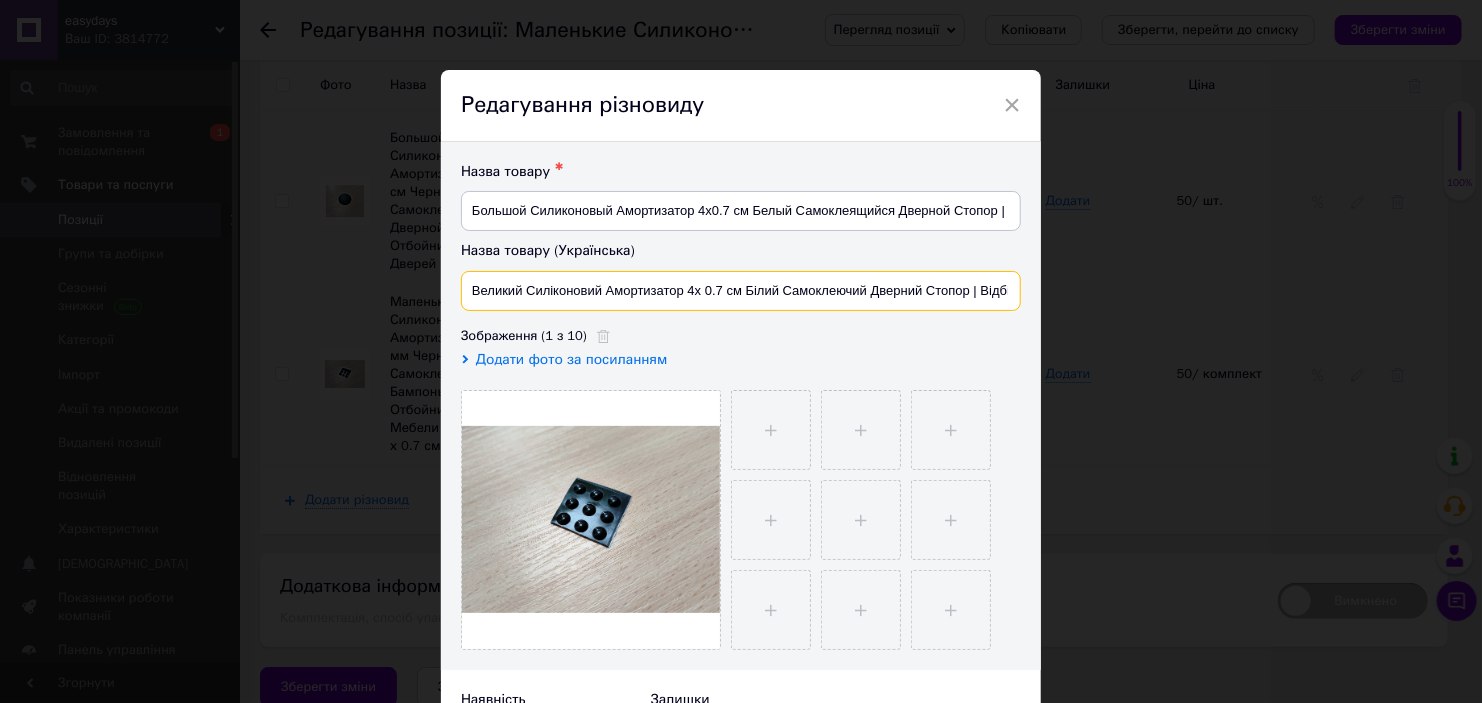 click on "Великий Силіконовий Амортизатор 4х 0.7 см Білий Самоклеючий Дверний Стопор | Відбійник Захист Дверей від Удару" at bounding box center (741, 291) 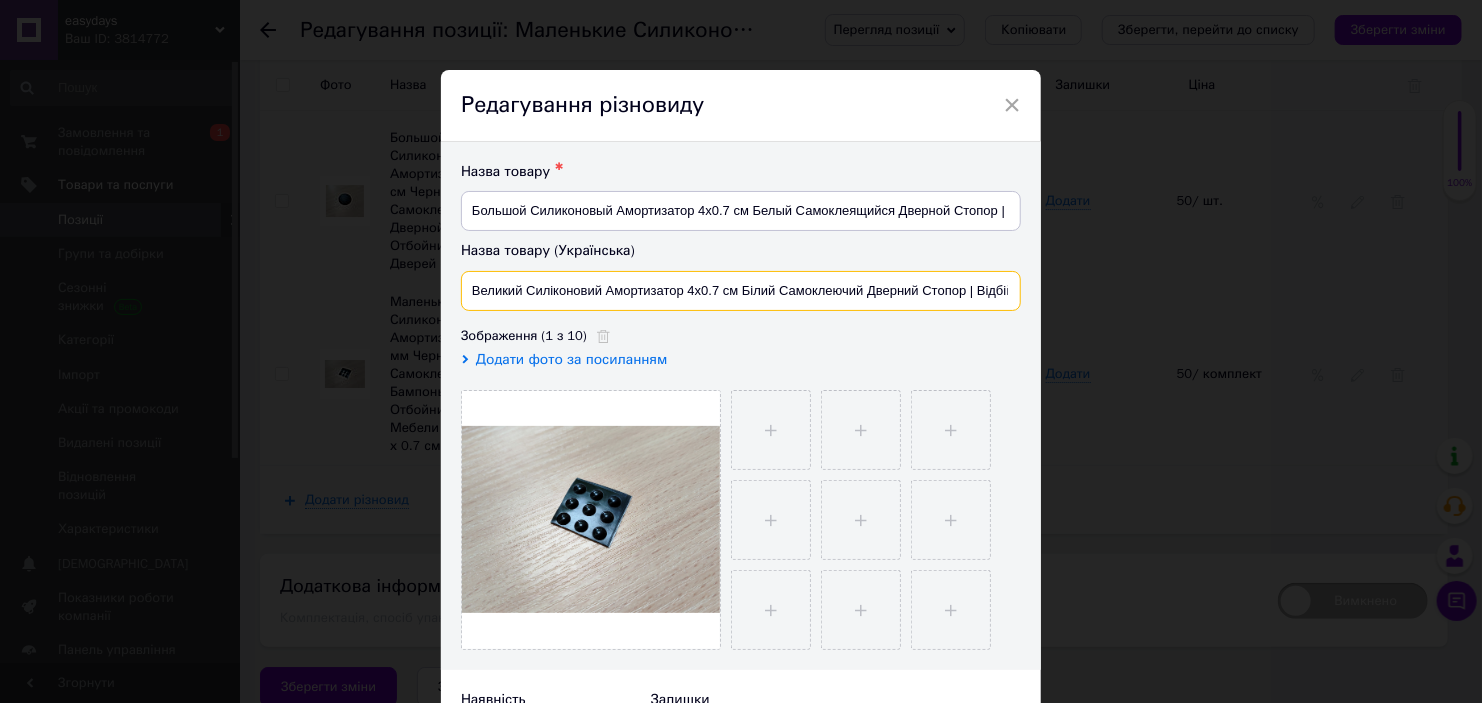 click on "Великий Силіконовий Амортизатор 4х0.7 см Білий Самоклеючий Дверний Стопор | Відбійник Захист Дверей від Удару" at bounding box center (741, 291) 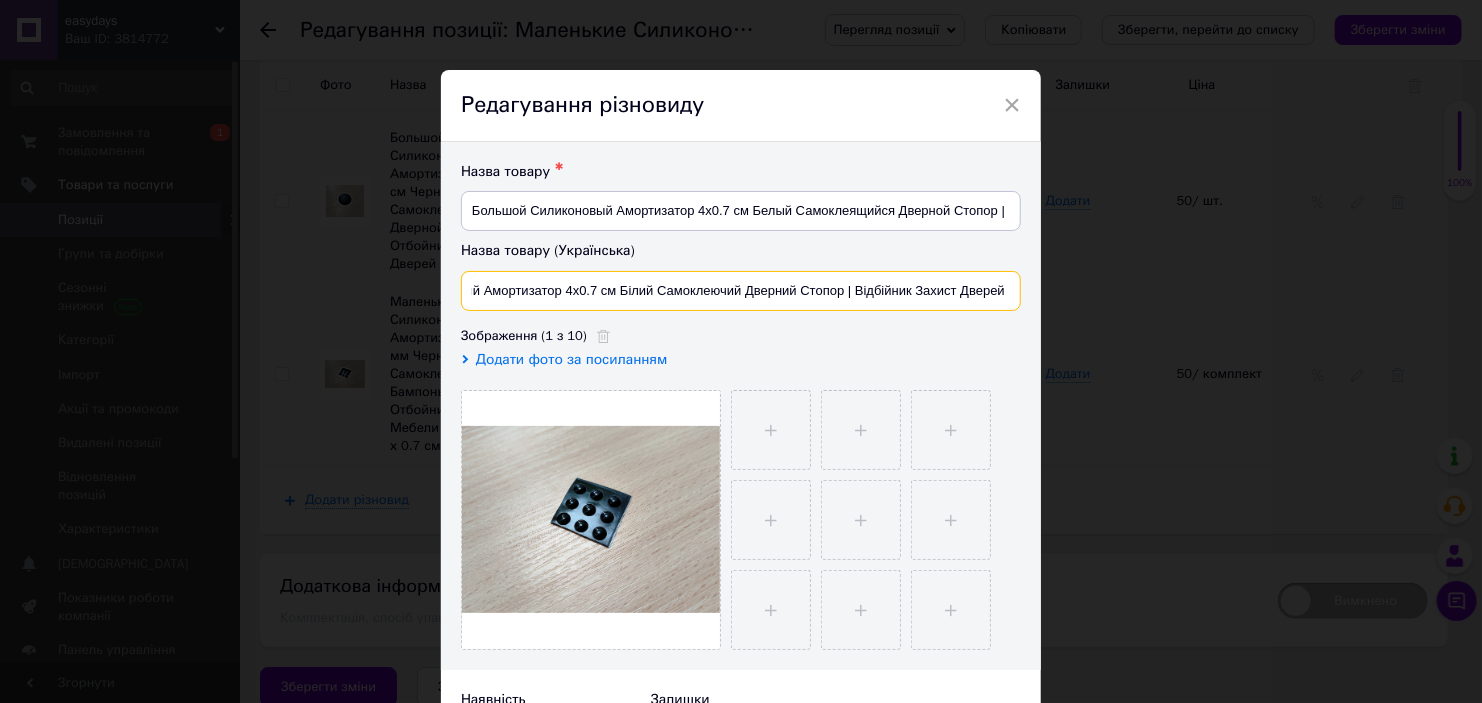 scroll, scrollTop: 0, scrollLeft: 178, axis: horizontal 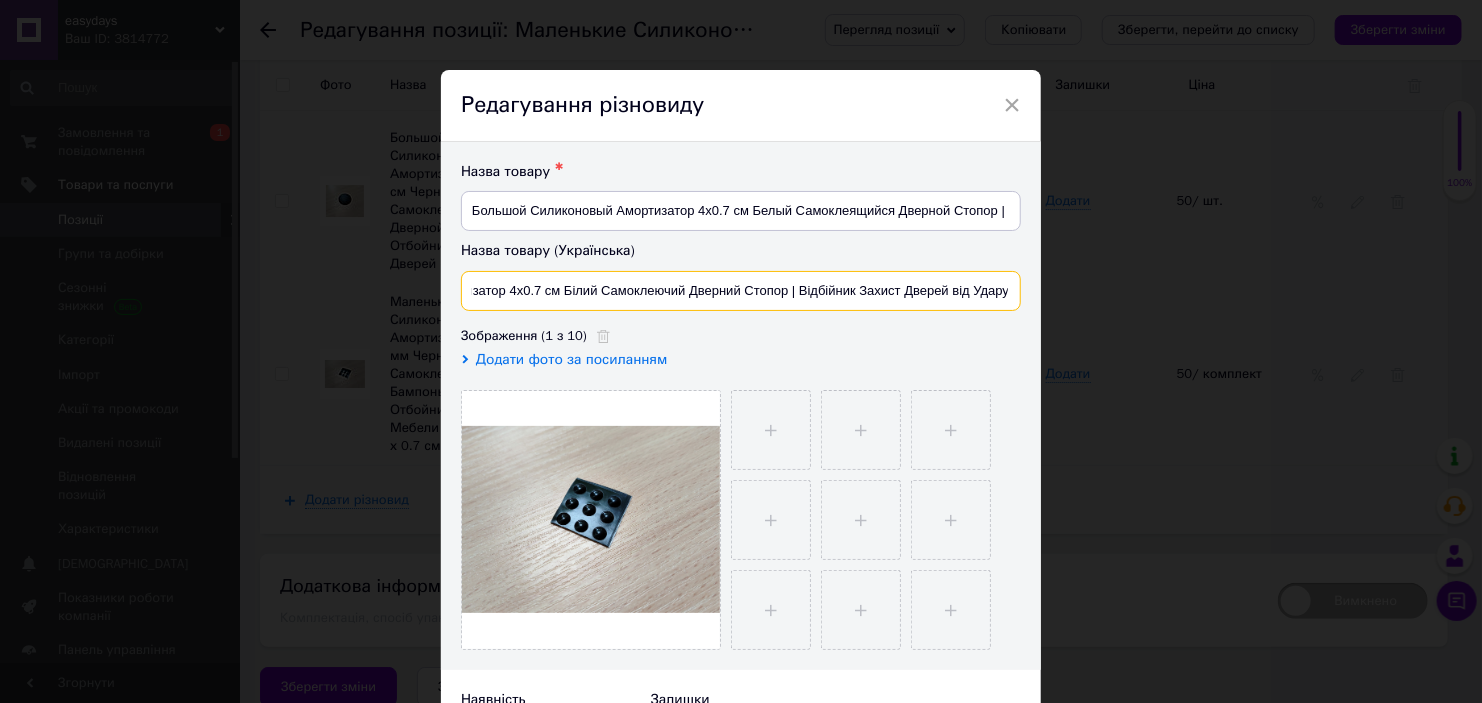 drag, startPoint x: 607, startPoint y: 292, endPoint x: 972, endPoint y: 292, distance: 365 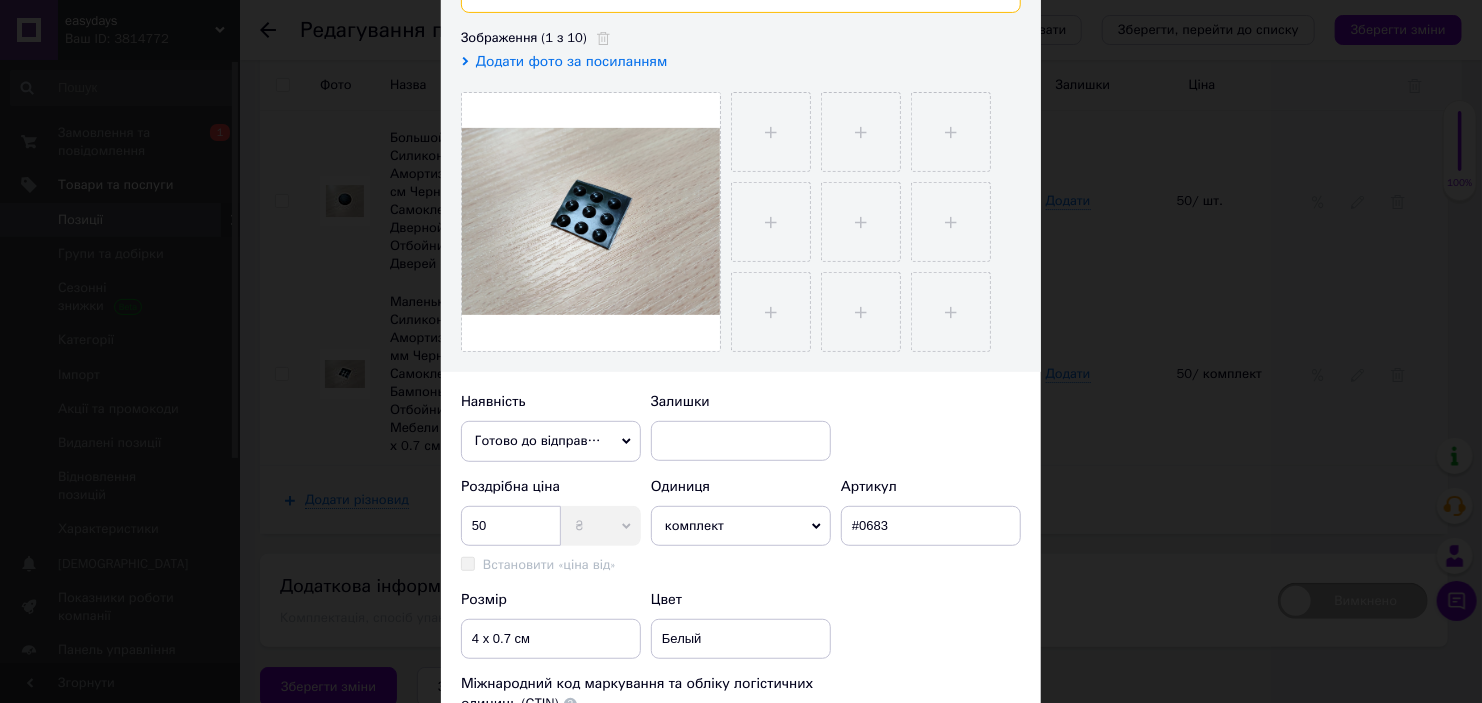 scroll, scrollTop: 300, scrollLeft: 0, axis: vertical 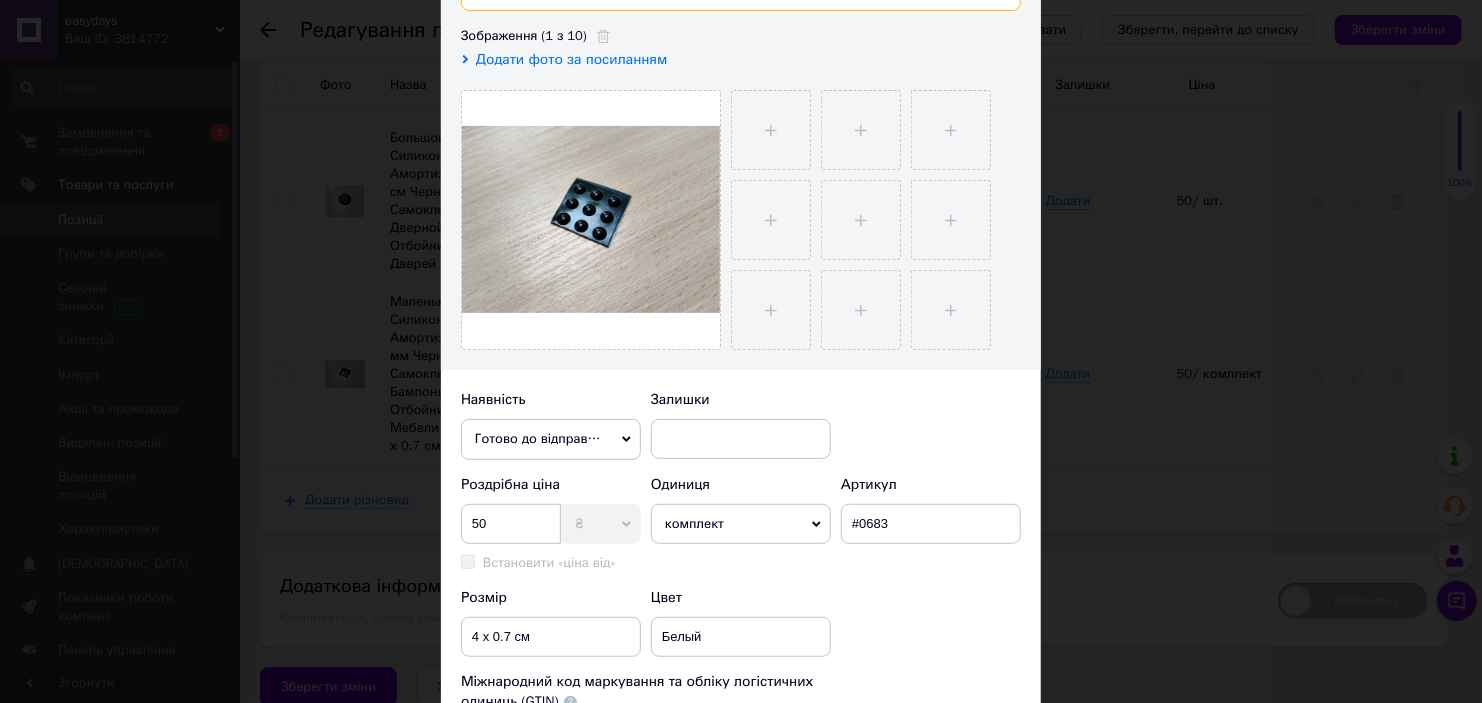 type on "Великий Силіконовий Амортизатор 4х0.7 см Білий Самоклеючий Дверний Стопор | Відбійник Захист Дверей від Удару" 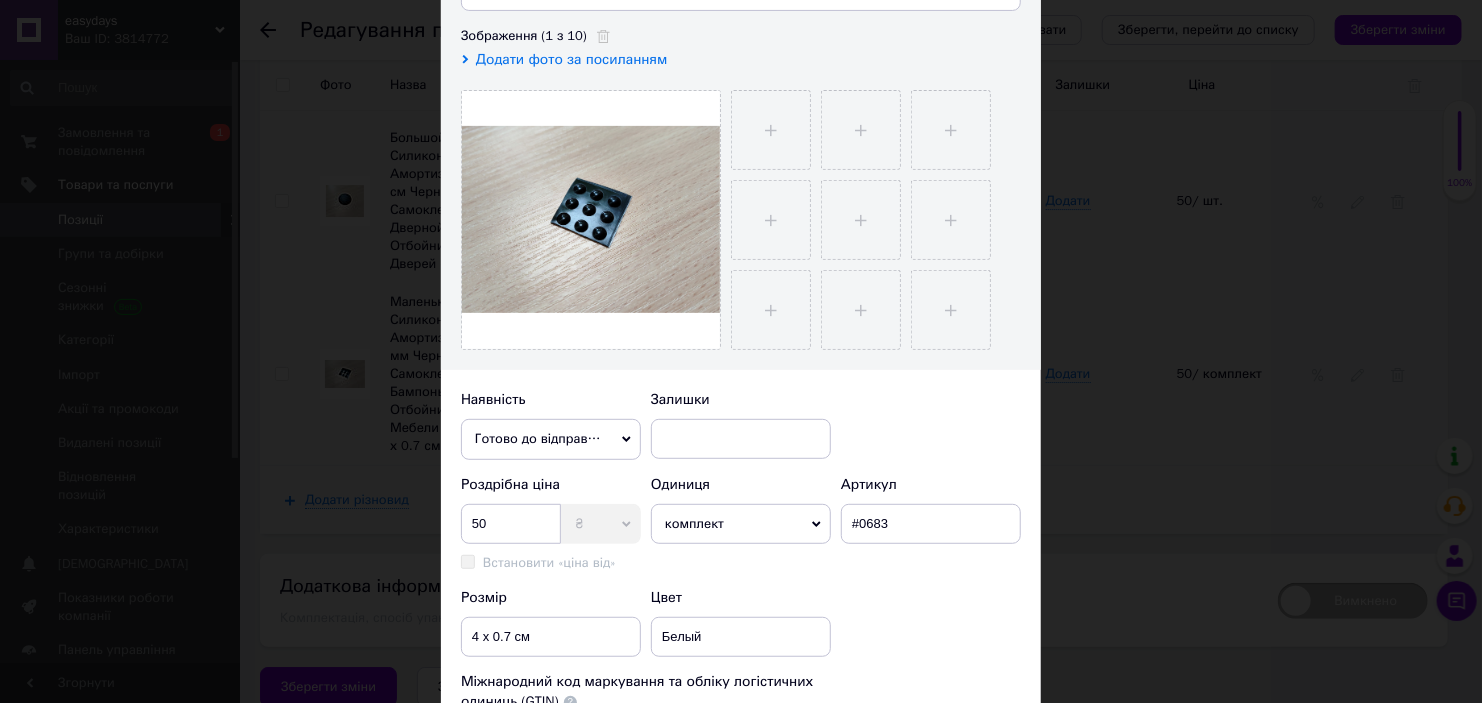 click on "комплект" at bounding box center [741, 524] 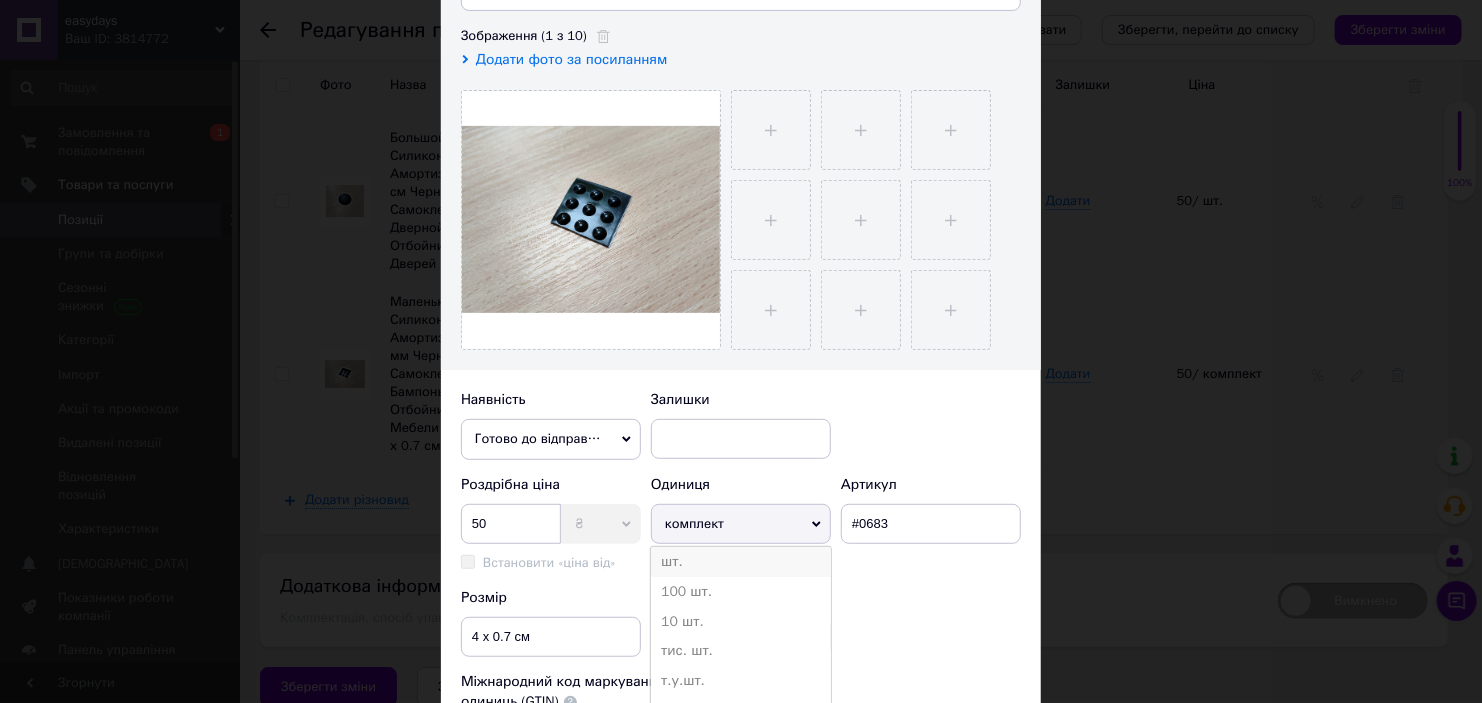 click on "шт." at bounding box center (741, 562) 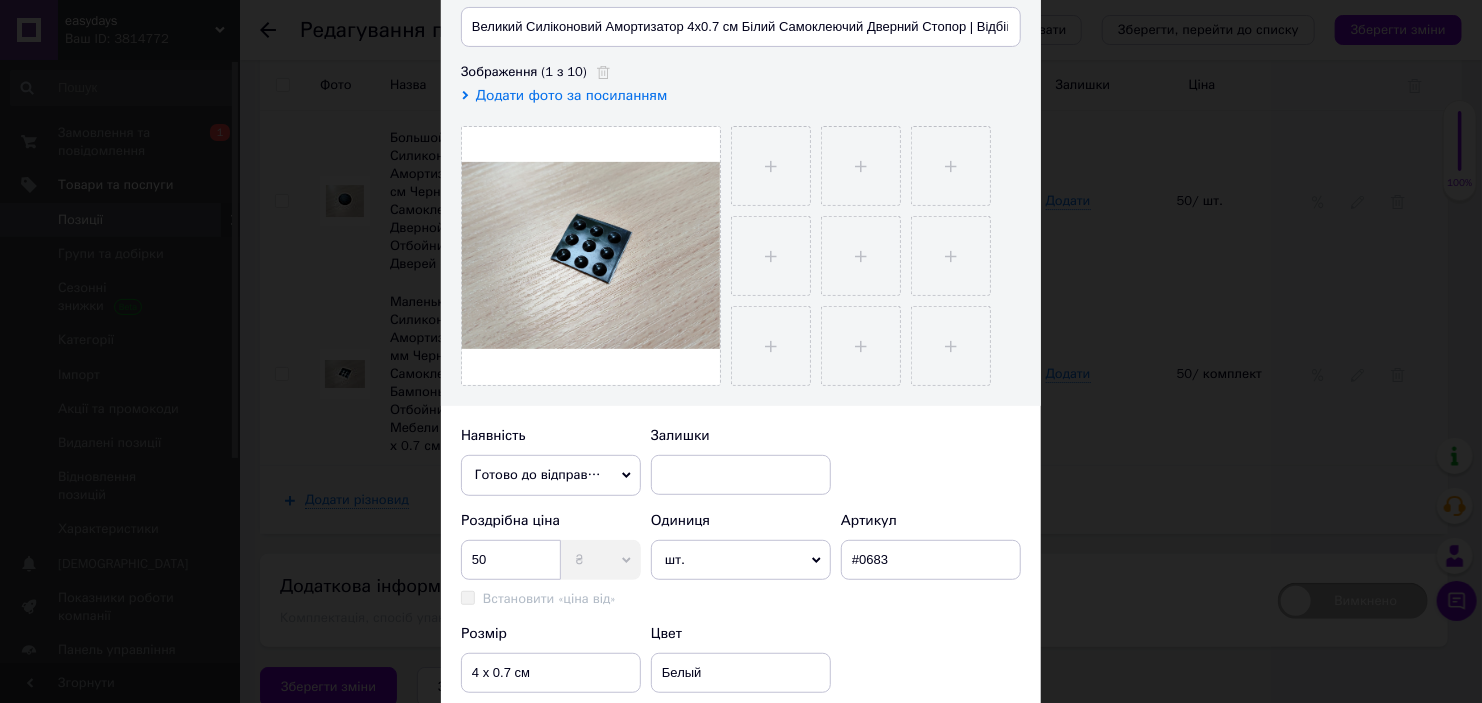 scroll, scrollTop: 200, scrollLeft: 0, axis: vertical 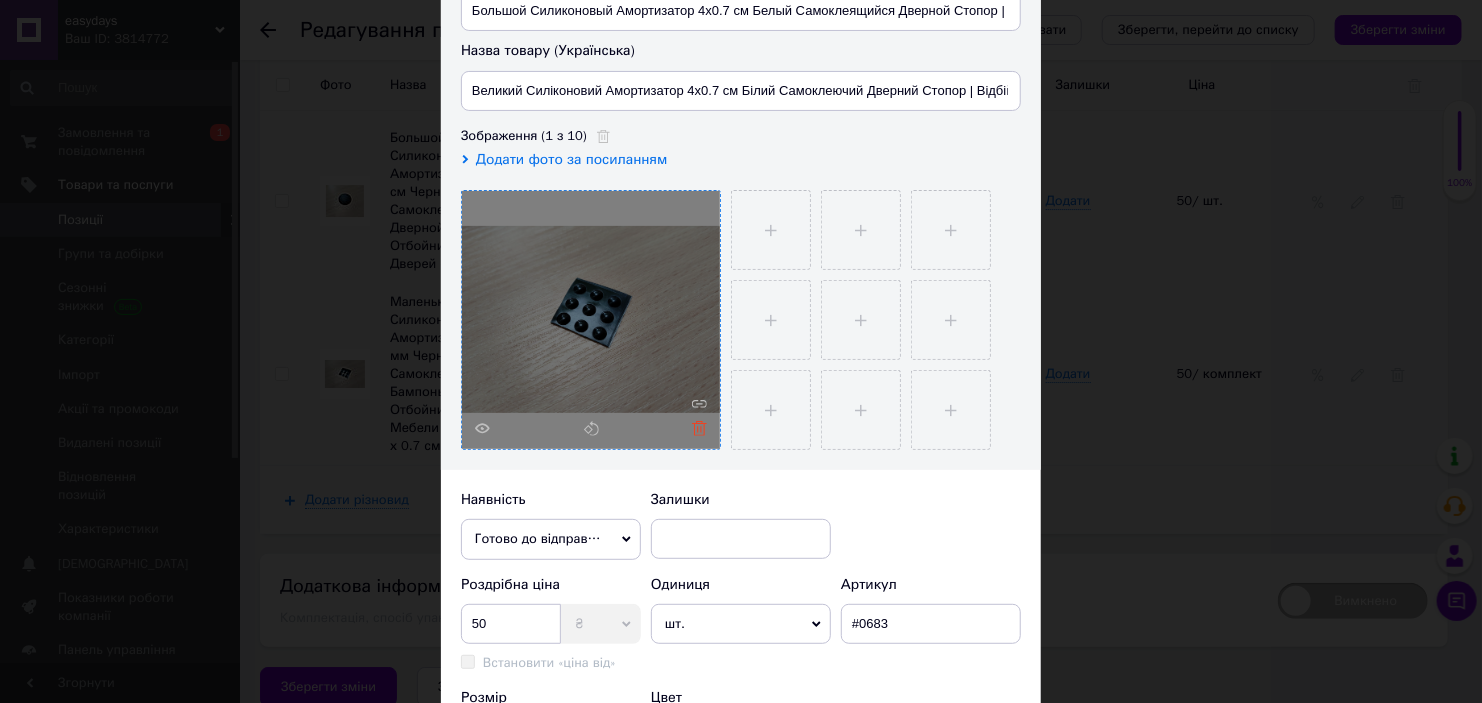 click 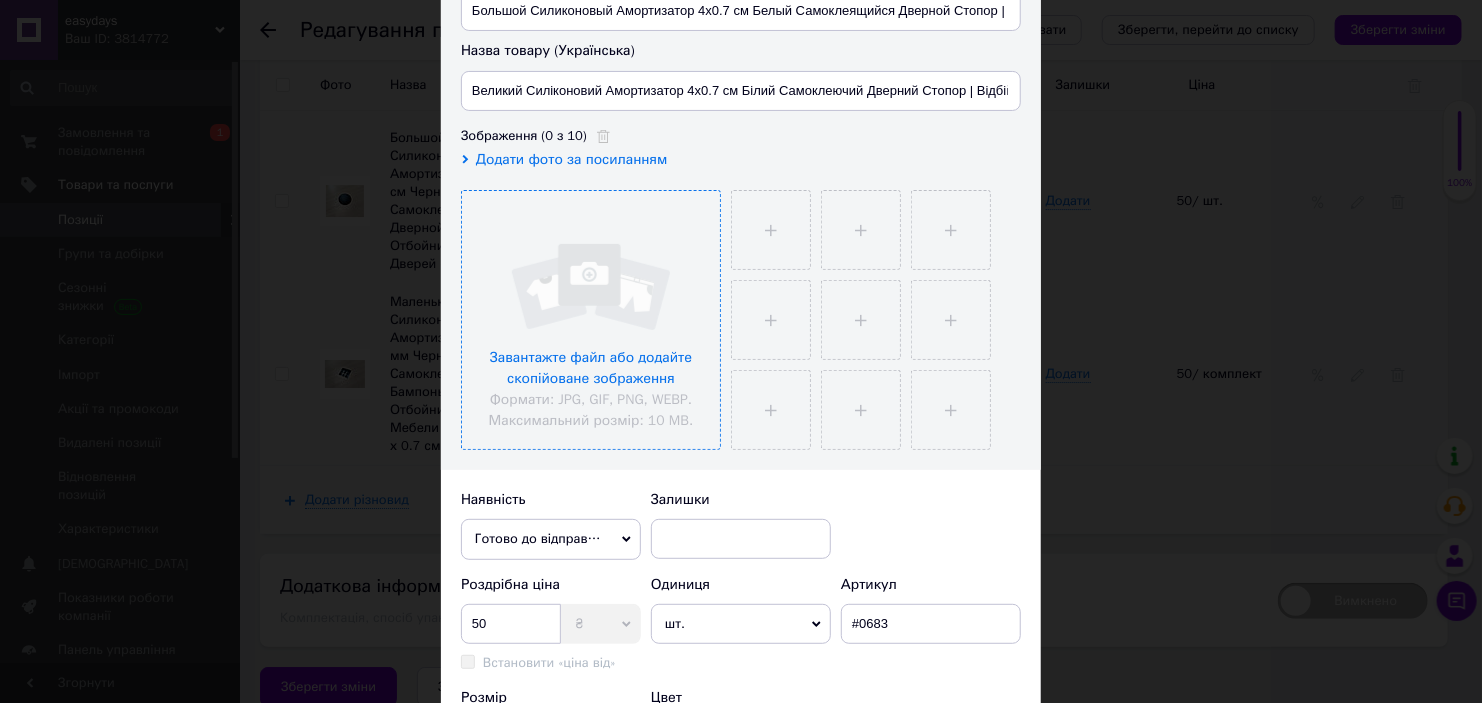 click at bounding box center [591, 320] 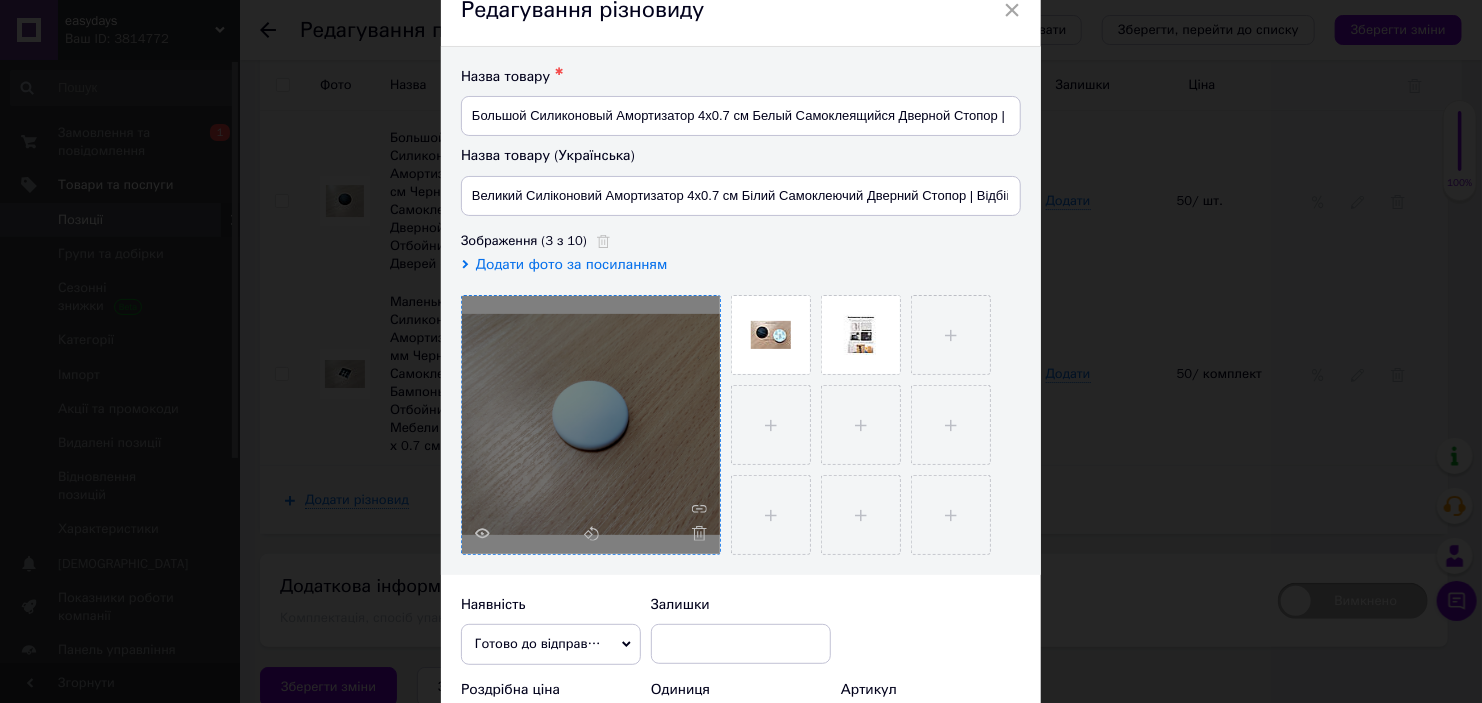 scroll, scrollTop: 0, scrollLeft: 0, axis: both 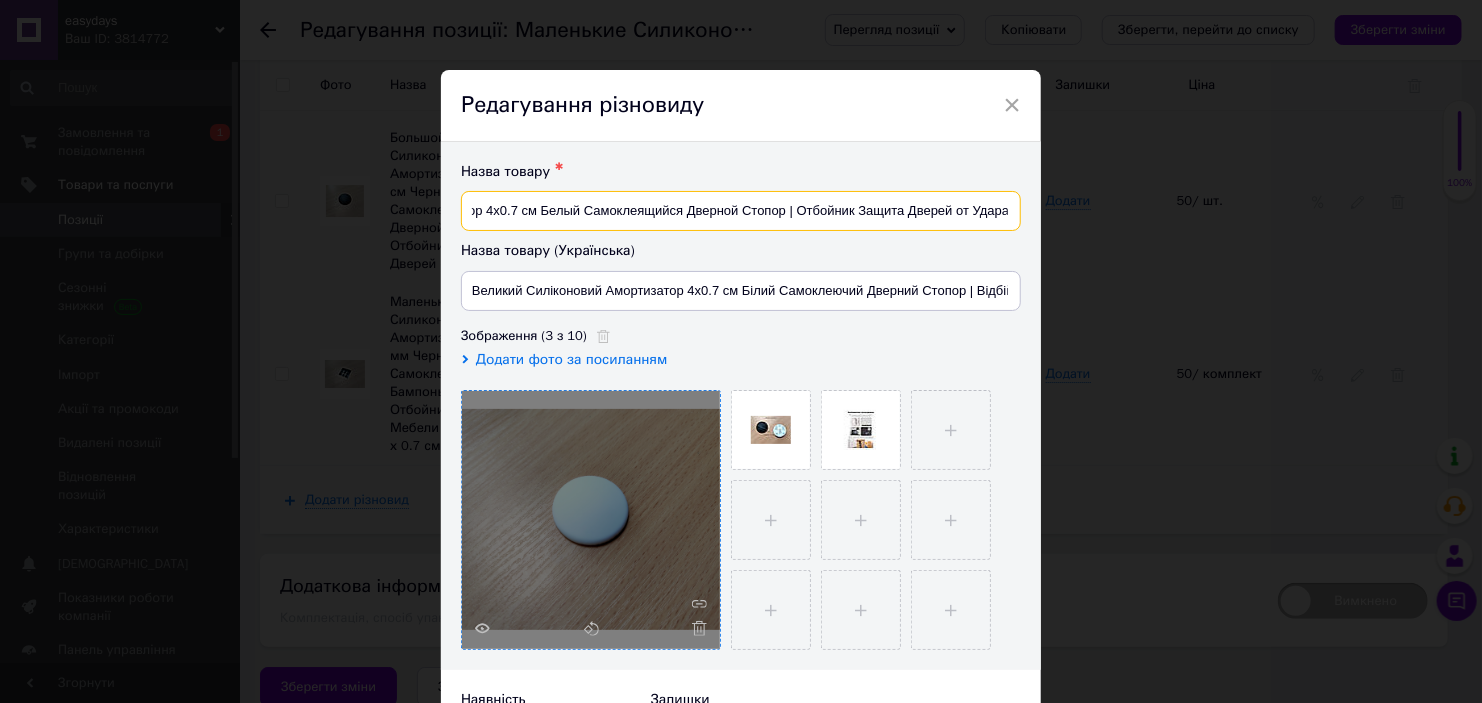 drag, startPoint x: 851, startPoint y: 215, endPoint x: 884, endPoint y: 222, distance: 33.734257 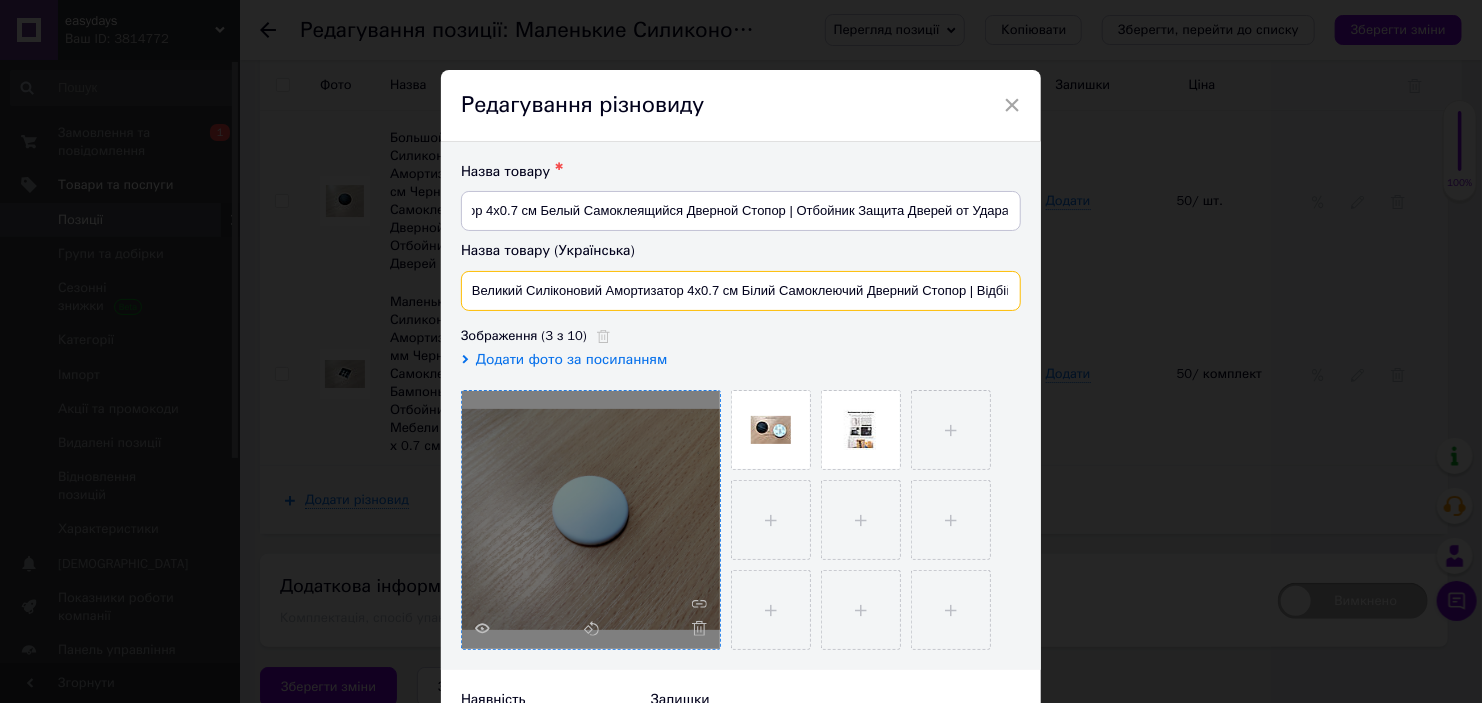 scroll, scrollTop: 0, scrollLeft: 0, axis: both 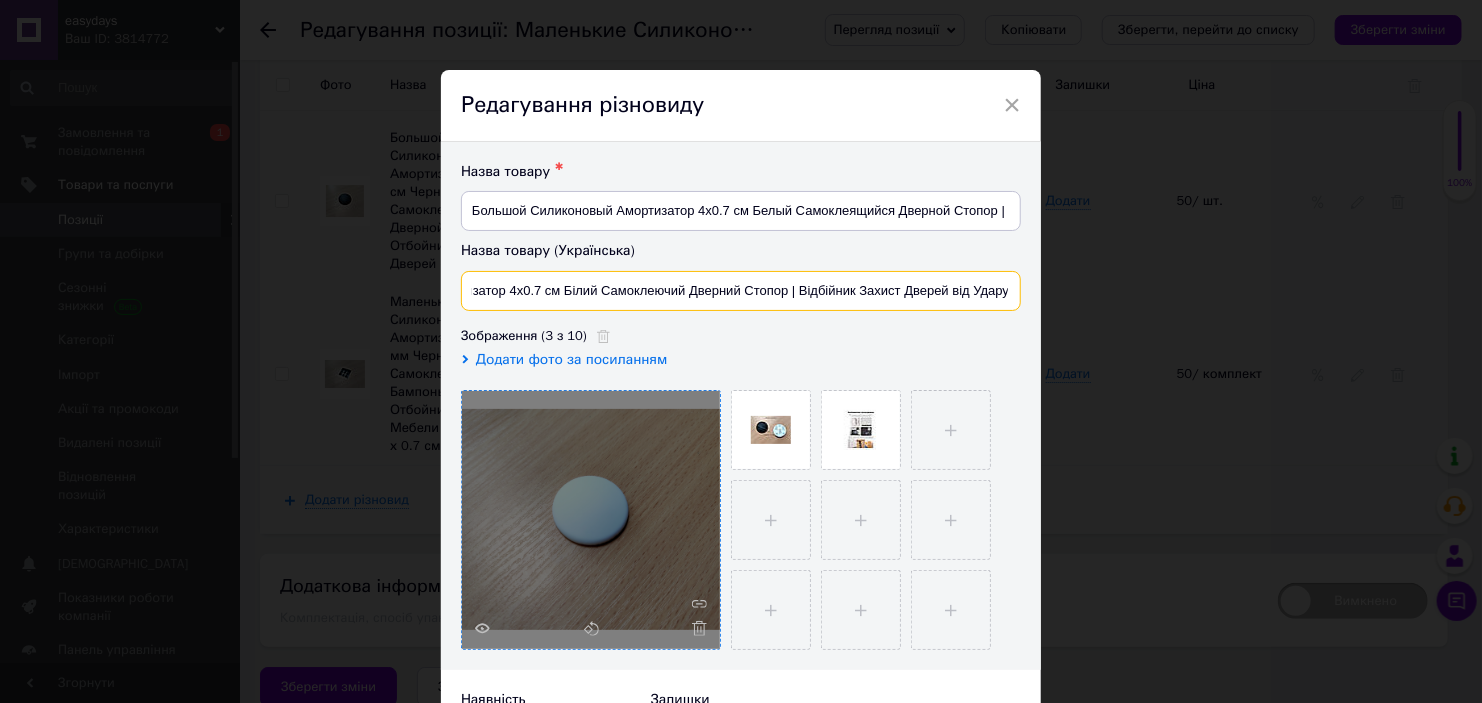 drag, startPoint x: 883, startPoint y: 295, endPoint x: 922, endPoint y: 305, distance: 40.261642 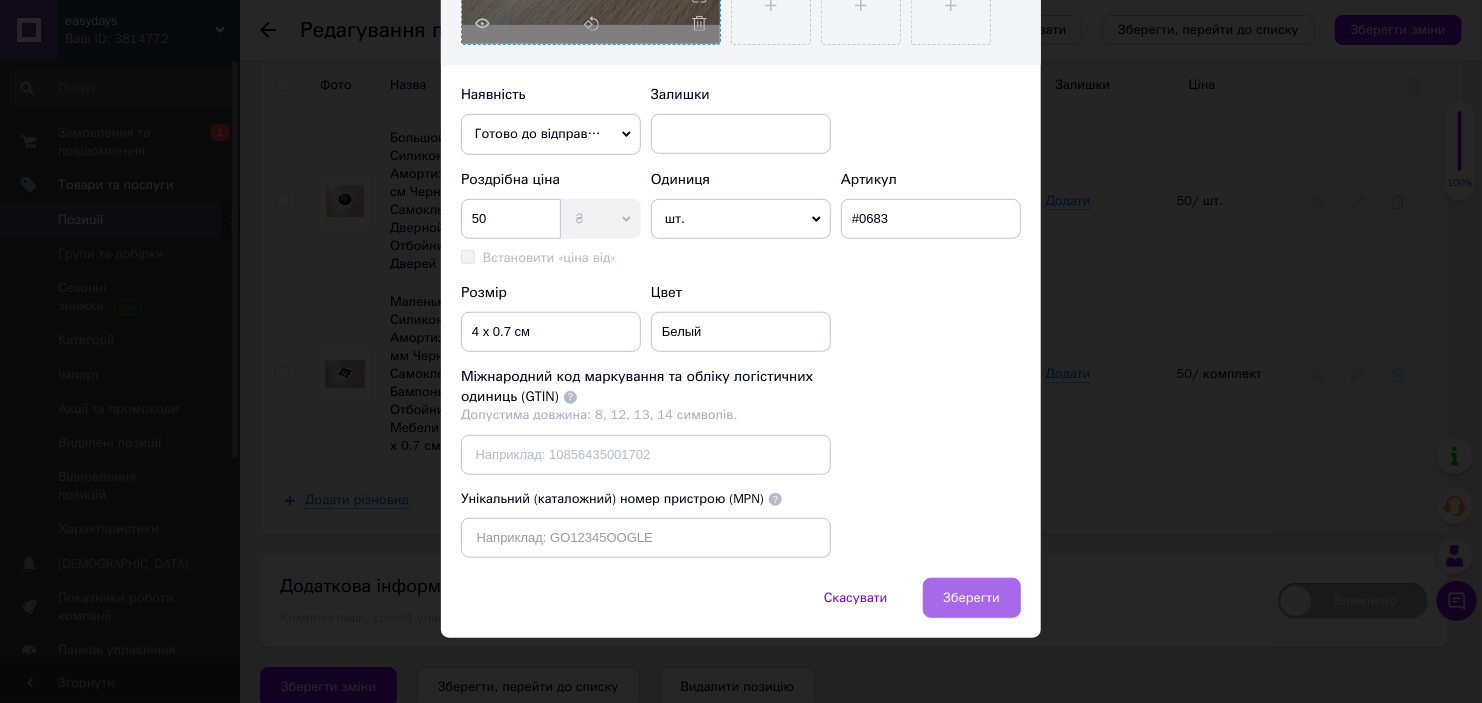 scroll, scrollTop: 607, scrollLeft: 0, axis: vertical 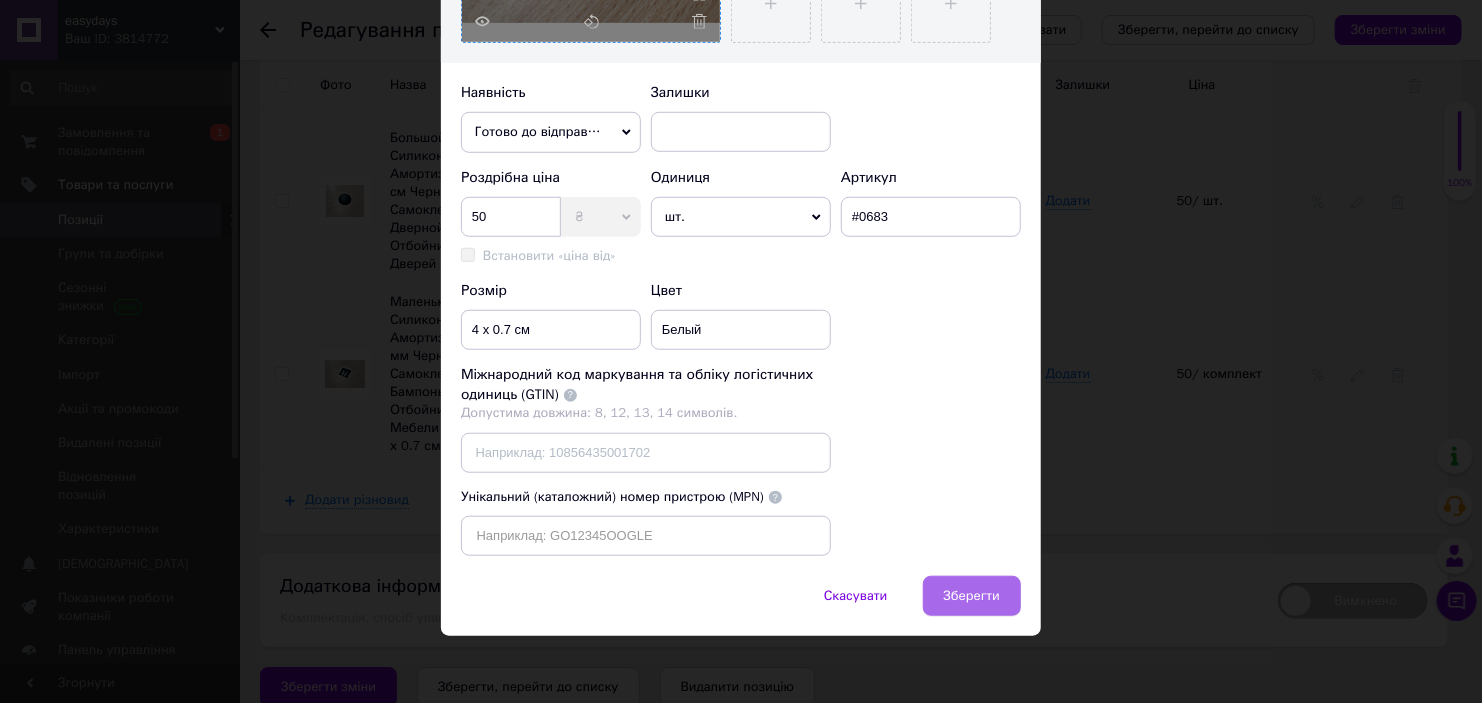click on "Зберегти" at bounding box center (972, 596) 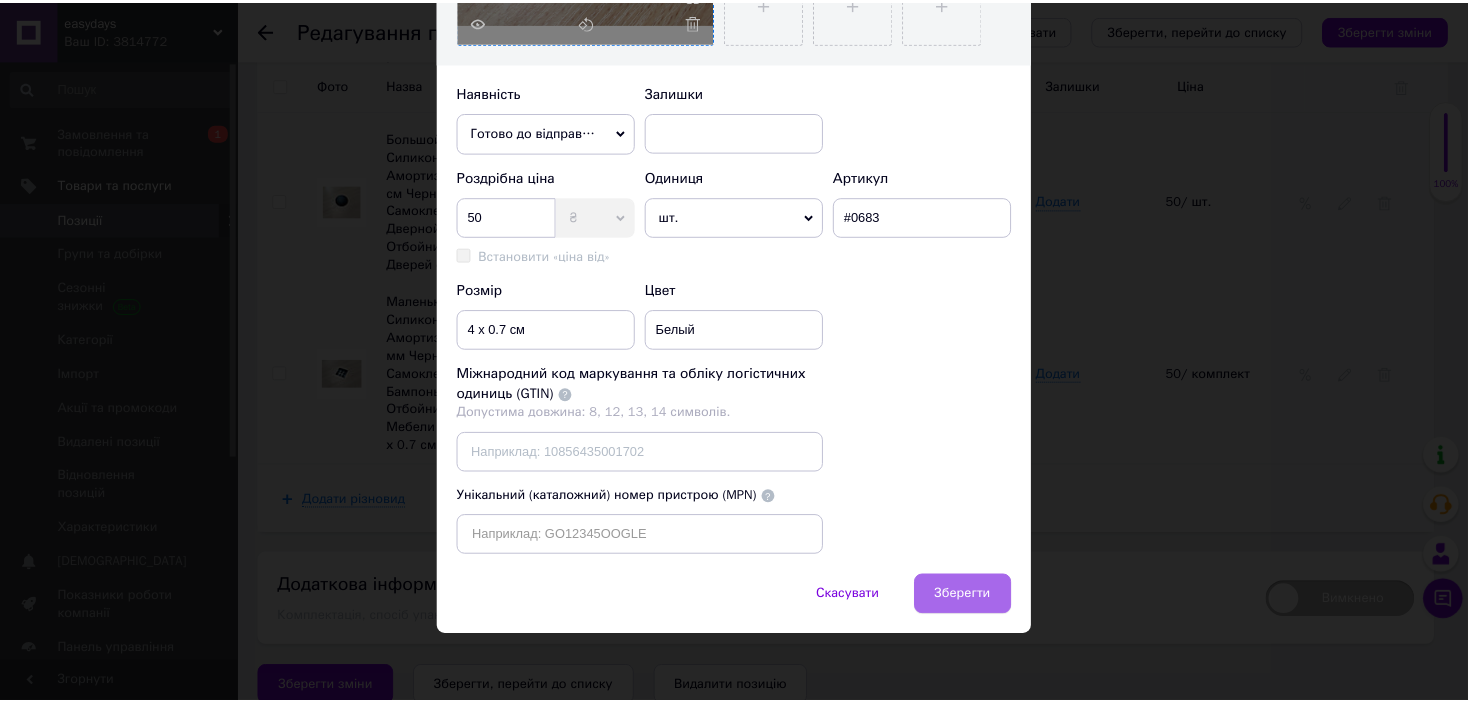 scroll, scrollTop: 3233, scrollLeft: 0, axis: vertical 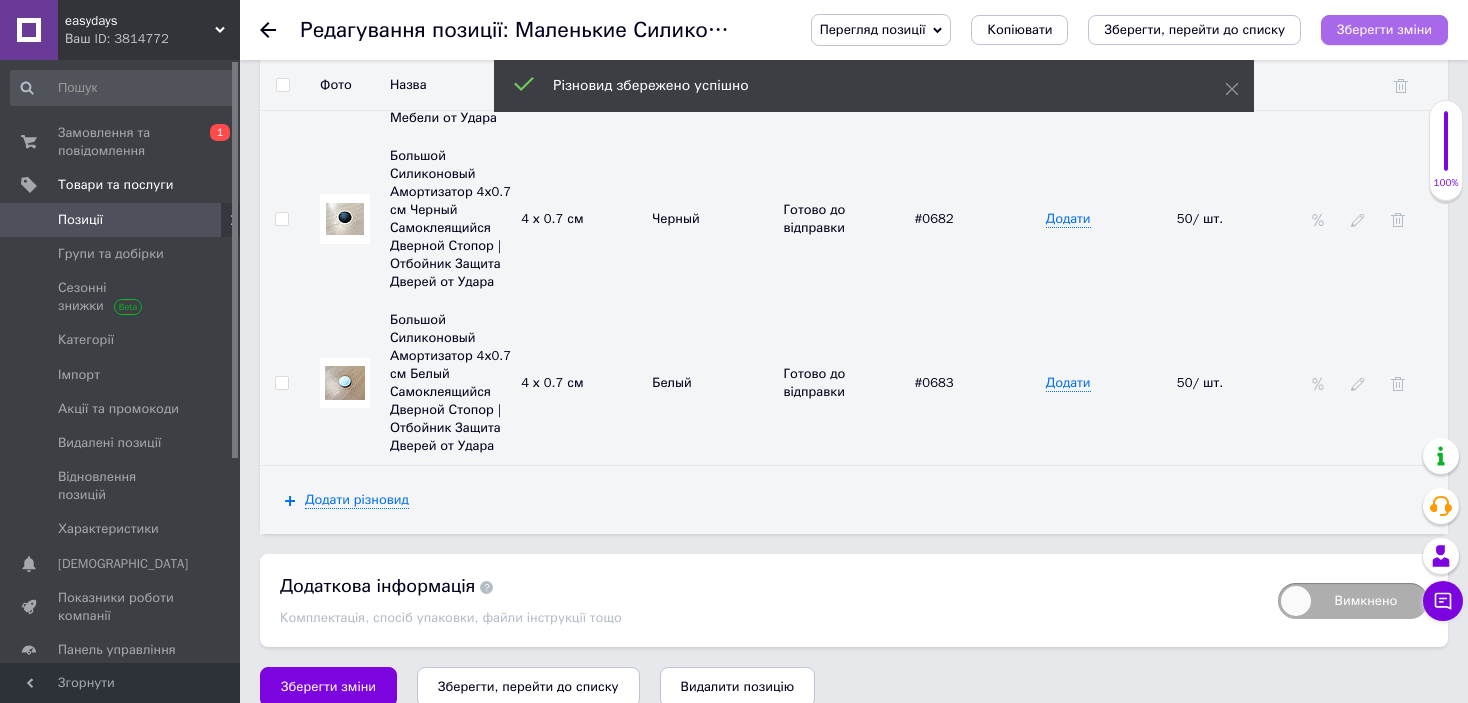 click on "Зберегти зміни" at bounding box center [1384, 29] 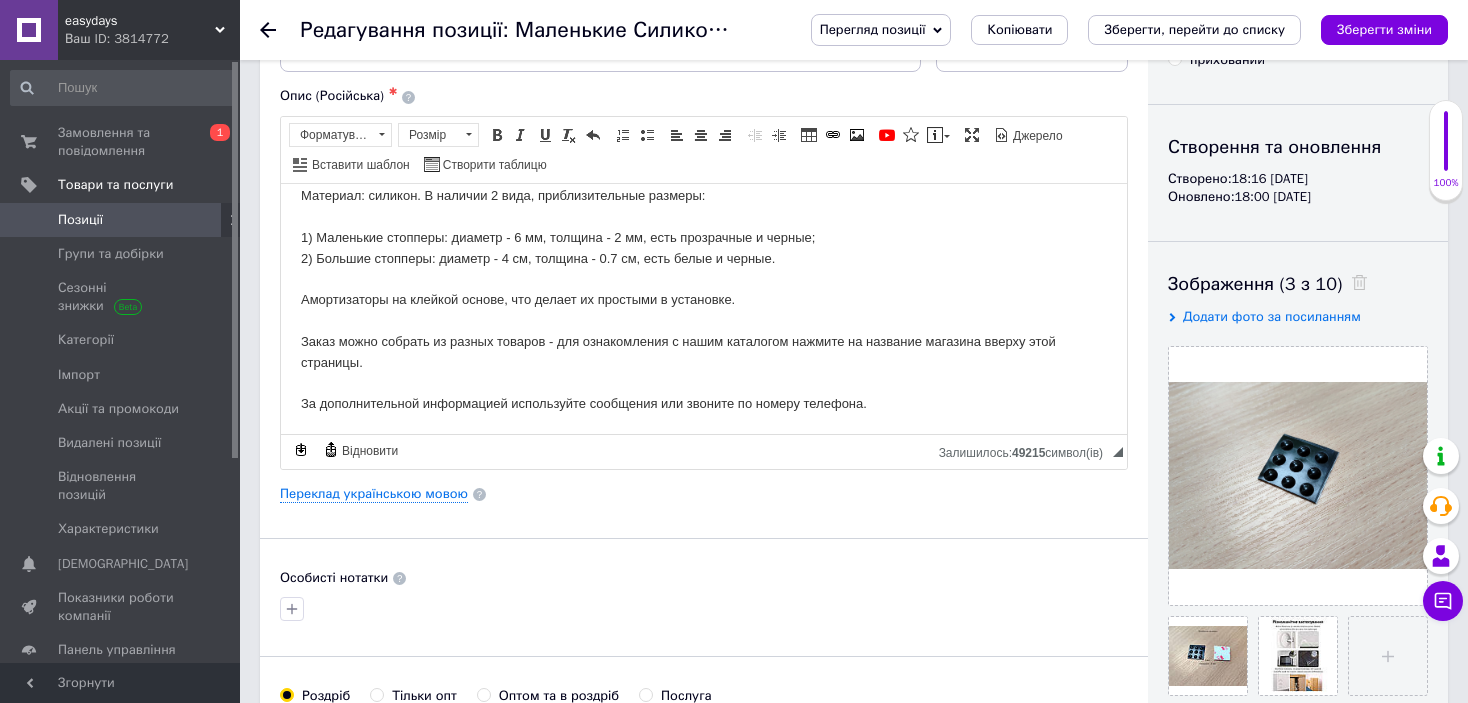 scroll, scrollTop: 0, scrollLeft: 0, axis: both 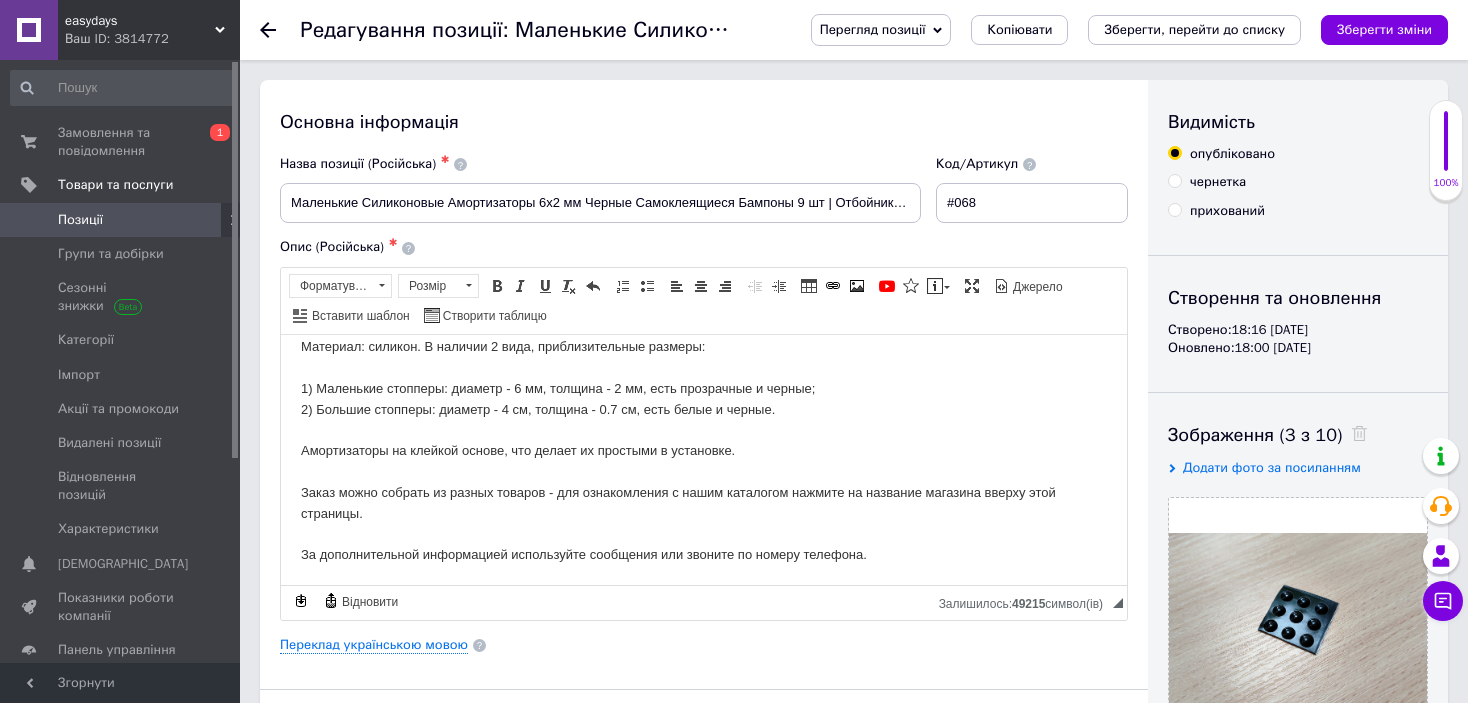 click on "Позиції" at bounding box center (121, 220) 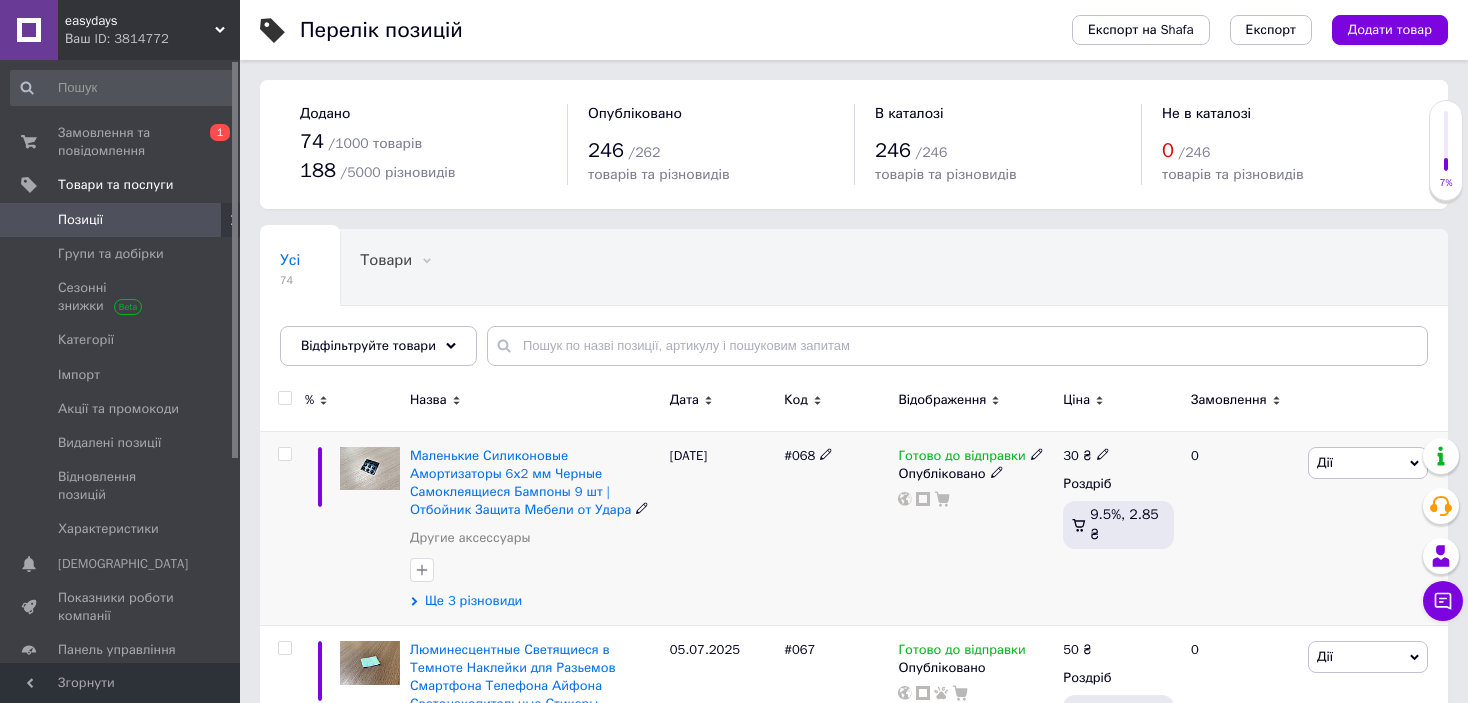 click on "Ще 3 різновиди" at bounding box center [473, 601] 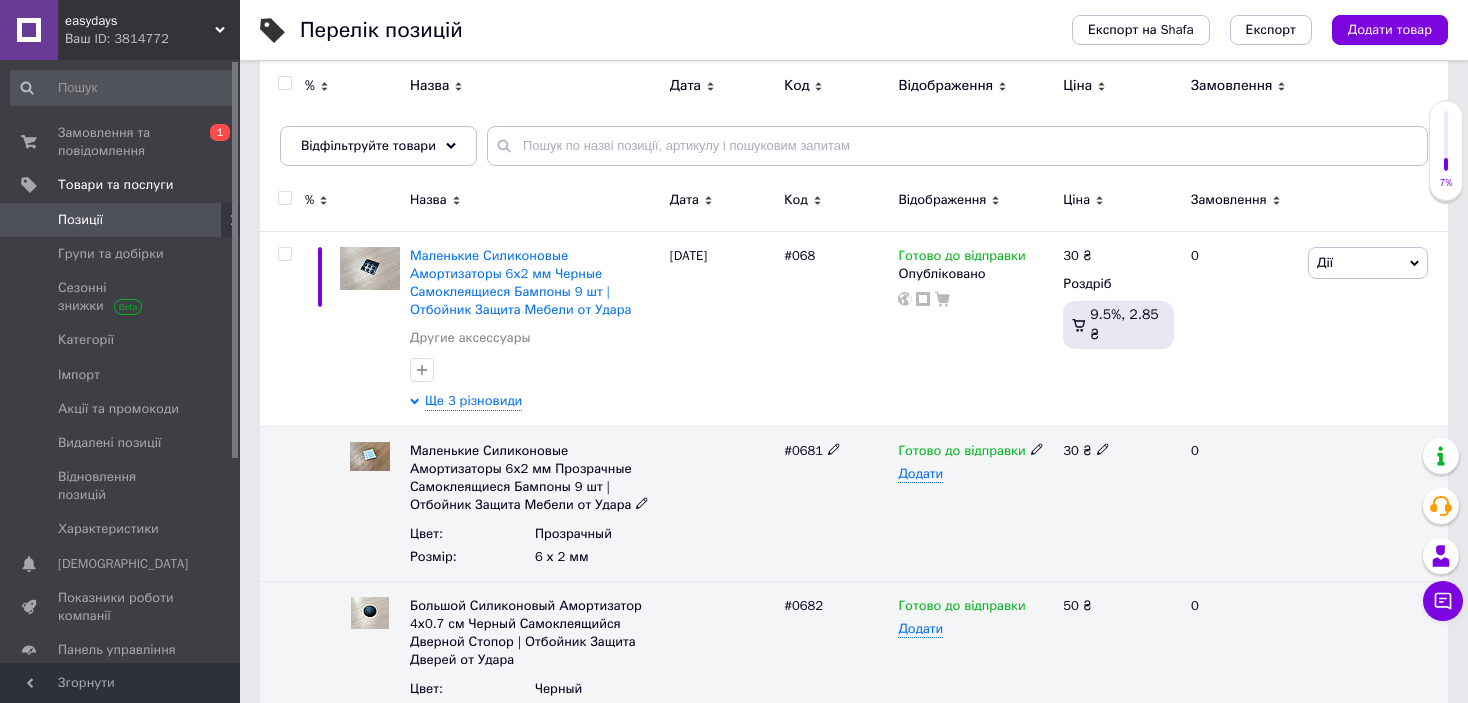 scroll, scrollTop: 100, scrollLeft: 0, axis: vertical 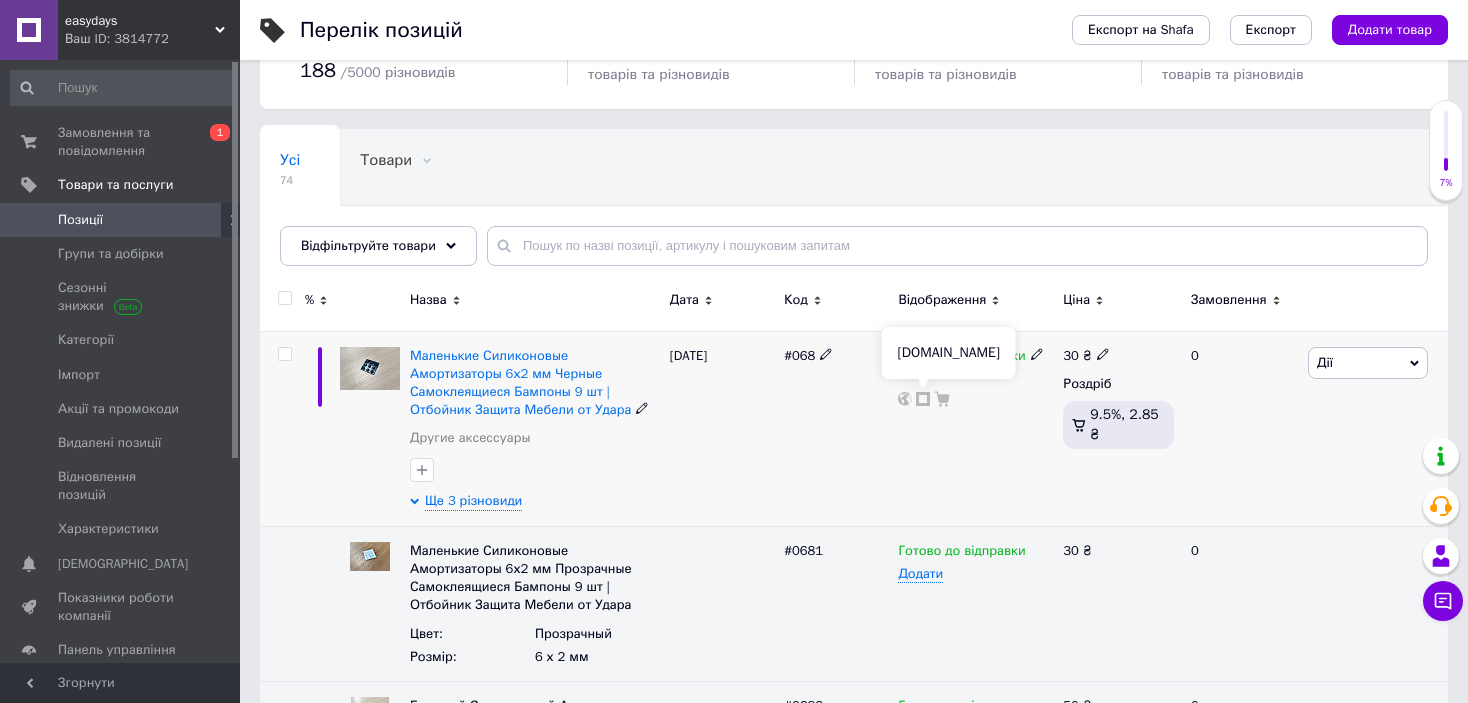 click 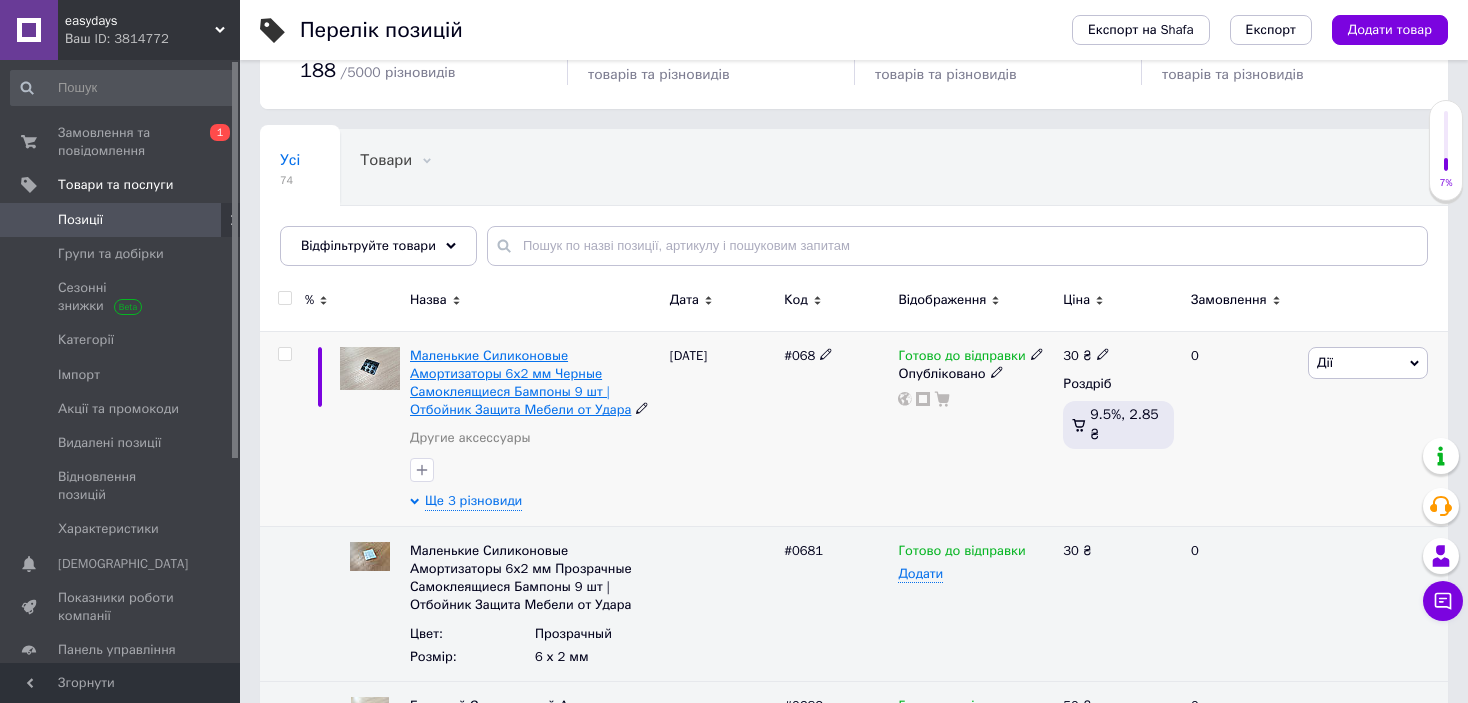 click on "Маленькие Силиконовые Амортизаторы 6х2 мм Черные Самоклеящиеся Бампоны 9 шт | Отбойник Защита Мебели от Удара" at bounding box center [520, 383] 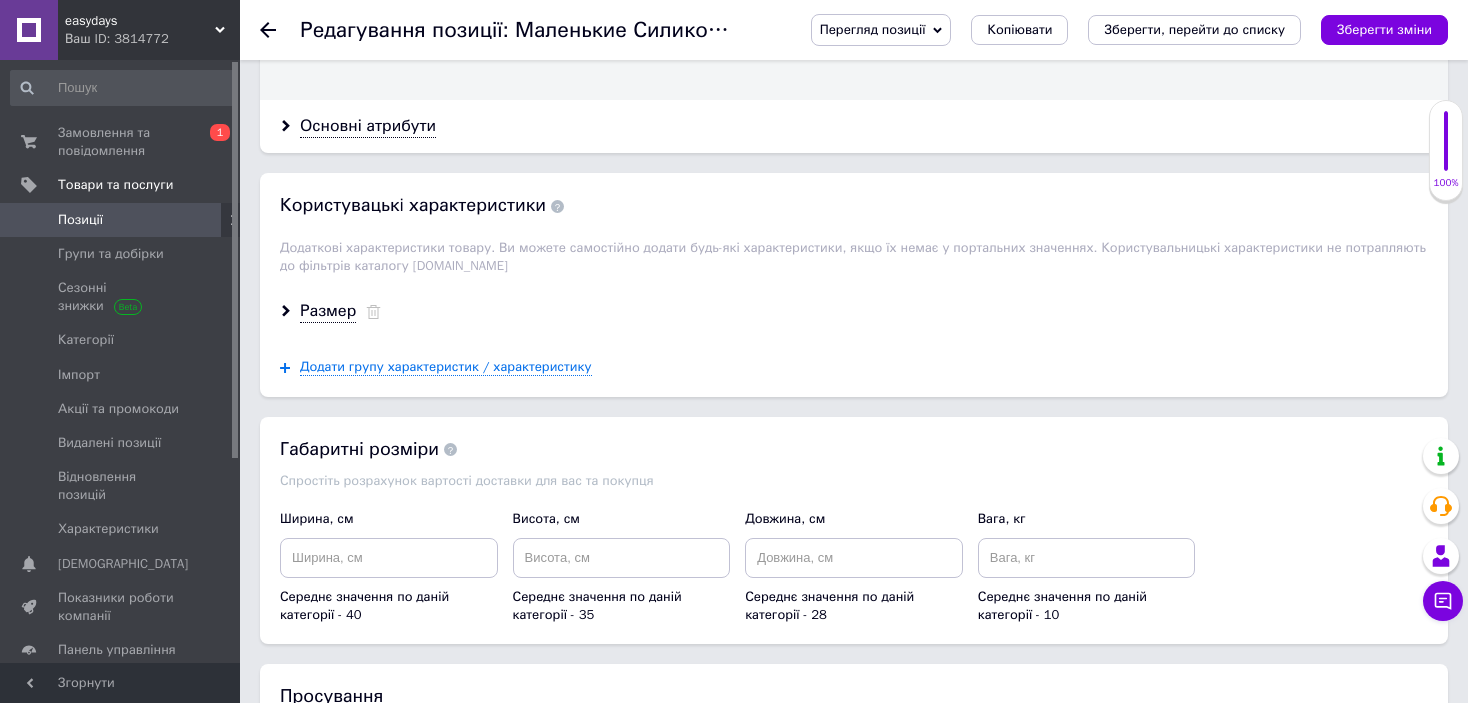 scroll, scrollTop: 2000, scrollLeft: 0, axis: vertical 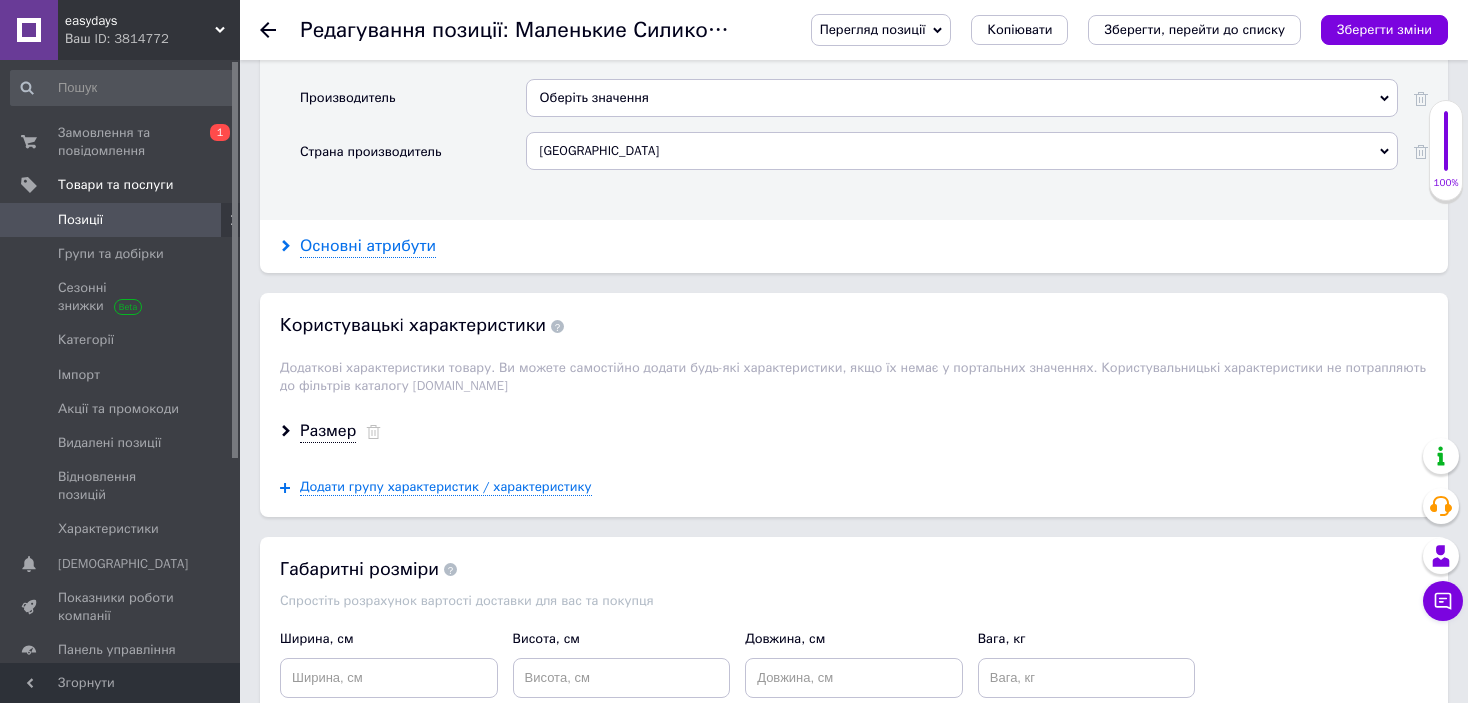 click on "Основні атрибути" at bounding box center [368, 246] 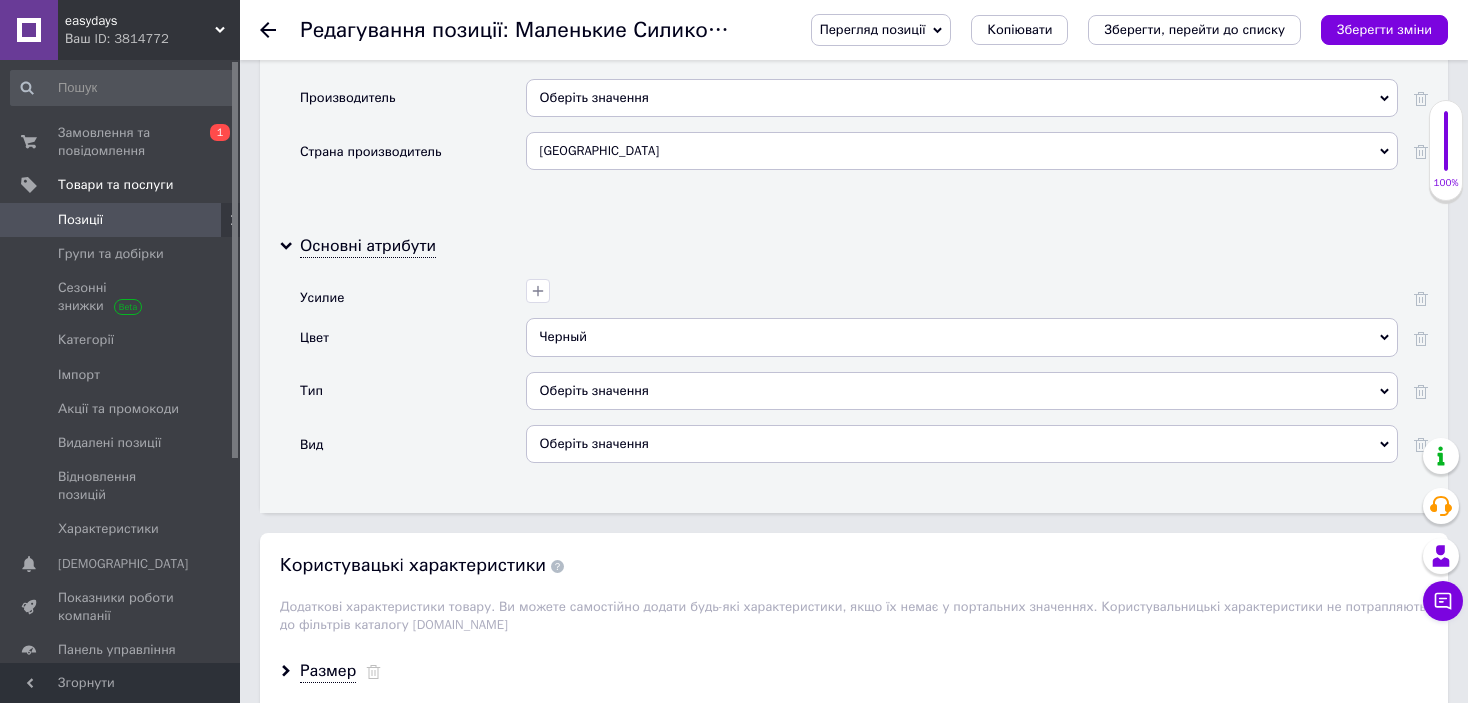 click on "Оберіть значення" at bounding box center (962, 444) 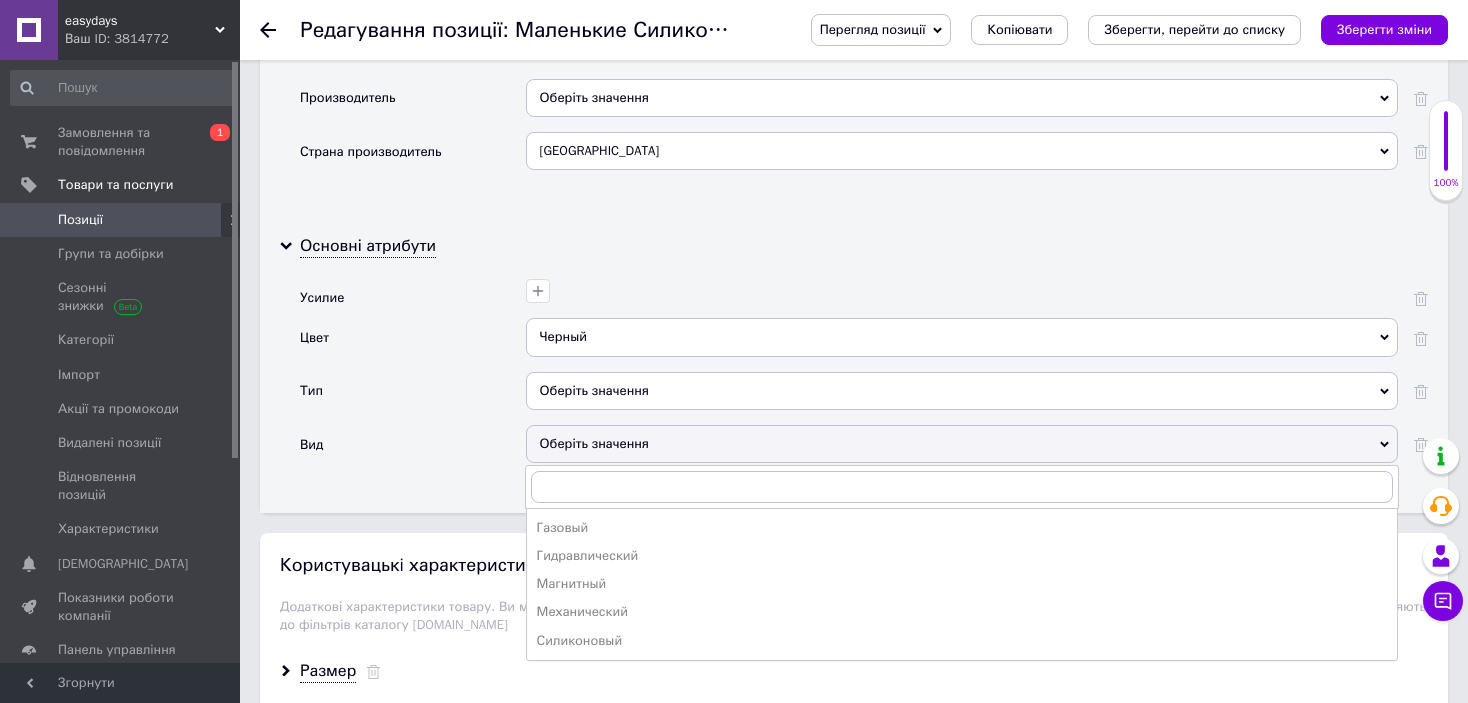 click on "Оберіть значення" at bounding box center (962, 444) 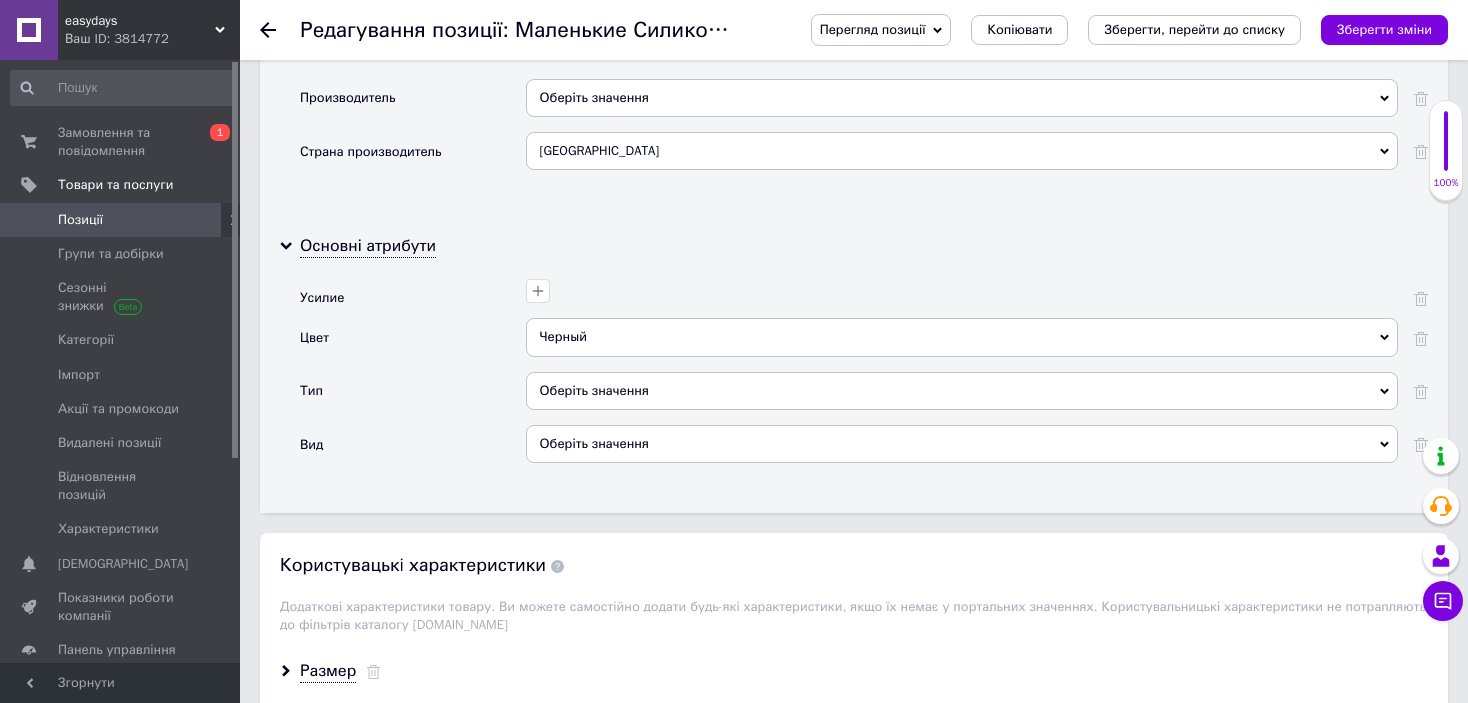 click on "Оберіть значення" at bounding box center (962, 391) 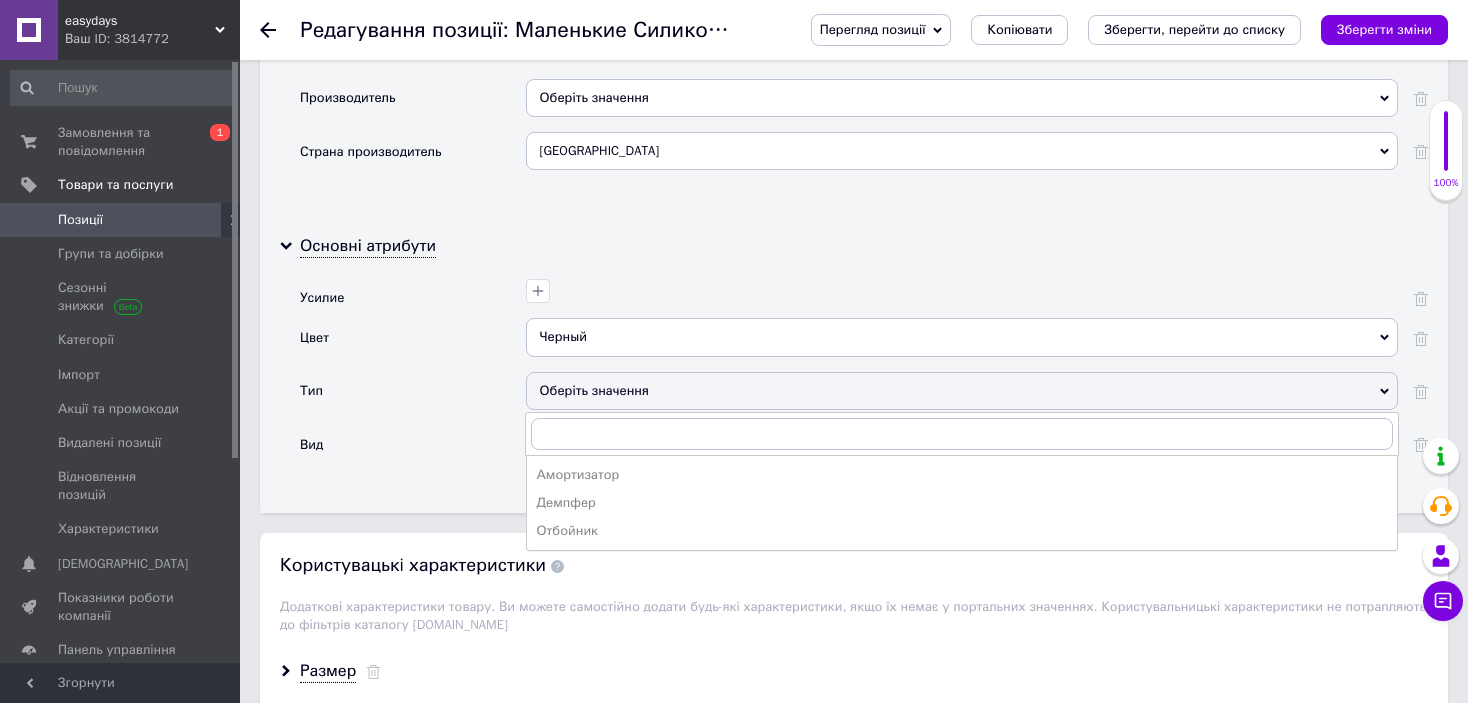 click on "Оберіть значення" at bounding box center (962, 391) 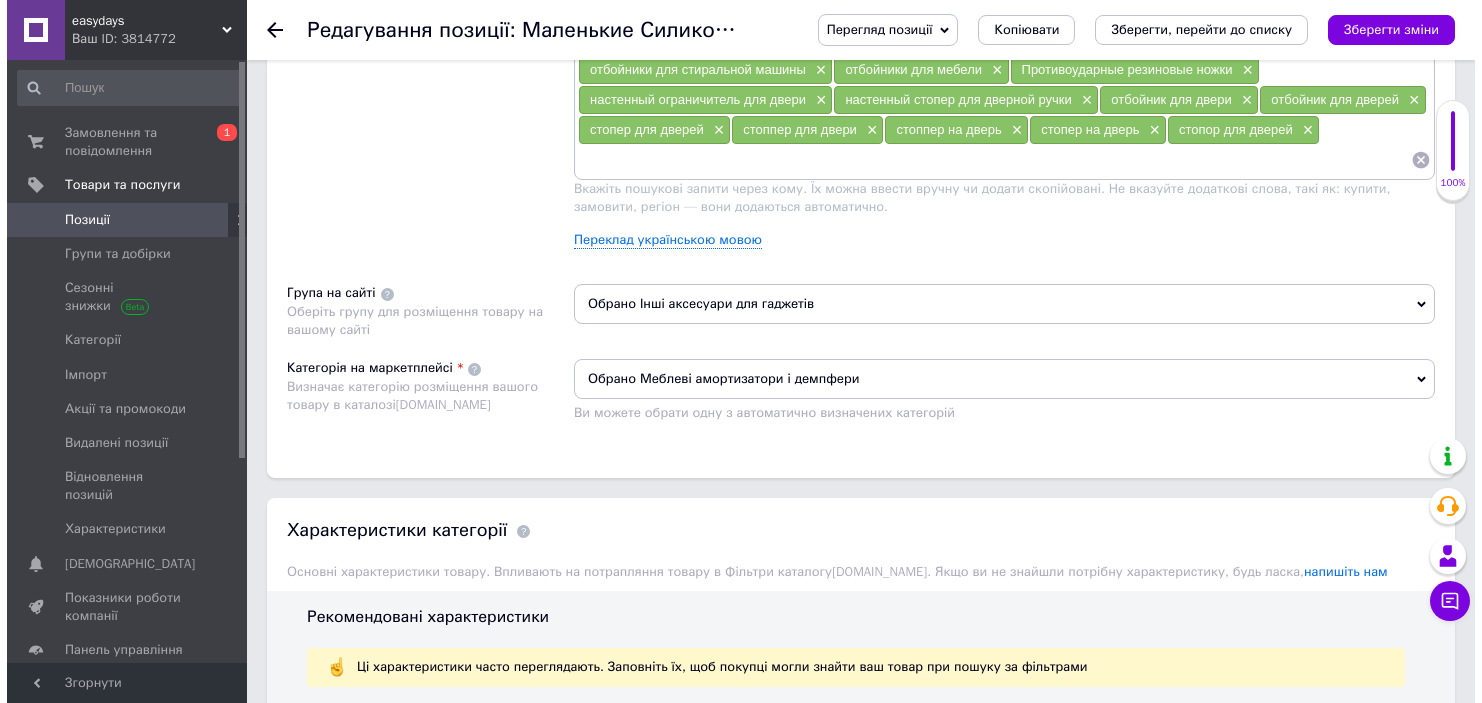 scroll, scrollTop: 1400, scrollLeft: 0, axis: vertical 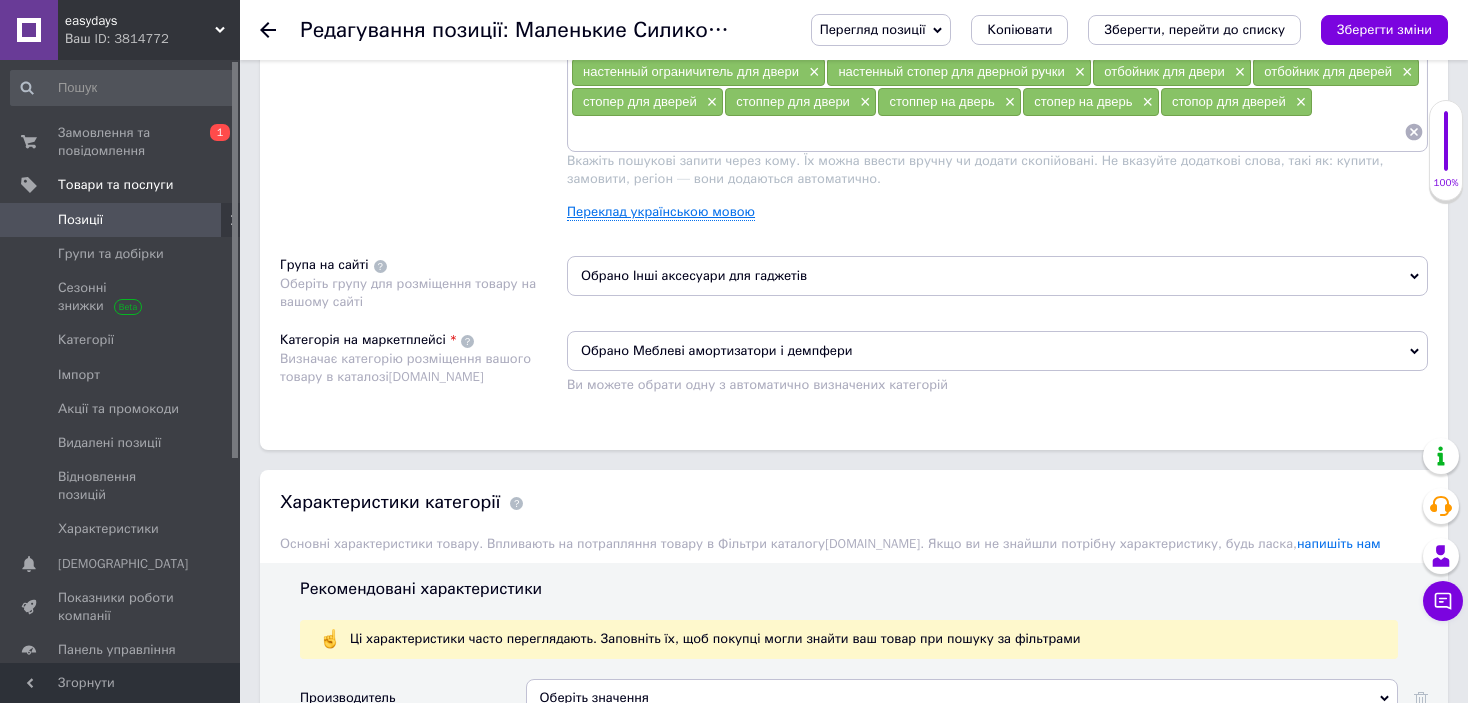 click on "Переклад українською мовою" at bounding box center (661, 212) 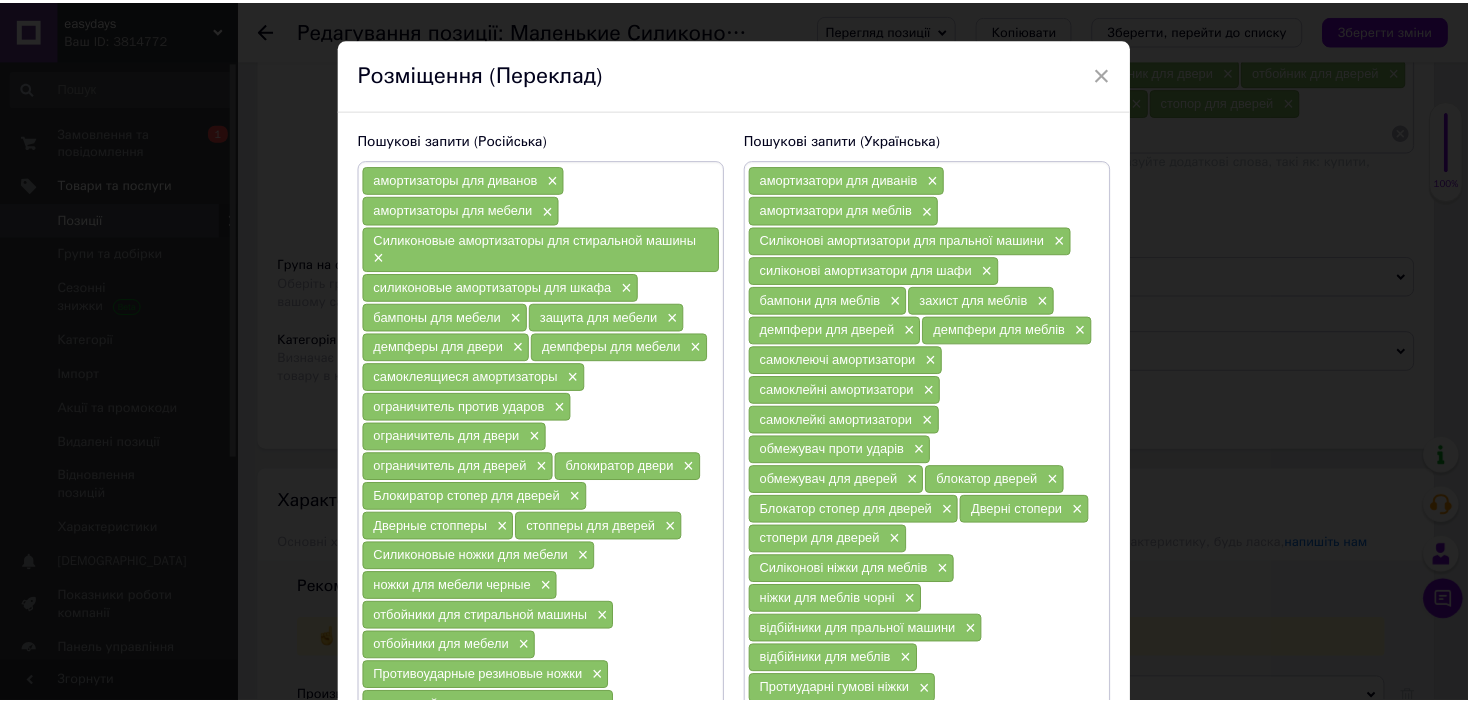 scroll, scrollTop: 0, scrollLeft: 0, axis: both 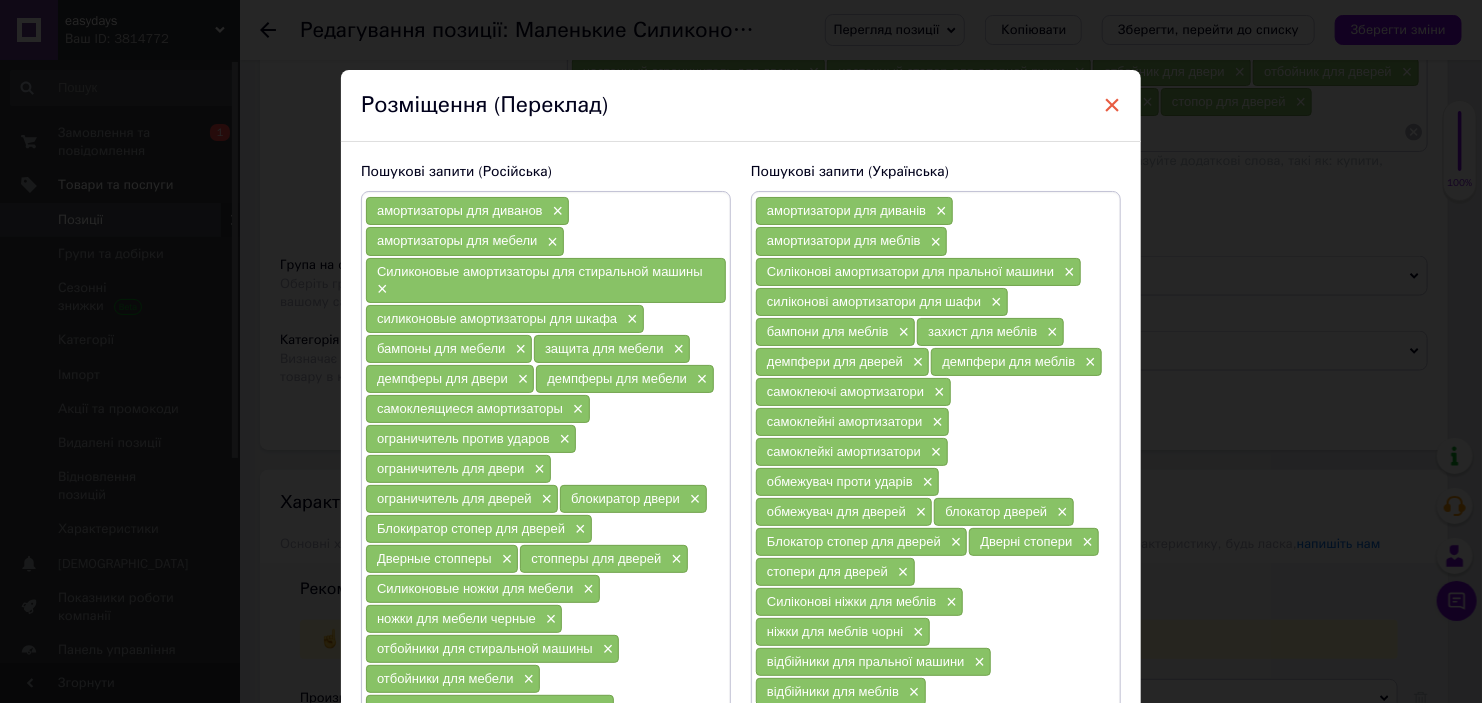 click on "×" at bounding box center [1112, 105] 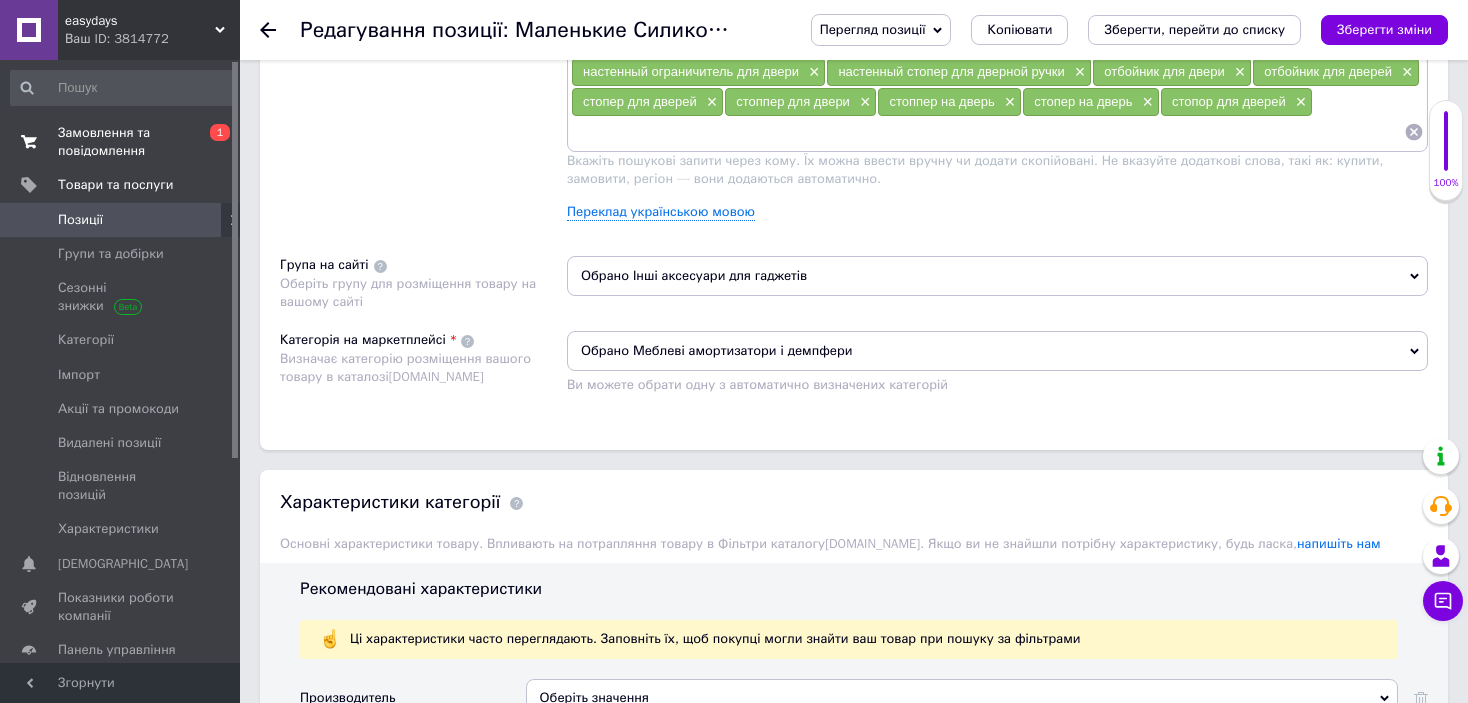 click on "Замовлення та повідомлення" at bounding box center [121, 142] 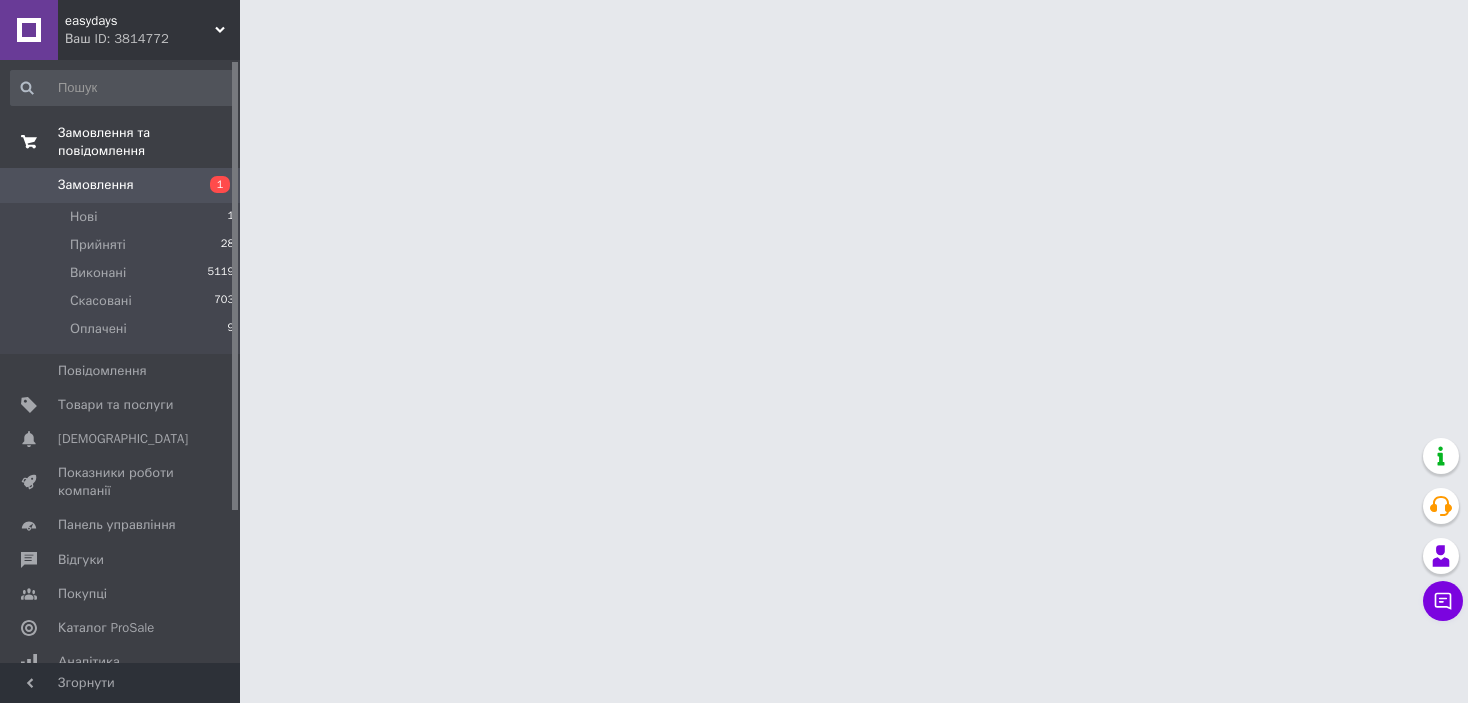scroll, scrollTop: 0, scrollLeft: 0, axis: both 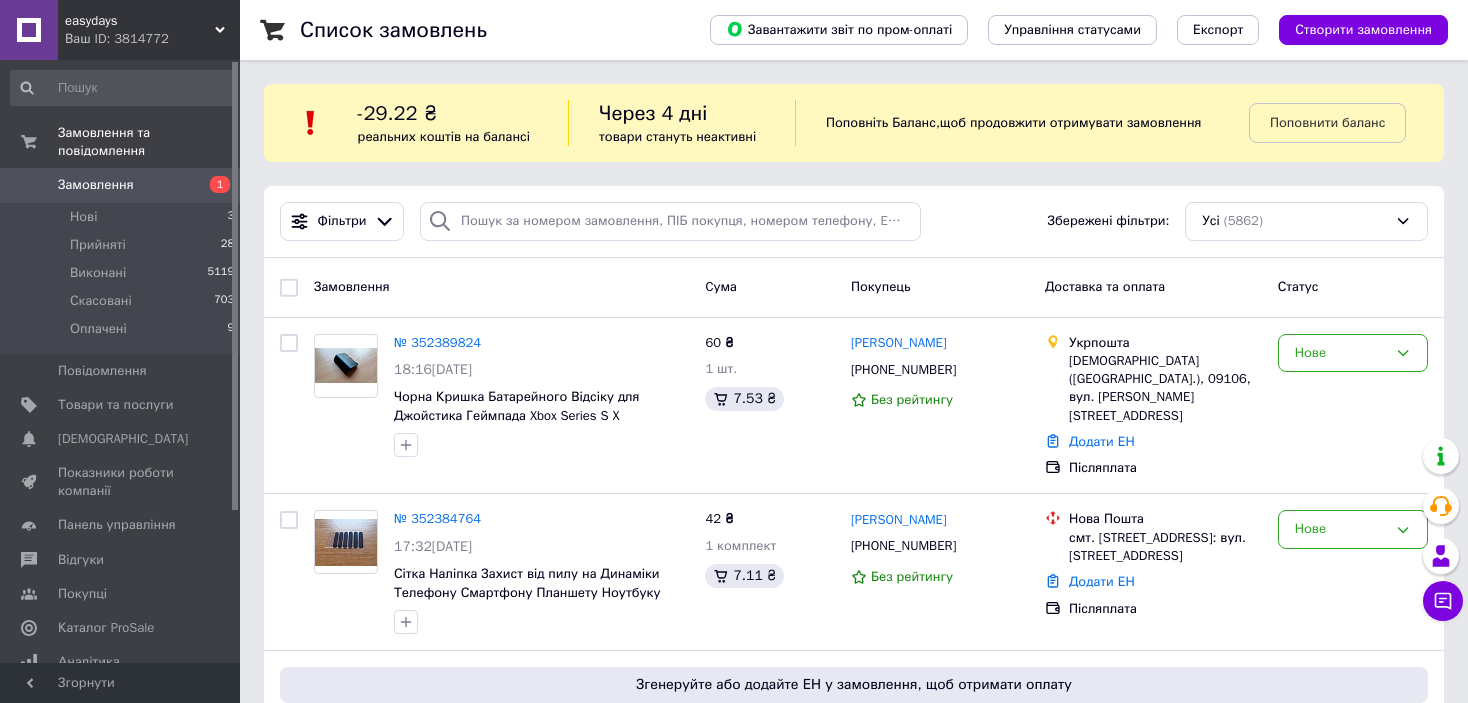 click on "Замовлення" at bounding box center (121, 185) 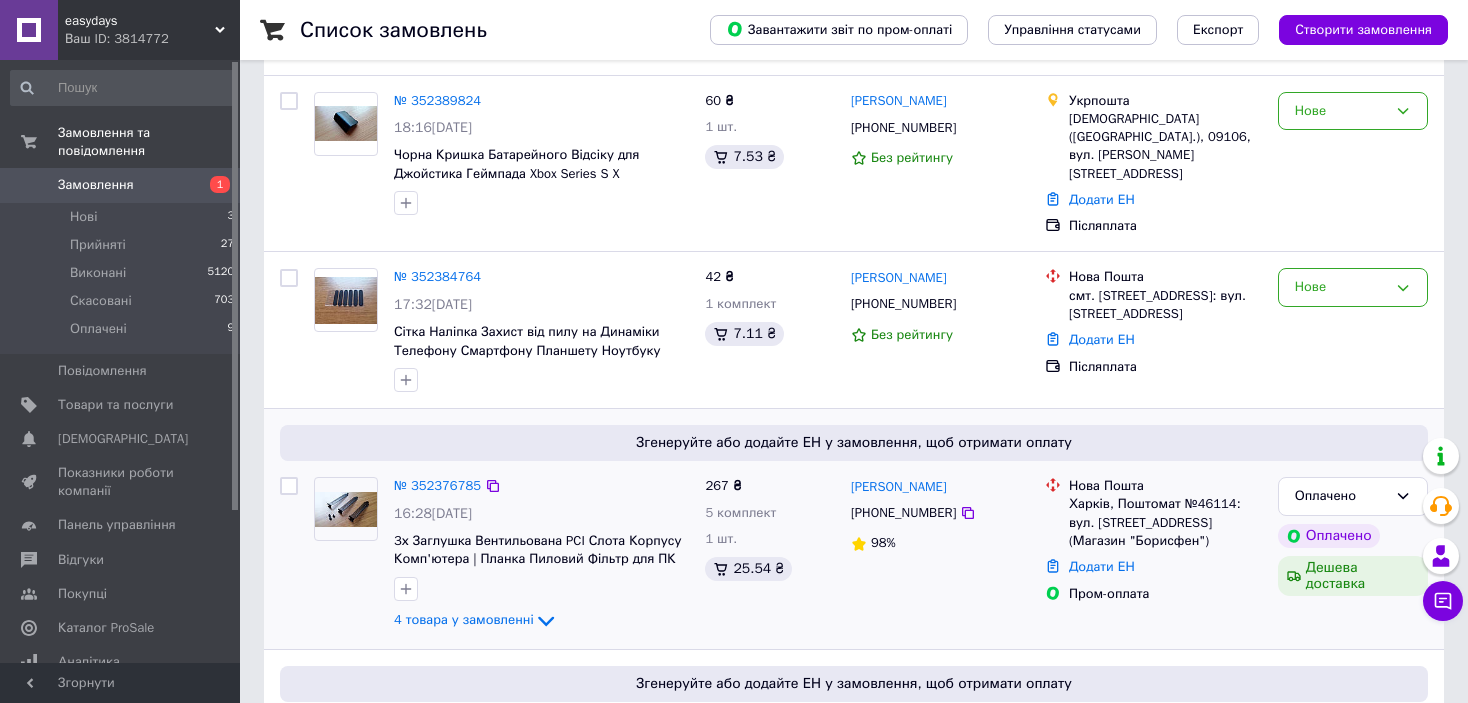 scroll, scrollTop: 400, scrollLeft: 0, axis: vertical 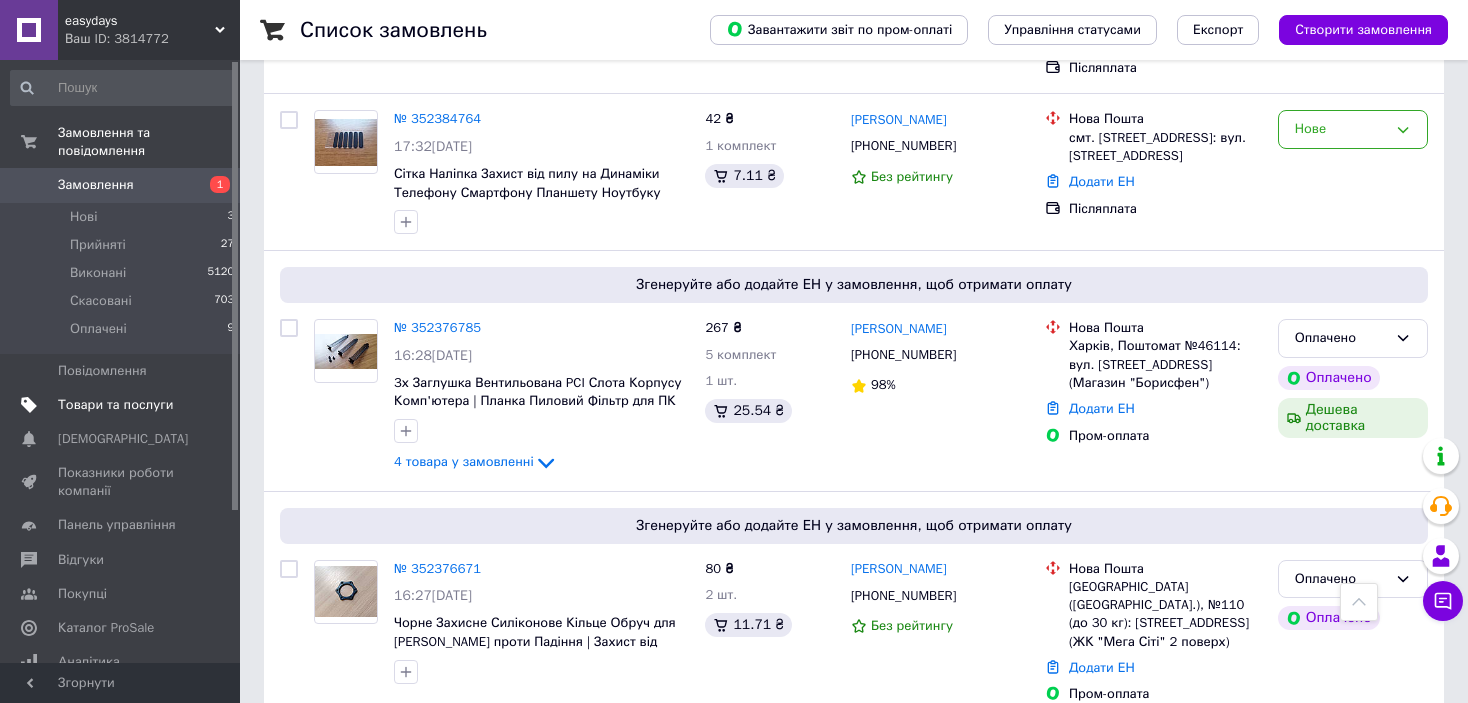 click on "Товари та послуги" at bounding box center [115, 405] 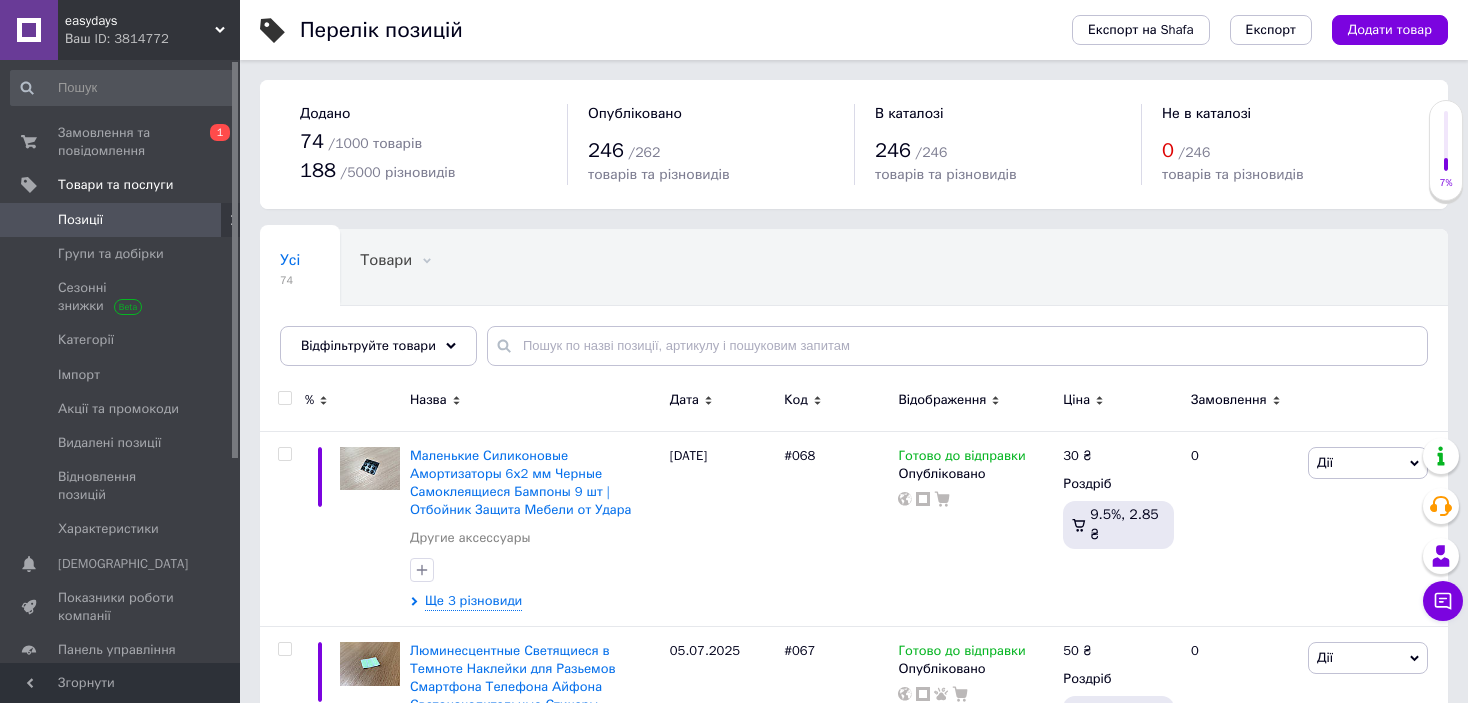 scroll, scrollTop: 100, scrollLeft: 0, axis: vertical 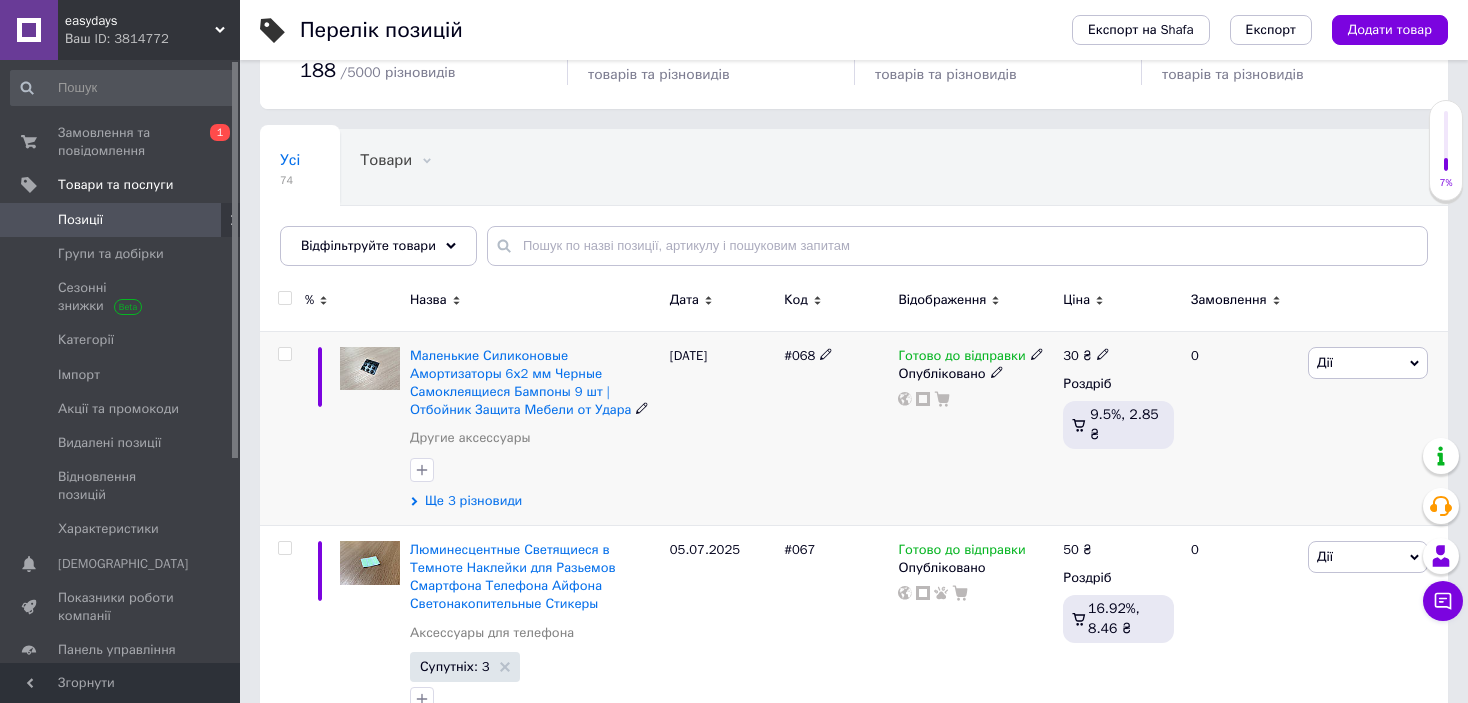 click on "Ще 3 різновиди" at bounding box center (473, 501) 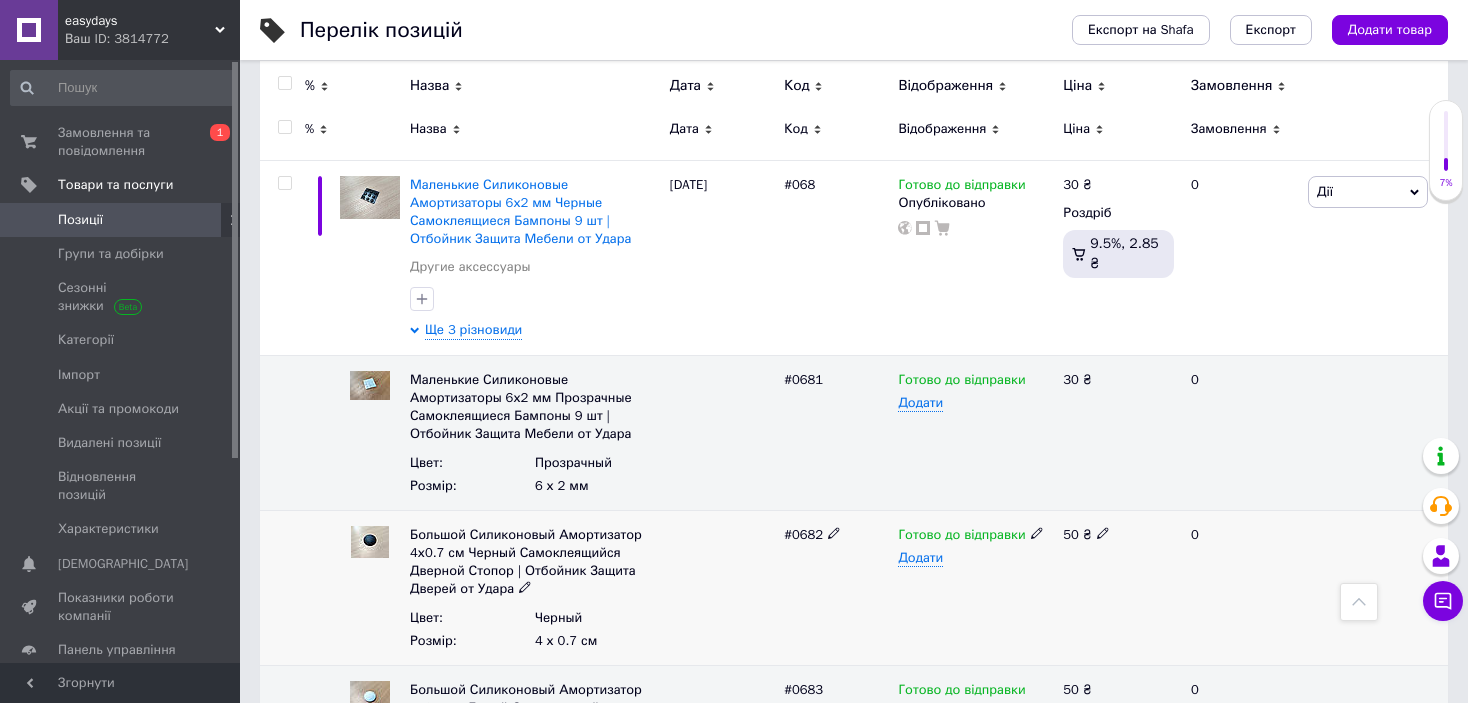scroll, scrollTop: 200, scrollLeft: 0, axis: vertical 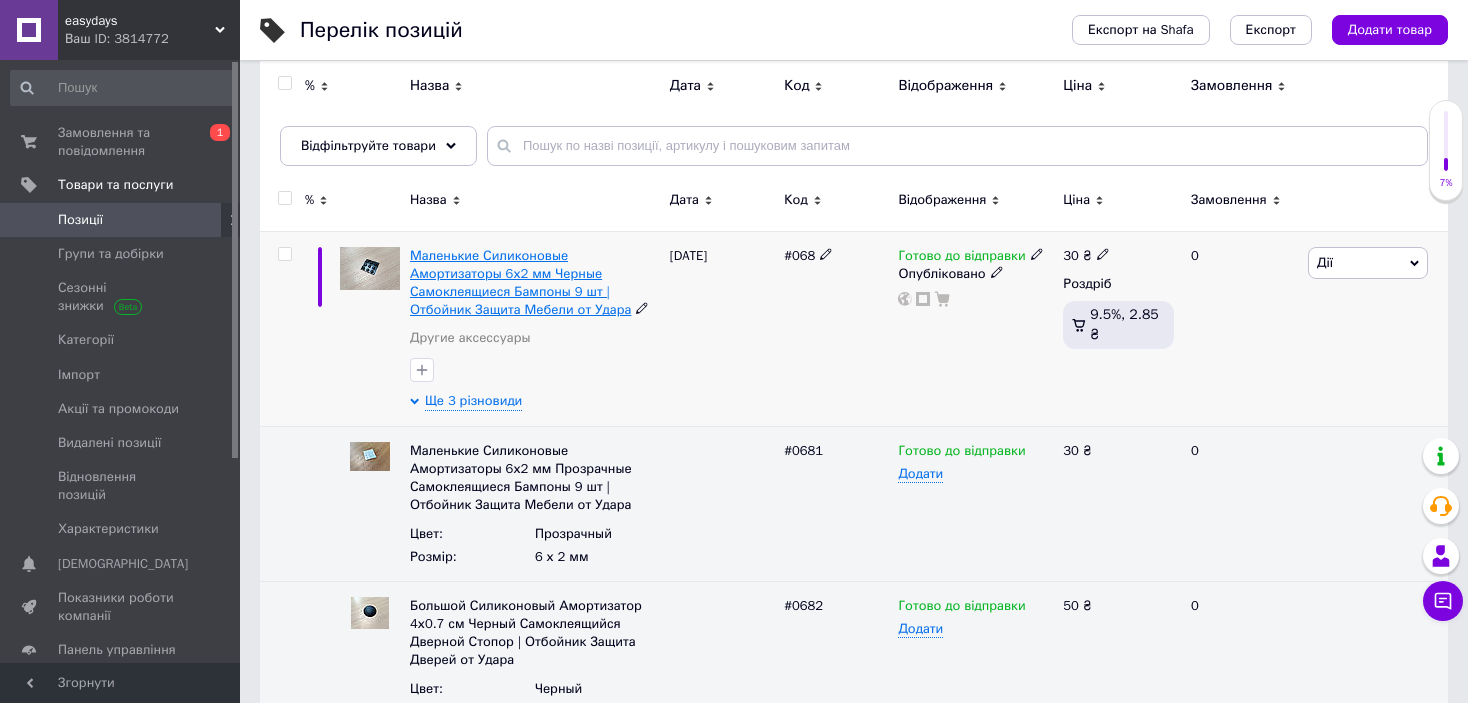 click on "Маленькие Силиконовые Амортизаторы 6х2 мм Черные Самоклеящиеся Бампоны 9 шт | Отбойник Защита Мебели от Удара" at bounding box center [520, 283] 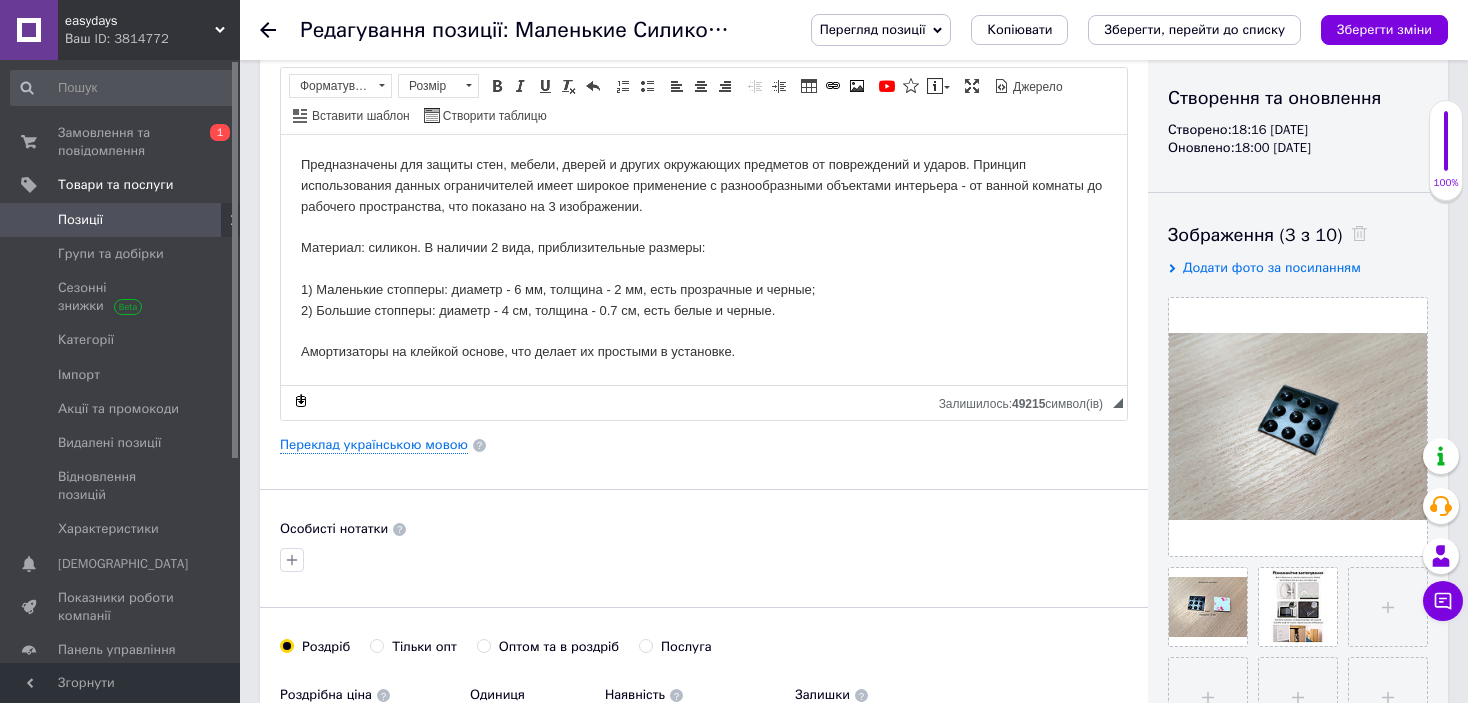 scroll, scrollTop: 300, scrollLeft: 0, axis: vertical 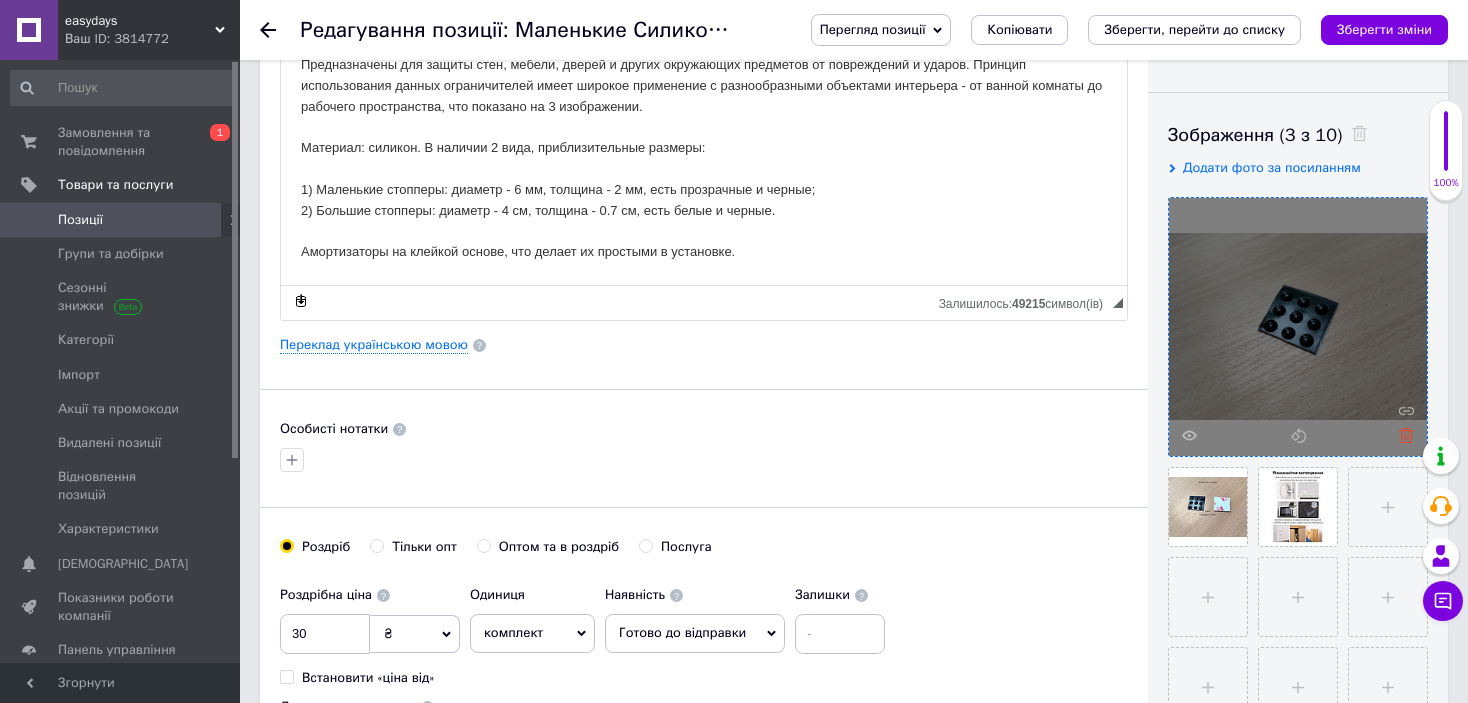 click 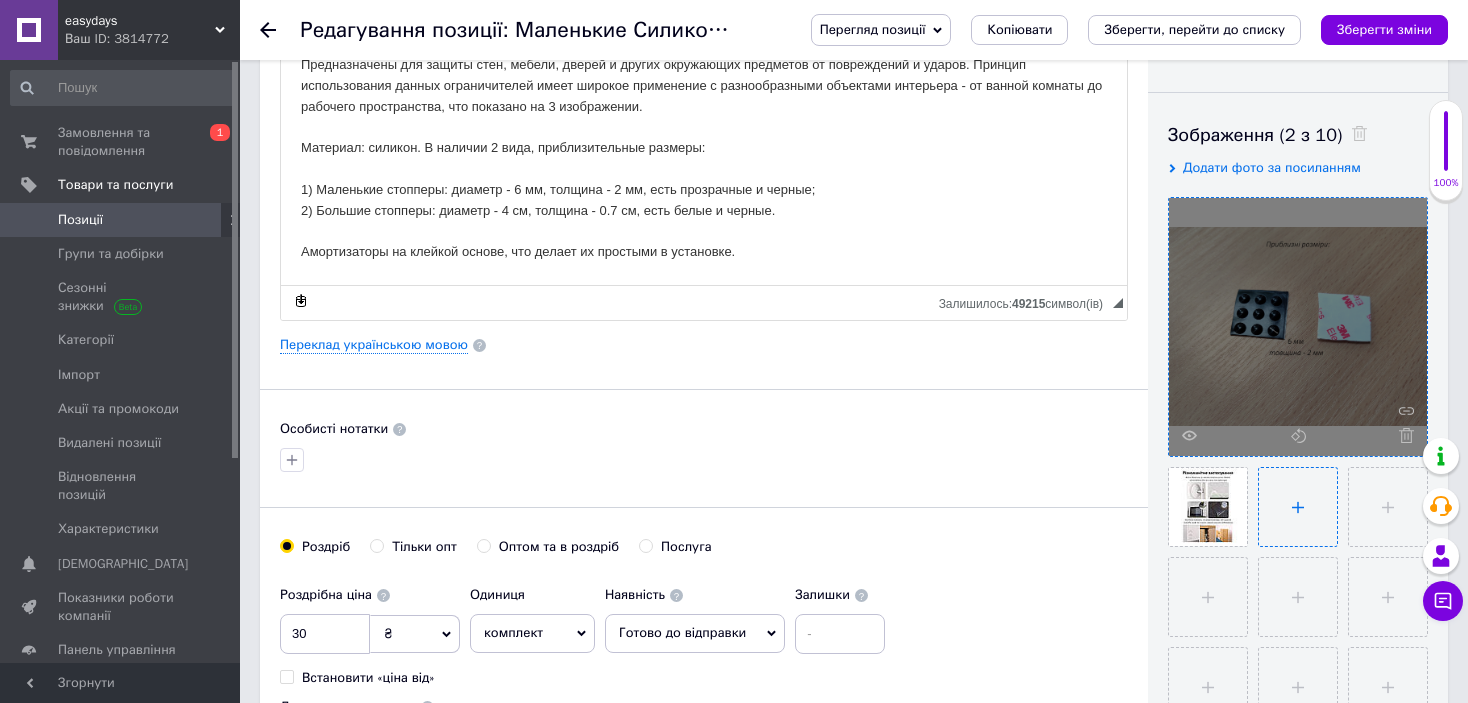 click at bounding box center [1298, 507] 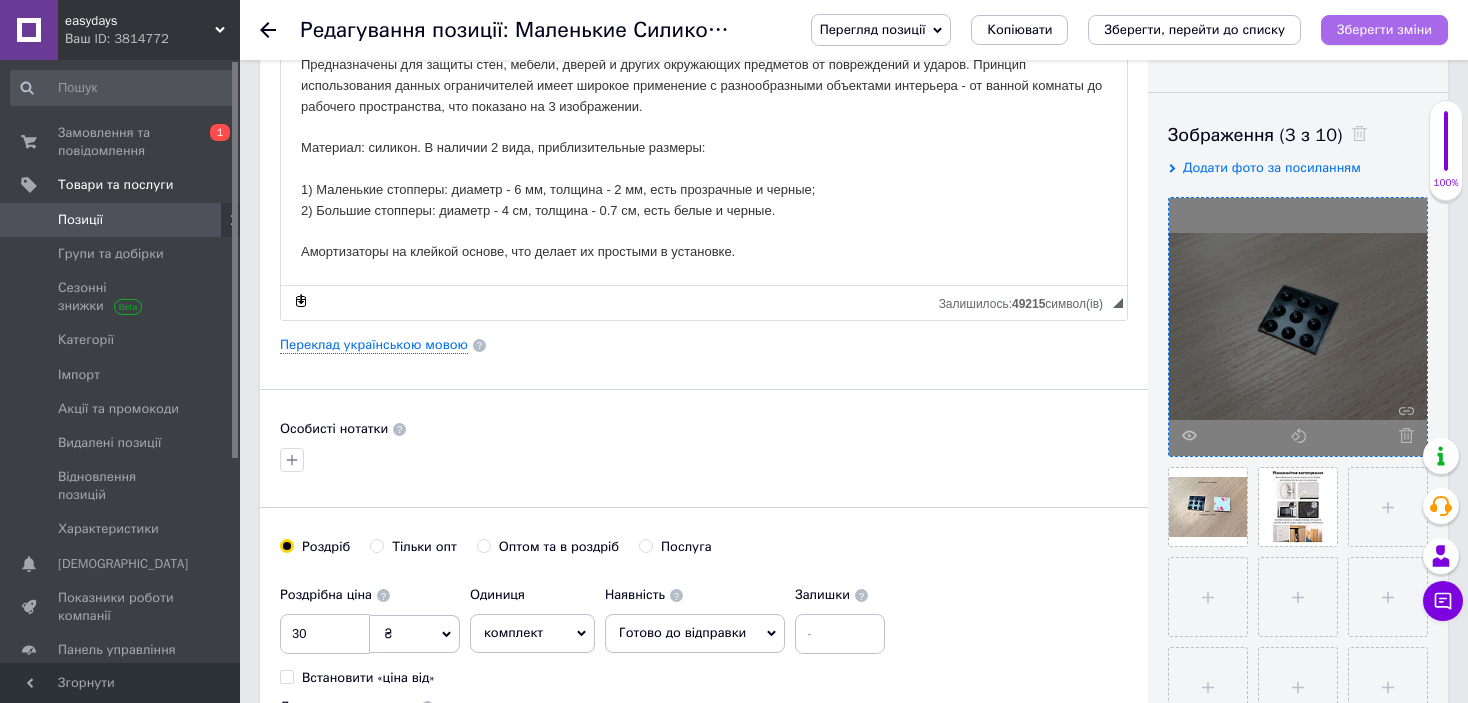 click on "Зберегти зміни" at bounding box center (1384, 29) 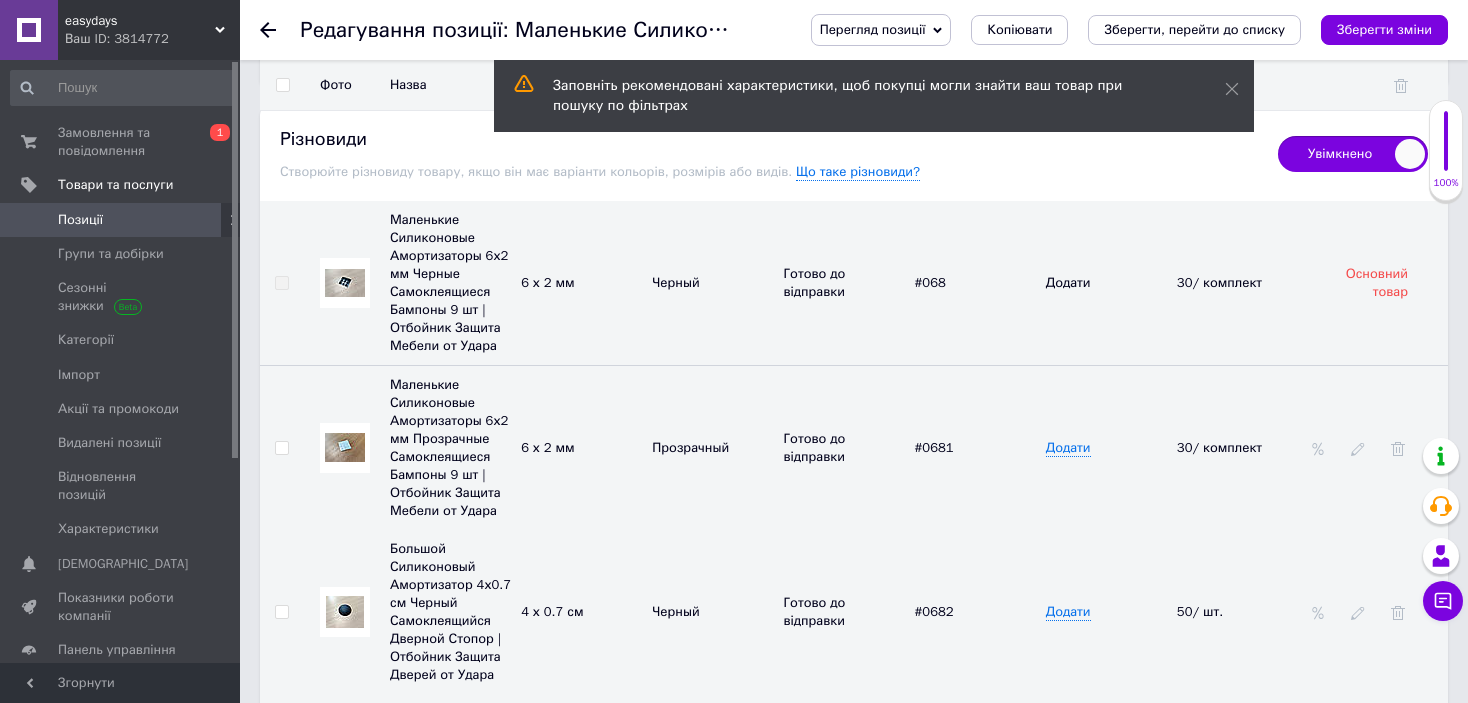 scroll, scrollTop: 2833, scrollLeft: 0, axis: vertical 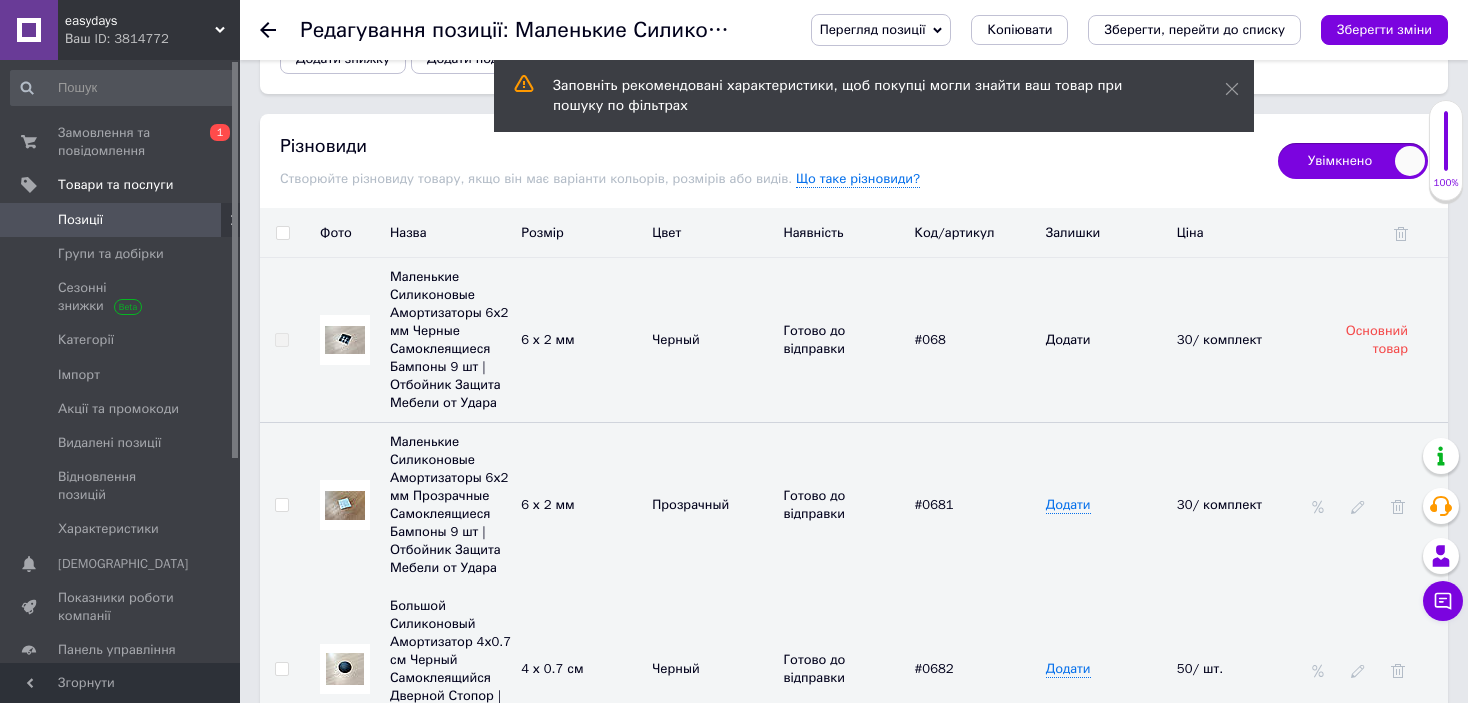 click on "Позиції" at bounding box center [121, 220] 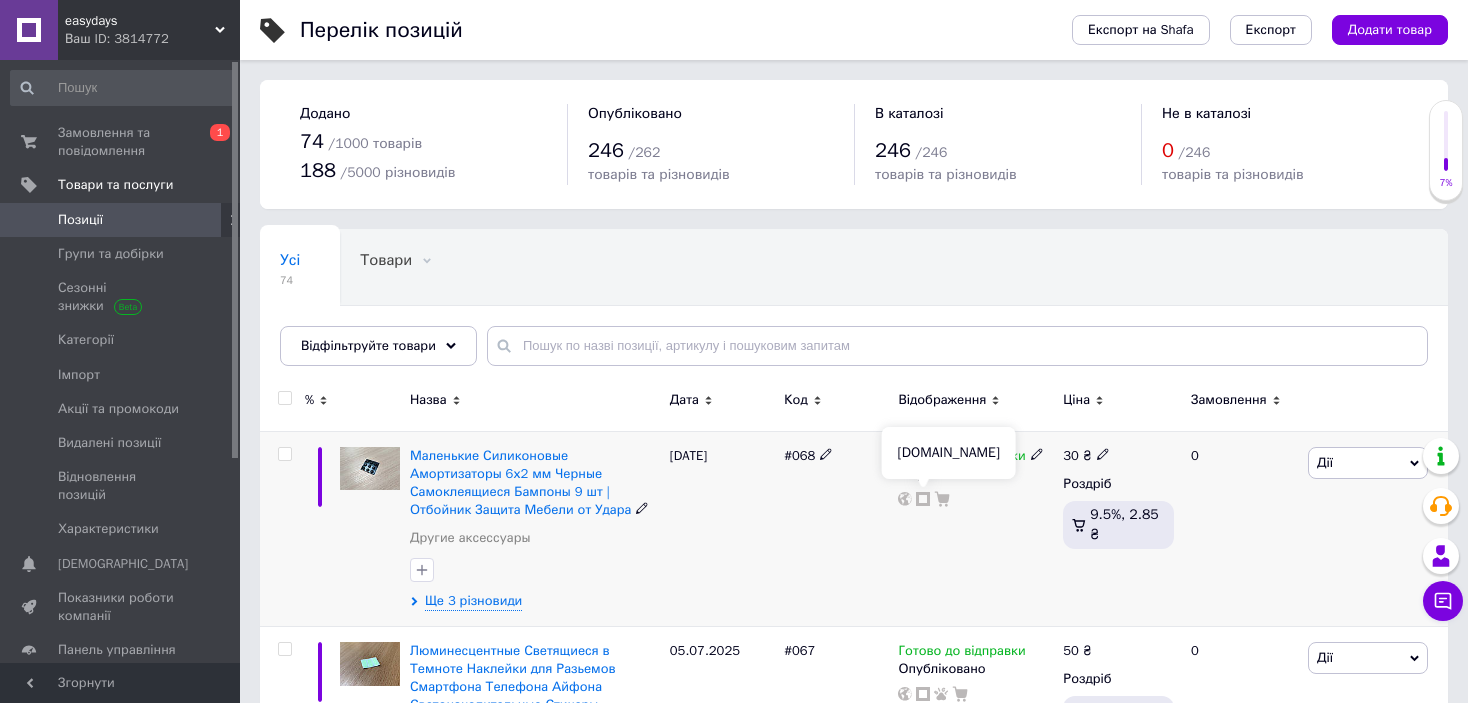 click 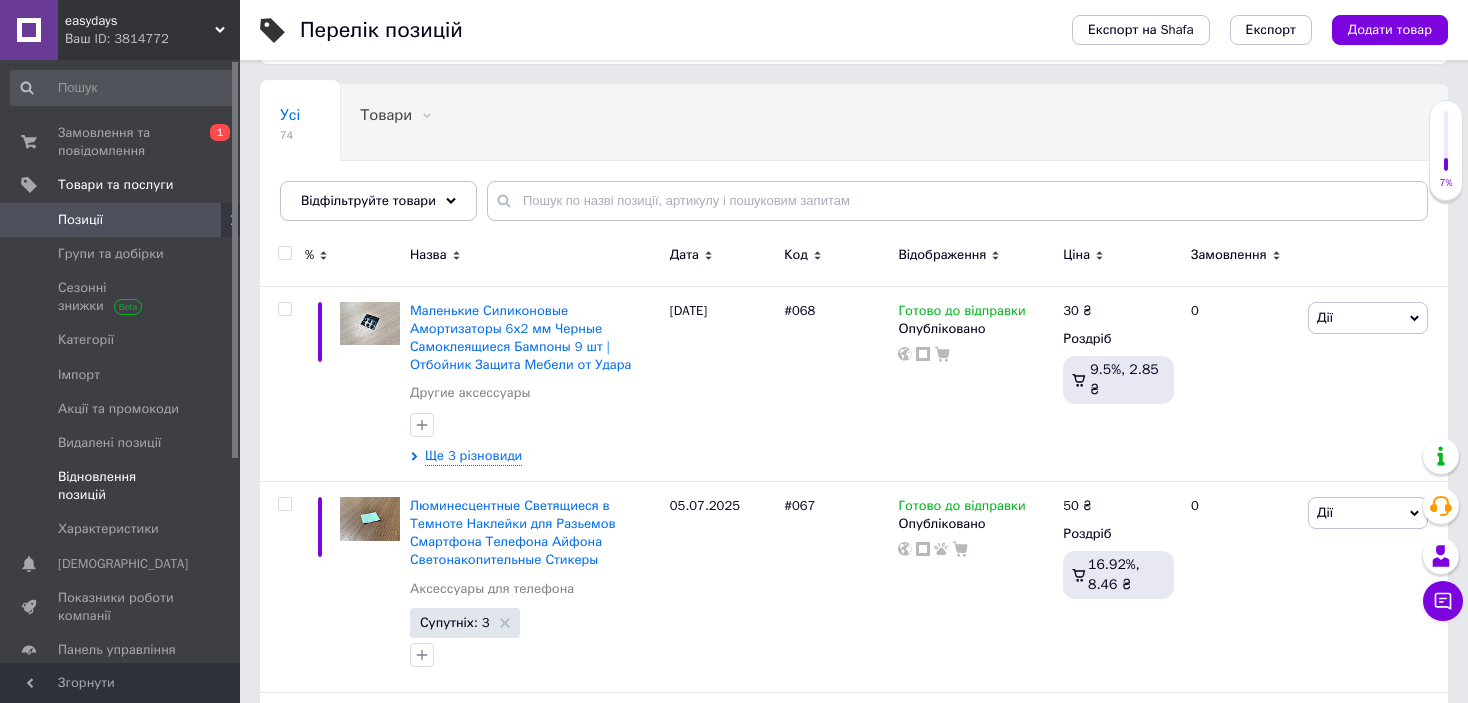 scroll, scrollTop: 200, scrollLeft: 0, axis: vertical 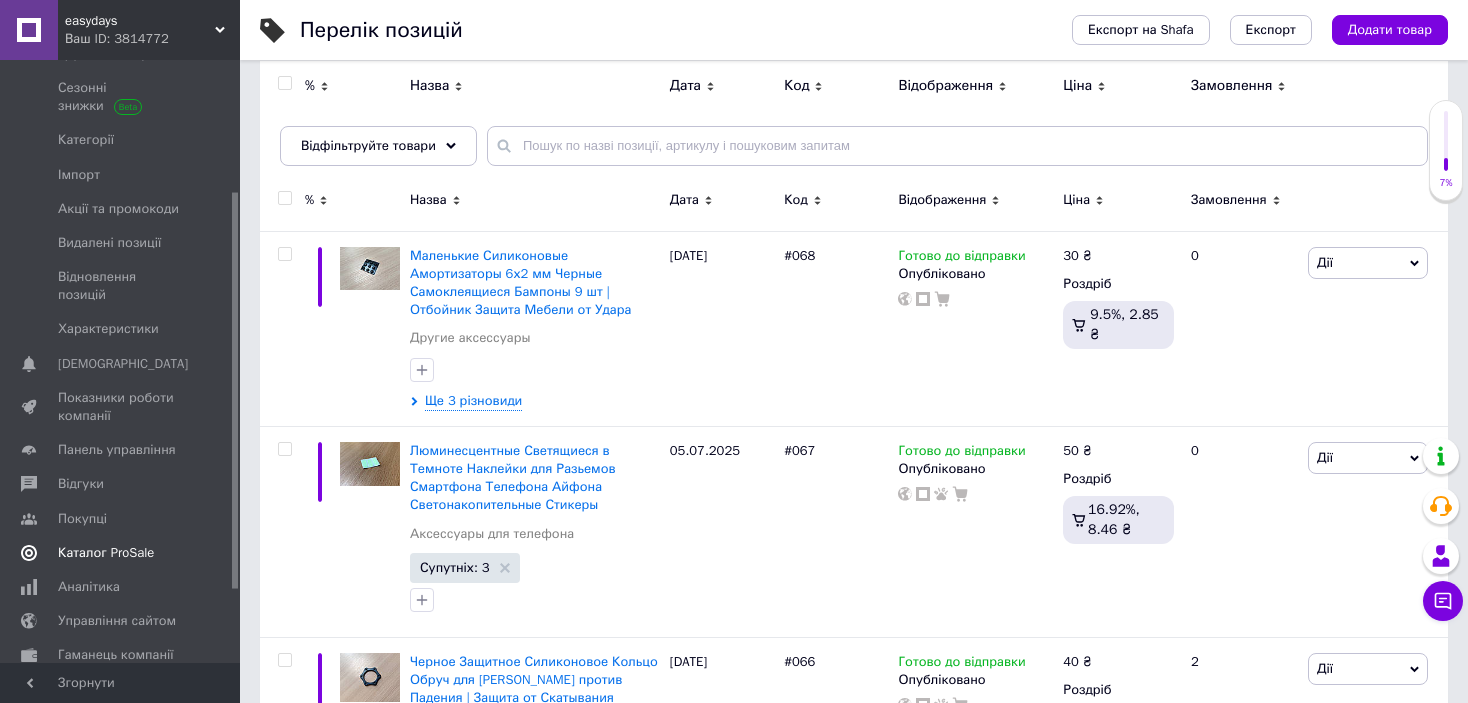 click on "Каталог ProSale" at bounding box center (123, 553) 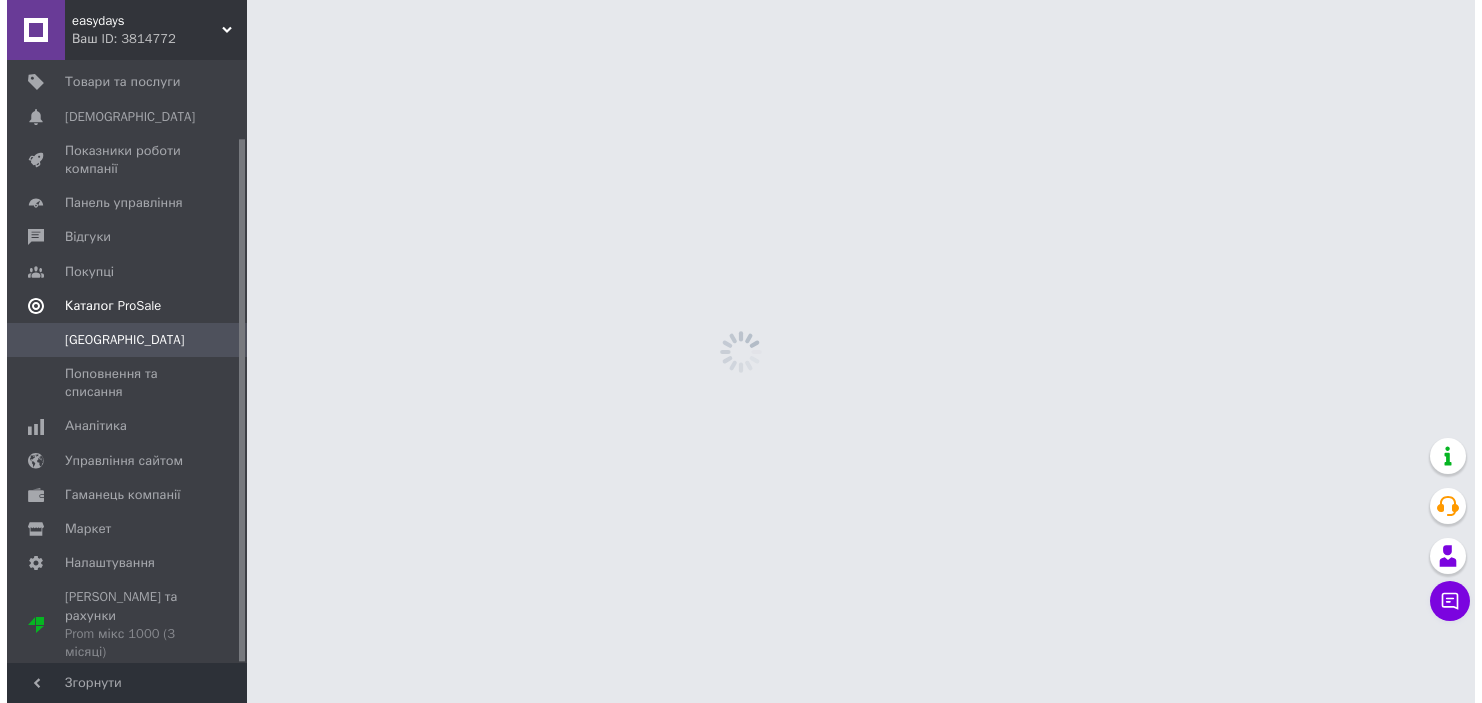 scroll, scrollTop: 0, scrollLeft: 0, axis: both 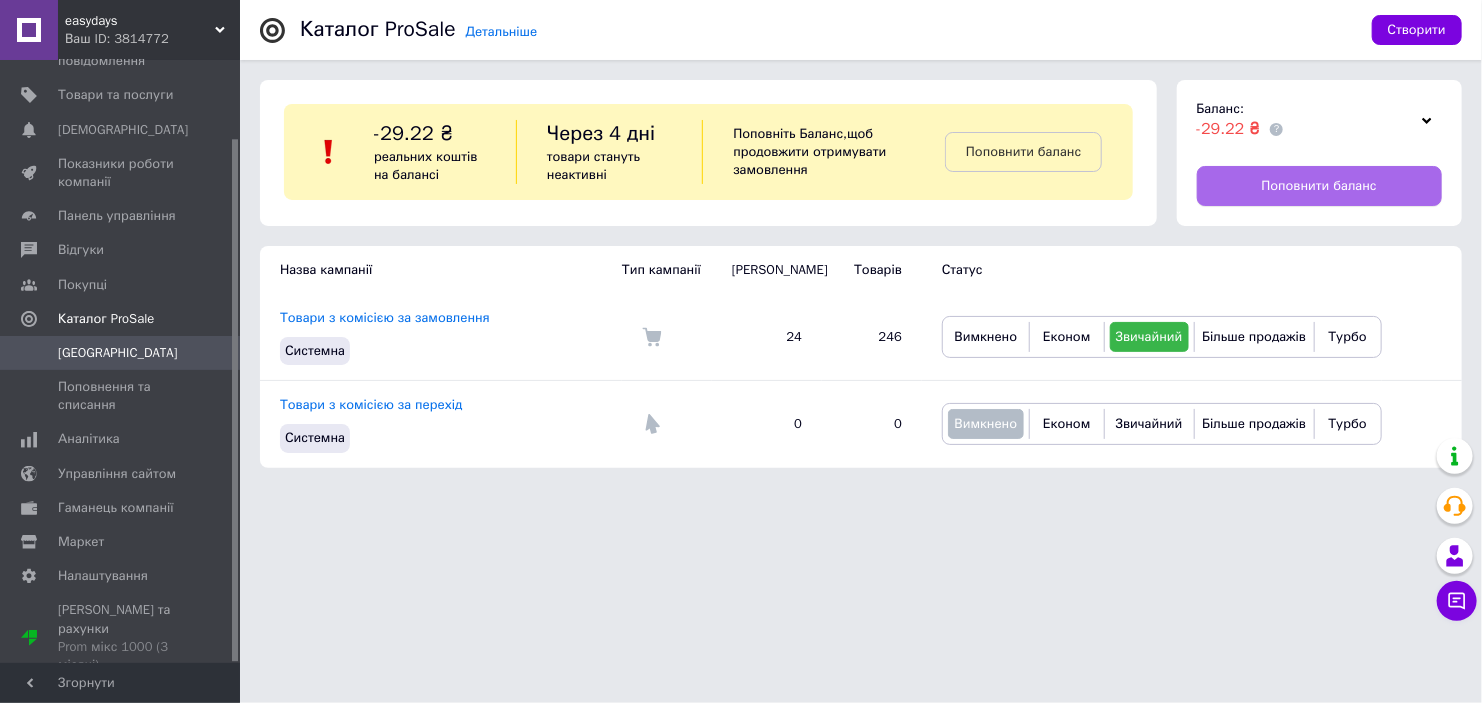 click on "Поповнити баланс" at bounding box center [1319, 186] 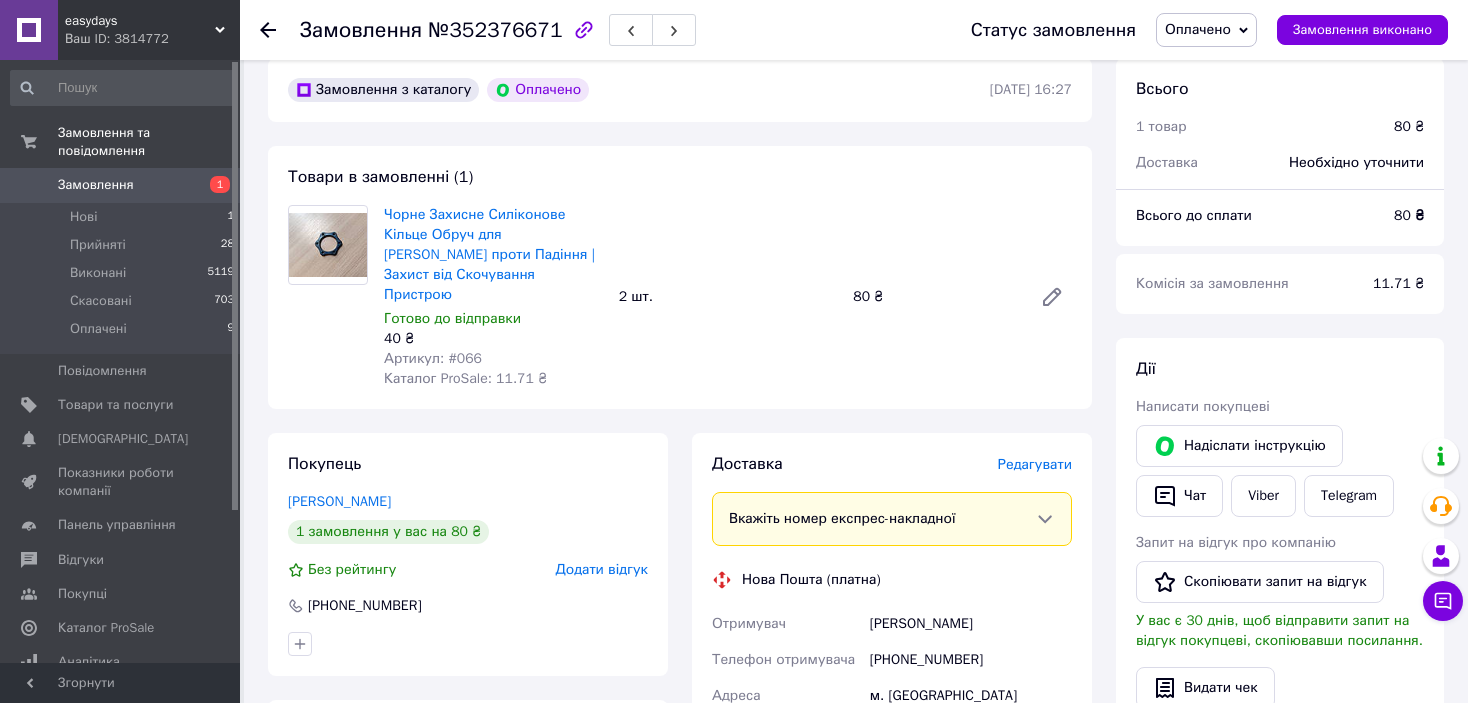scroll, scrollTop: 900, scrollLeft: 0, axis: vertical 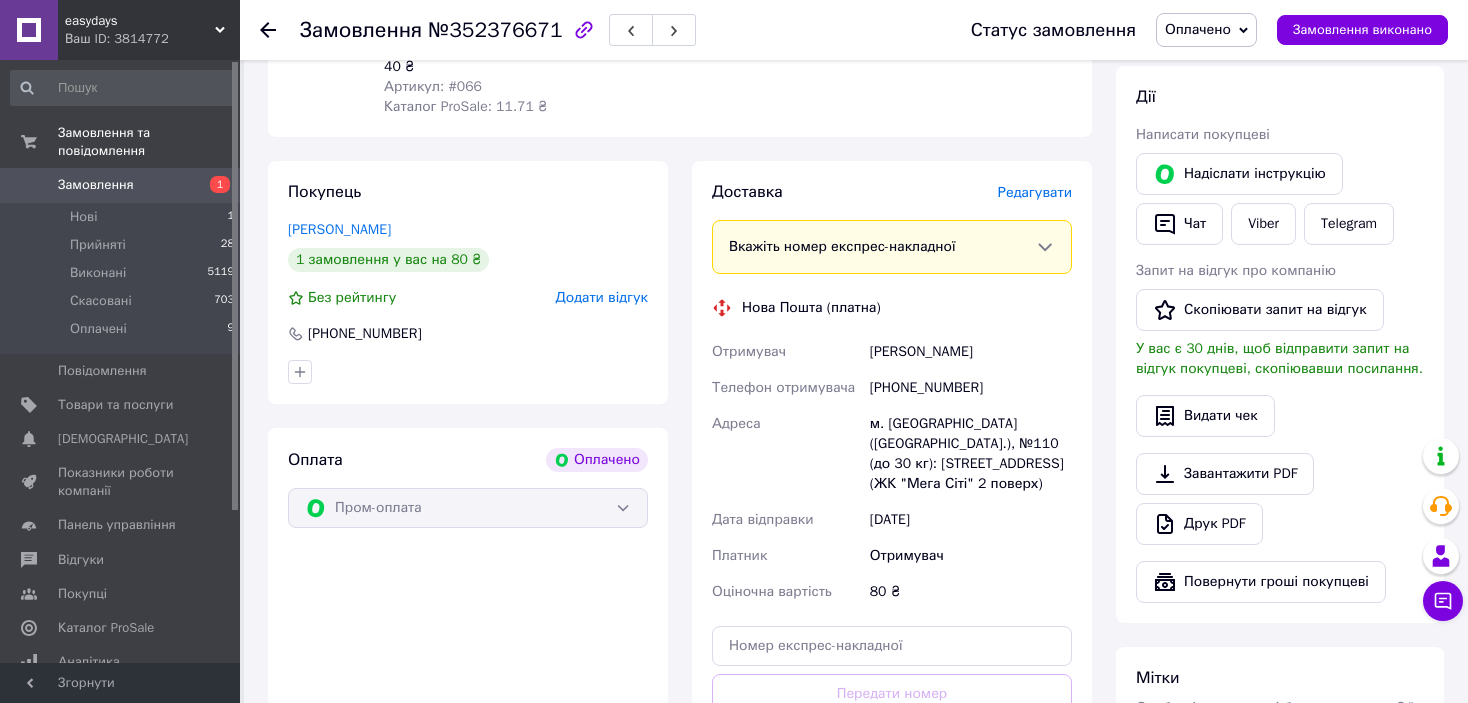 click on "Чат" at bounding box center [1179, 224] 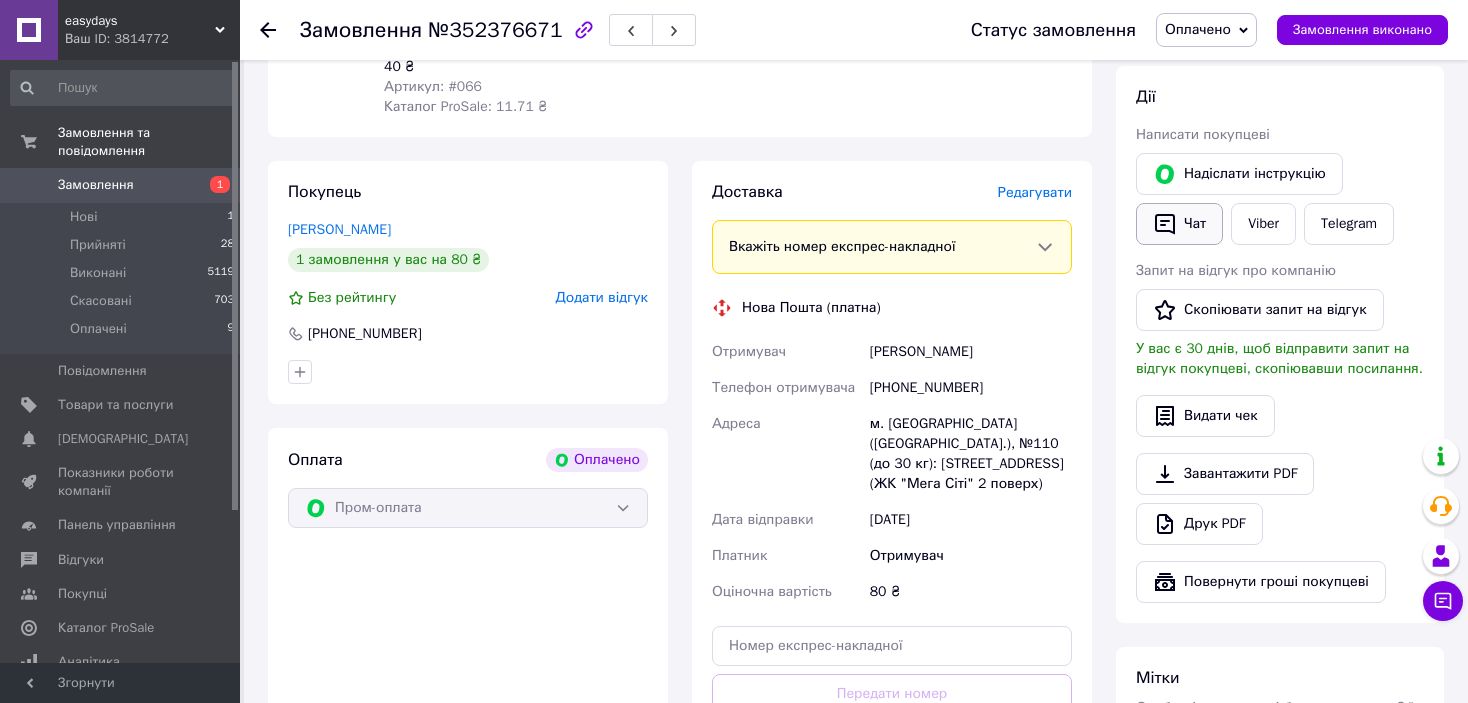 click 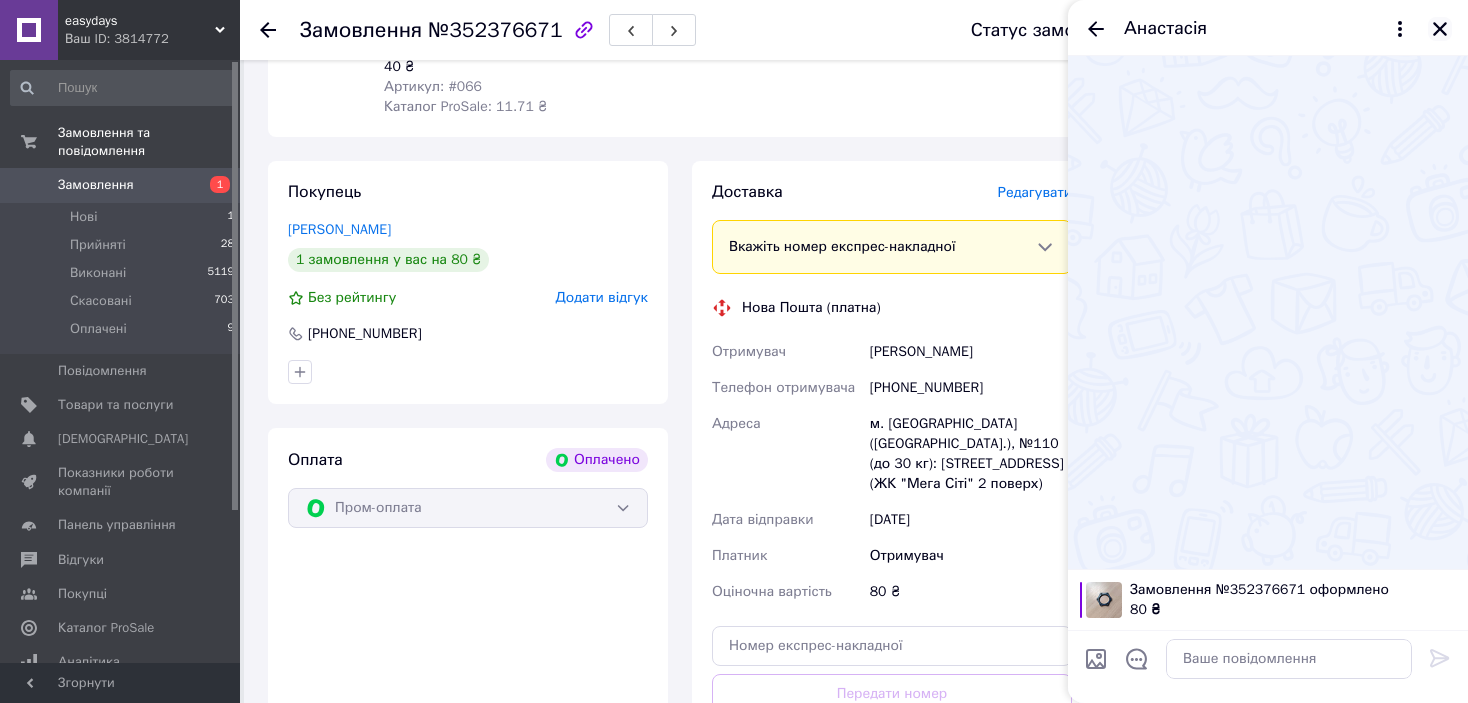 click 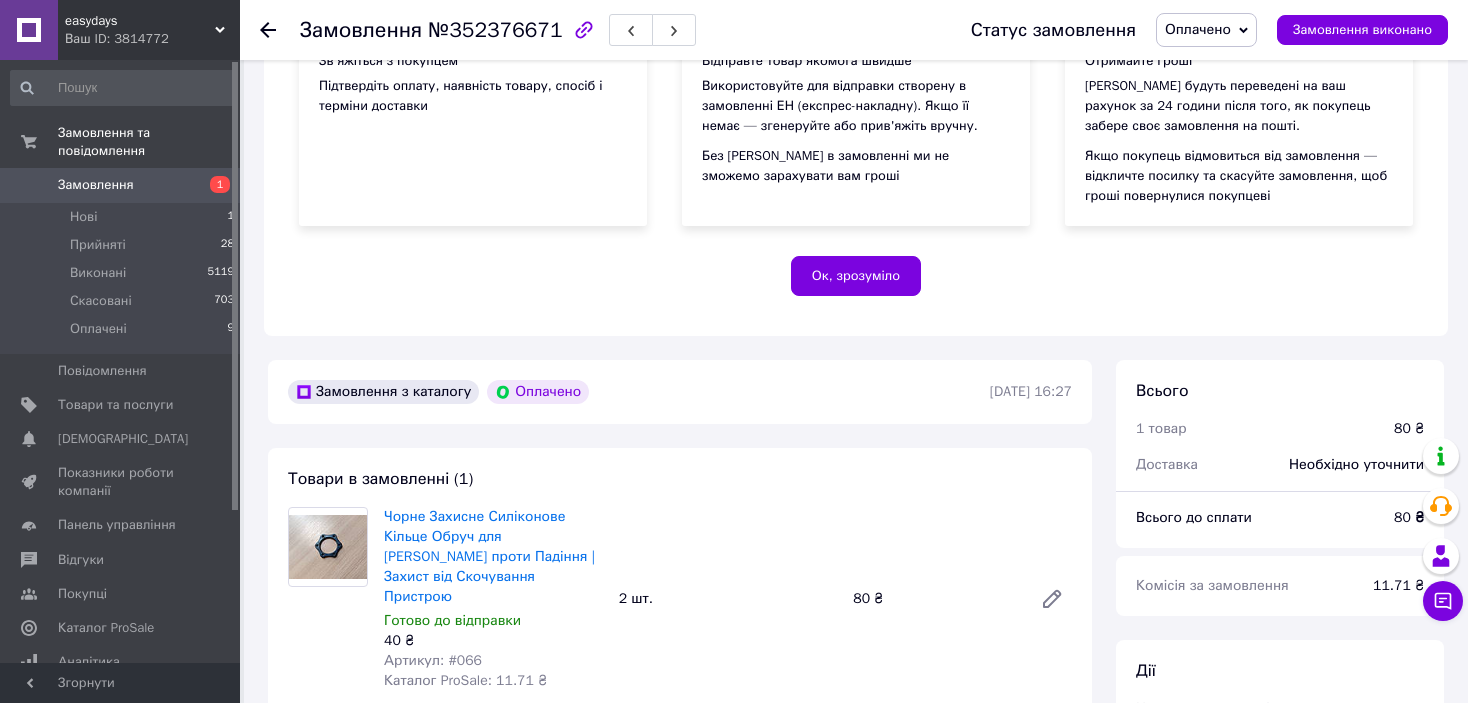 scroll, scrollTop: 400, scrollLeft: 0, axis: vertical 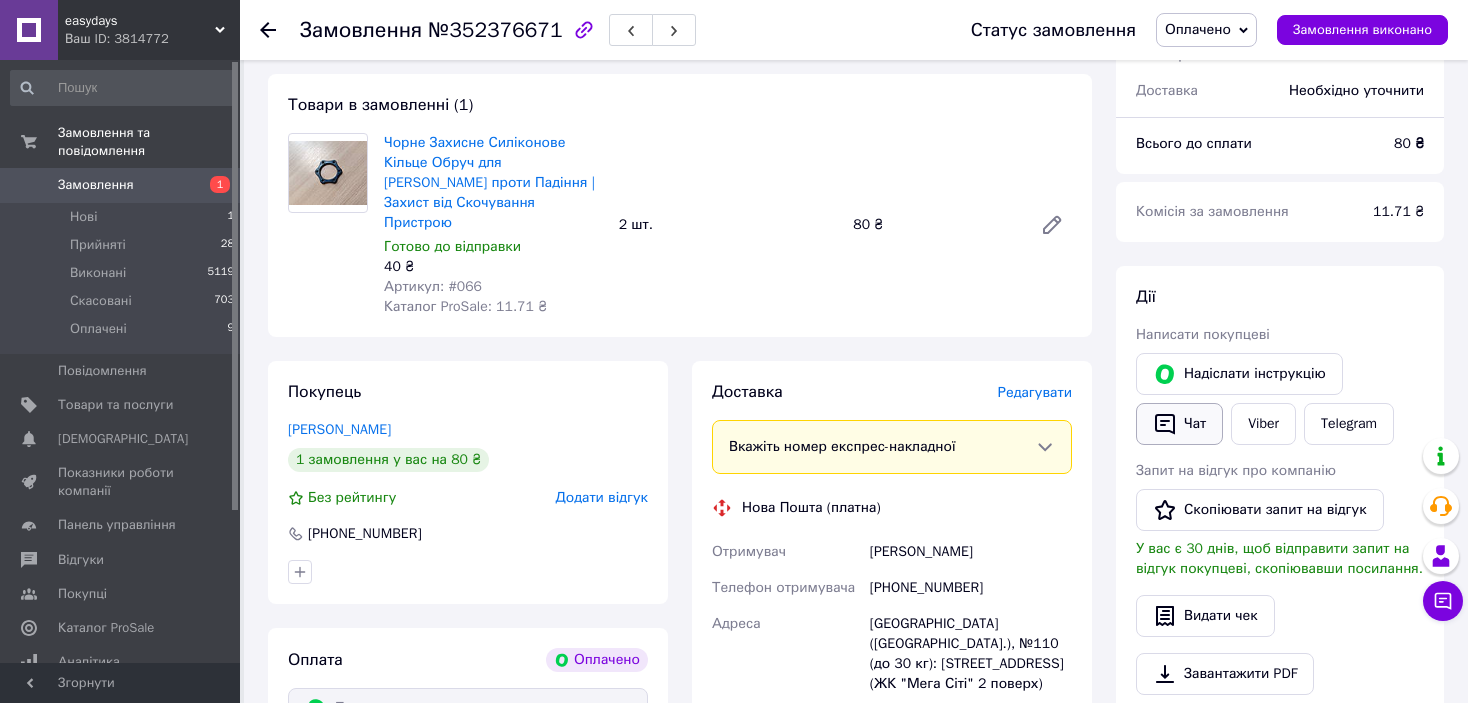 click 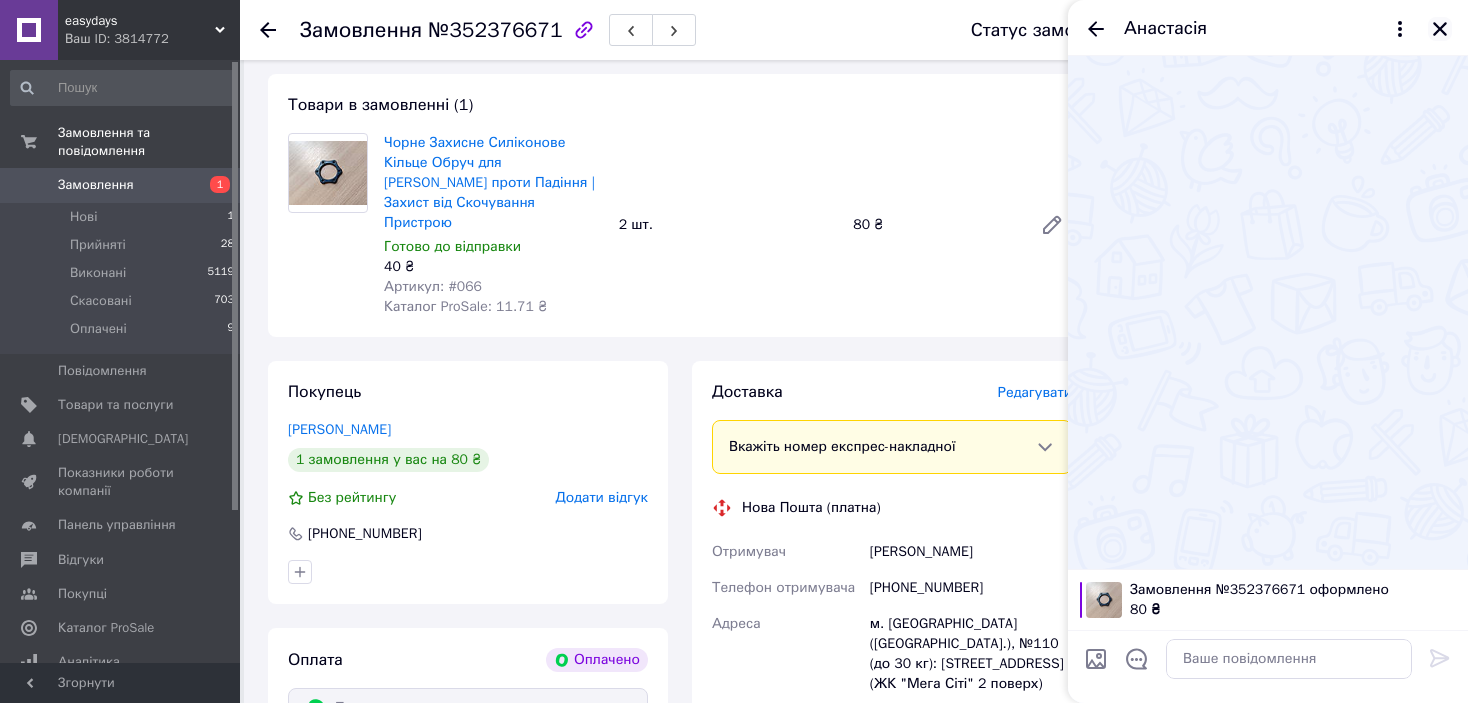 click 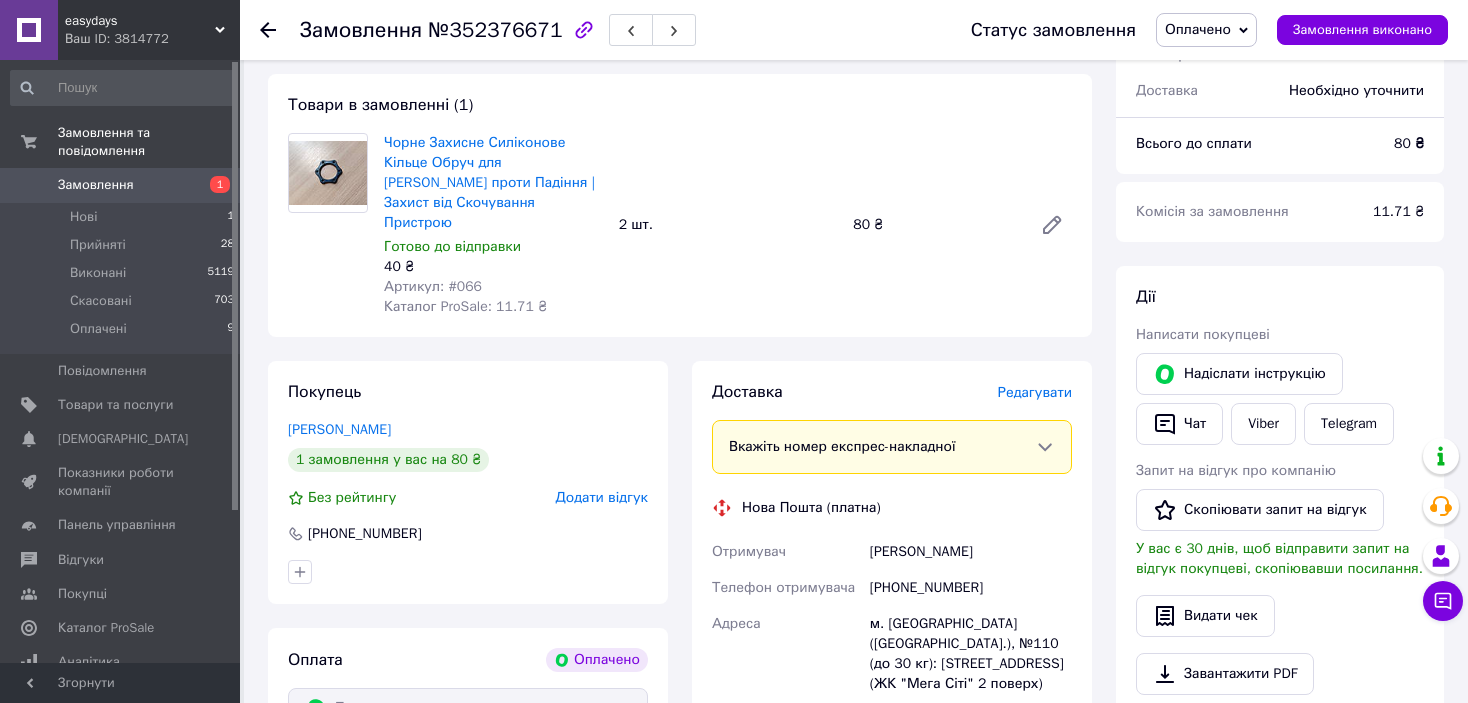 drag, startPoint x: 873, startPoint y: 533, endPoint x: 1009, endPoint y: 525, distance: 136.23509 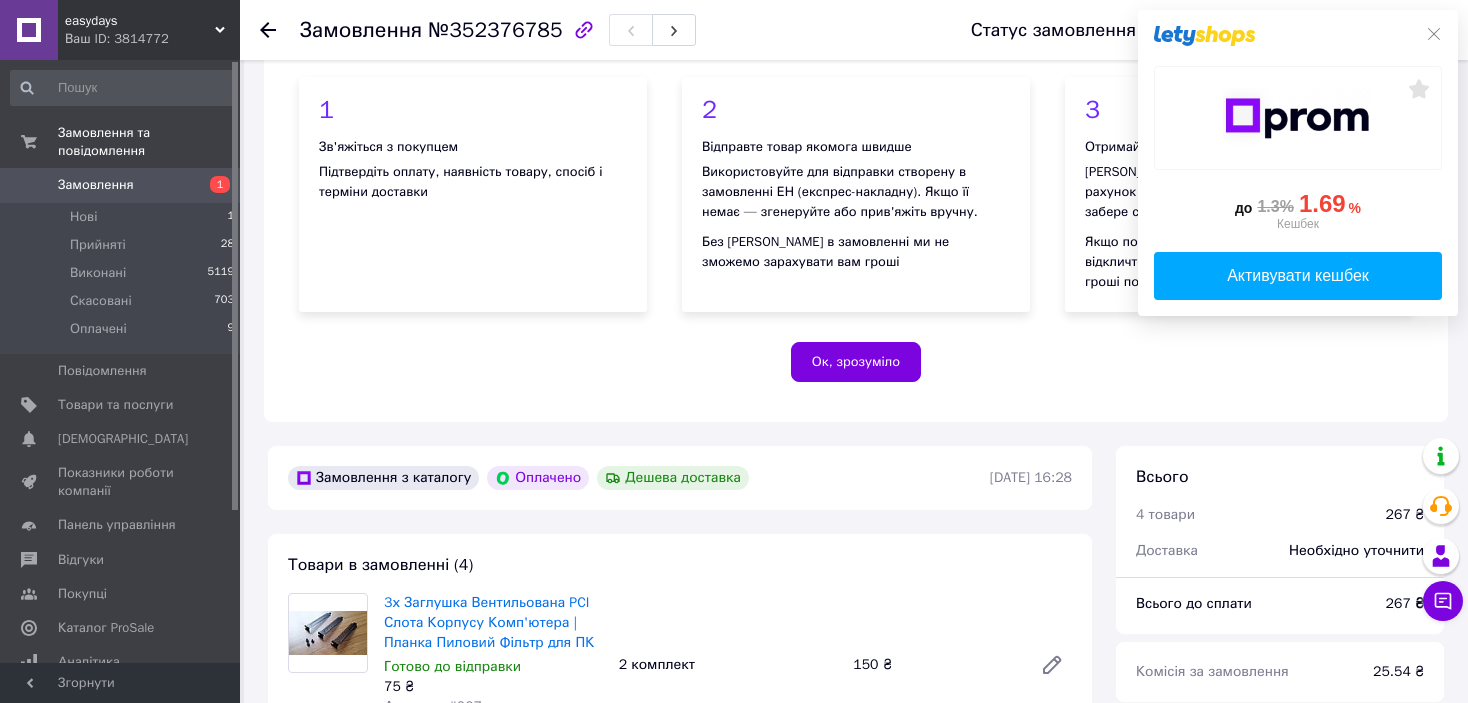 scroll, scrollTop: 400, scrollLeft: 0, axis: vertical 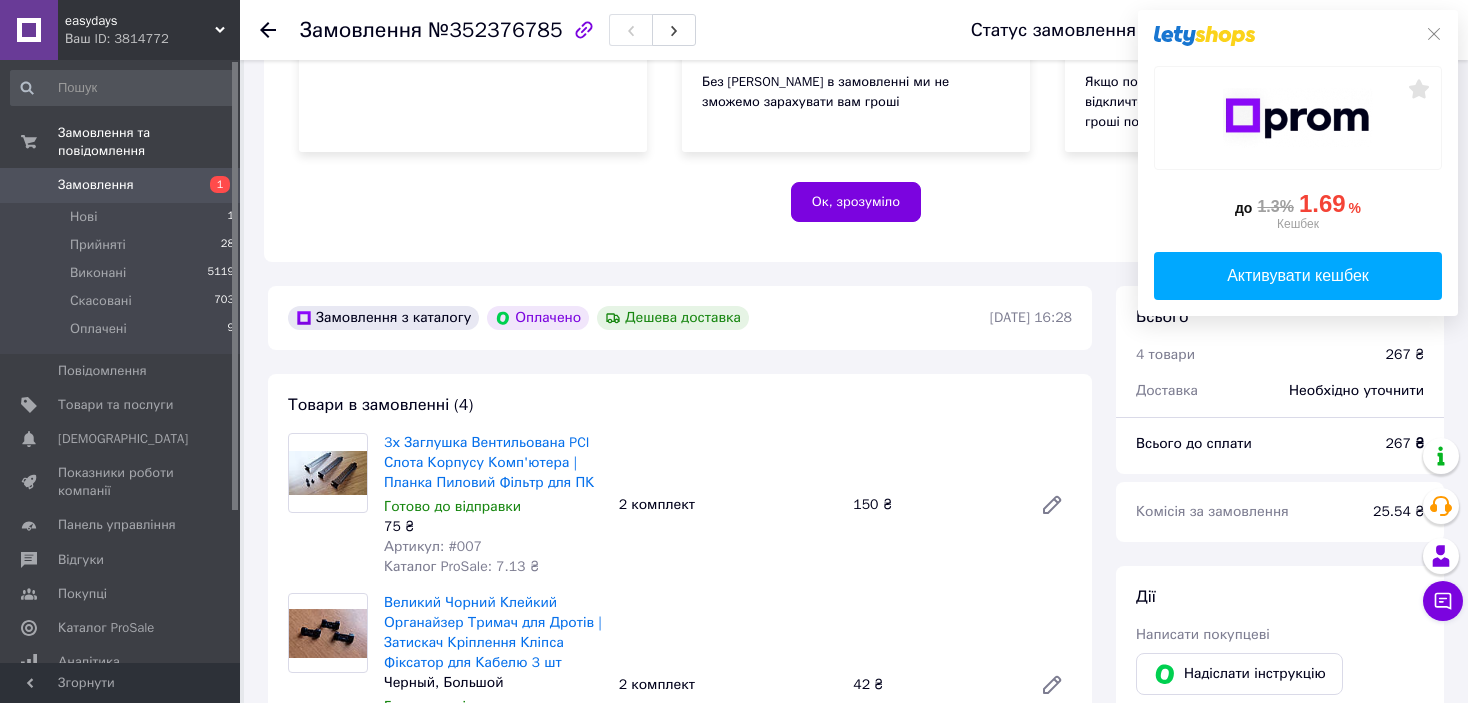 drag, startPoint x: 1433, startPoint y: 32, endPoint x: 1354, endPoint y: 61, distance: 84.15462 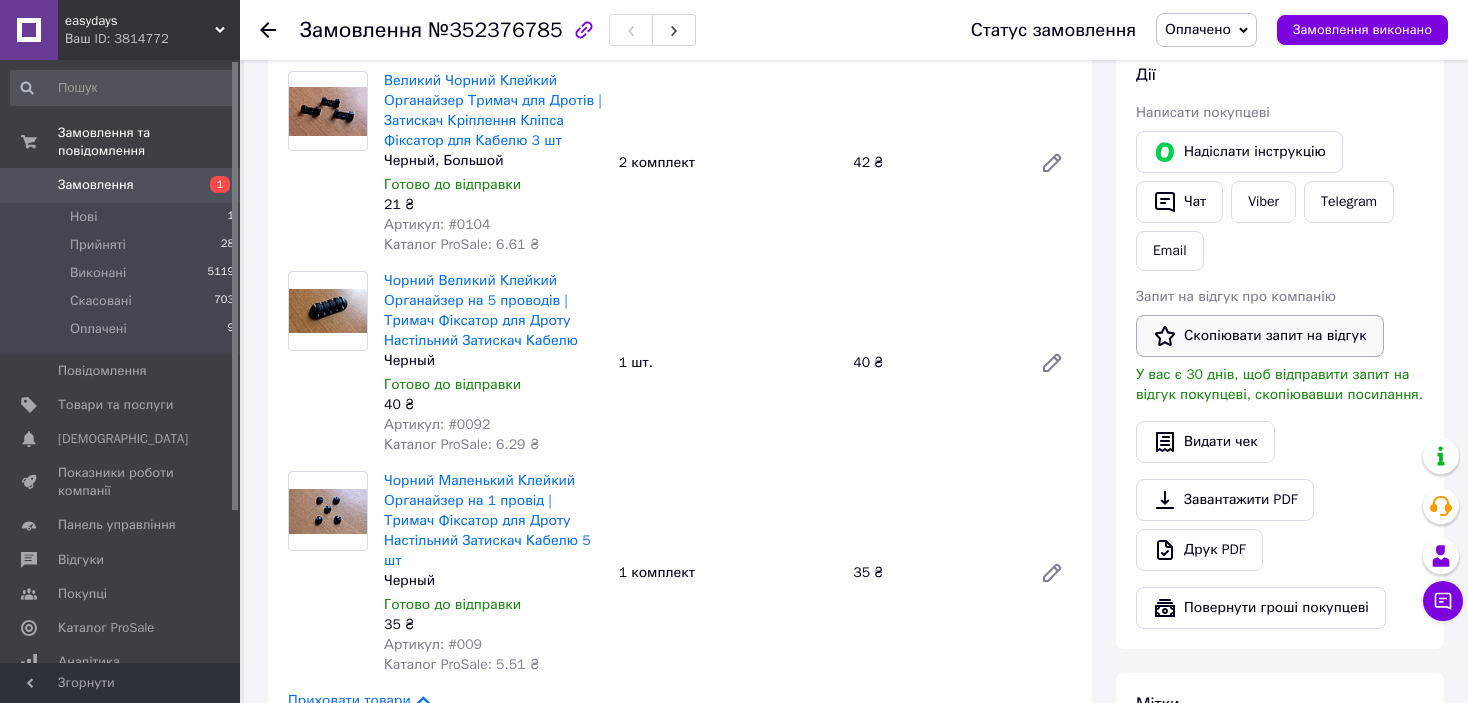 scroll, scrollTop: 800, scrollLeft: 0, axis: vertical 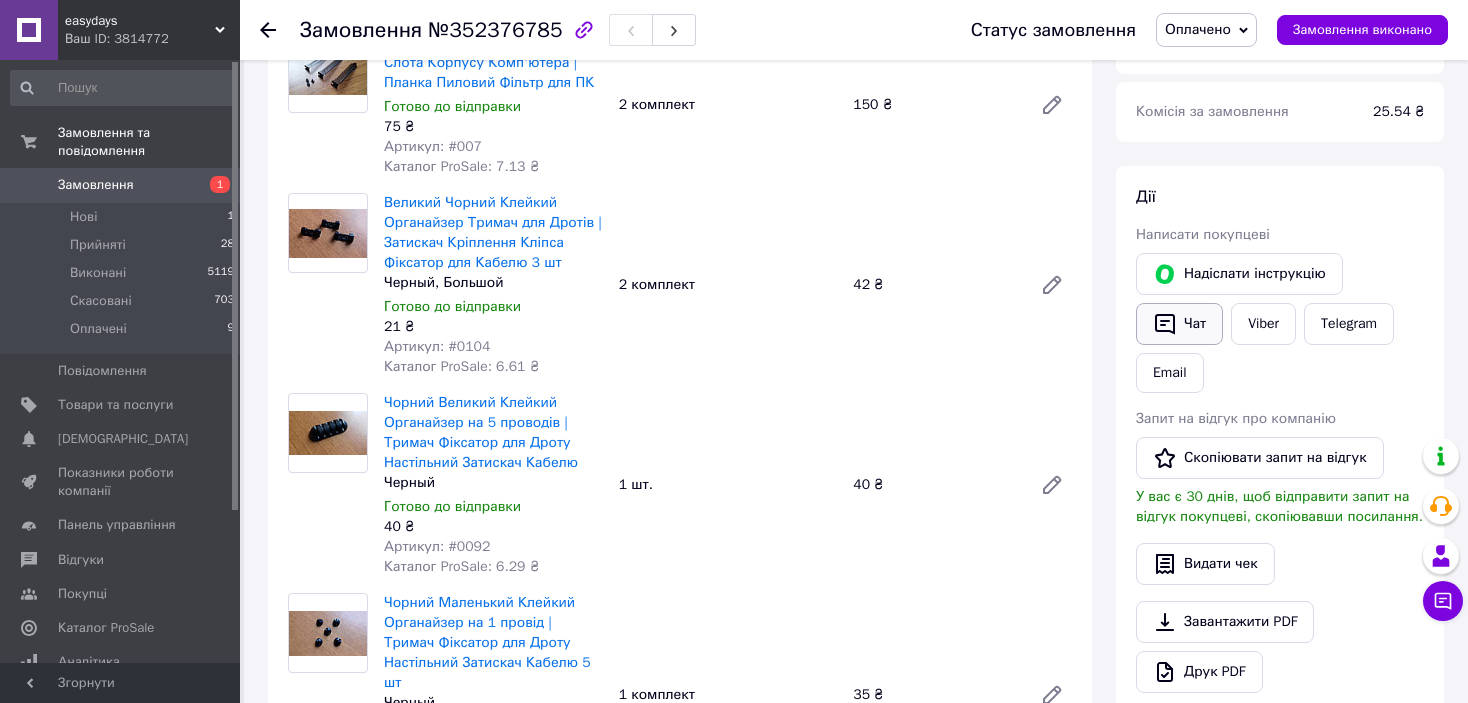 click on "Чат" at bounding box center (1179, 324) 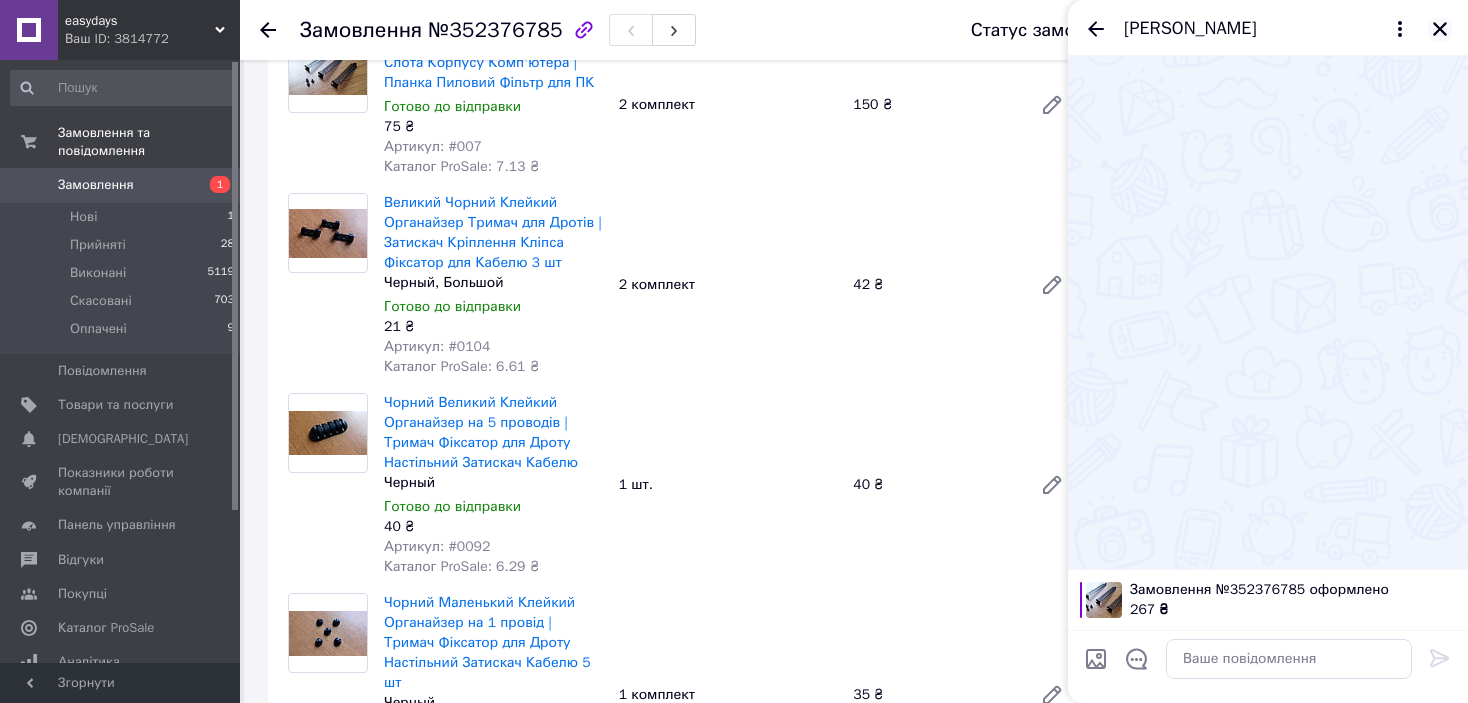 click 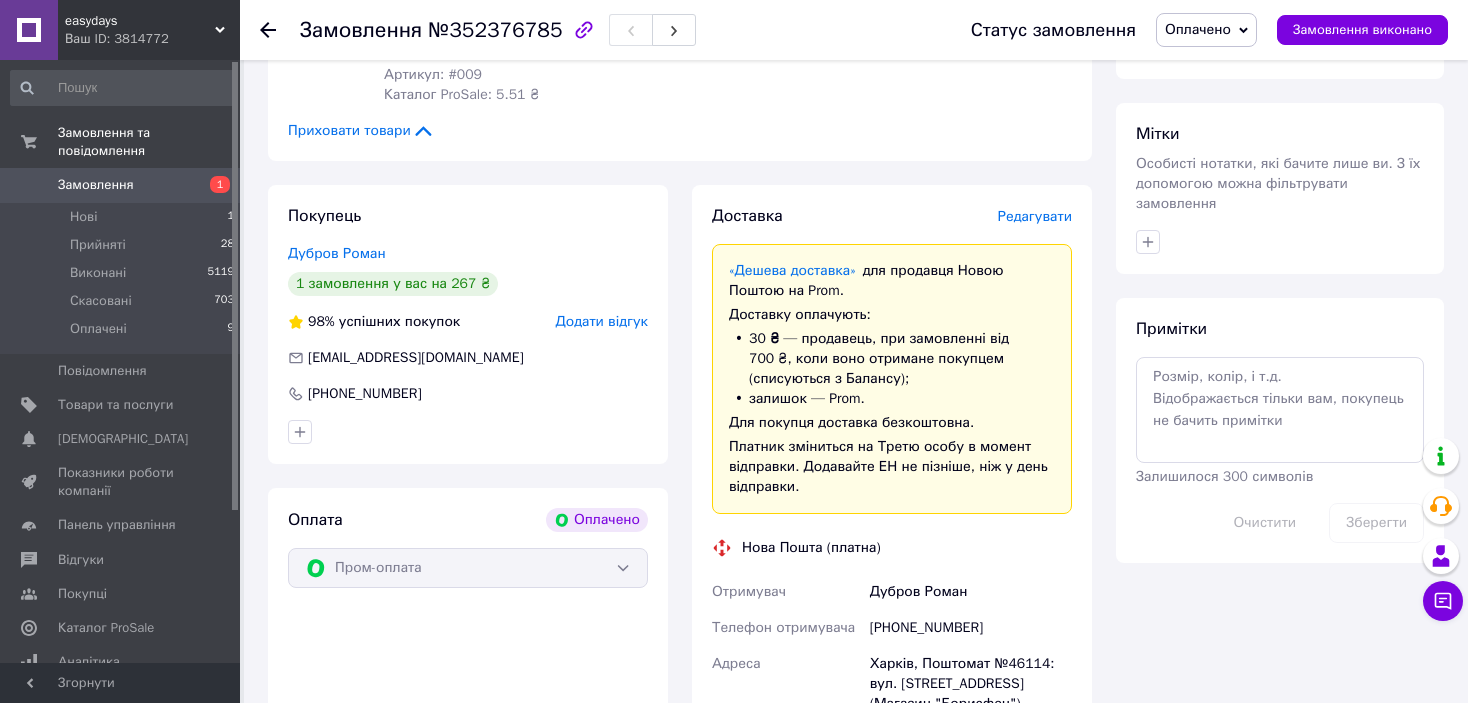 scroll, scrollTop: 1600, scrollLeft: 0, axis: vertical 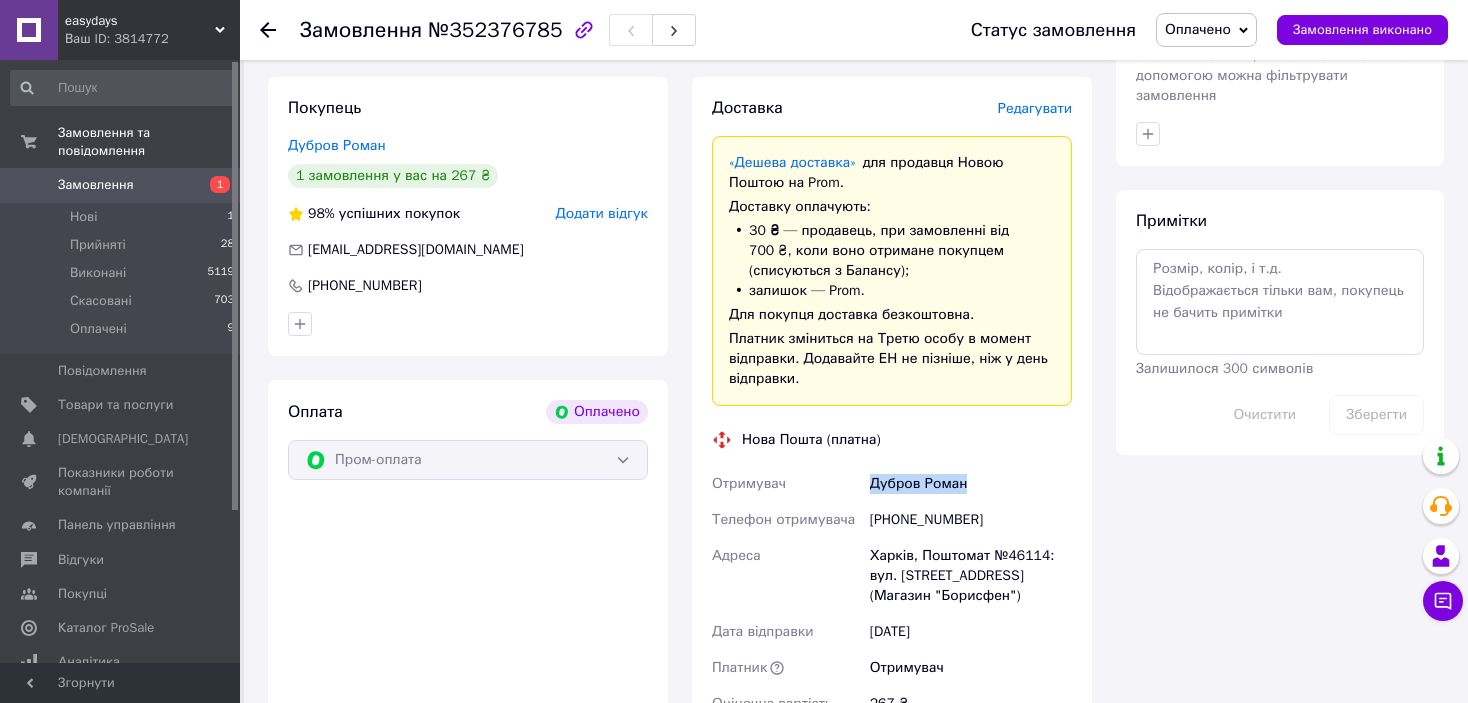 drag, startPoint x: 871, startPoint y: 468, endPoint x: 987, endPoint y: 460, distance: 116.275536 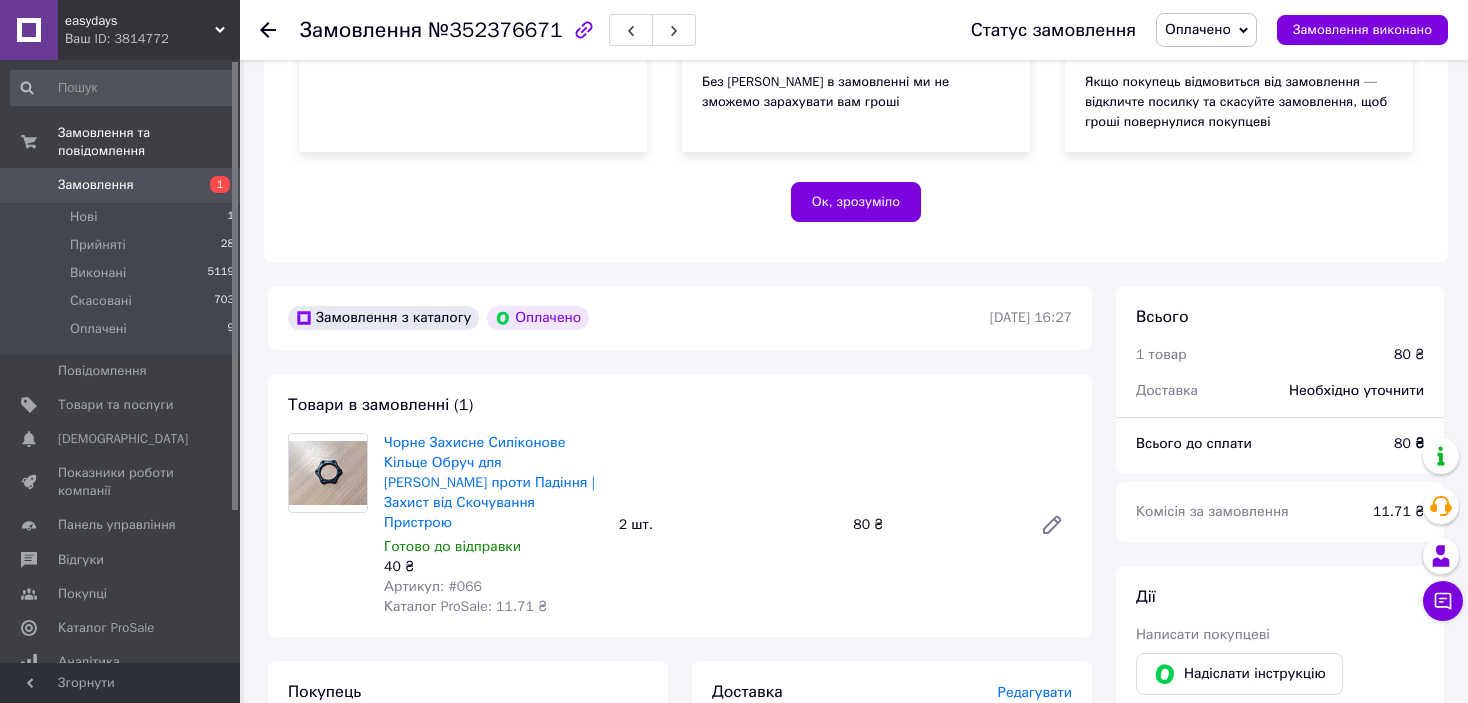 scroll, scrollTop: 400, scrollLeft: 0, axis: vertical 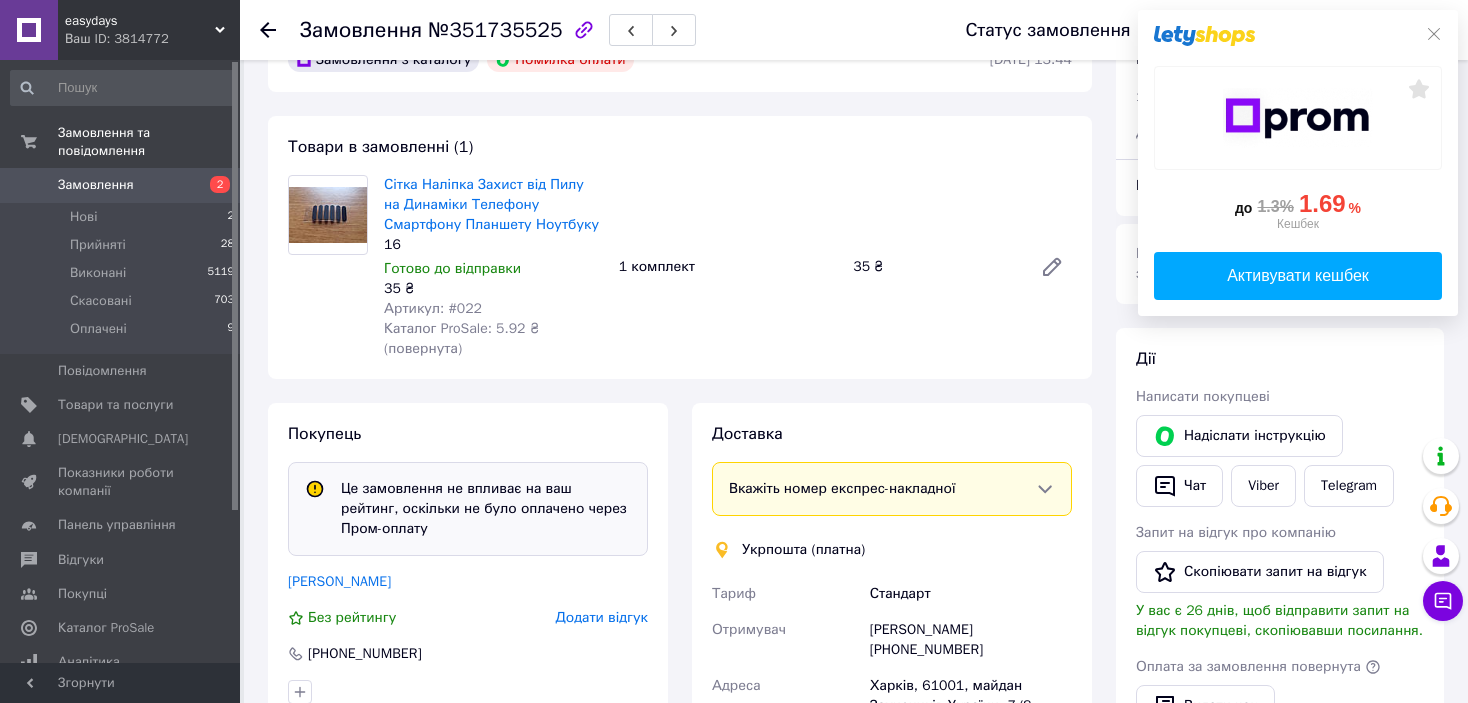 click on "Покупець Це замовлення не впливає на ваш рейтинг, оскільки не було оплачено через Пром-оплату [PERSON_NAME] рейтингу   Додати відгук [PHONE_NUMBER]" at bounding box center (468, 563) 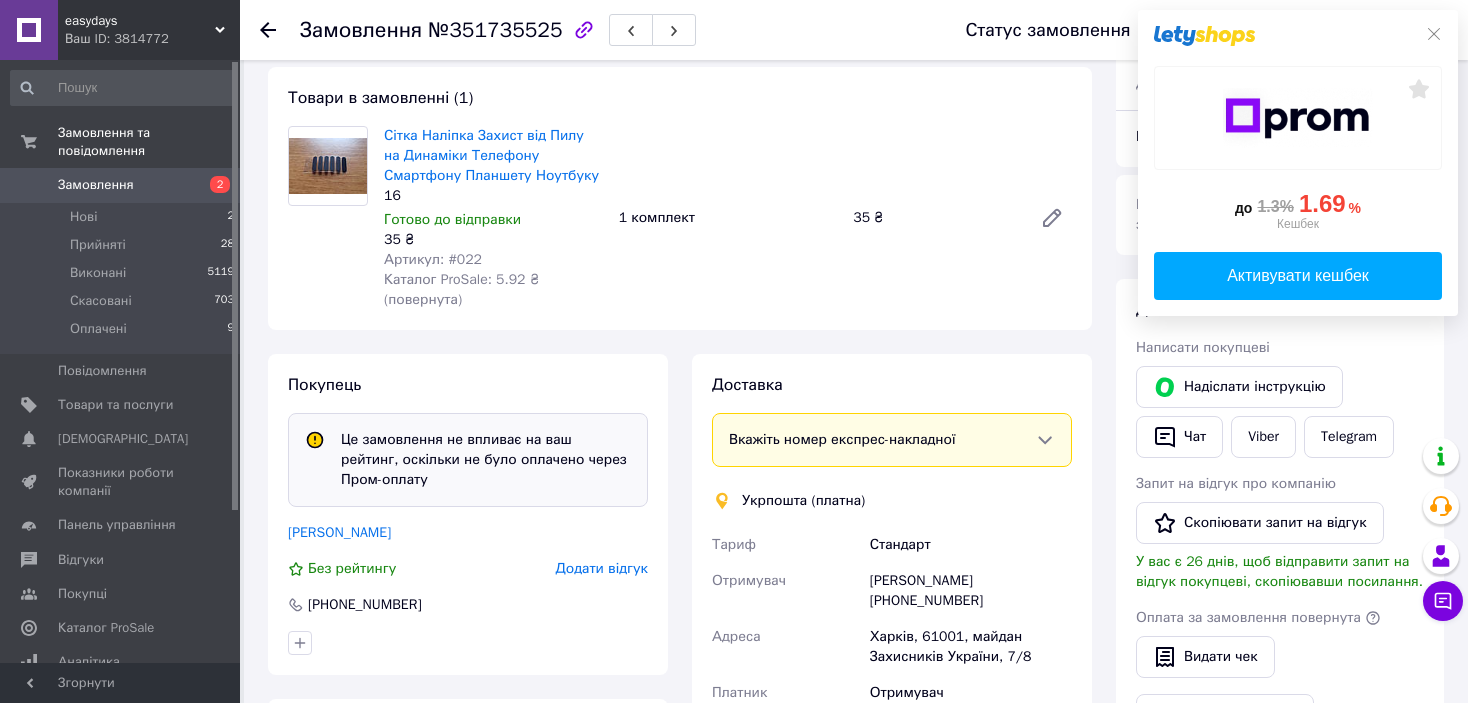 scroll, scrollTop: 0, scrollLeft: 0, axis: both 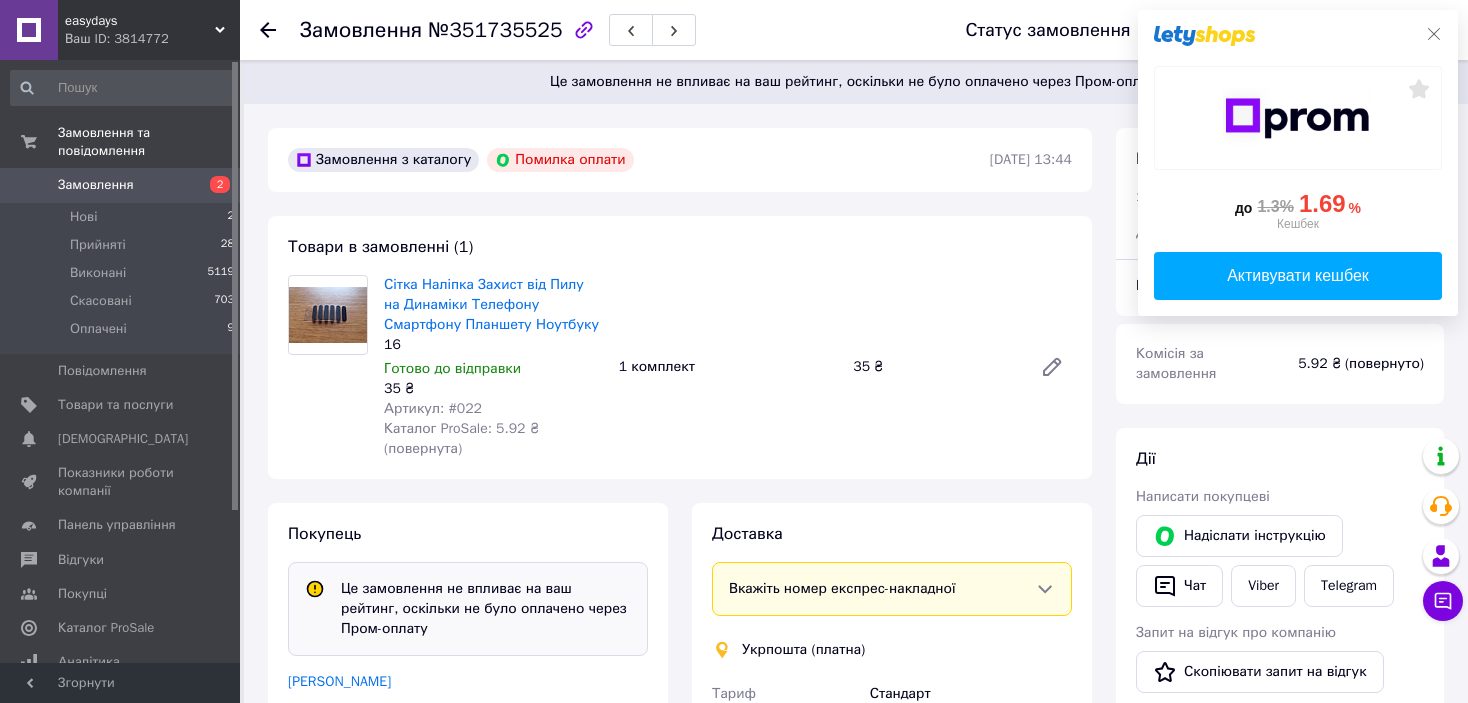 click 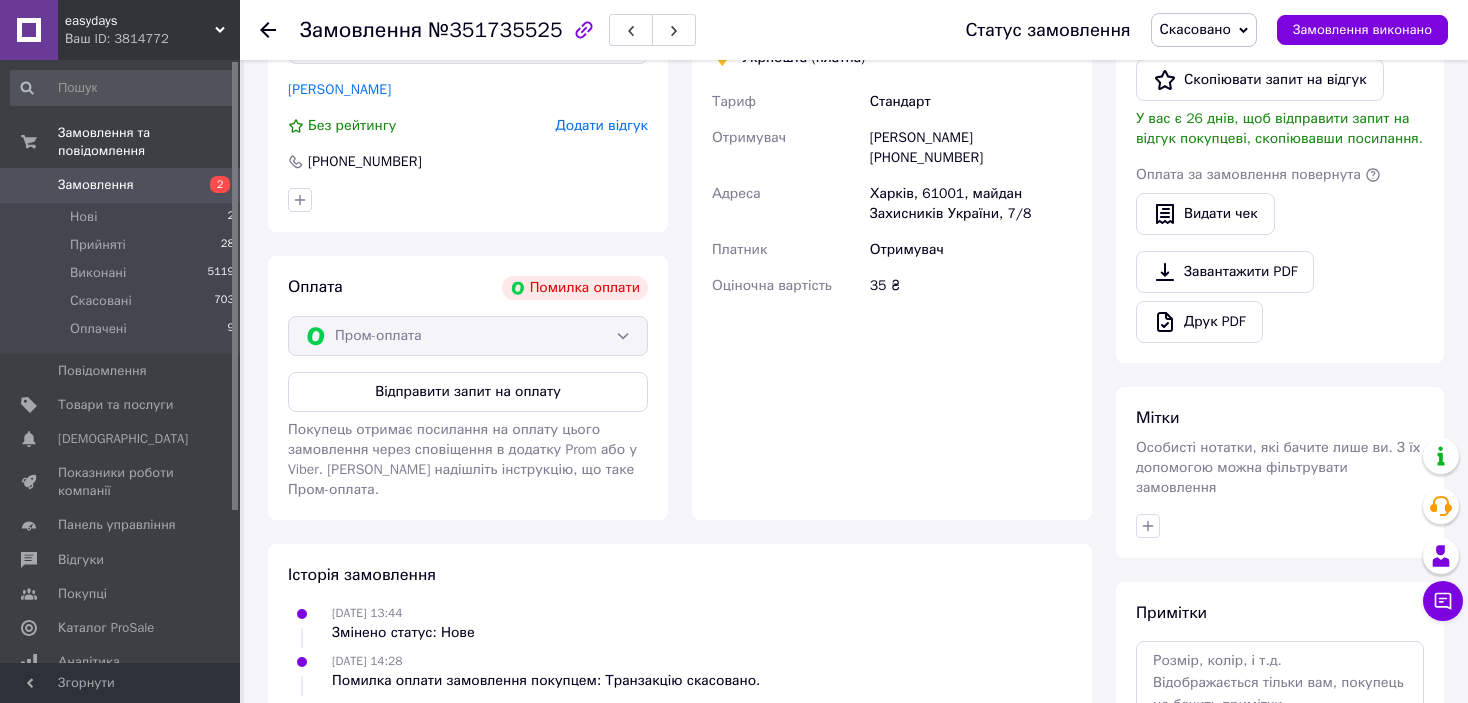 scroll, scrollTop: 720, scrollLeft: 0, axis: vertical 